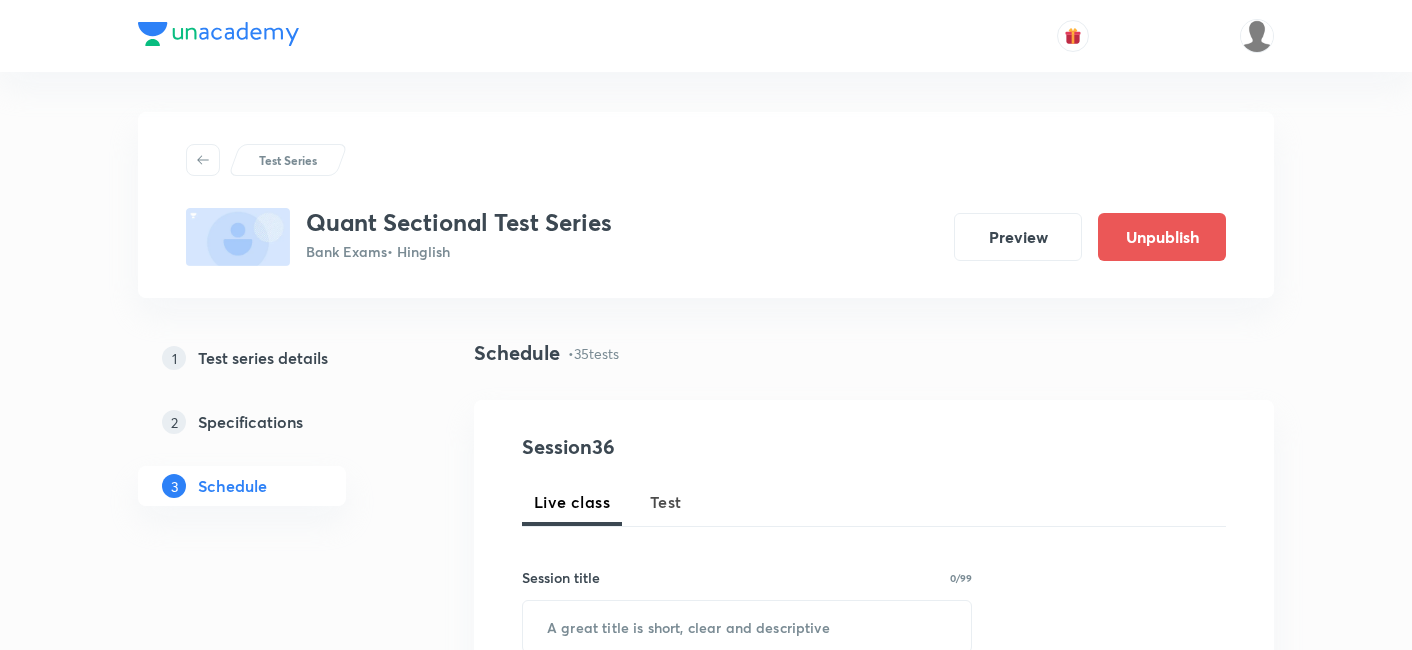scroll, scrollTop: 0, scrollLeft: 0, axis: both 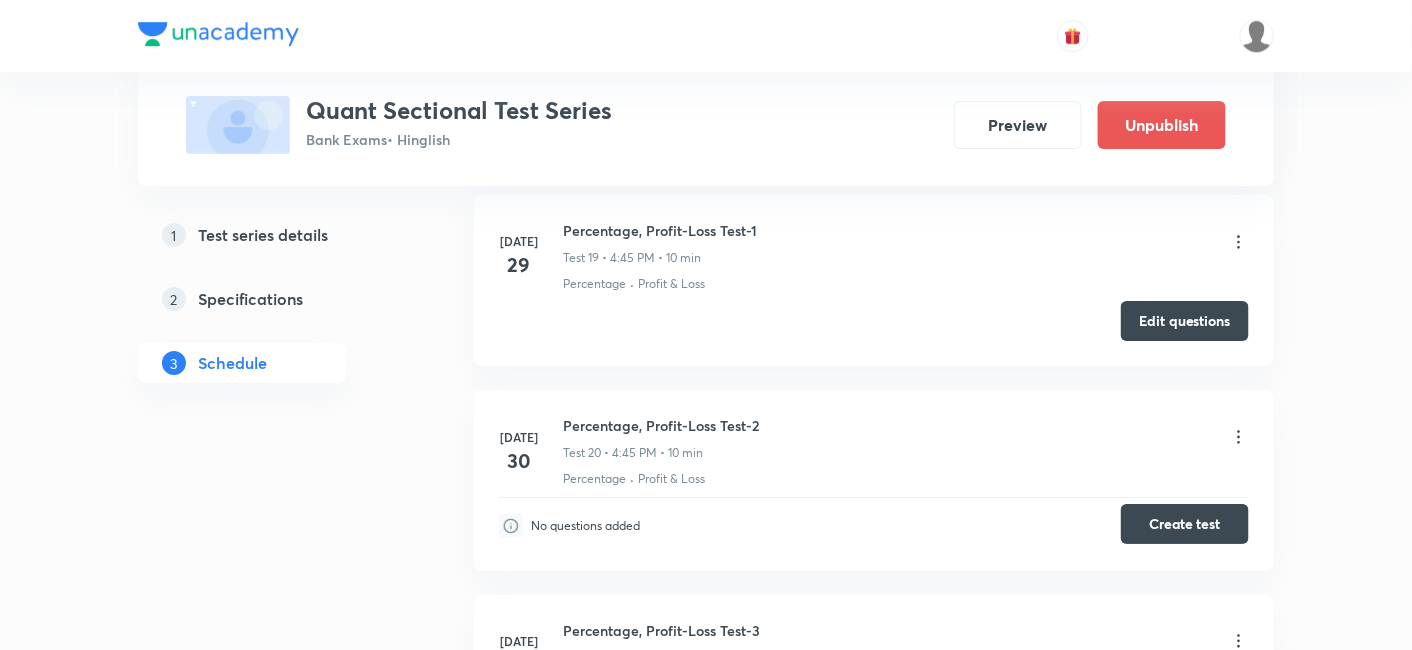 click on "Create test" at bounding box center [1185, 524] 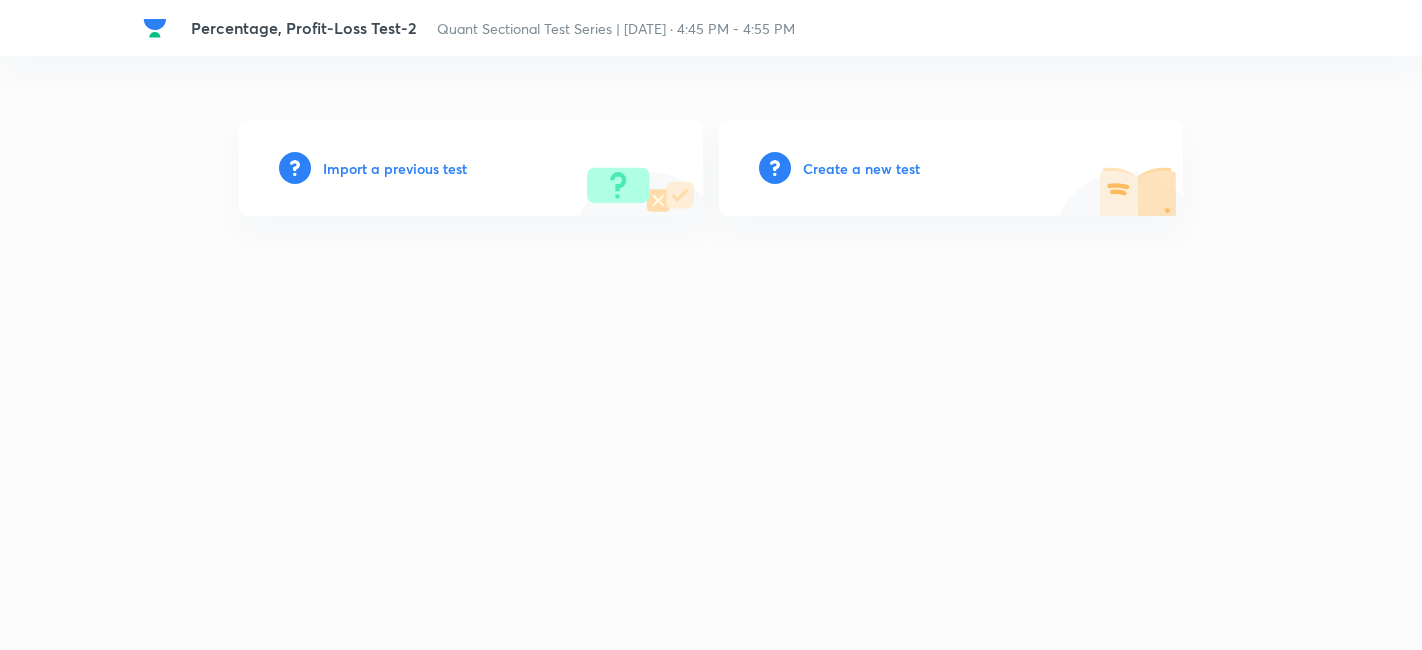 scroll, scrollTop: 0, scrollLeft: 0, axis: both 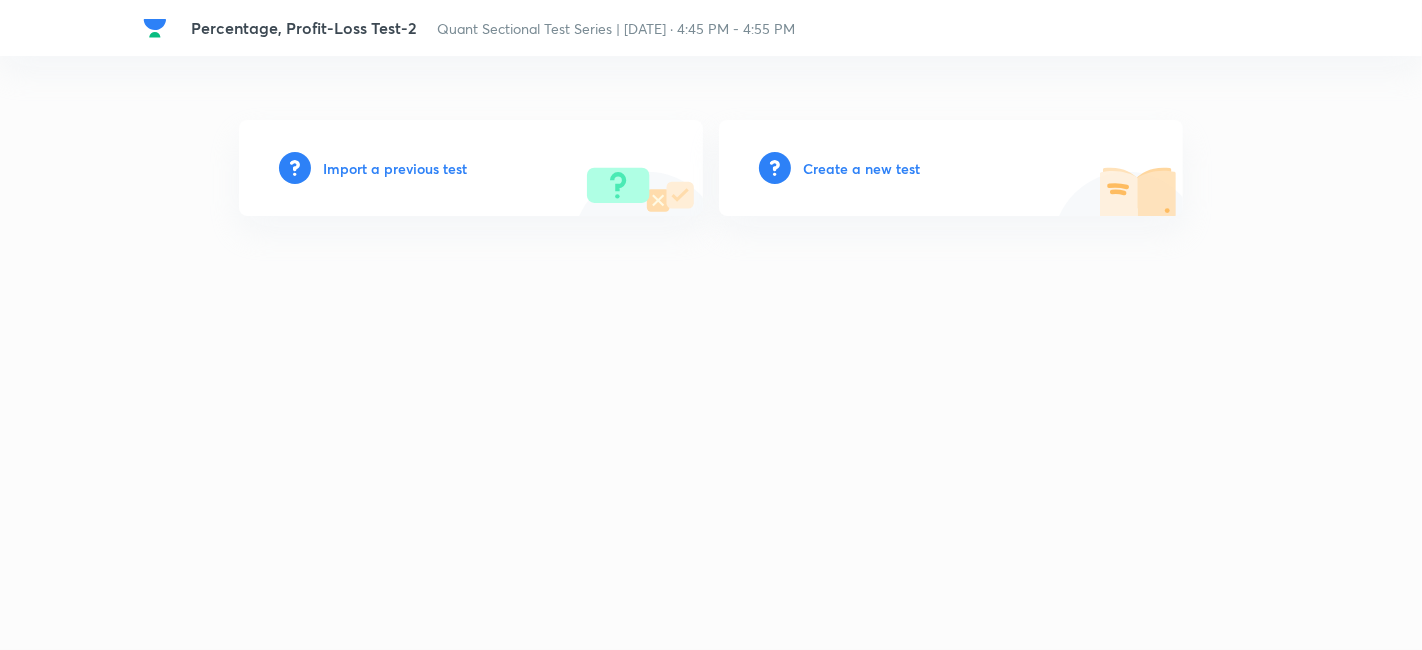 click on "Create a new test" at bounding box center (861, 168) 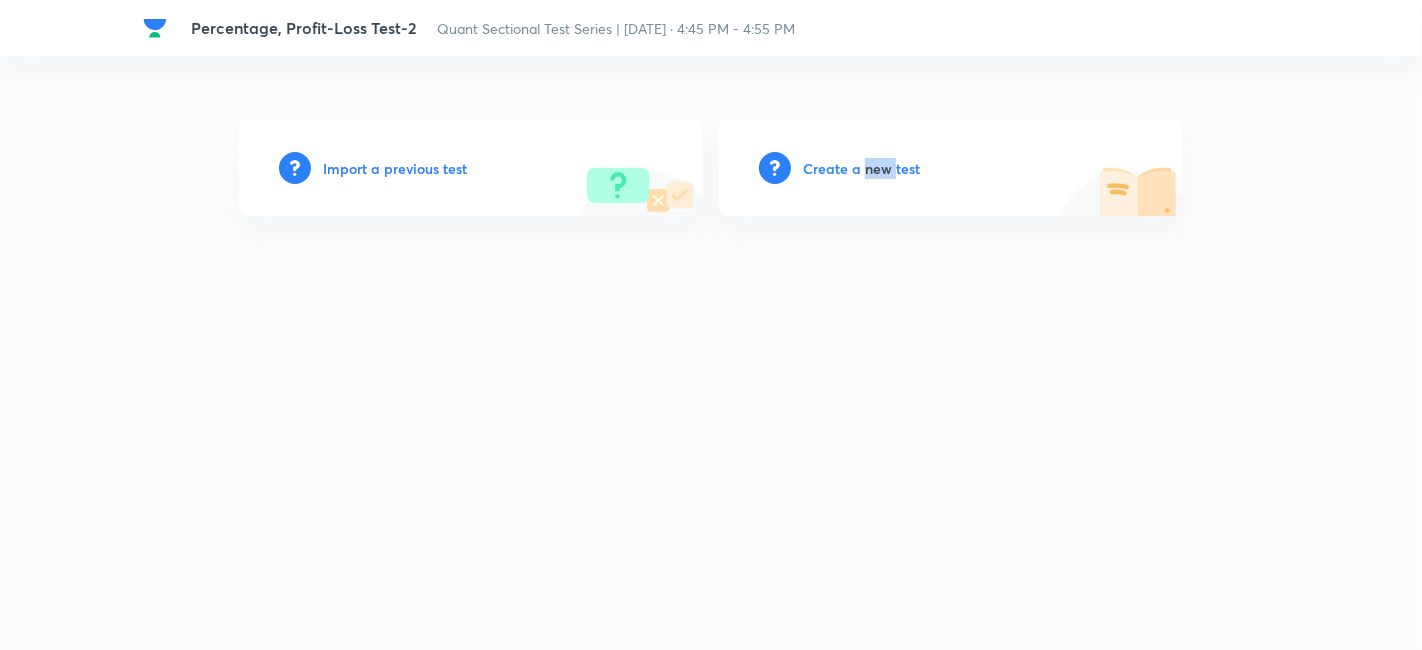 click on "Create a new test" at bounding box center [861, 168] 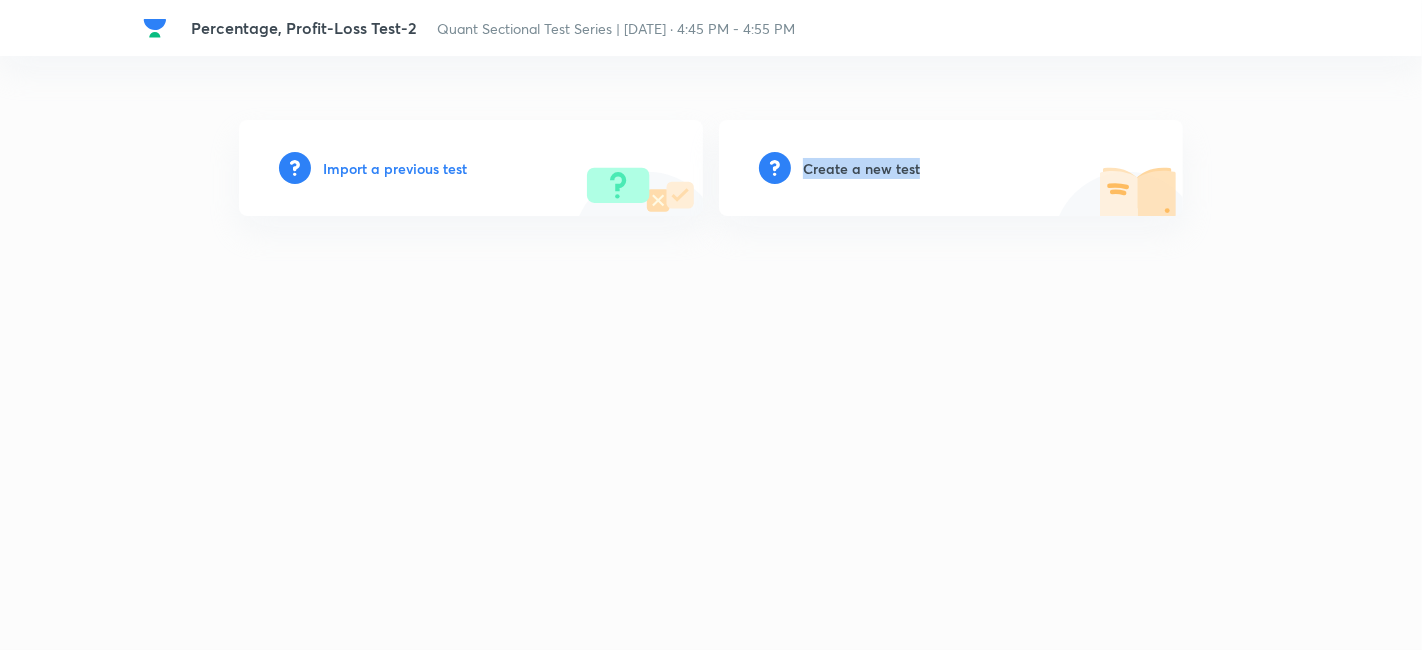 click on "Create a new test" at bounding box center [861, 168] 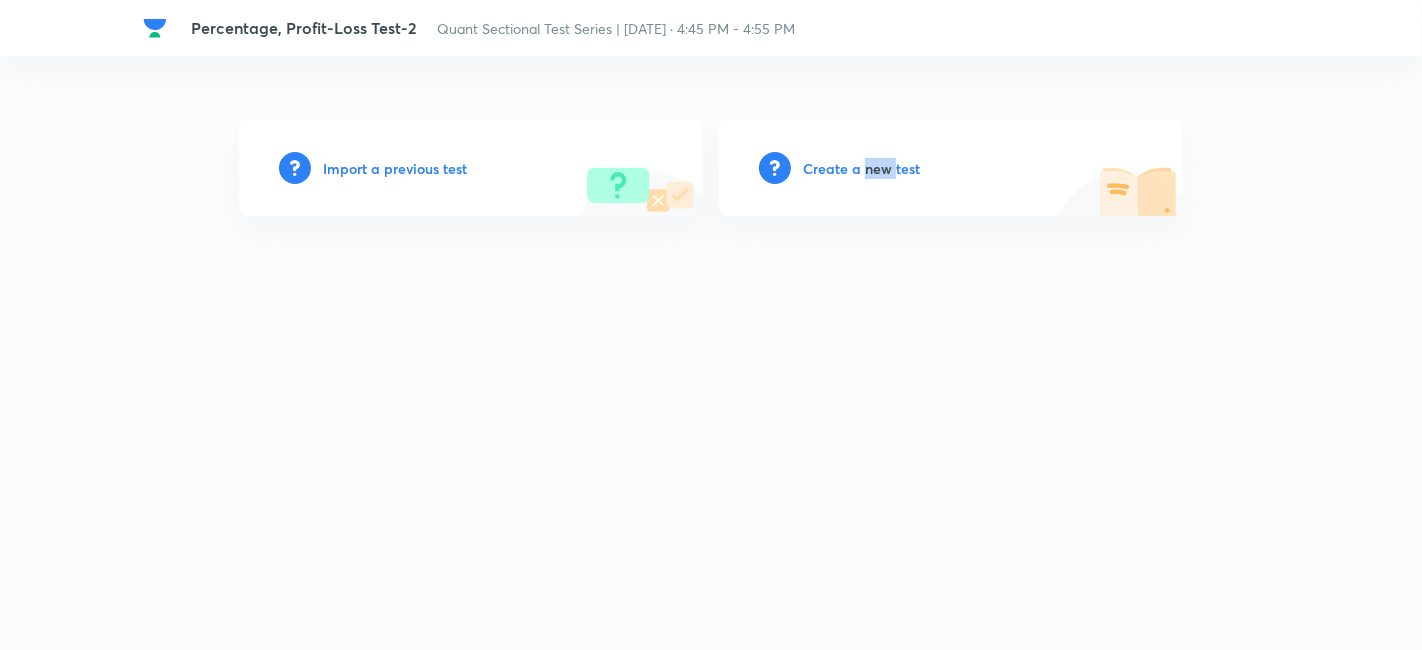 click on "Create a new test" at bounding box center (861, 168) 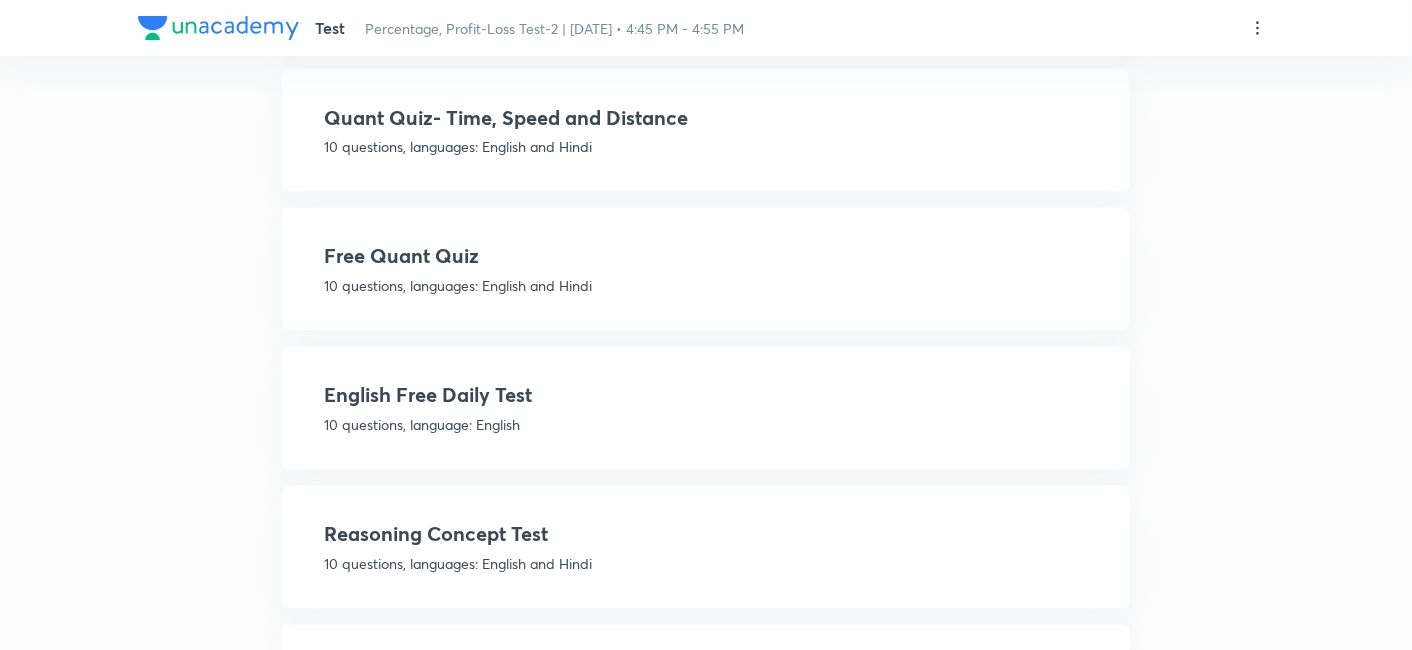 scroll, scrollTop: 1044, scrollLeft: 0, axis: vertical 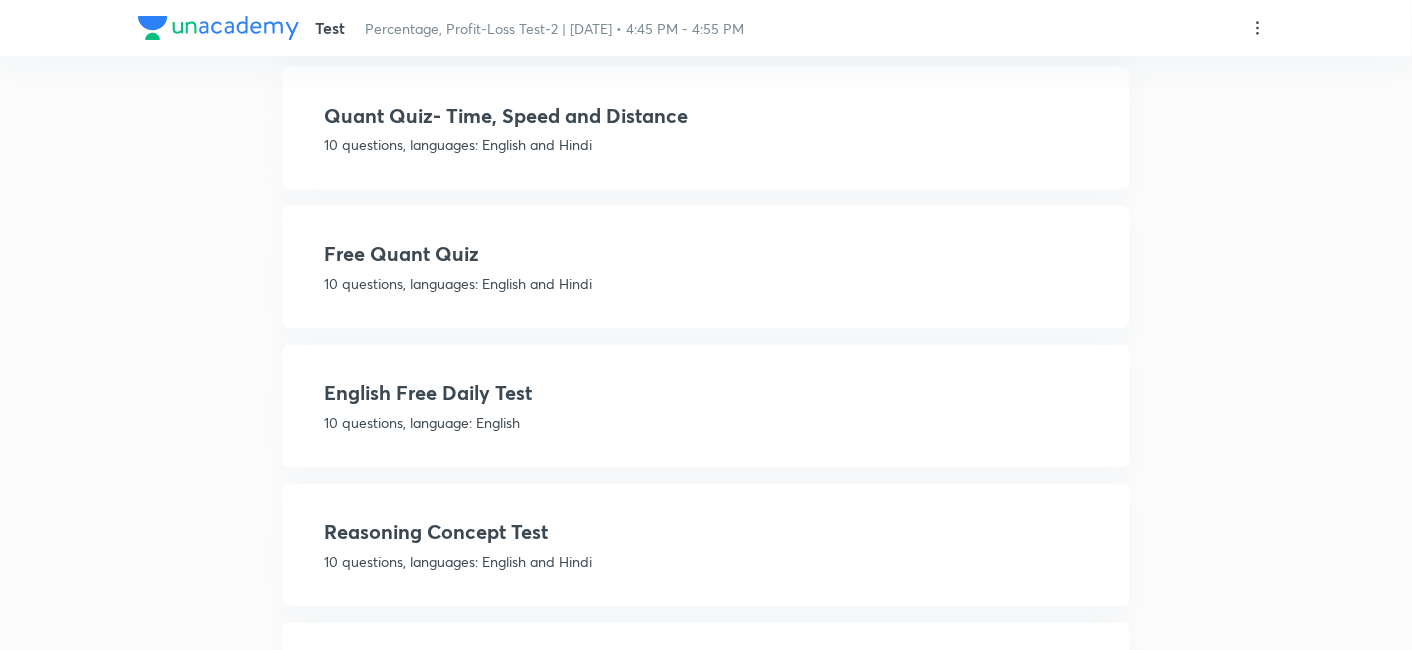 click on "Free Quant Quiz  10 questions, languages: English and Hindi" at bounding box center (706, 267) 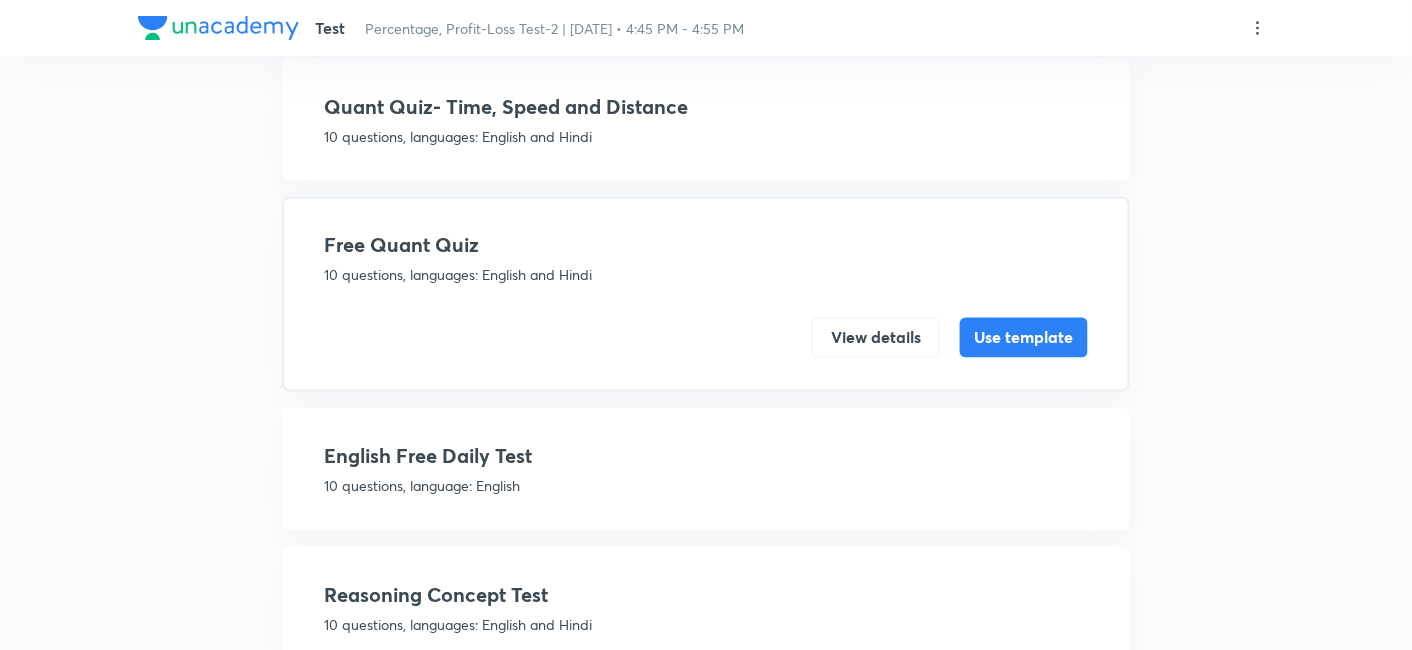 scroll, scrollTop: 972, scrollLeft: 0, axis: vertical 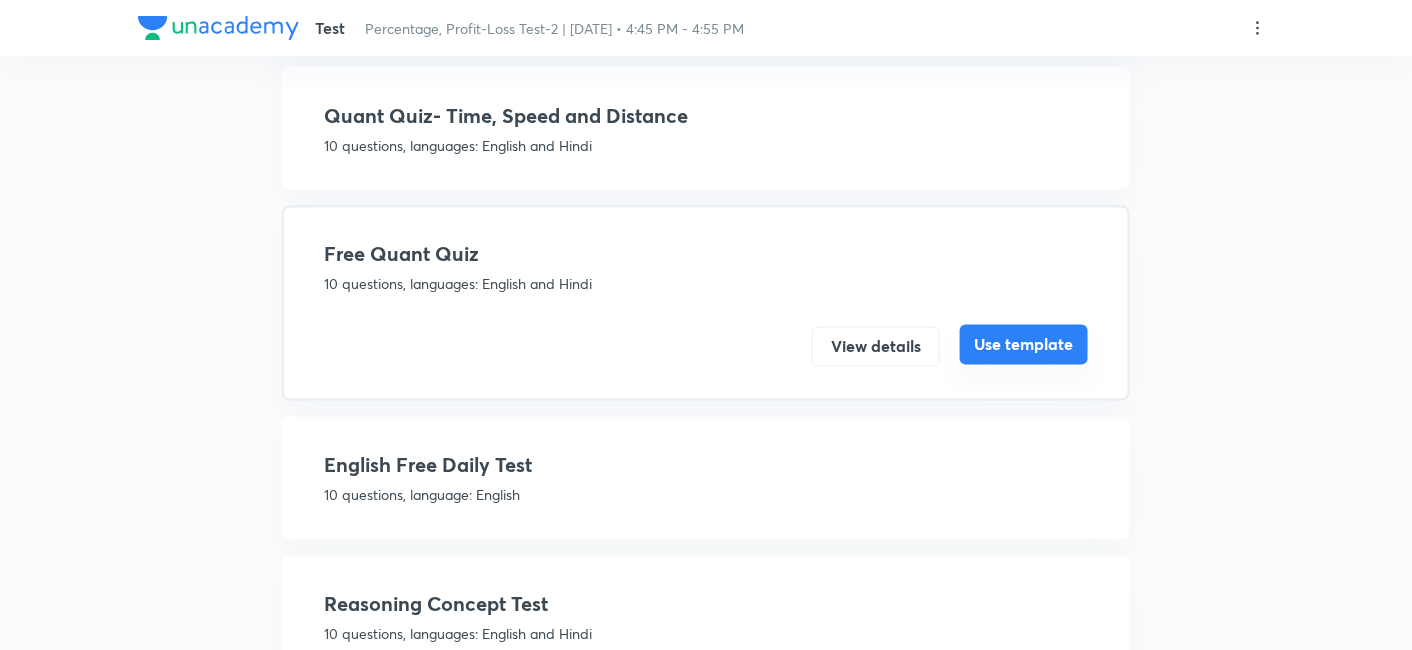 click on "Use template" at bounding box center [1024, 345] 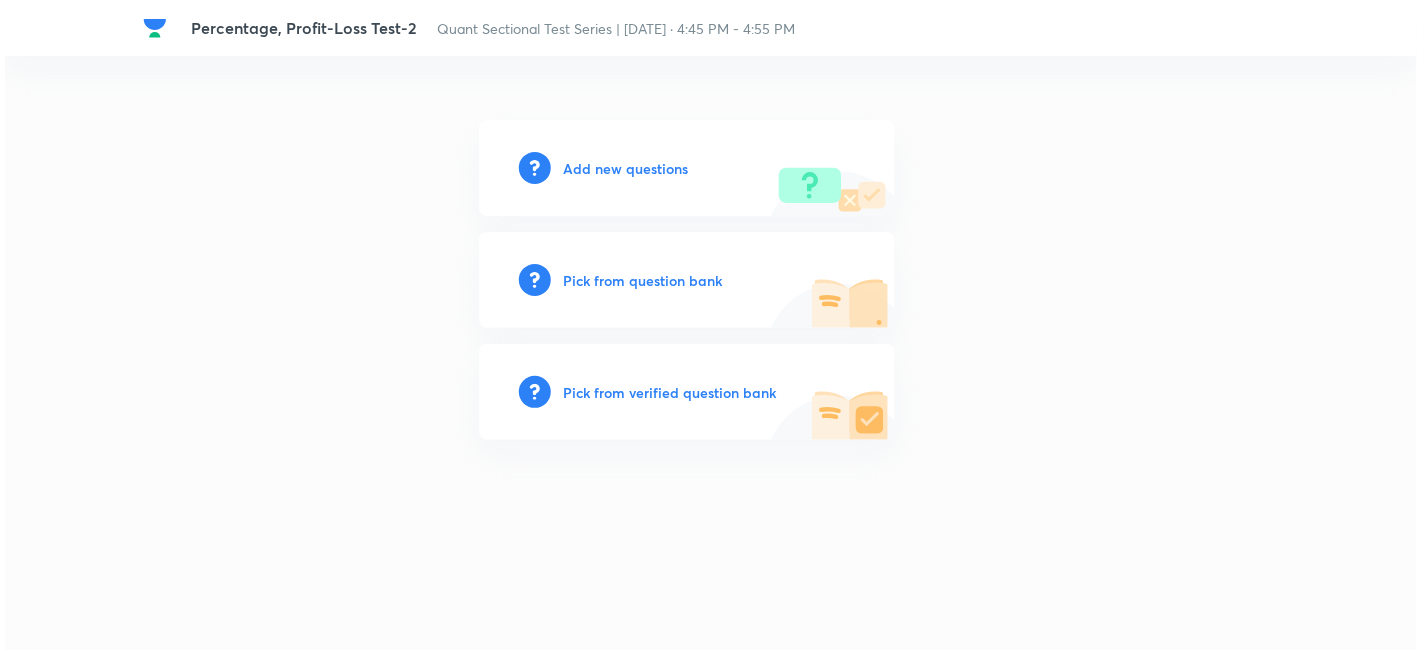 scroll, scrollTop: 0, scrollLeft: 0, axis: both 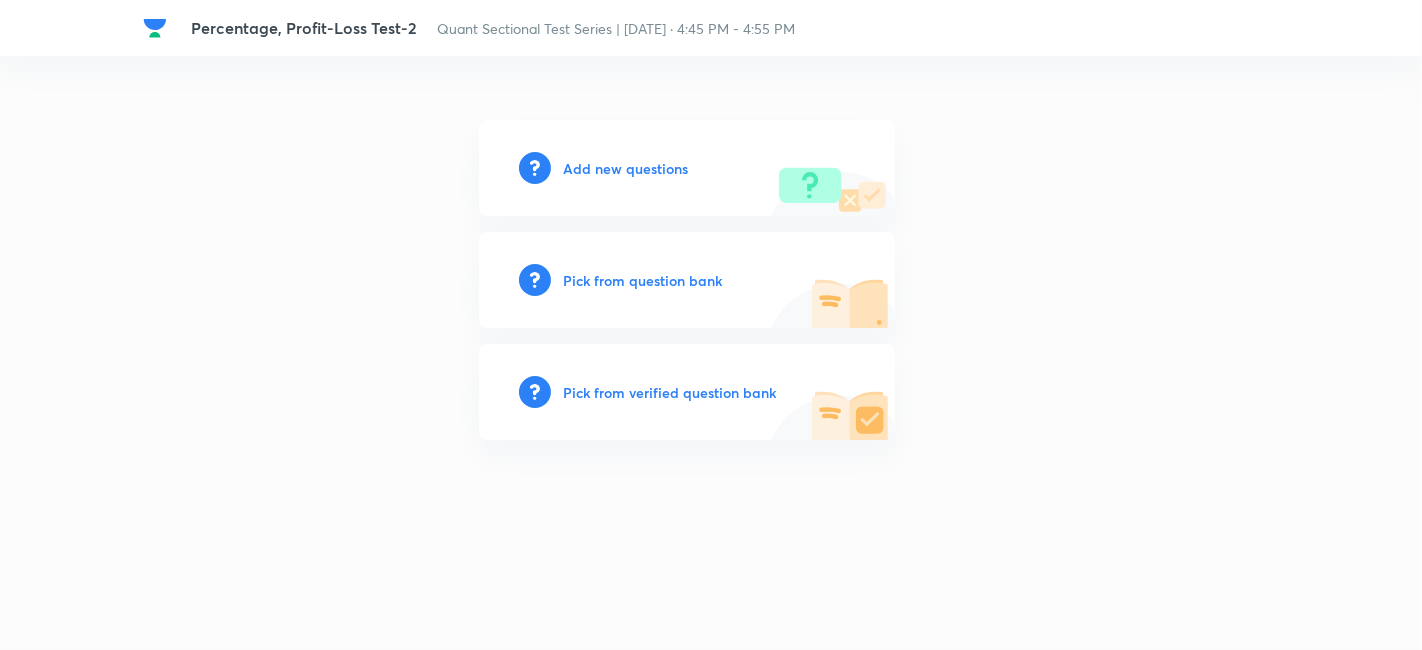 click on "Add new questions" at bounding box center (625, 168) 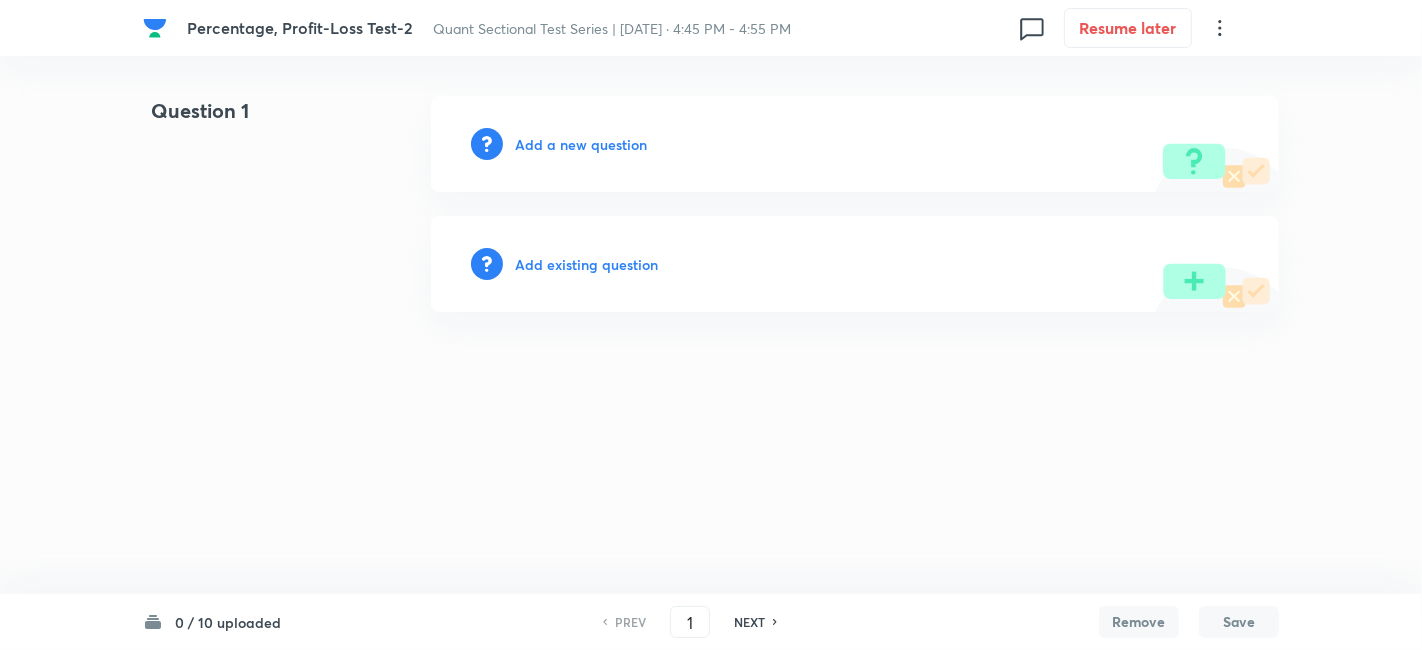 click on "Add a new question" at bounding box center (581, 144) 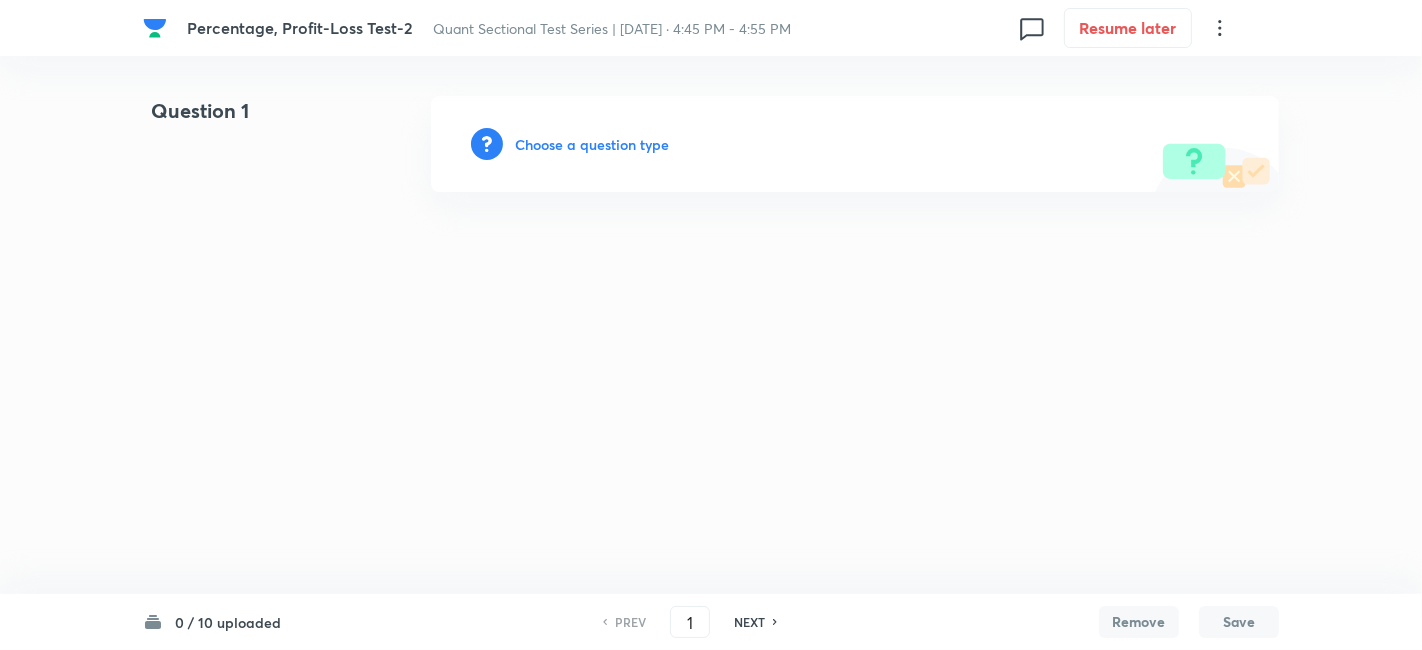 click on "Choose a question type" at bounding box center [592, 144] 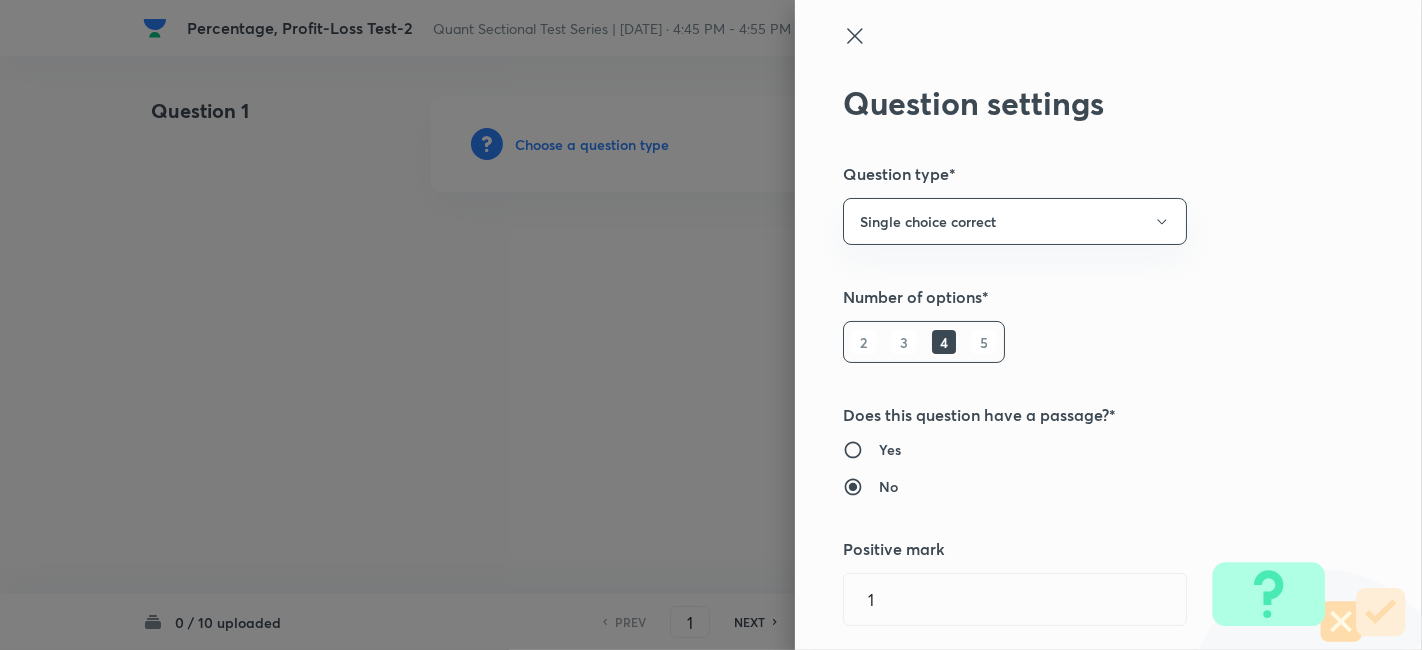 click on "5" at bounding box center [984, 342] 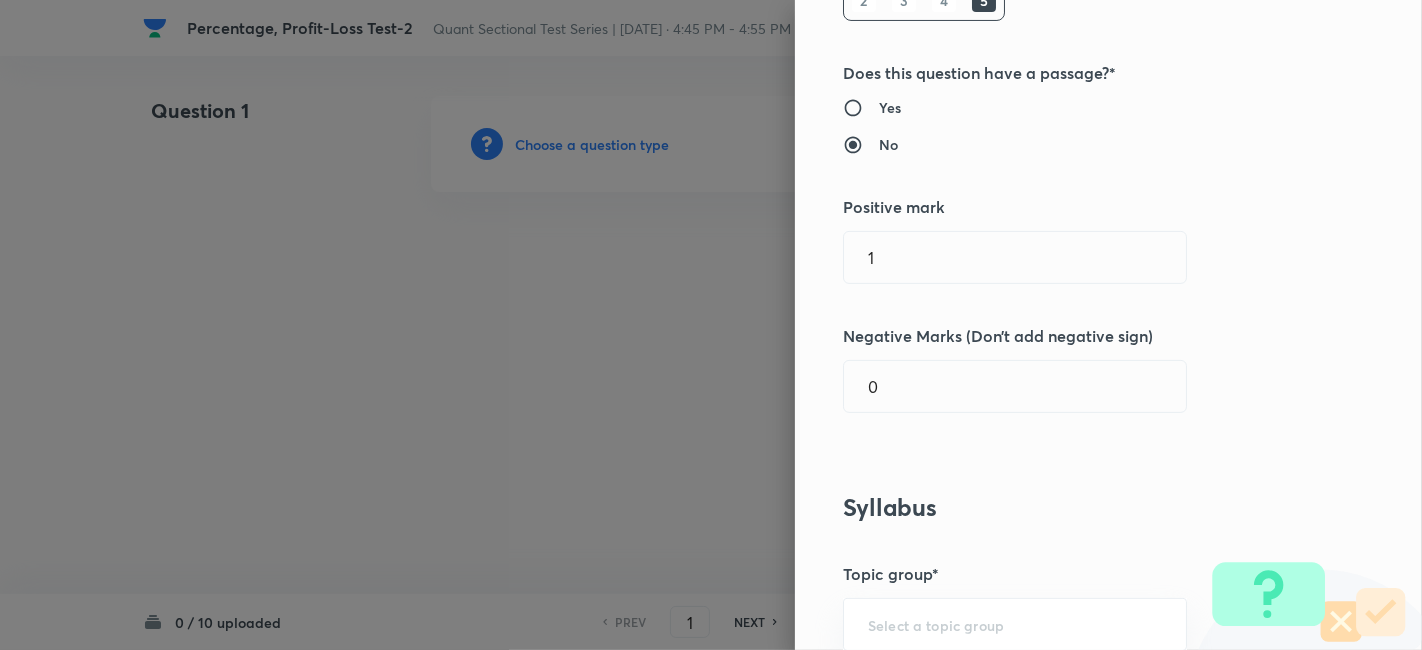 scroll, scrollTop: 343, scrollLeft: 0, axis: vertical 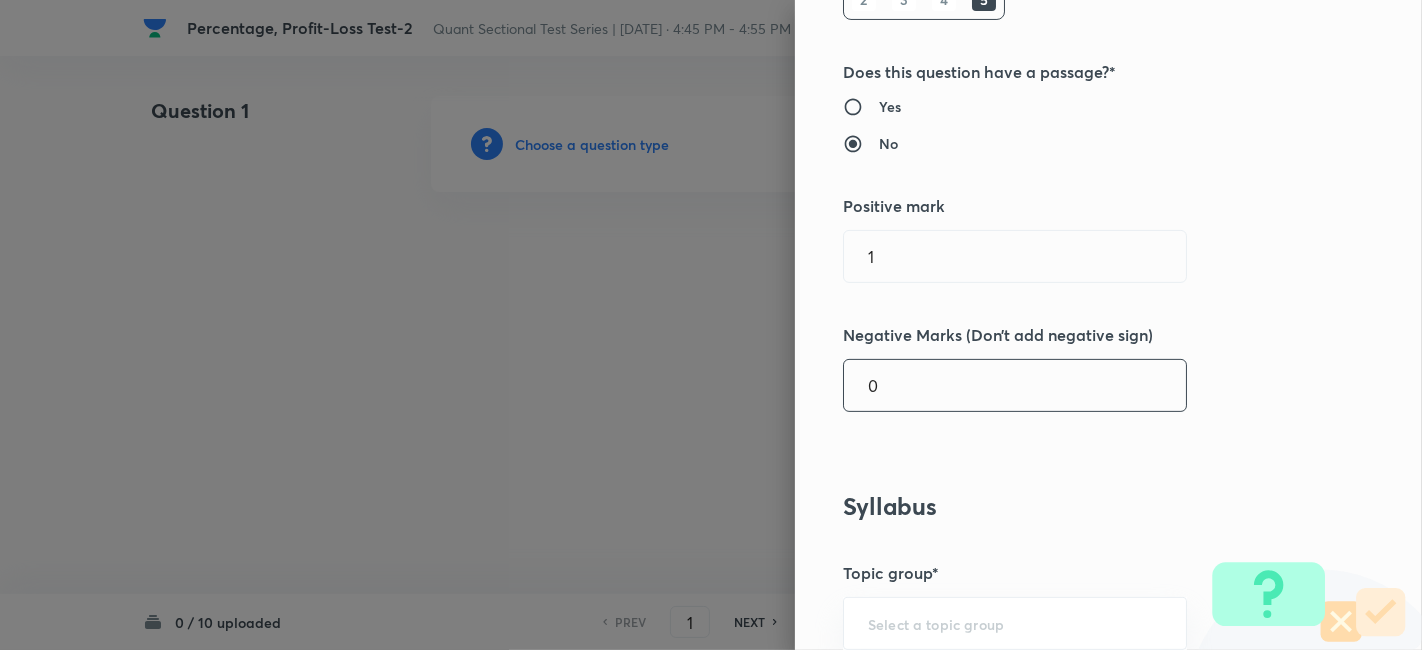 click on "0" at bounding box center [1015, 385] 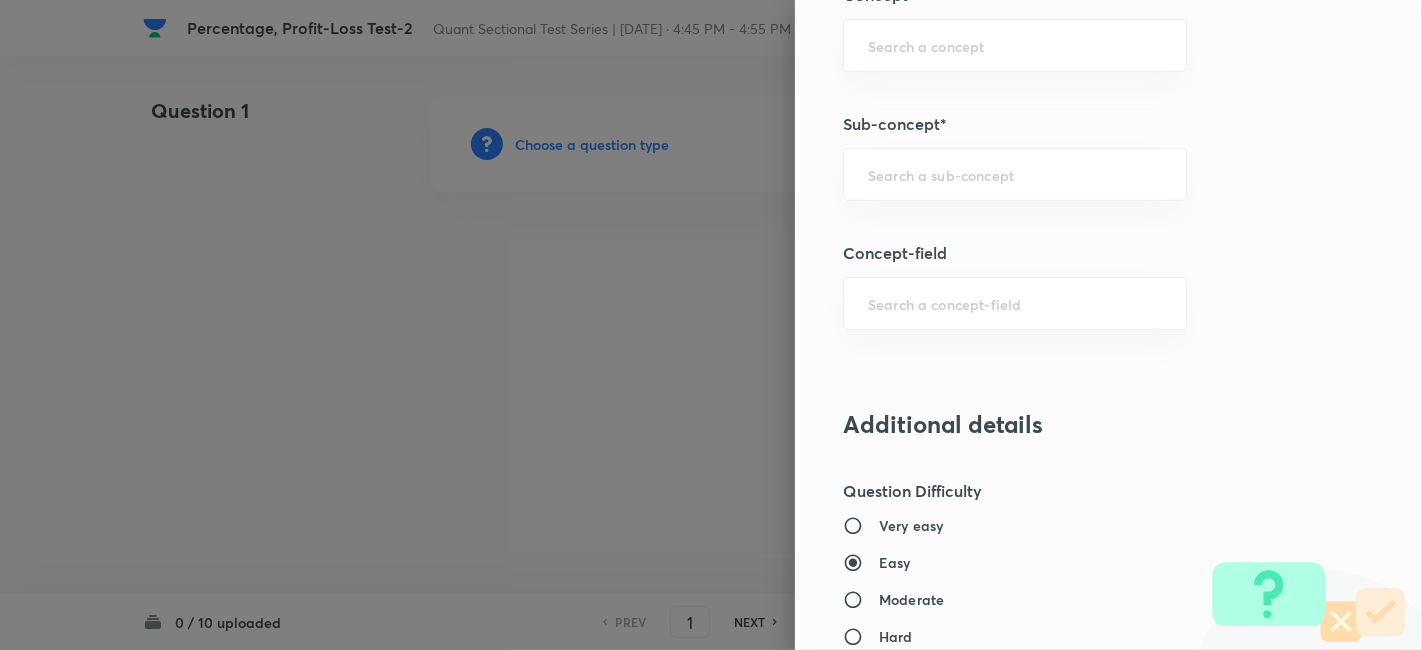 scroll, scrollTop: 1168, scrollLeft: 0, axis: vertical 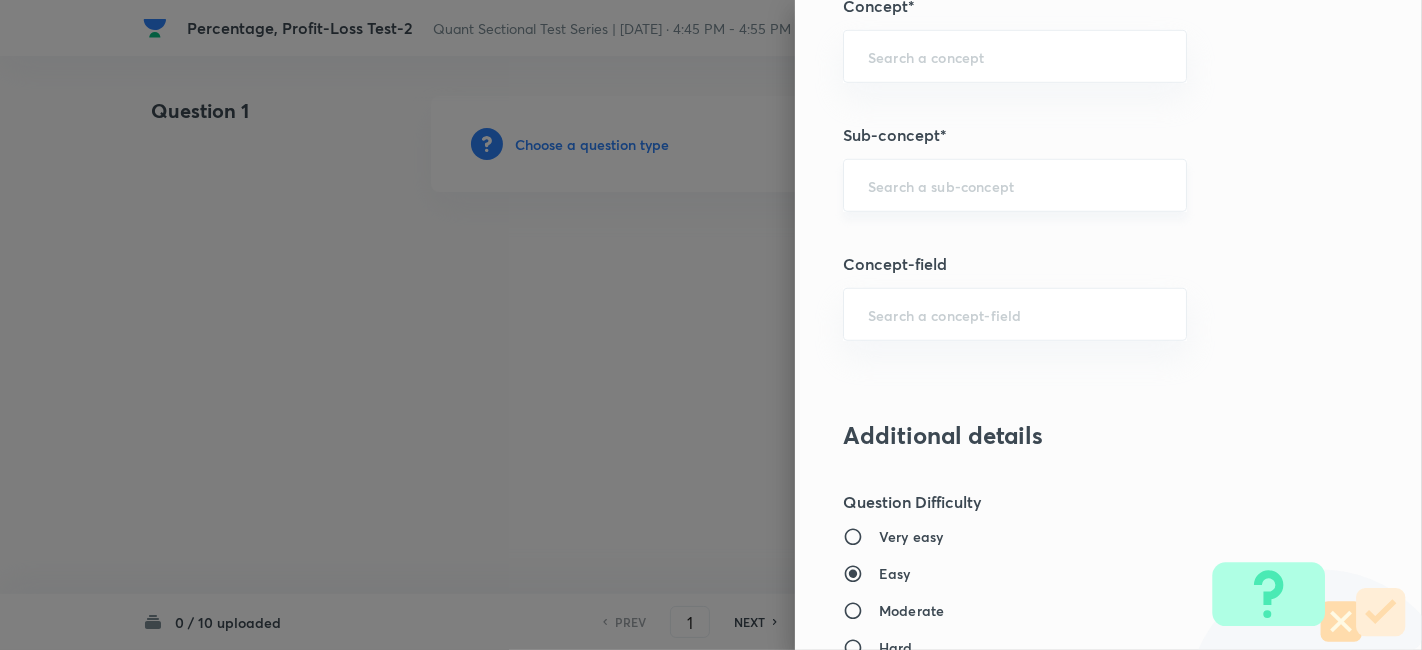 click on "​" at bounding box center [1015, 185] 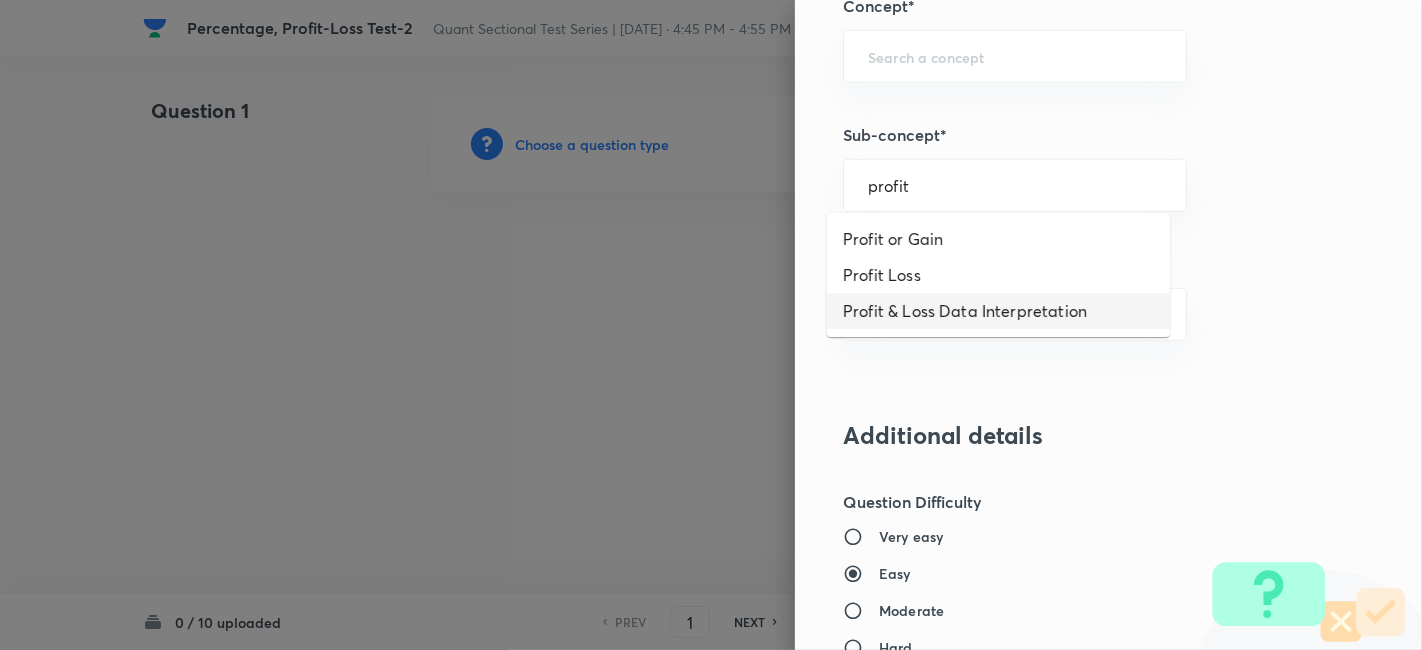 type on "profit" 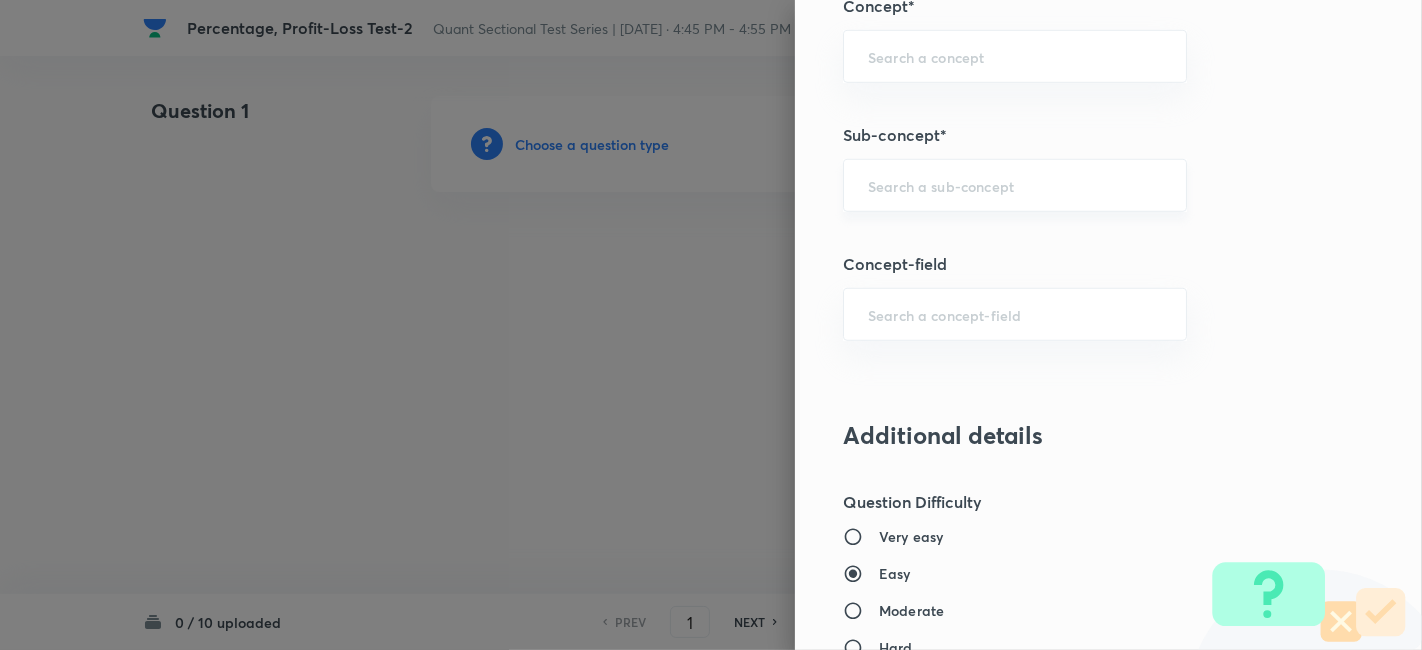click on "​" at bounding box center [1015, 185] 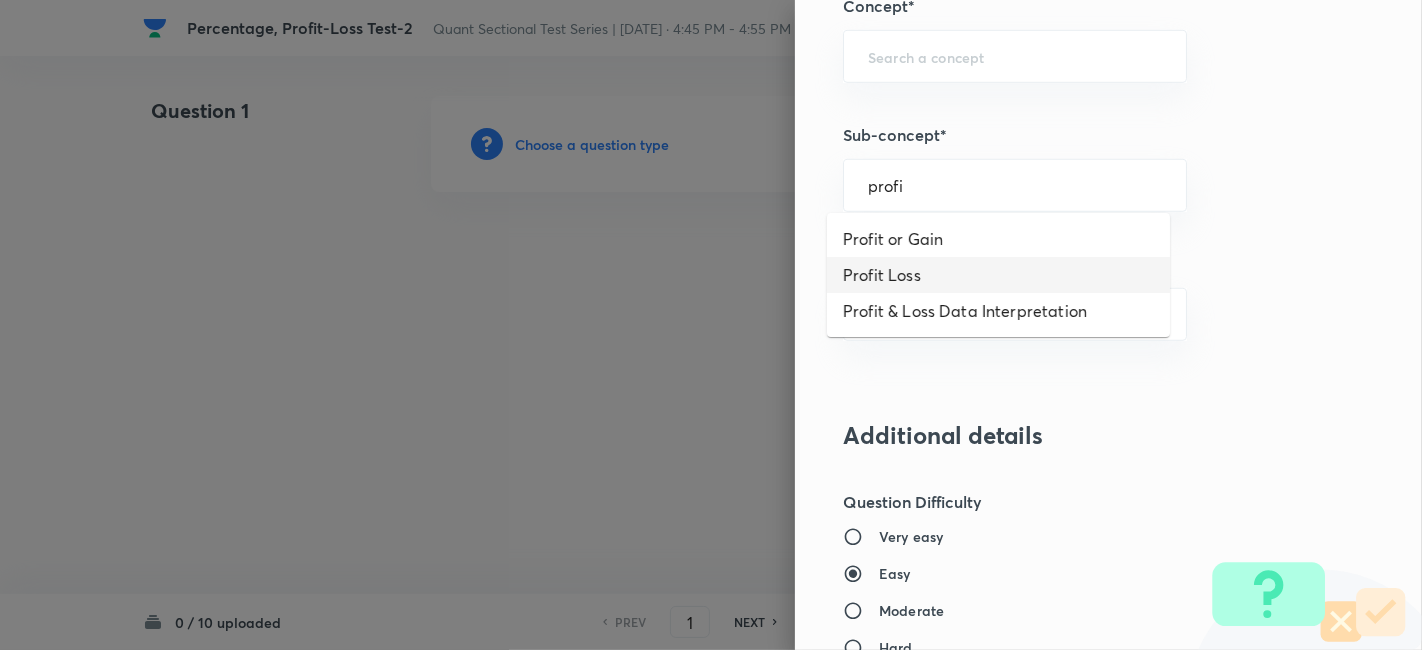 click on "Profit Loss" at bounding box center [998, 275] 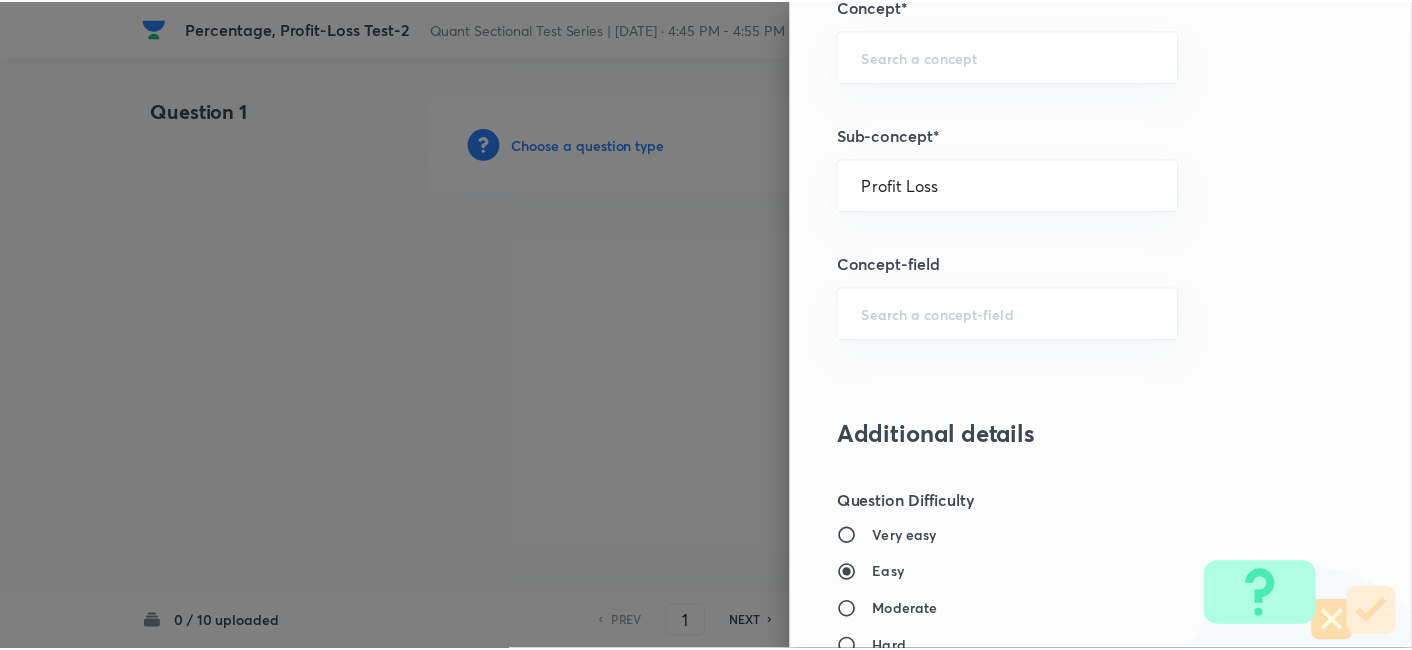 scroll, scrollTop: 2070, scrollLeft: 0, axis: vertical 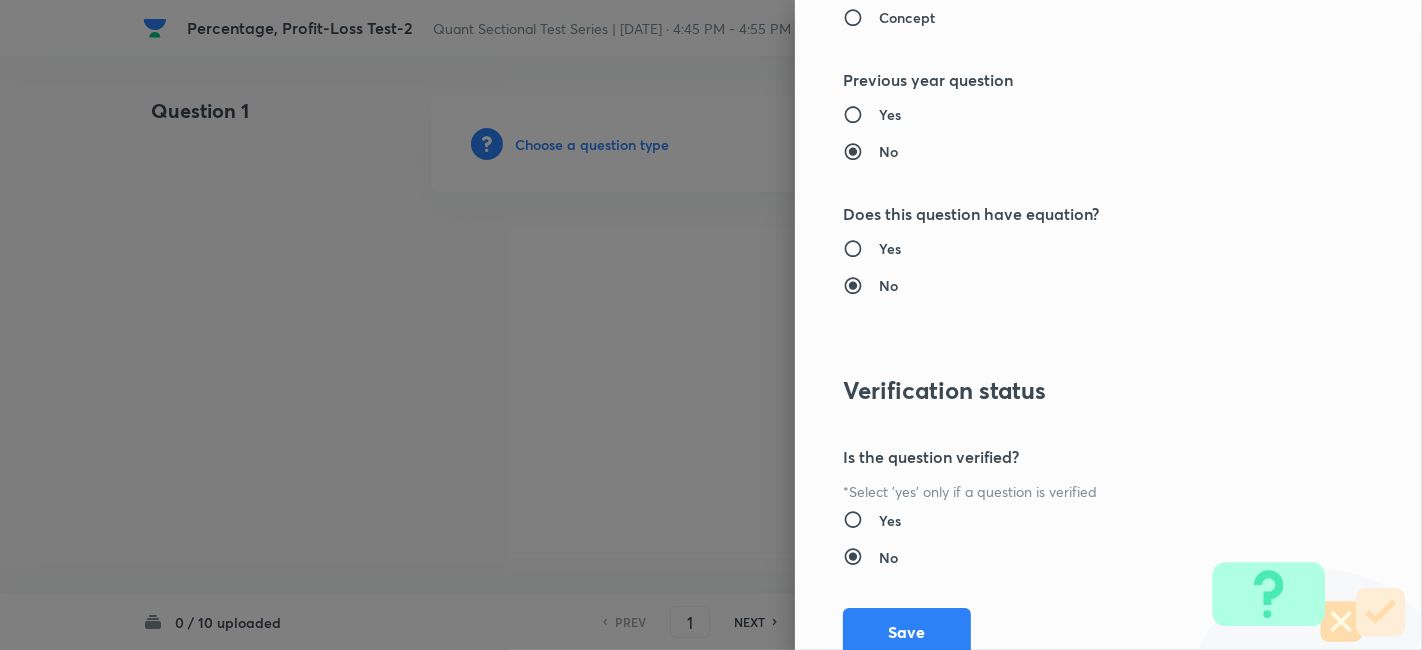 type on "Quantitative Aptitude" 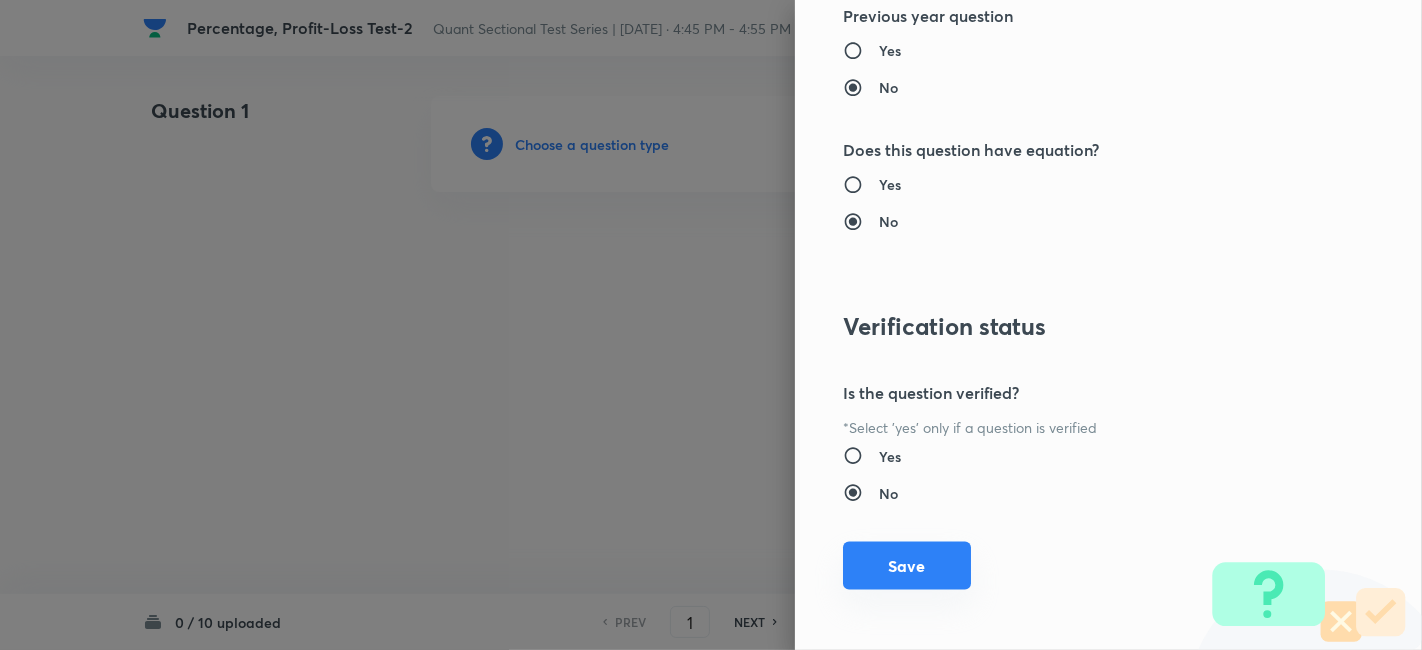 click on "Save" at bounding box center [907, 566] 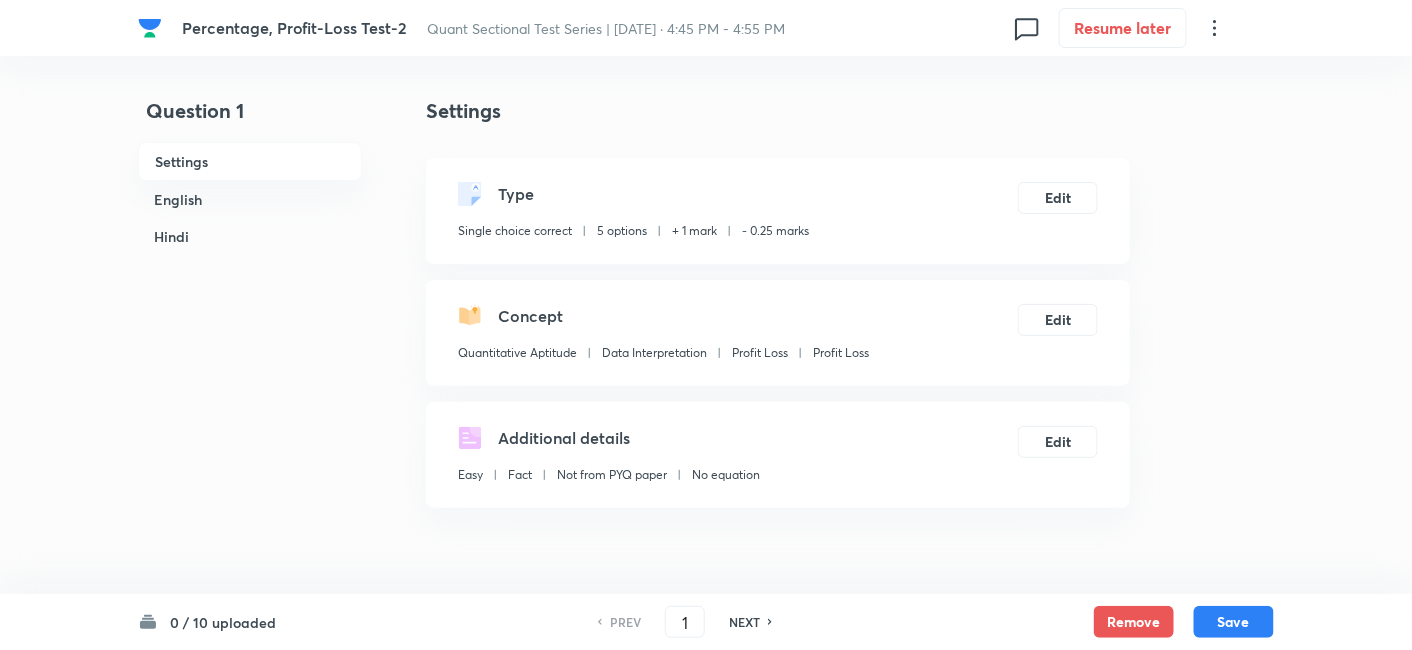 scroll, scrollTop: 630, scrollLeft: 0, axis: vertical 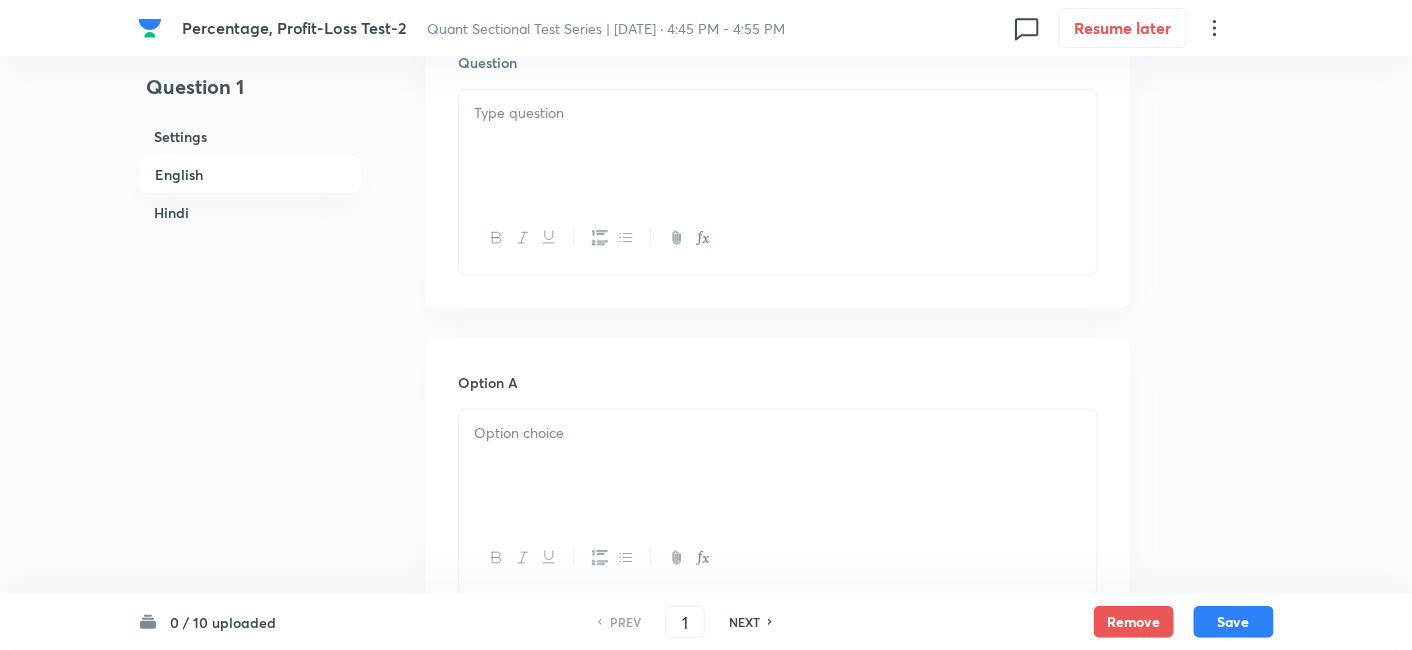 click at bounding box center (778, 146) 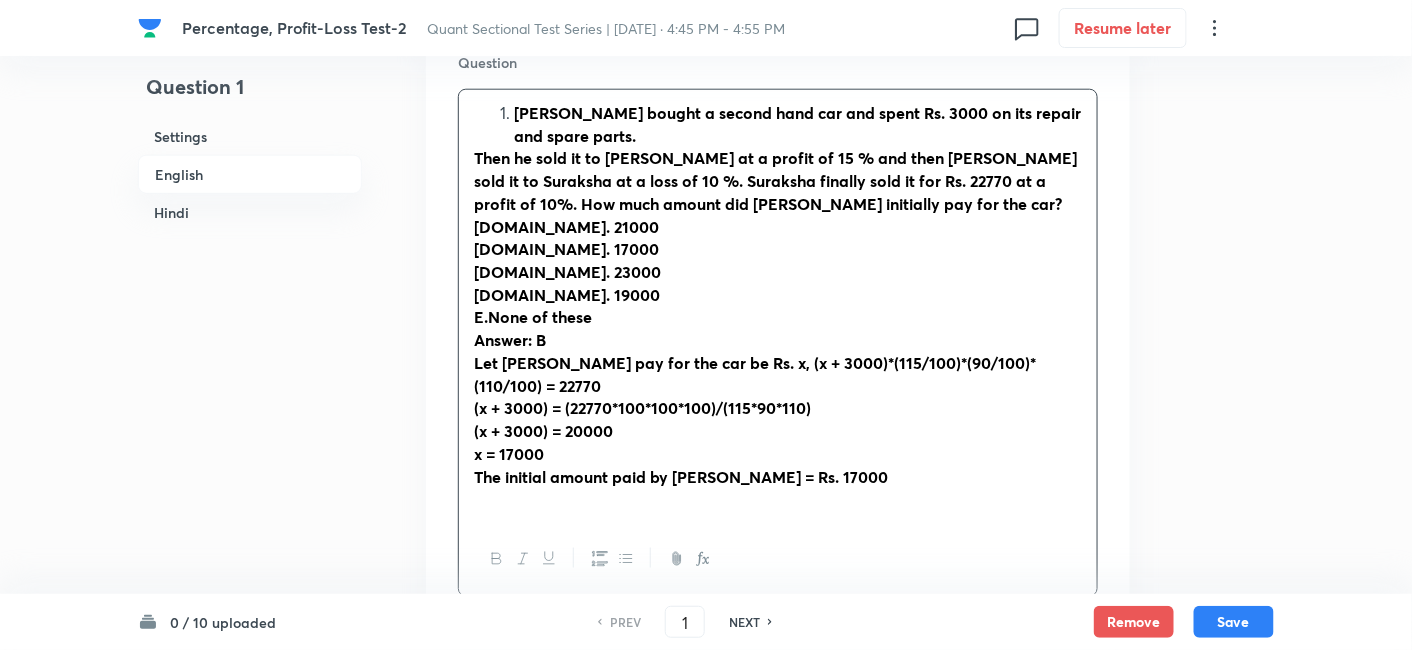 click on "Satakshi bought a second hand car and spent Rs. 3000 on its repair and spare parts." at bounding box center (797, 124) 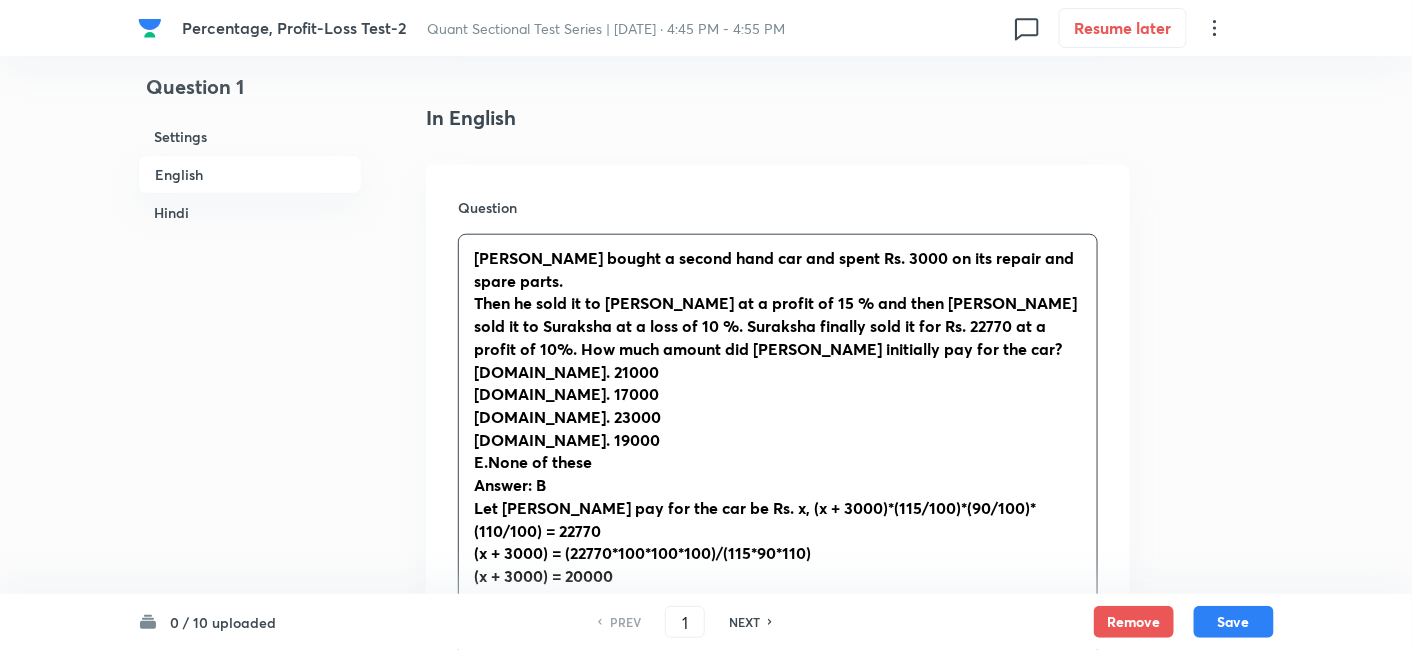 scroll, scrollTop: 504, scrollLeft: 0, axis: vertical 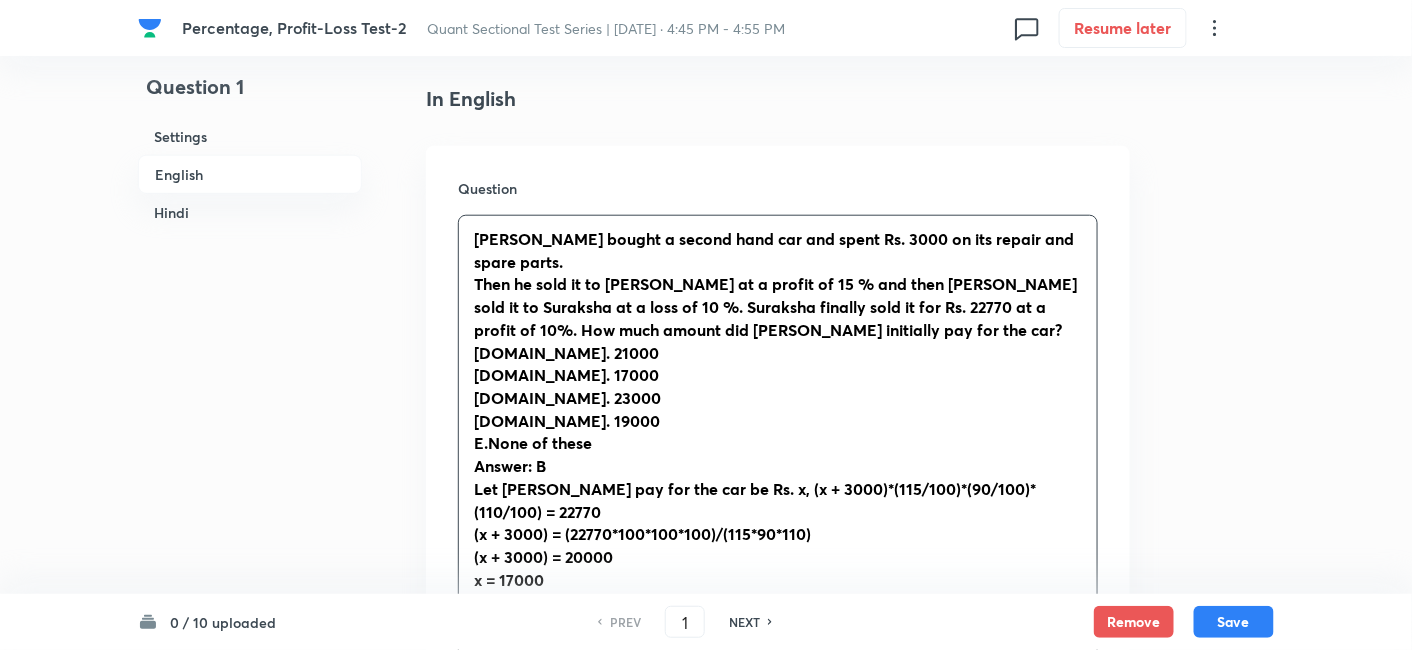 click on "Satakshi bought a second hand car and spent Rs. 3000 on its repair and spare parts.  Then he sold it to Rakes at a profit of 15 % and then Rakes sold it to Suraksha at a loss of 10 %. Suraksha finally sold it for Rs. 22770 at a profit of 10%. How much amount did Satakshi initially pay for the car? A.Rs. 21000  B.Rs. 17000  C.Rs. 23000  D.Rs. 19000  E.None of these   Answer: B Let Satakshi pay for the car be Rs. x, (x + 3000)*(115/100)*(90/100)*(110/100) = 22770  (x + 3000) = (22770*100*100*100)/(115*90*110)  (x + 3000) = 20000  x = 17000  The initial amount paid by Satakshi = Rs. 17000" at bounding box center [778, 432] 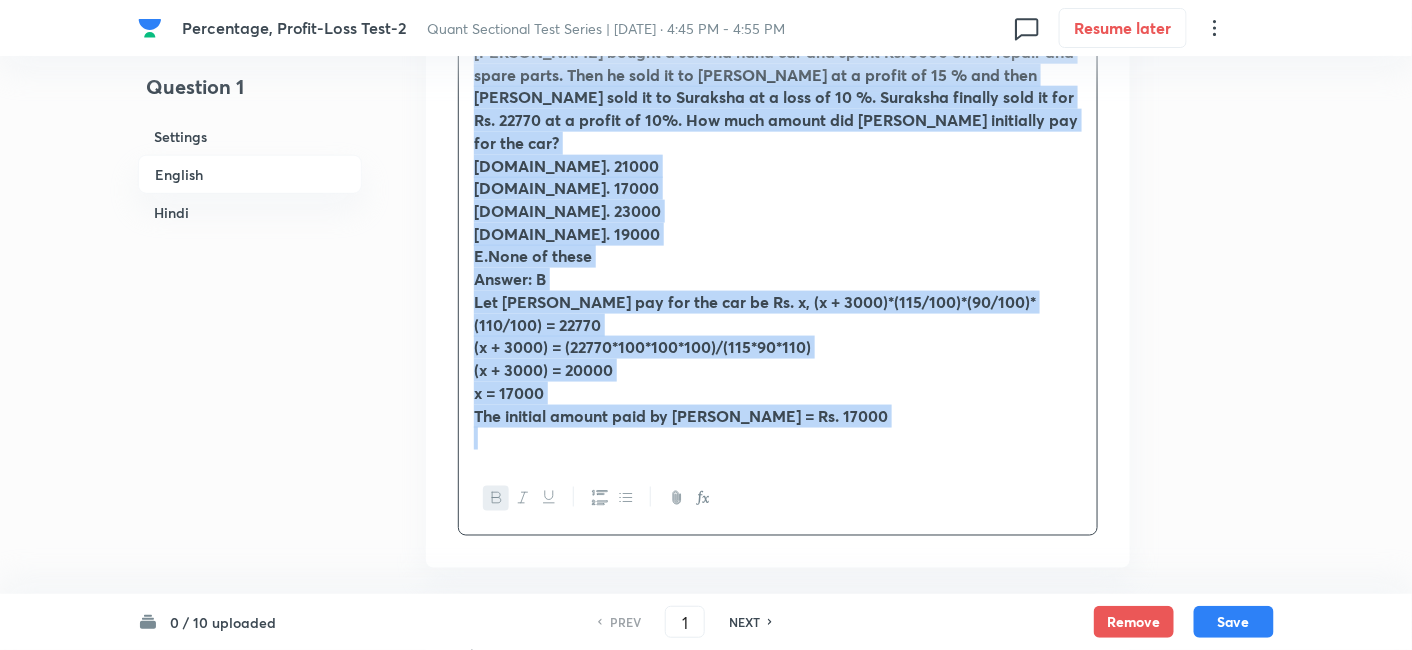 scroll, scrollTop: 750, scrollLeft: 0, axis: vertical 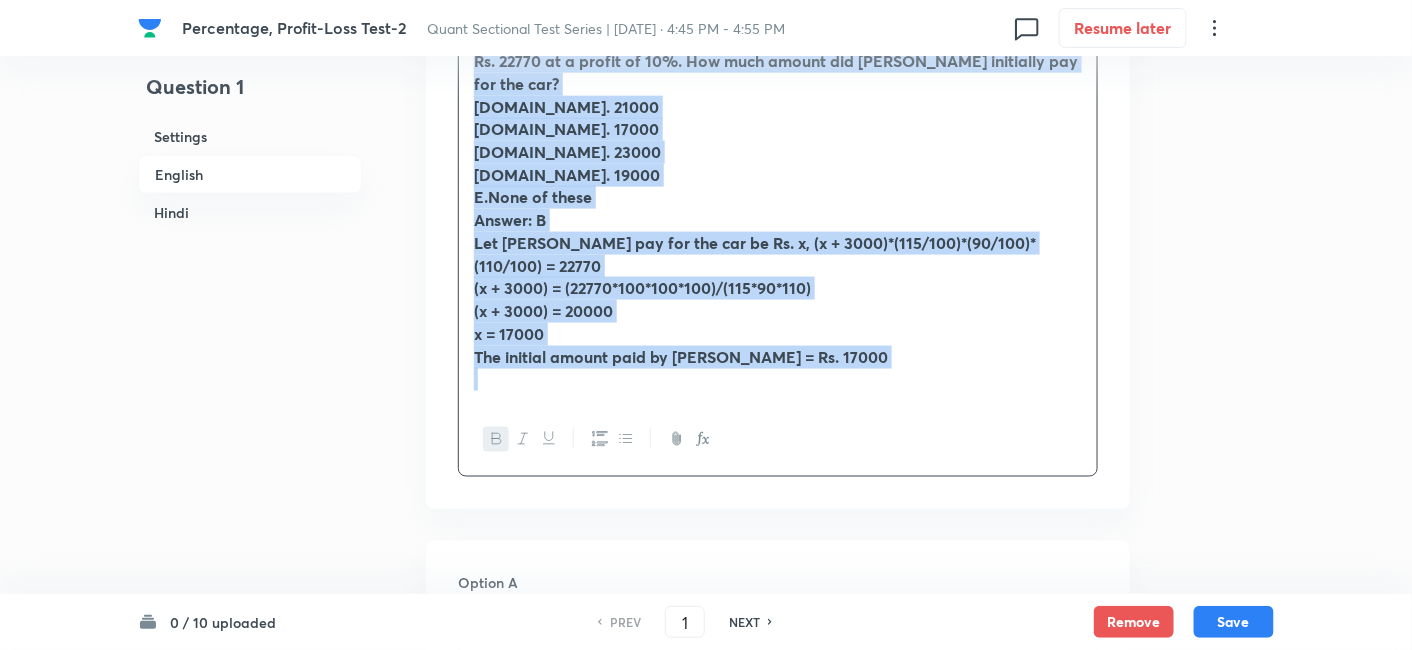 drag, startPoint x: 466, startPoint y: 238, endPoint x: 977, endPoint y: 473, distance: 562.4465 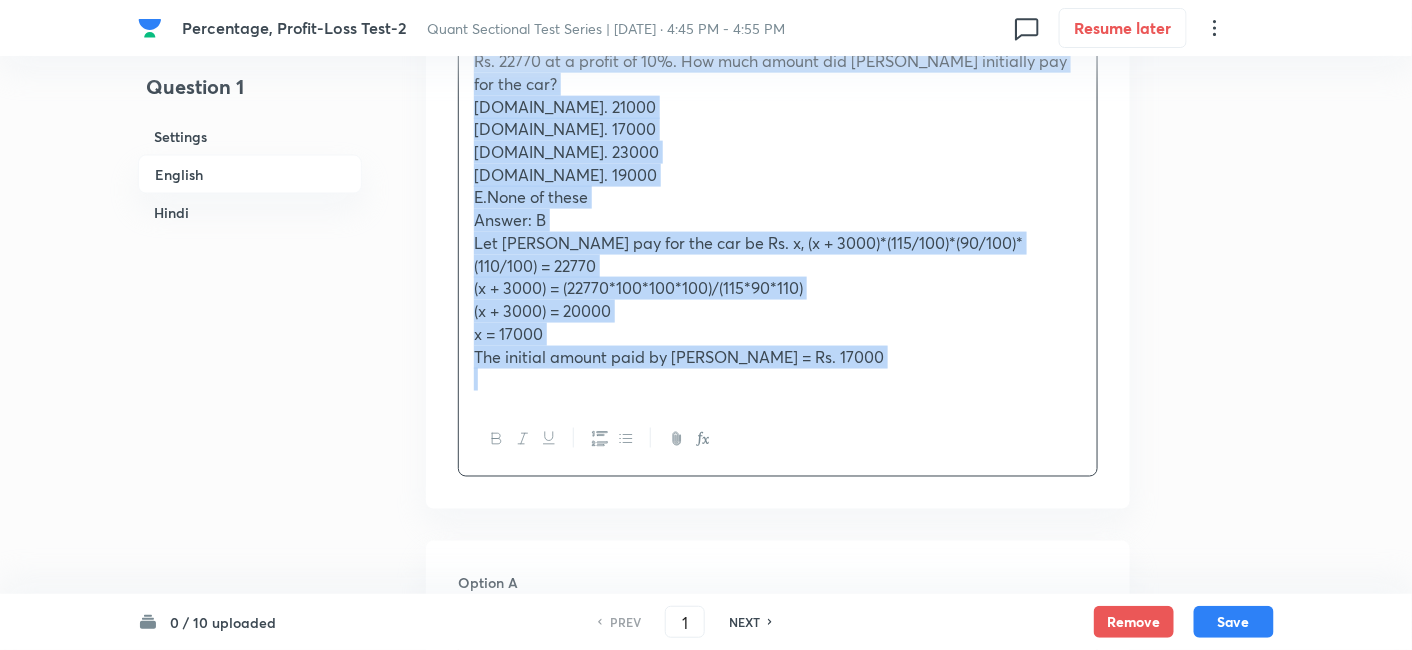 copy on "Satakshi bought a second hand car and spent Rs. 3000 on its repair and spare parts. Then he sold it to Rakes at a profit of 15 % and then Rakes sold it to Suraksha at a loss of 10 %. Suraksha finally sold it for Rs. 22770 at a profit of 10%. How much amount did Satakshi initially pay for the car? A.Rs. 21000  B.Rs. 17000  C.Rs. 23000  D.Rs. 19000  E.None of these   Answer: B Let Satakshi pay for the car be Rs. x, (x + 3000)*(115/100)*(90/100)*(110/100) = 22770  (x + 3000) = (22770*100*100*100)/(115*90*110)  (x + 3000) = 20000  x = 17000  The initial amount paid by Satakshi = Rs. 17000" 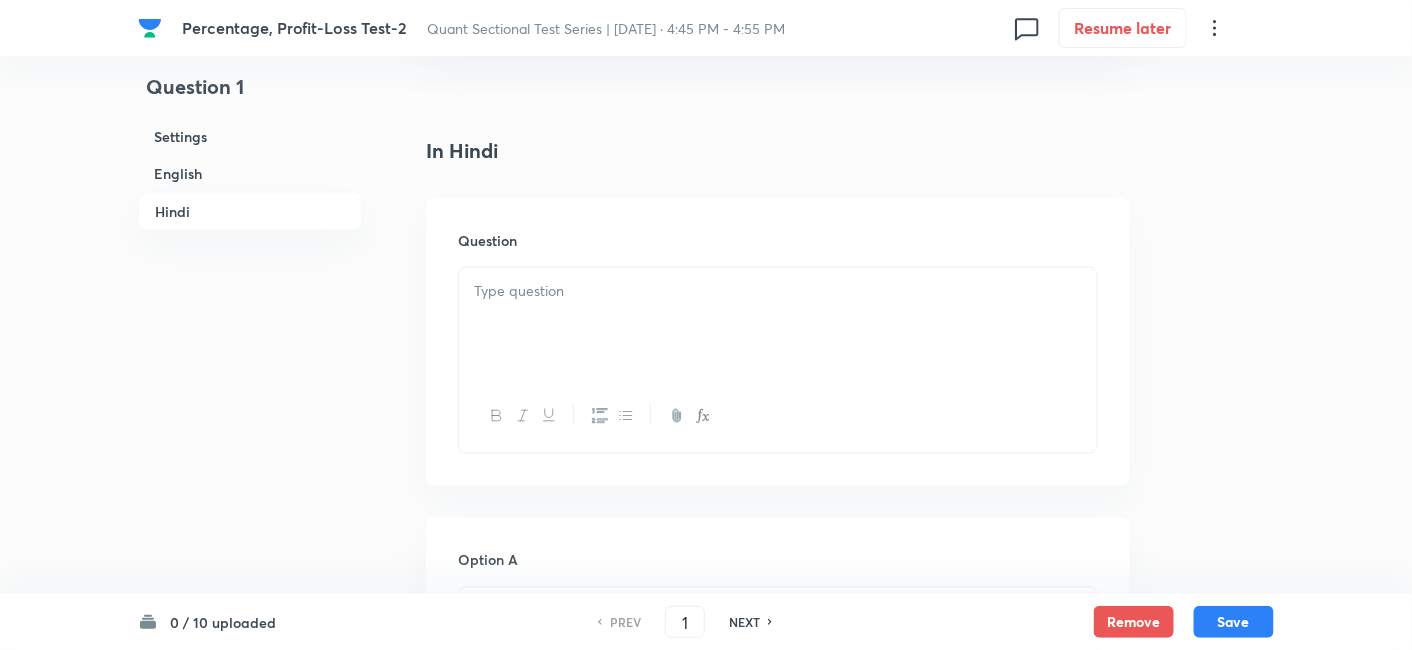 scroll, scrollTop: 3156, scrollLeft: 0, axis: vertical 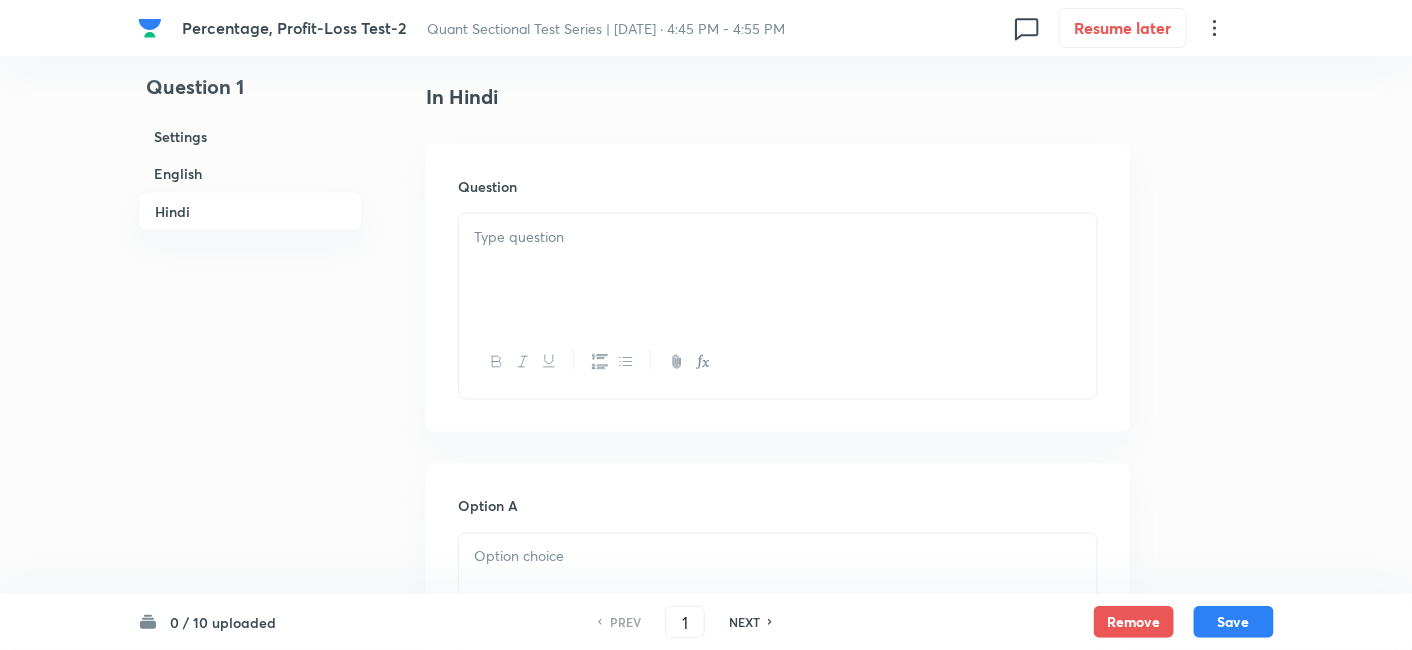 click at bounding box center (778, 237) 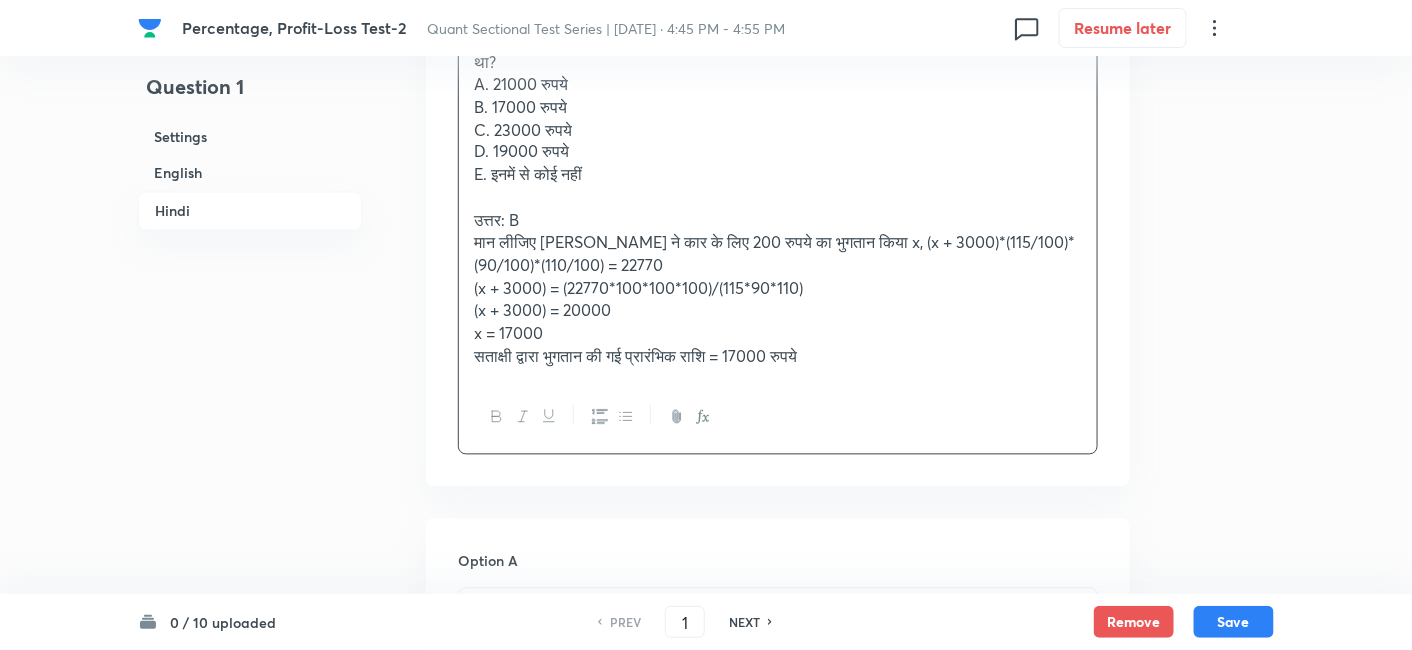 scroll, scrollTop: 3457, scrollLeft: 0, axis: vertical 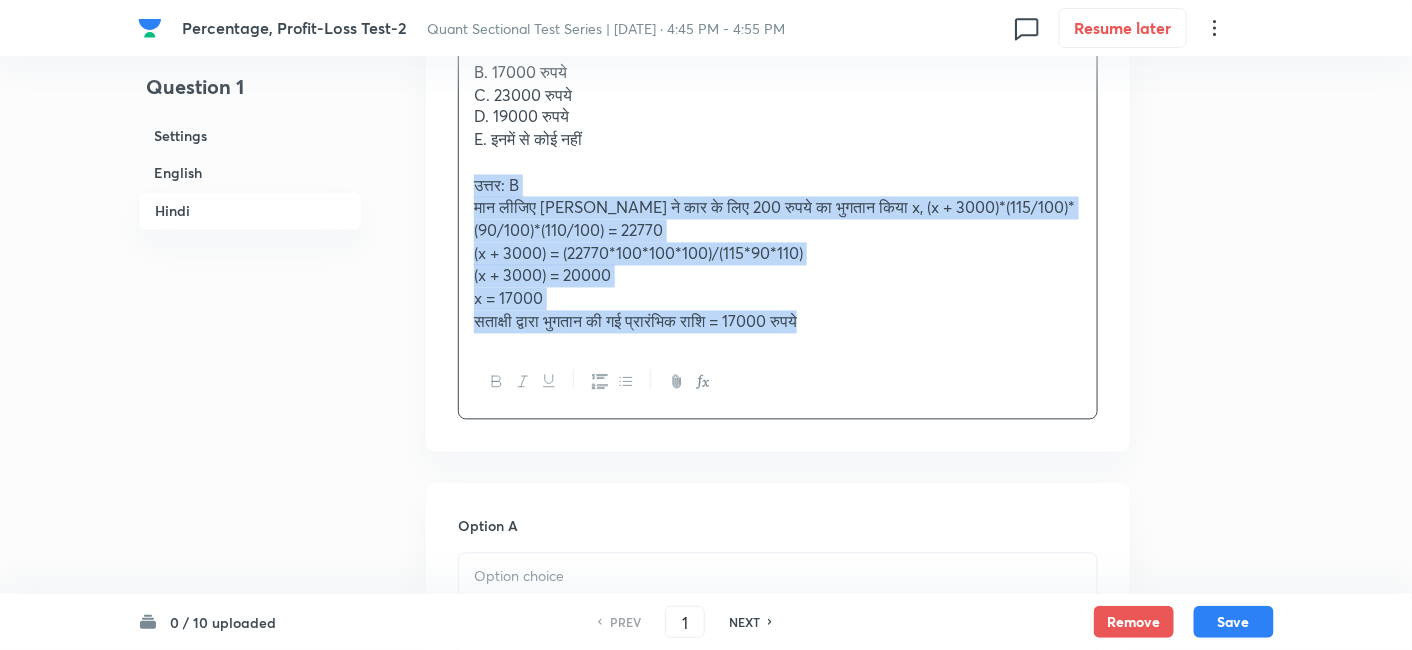 drag, startPoint x: 474, startPoint y: 139, endPoint x: 911, endPoint y: 332, distance: 477.72168 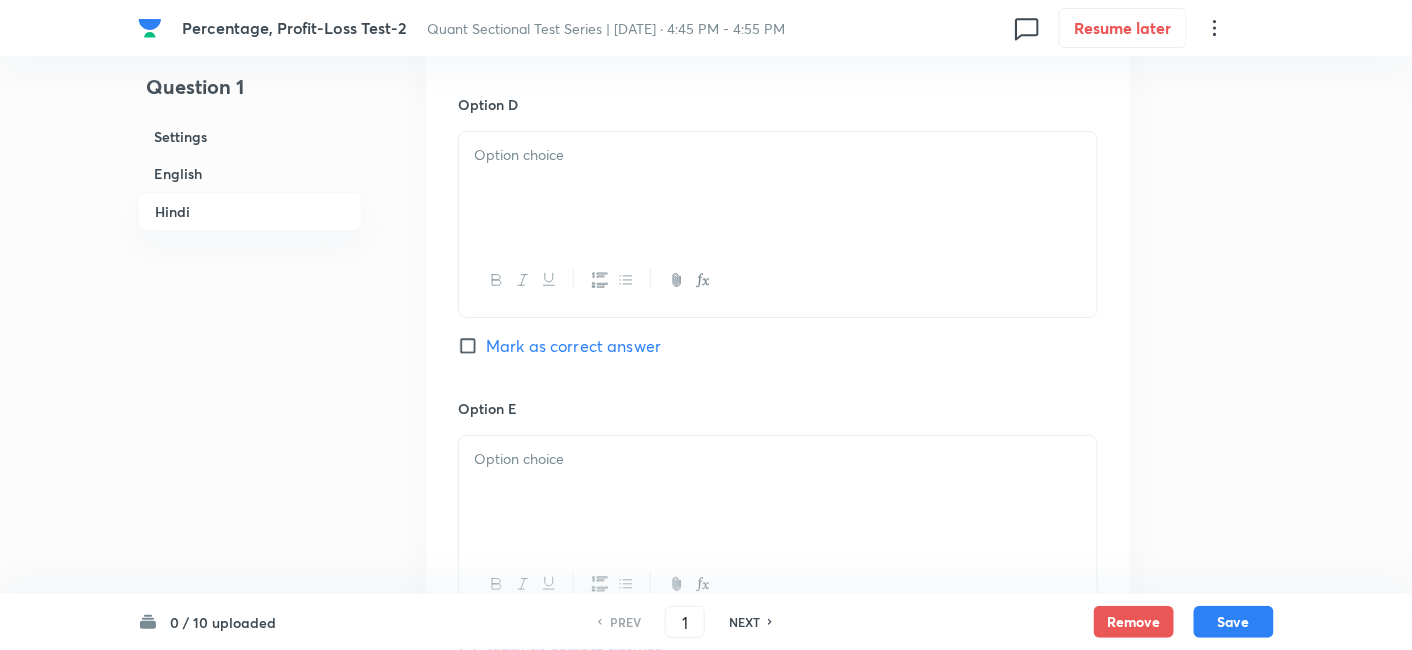 scroll, scrollTop: 5145, scrollLeft: 0, axis: vertical 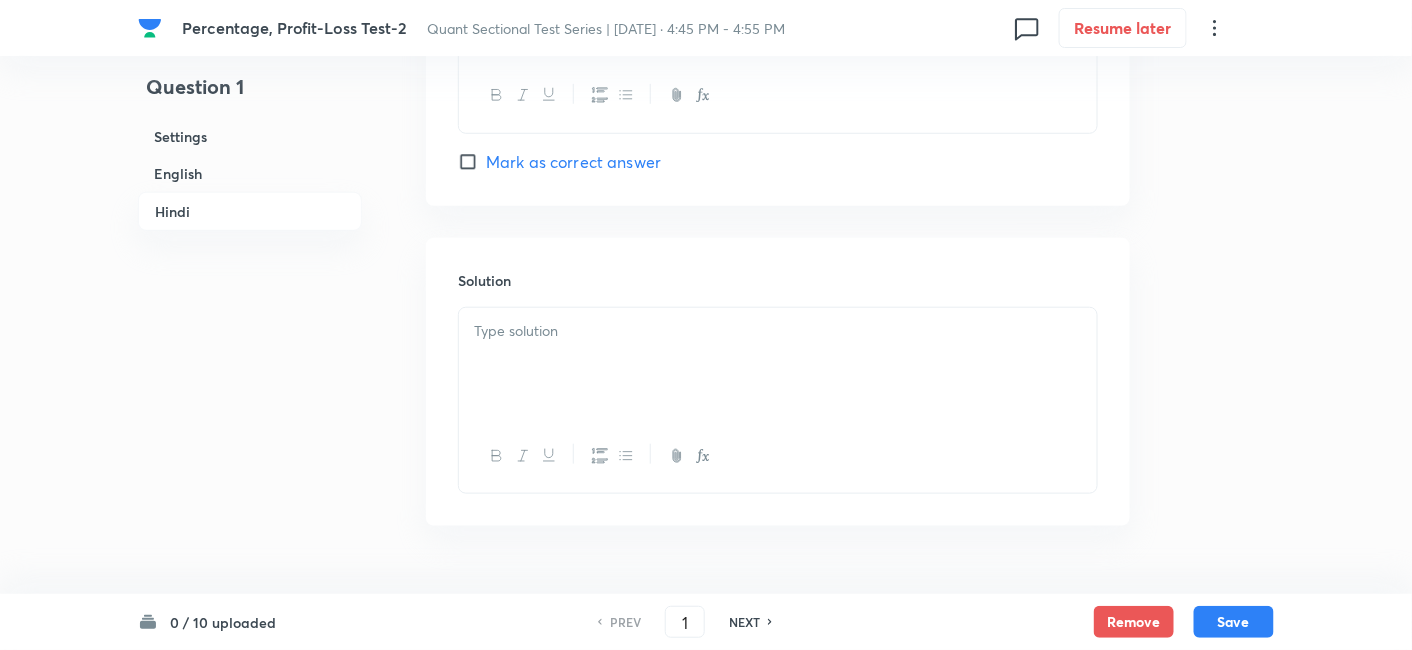 click at bounding box center (778, 364) 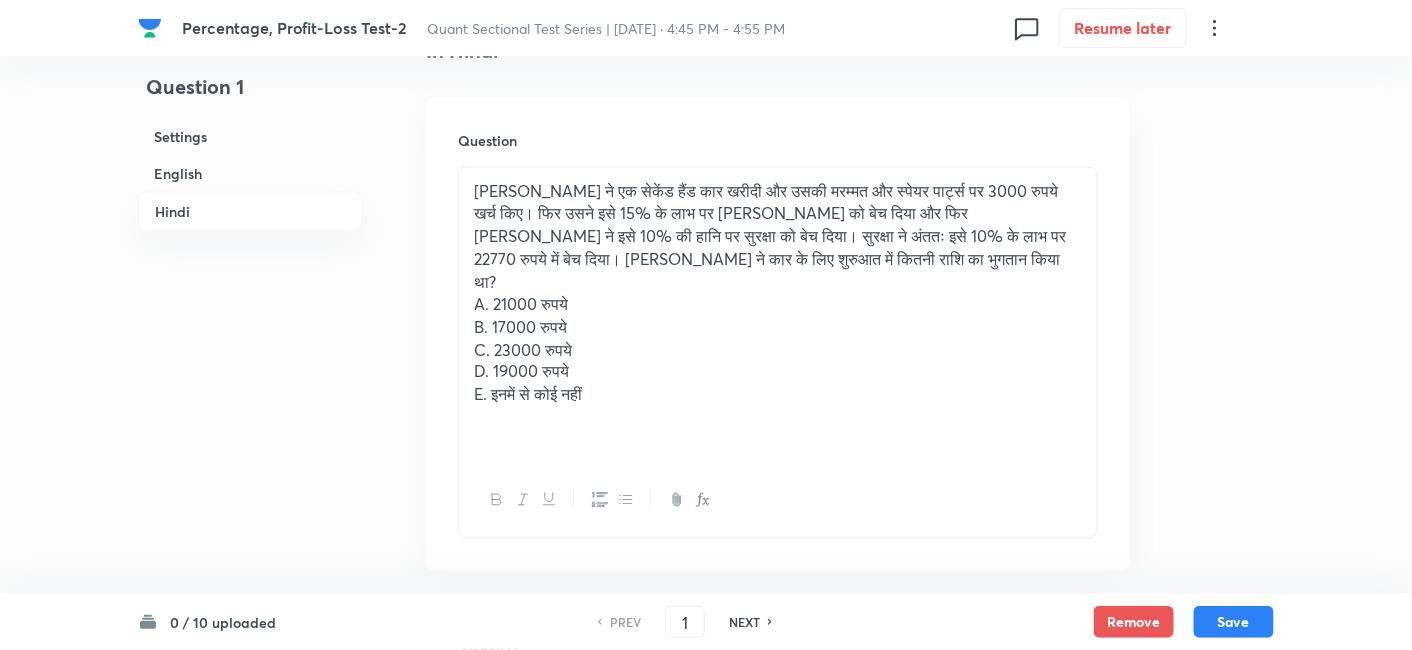 scroll, scrollTop: 3285, scrollLeft: 0, axis: vertical 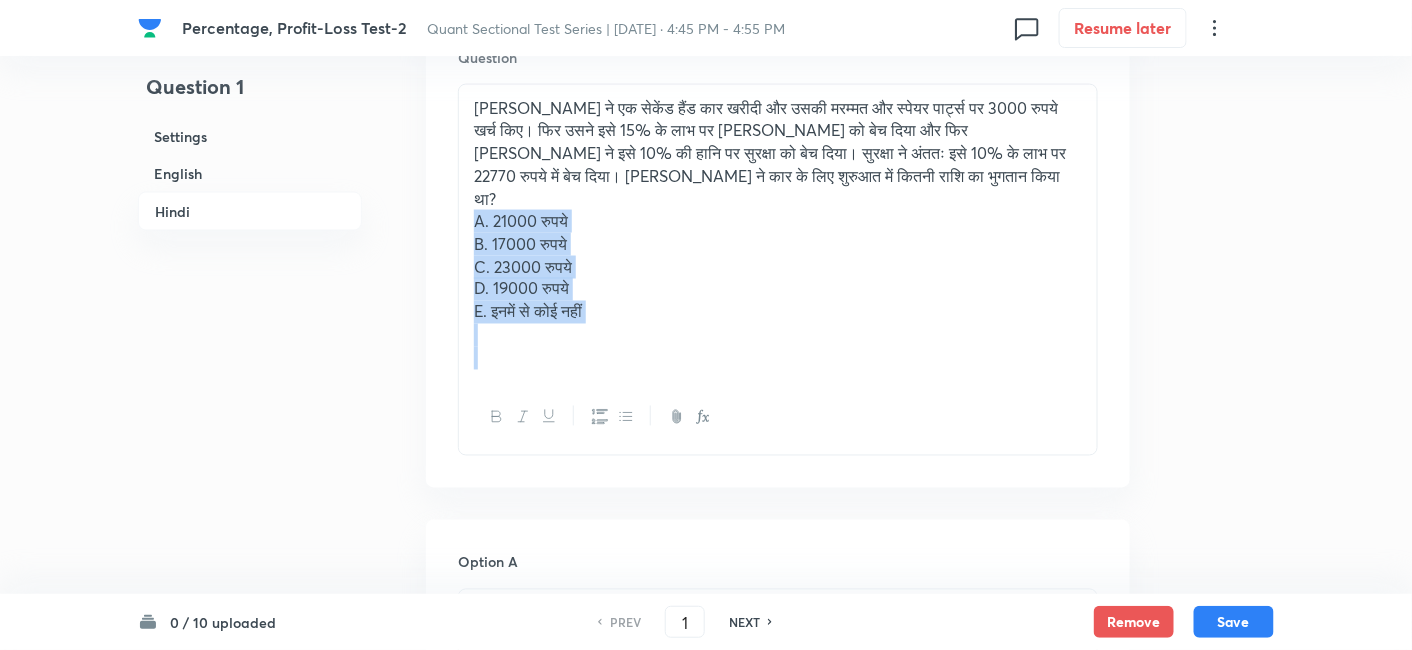 drag, startPoint x: 461, startPoint y: 179, endPoint x: 750, endPoint y: 351, distance: 336.31088 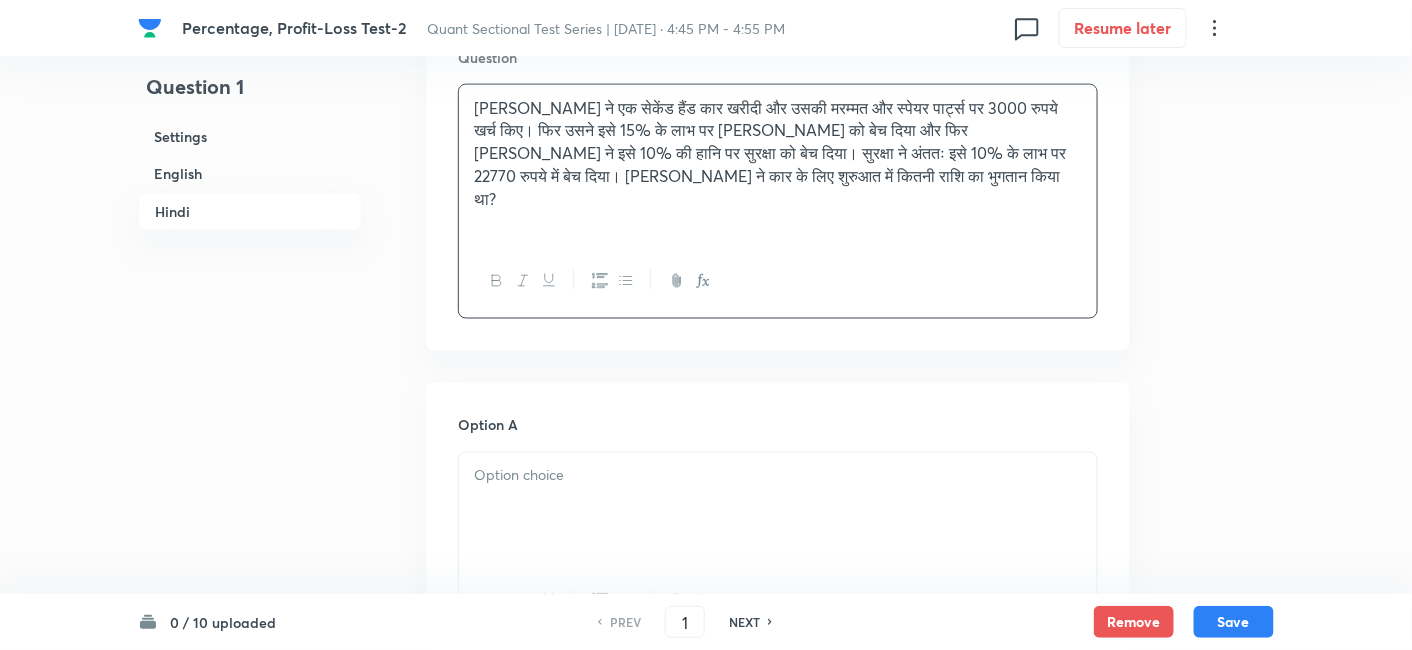 scroll, scrollTop: 3491, scrollLeft: 0, axis: vertical 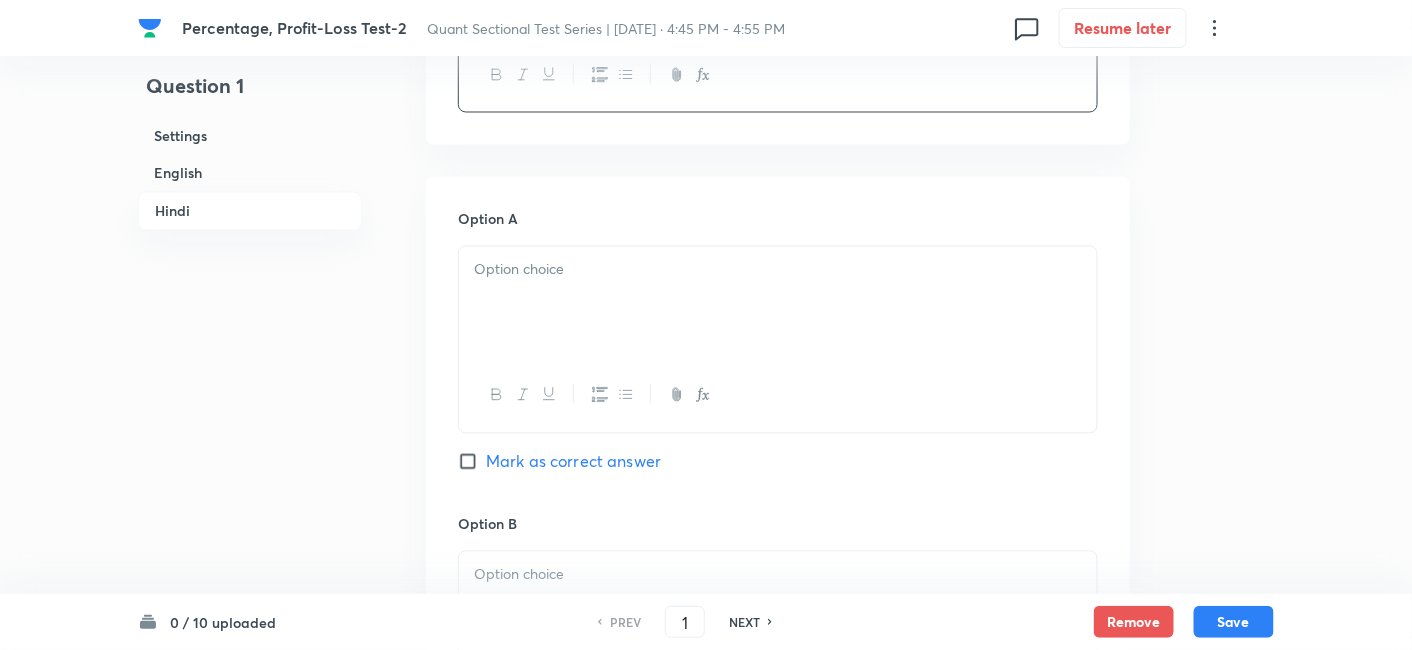 click at bounding box center [778, 303] 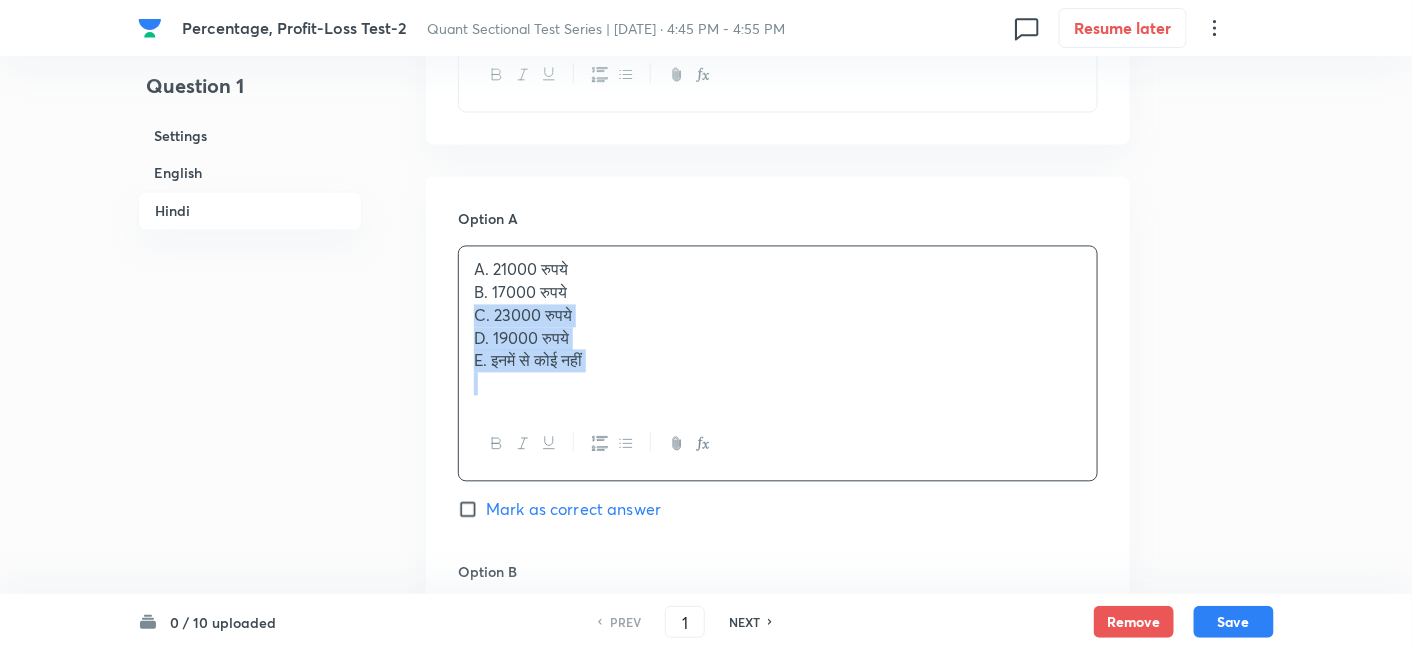 drag, startPoint x: 465, startPoint y: 255, endPoint x: 713, endPoint y: 423, distance: 299.54633 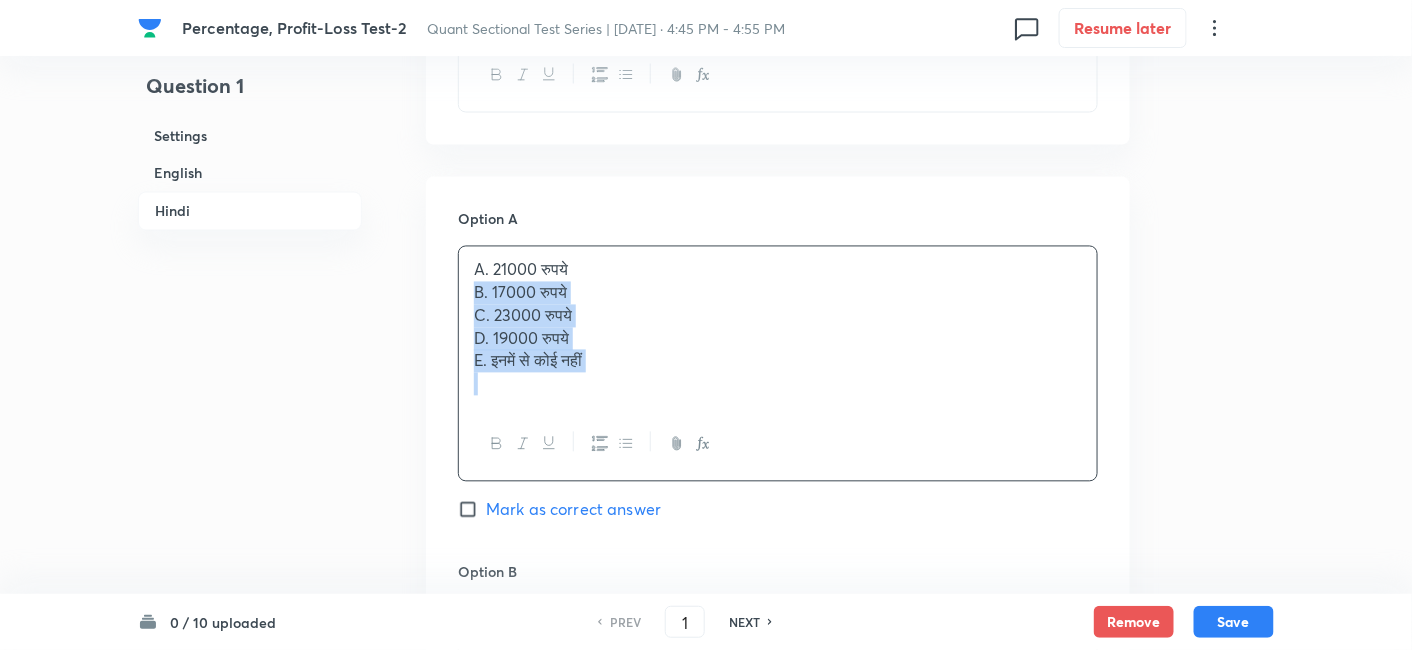 drag, startPoint x: 467, startPoint y: 241, endPoint x: 690, endPoint y: 410, distance: 279.8035 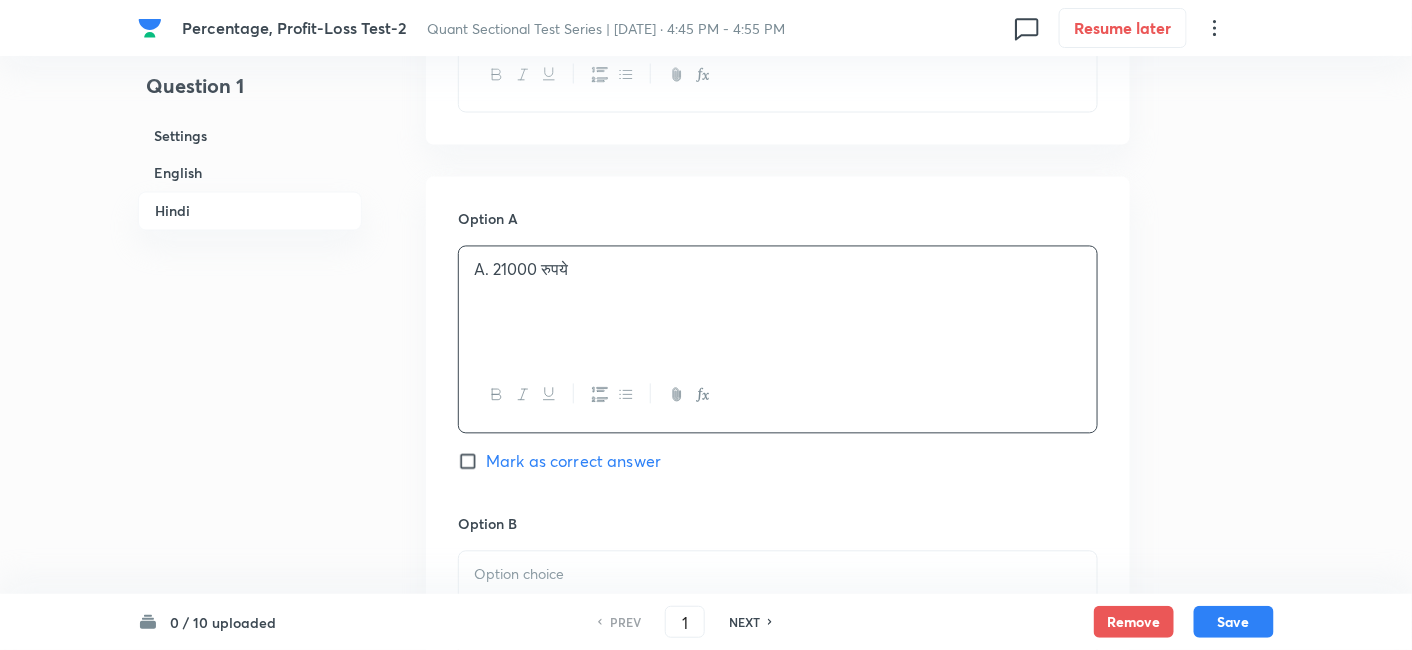 scroll, scrollTop: 3722, scrollLeft: 0, axis: vertical 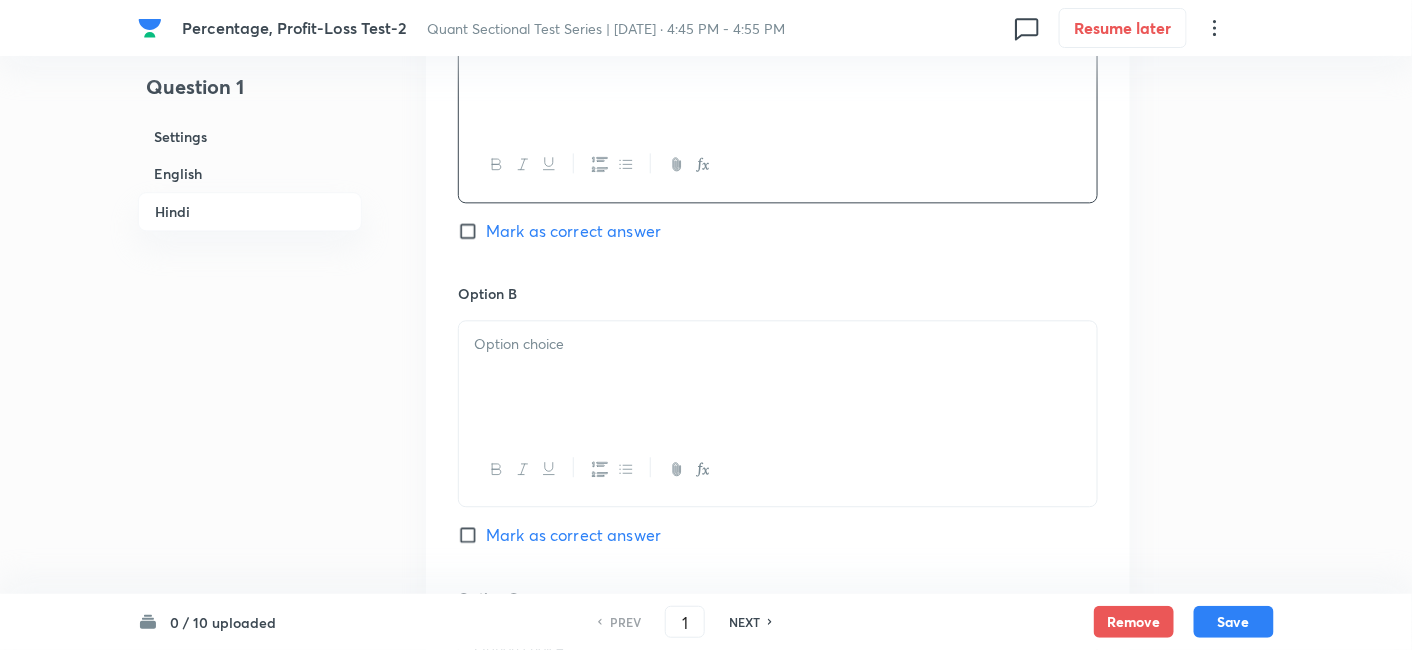 click at bounding box center (778, 377) 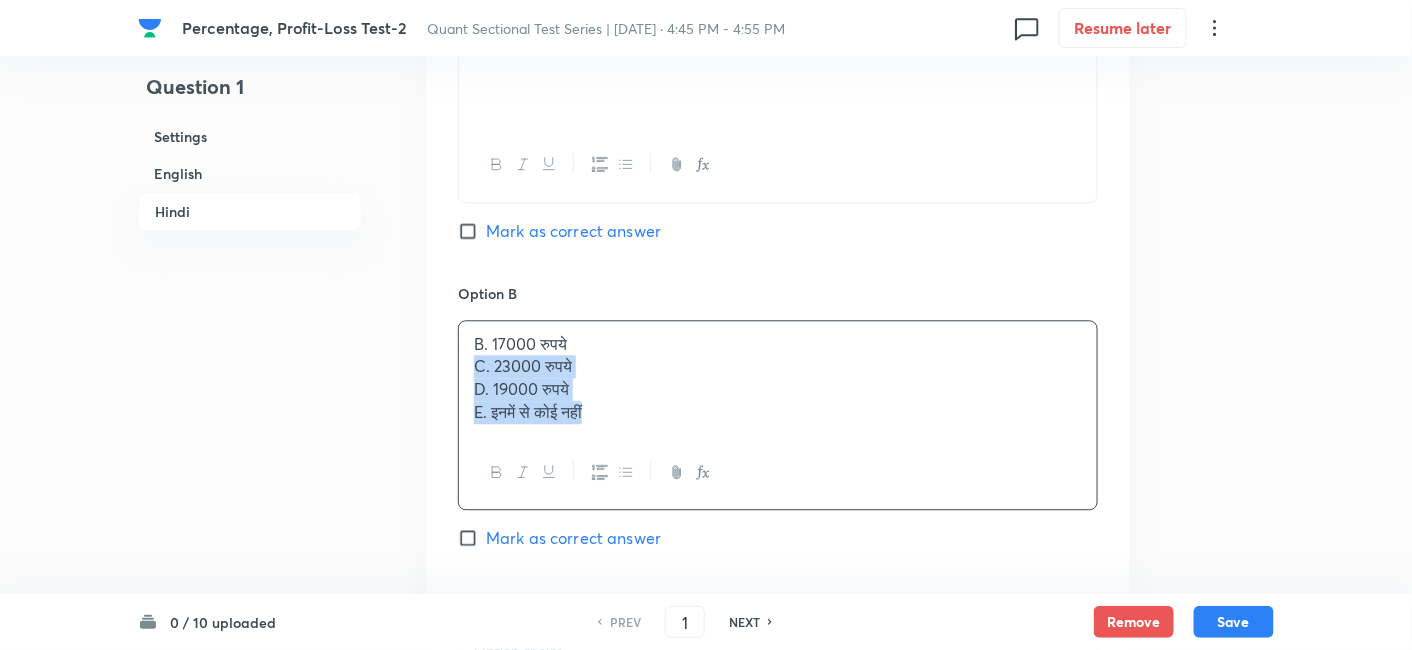 drag, startPoint x: 467, startPoint y: 316, endPoint x: 730, endPoint y: 463, distance: 301.29388 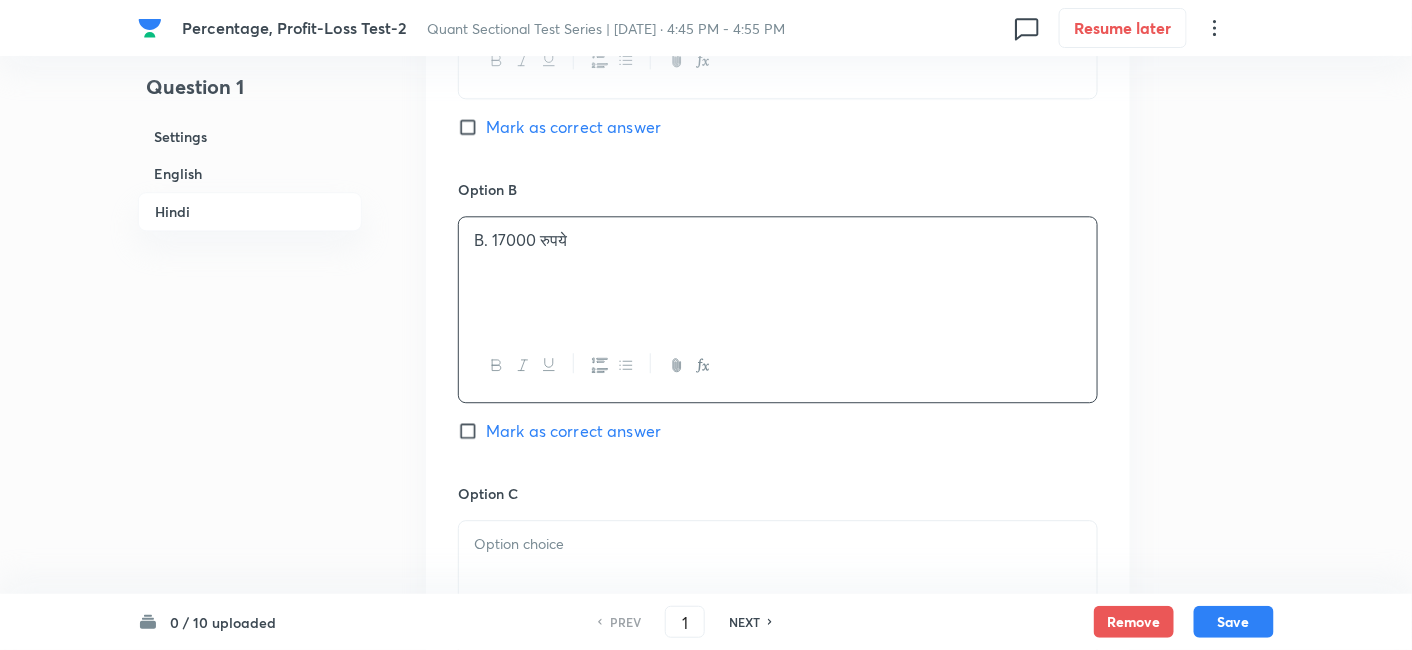 scroll, scrollTop: 3827, scrollLeft: 0, axis: vertical 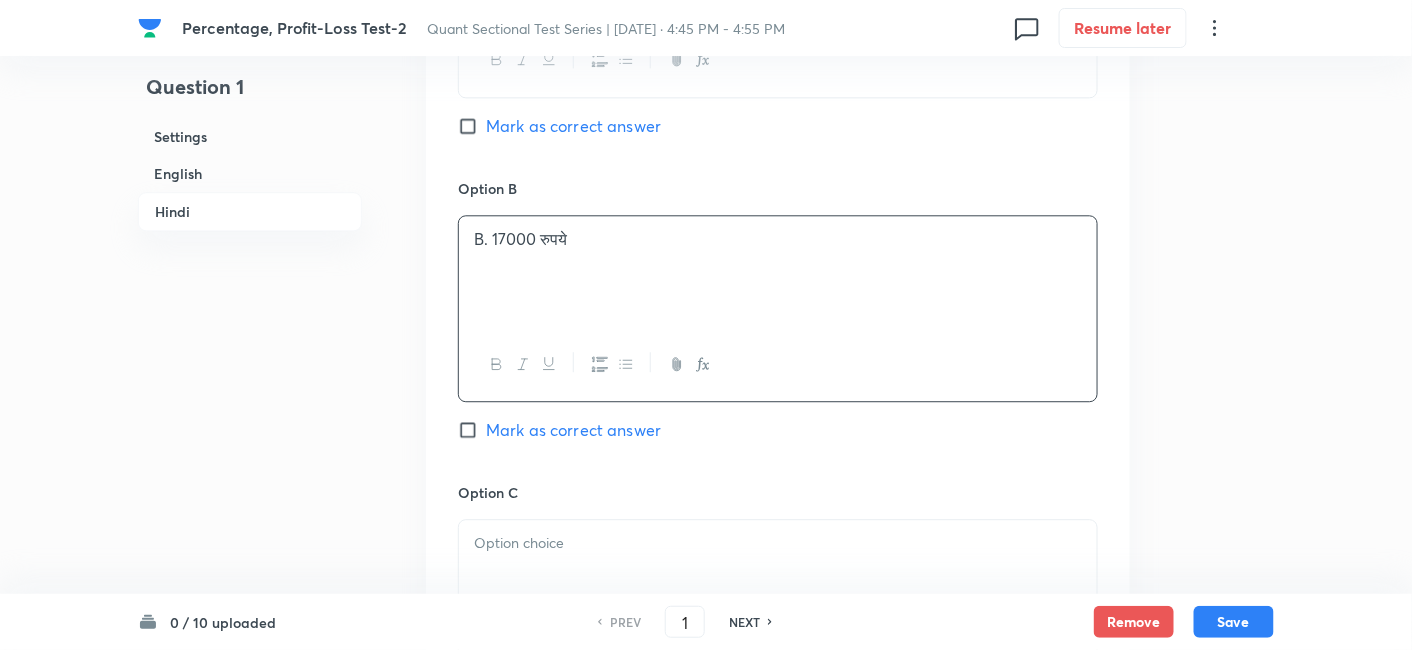 click on "Mark as correct answer" at bounding box center [573, 430] 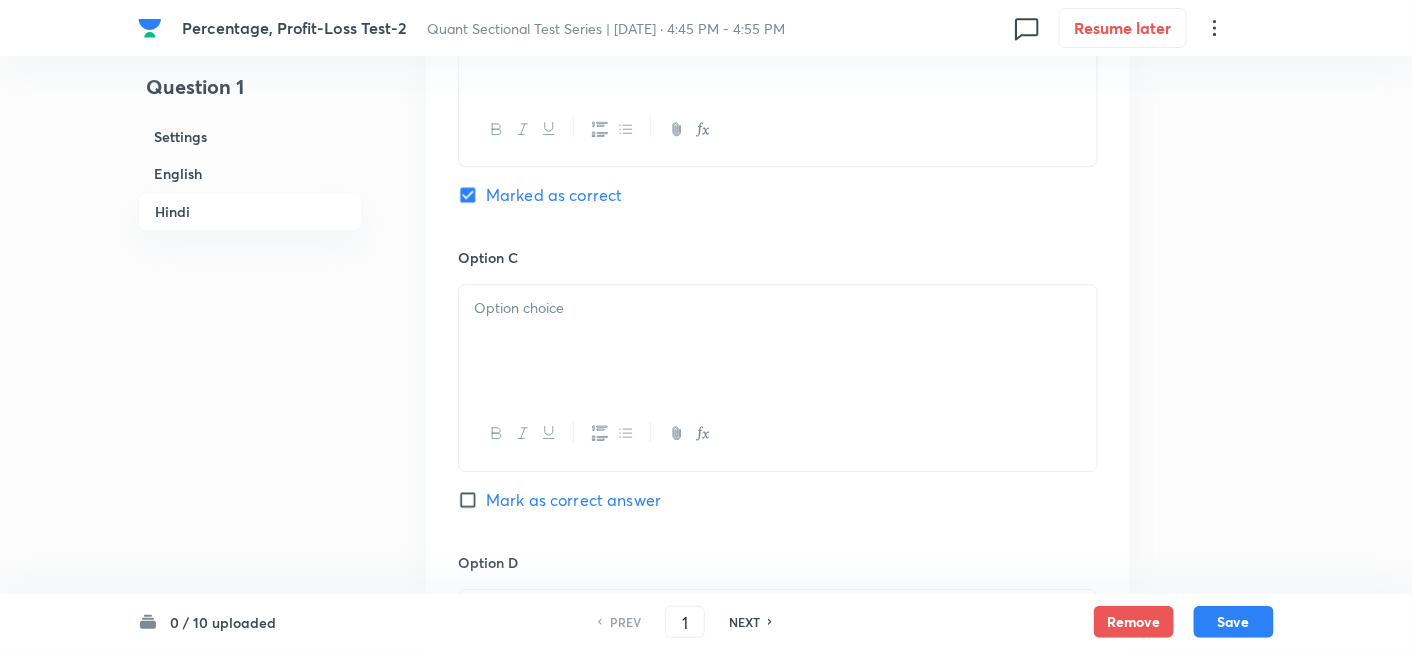 checkbox on "true" 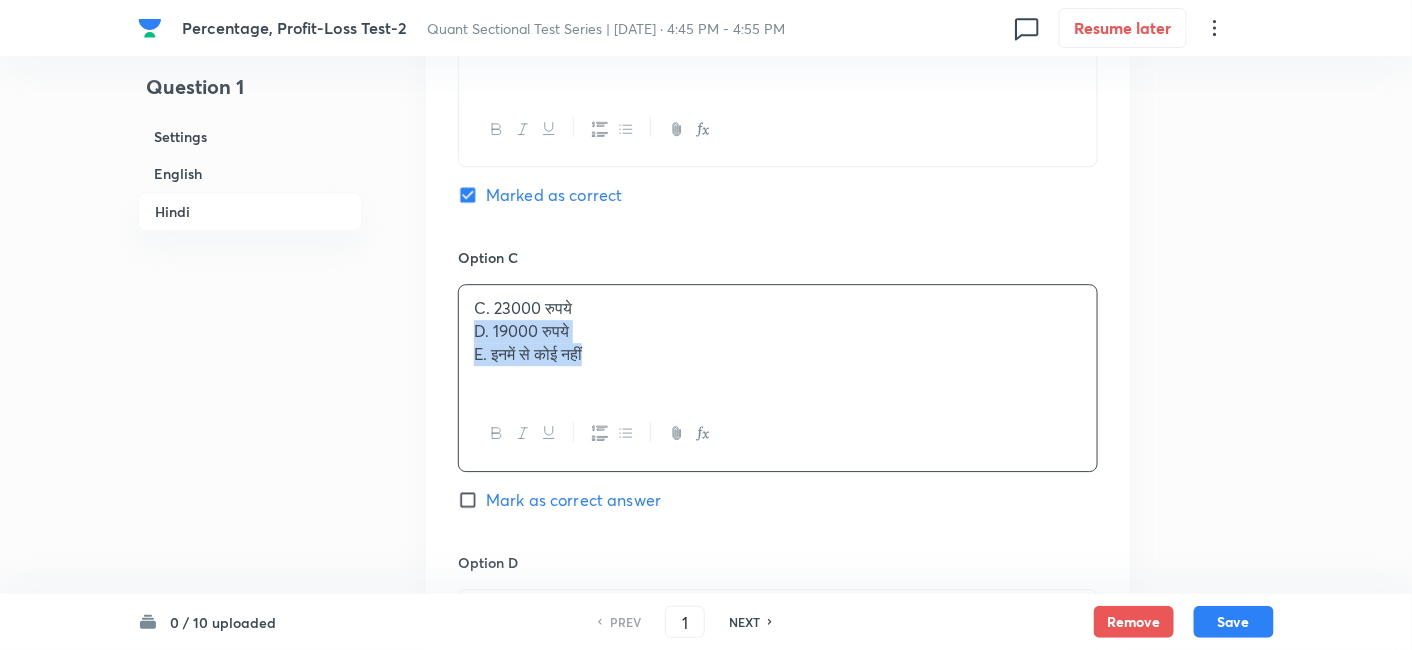 drag, startPoint x: 465, startPoint y: 275, endPoint x: 700, endPoint y: 392, distance: 262.51477 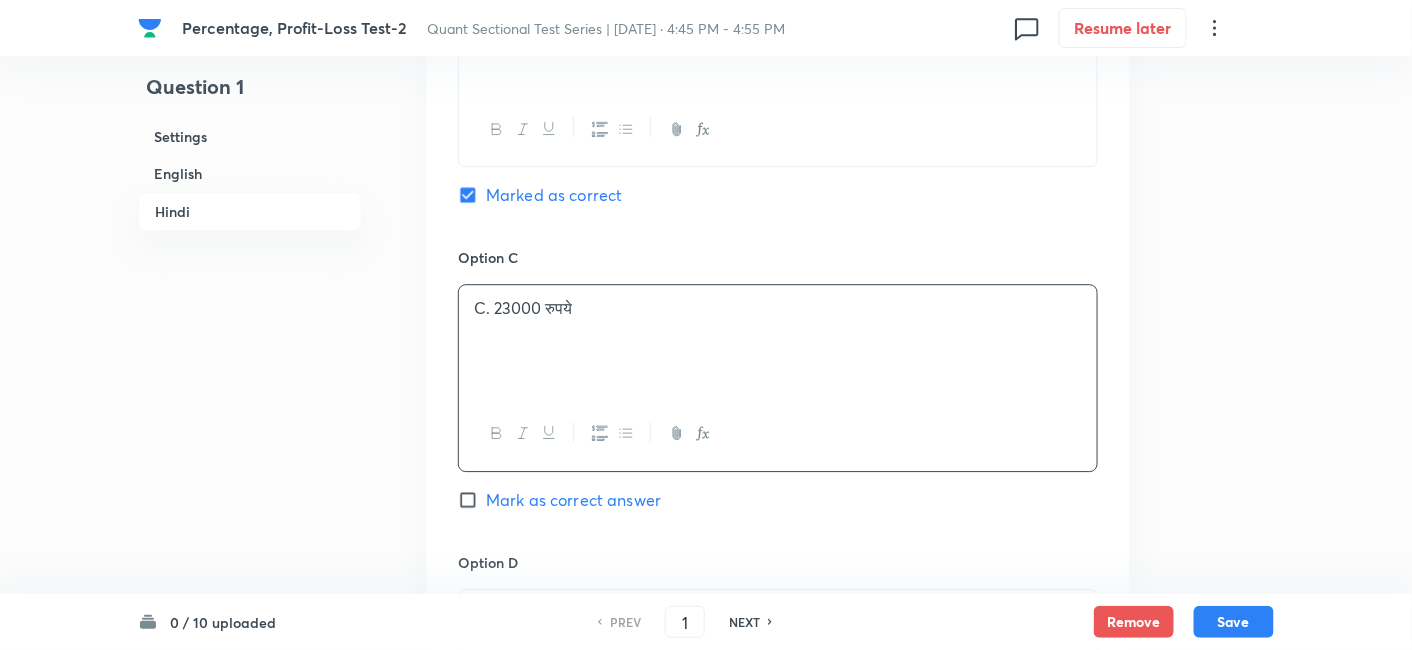 scroll, scrollTop: 4320, scrollLeft: 0, axis: vertical 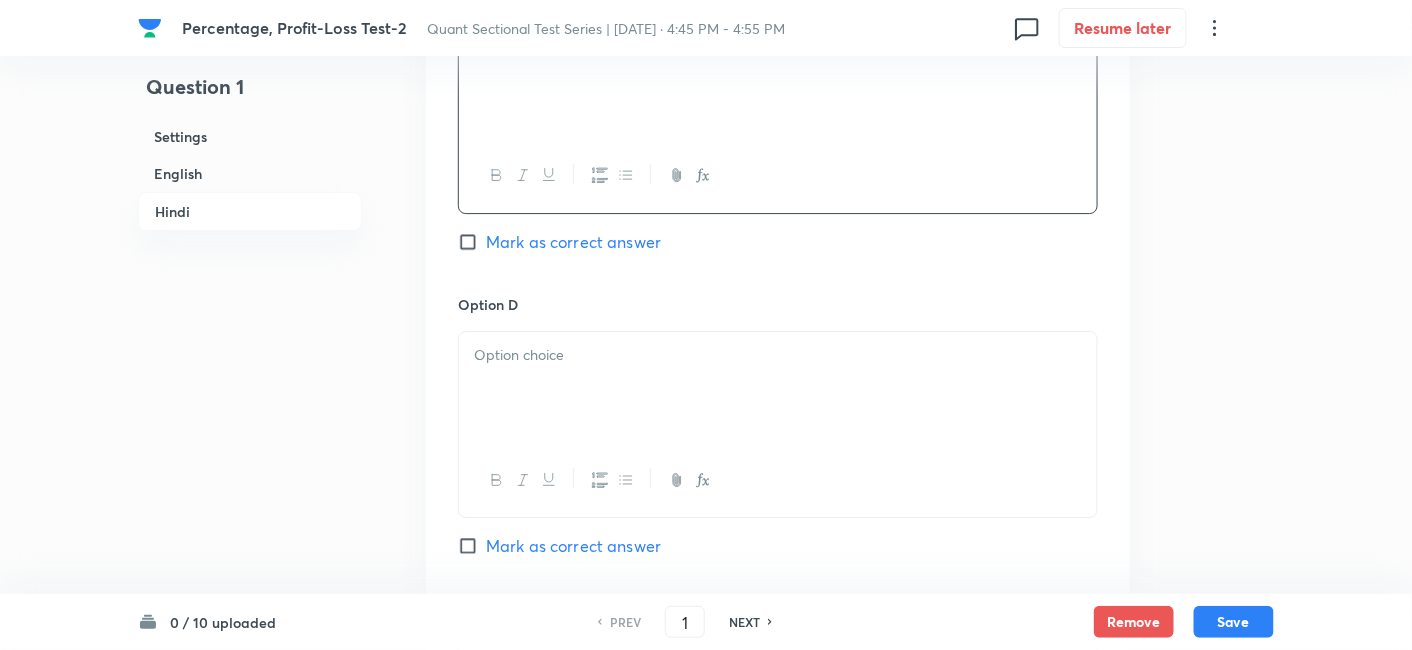 drag, startPoint x: 700, startPoint y: 392, endPoint x: 627, endPoint y: 351, distance: 83.725746 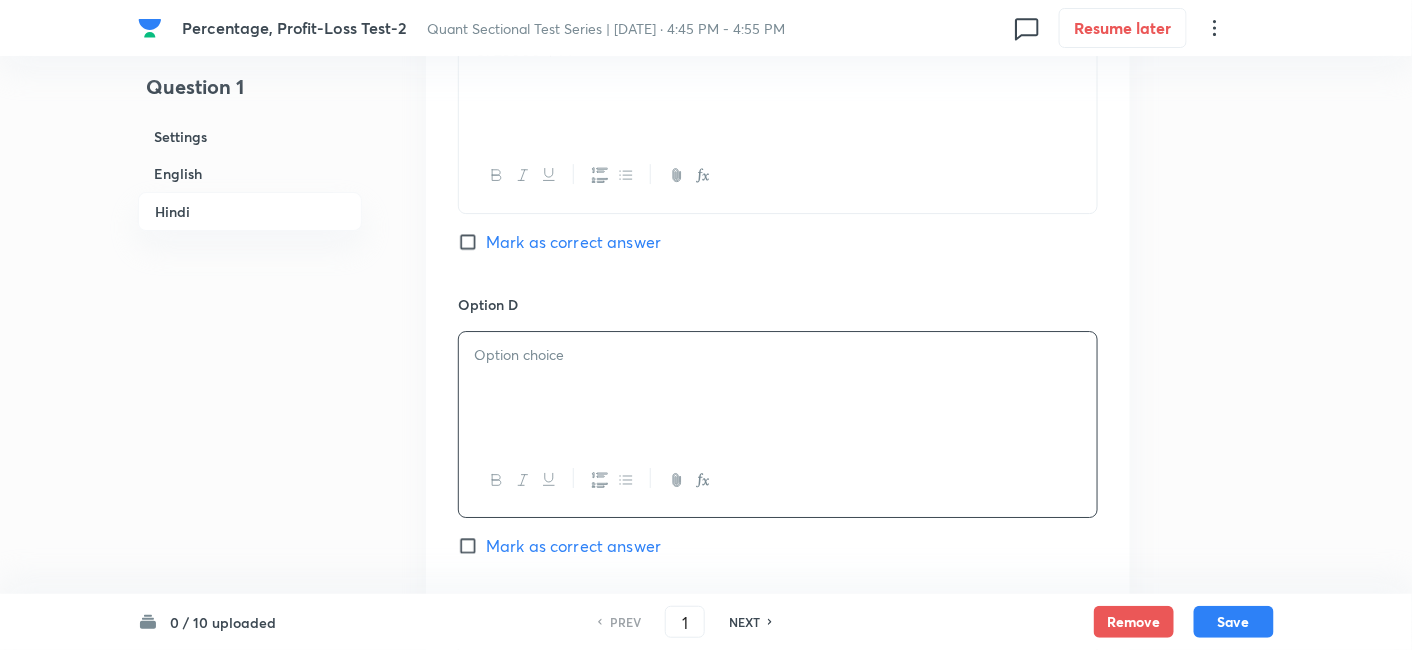 click at bounding box center (778, 388) 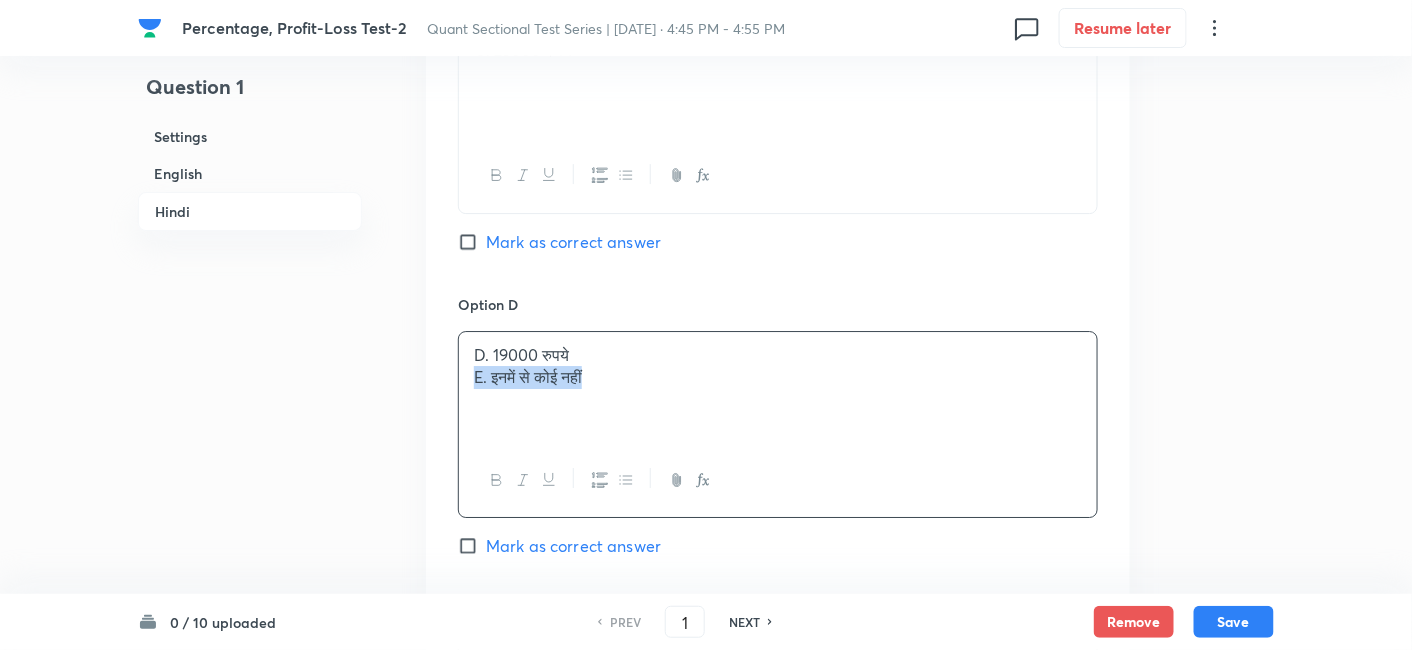 drag, startPoint x: 463, startPoint y: 331, endPoint x: 743, endPoint y: 413, distance: 291.76016 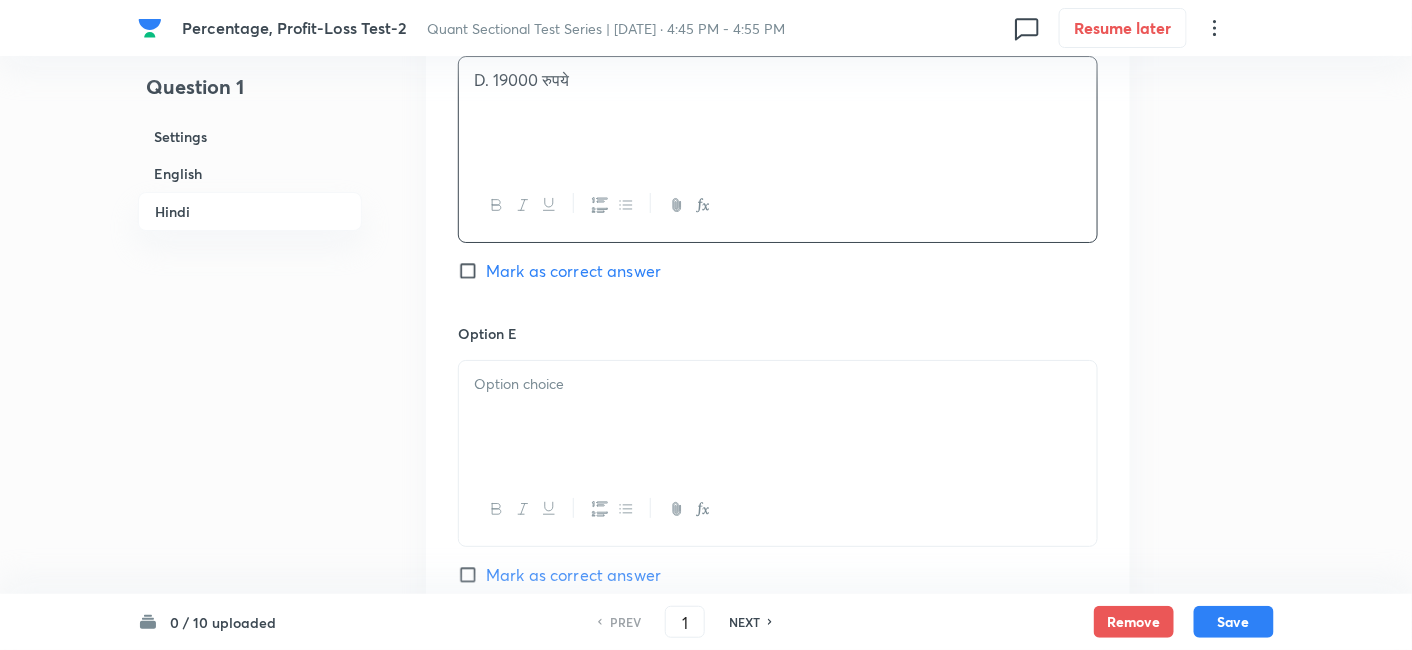 click at bounding box center (778, 417) 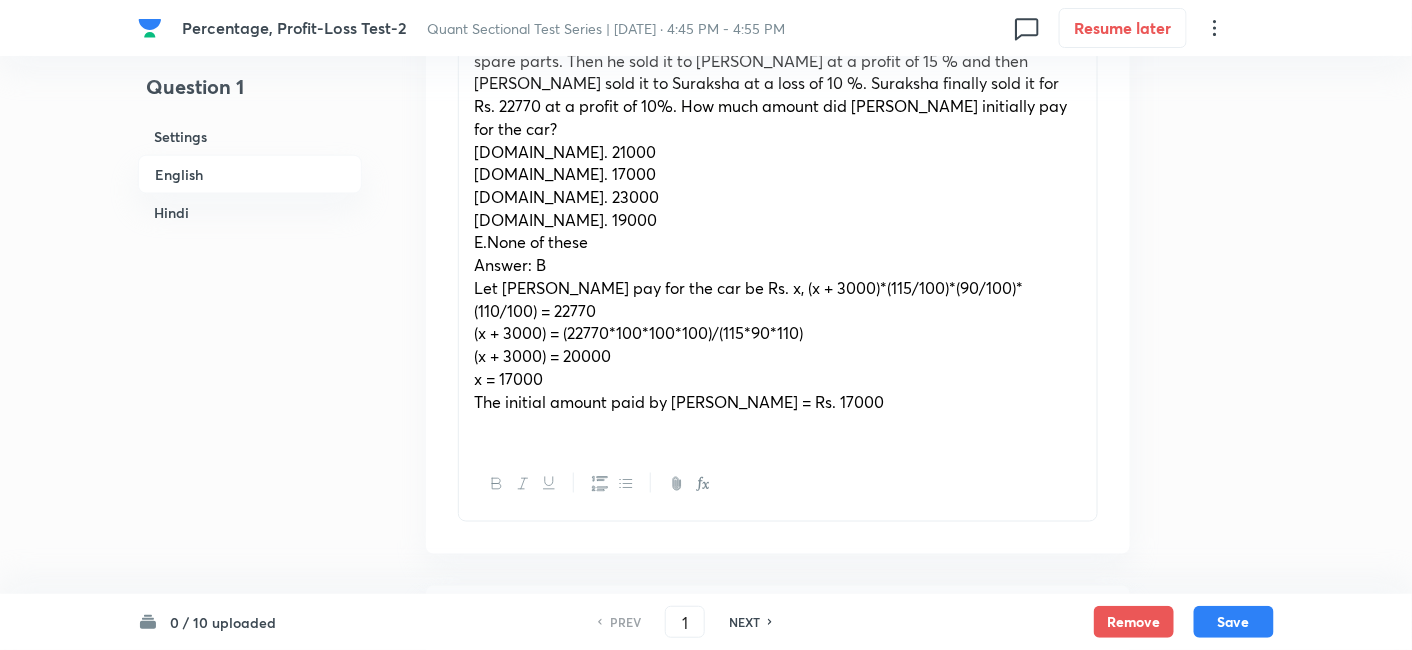 scroll, scrollTop: 702, scrollLeft: 0, axis: vertical 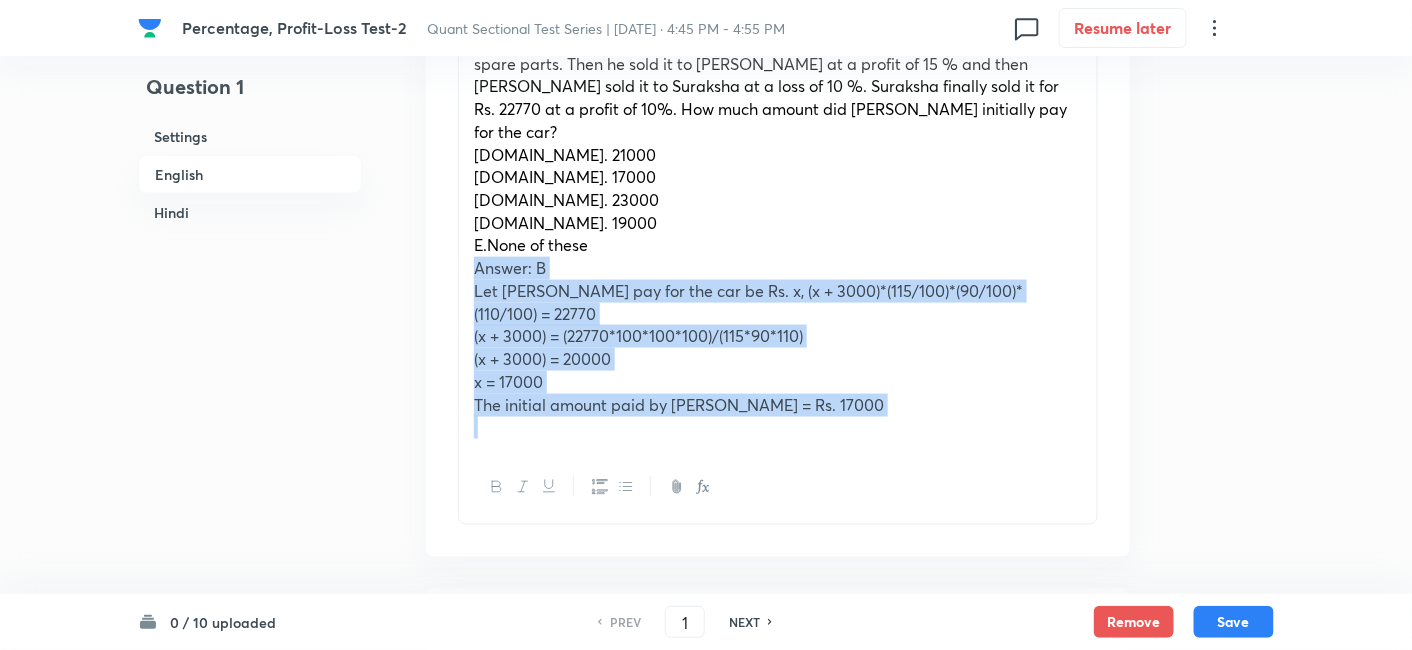drag, startPoint x: 470, startPoint y: 246, endPoint x: 944, endPoint y: 530, distance: 552.56854 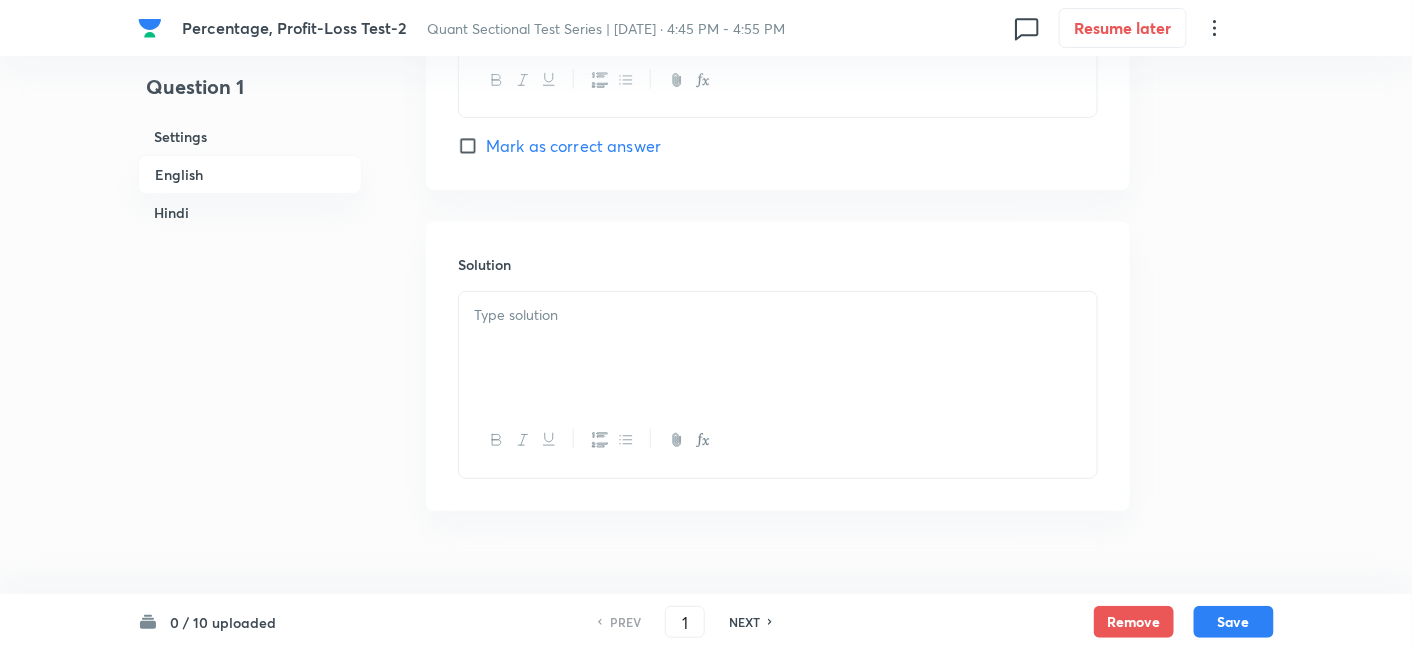 scroll, scrollTop: 2524, scrollLeft: 0, axis: vertical 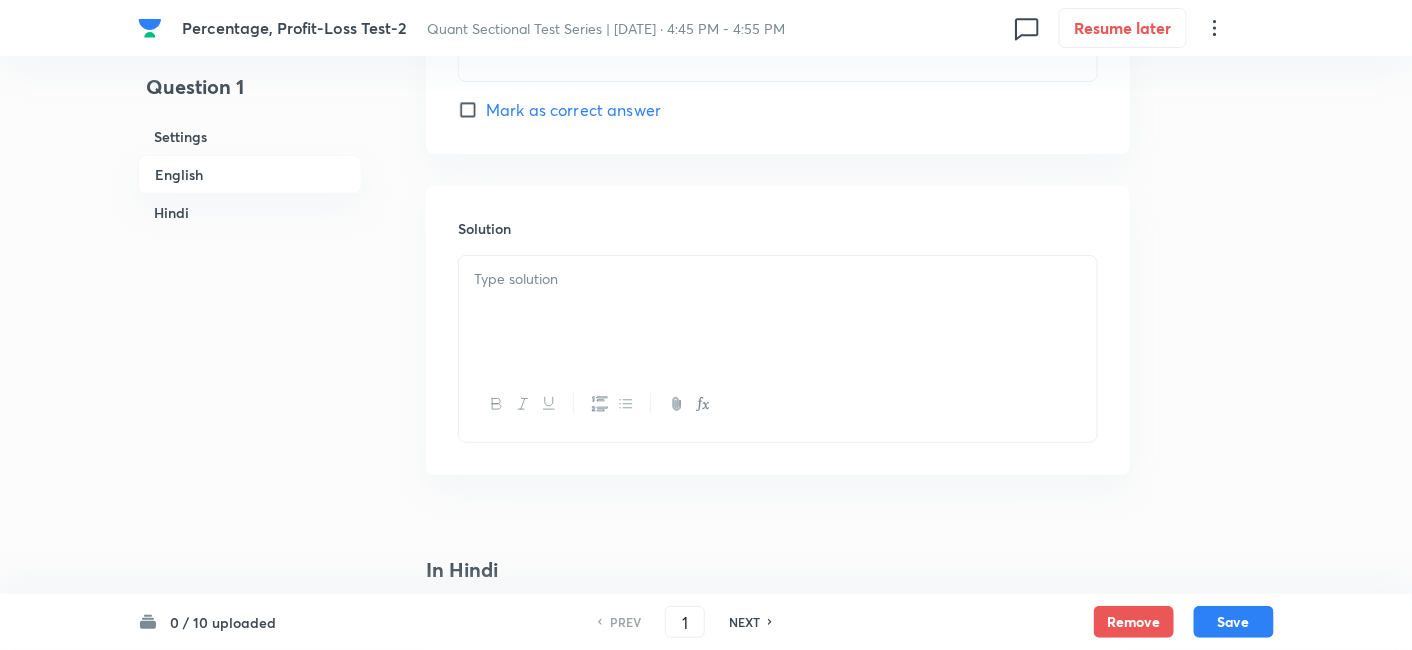 click at bounding box center [778, 312] 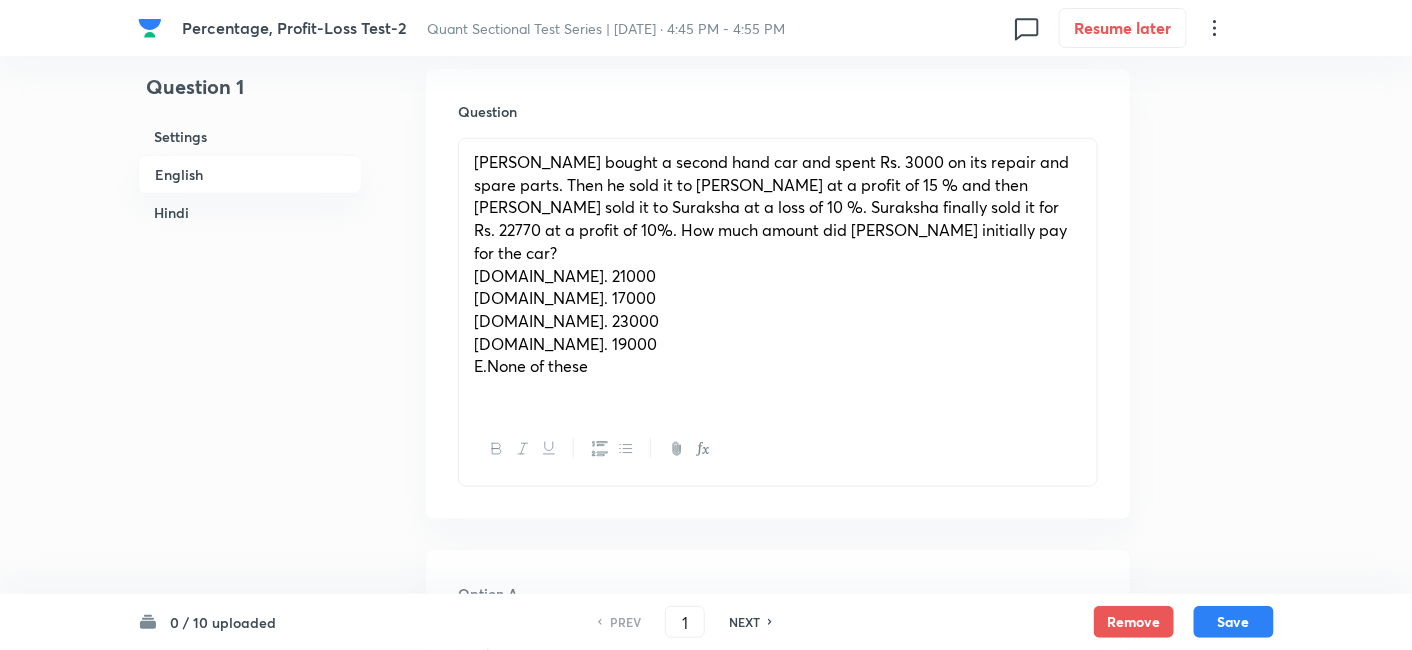 scroll, scrollTop: 680, scrollLeft: 0, axis: vertical 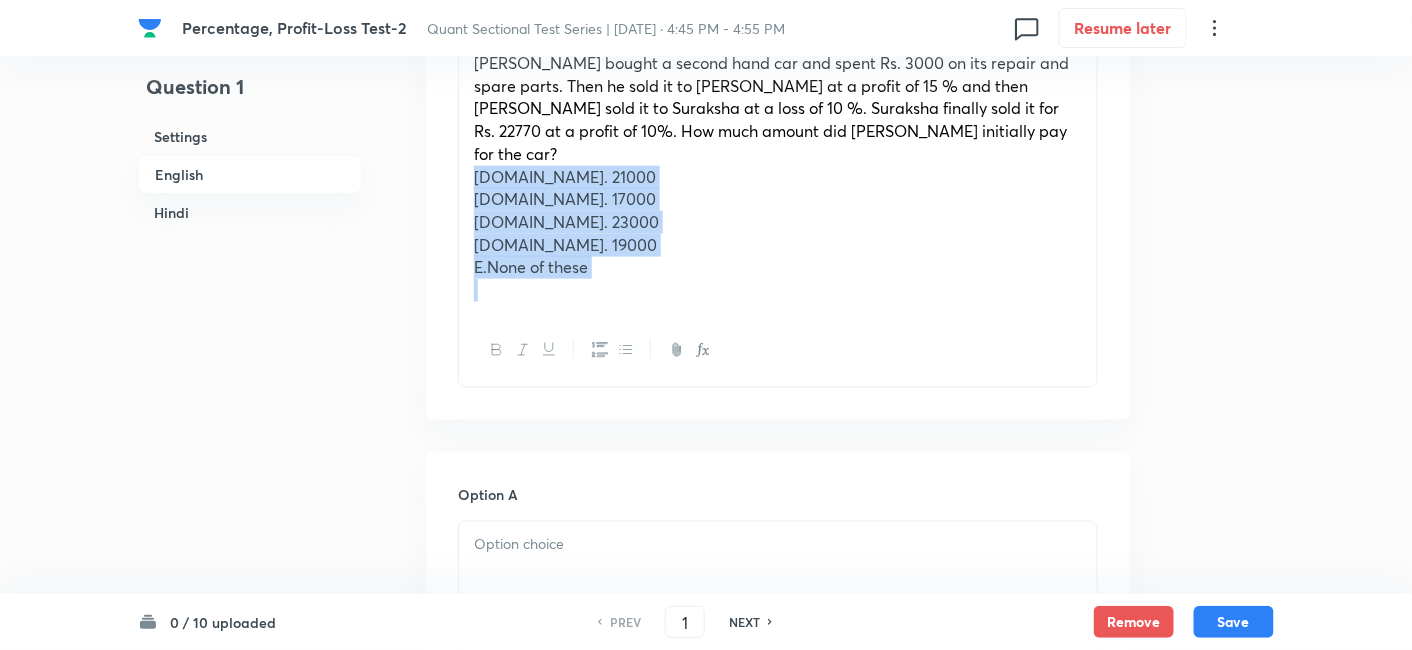 drag, startPoint x: 465, startPoint y: 156, endPoint x: 696, endPoint y: 407, distance: 341.11874 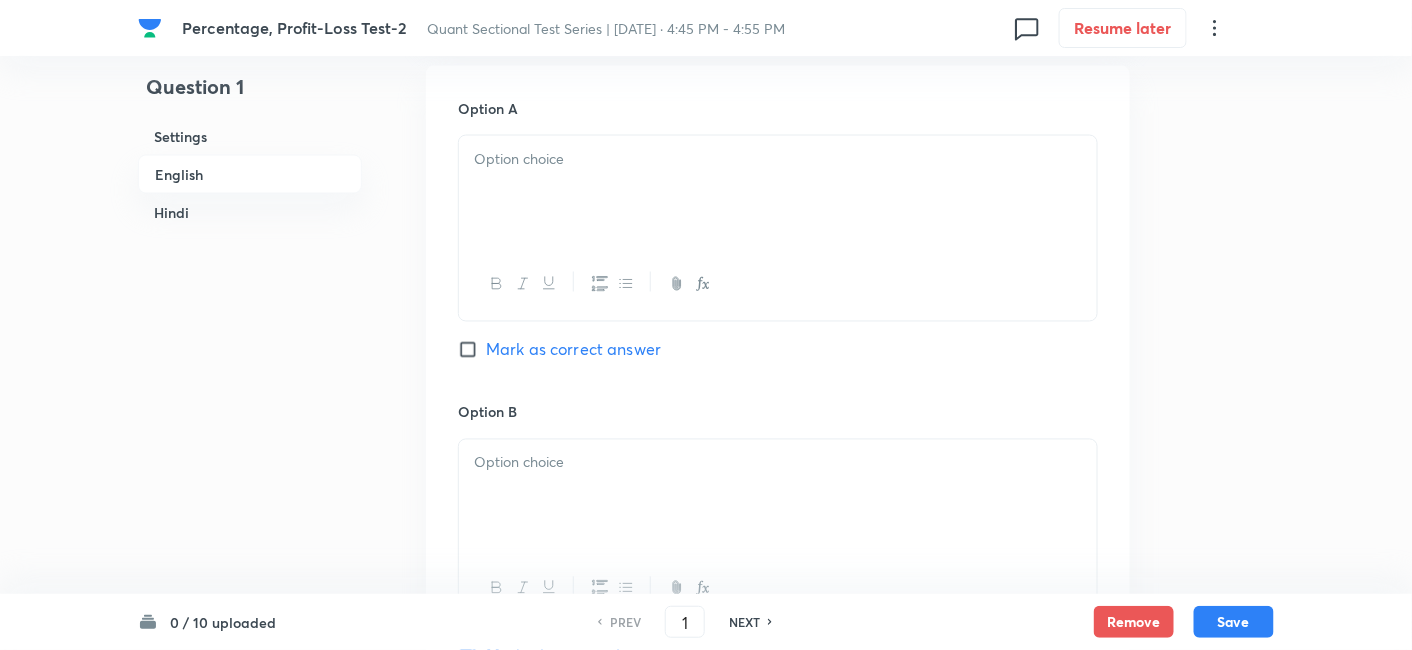 scroll, scrollTop: 954, scrollLeft: 0, axis: vertical 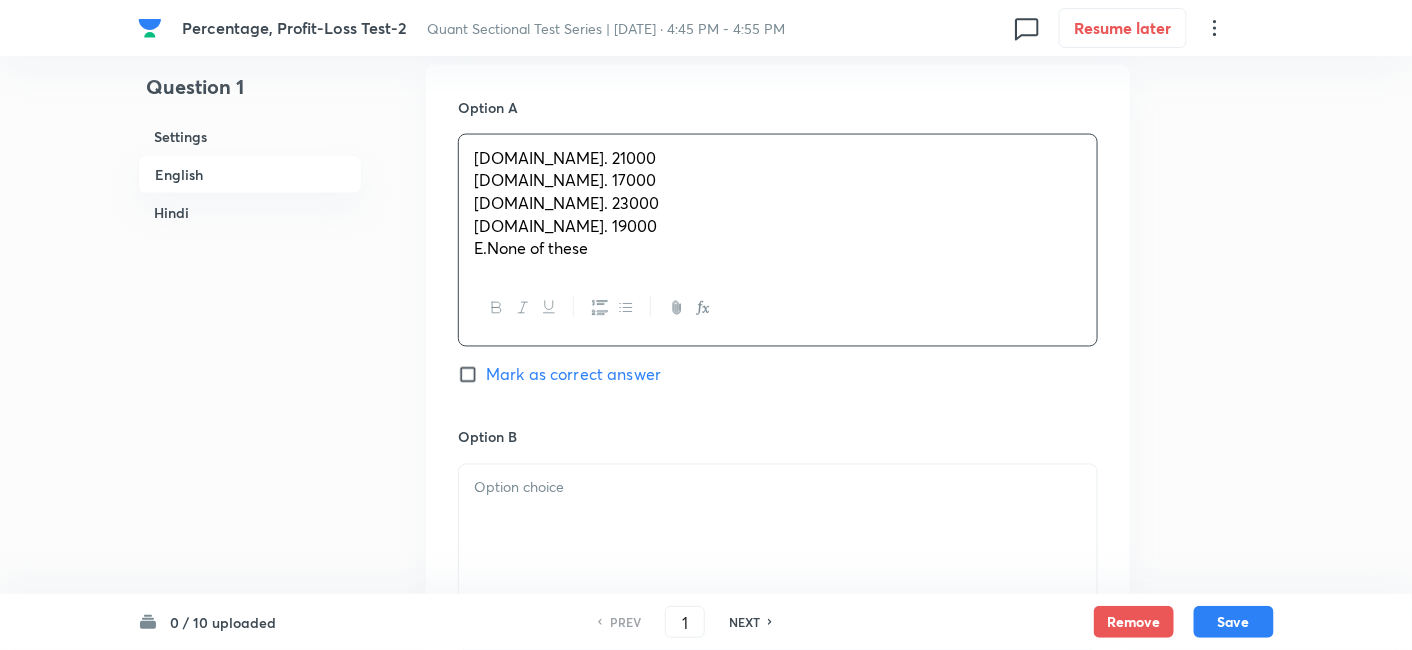 click on "A.Rs. 21000  B.Rs. 17000  C.Rs. 23000  D.Rs. 19000  E.None of these" at bounding box center [778, 204] 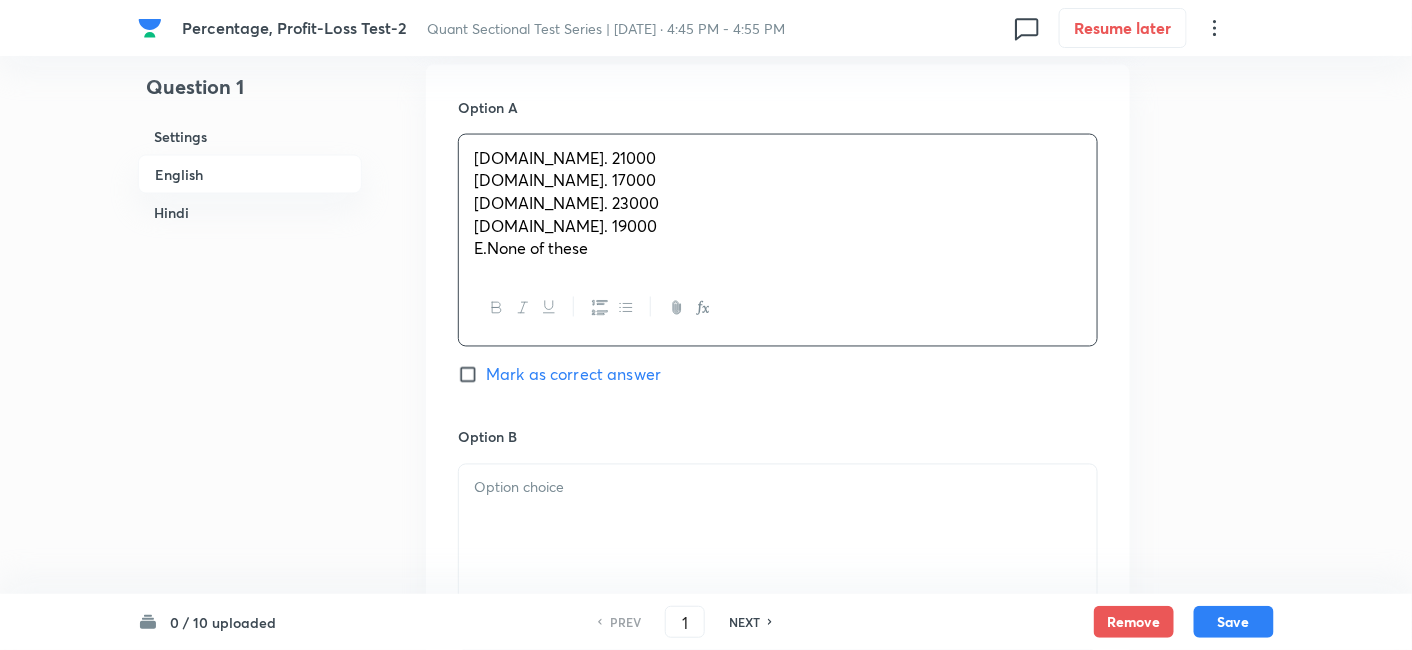 drag, startPoint x: 474, startPoint y: 161, endPoint x: 726, endPoint y: 366, distance: 324.85226 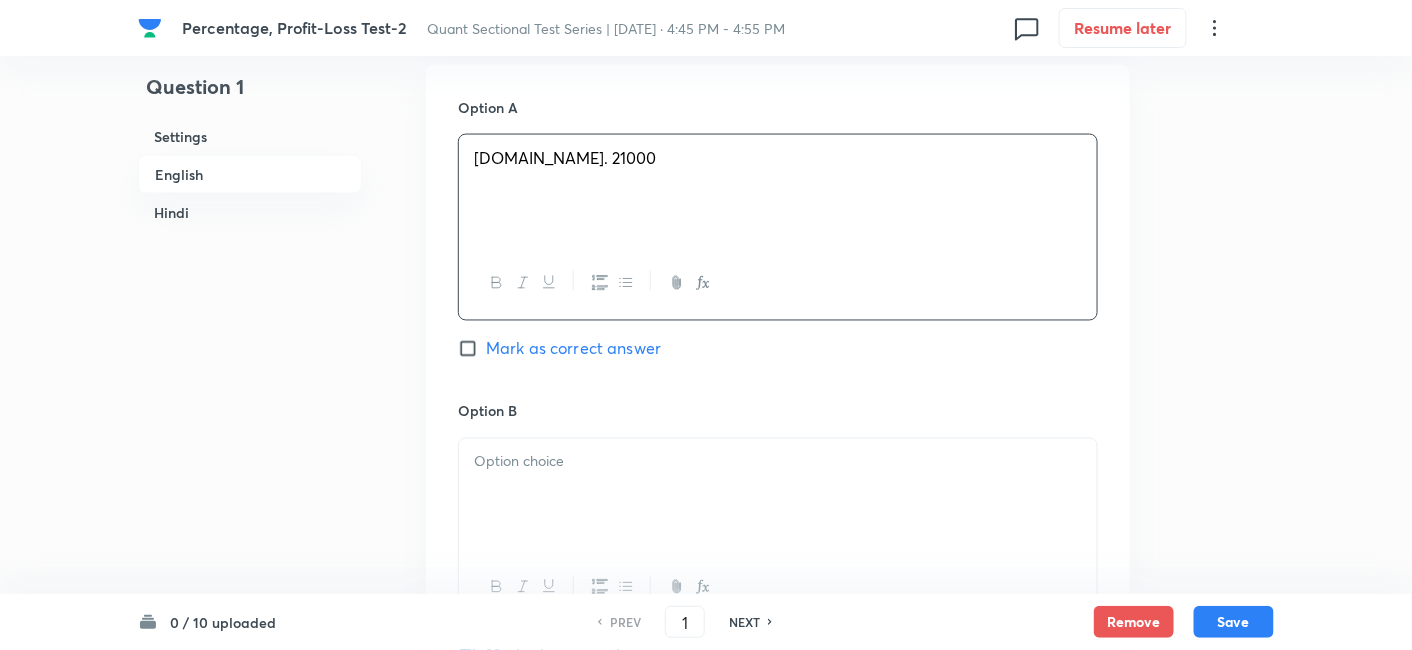 scroll, scrollTop: 1142, scrollLeft: 0, axis: vertical 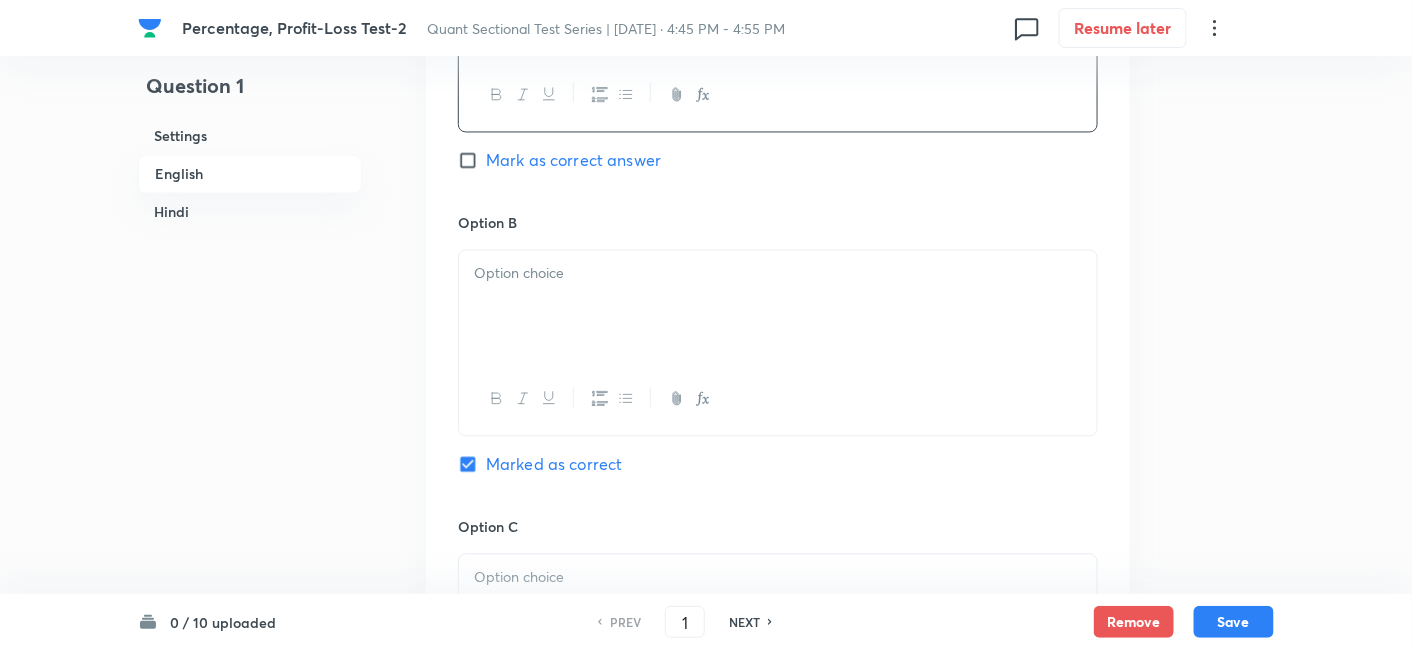 click at bounding box center [778, 274] 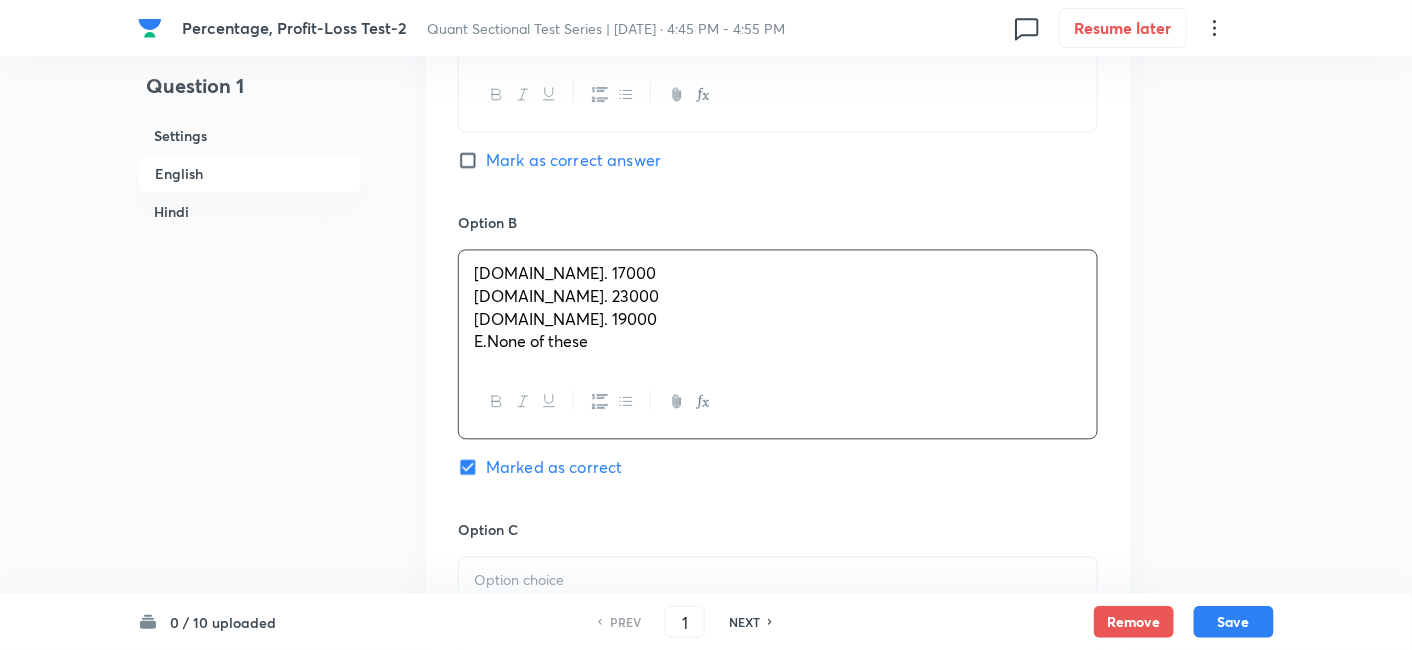 drag, startPoint x: 473, startPoint y: 270, endPoint x: 701, endPoint y: 405, distance: 264.96982 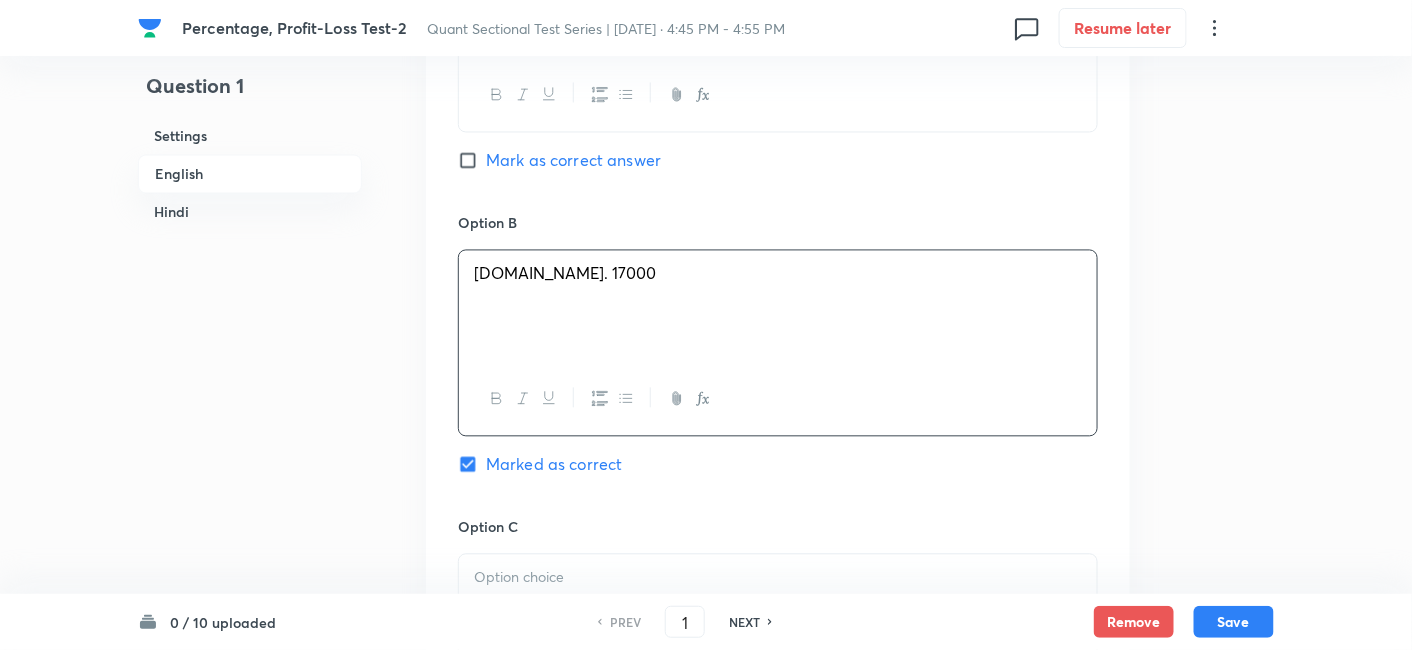 scroll, scrollTop: 1359, scrollLeft: 0, axis: vertical 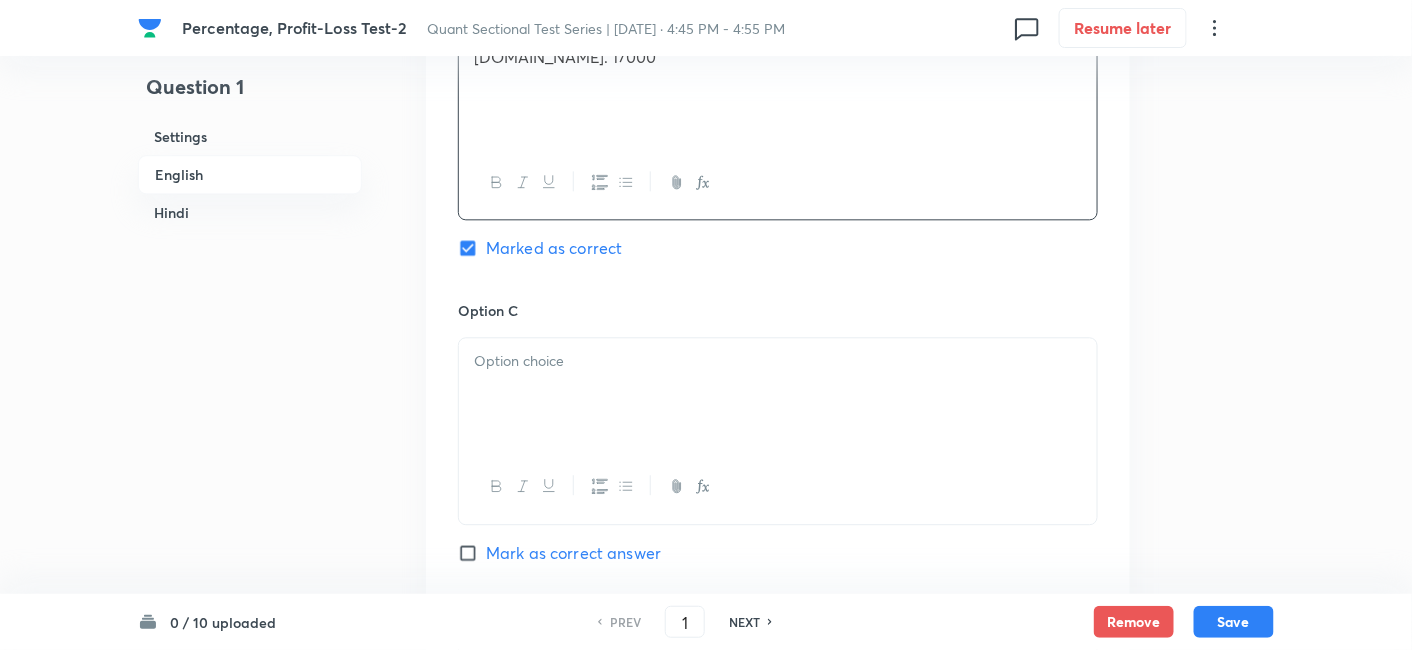 click at bounding box center (778, 361) 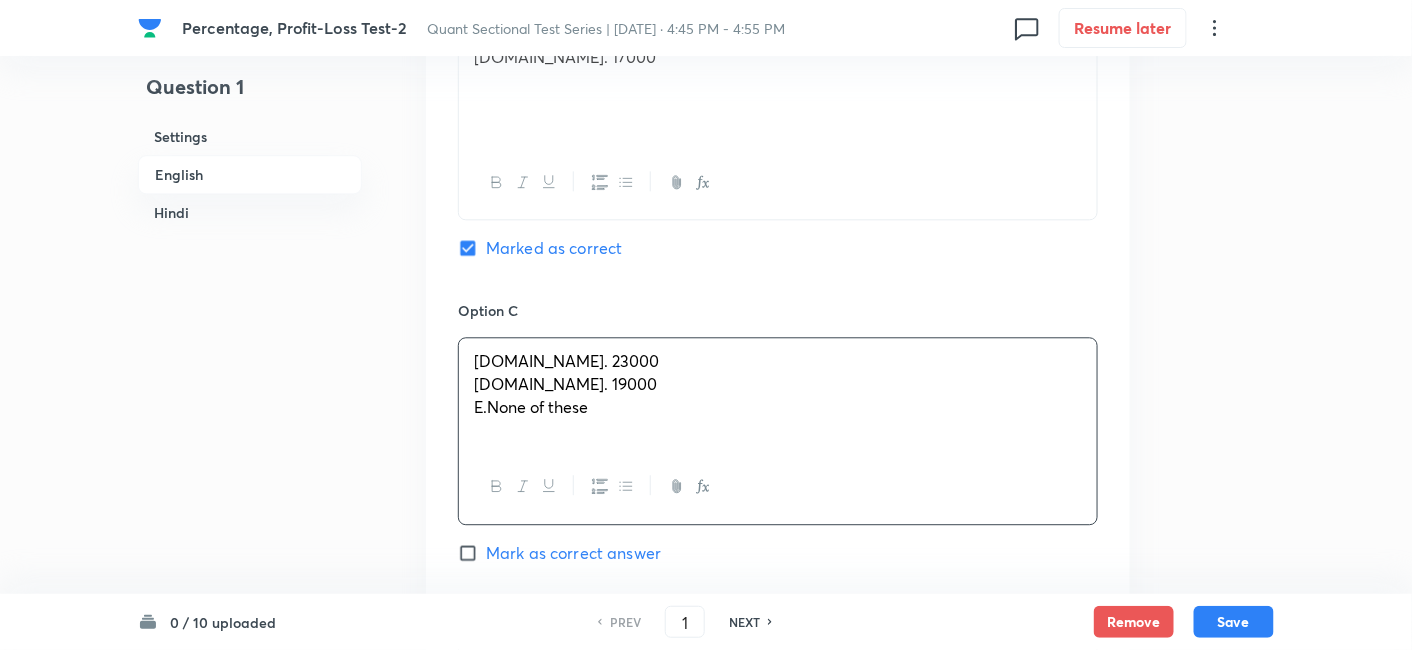 drag, startPoint x: 462, startPoint y: 365, endPoint x: 729, endPoint y: 475, distance: 288.77155 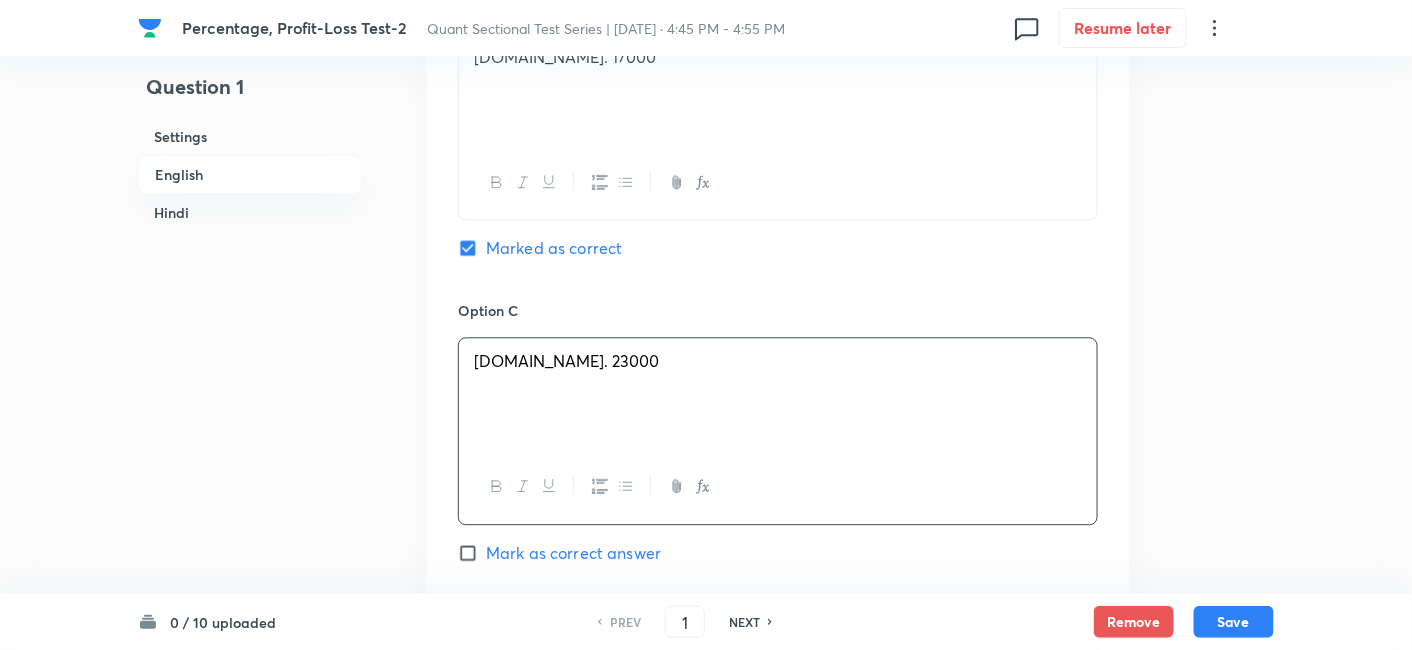 scroll, scrollTop: 1683, scrollLeft: 0, axis: vertical 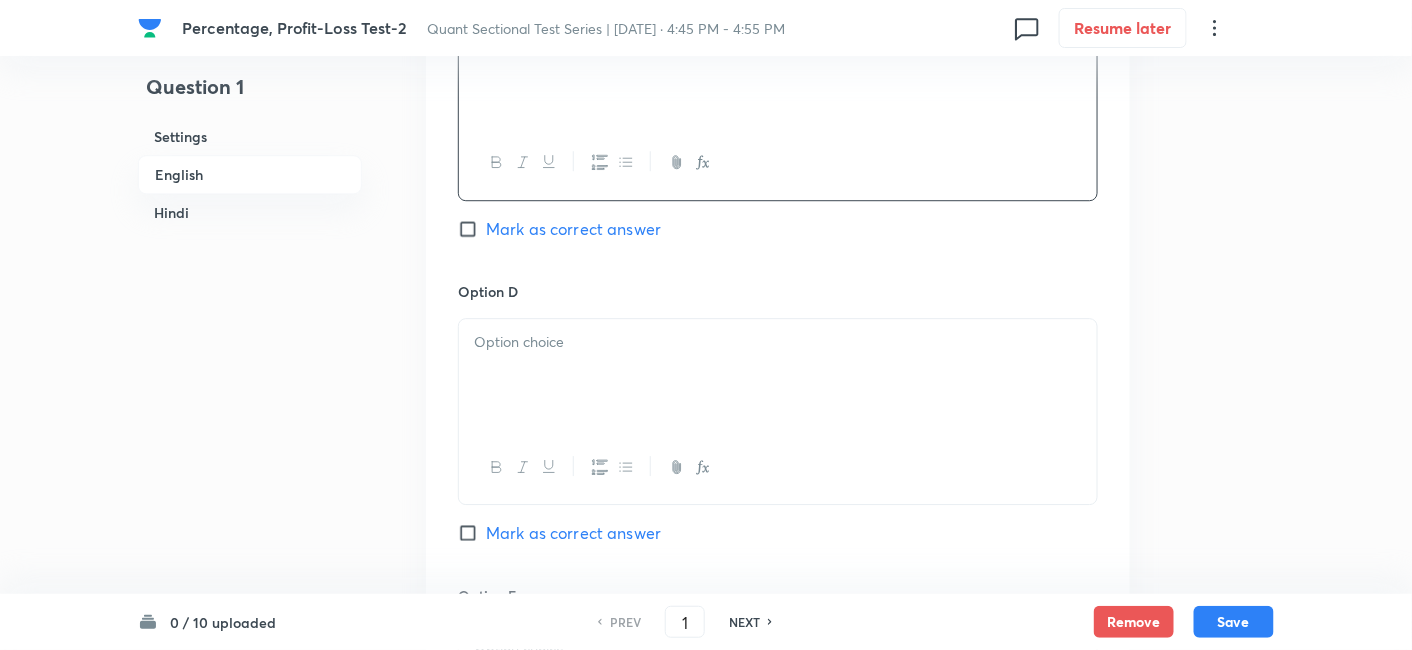 click at bounding box center [778, 342] 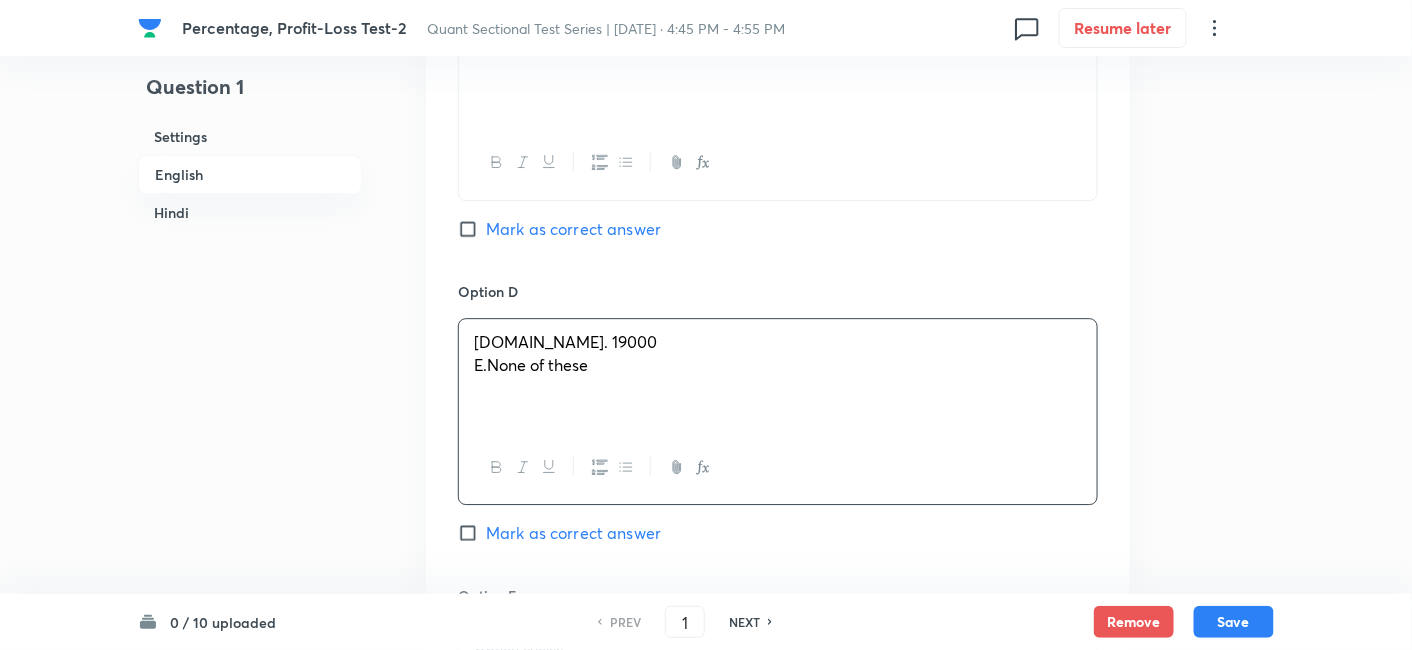 drag, startPoint x: 461, startPoint y: 350, endPoint x: 691, endPoint y: 393, distance: 233.98505 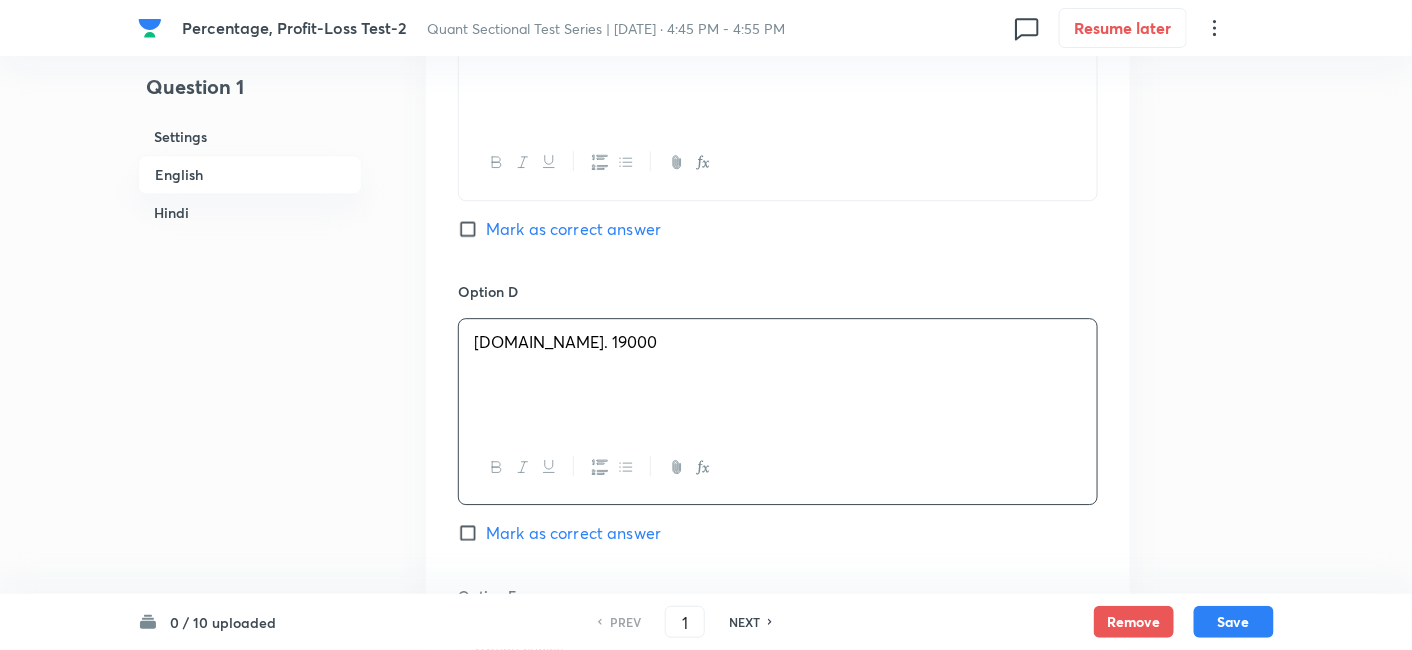 scroll, scrollTop: 1873, scrollLeft: 0, axis: vertical 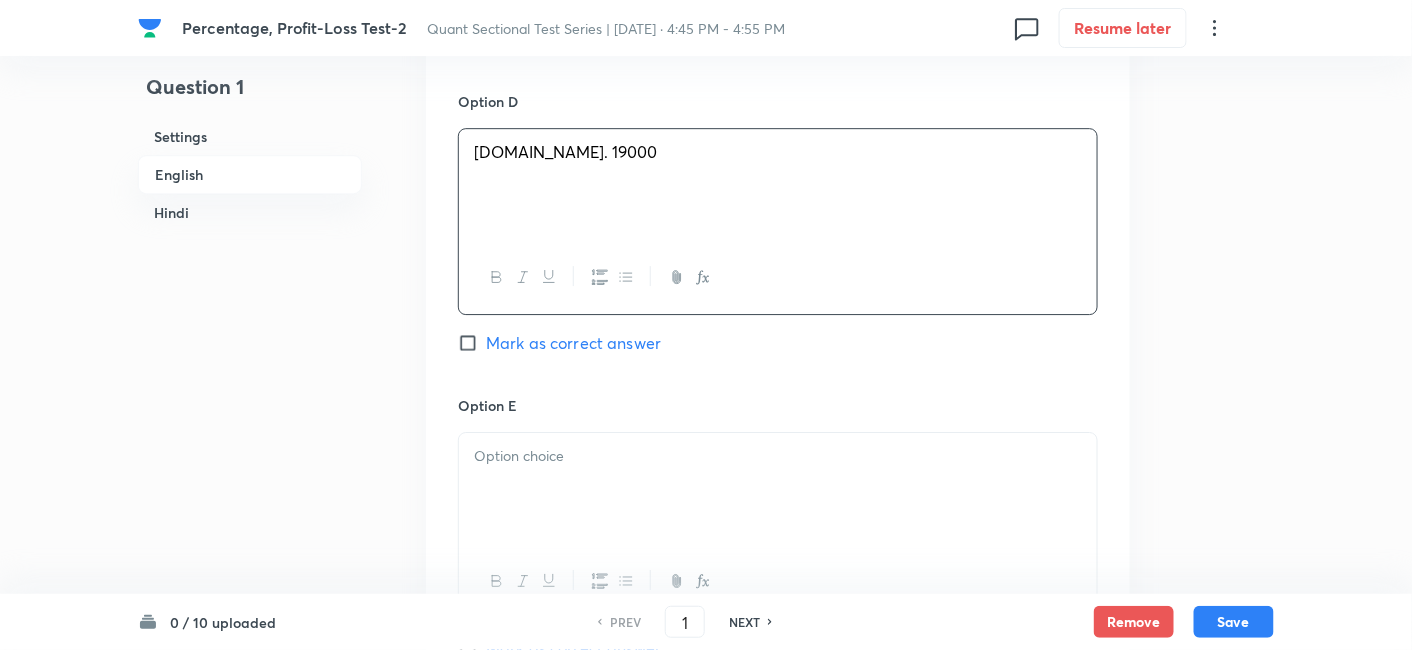 drag, startPoint x: 691, startPoint y: 393, endPoint x: 670, endPoint y: 471, distance: 80.77747 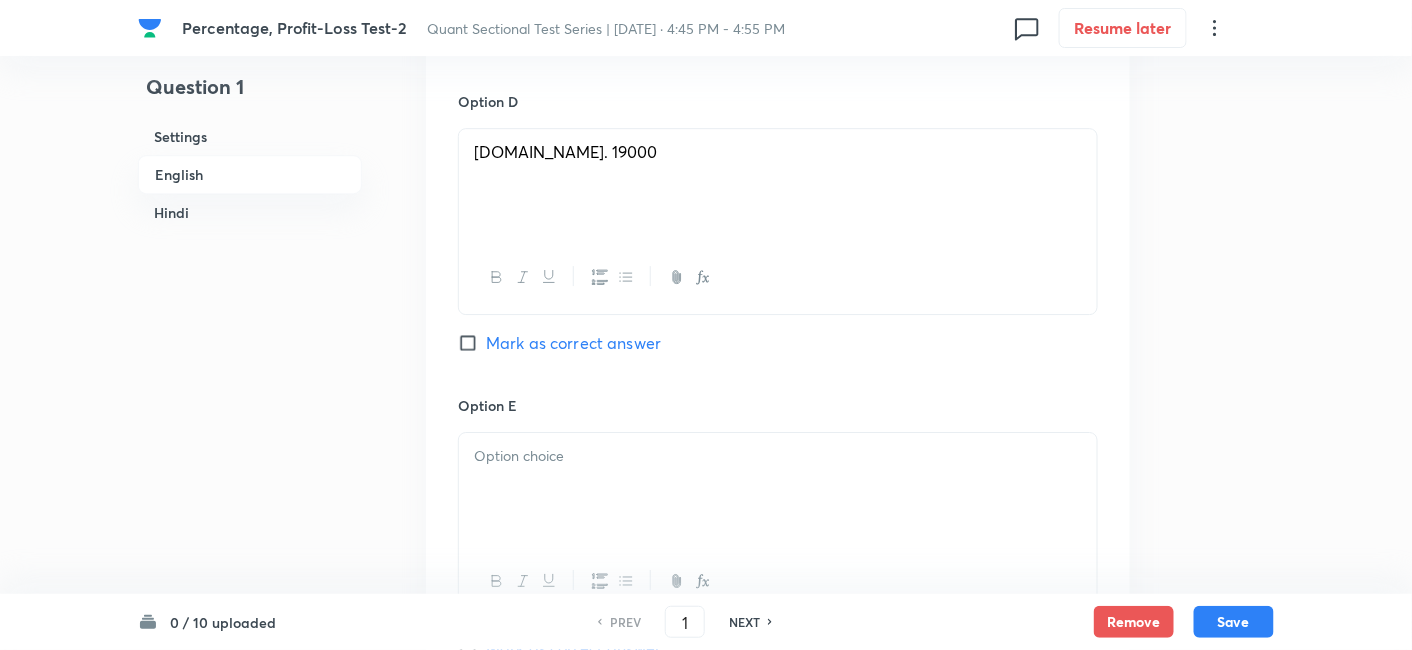 click at bounding box center (778, 489) 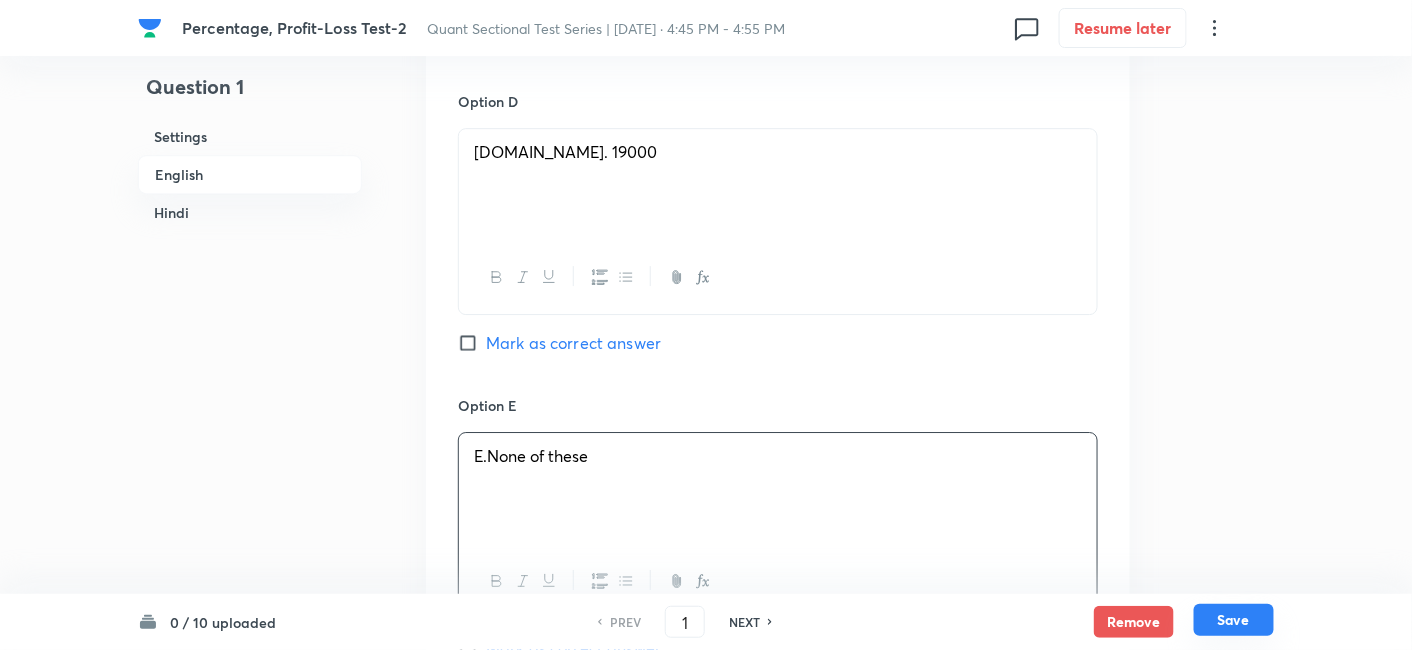 click on "Save" at bounding box center [1234, 620] 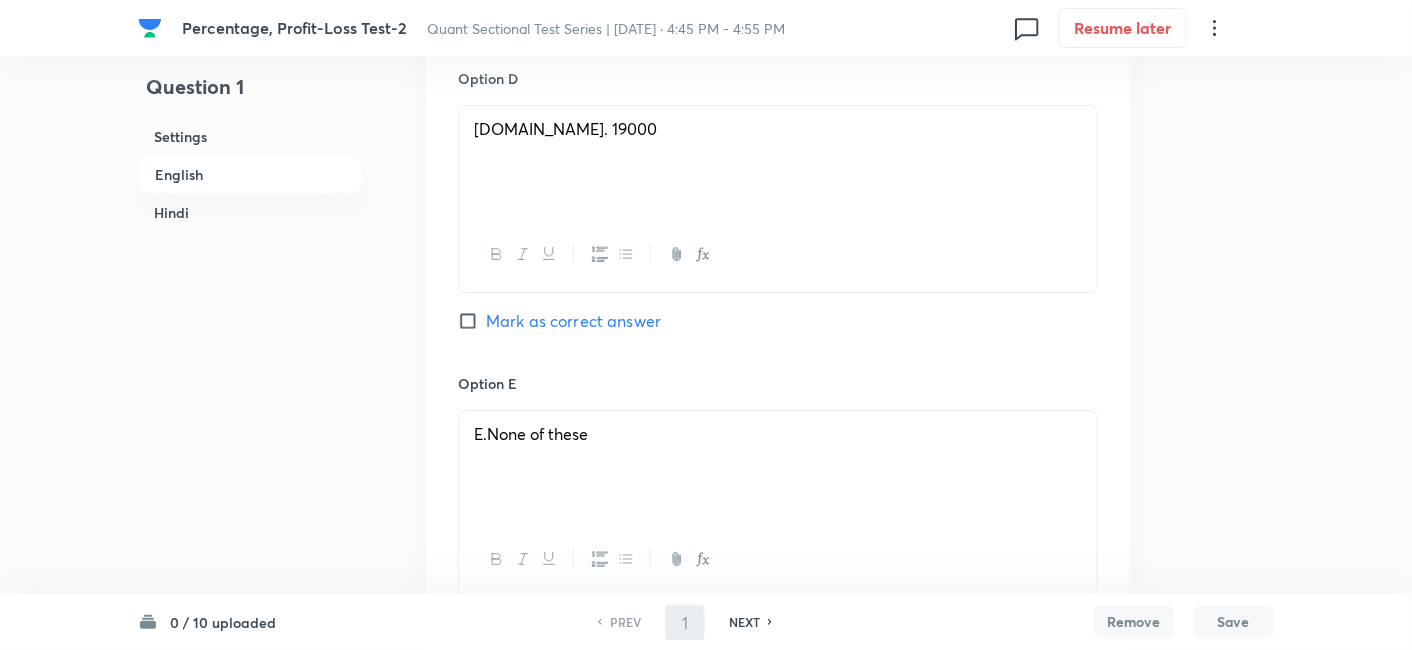 type on "2" 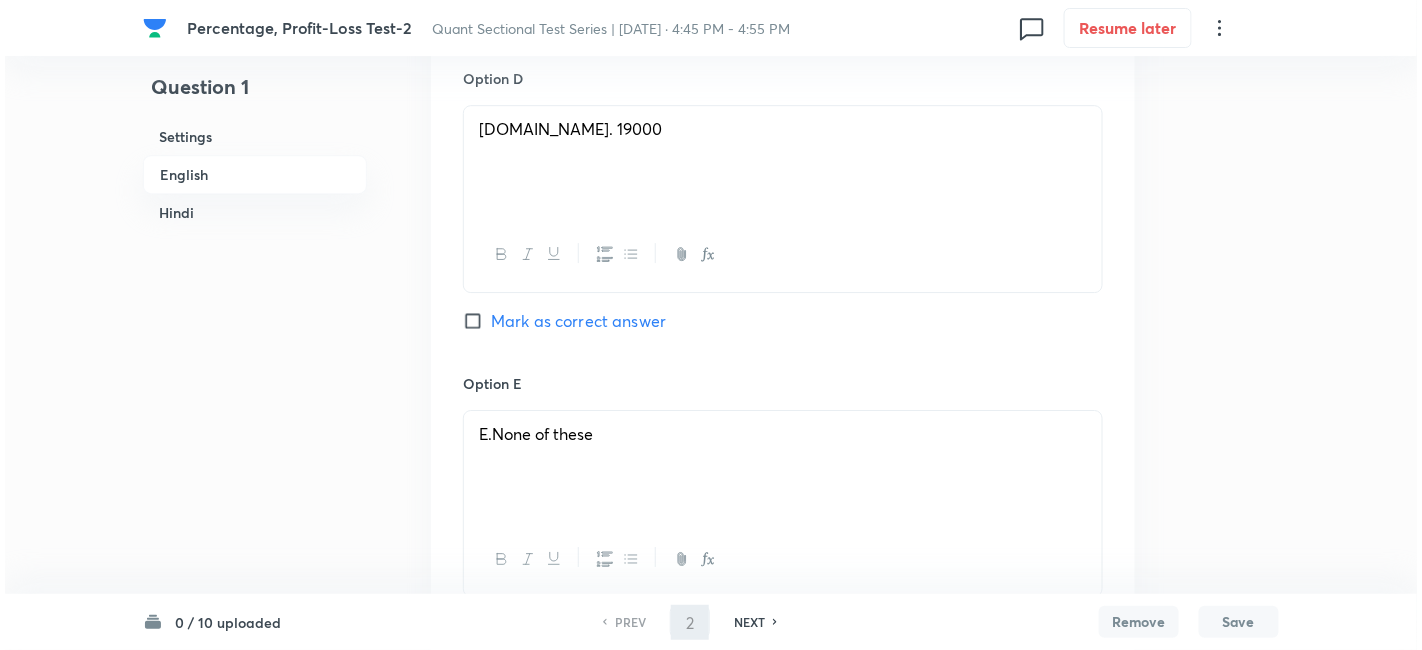 scroll, scrollTop: 0, scrollLeft: 0, axis: both 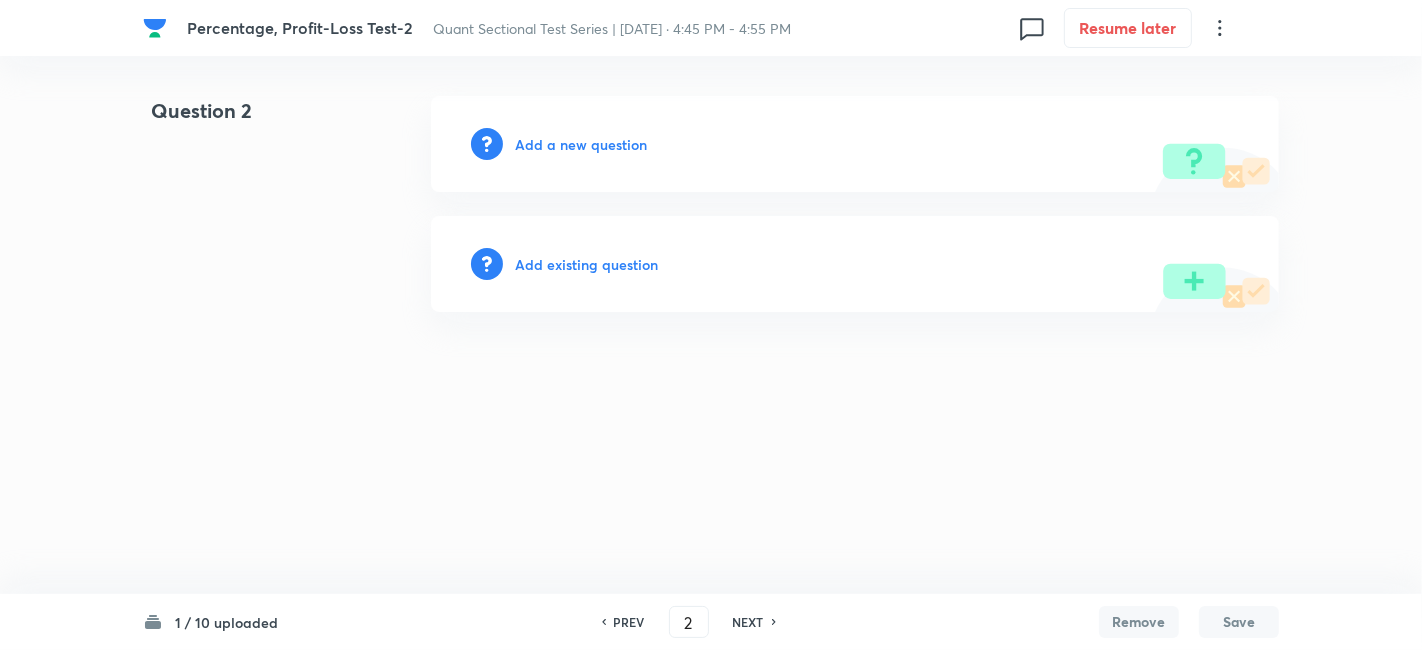 click on "Add a new question" at bounding box center [581, 144] 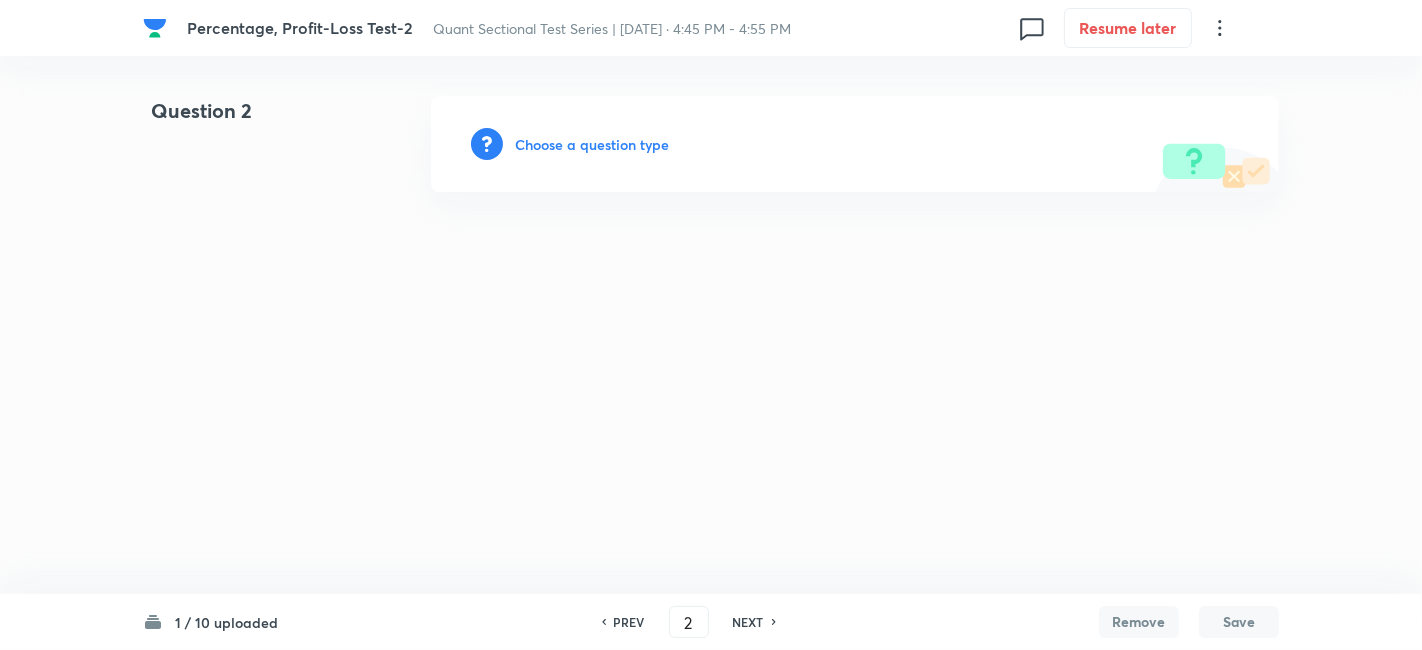click on "Choose a question type" at bounding box center (592, 144) 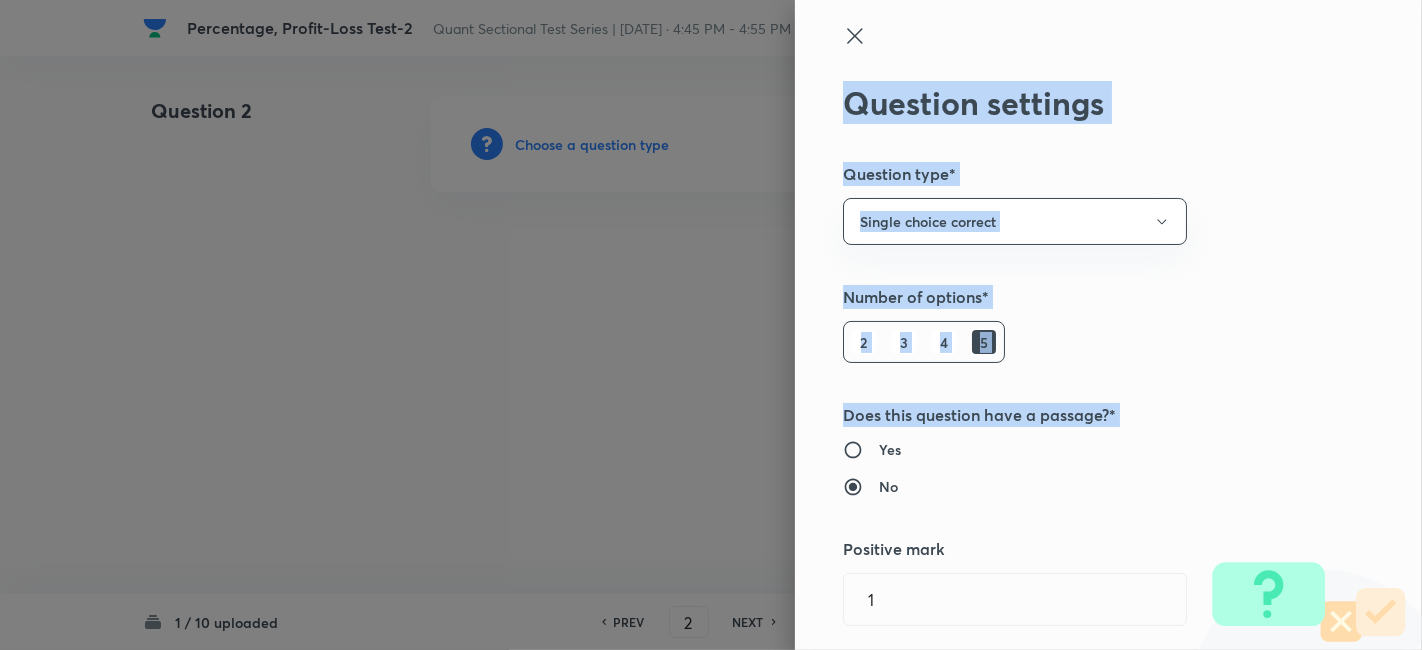 click on "Question settings Question type* Single choice correct Number of options* 2 3 4 5 Does this question have a passage?* Yes No Positive mark 1 ​ Negative Marks (Don’t add negative sign) 0.25 ​ Syllabus Topic group* ​ Topic* ​ Concept* ​ Sub-concept* ​ Concept-field ​ Additional details Question Difficulty Very easy Easy Moderate Hard Very hard Question is based on Fact Numerical Concept Previous year question Yes No Does this question have equation? Yes No Verification status Is the question verified? *Select 'yes' only if a question is verified Yes No Save" at bounding box center (711, 325) 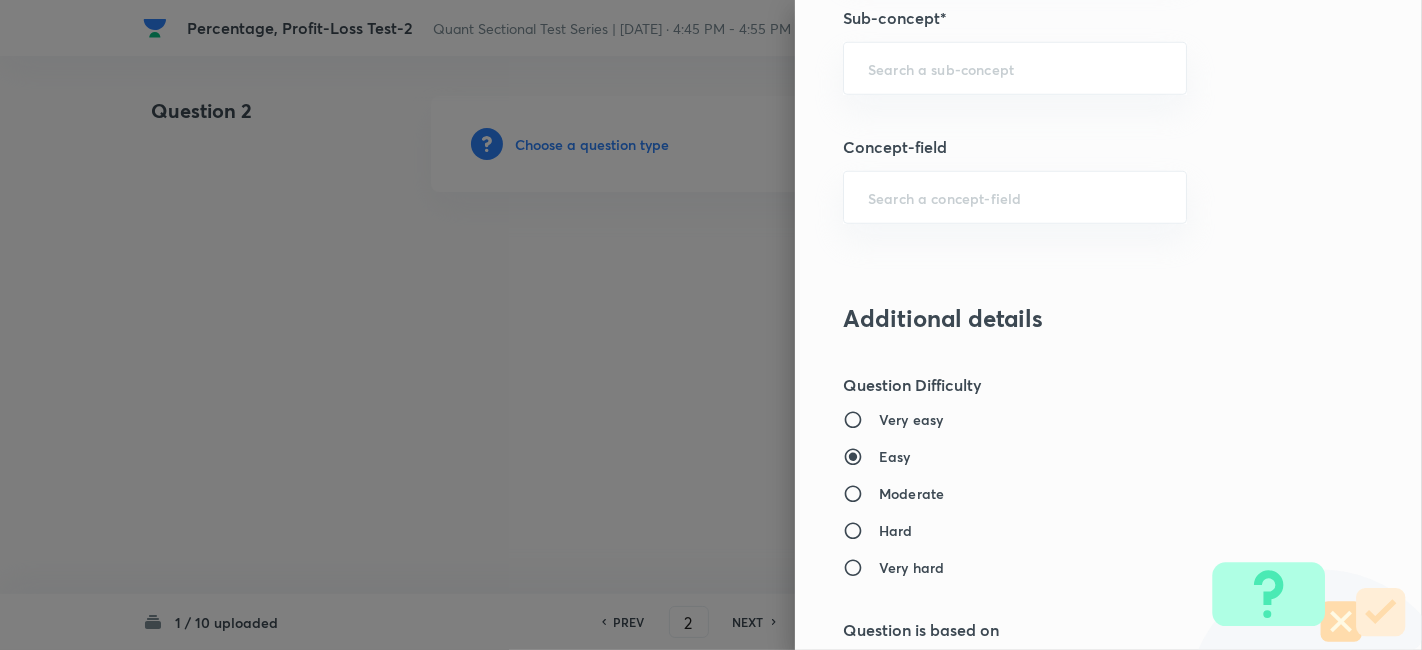 scroll, scrollTop: 1140, scrollLeft: 0, axis: vertical 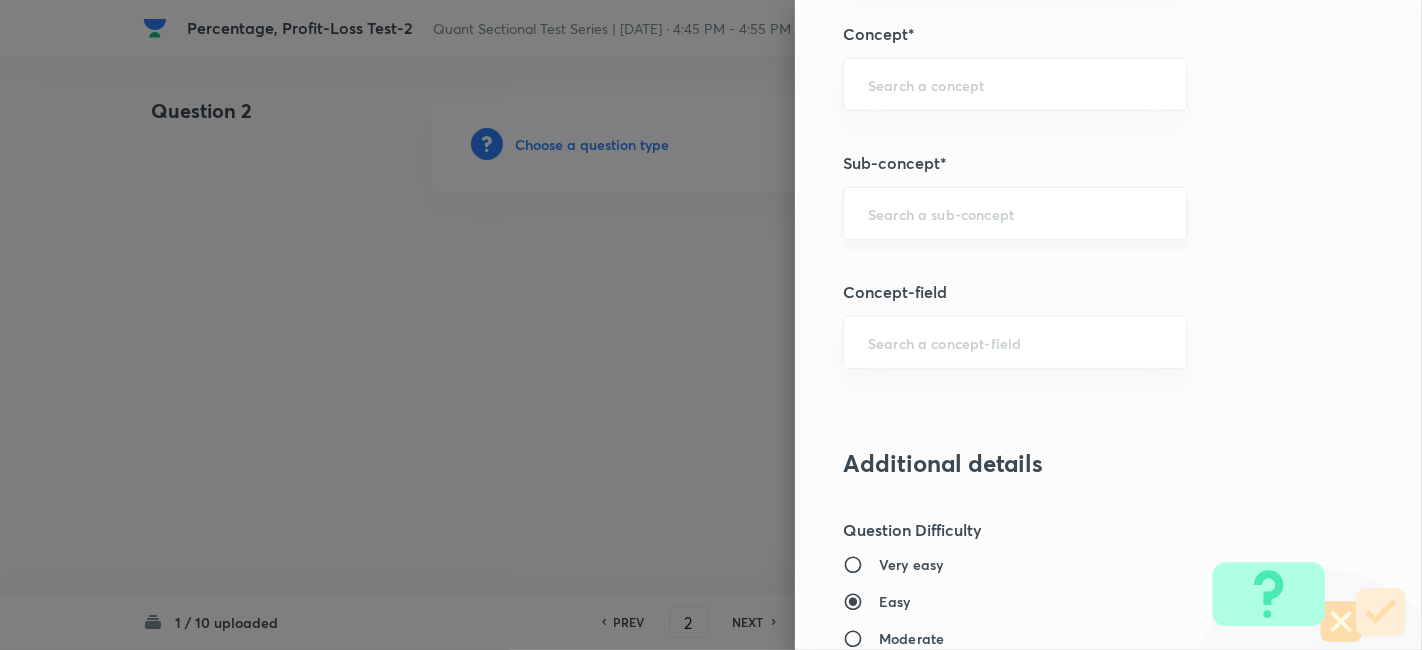click on "​" at bounding box center [1015, 213] 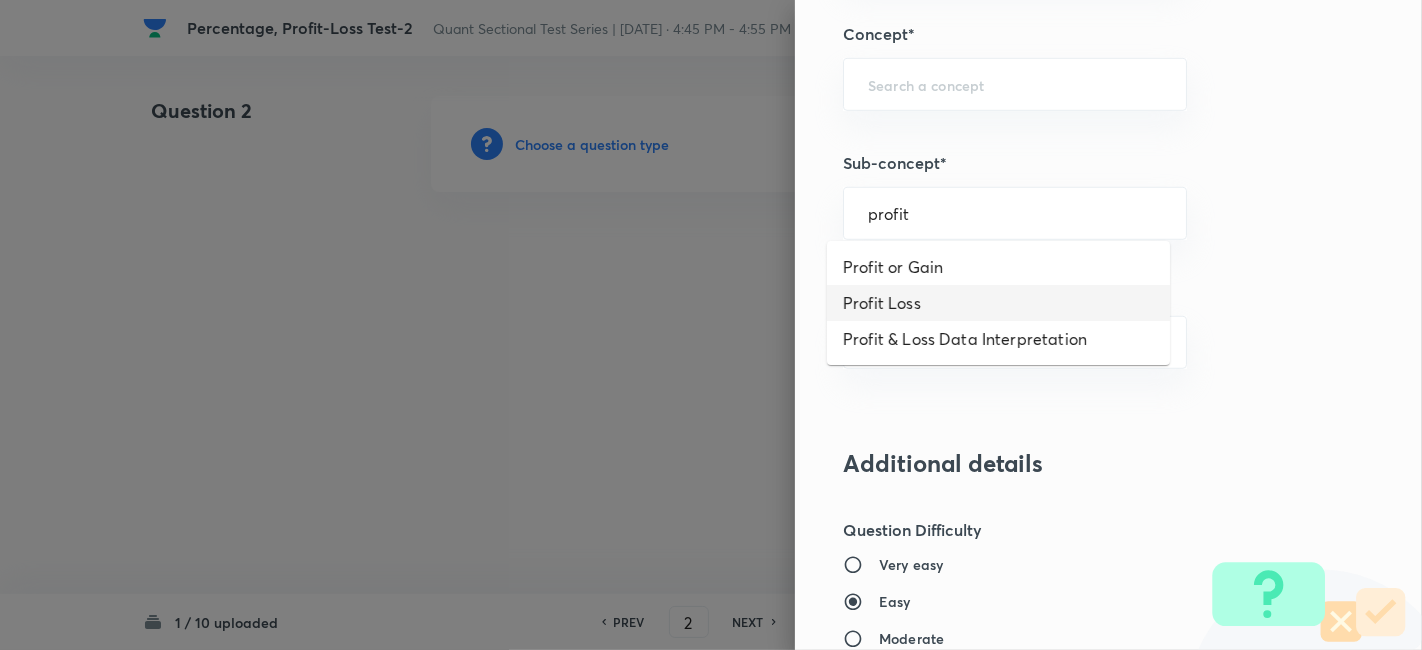 click on "Profit Loss" at bounding box center (998, 303) 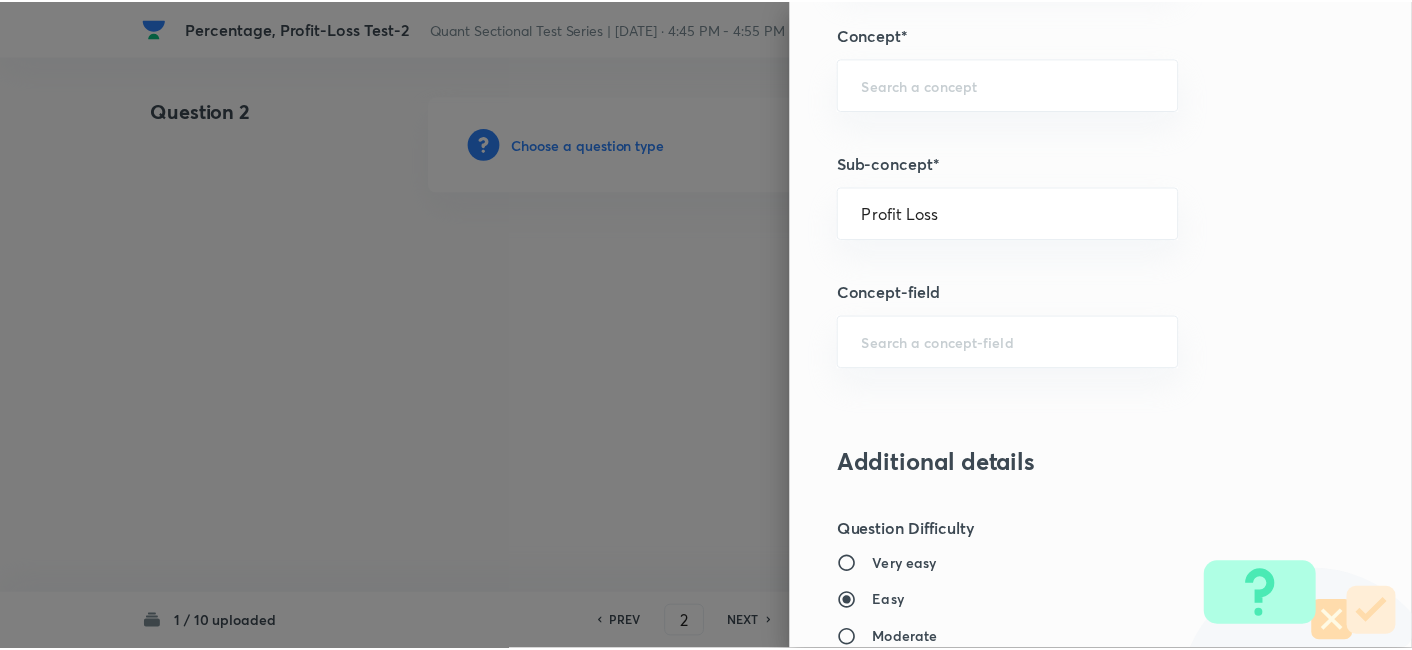 scroll, scrollTop: 2070, scrollLeft: 0, axis: vertical 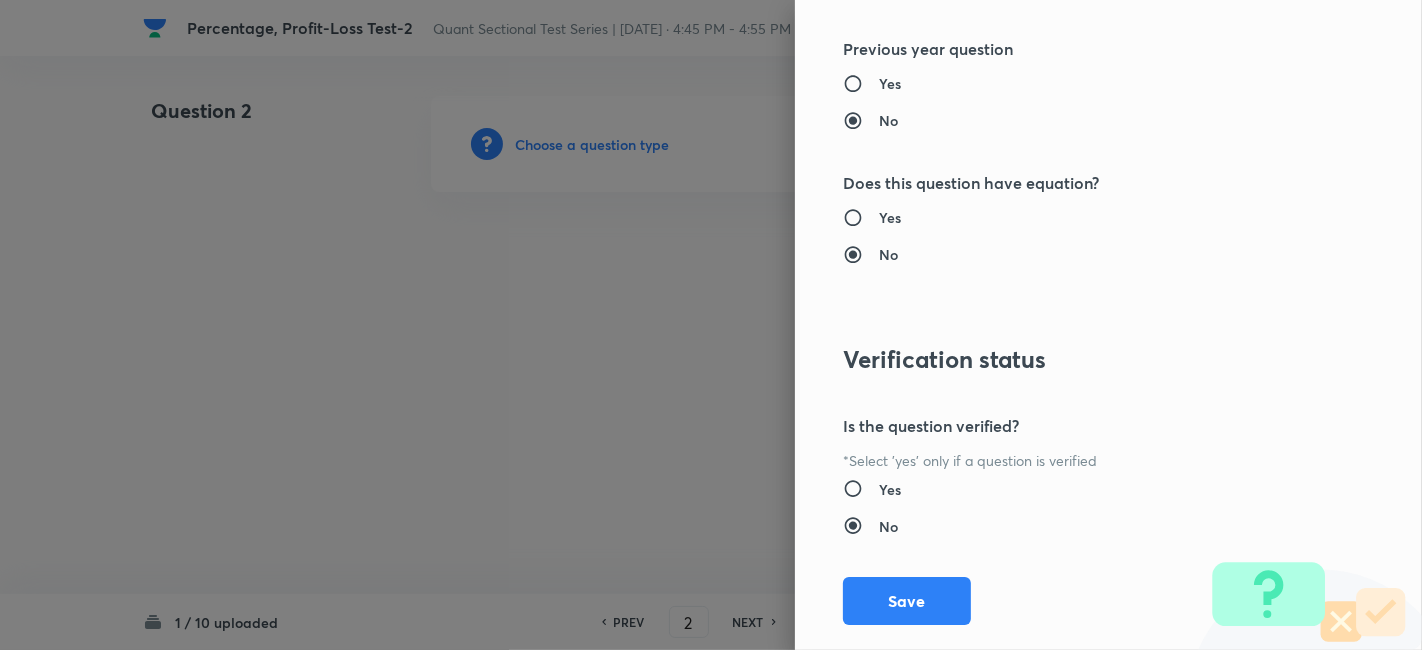 type on "Quantitative Aptitude" 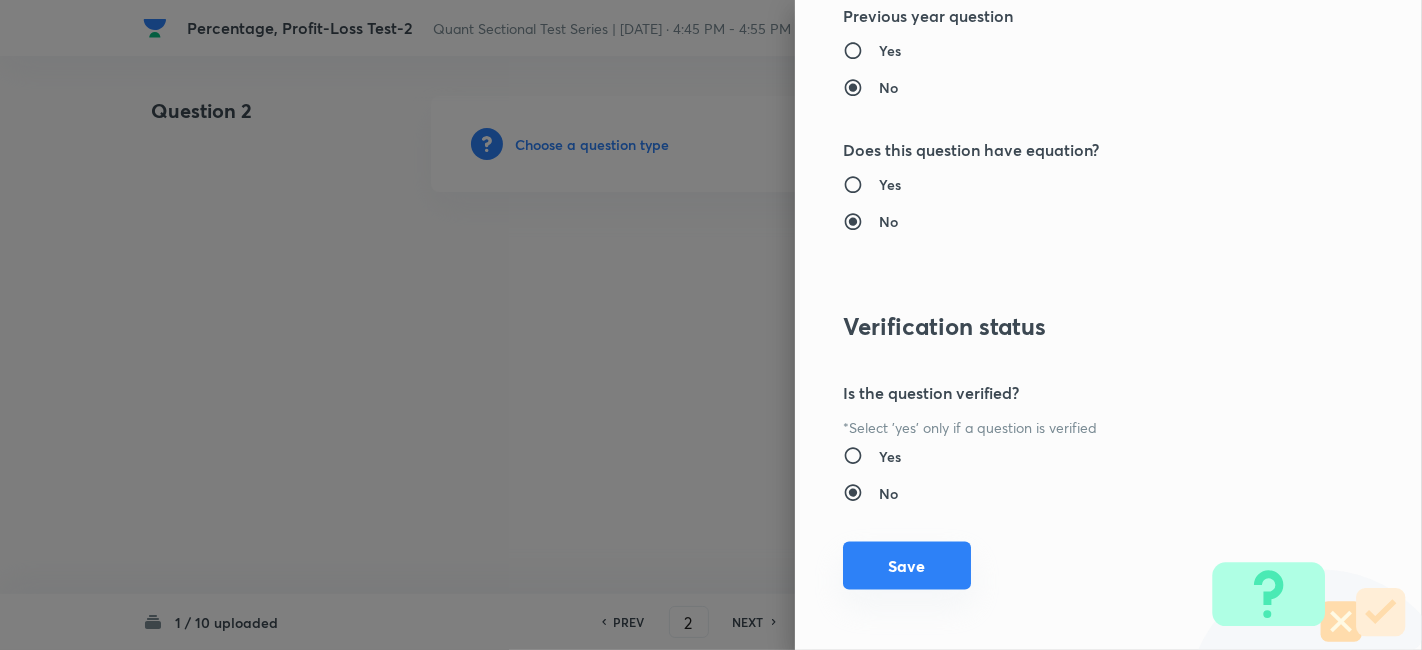 click on "Save" at bounding box center [907, 566] 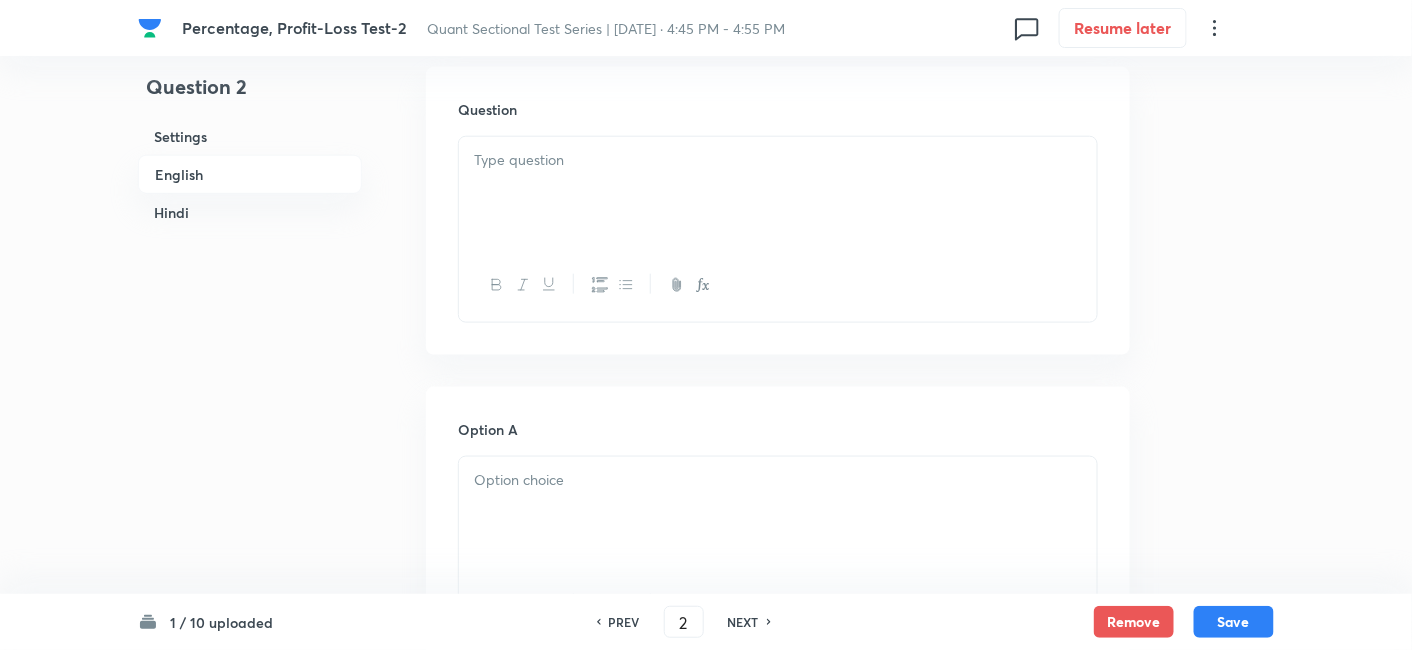 scroll, scrollTop: 584, scrollLeft: 0, axis: vertical 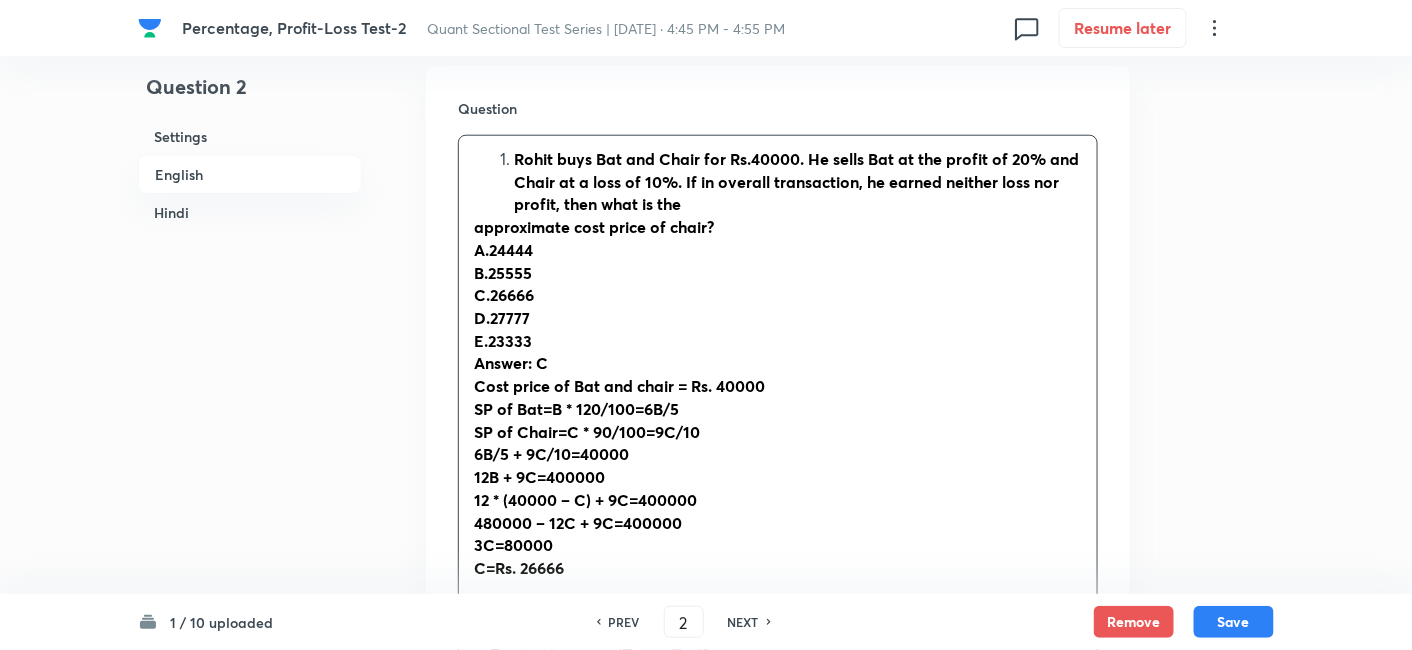 click on "Rohit buys Bat and Chair for Rs.40000. He sells Bat at the profit of 20% and Chair at a loss of 10%. If in overall transaction, he earned neither loss nor profit, then what is the  approximate cost price of chair? A.24444  B.25555  C.26666  D.27777  E.23333   Answer: C Cost price of Bat and chair = Rs. 40000  SP of Bat=B * 120/100=6B/5  SP of Chair=C * 90/100=9C/10  6B/5 + 9C/10=40000  12B + 9C=400000  12 * (40000 – C) + 9C=400000  480000 – 12C + 9C=400000  3C=80000  C=Rs. 26666" at bounding box center [778, 375] 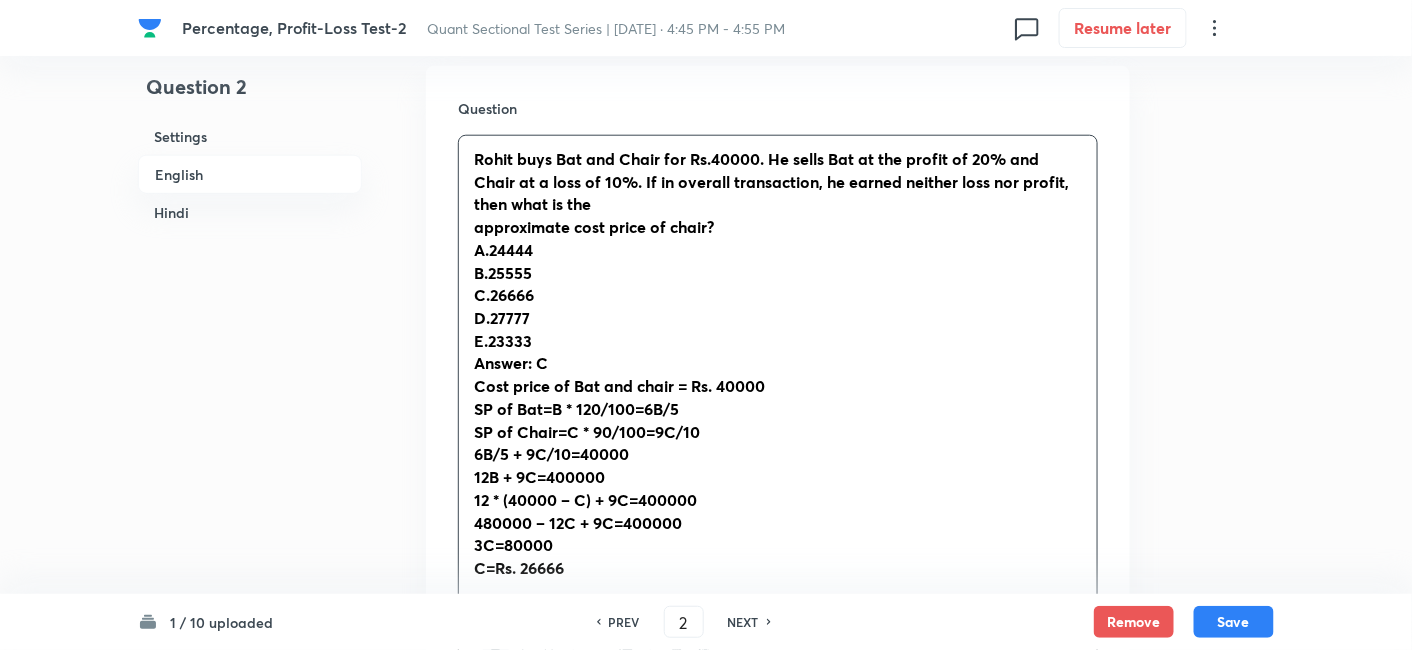 click on "Rohit buys Bat and Chair for Rs.40000. He sells Bat at the profit of 20% and Chair at a loss of 10%. If in overall transaction, he earned neither loss nor profit, then what is the  approximate cost price of chair? A.24444  B.25555  C.26666  D.27777  E.23333   Answer: C Cost price of Bat and chair = Rs. 40000  SP of Bat=B * 120/100=6B/5  SP of Chair=C * 90/100=9C/10  6B/5 + 9C/10=40000  12B + 9C=400000  12 * (40000 – C) + 9C=400000  480000 – 12C + 9C=400000  3C=80000  C=Rs. 26666" at bounding box center [778, 375] 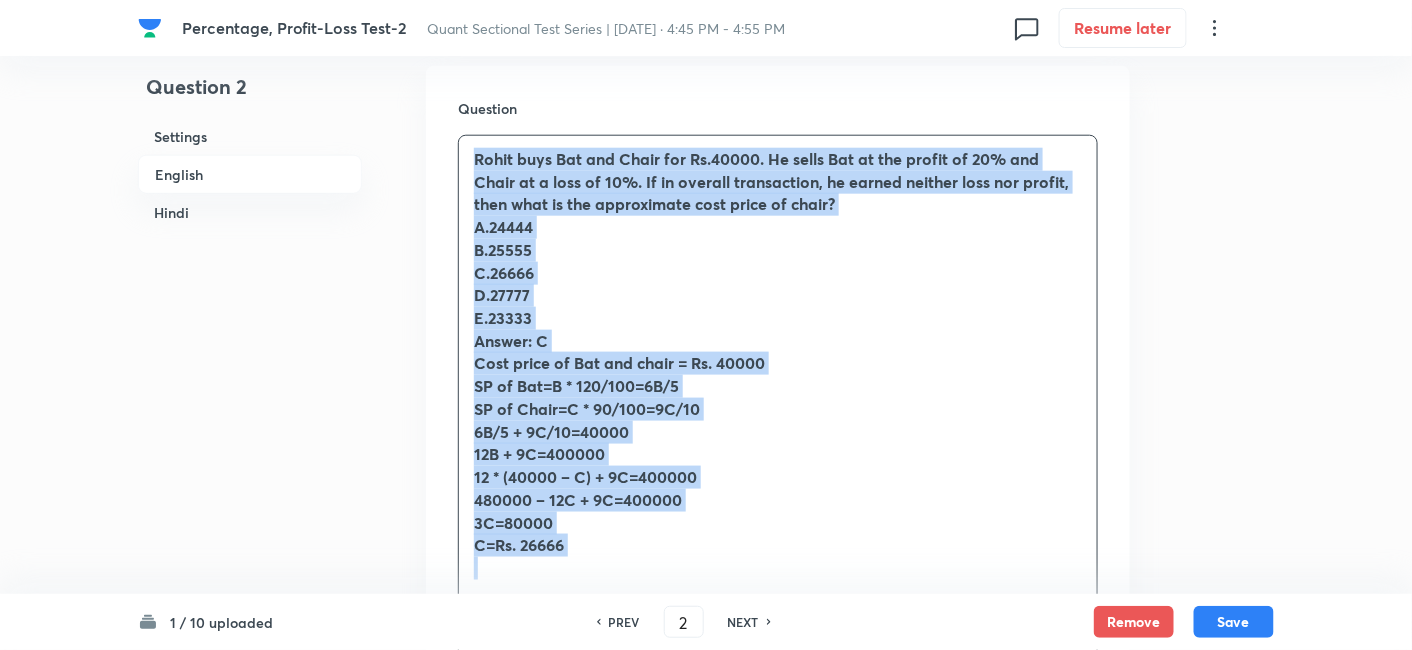 drag, startPoint x: 463, startPoint y: 156, endPoint x: 657, endPoint y: 572, distance: 459.012 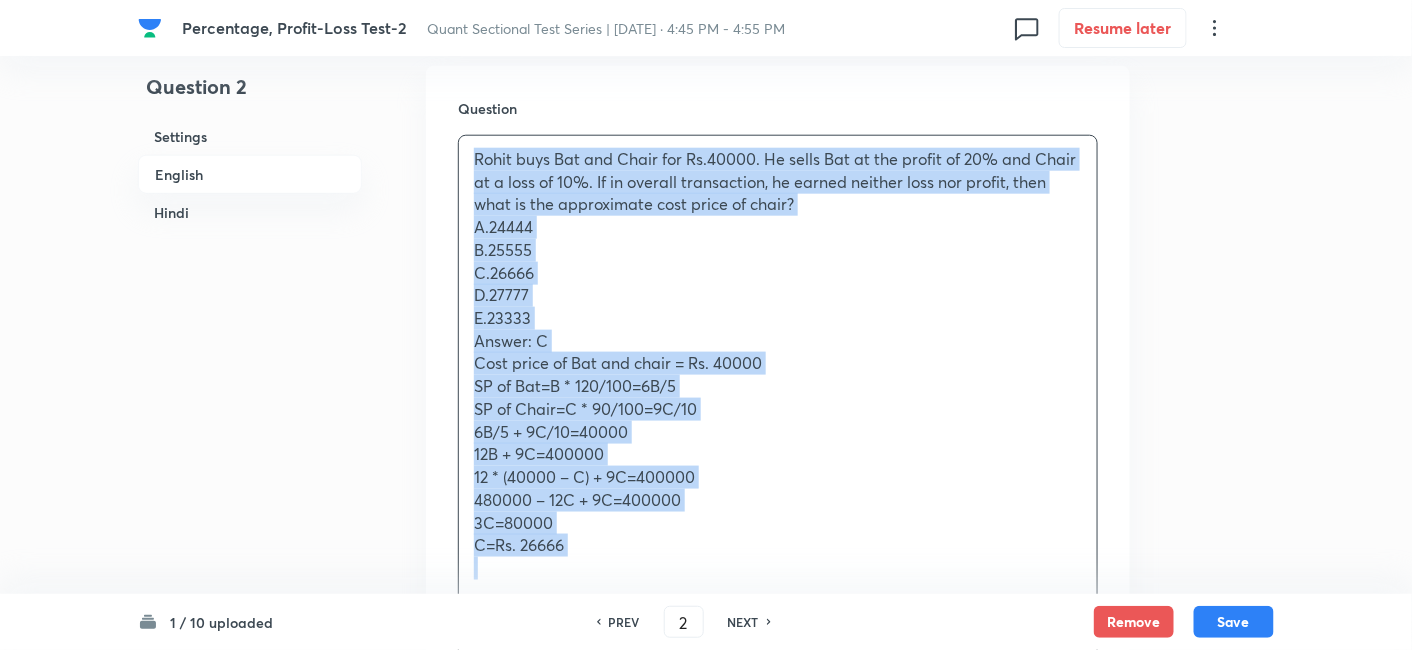copy on "Rohit buys Bat and Chair for Rs.40000. He sells Bat at the profit of 20% and Chair at a loss of 10%. If in overall transaction, he earned neither loss nor profit, then what is the approximate cost price of chair? A.24444  B.25555  C.26666  D.27777  E.23333   Answer: C Cost price of Bat and chair = Rs. 40000  SP of Bat=B * 120/100=6B/5  SP of Chair=C * 90/100=9C/10  6B/5 + 9C/10=40000  12B + 9C=400000  12 * (40000 – C) + 9C=400000  480000 – 12C + 9C=400000  3C=80000  C=Rs. 26666" 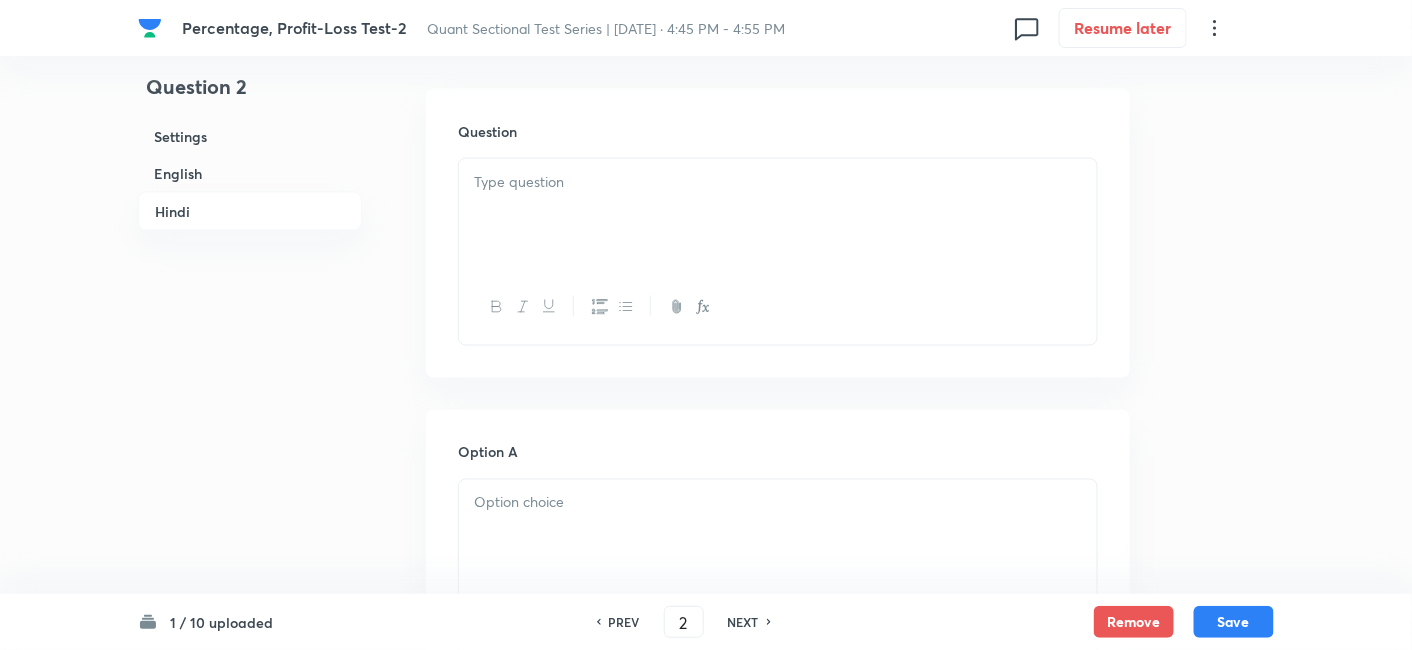 scroll, scrollTop: 3295, scrollLeft: 0, axis: vertical 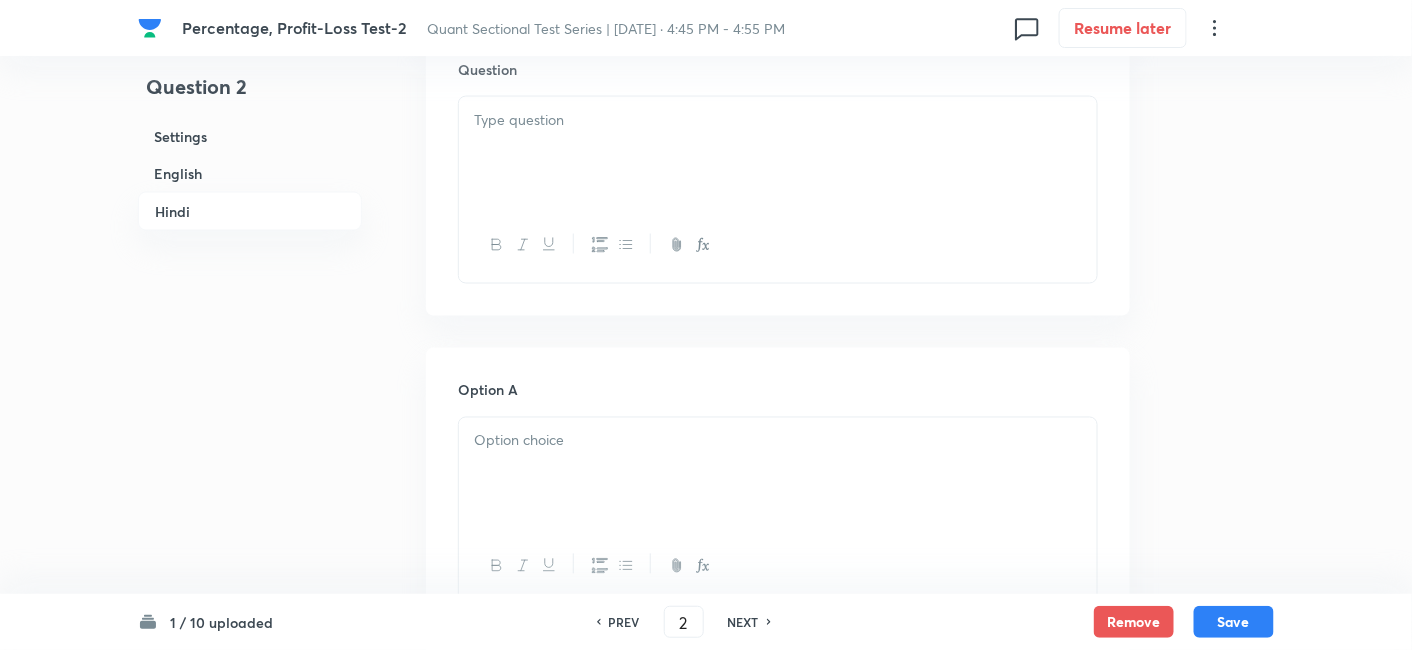 click at bounding box center [778, 153] 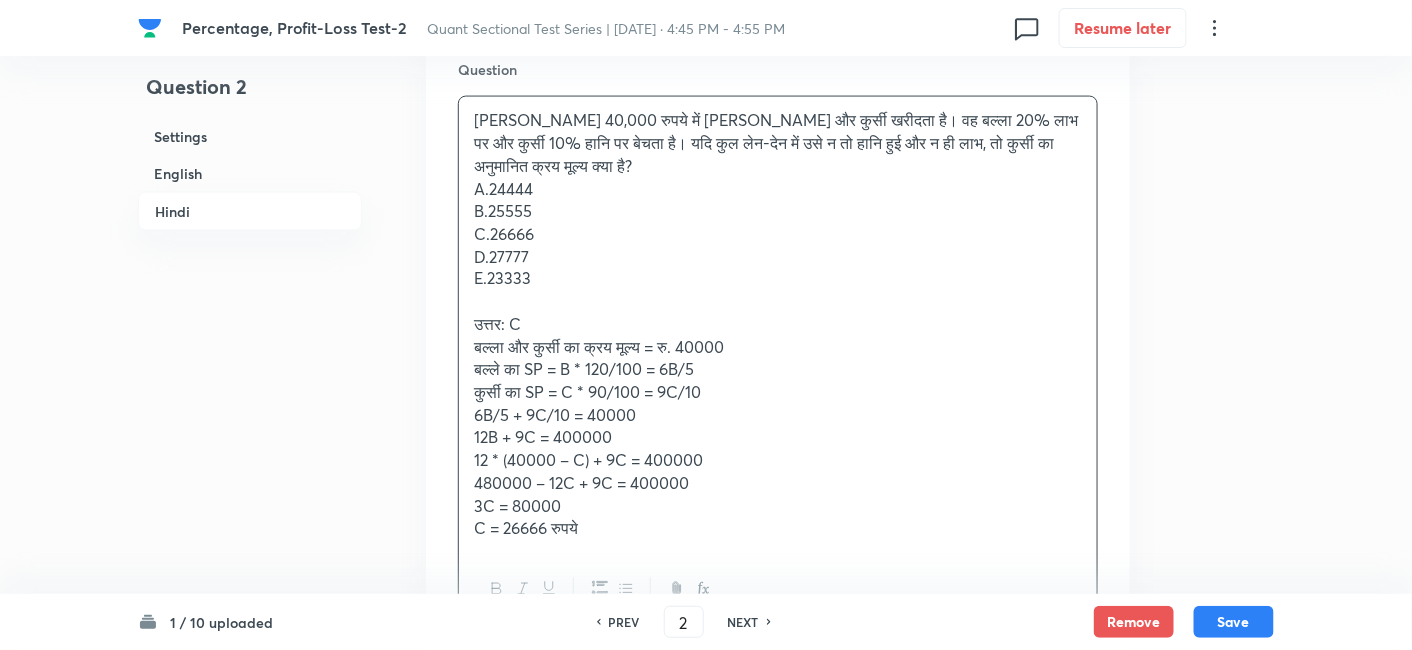scroll, scrollTop: 3503, scrollLeft: 0, axis: vertical 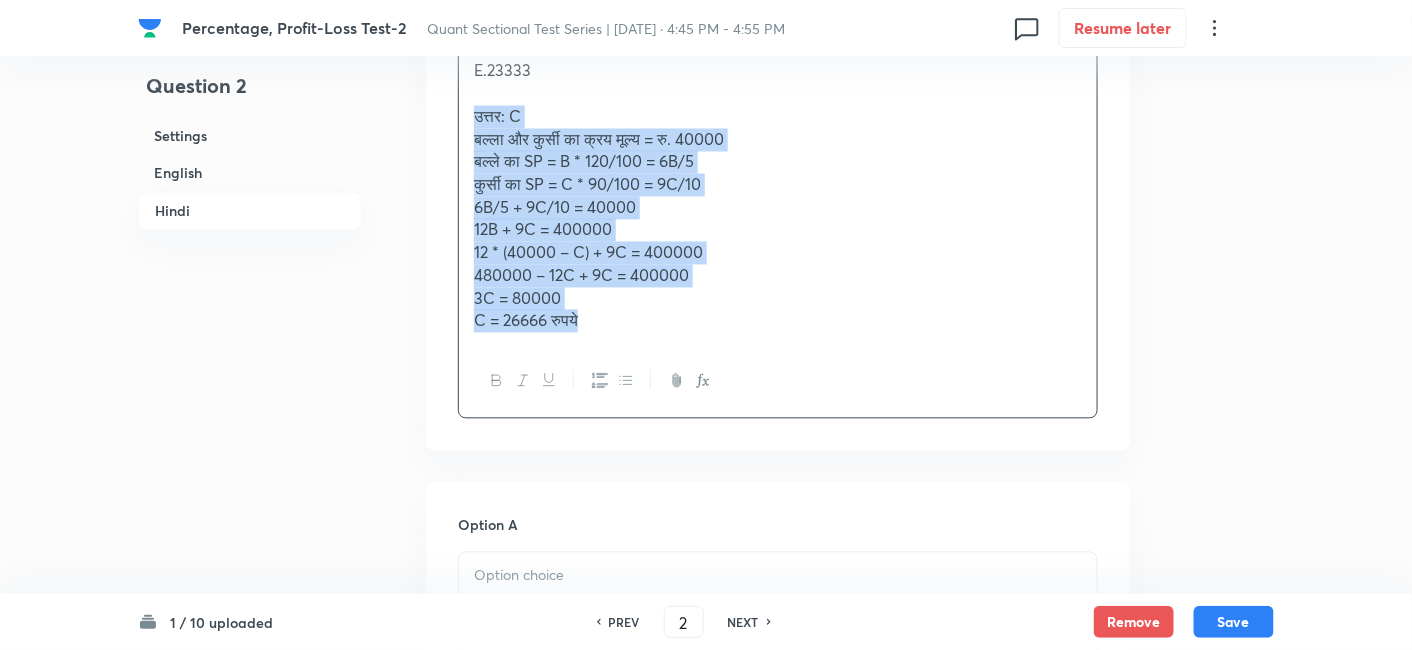 drag, startPoint x: 468, startPoint y: 121, endPoint x: 691, endPoint y: 411, distance: 365.82645 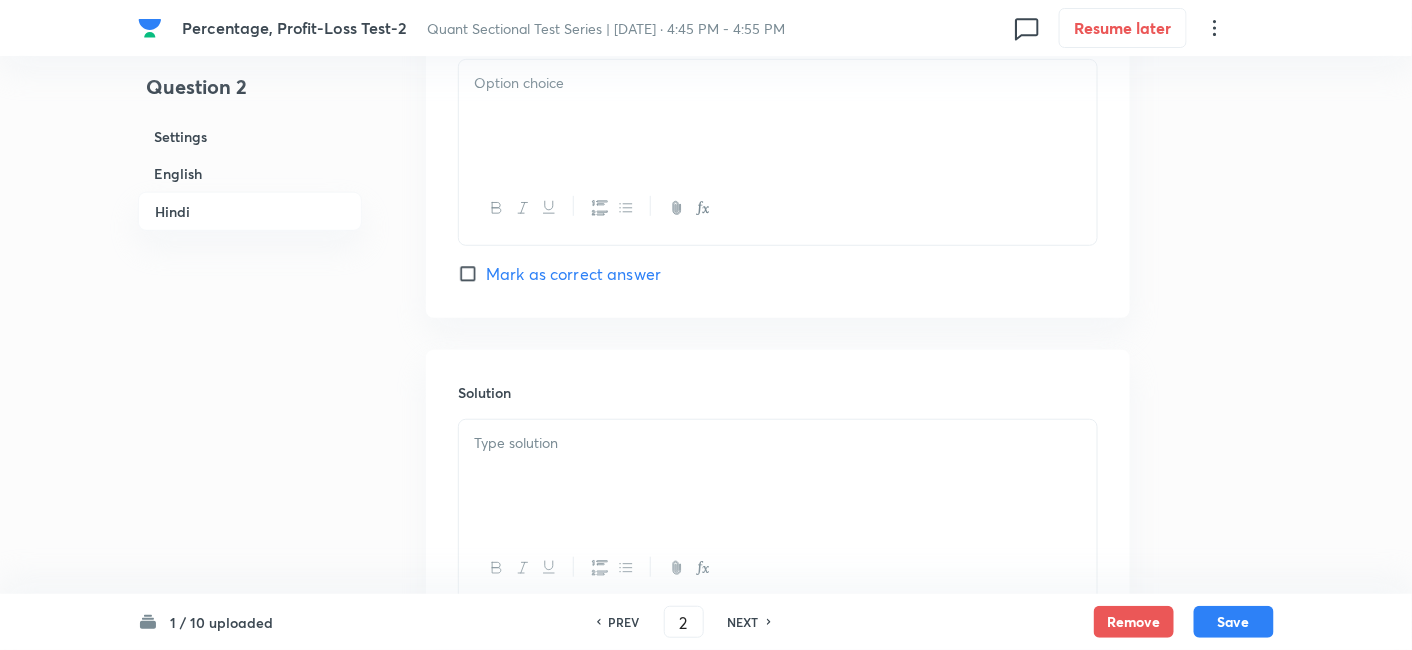 scroll, scrollTop: 5167, scrollLeft: 0, axis: vertical 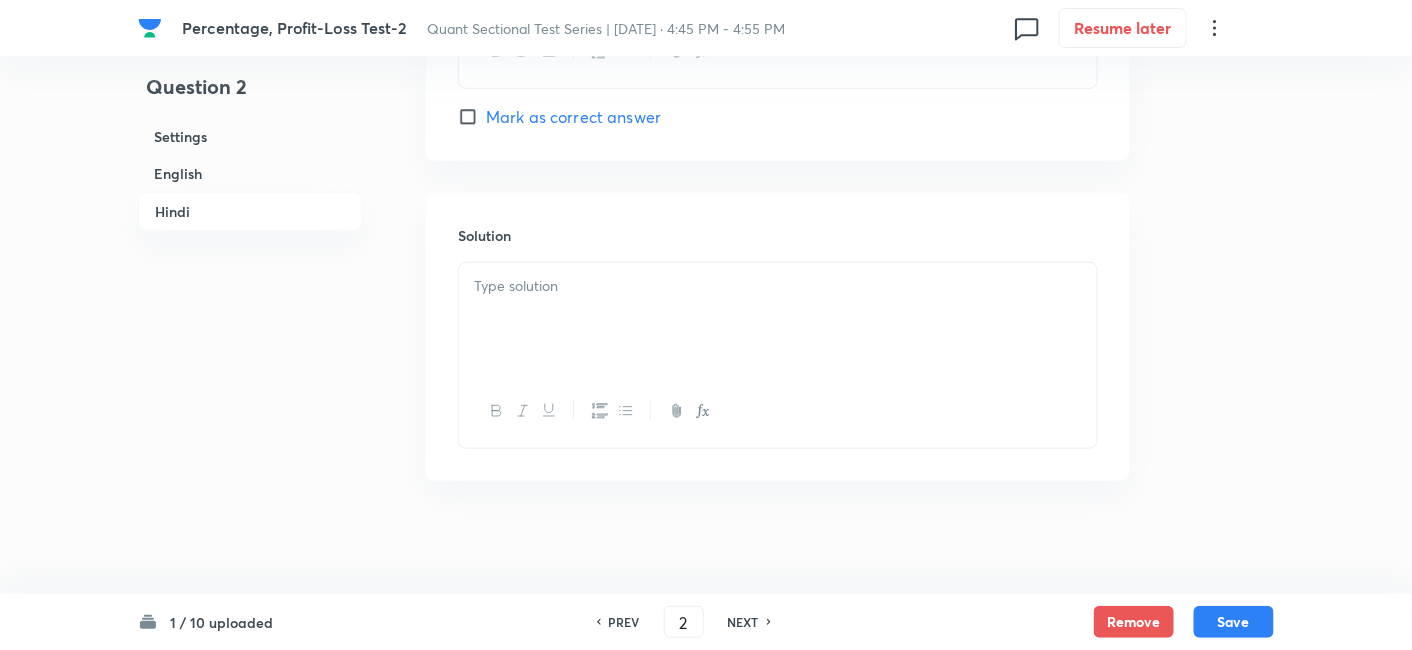 click at bounding box center (778, 319) 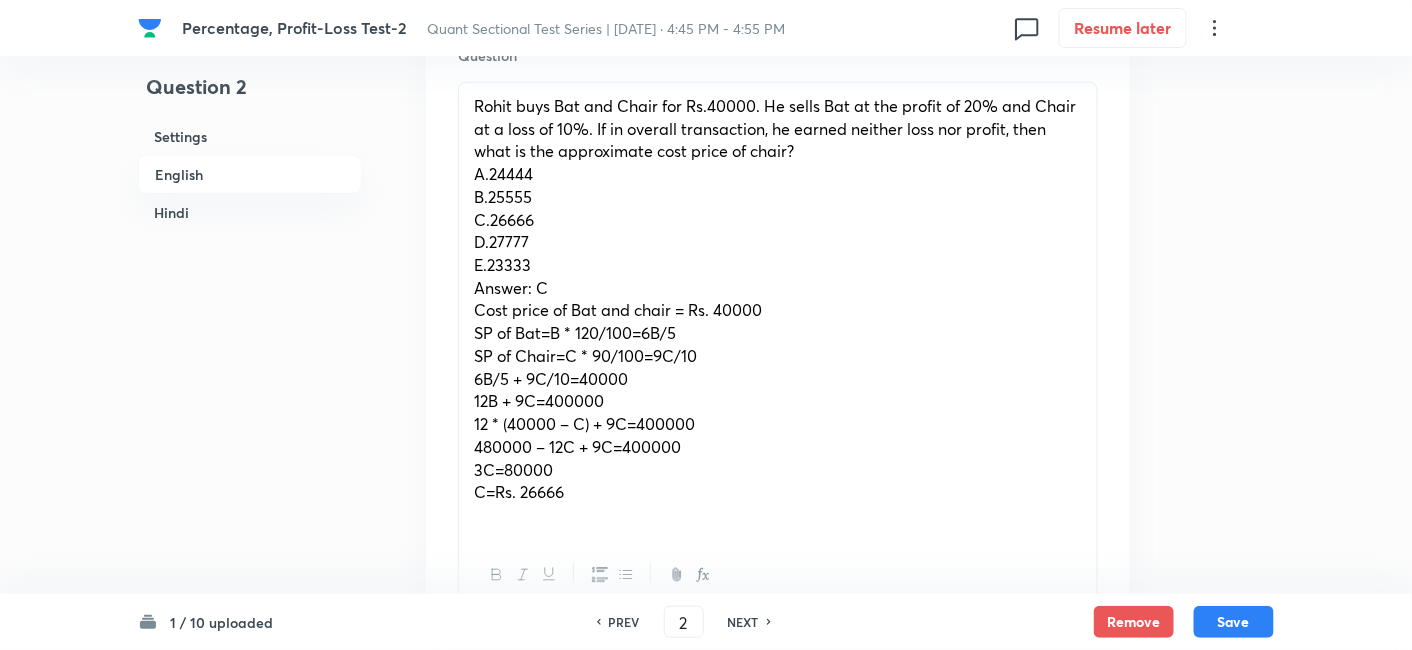 scroll, scrollTop: 636, scrollLeft: 0, axis: vertical 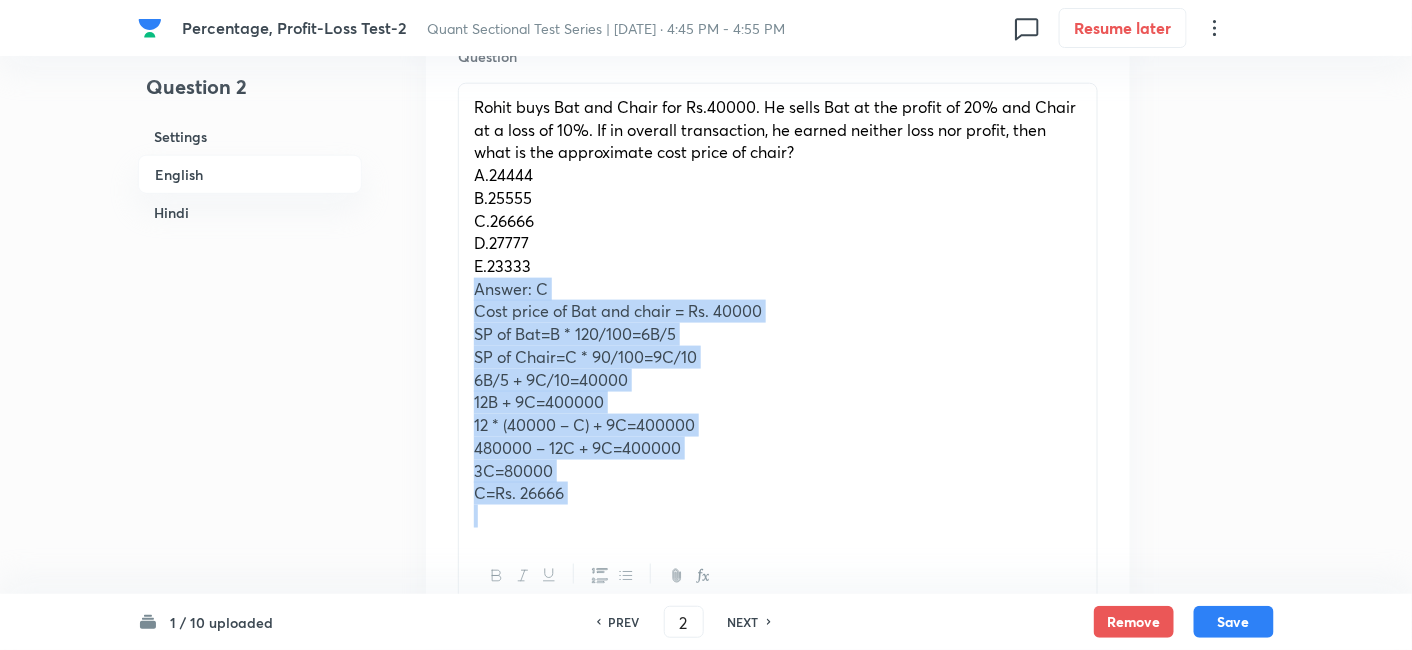 drag, startPoint x: 470, startPoint y: 287, endPoint x: 684, endPoint y: 517, distance: 314.1592 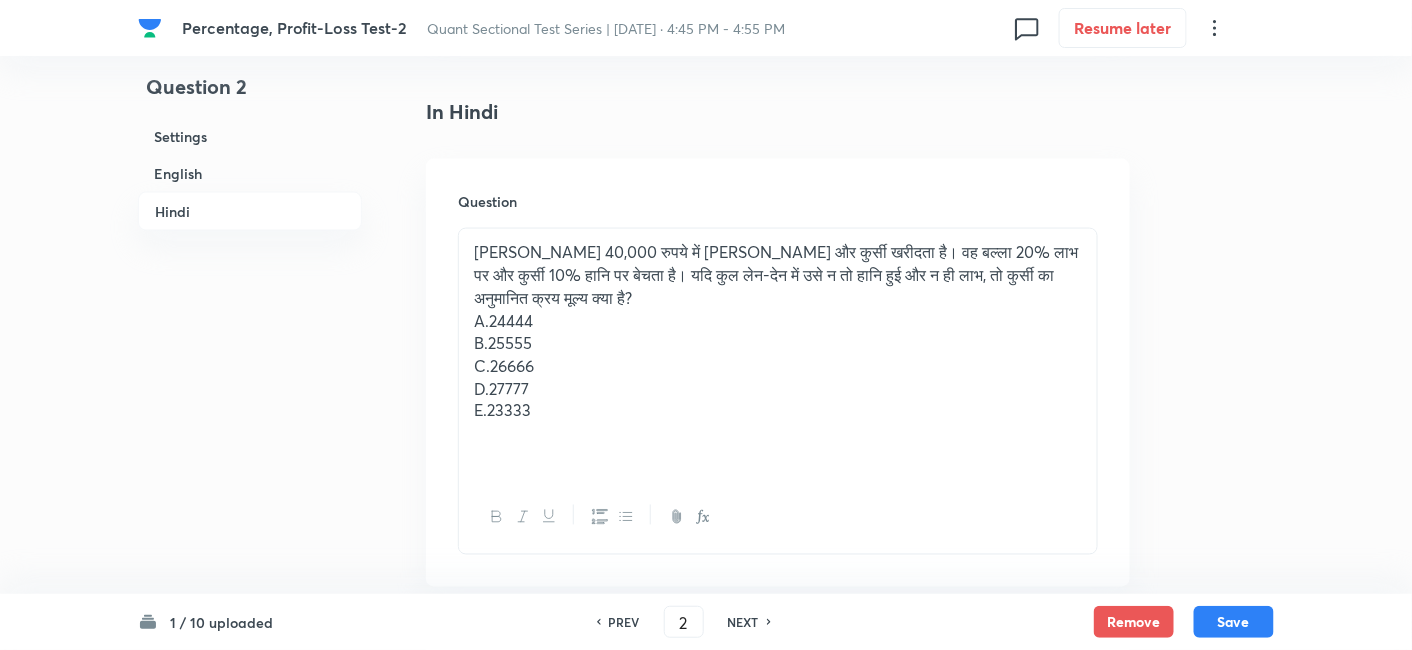 scroll, scrollTop: 3164, scrollLeft: 0, axis: vertical 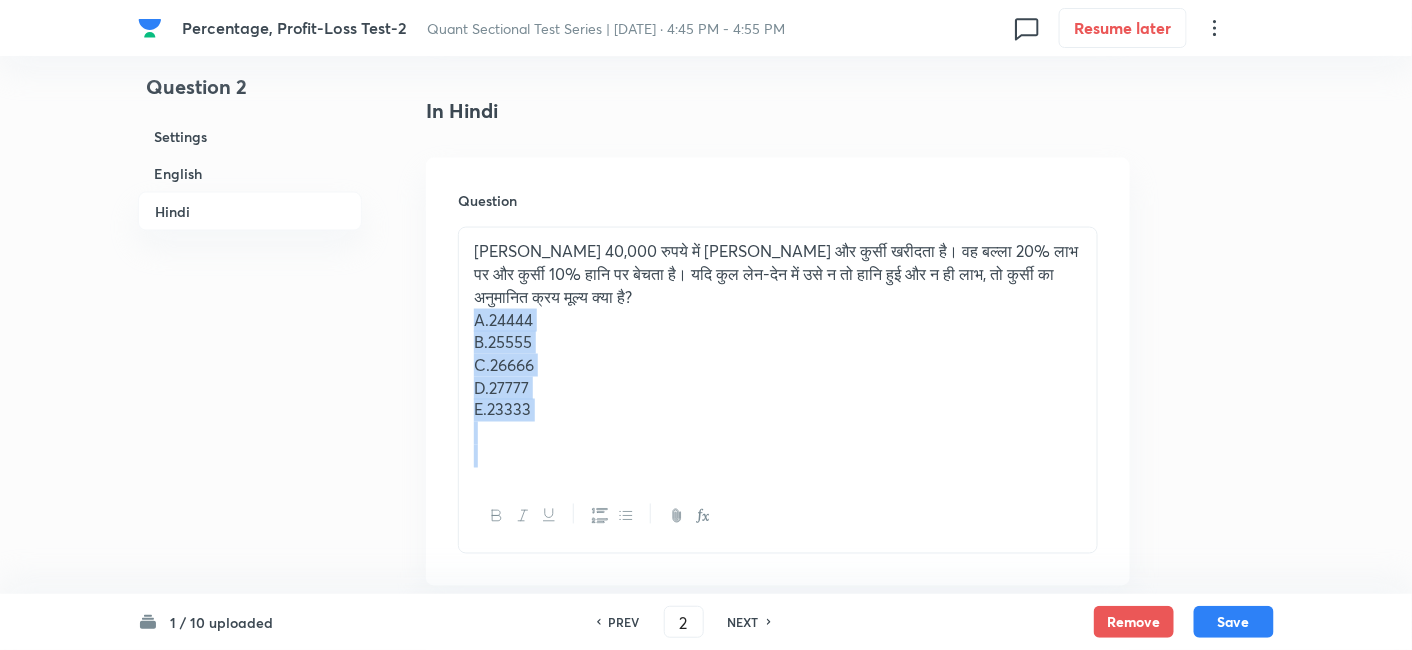 drag, startPoint x: 465, startPoint y: 322, endPoint x: 625, endPoint y: 493, distance: 234.18155 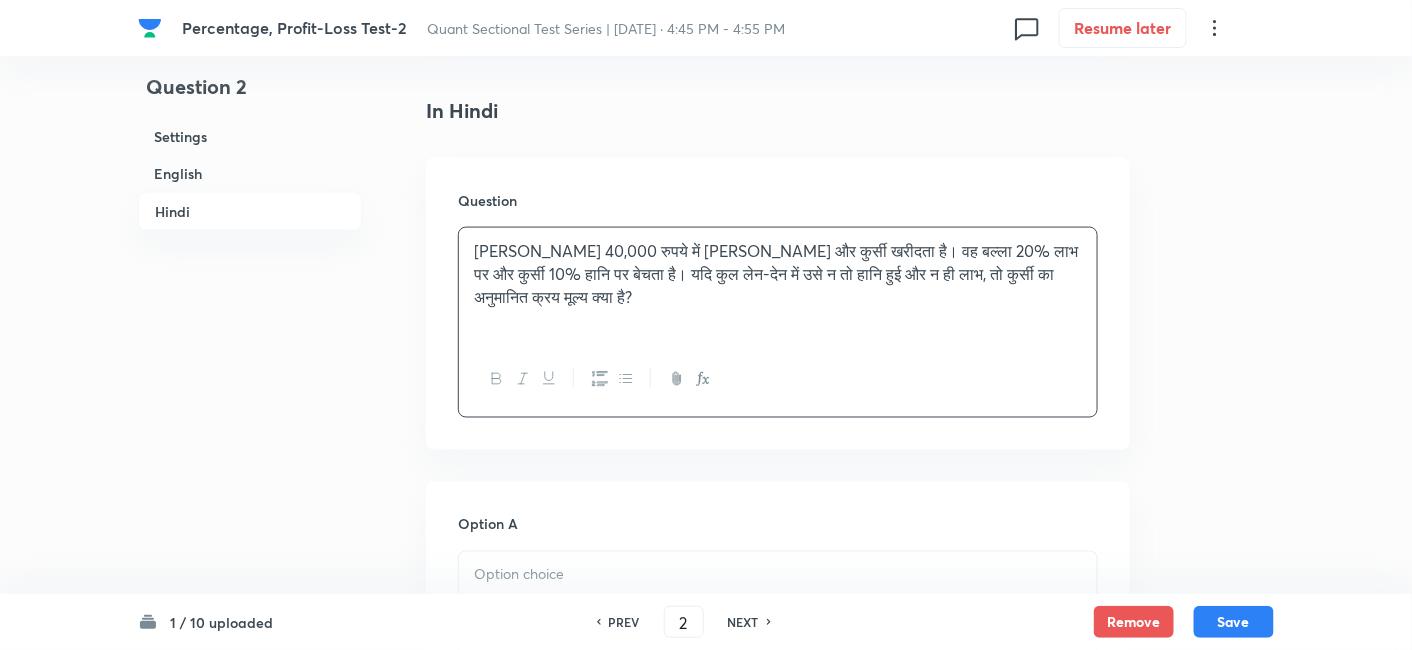 scroll, scrollTop: 3440, scrollLeft: 0, axis: vertical 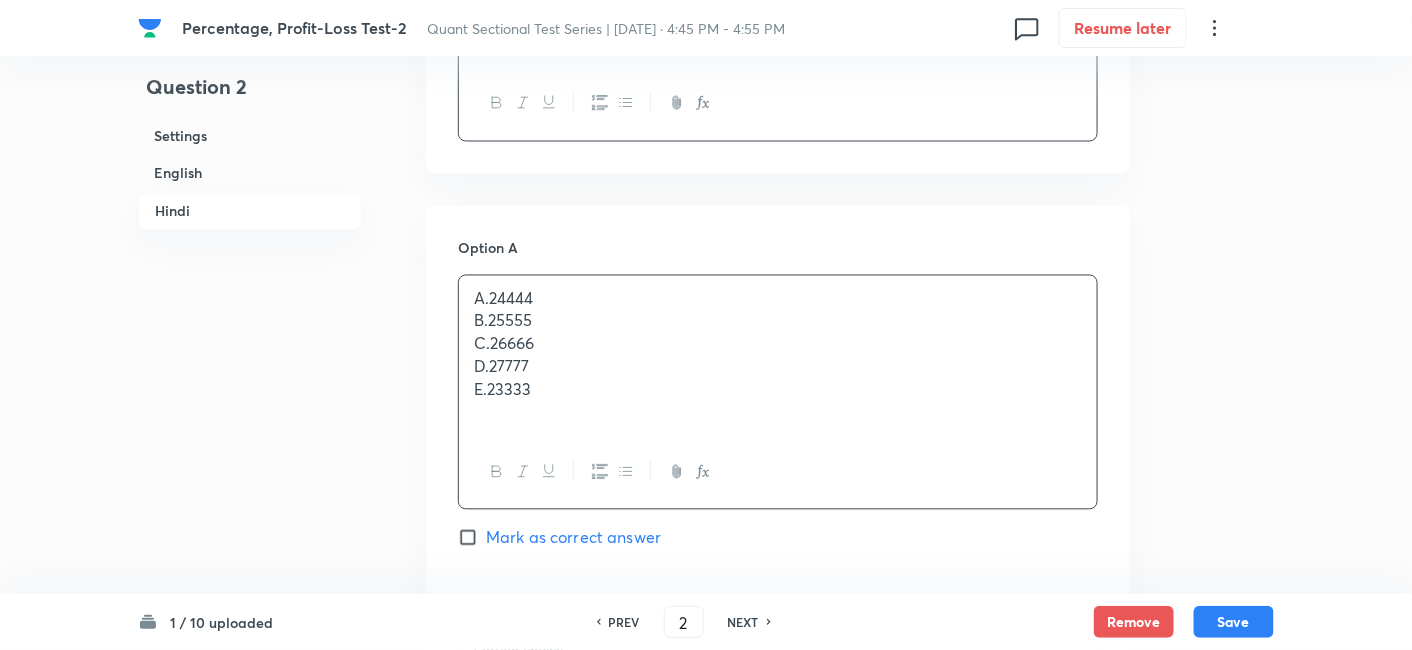 click on "A.24444 B.25555 C.26666 D.27777 E.23333" at bounding box center (778, 356) 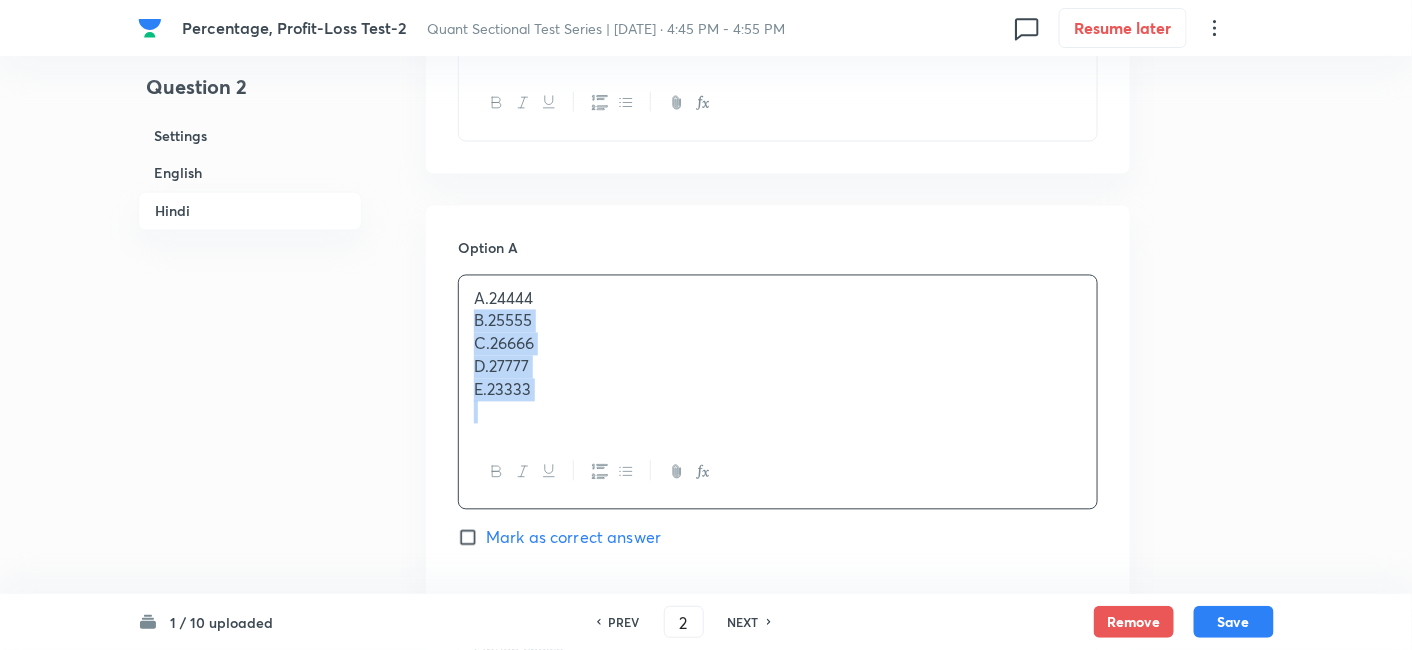drag, startPoint x: 465, startPoint y: 315, endPoint x: 636, endPoint y: 475, distance: 234.18155 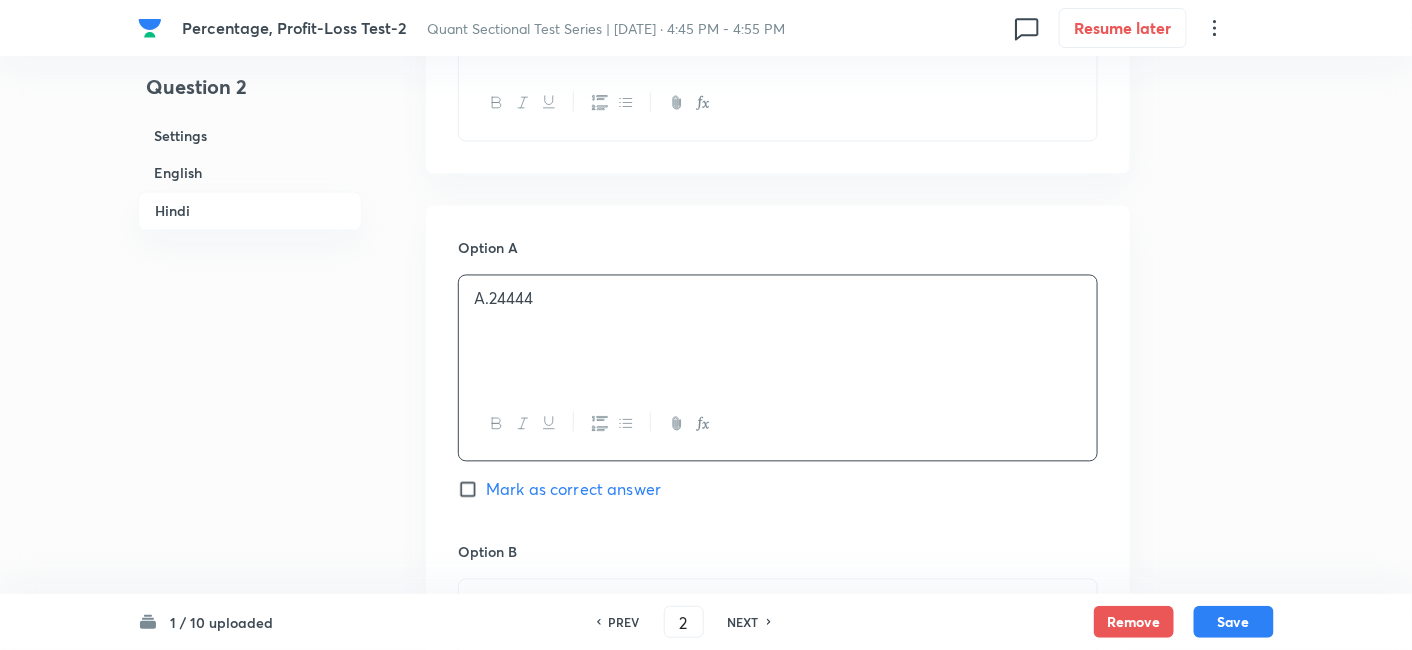 scroll, scrollTop: 3711, scrollLeft: 0, axis: vertical 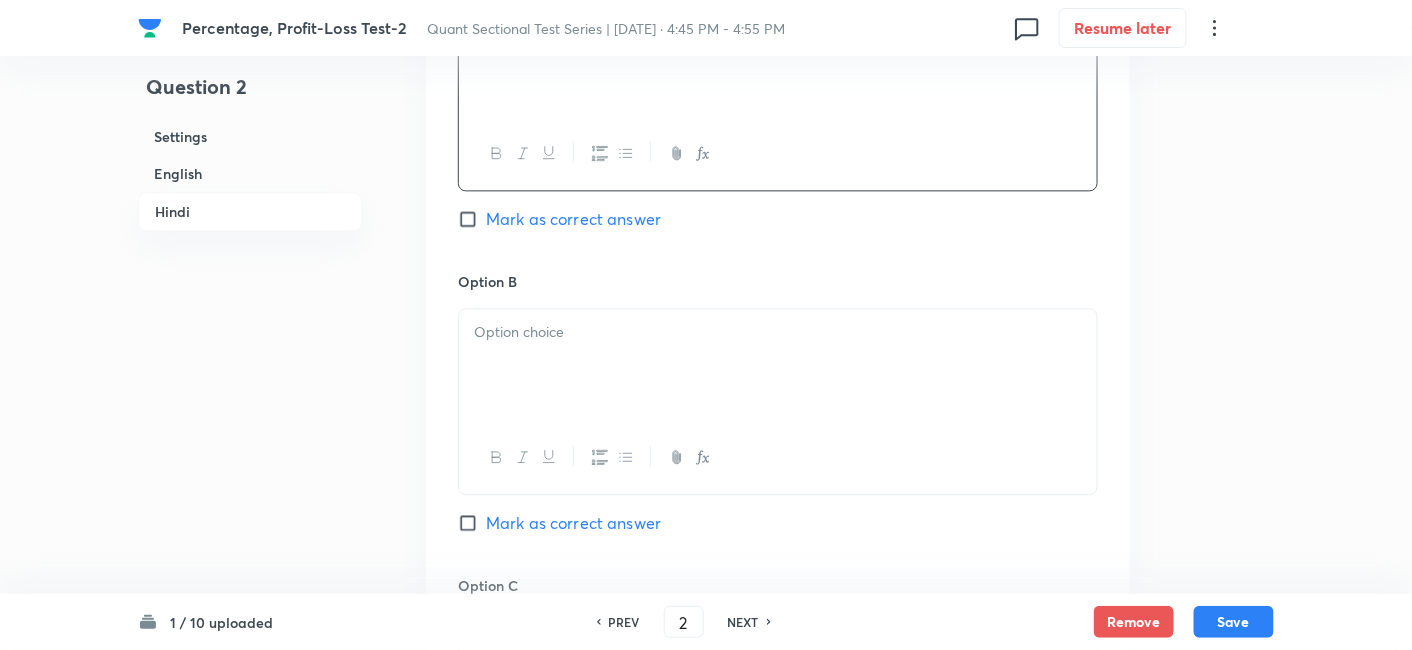 click at bounding box center [778, 332] 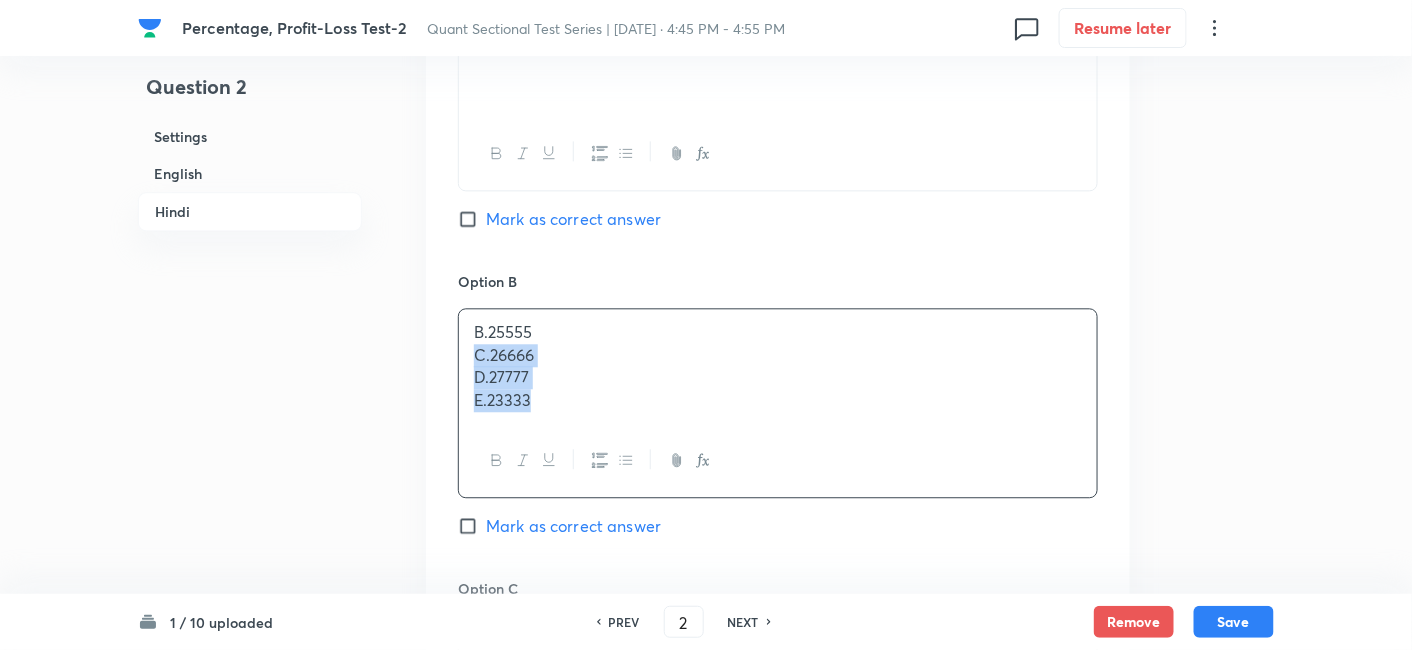 drag, startPoint x: 472, startPoint y: 351, endPoint x: 707, endPoint y: 512, distance: 284.86136 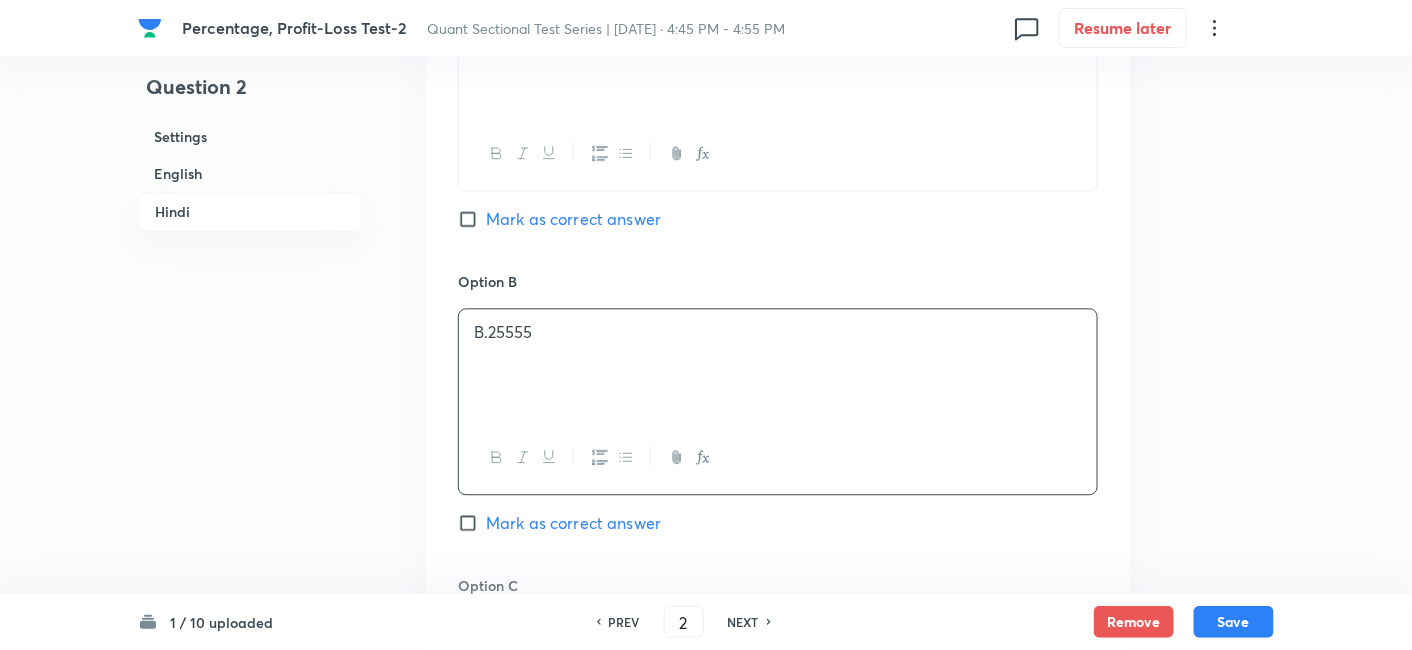 scroll, scrollTop: 3908, scrollLeft: 0, axis: vertical 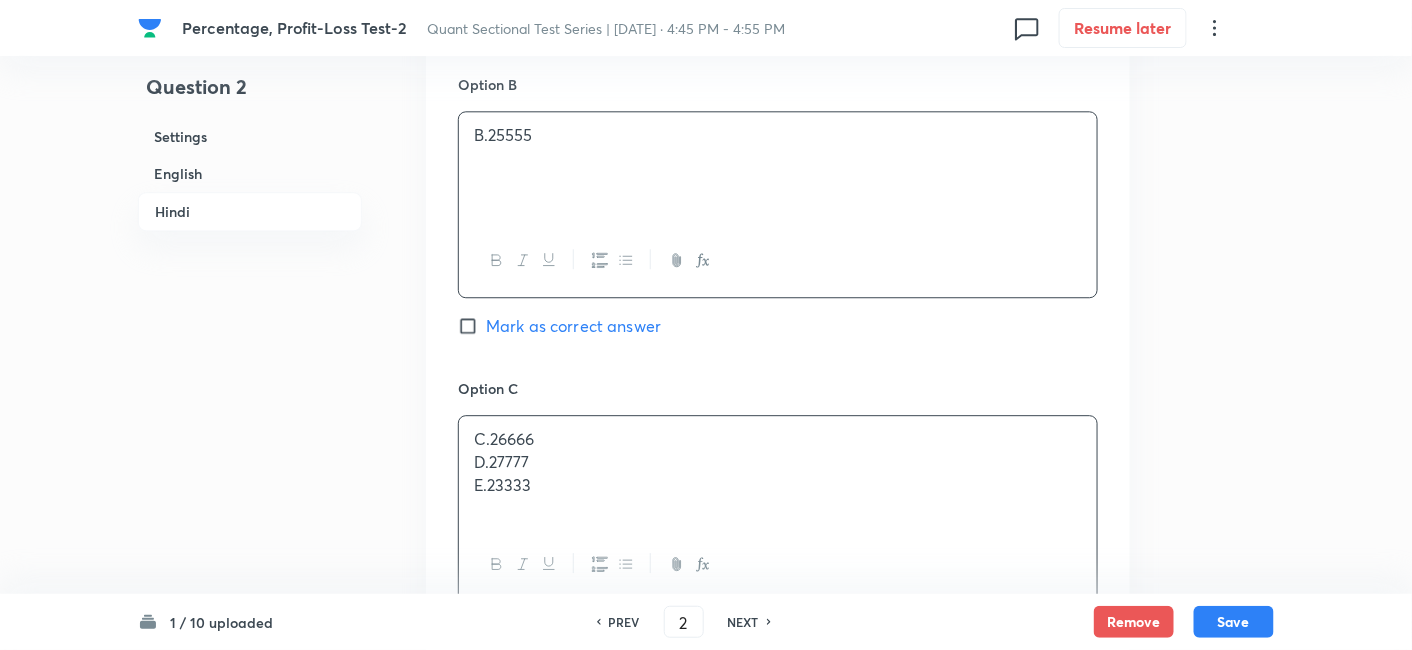 click on "C.26666 D.27777 E.23333" at bounding box center (778, 472) 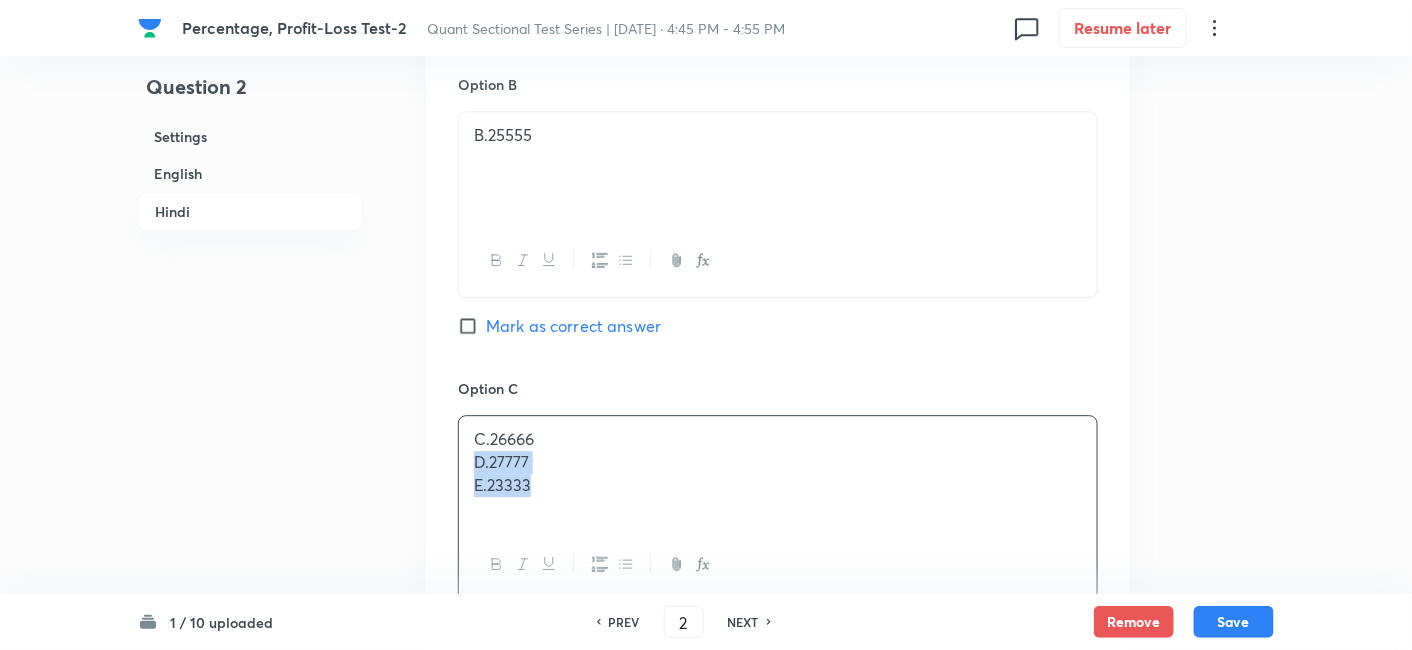 drag, startPoint x: 463, startPoint y: 455, endPoint x: 686, endPoint y: 557, distance: 245.2203 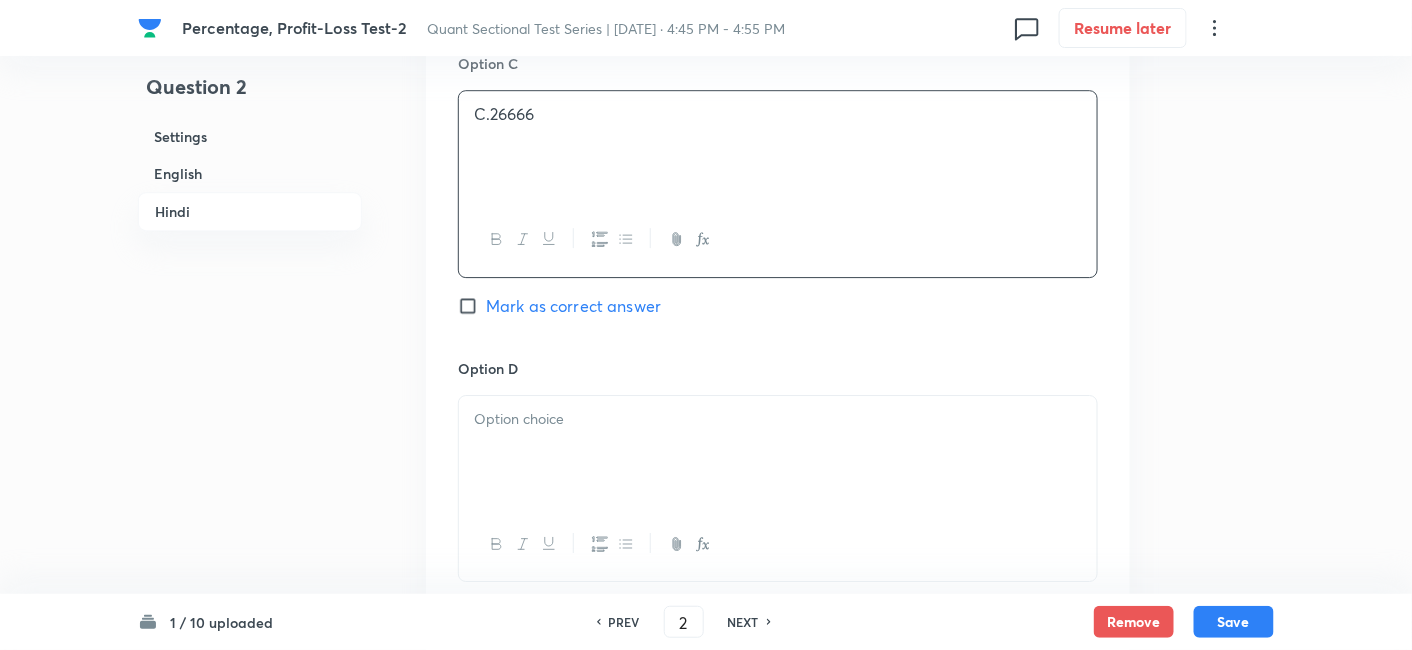 scroll, scrollTop: 4242, scrollLeft: 0, axis: vertical 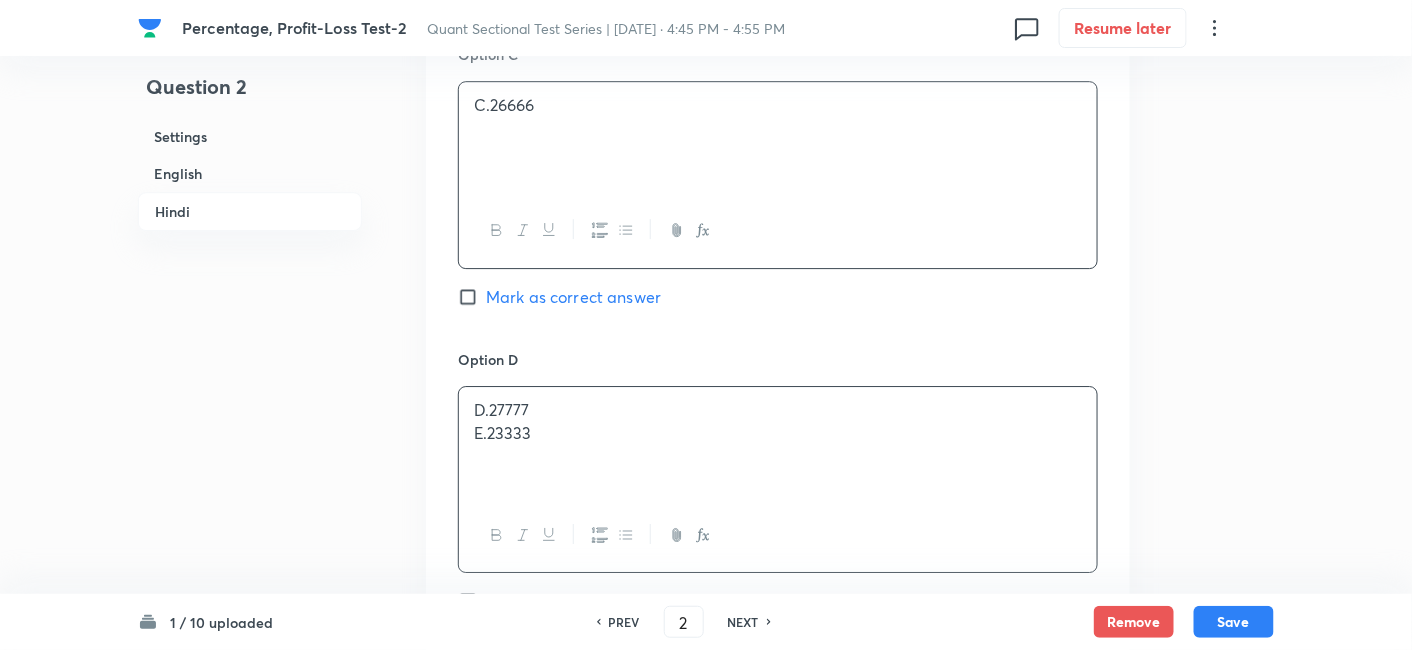 click on "D.27777 E.23333" at bounding box center (778, 443) 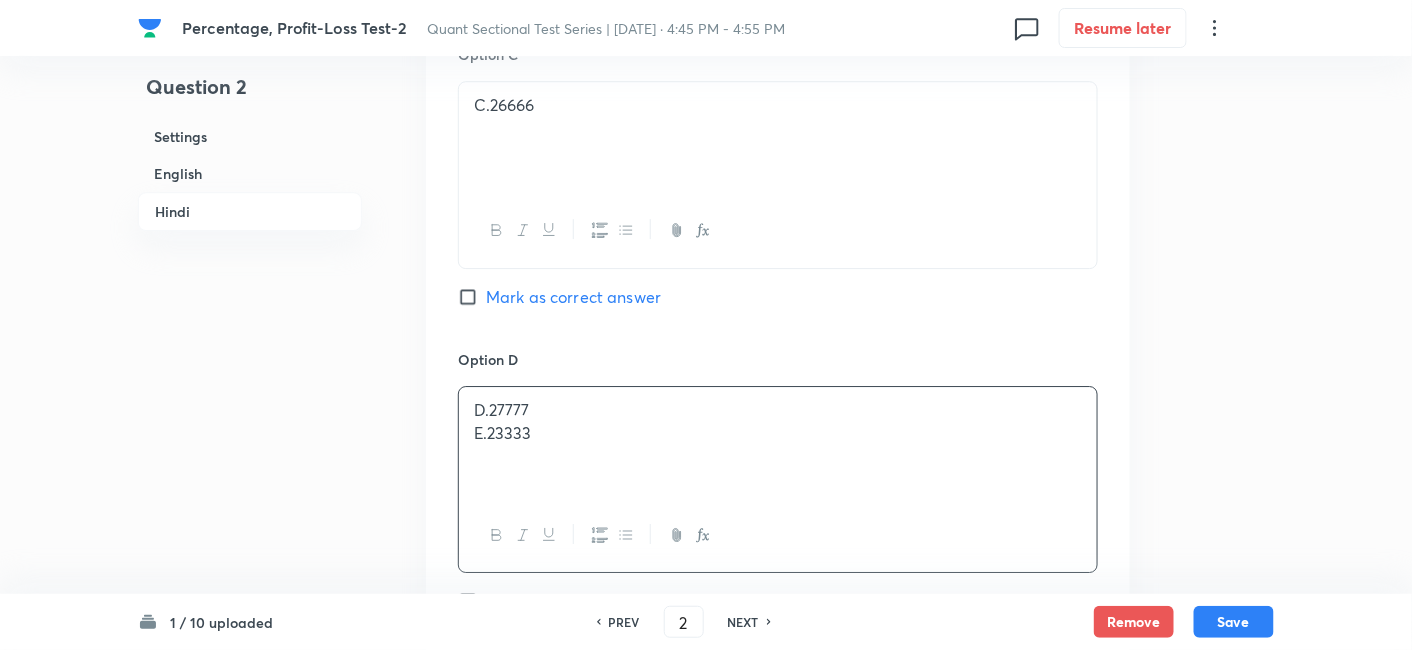 click on "Mark as correct answer" at bounding box center [573, 297] 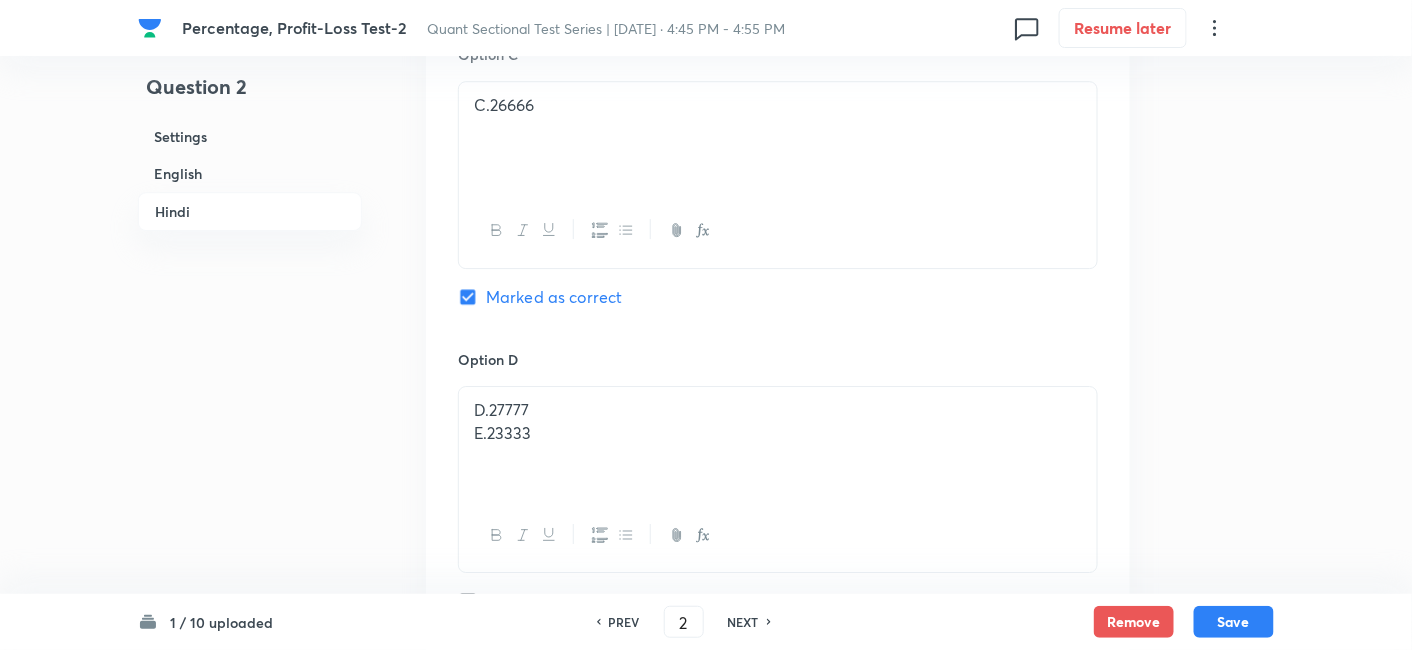 checkbox on "true" 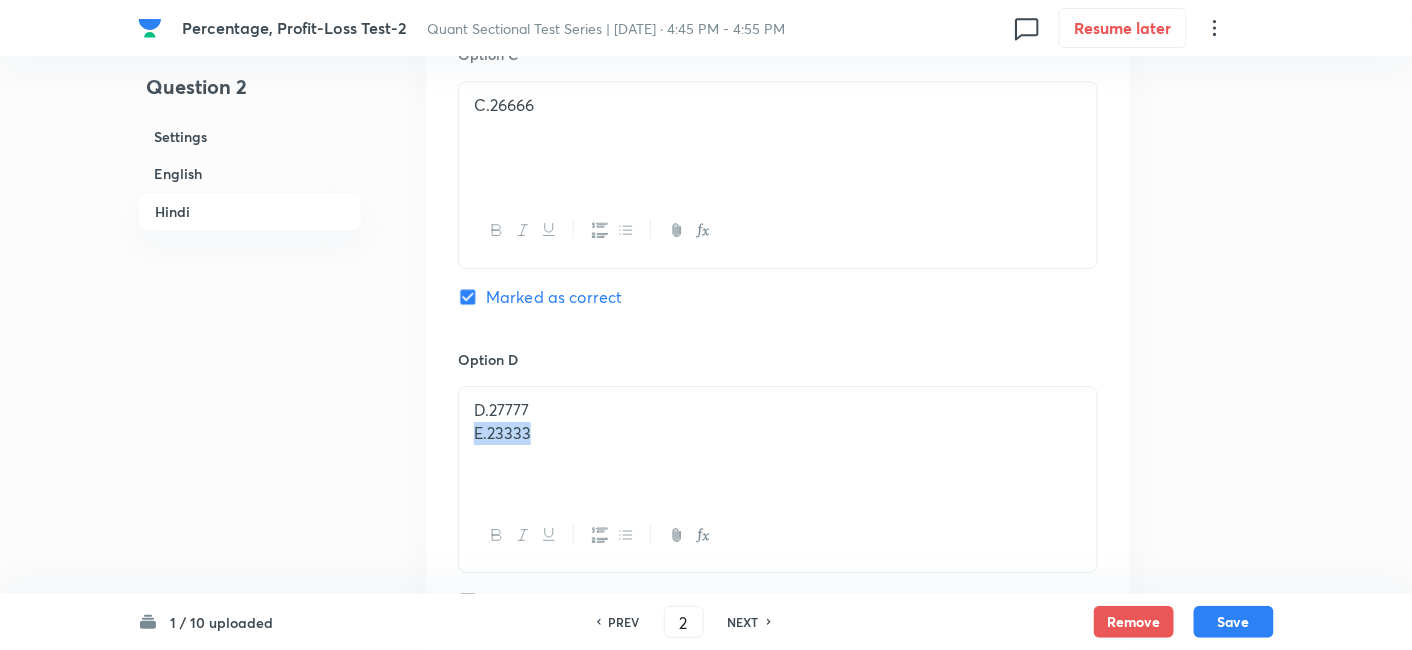 drag, startPoint x: 465, startPoint y: 432, endPoint x: 712, endPoint y: 491, distance: 253.9488 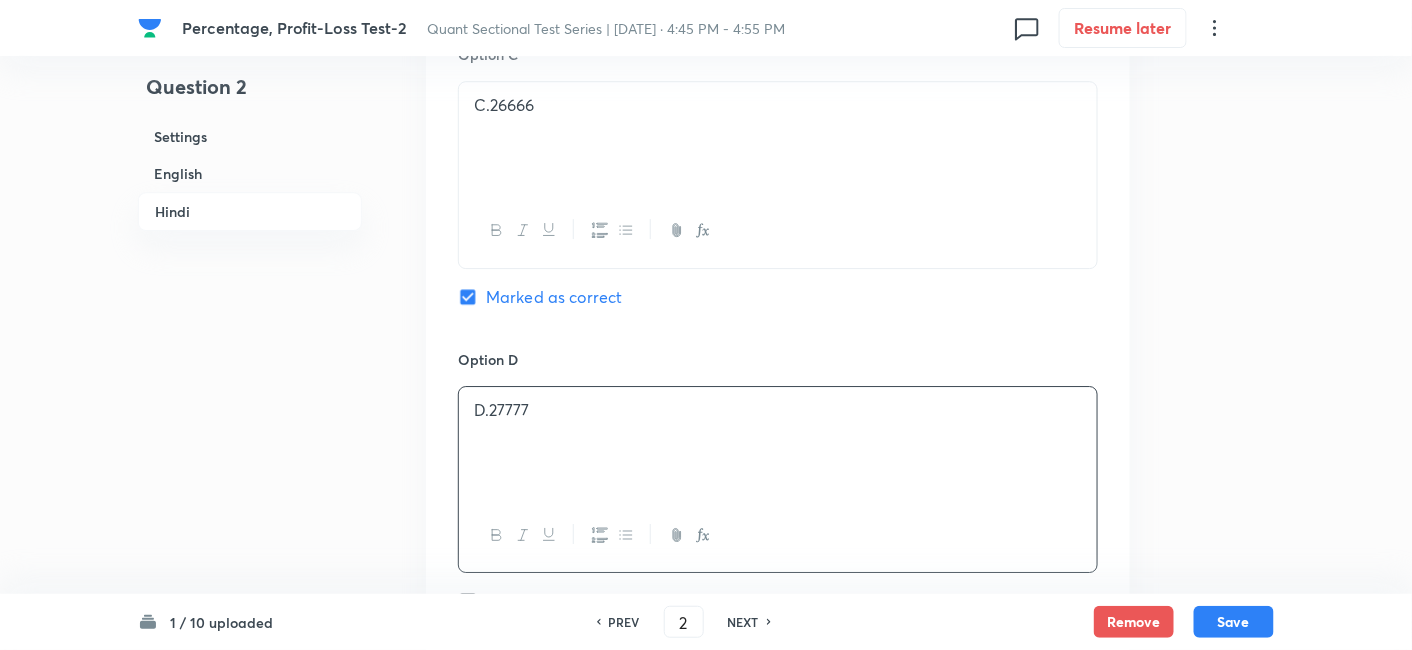 scroll, scrollTop: 4590, scrollLeft: 0, axis: vertical 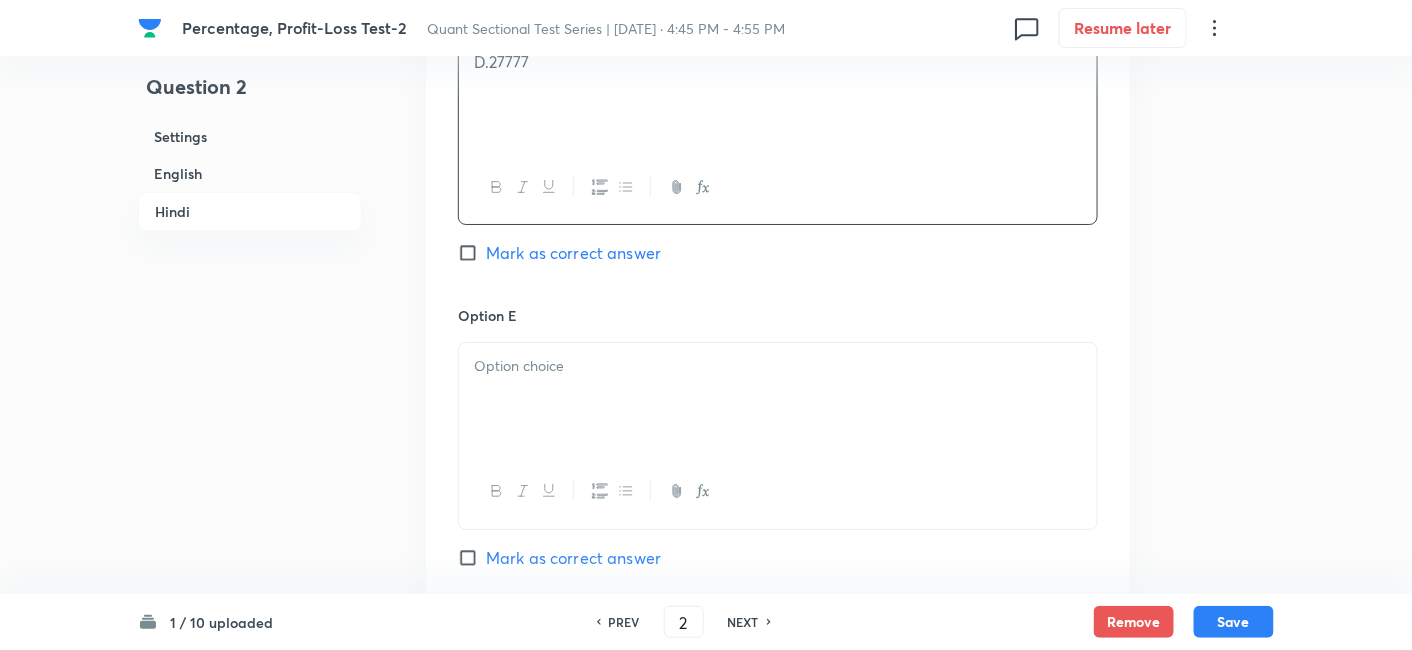 click at bounding box center [778, 366] 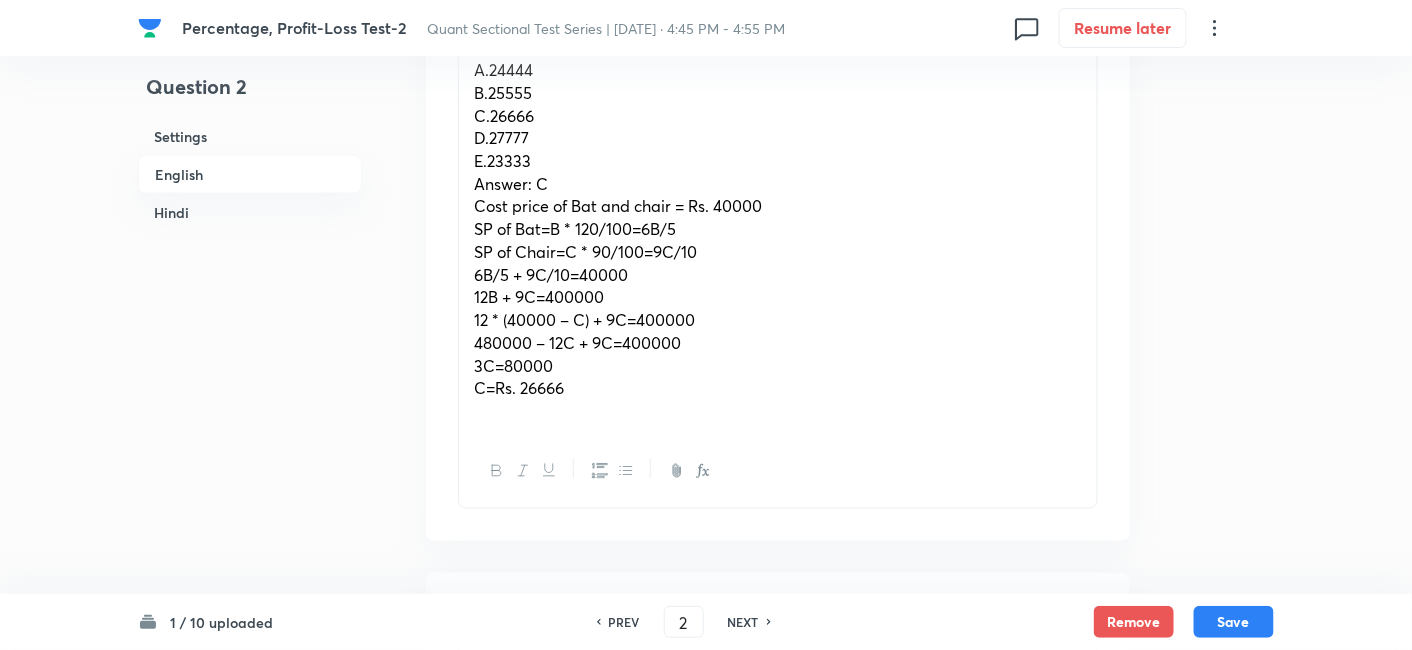 scroll, scrollTop: 800, scrollLeft: 0, axis: vertical 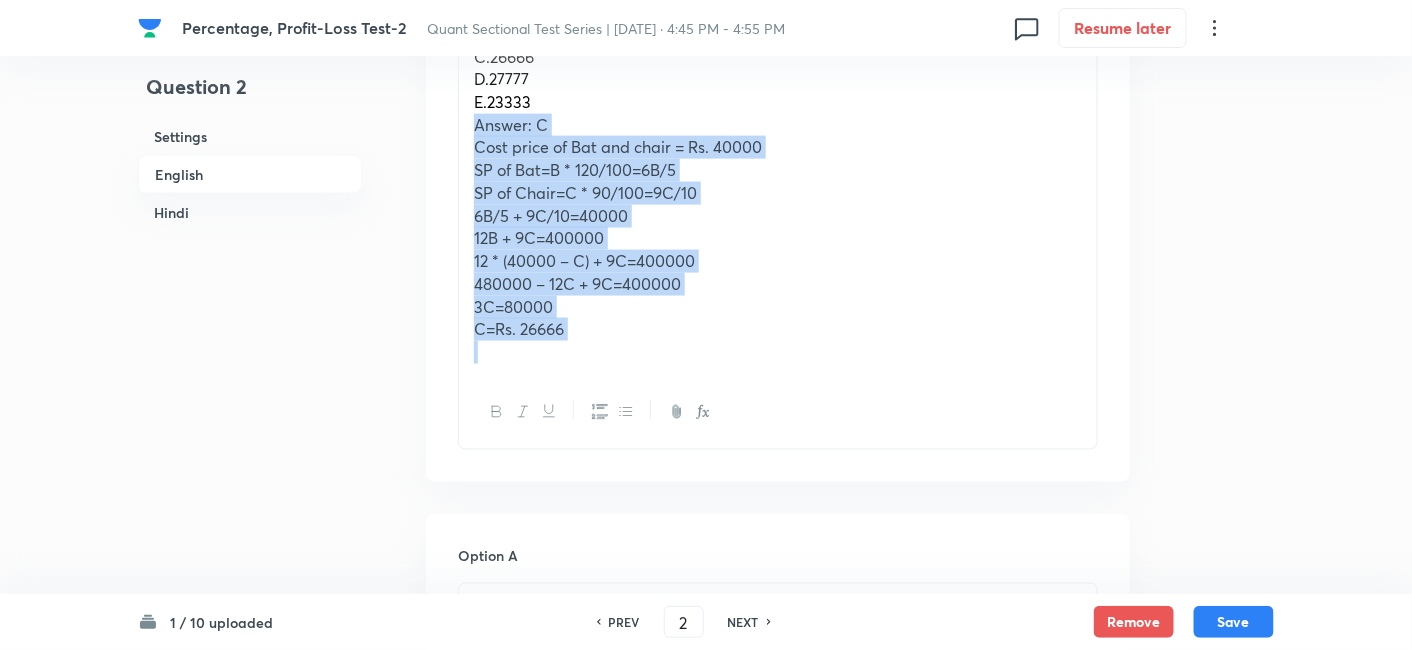 drag, startPoint x: 464, startPoint y: 124, endPoint x: 720, endPoint y: 434, distance: 402.0398 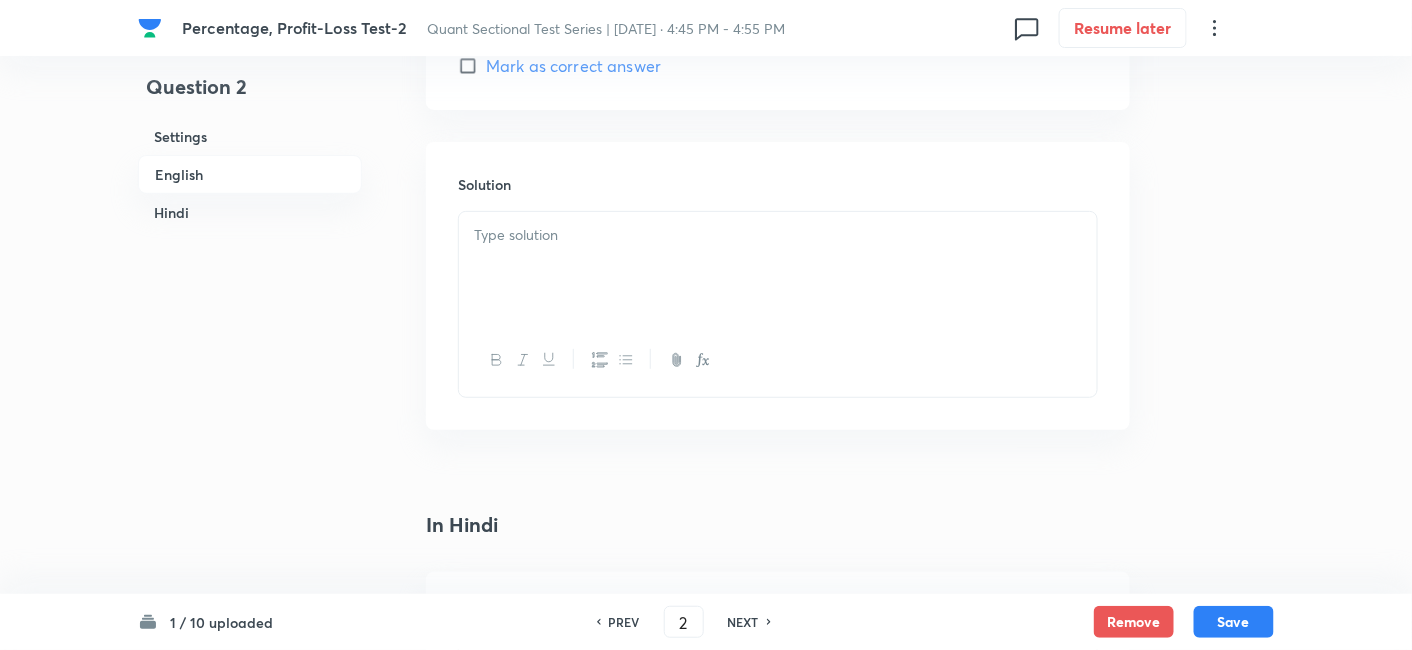 scroll, scrollTop: 2522, scrollLeft: 0, axis: vertical 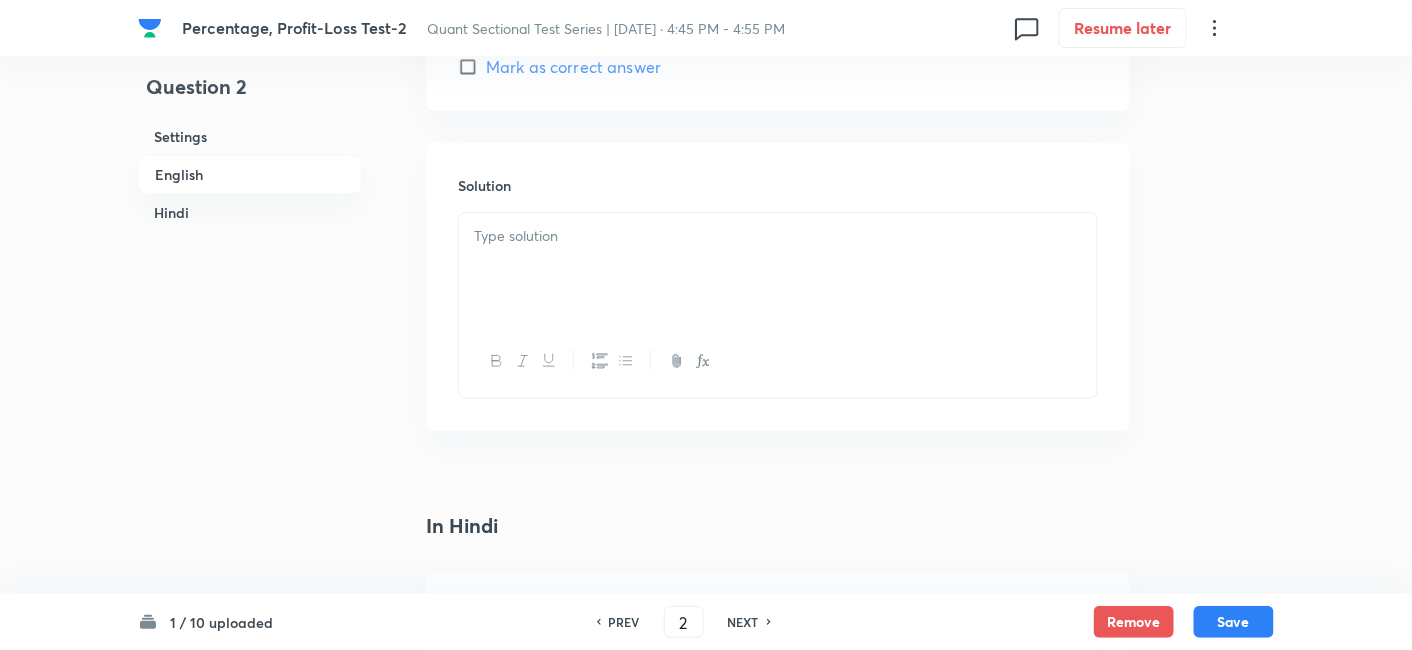 click at bounding box center (778, 269) 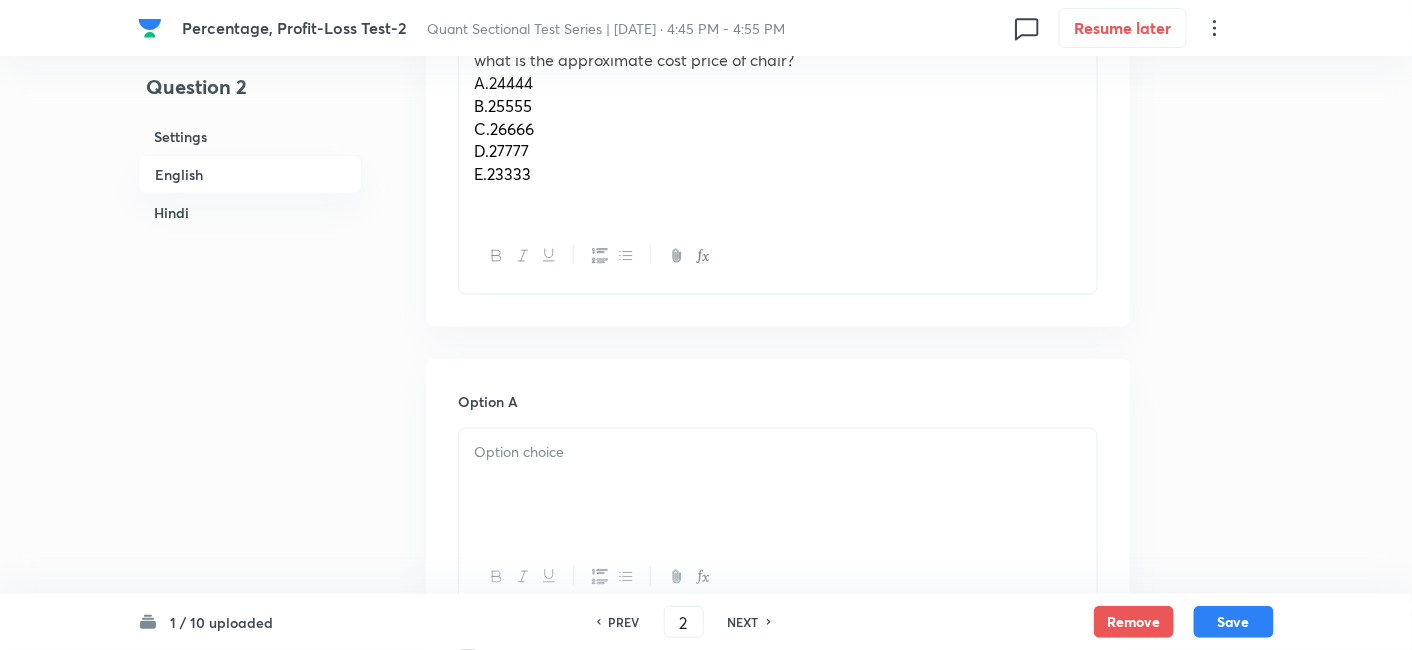 scroll, scrollTop: 563, scrollLeft: 0, axis: vertical 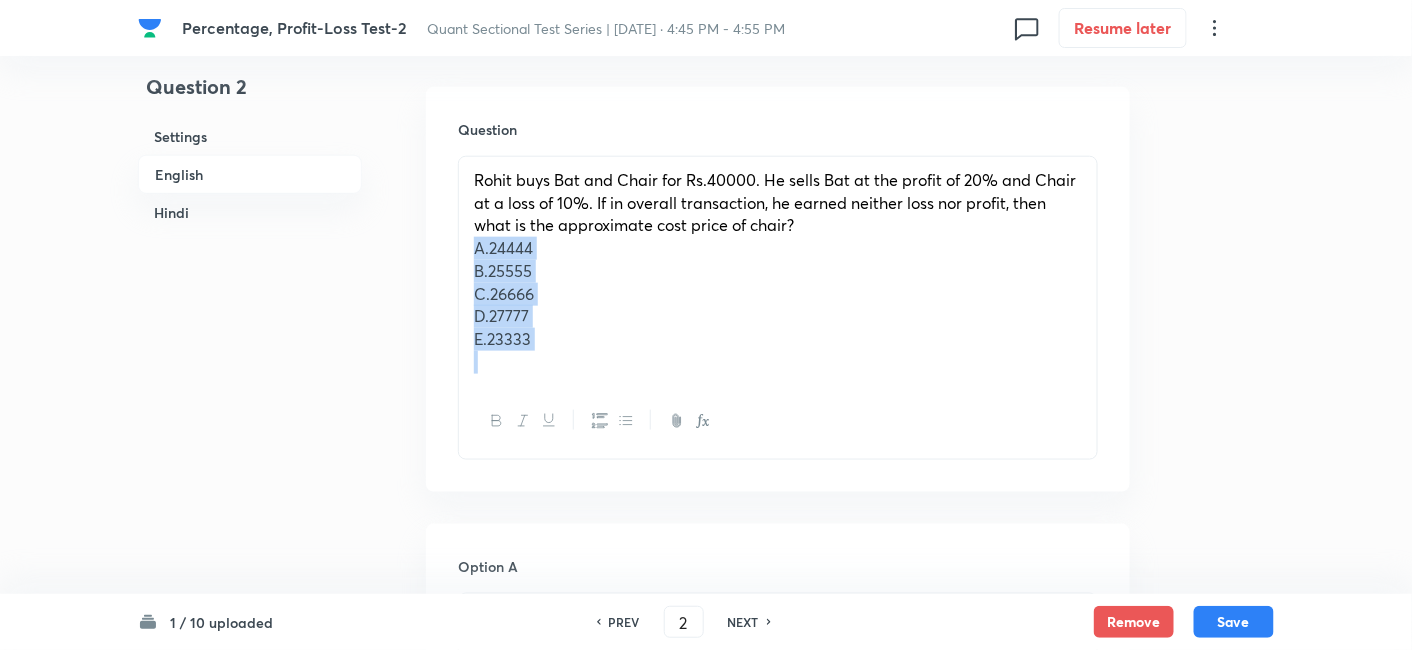 drag, startPoint x: 469, startPoint y: 244, endPoint x: 625, endPoint y: 437, distance: 248.16325 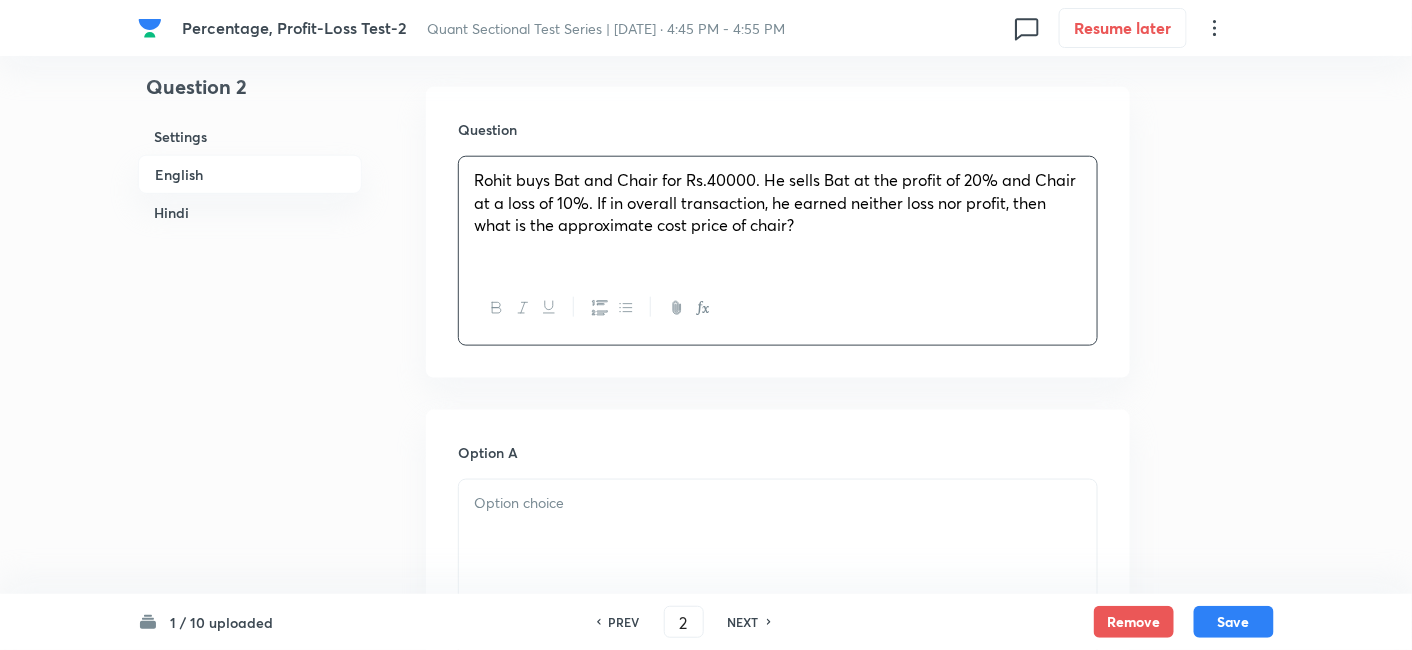 scroll, scrollTop: 803, scrollLeft: 0, axis: vertical 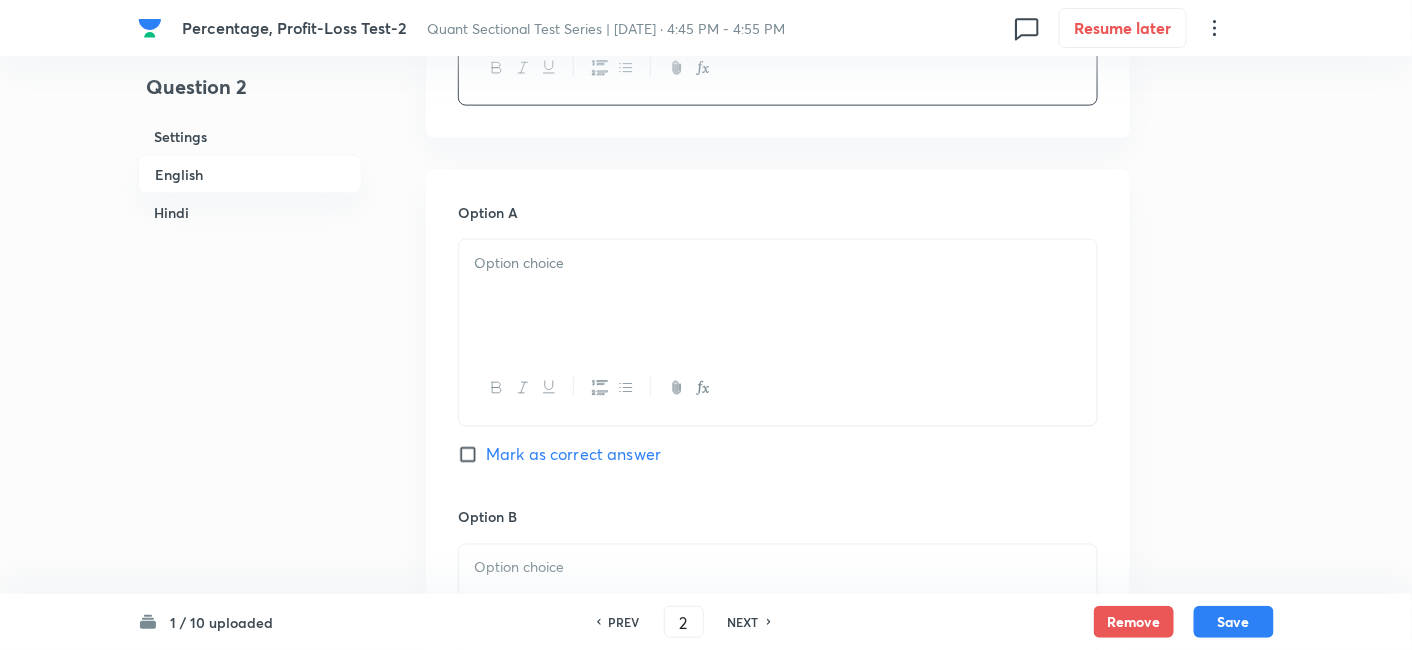 click at bounding box center [778, 296] 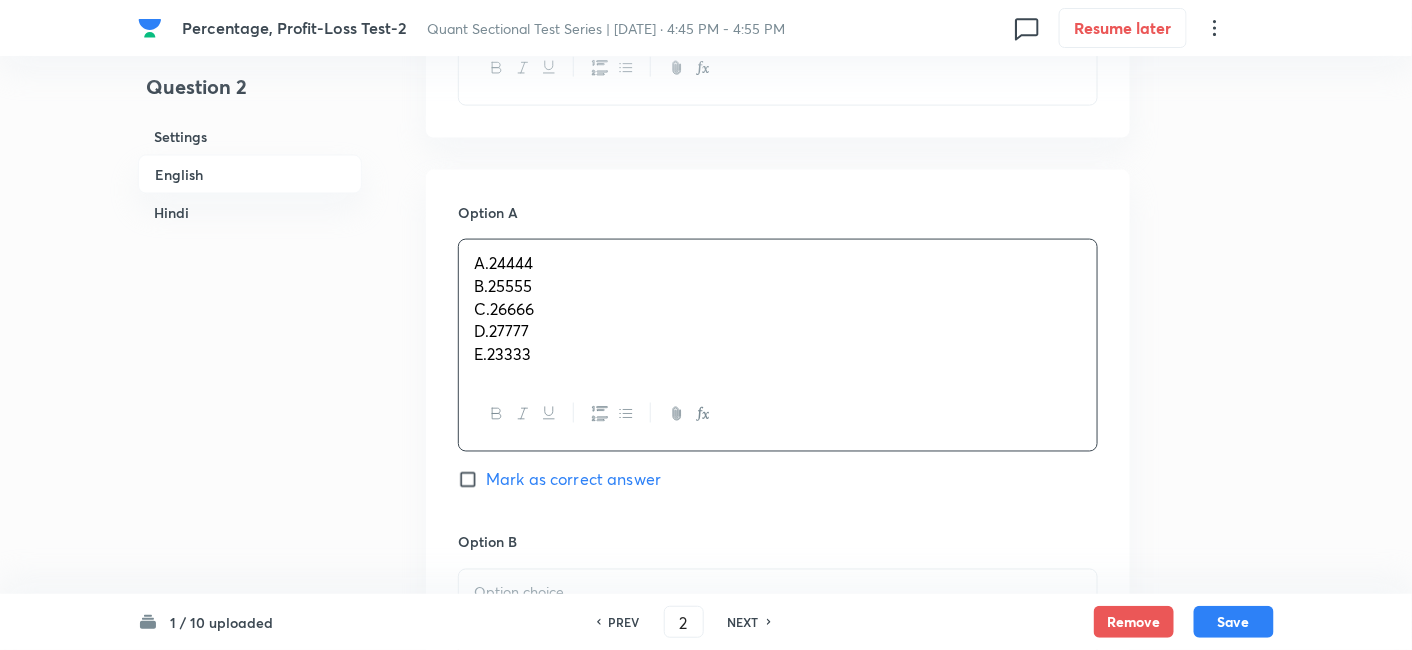 drag, startPoint x: 470, startPoint y: 290, endPoint x: 604, endPoint y: 438, distance: 199.64969 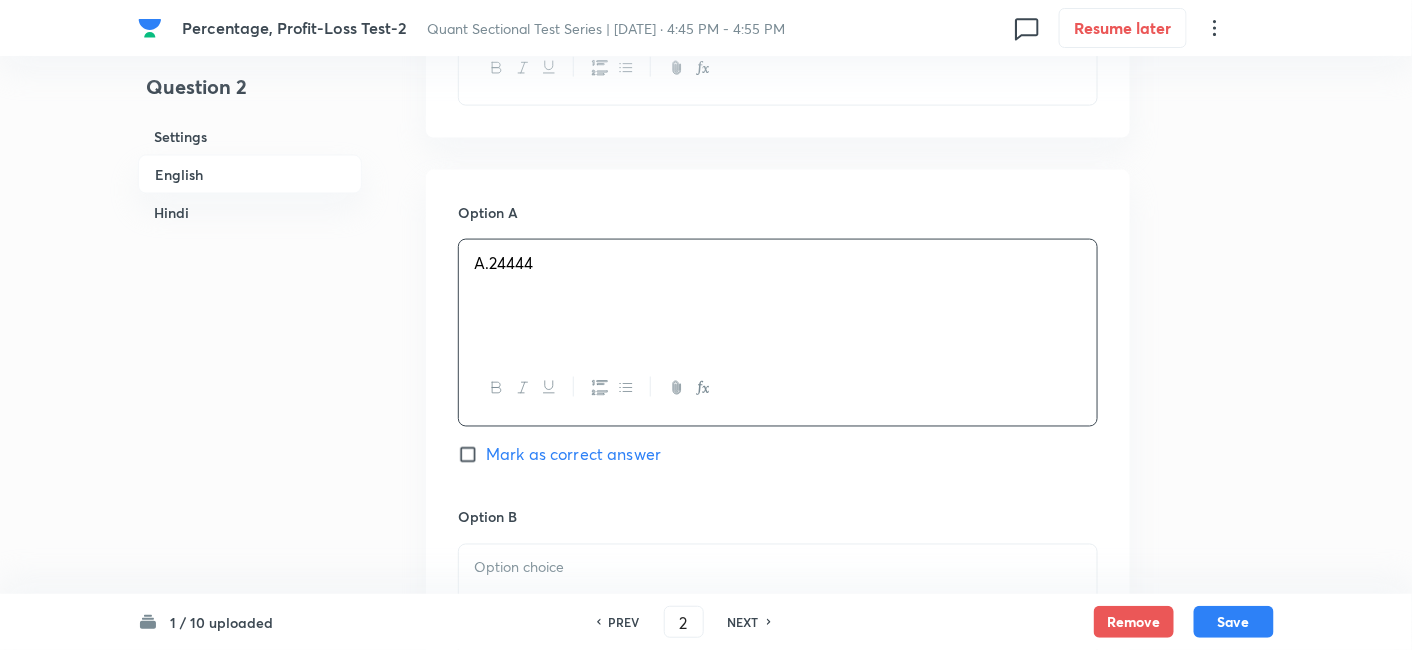 scroll, scrollTop: 1068, scrollLeft: 0, axis: vertical 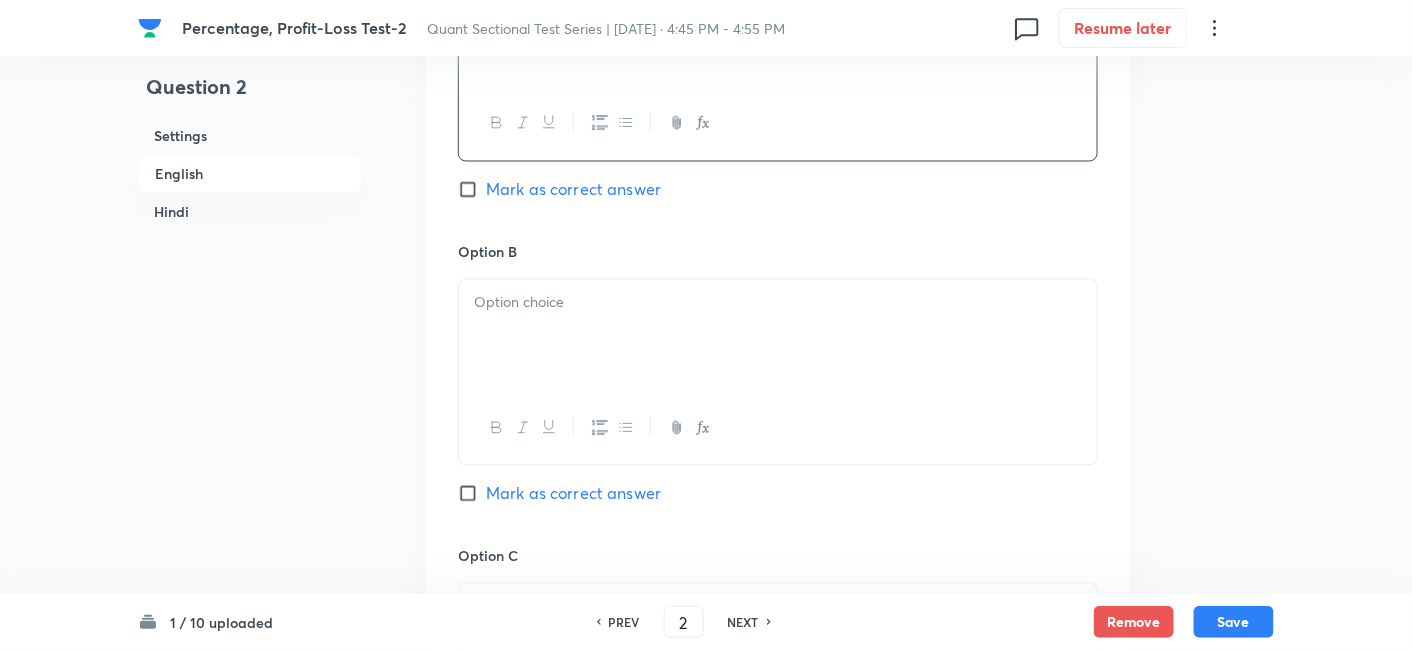 click at bounding box center [778, 336] 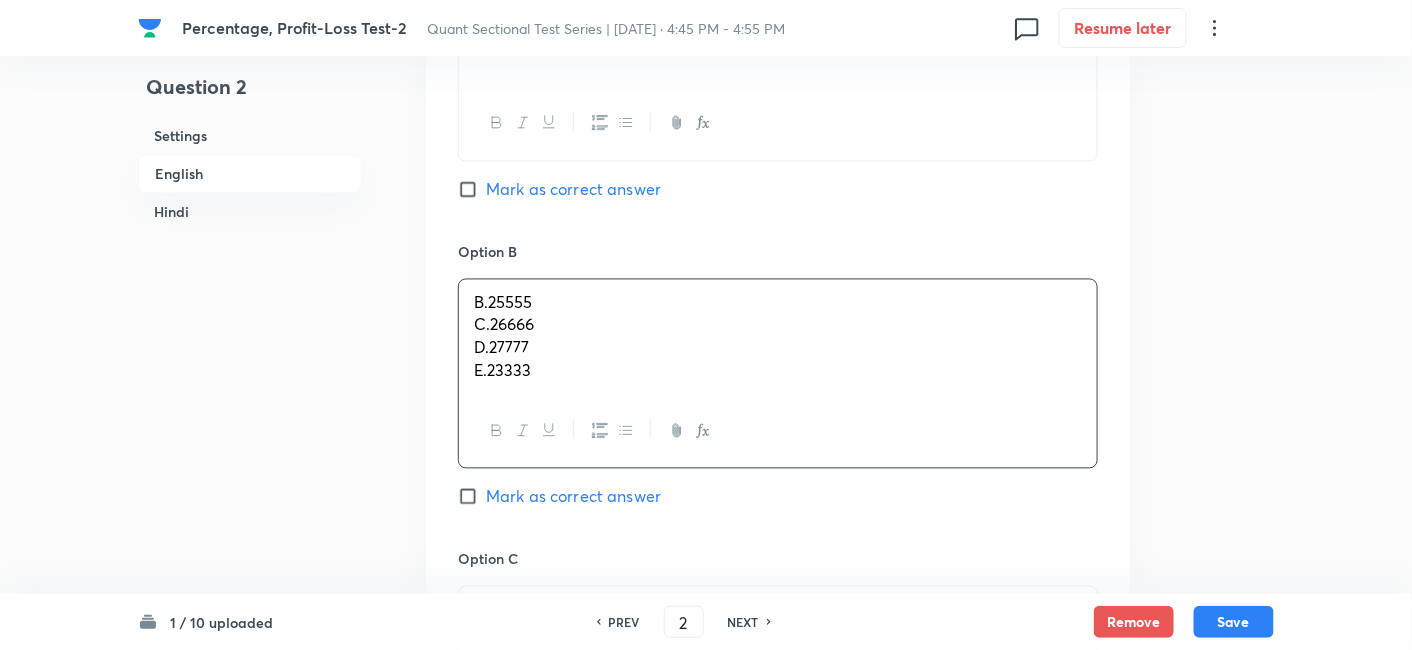 drag, startPoint x: 469, startPoint y: 324, endPoint x: 645, endPoint y: 465, distance: 225.51497 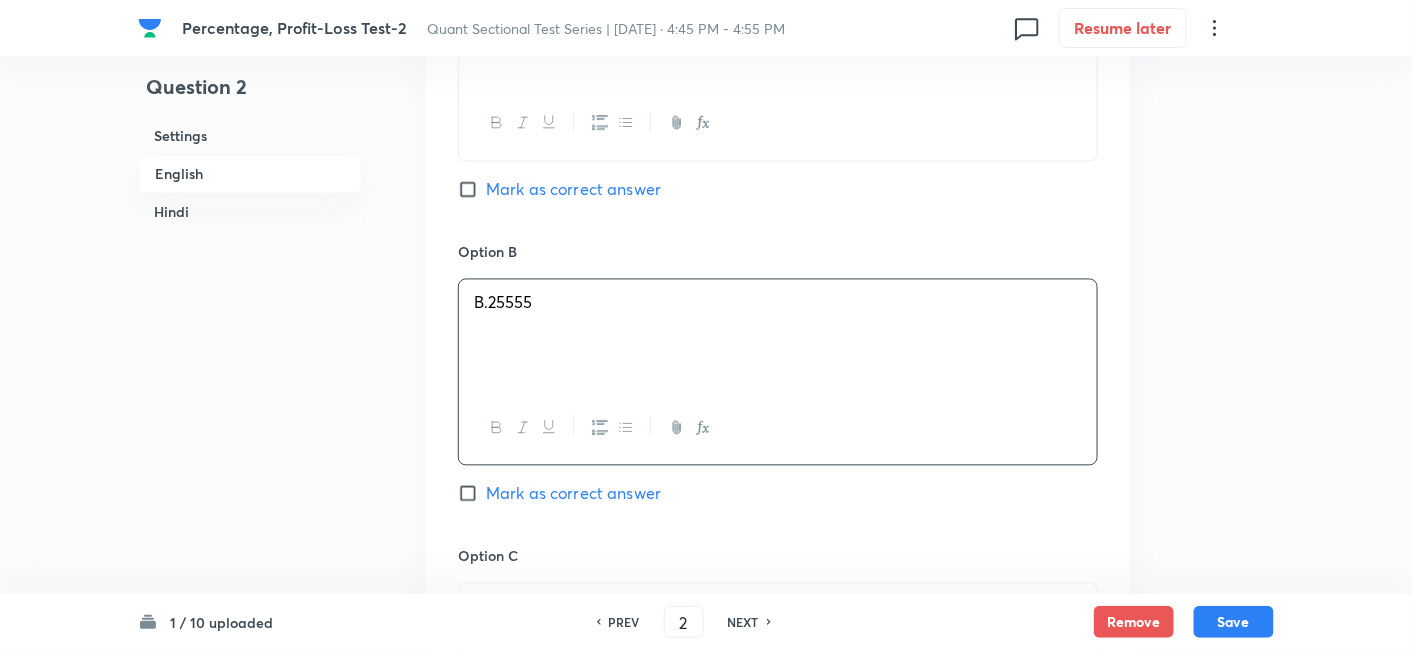 scroll, scrollTop: 1285, scrollLeft: 0, axis: vertical 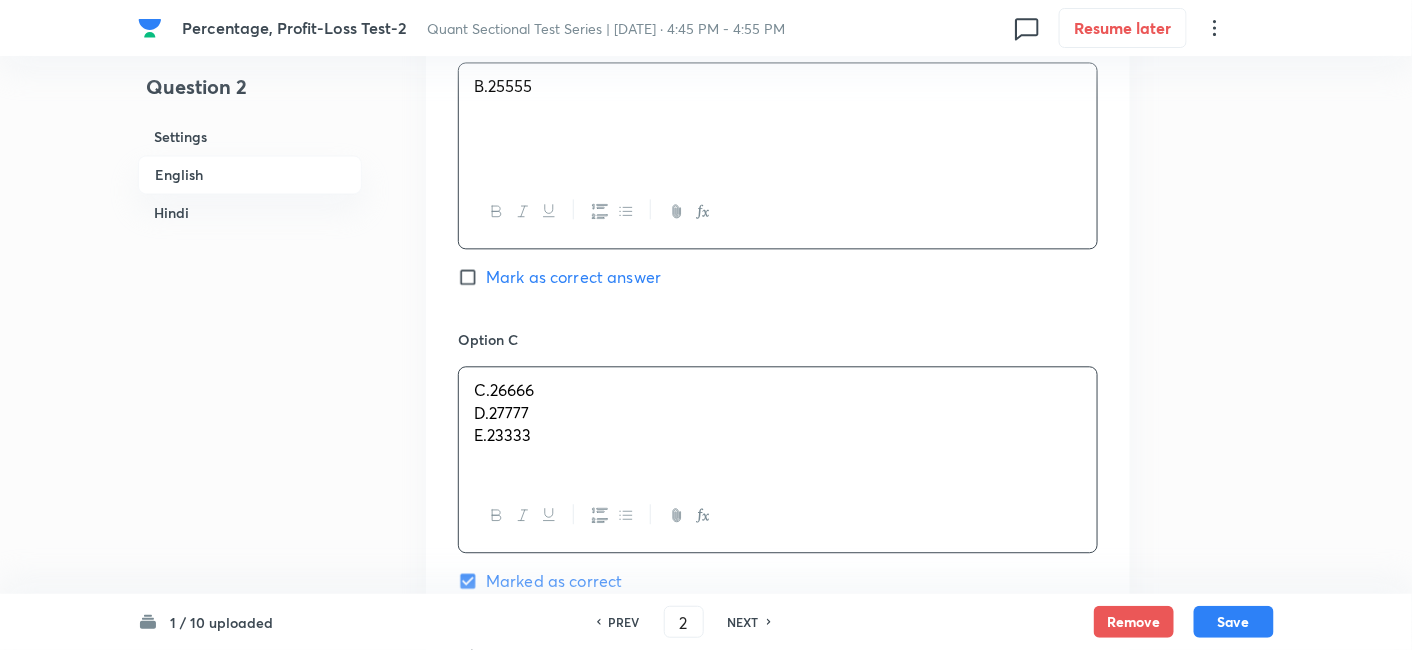 click on "C.26666  D.27777  E.23333" at bounding box center (778, 423) 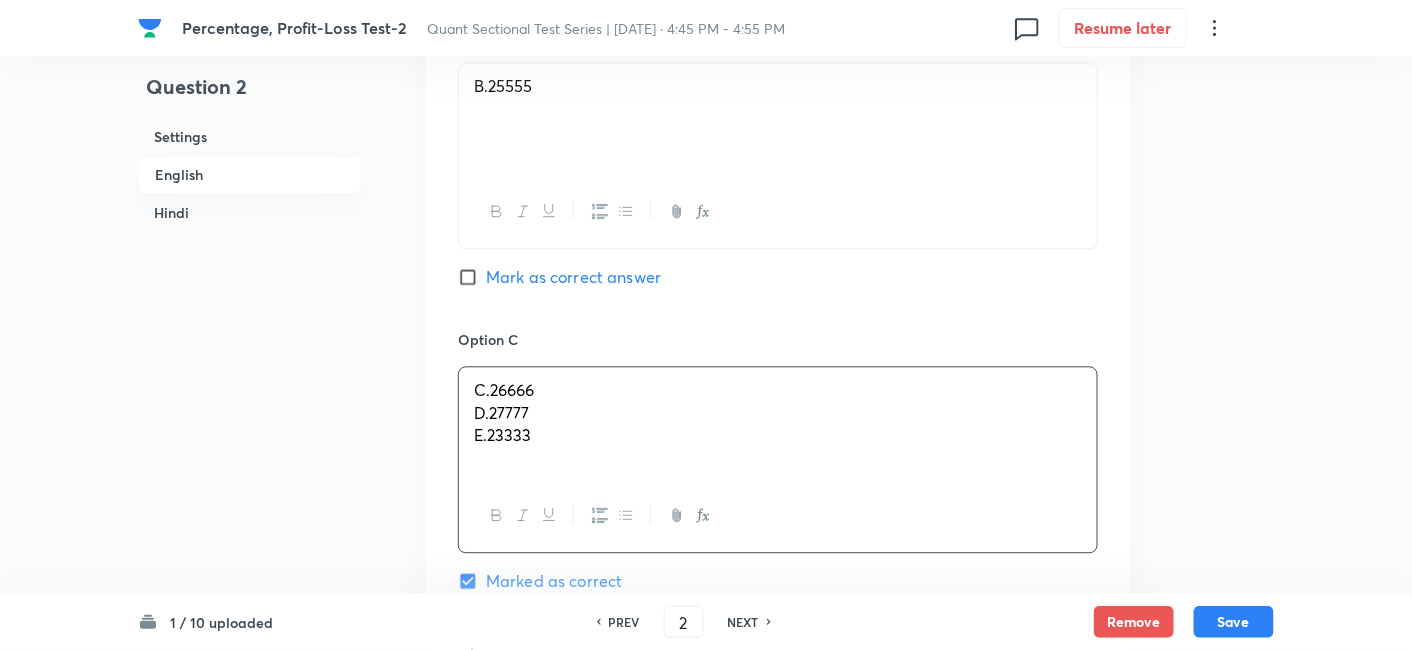 drag, startPoint x: 469, startPoint y: 412, endPoint x: 620, endPoint y: 527, distance: 189.80516 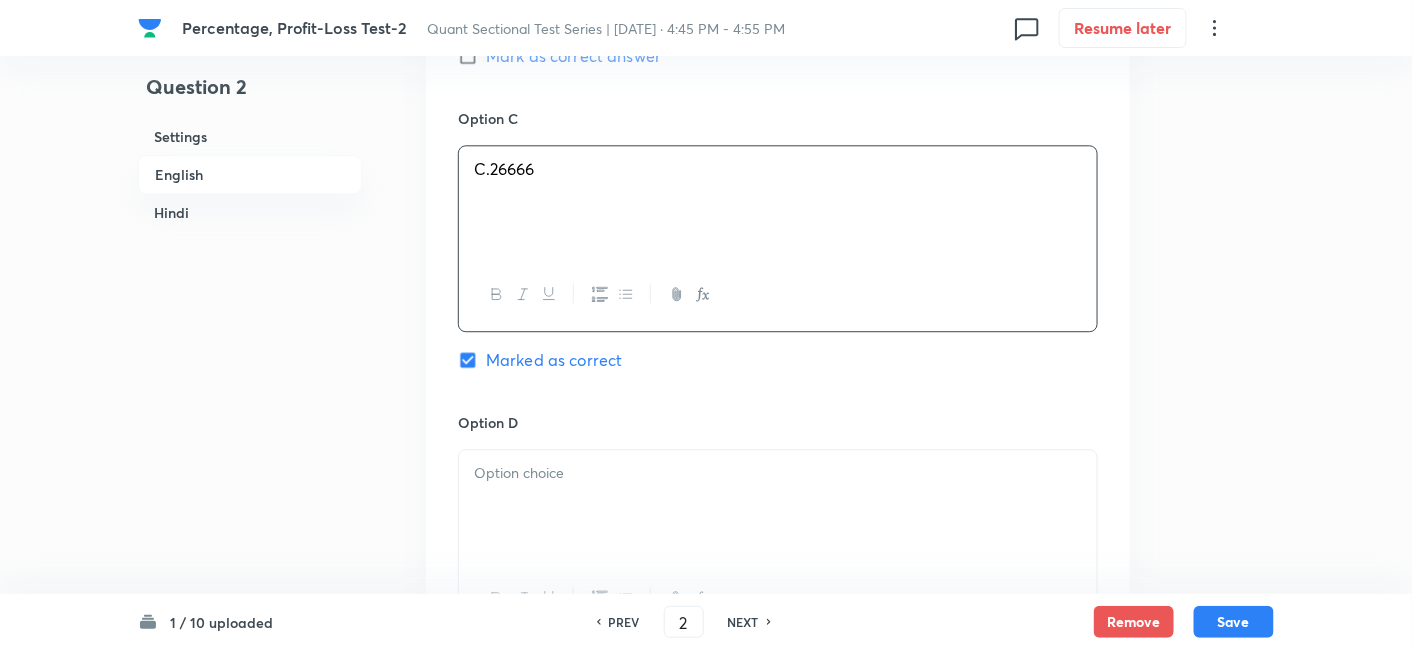 scroll, scrollTop: 1508, scrollLeft: 0, axis: vertical 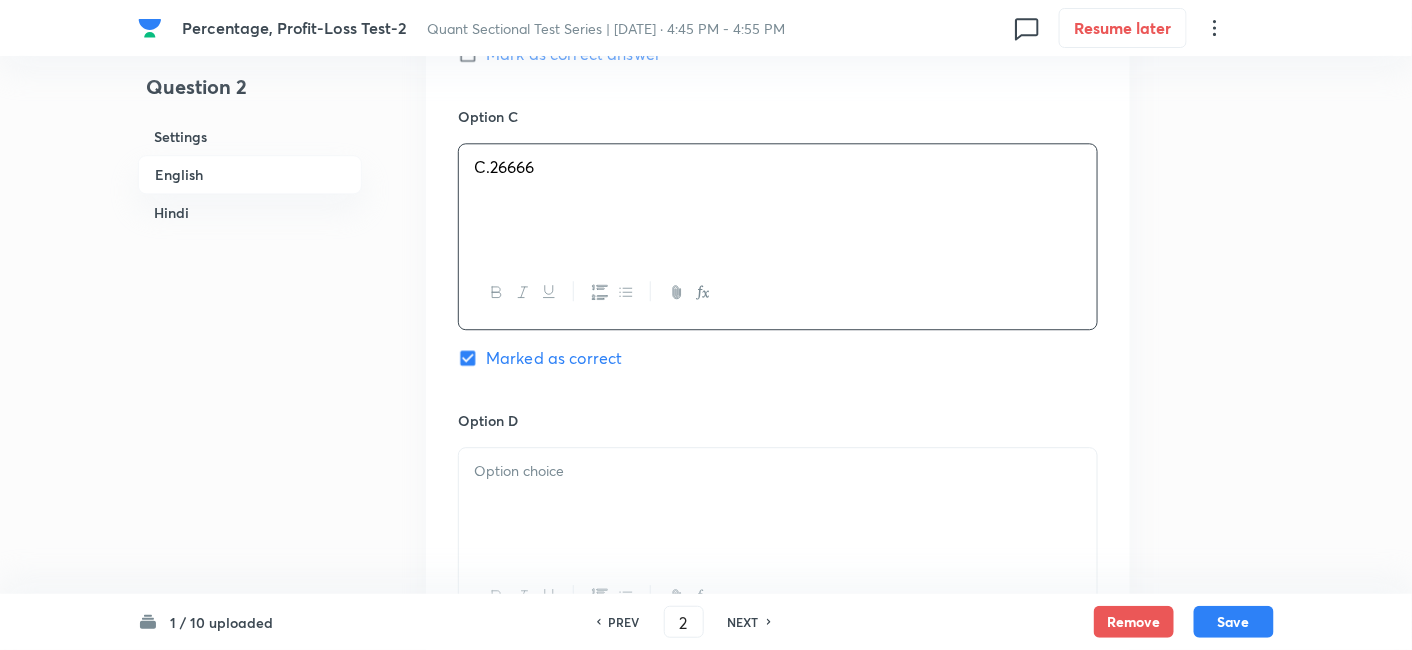 click at bounding box center (778, 471) 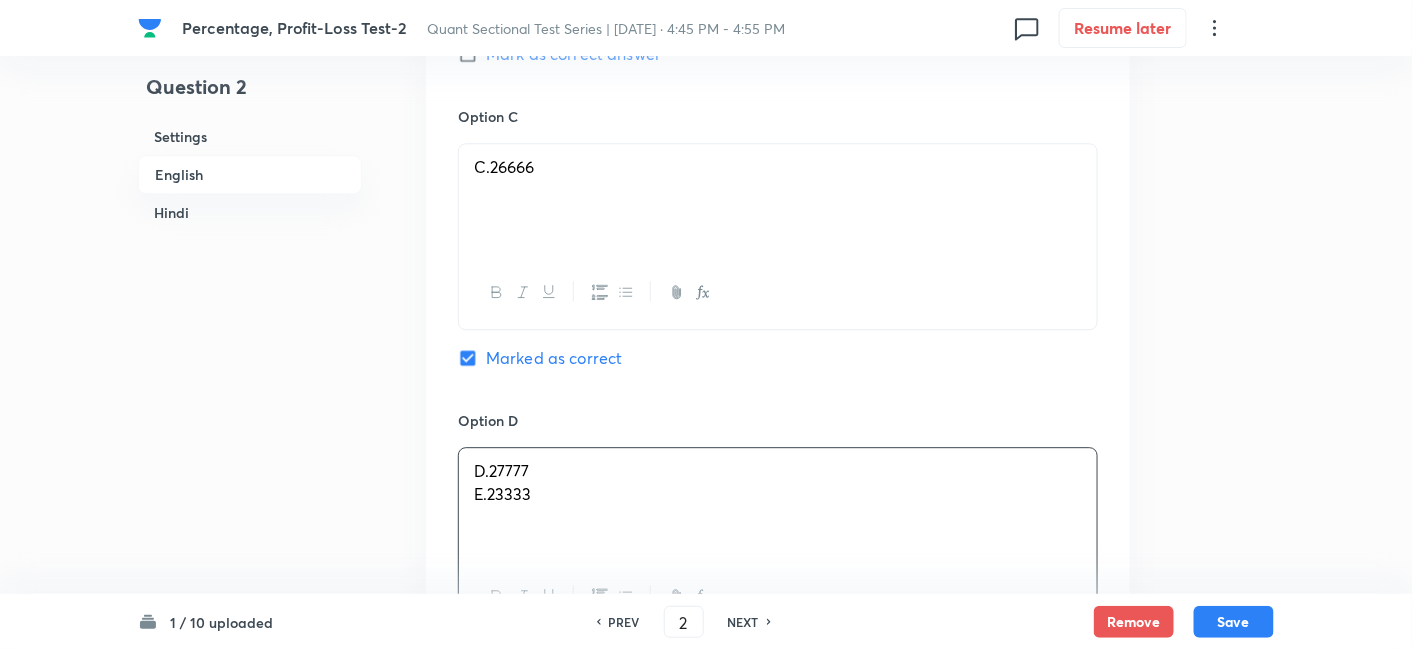 drag, startPoint x: 466, startPoint y: 494, endPoint x: 635, endPoint y: 548, distance: 177.41759 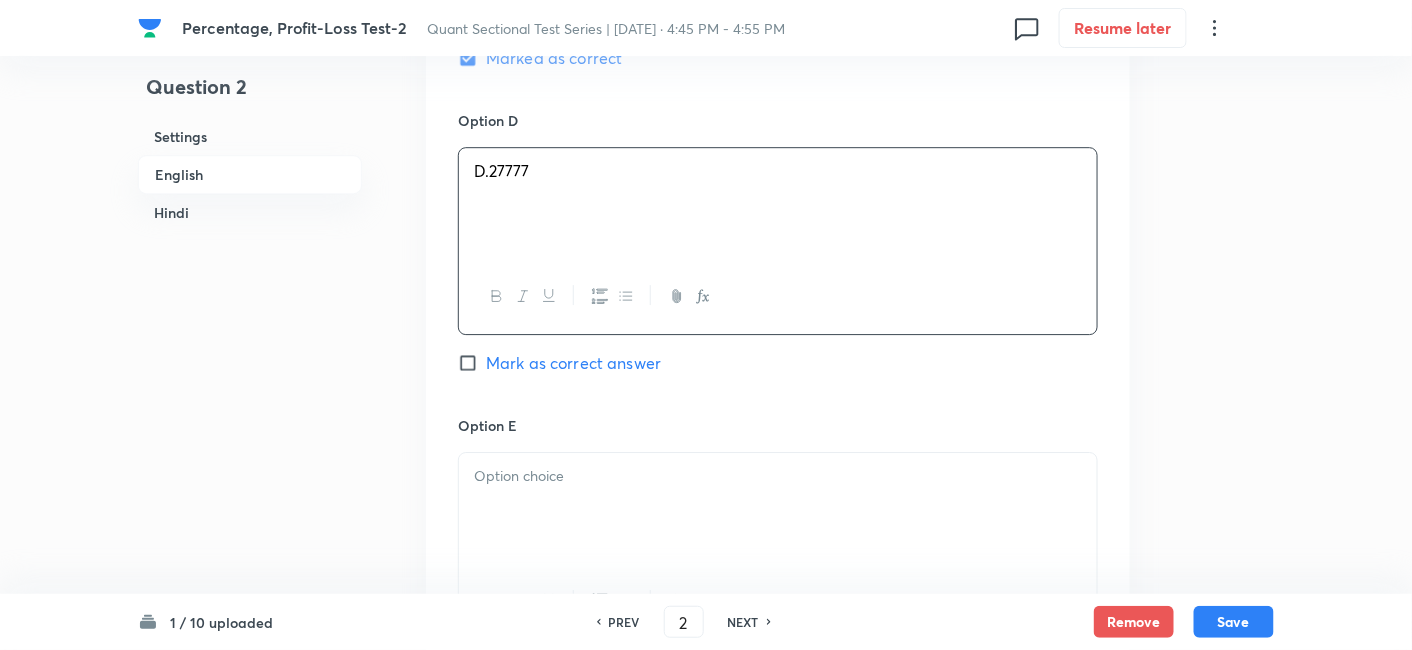 click at bounding box center (778, 509) 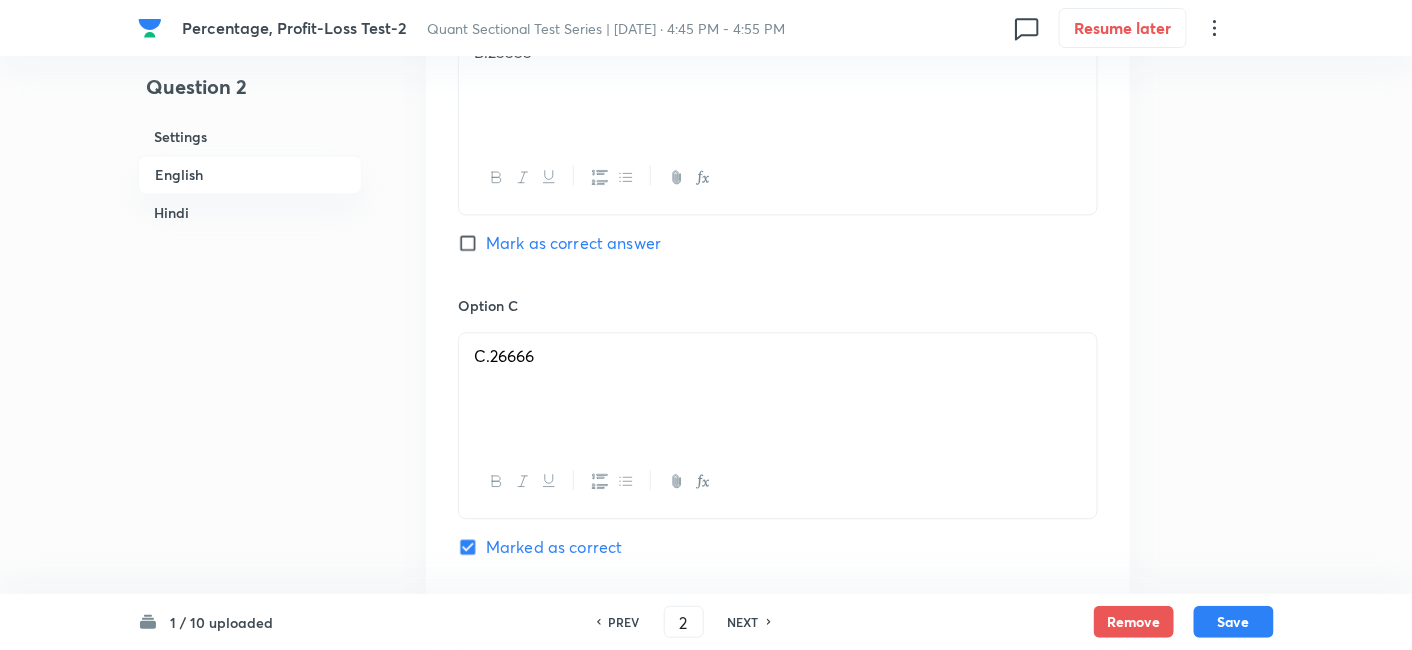 scroll, scrollTop: 1294, scrollLeft: 0, axis: vertical 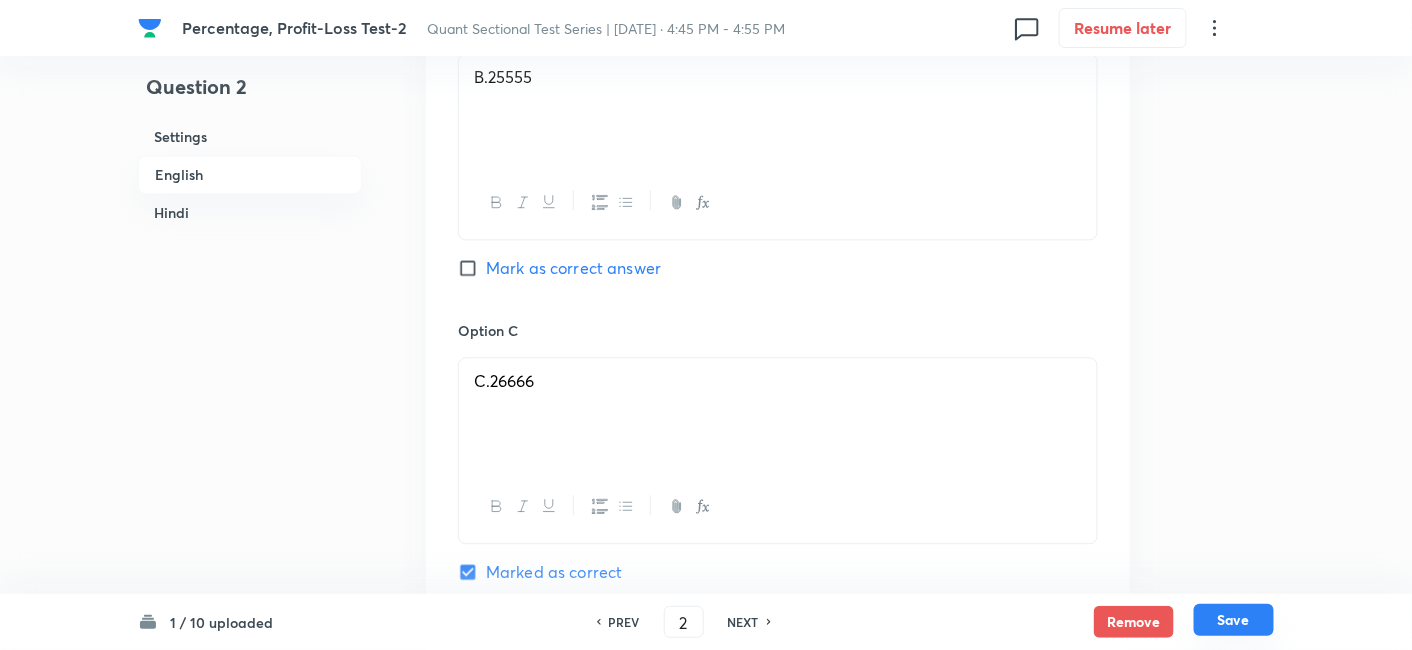 click on "Save" at bounding box center [1234, 620] 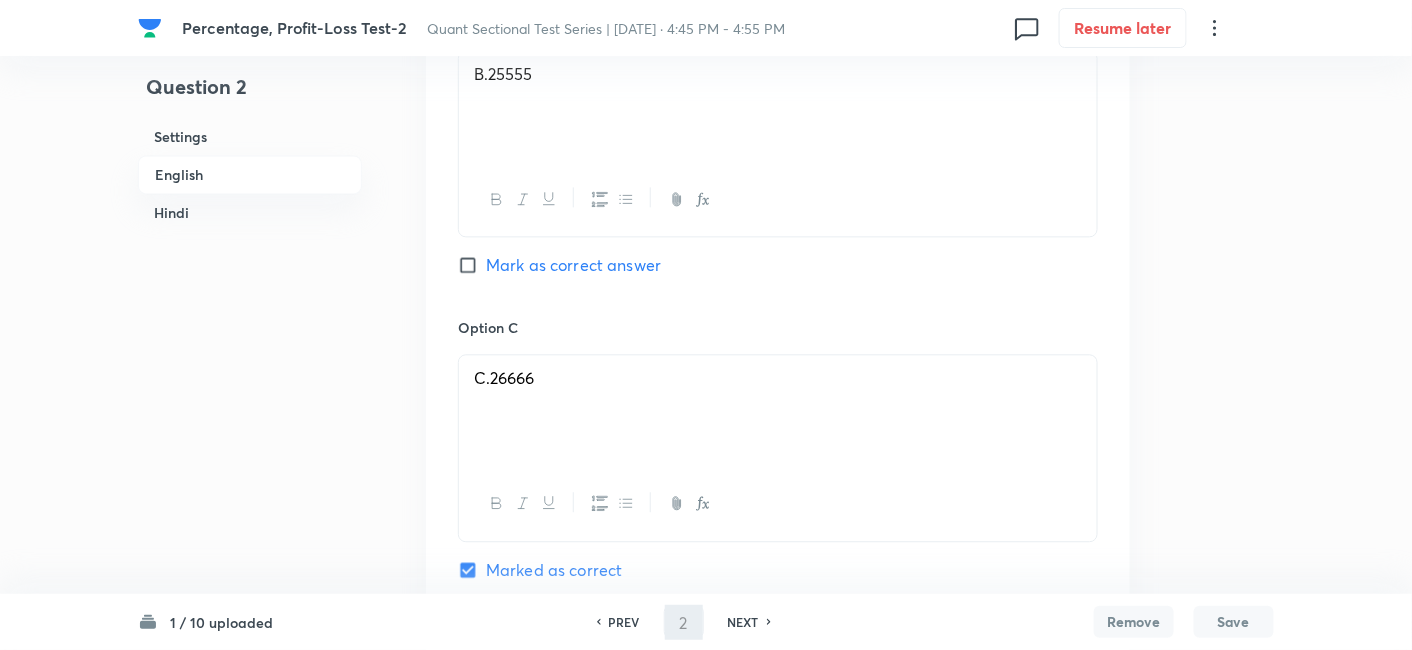 type on "3" 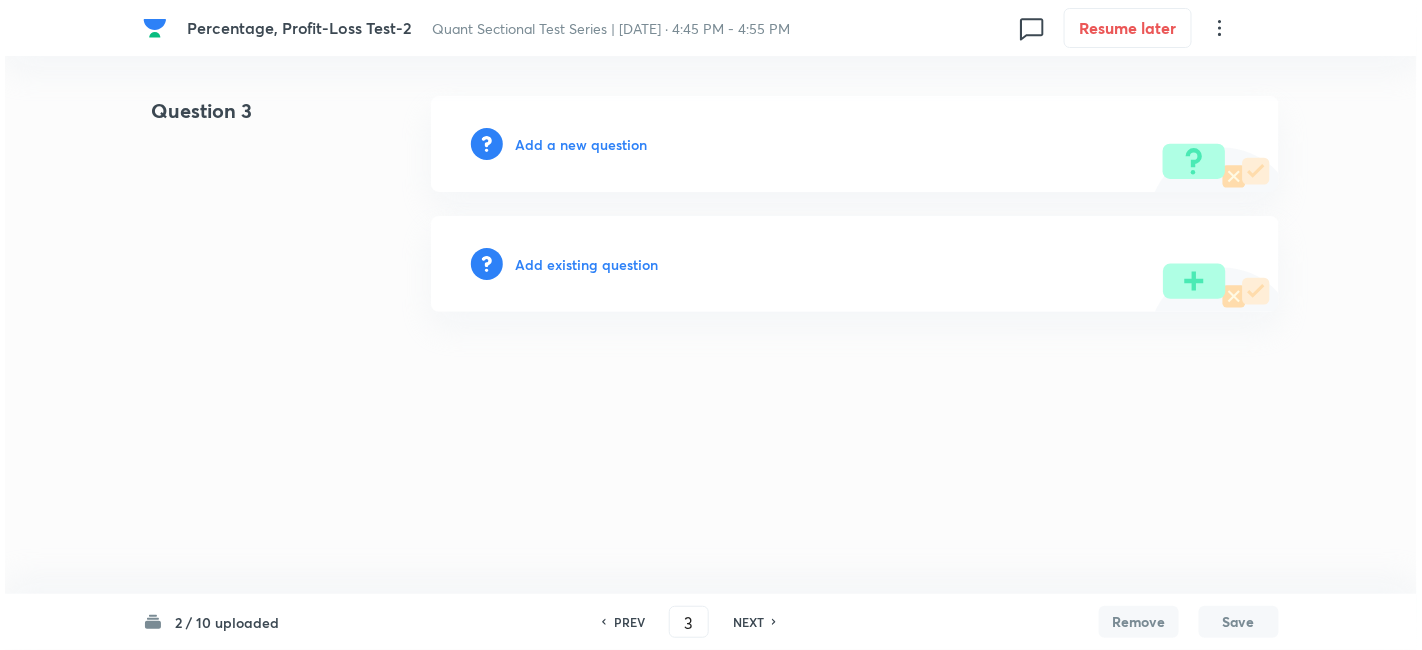 scroll, scrollTop: 0, scrollLeft: 0, axis: both 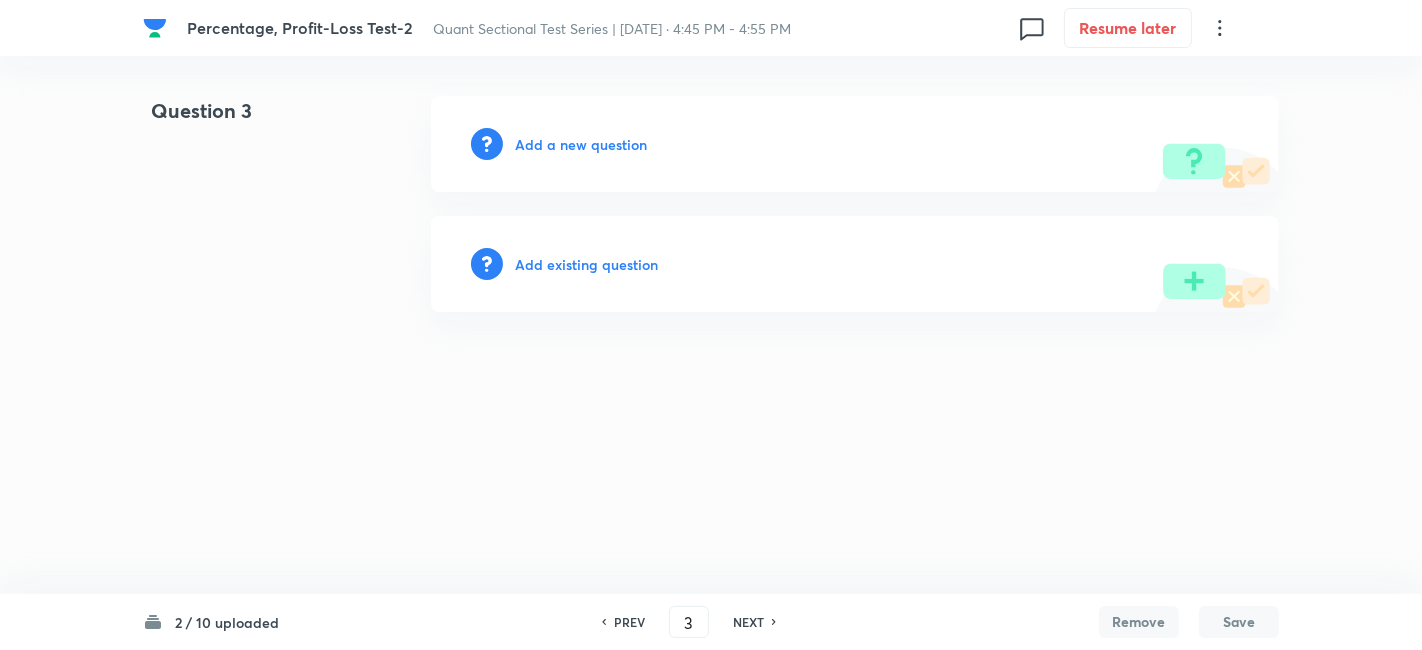 click on "Add a new question" at bounding box center [581, 144] 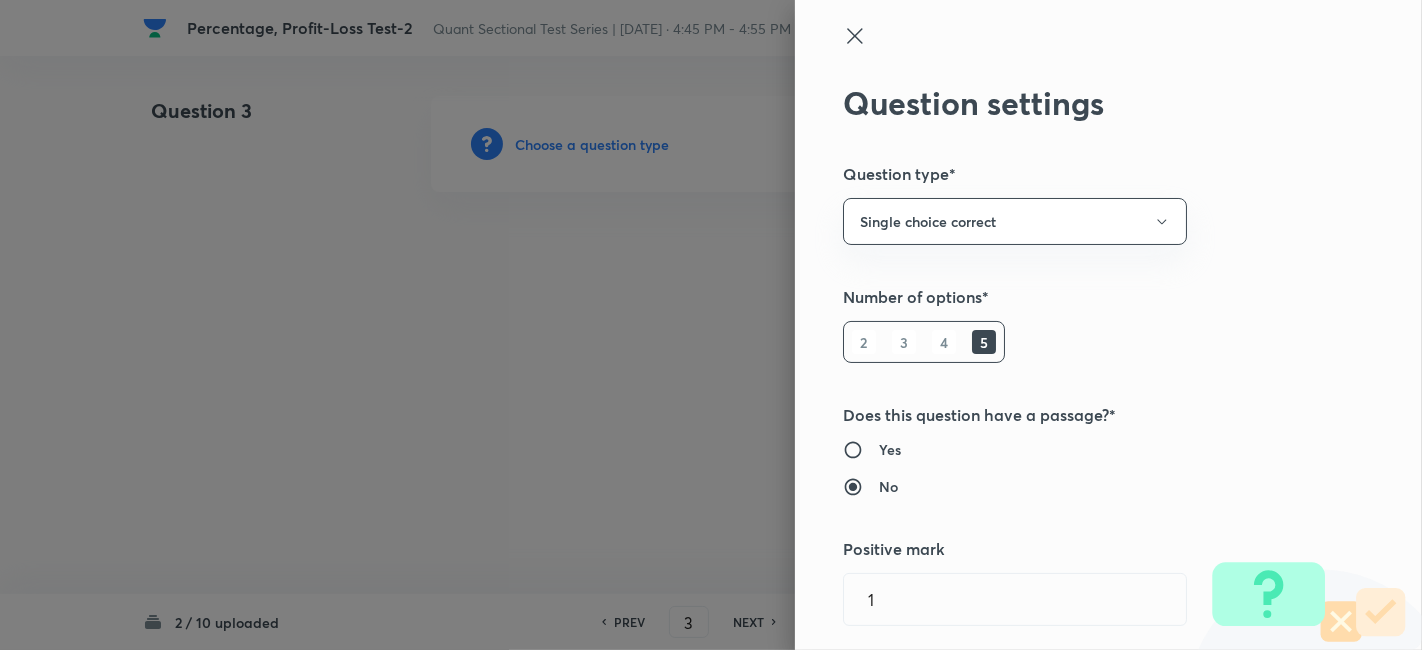 type on "Quantitative Aptitude" 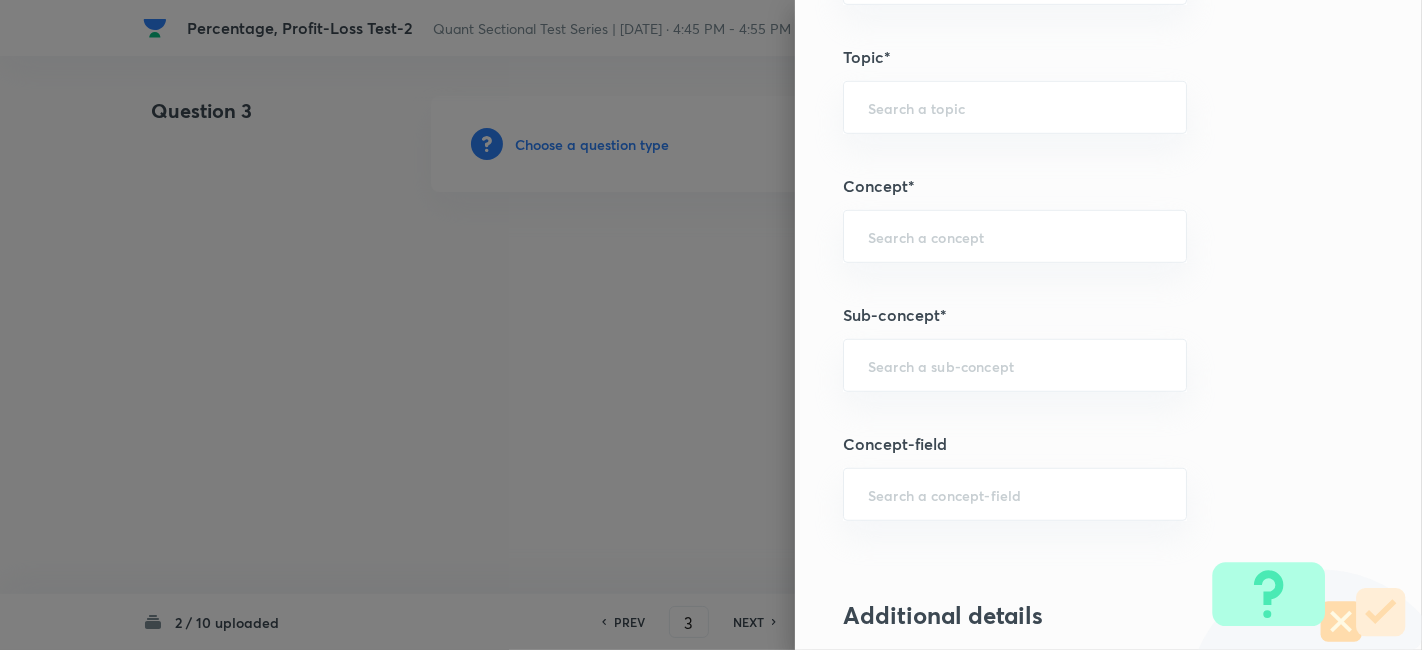 scroll, scrollTop: 982, scrollLeft: 0, axis: vertical 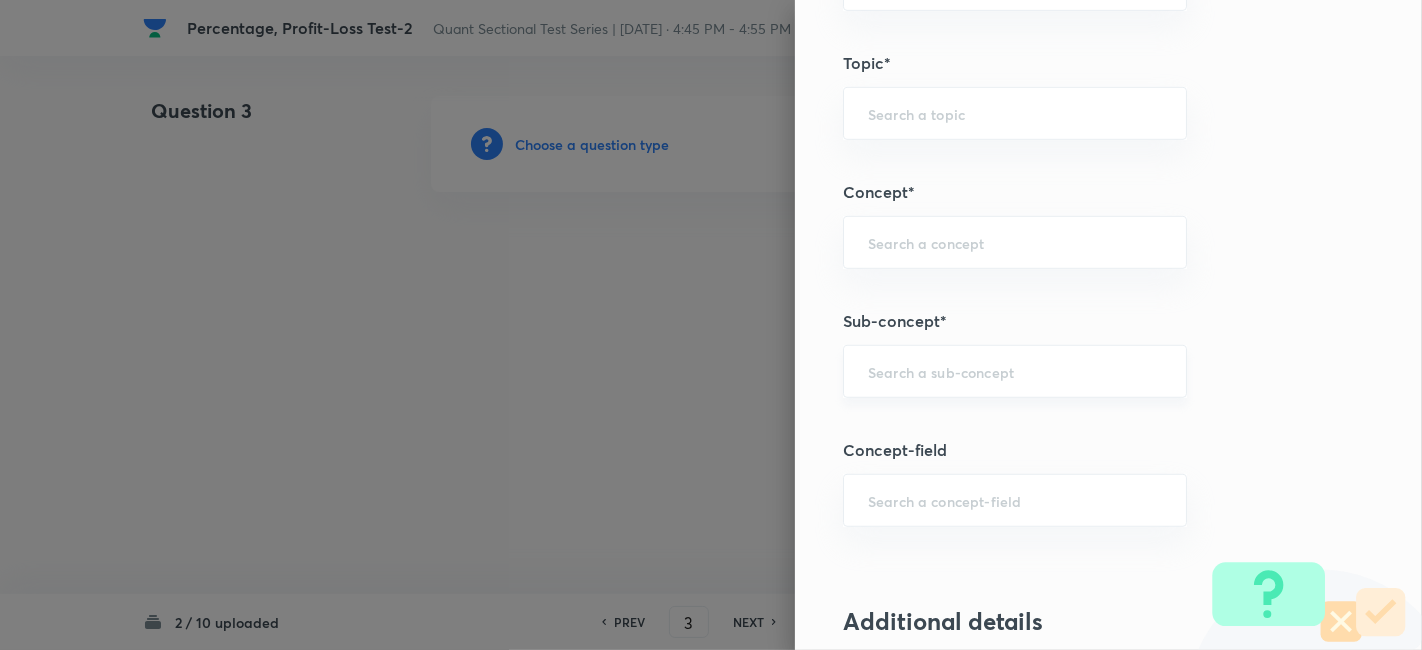 click on "​" at bounding box center [1015, 371] 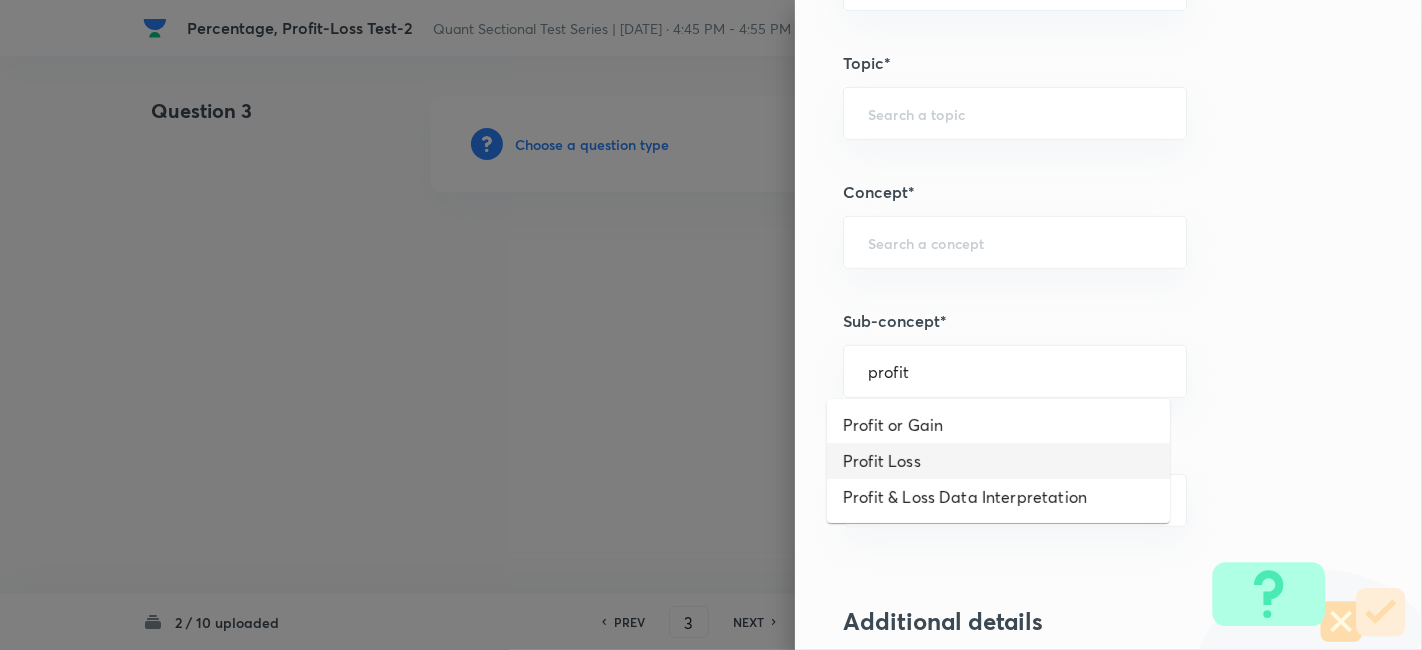 click on "Profit Loss" at bounding box center [998, 461] 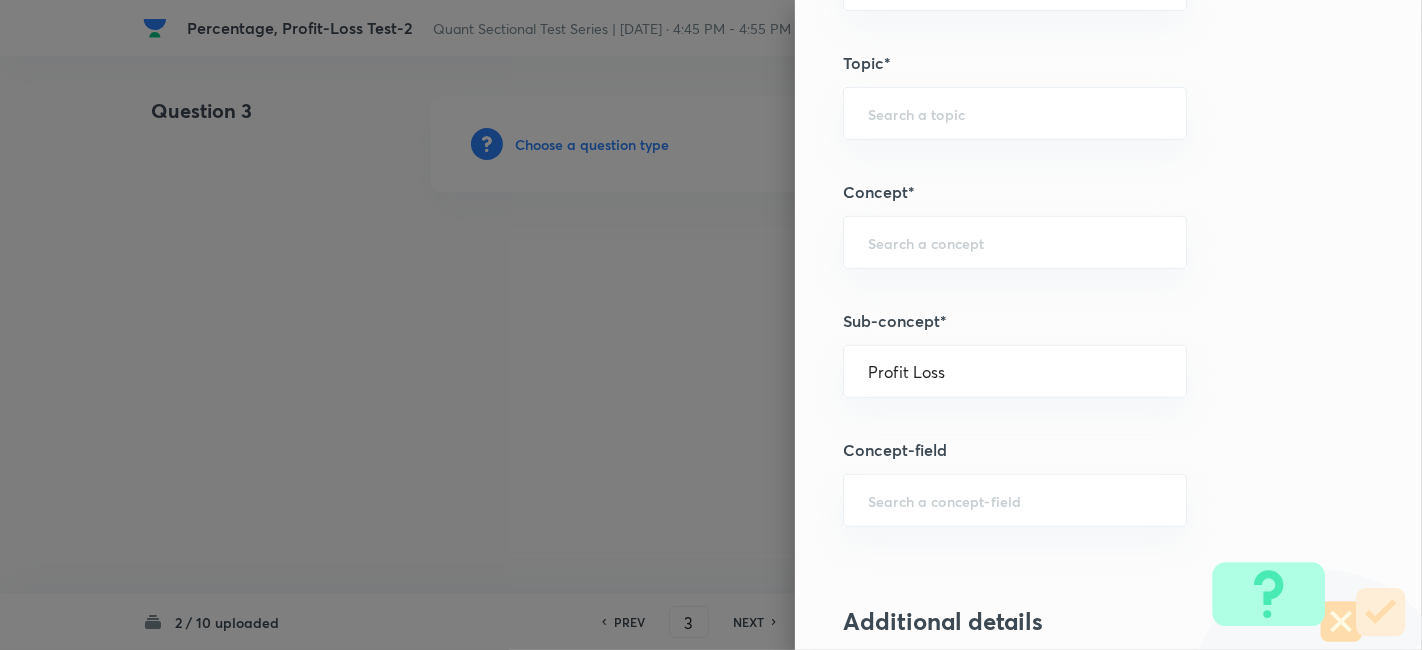 type on "Quantitative Aptitude" 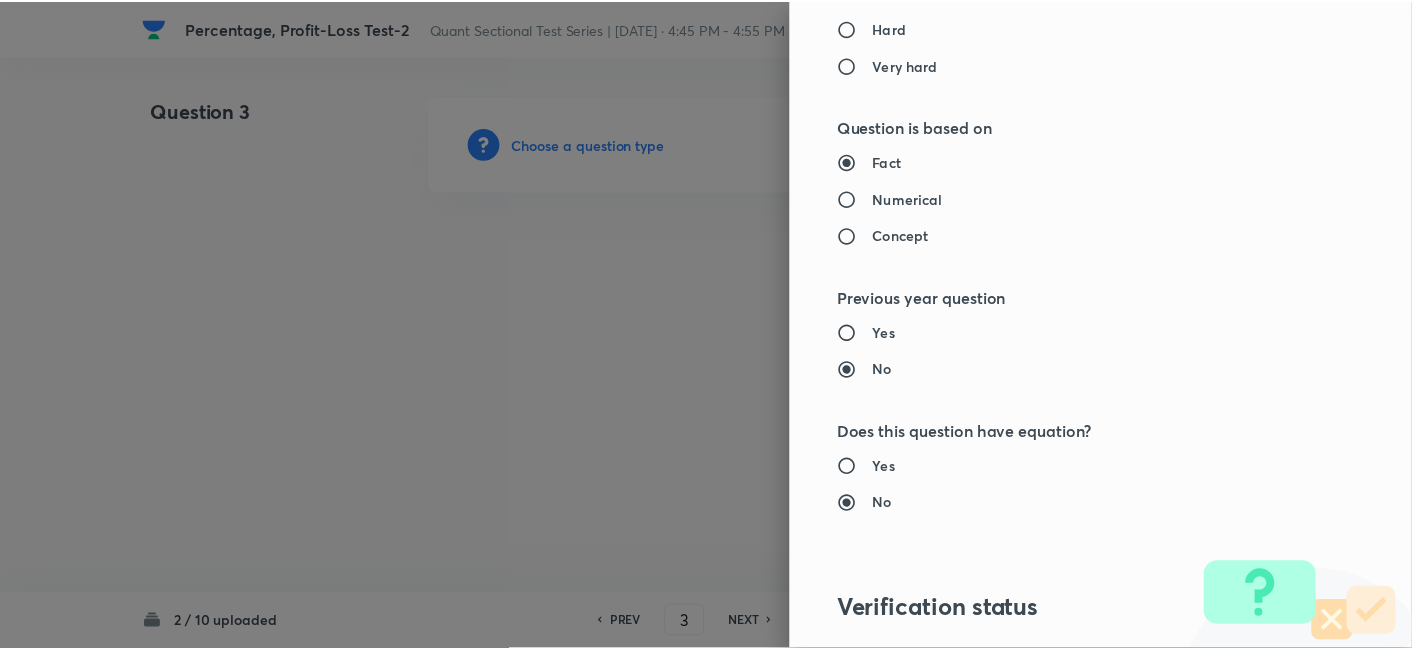 scroll, scrollTop: 2070, scrollLeft: 0, axis: vertical 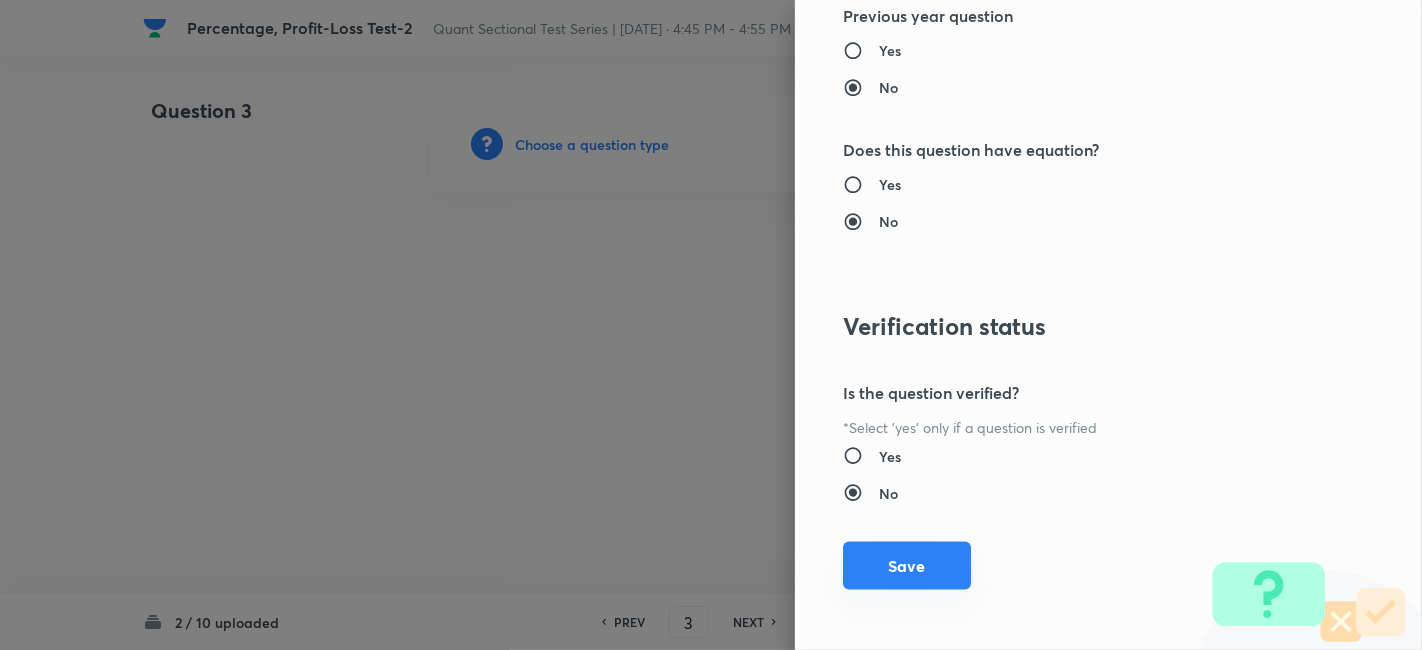 click on "Save" at bounding box center (907, 566) 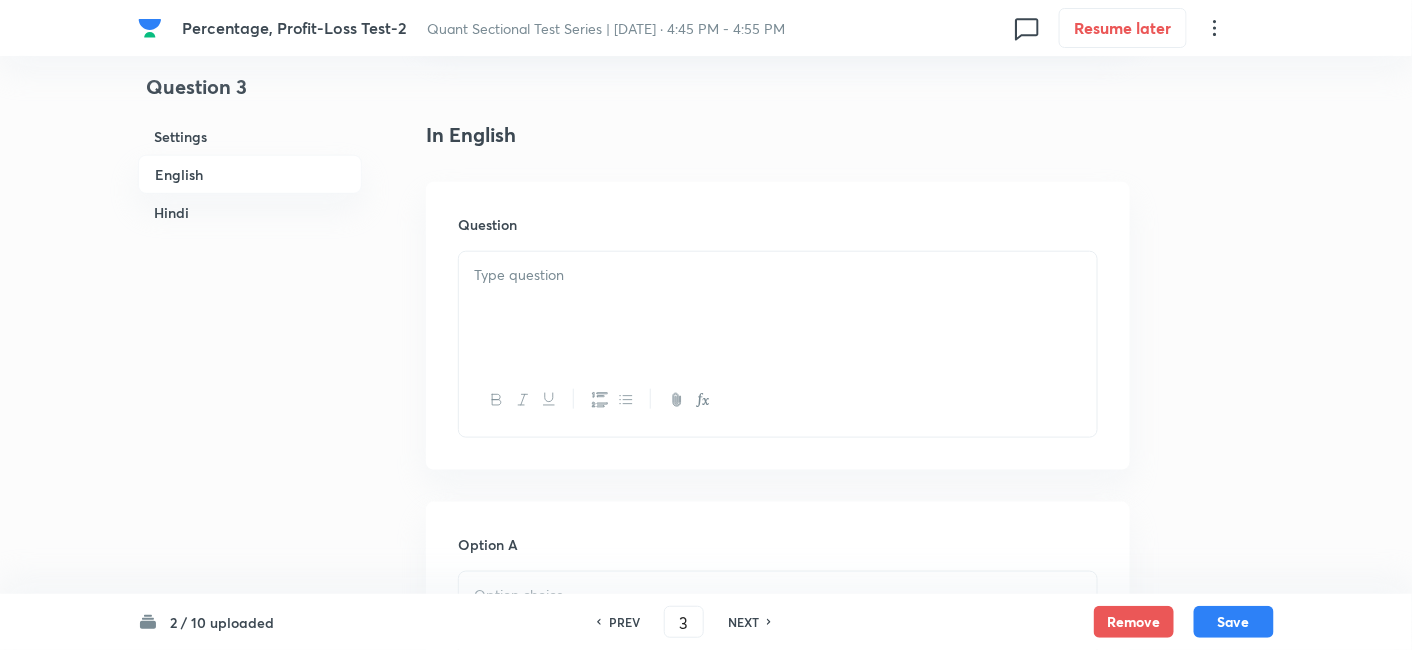scroll, scrollTop: 541, scrollLeft: 0, axis: vertical 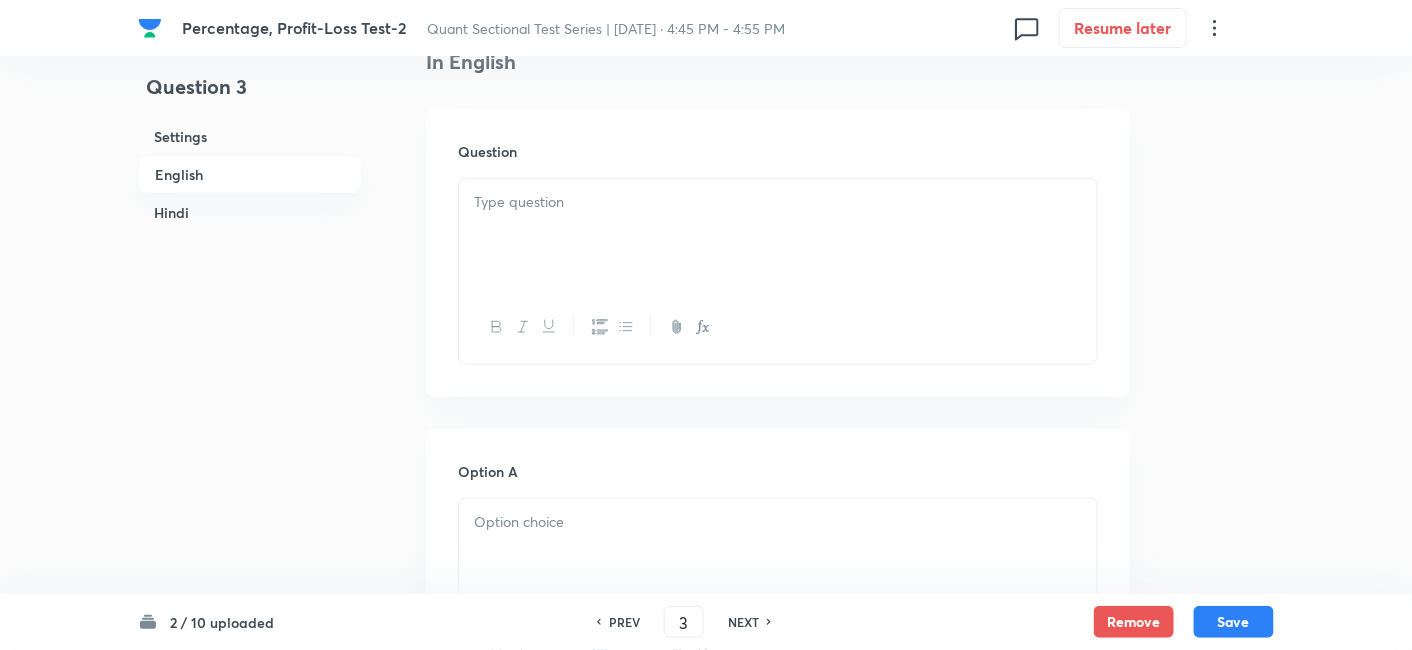 click at bounding box center (778, 235) 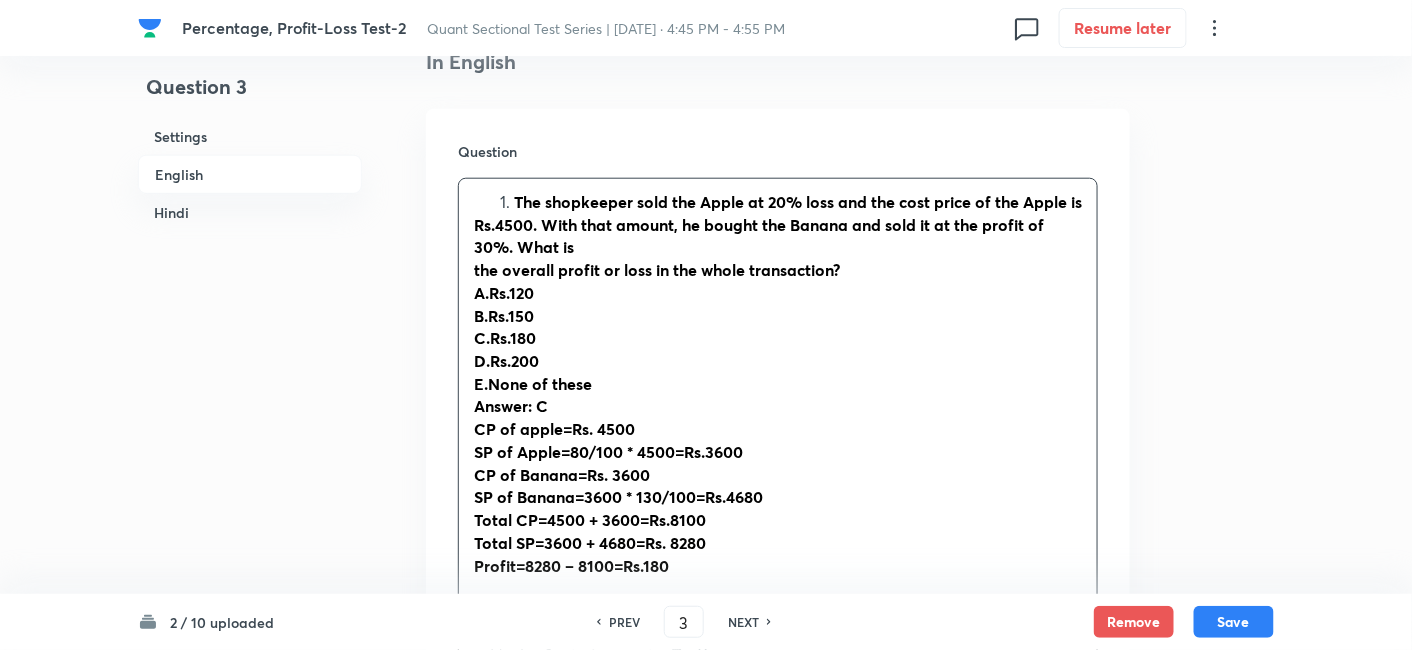 click on "The shopkeeper sold the Apple at 20% loss and the cost price of the Apple is" at bounding box center [798, 202] 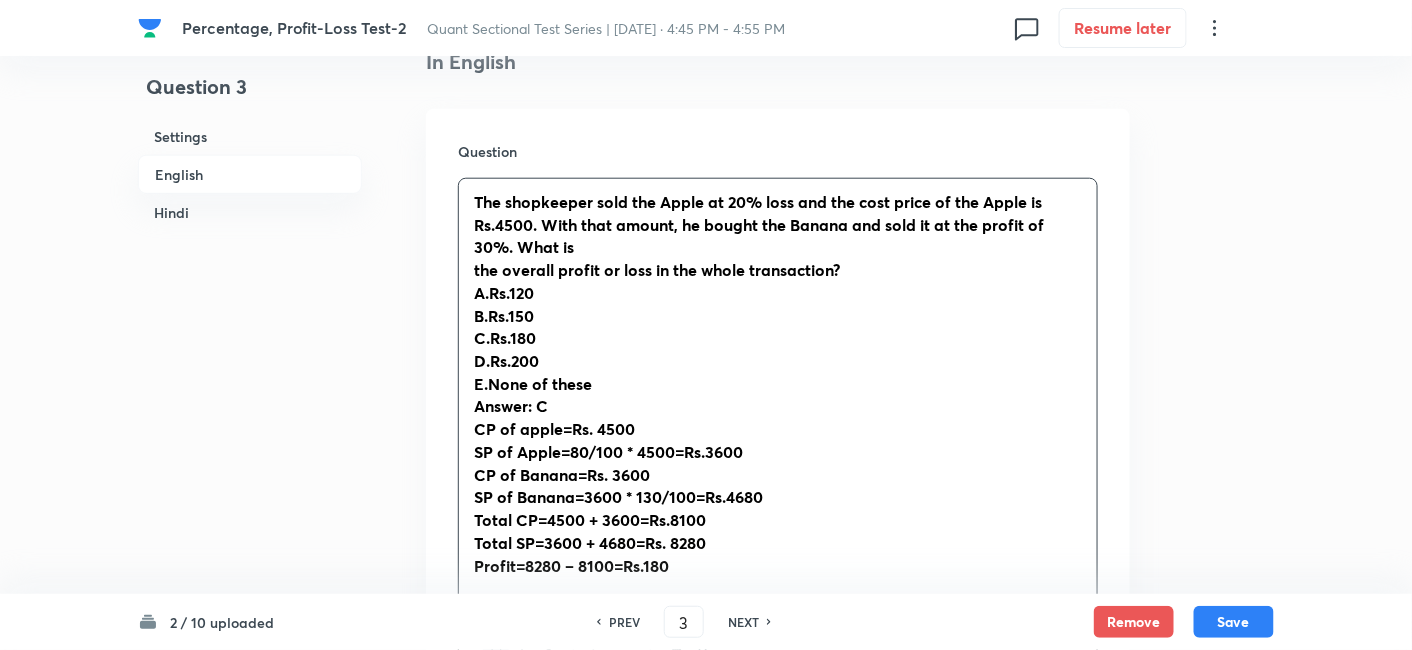 click on "The shopkeeper sold the Apple at 20% loss and the cost price of the Apple is  Rs.4500. With that amount, he bought the Banana and sold it at the profit of 30%. What is  the overall profit or loss in the whole transaction? A.Rs.120  B.Rs.150  C.Rs.180  D.Rs.200  E.None of these   Answer: C CP of apple=Rs. 4500  SP of Apple=80/100 * 4500=Rs.3600  CP of Banana=Rs. 3600  SP of Banana=3600 * 130/100=Rs.4680  Total CP=4500 + 3600=Rs.8100  Total SP=3600 + 4680=Rs. 8280  Profit=8280 – 8100=Rs.180" at bounding box center (778, 395) 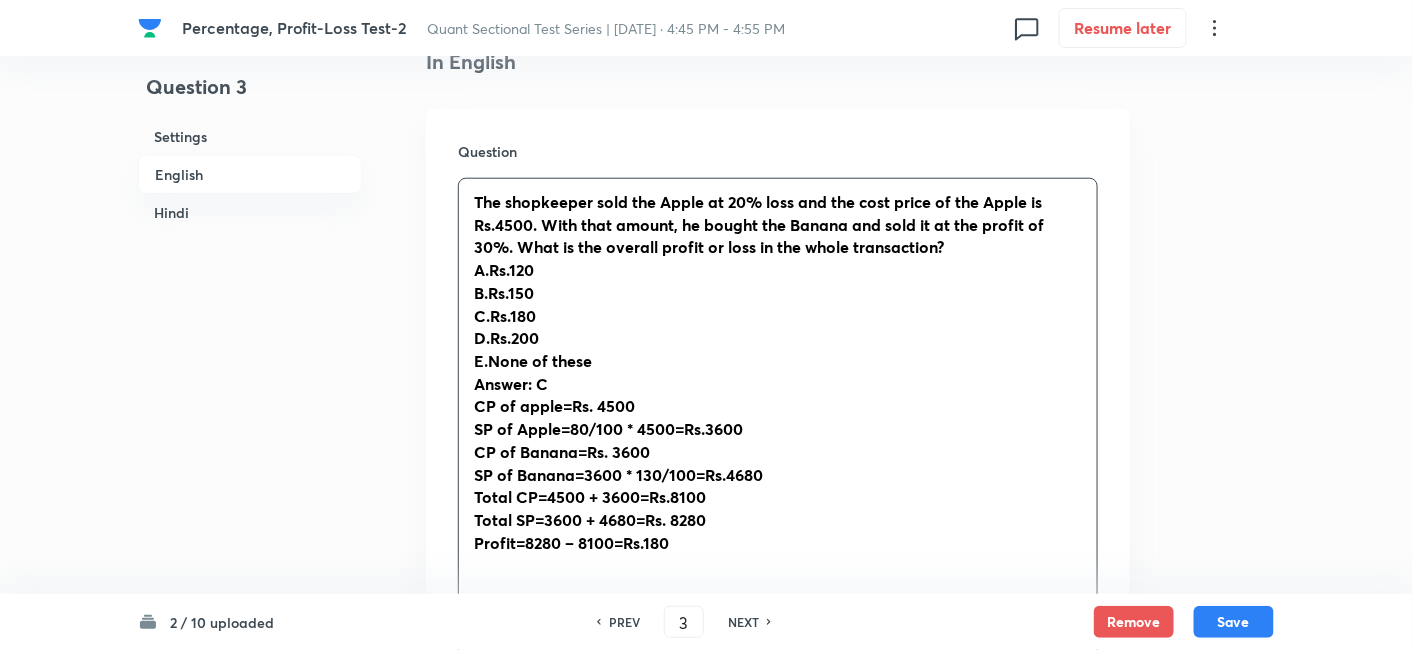 click on "The shopkeeper sold the Apple at 20% loss and the cost price of the Apple is  Rs.4500. With that amount, he bought the Banana and sold it at the profit of 30%. What is the overall profit or loss in the whole transaction? A.Rs.120  B.Rs.150  C.Rs.180  D.Rs.200  E.None of these   Answer: C CP of apple=Rs. 4500  SP of Apple=80/100 * 4500=Rs.3600  CP of Banana=Rs. 3600  SP of Banana=3600 * 130/100=Rs.4680  Total CP=4500 + 3600=Rs.8100  Total SP=3600 + 4680=Rs. 8280  Profit=8280 – 8100=Rs.180" at bounding box center [778, 384] 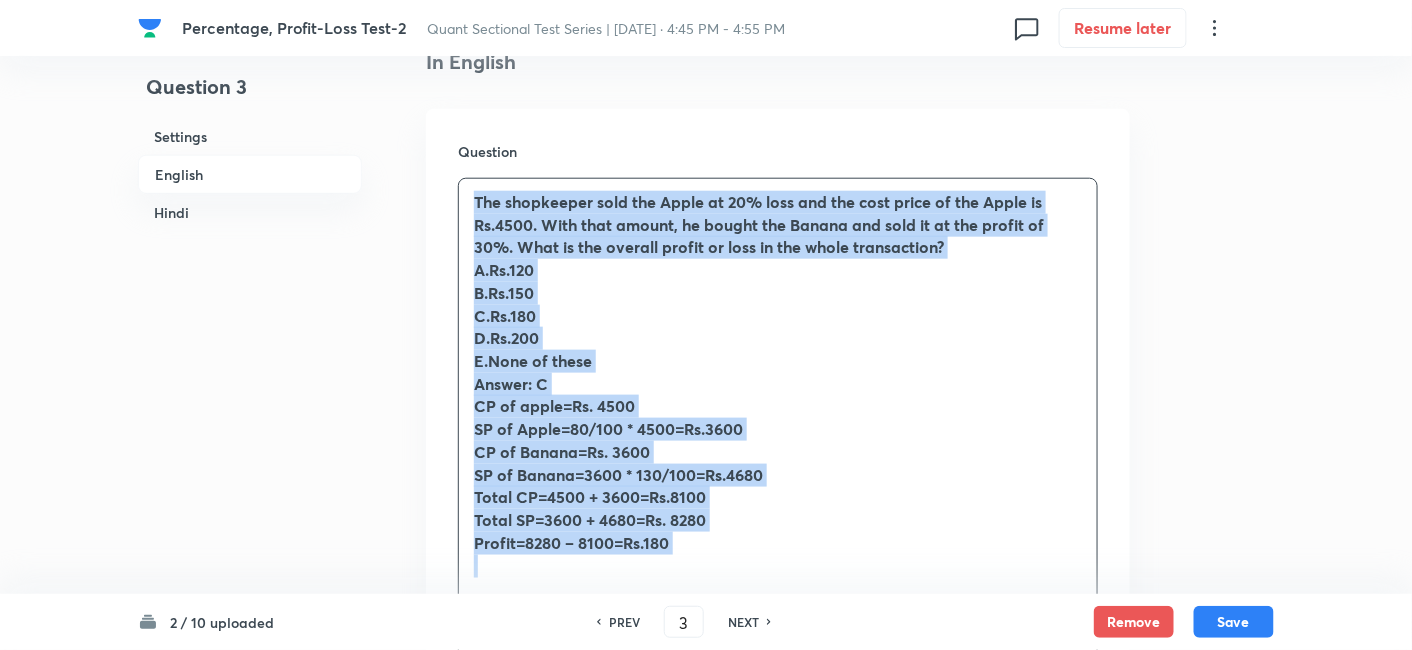 drag, startPoint x: 471, startPoint y: 206, endPoint x: 714, endPoint y: 595, distance: 458.6611 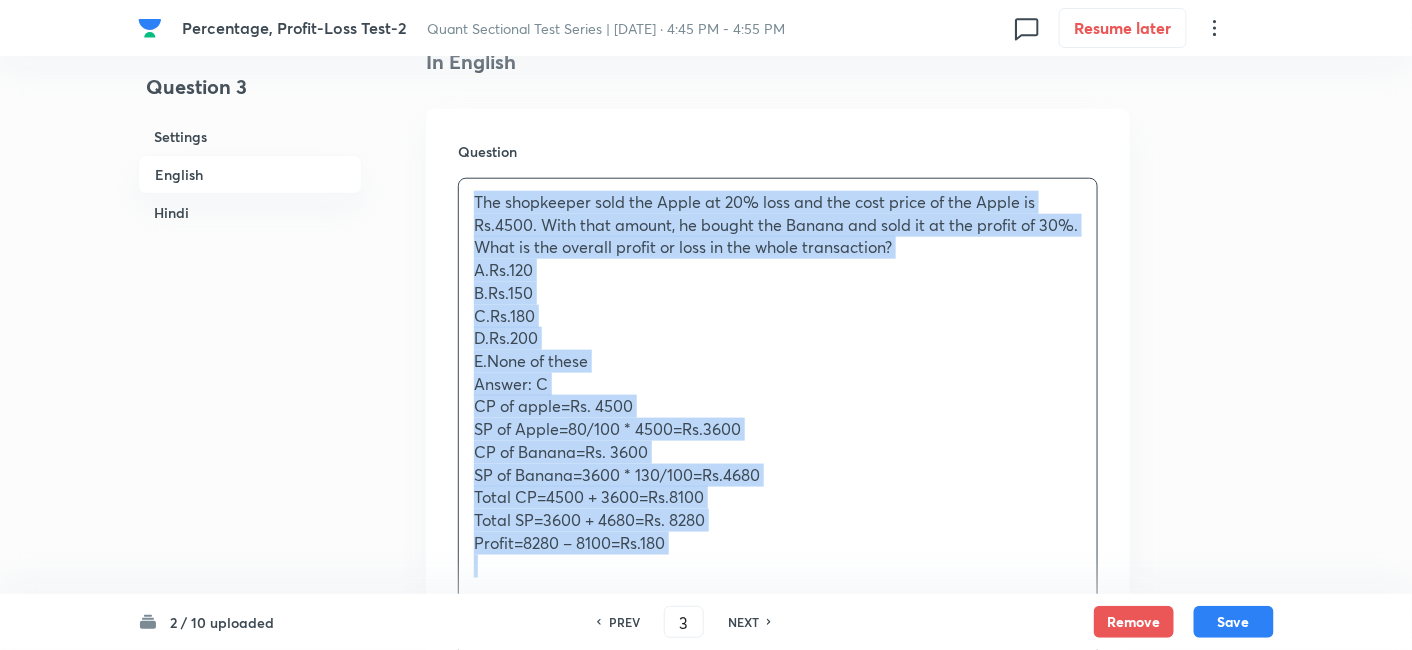 copy on "The shopkeeper sold the Apple at 20% loss and the cost price of the Apple is  Rs.4500. With that amount, he bought the Banana and sold it at the profit of 30%. What is the overall profit or loss in the whole transaction? A.Rs.120  B.Rs.150  C.Rs.180  D.Rs.200  E.None of these   Answer: C CP of apple=Rs. 4500  SP of Apple=80/100 * 4500=Rs.3600  CP of Banana=Rs. 3600  SP of Banana=3600 * 130/100=Rs.4680  Total CP=4500 + 3600=Rs.8100  Total SP=3600 + 4680=Rs. 8280  Profit=8280 – 8100=Rs.180" 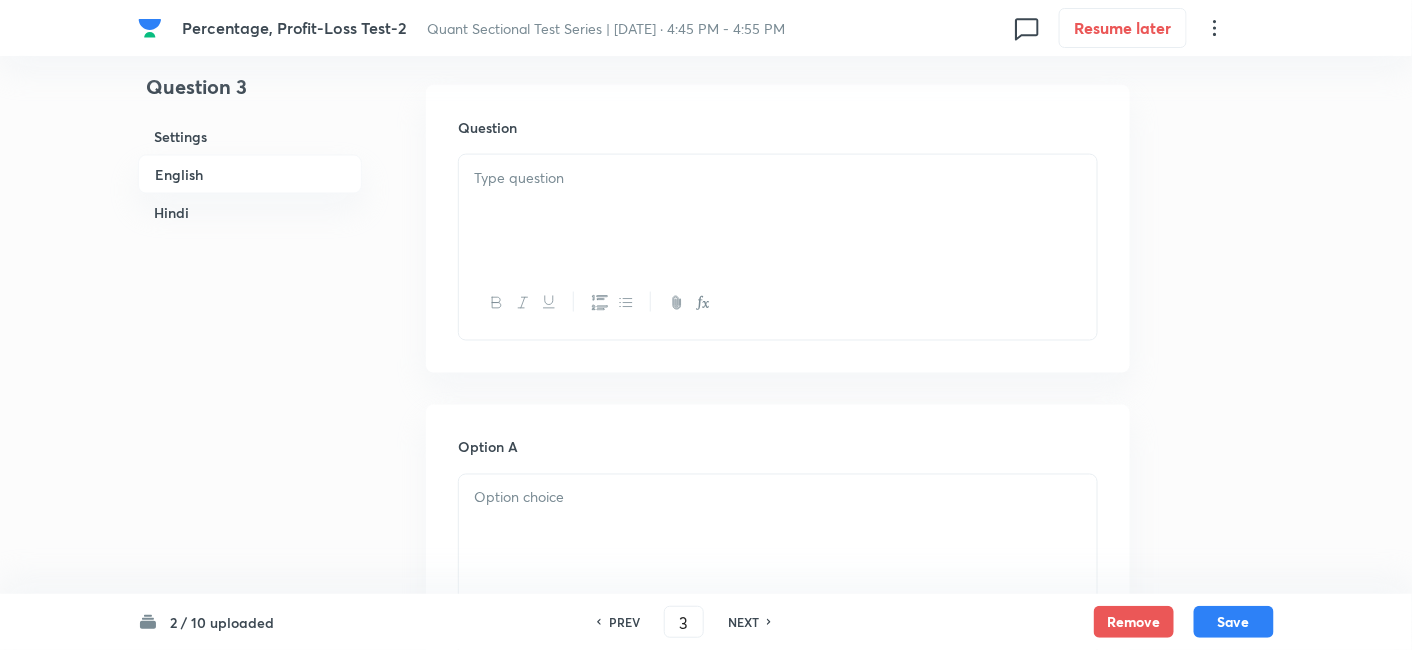scroll, scrollTop: 3272, scrollLeft: 0, axis: vertical 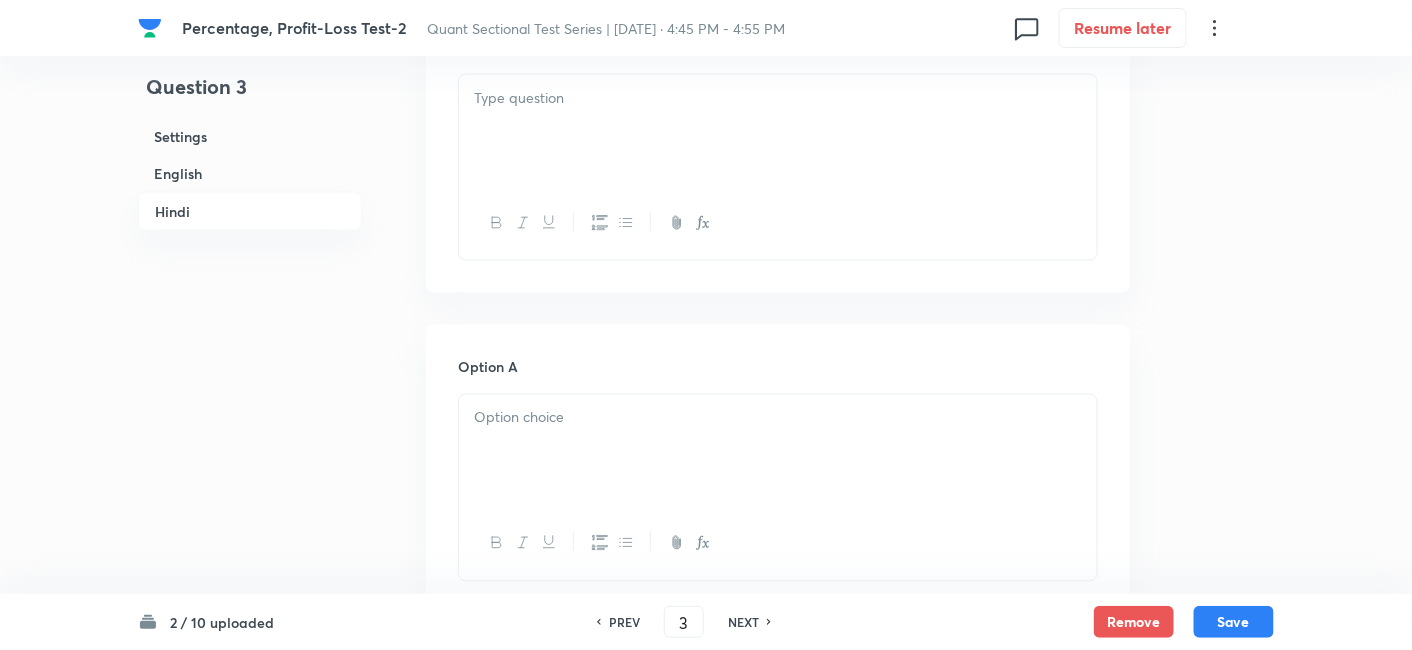 click at bounding box center [778, 98] 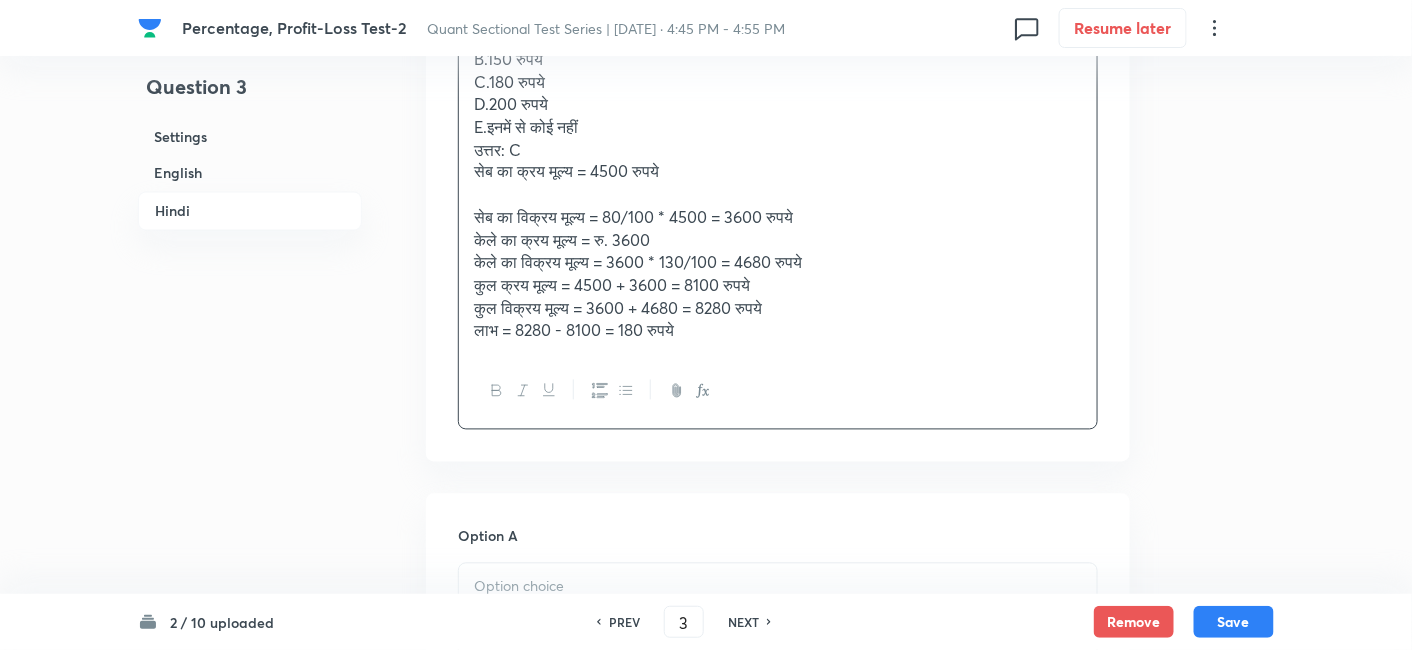 scroll, scrollTop: 3403, scrollLeft: 0, axis: vertical 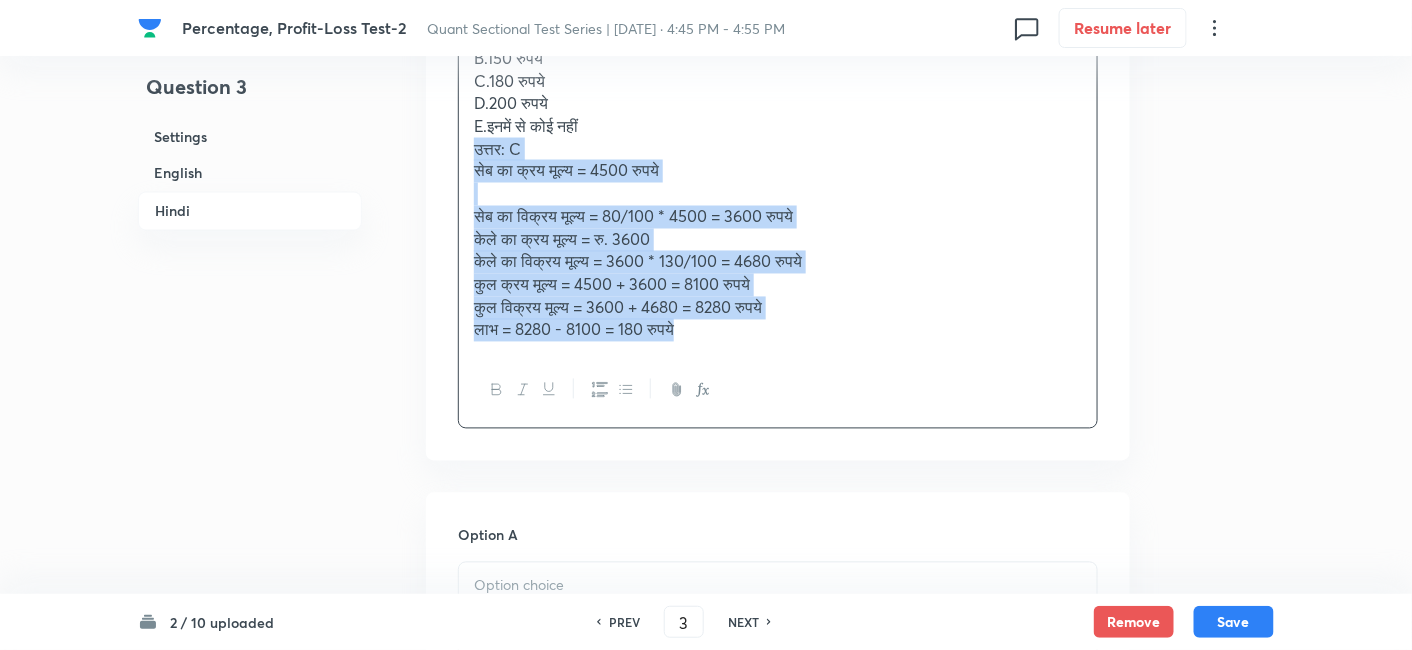 drag, startPoint x: 462, startPoint y: 138, endPoint x: 930, endPoint y: 407, distance: 539.8009 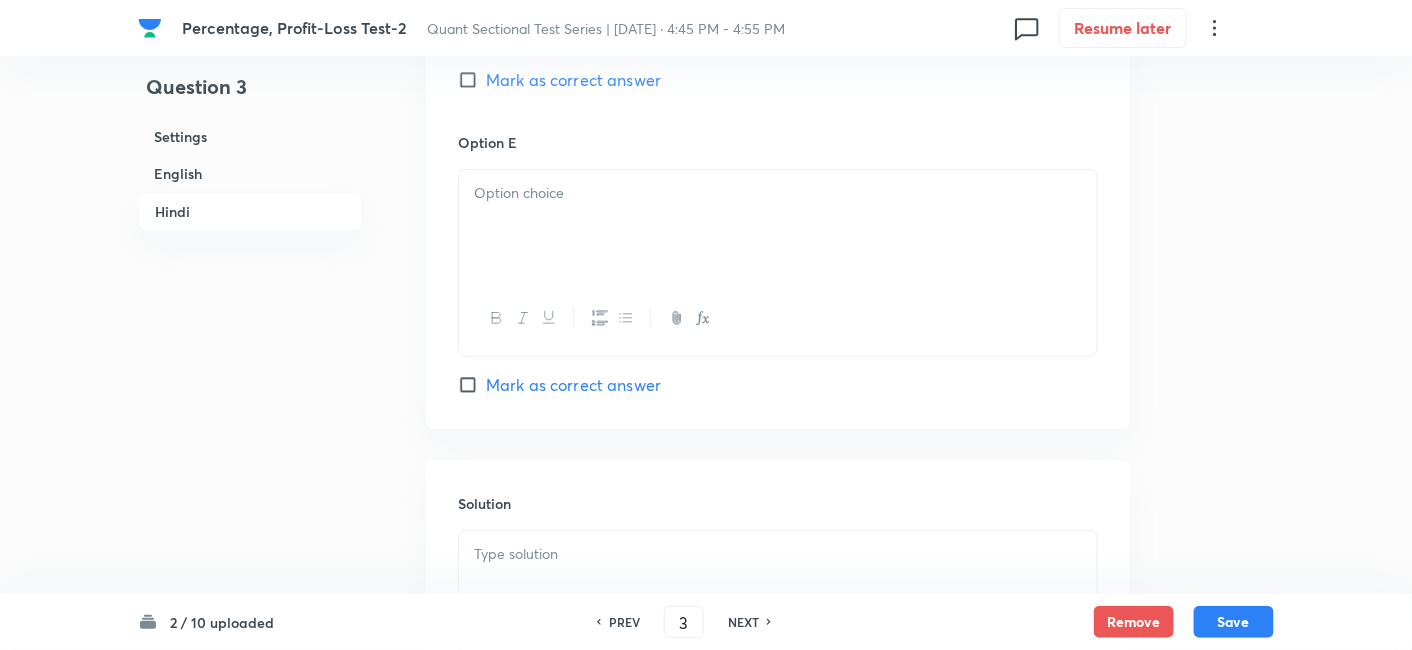 scroll, scrollTop: 5099, scrollLeft: 0, axis: vertical 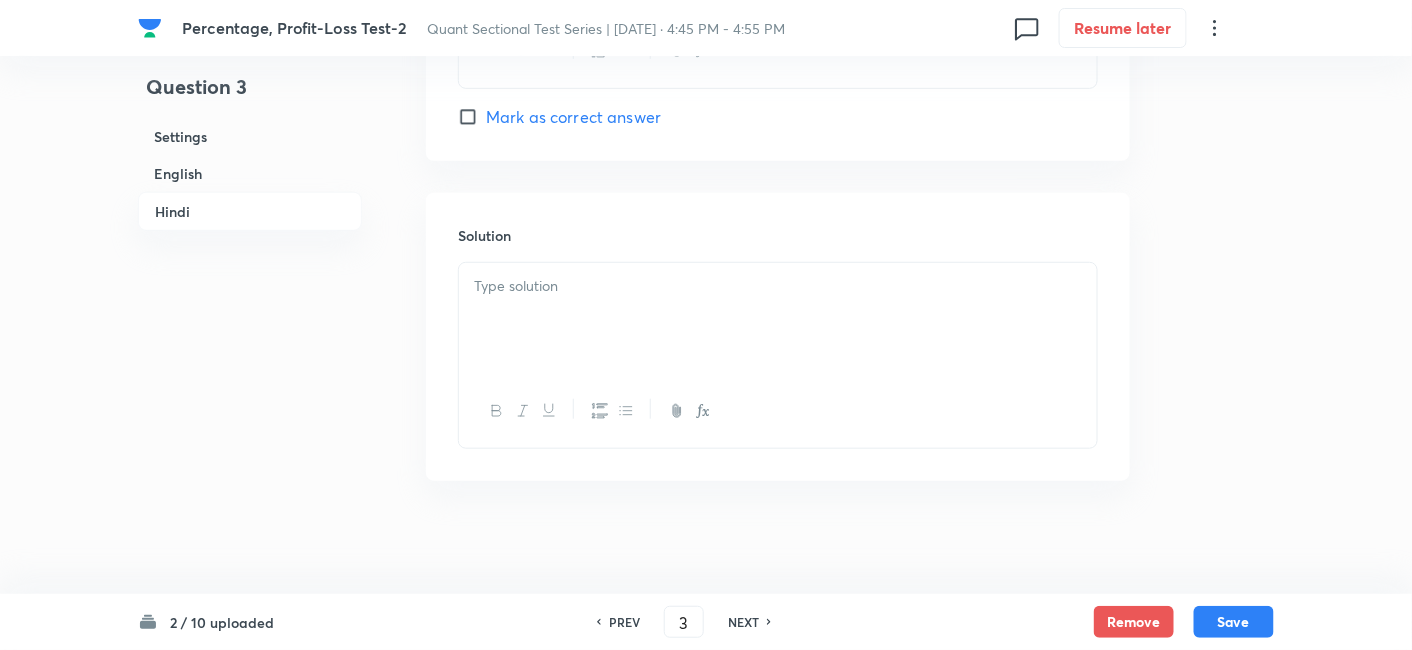 click at bounding box center [778, 286] 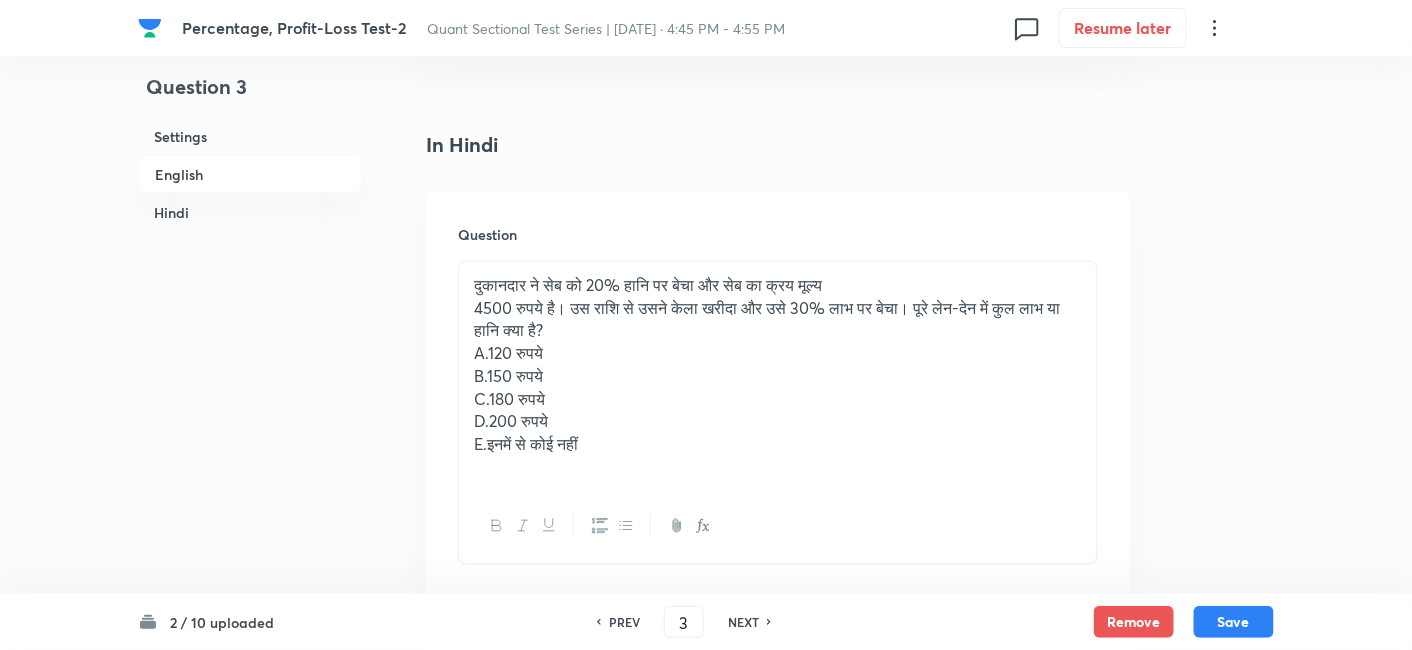scroll, scrollTop: 3067, scrollLeft: 0, axis: vertical 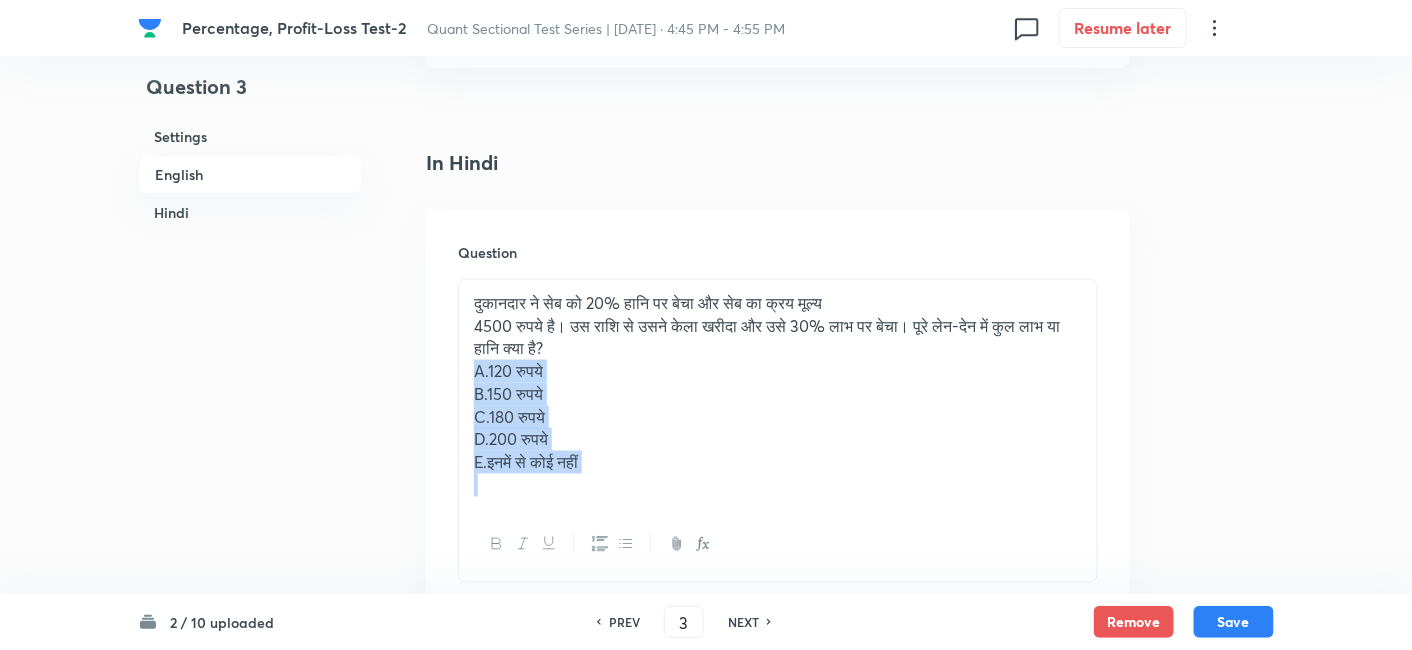 drag, startPoint x: 472, startPoint y: 371, endPoint x: 694, endPoint y: 565, distance: 294.822 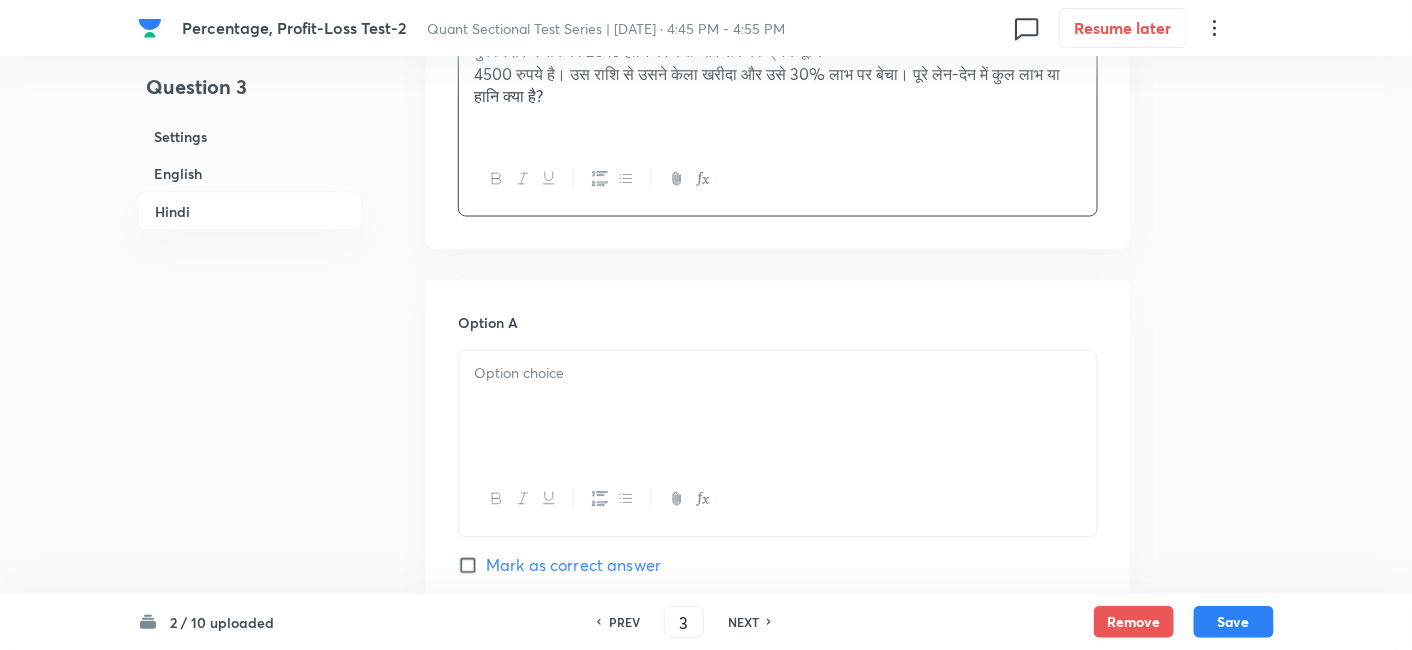scroll, scrollTop: 3322, scrollLeft: 0, axis: vertical 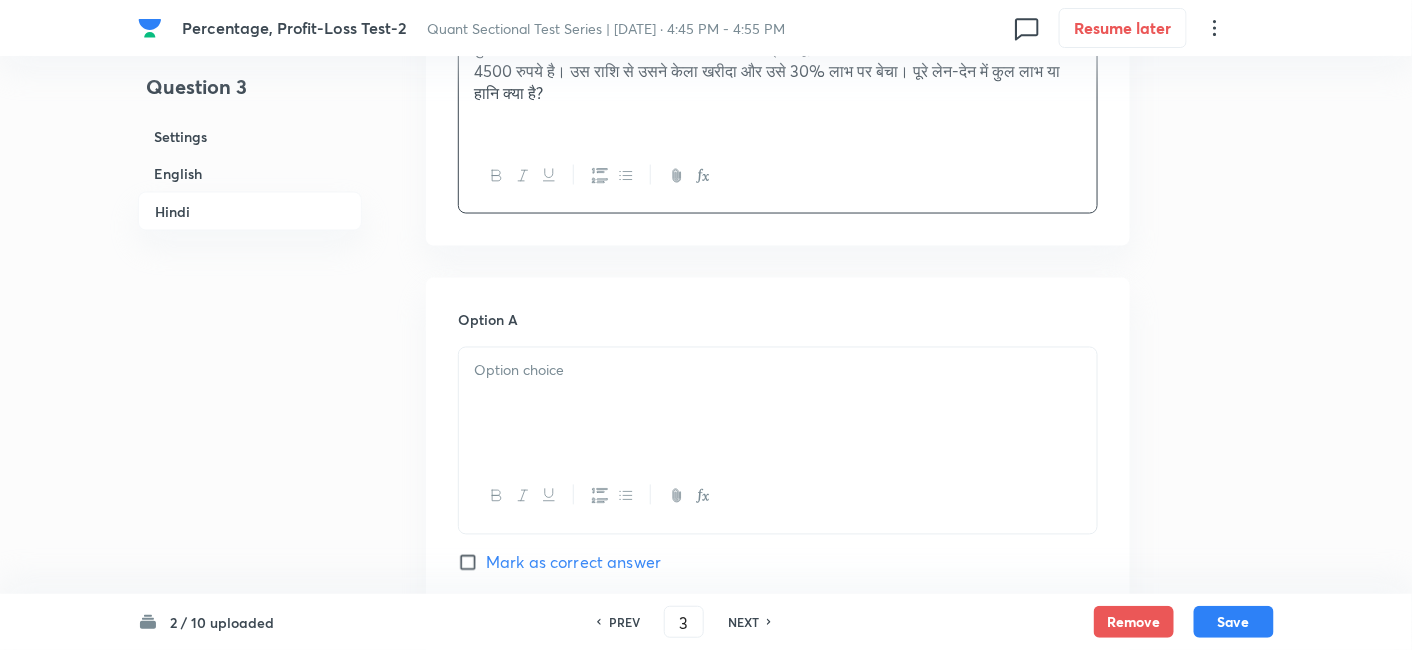 click at bounding box center [778, 404] 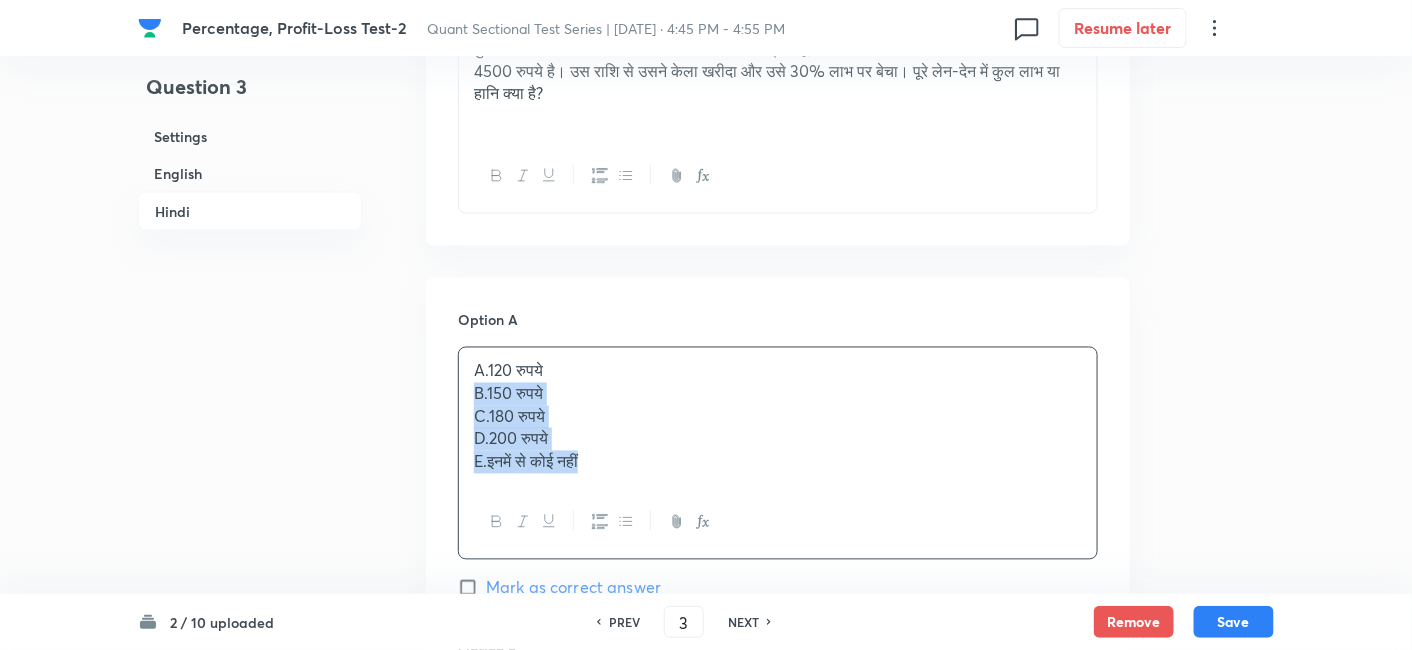 drag, startPoint x: 472, startPoint y: 388, endPoint x: 729, endPoint y: 546, distance: 301.68362 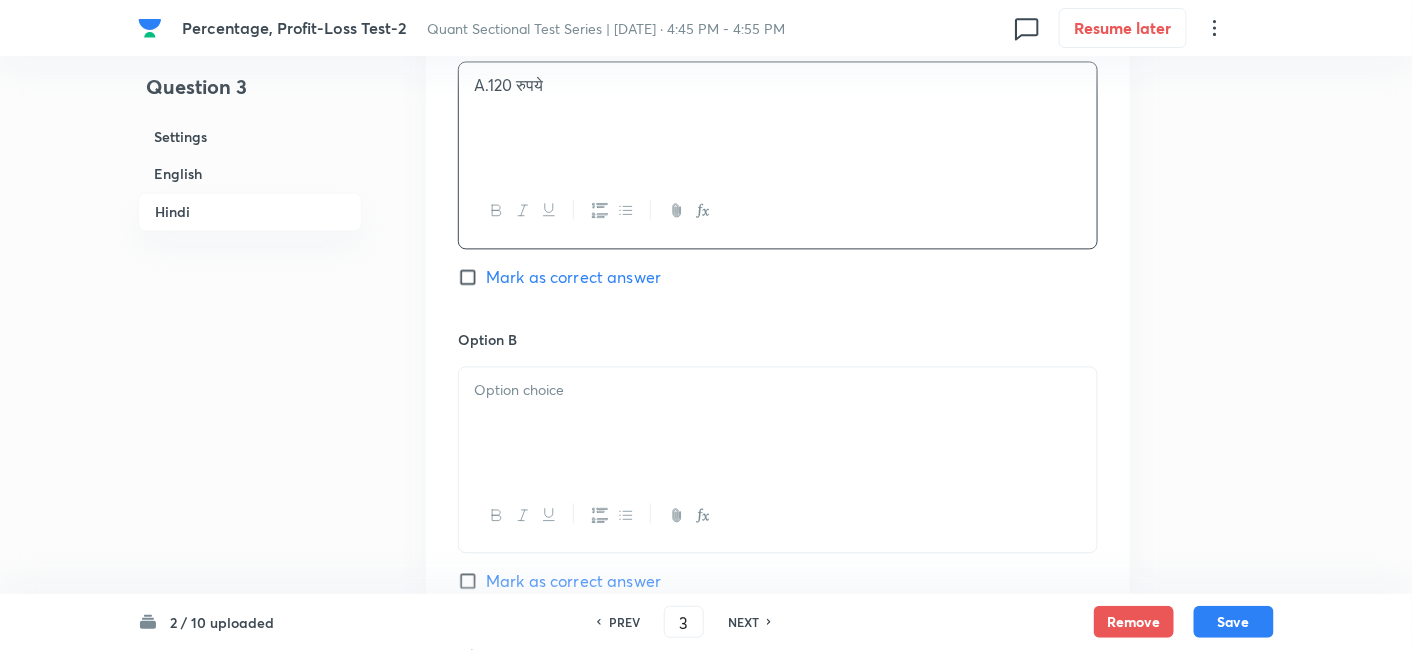scroll, scrollTop: 3610, scrollLeft: 0, axis: vertical 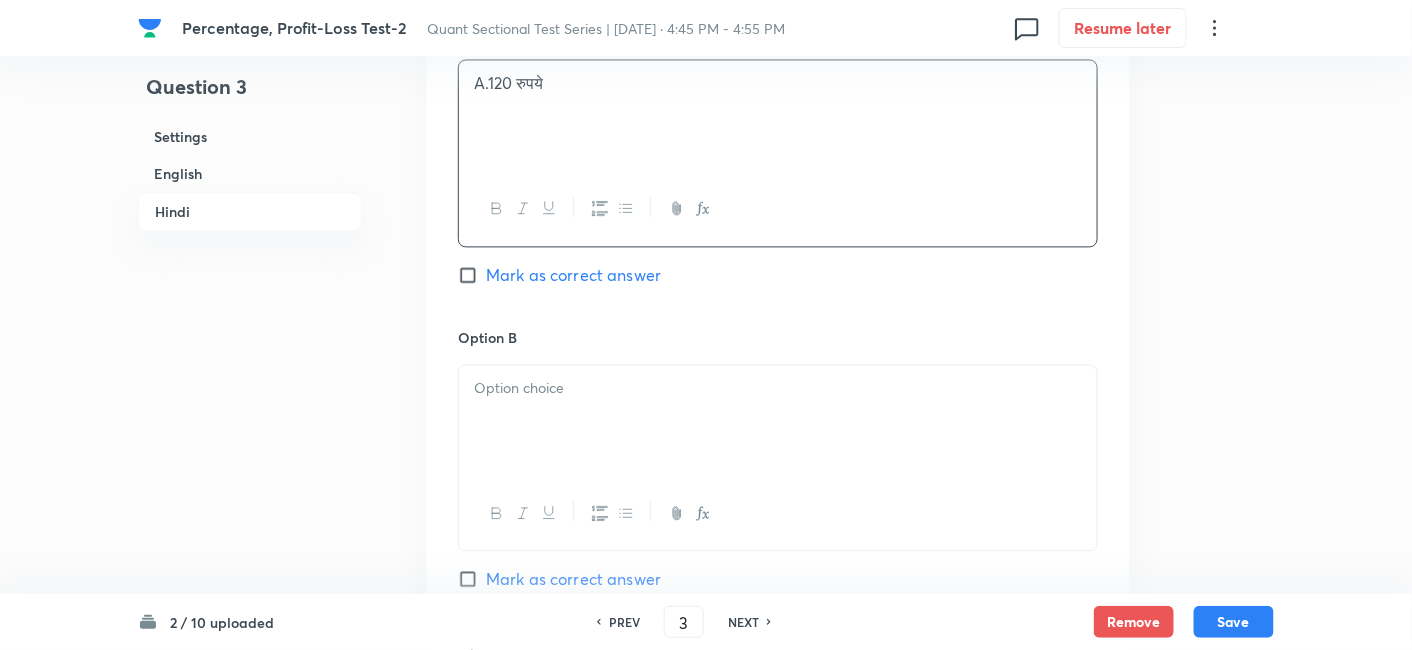 click at bounding box center (778, 421) 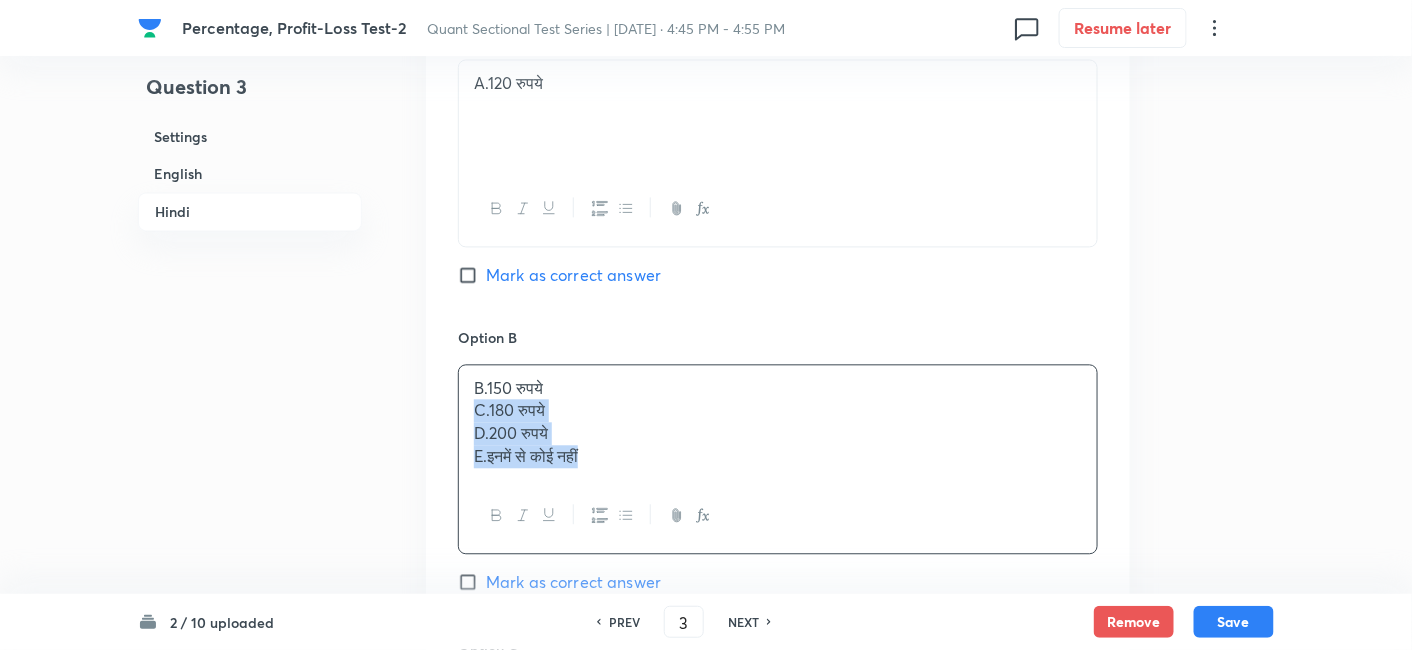 drag, startPoint x: 465, startPoint y: 408, endPoint x: 679, endPoint y: 500, distance: 232.93776 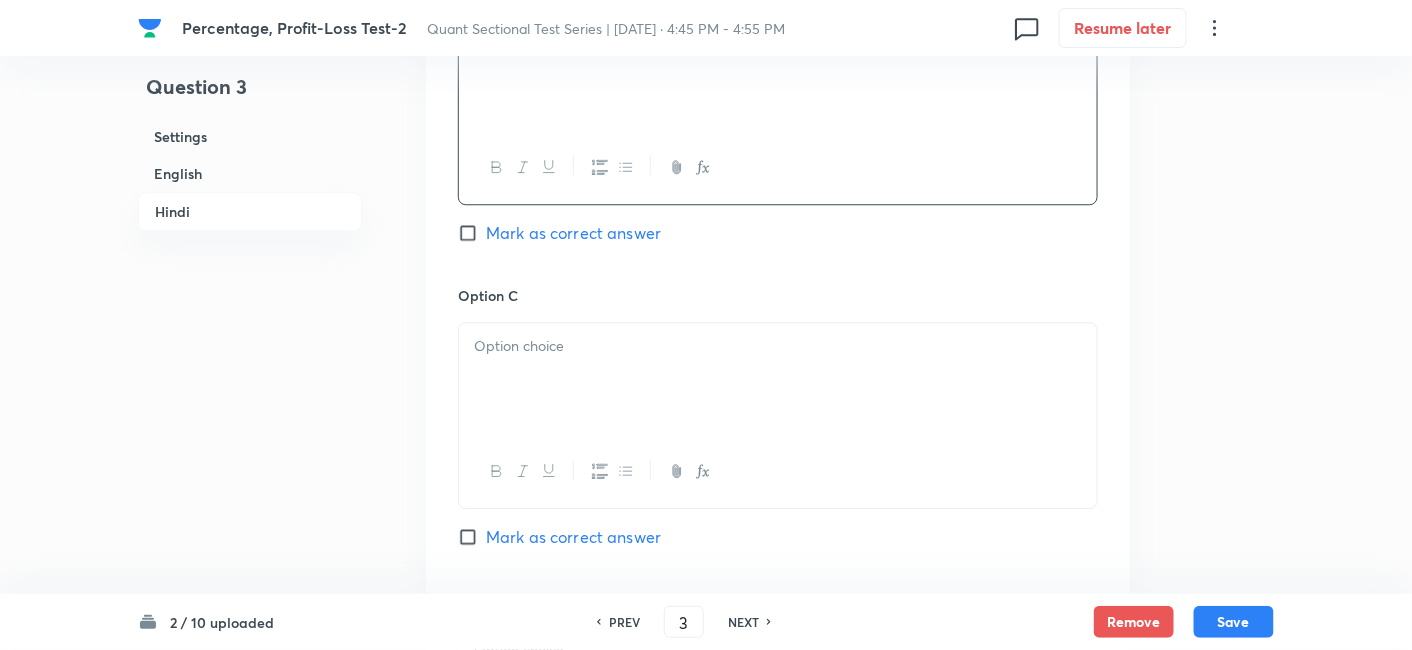 scroll, scrollTop: 3957, scrollLeft: 0, axis: vertical 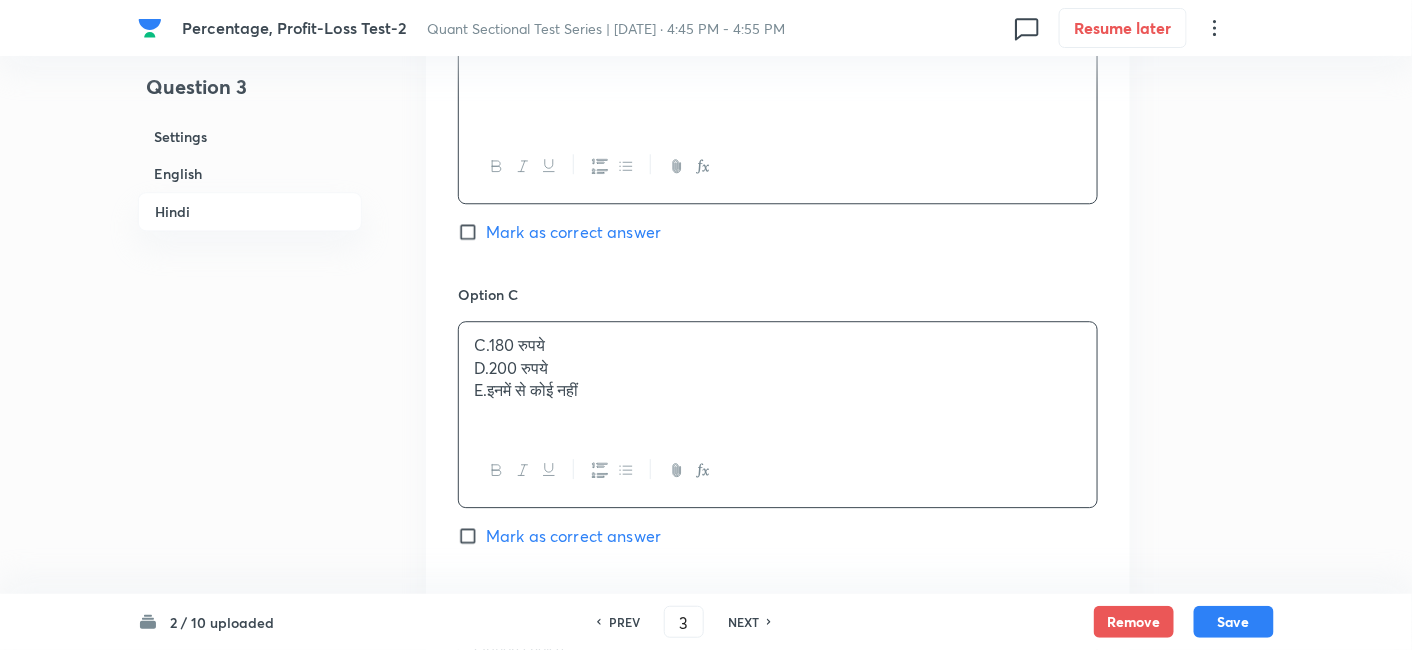 click on "C.180 रुपये D.200 रुपये E.इनमें से कोई नहीं" at bounding box center [778, 378] 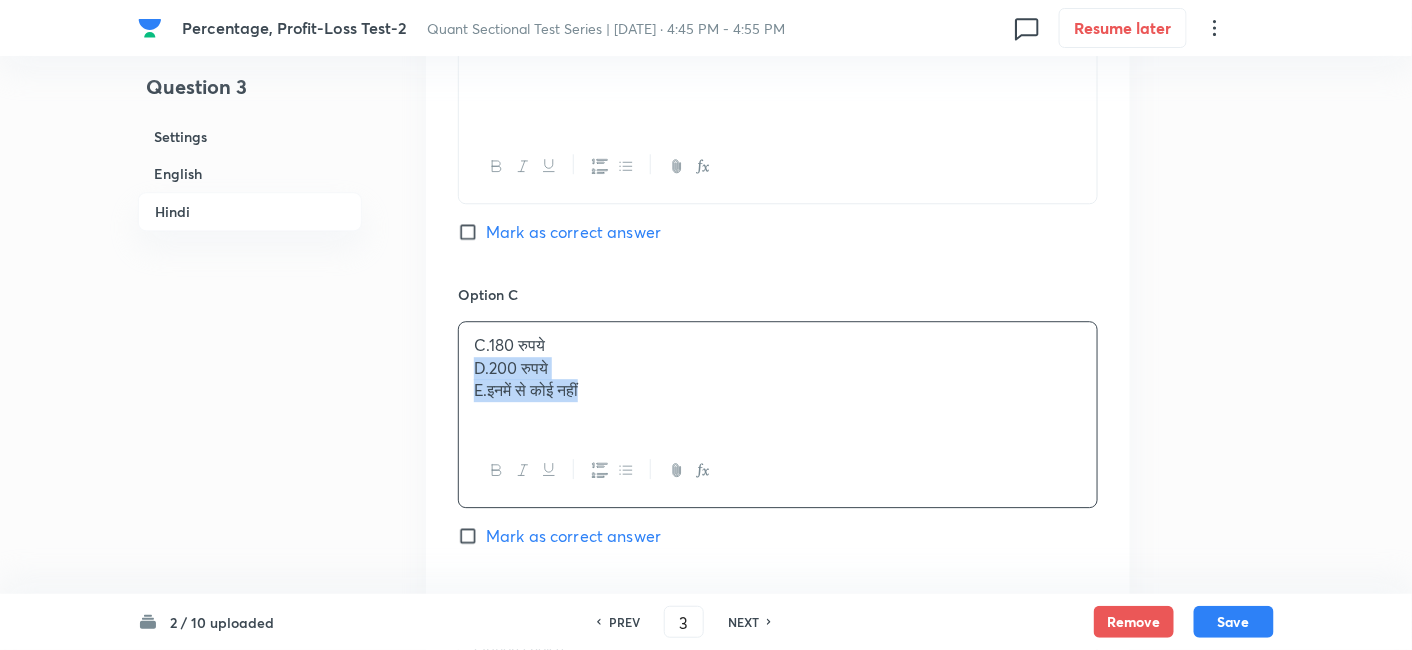 drag, startPoint x: 465, startPoint y: 357, endPoint x: 704, endPoint y: 474, distance: 266.10147 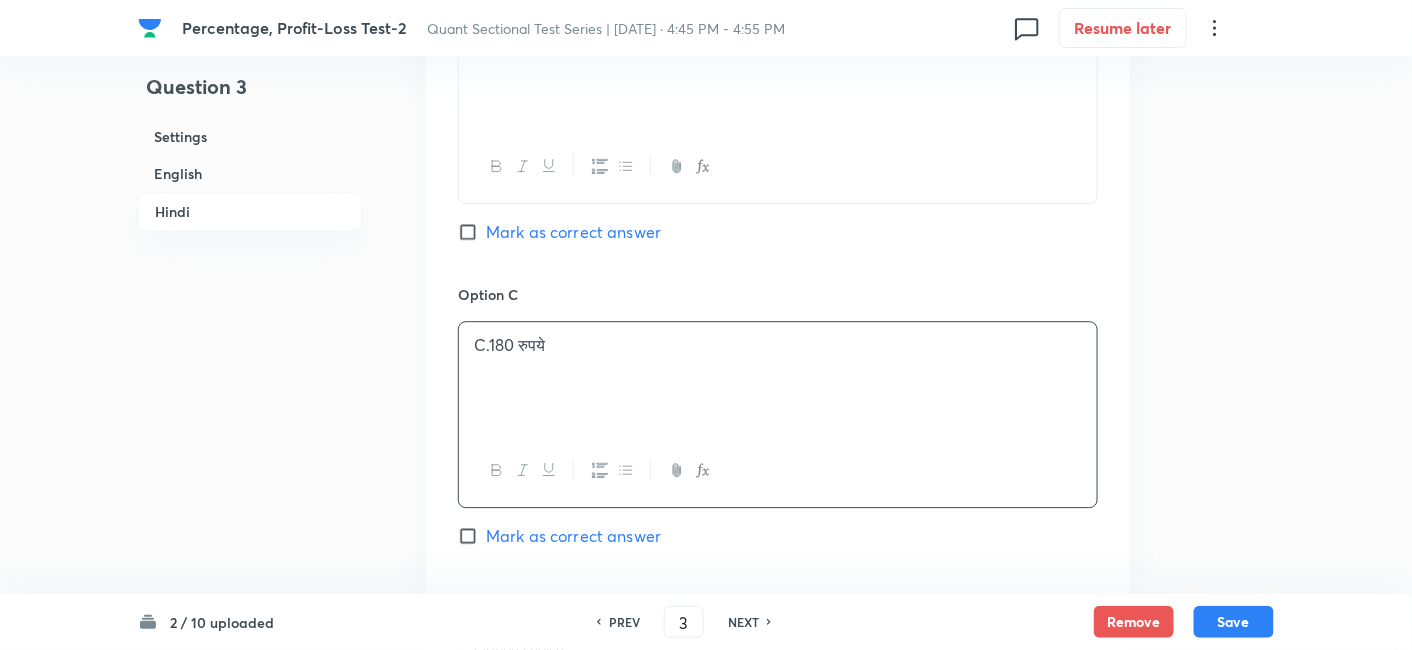 click on "Mark as correct answer" at bounding box center (573, 536) 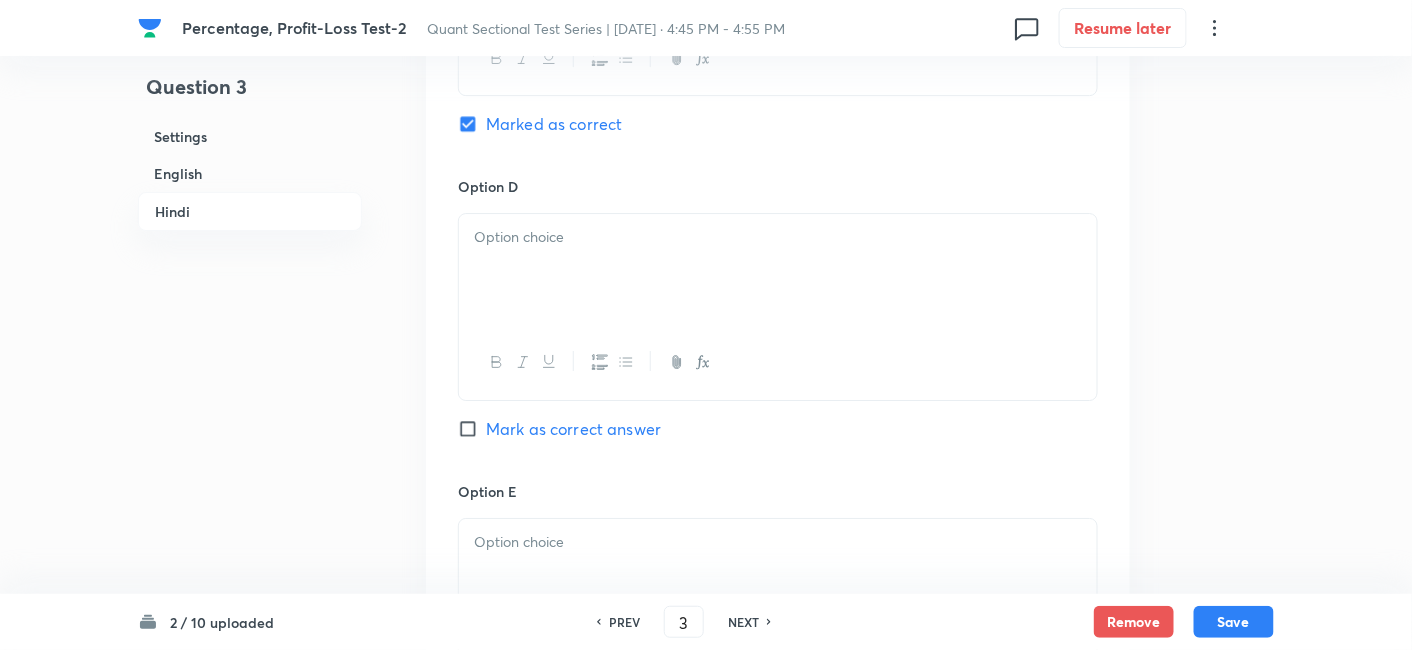 checkbox on "true" 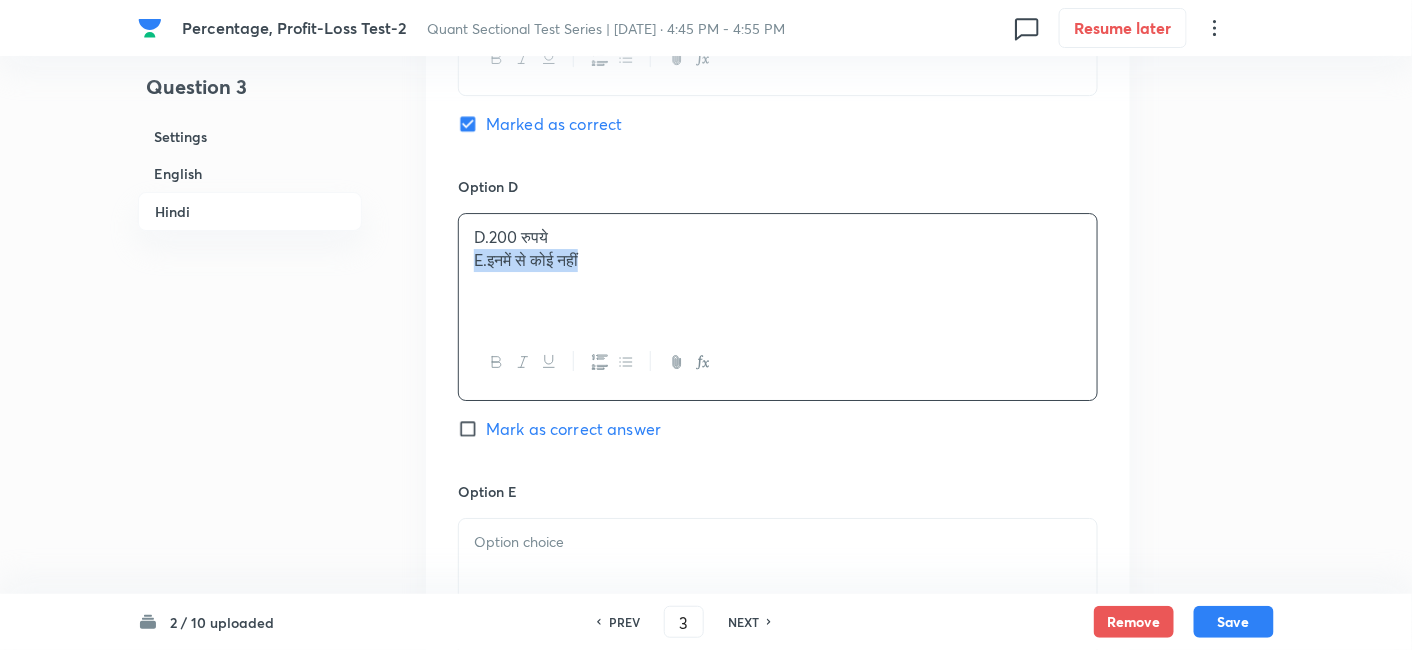 drag, startPoint x: 470, startPoint y: 255, endPoint x: 731, endPoint y: 329, distance: 271.28766 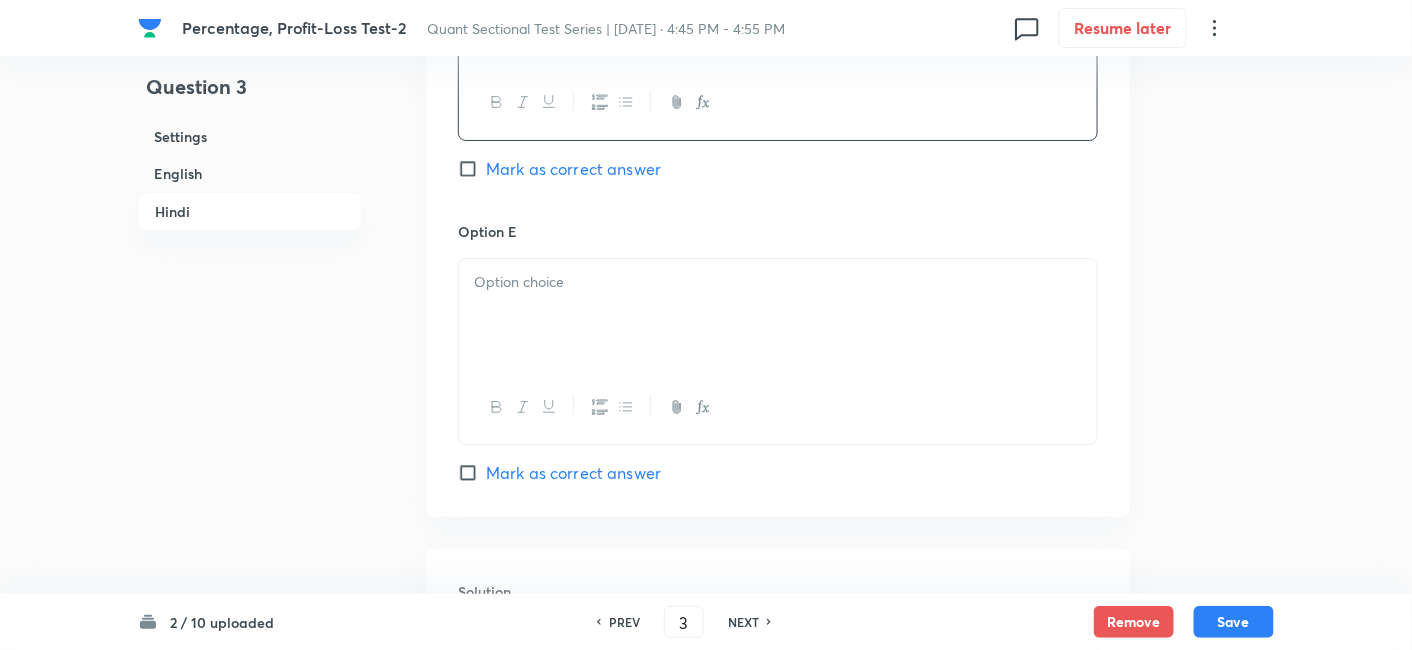 click at bounding box center [778, 315] 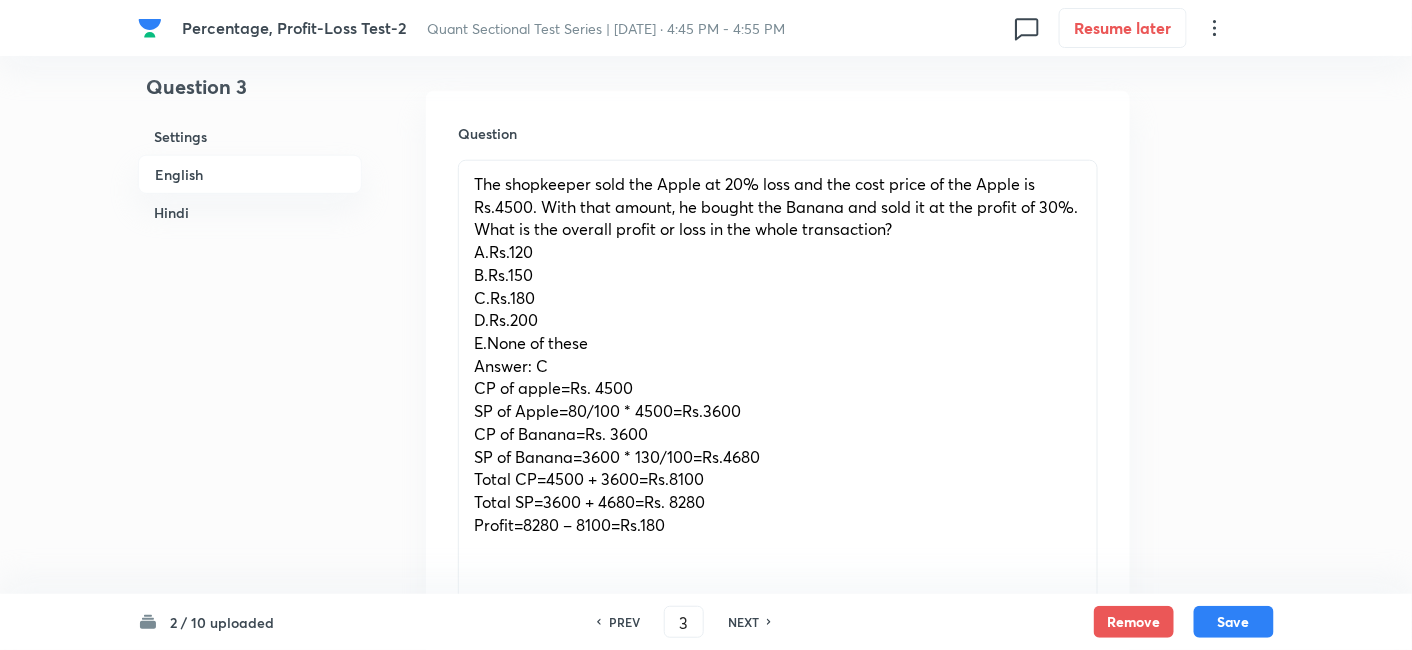 scroll, scrollTop: 697, scrollLeft: 0, axis: vertical 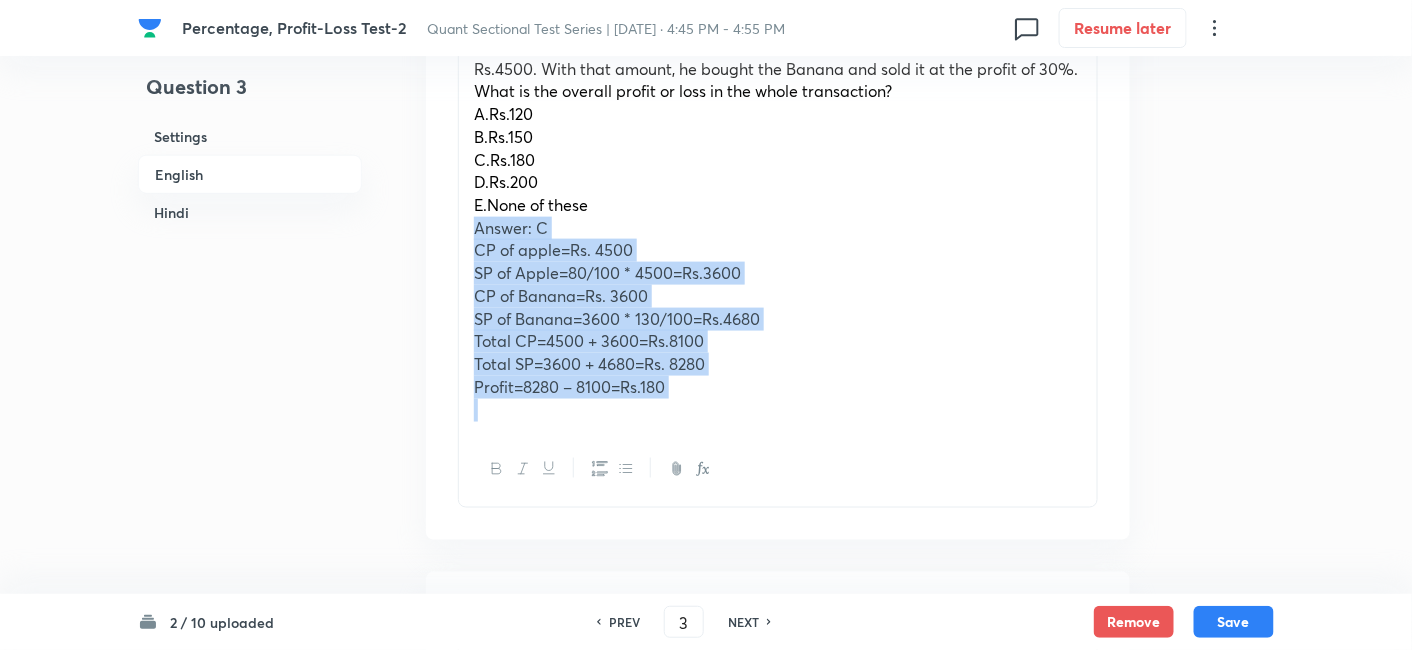 drag, startPoint x: 474, startPoint y: 230, endPoint x: 815, endPoint y: 482, distance: 424.01062 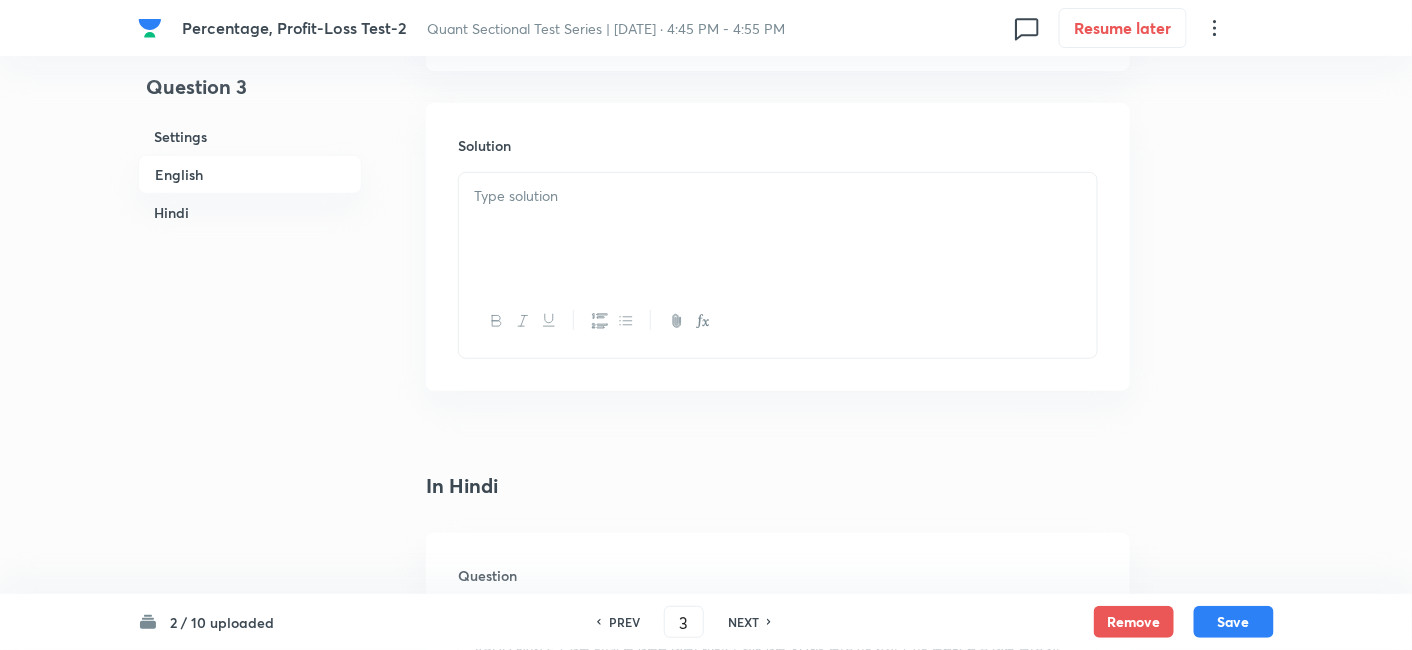 click at bounding box center [778, 229] 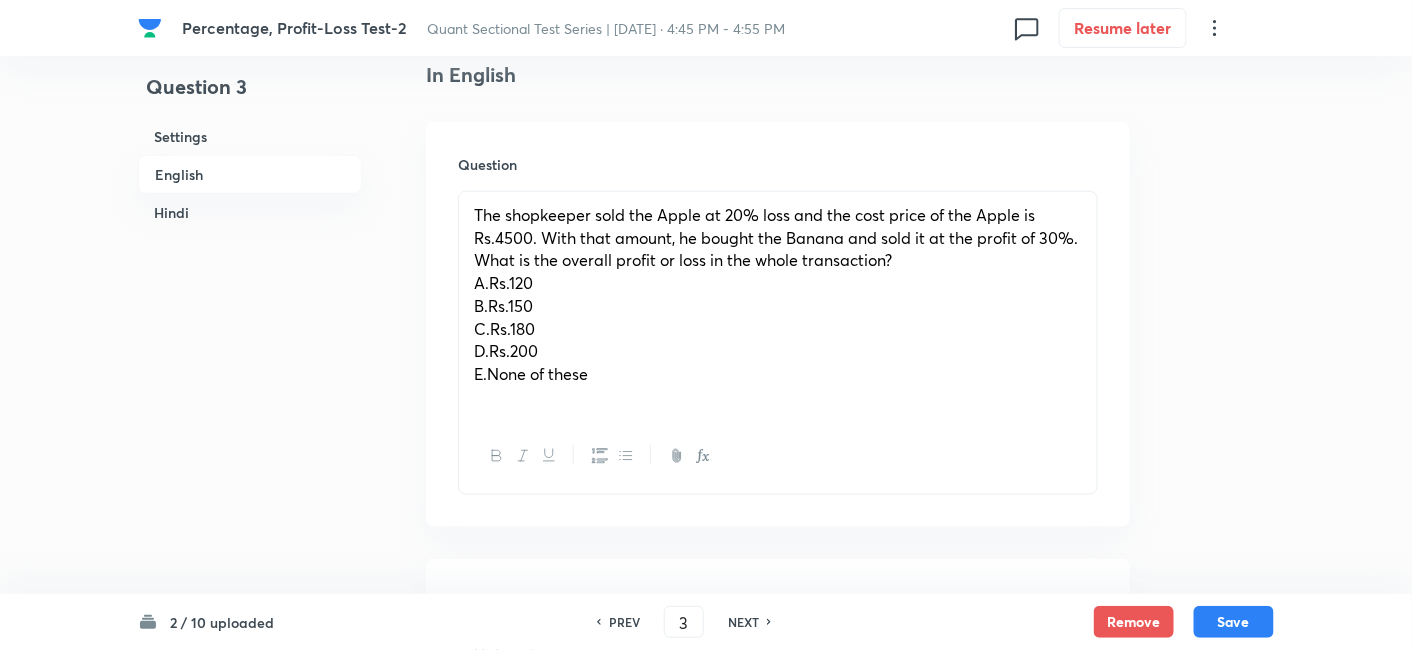 scroll, scrollTop: 533, scrollLeft: 0, axis: vertical 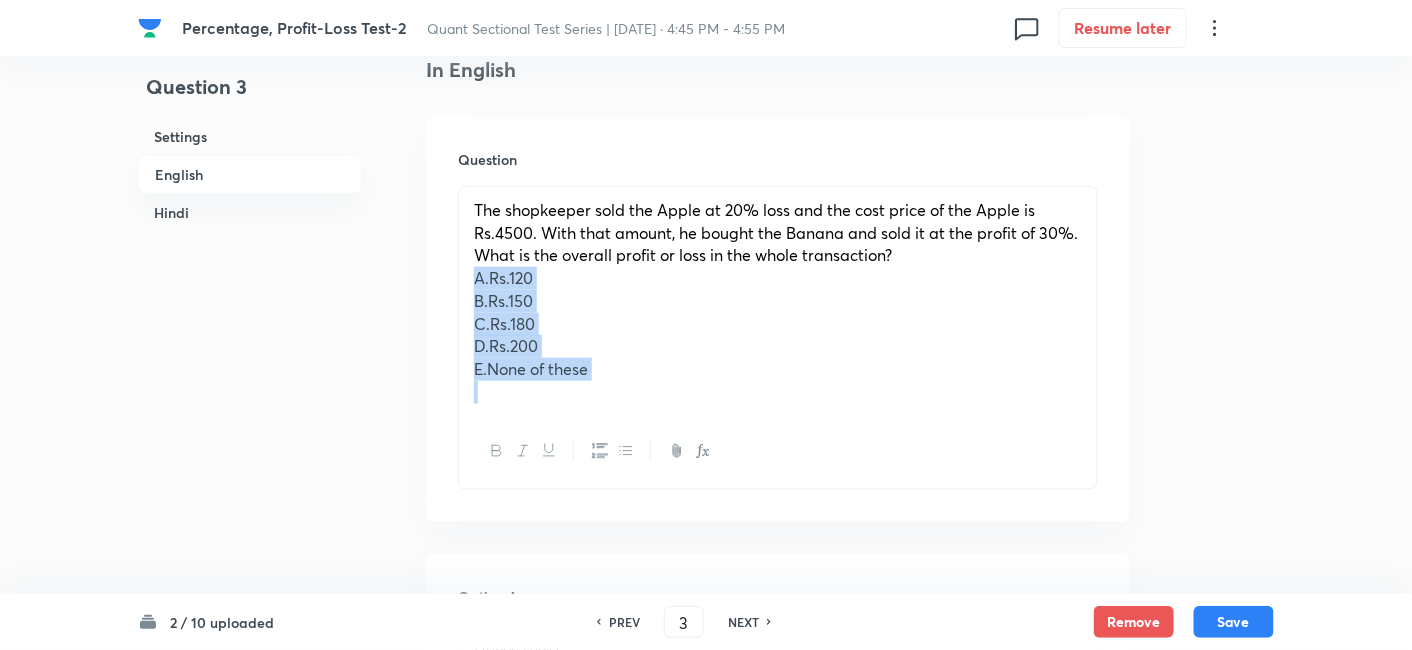 drag, startPoint x: 474, startPoint y: 280, endPoint x: 692, endPoint y: 430, distance: 264.62048 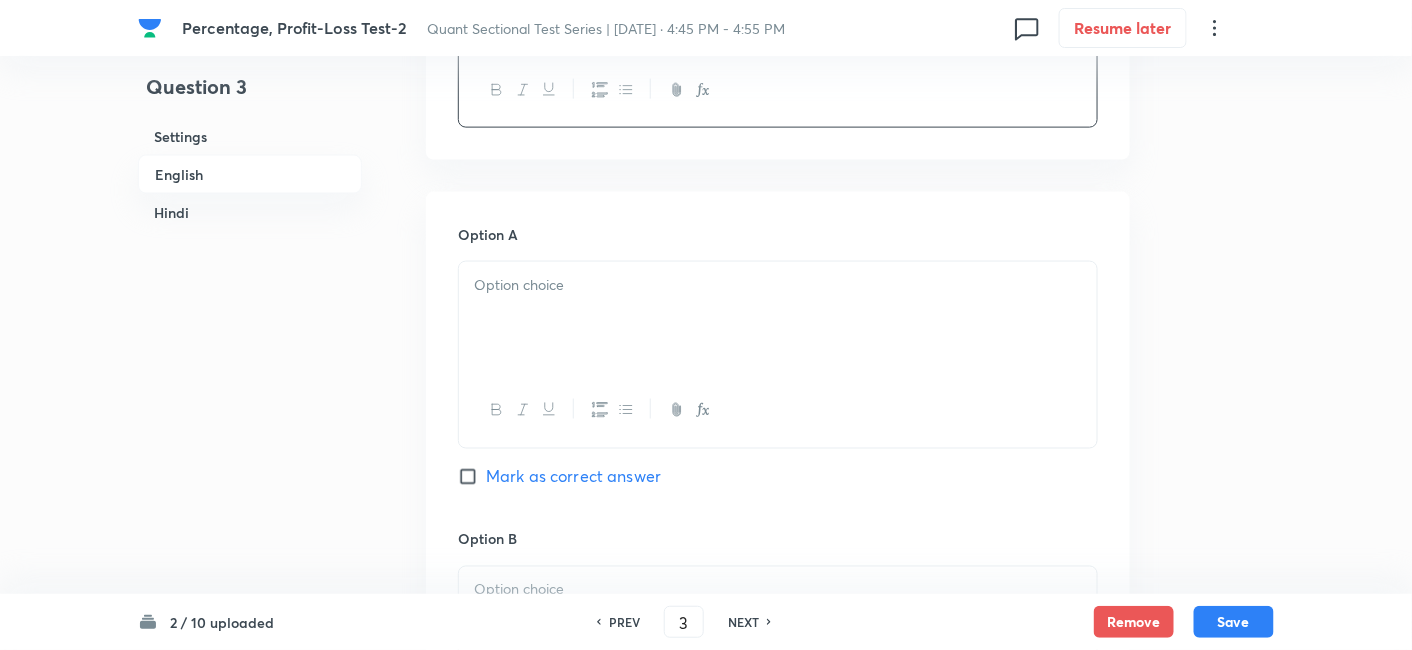 scroll, scrollTop: 784, scrollLeft: 0, axis: vertical 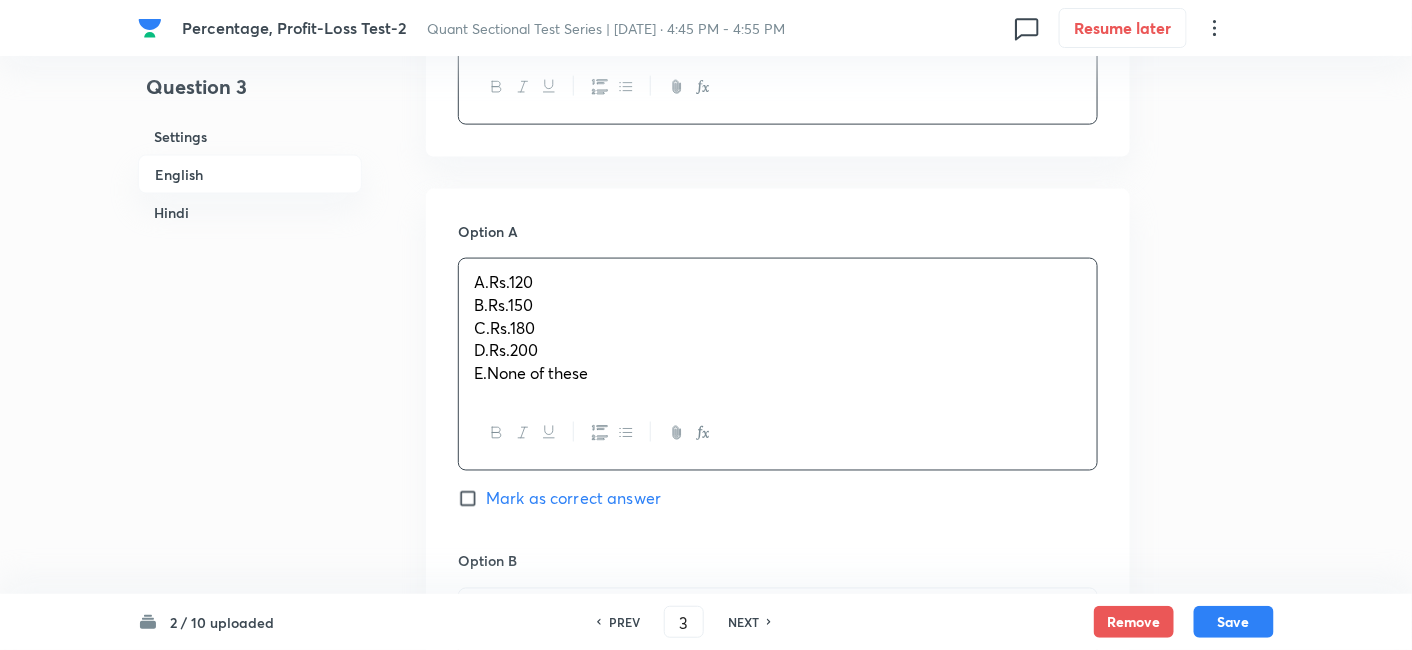 click on "A.Rs.120  B.Rs.150  C.Rs.180  D.Rs.200  E.None of these" at bounding box center (778, 328) 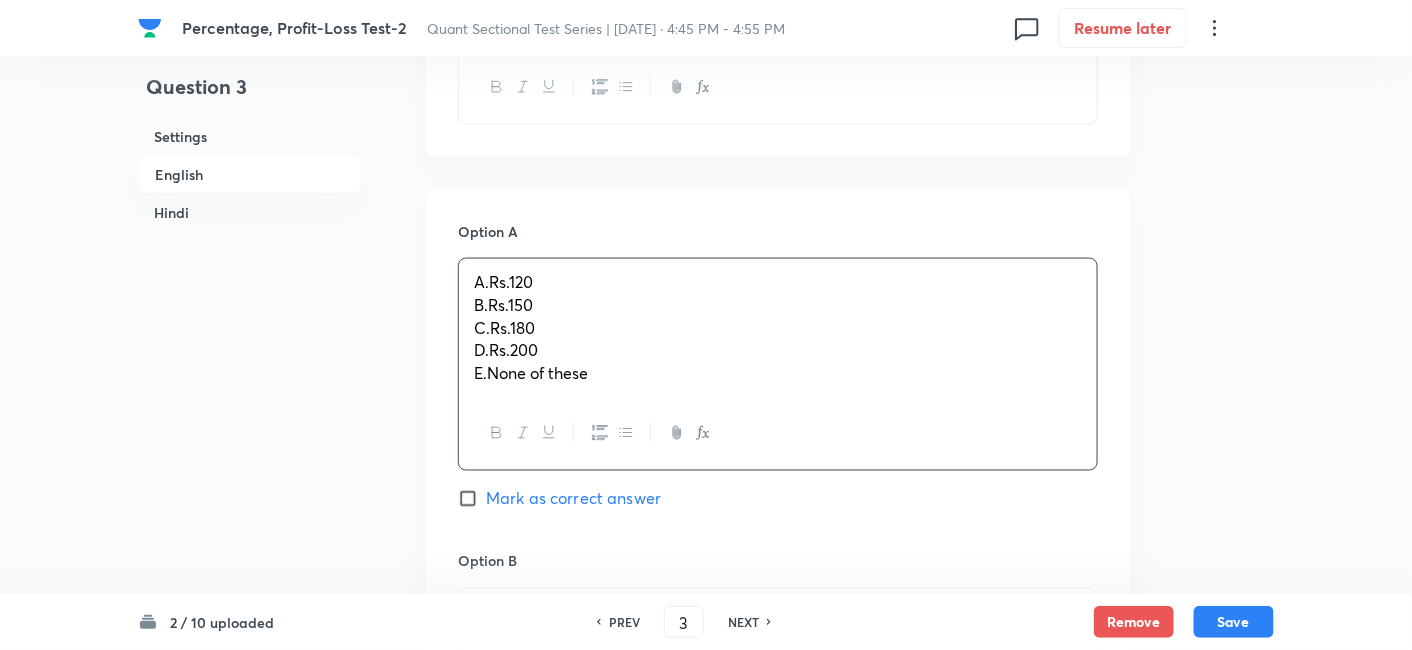 drag, startPoint x: 468, startPoint y: 295, endPoint x: 711, endPoint y: 458, distance: 292.60553 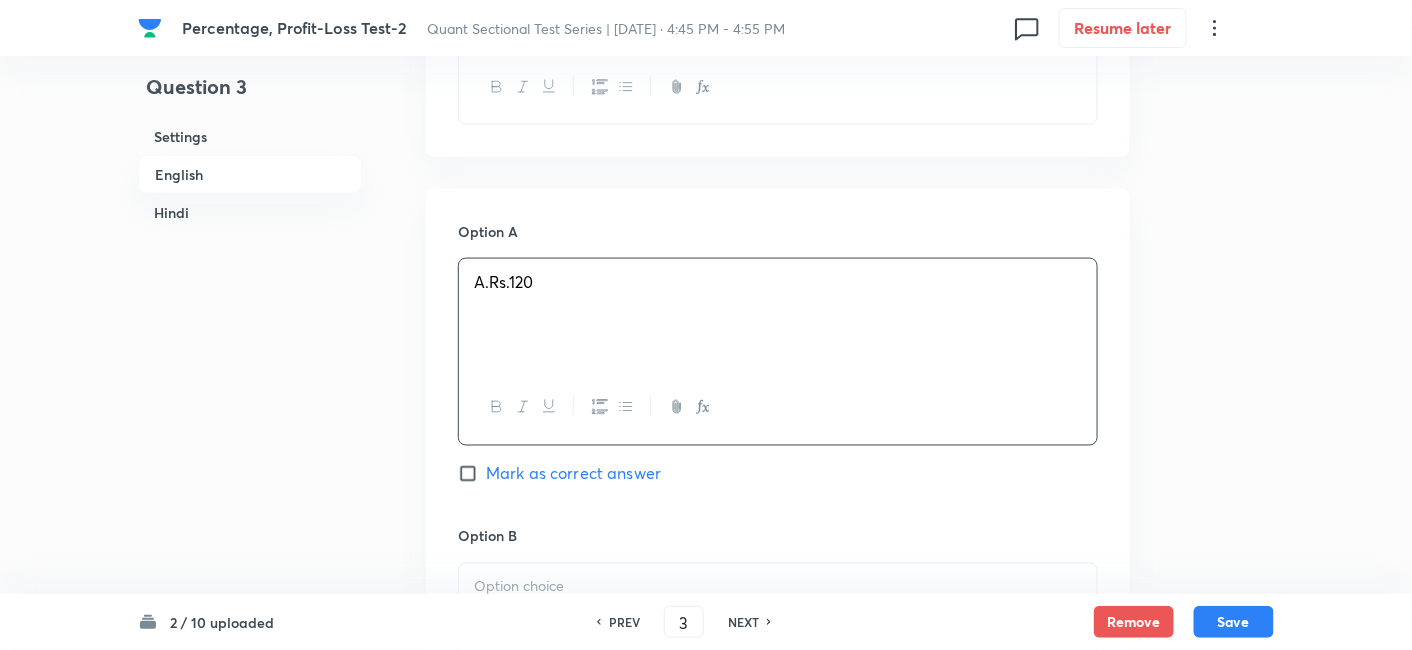 scroll, scrollTop: 1034, scrollLeft: 0, axis: vertical 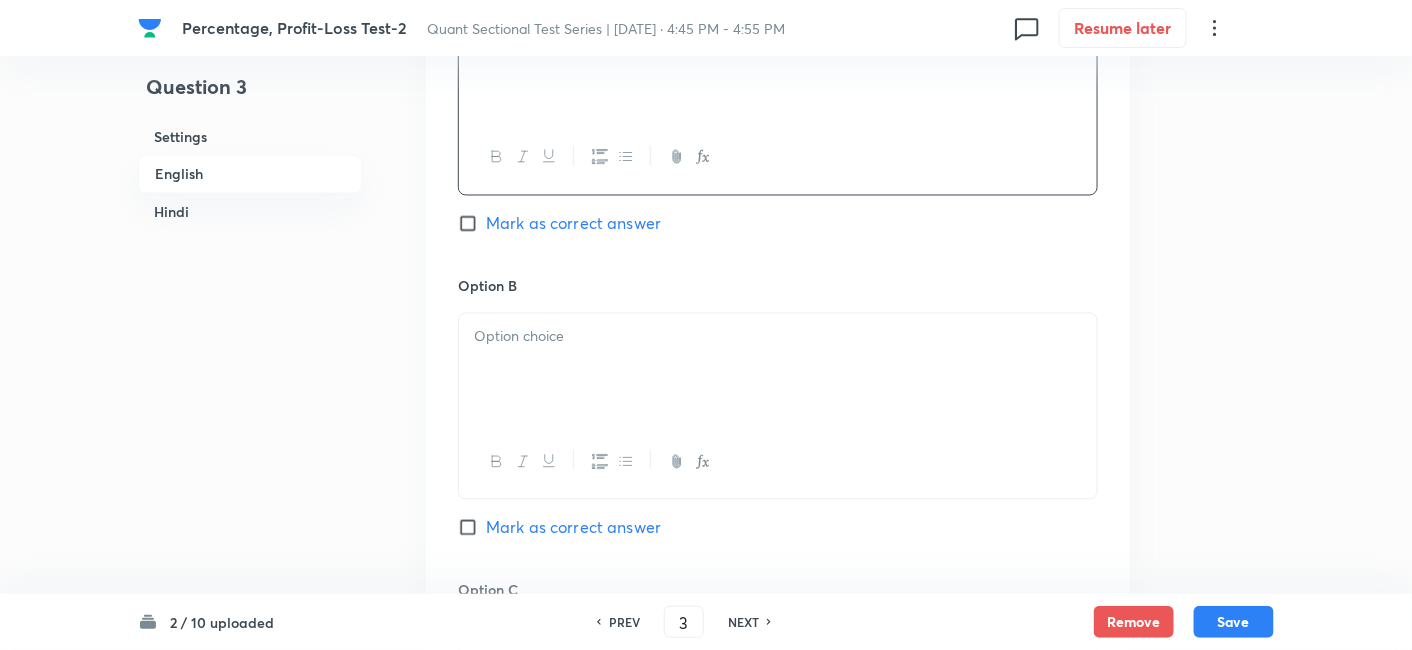 click at bounding box center [778, 370] 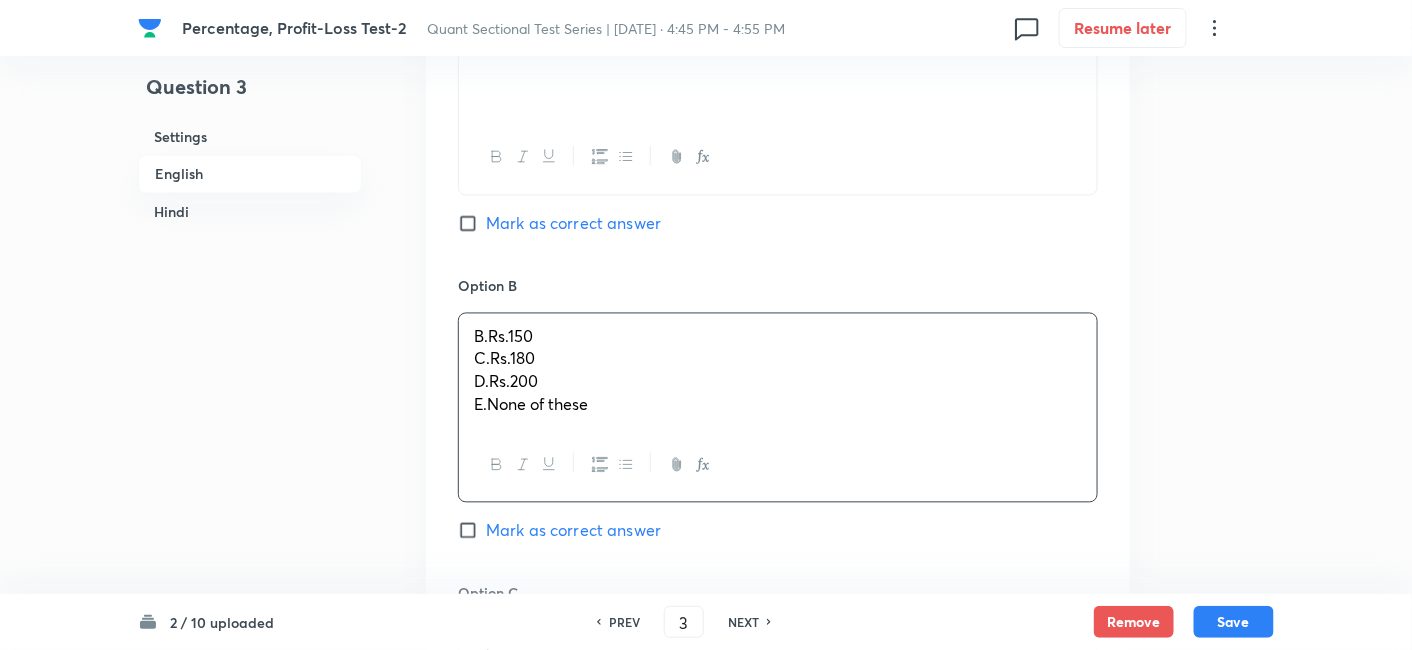 drag, startPoint x: 469, startPoint y: 358, endPoint x: 682, endPoint y: 466, distance: 238.81583 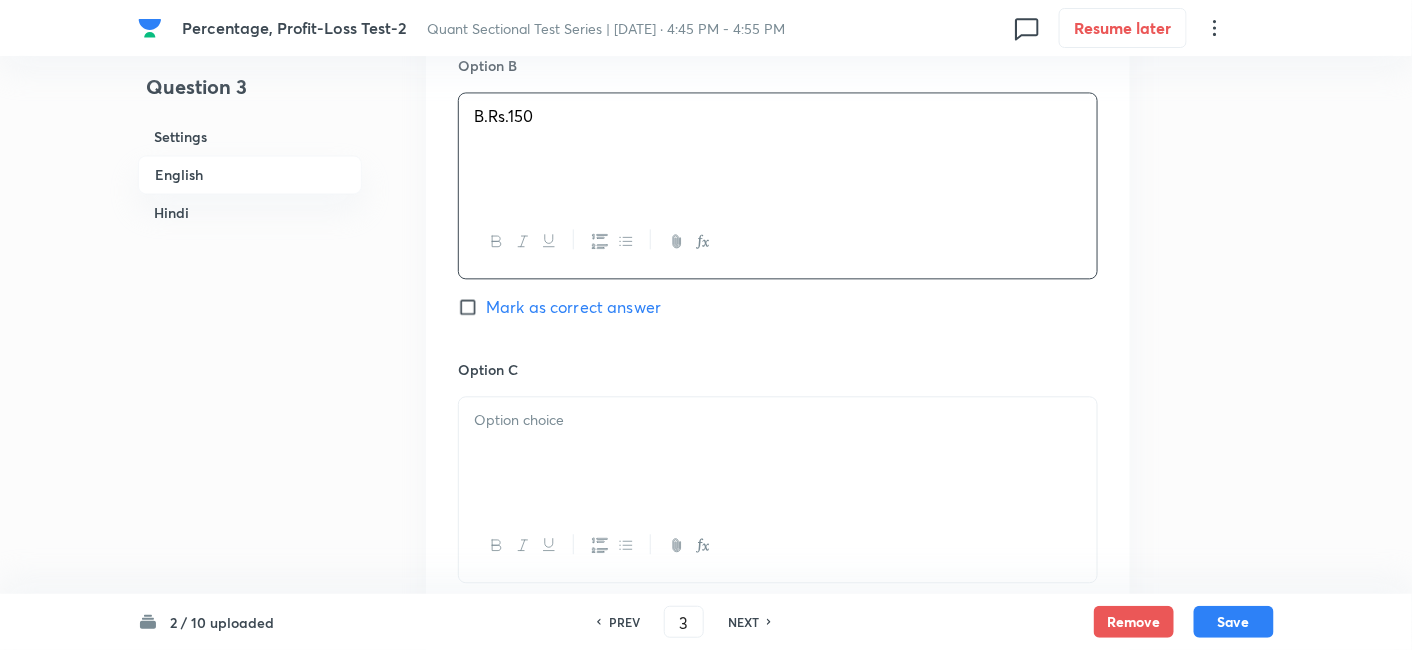 scroll, scrollTop: 1257, scrollLeft: 0, axis: vertical 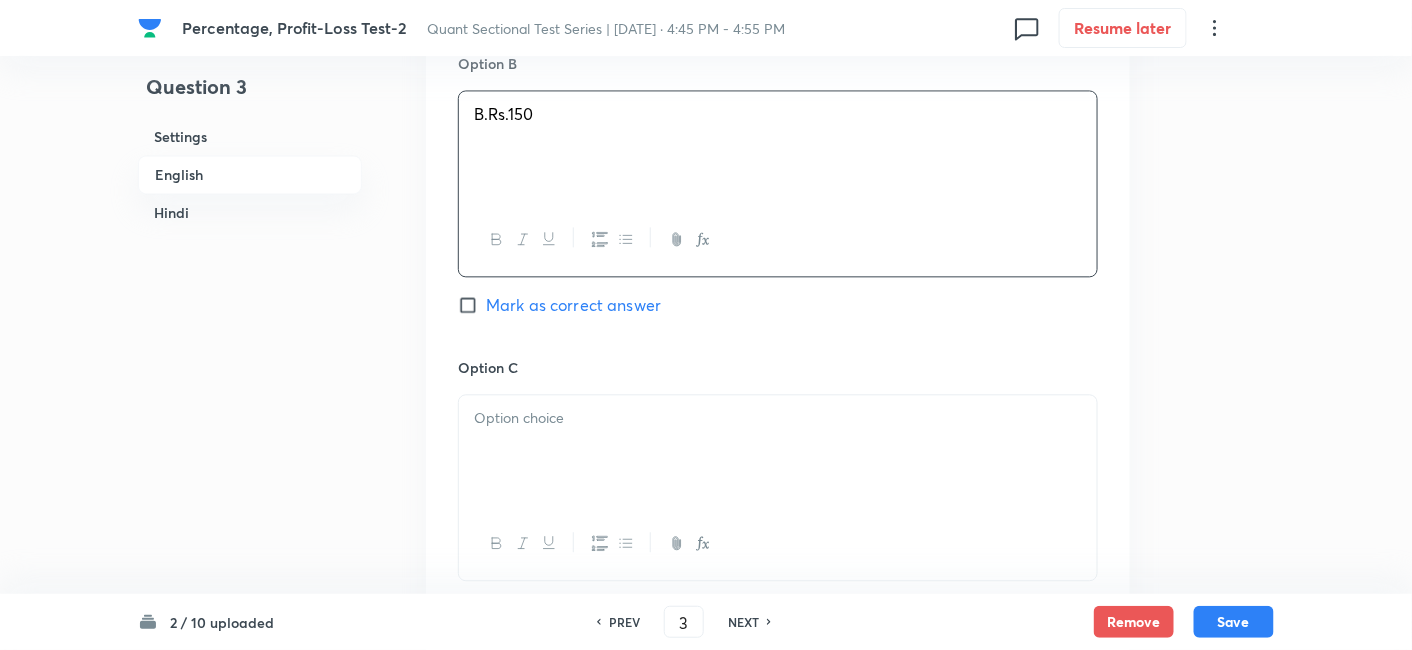 click at bounding box center [778, 451] 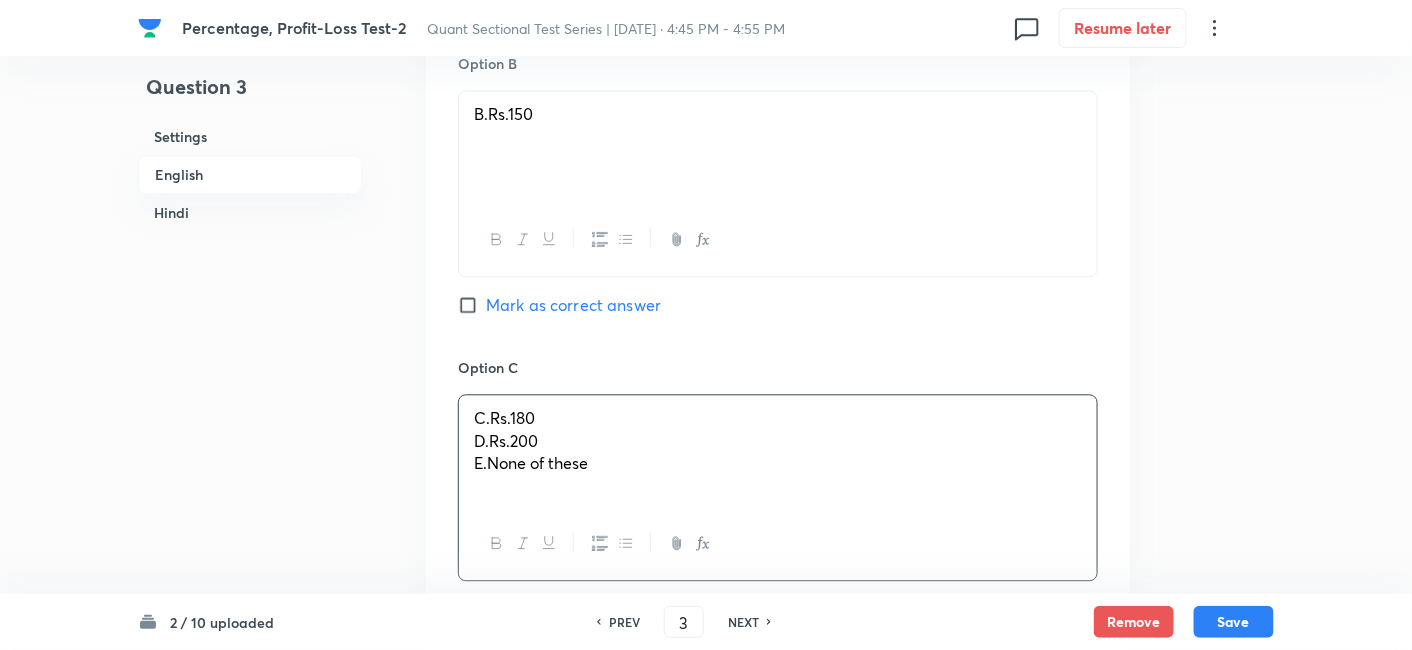 drag, startPoint x: 466, startPoint y: 437, endPoint x: 702, endPoint y: 522, distance: 250.84059 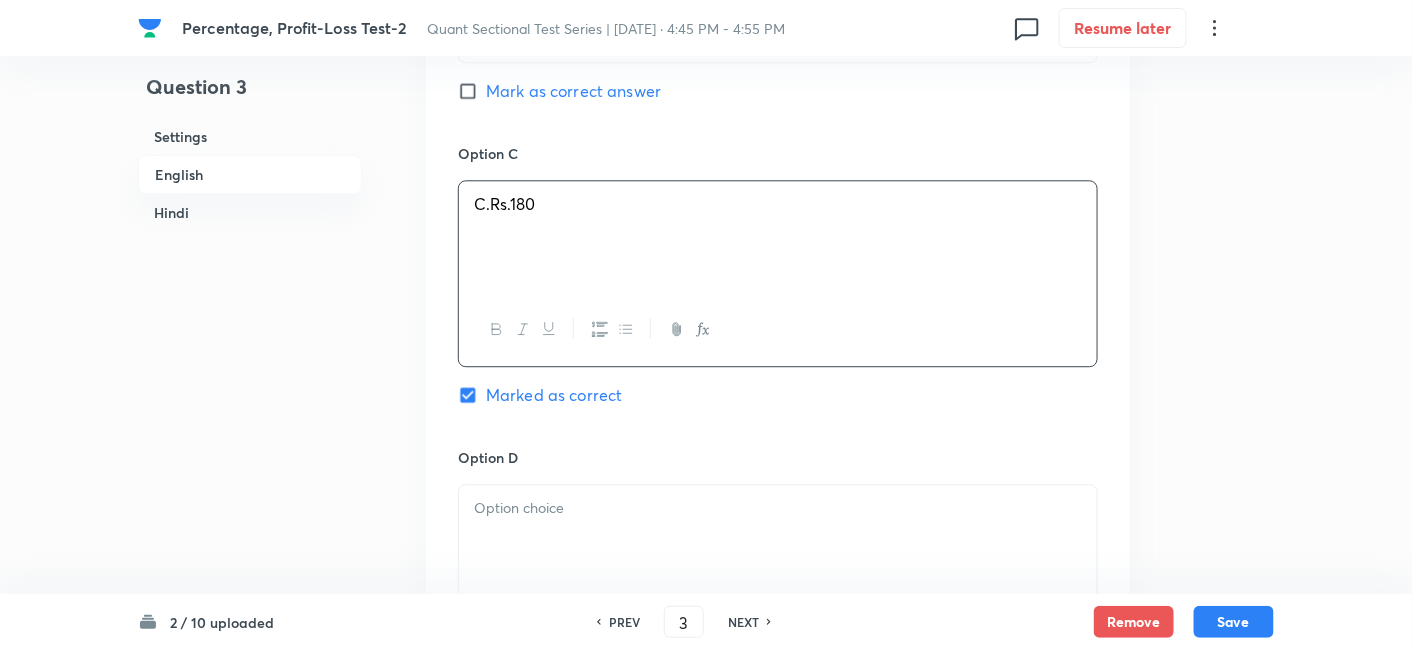 scroll, scrollTop: 1477, scrollLeft: 0, axis: vertical 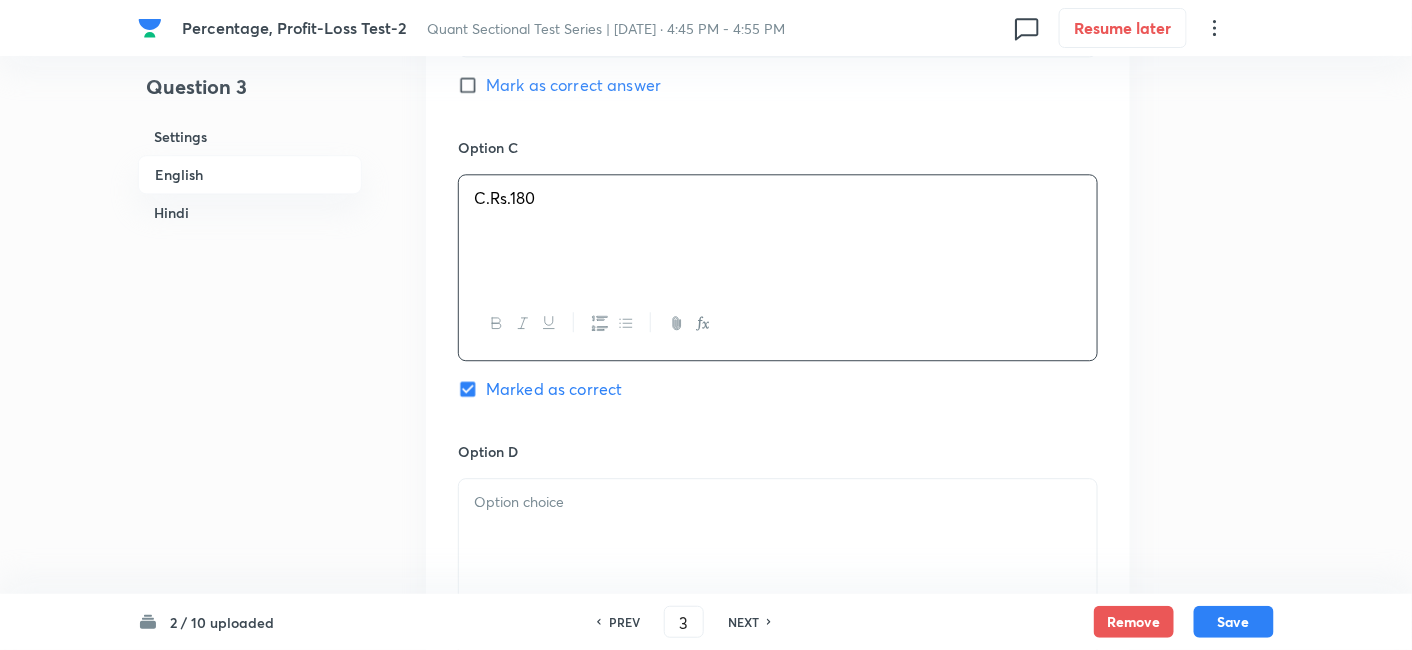 click at bounding box center [778, 535] 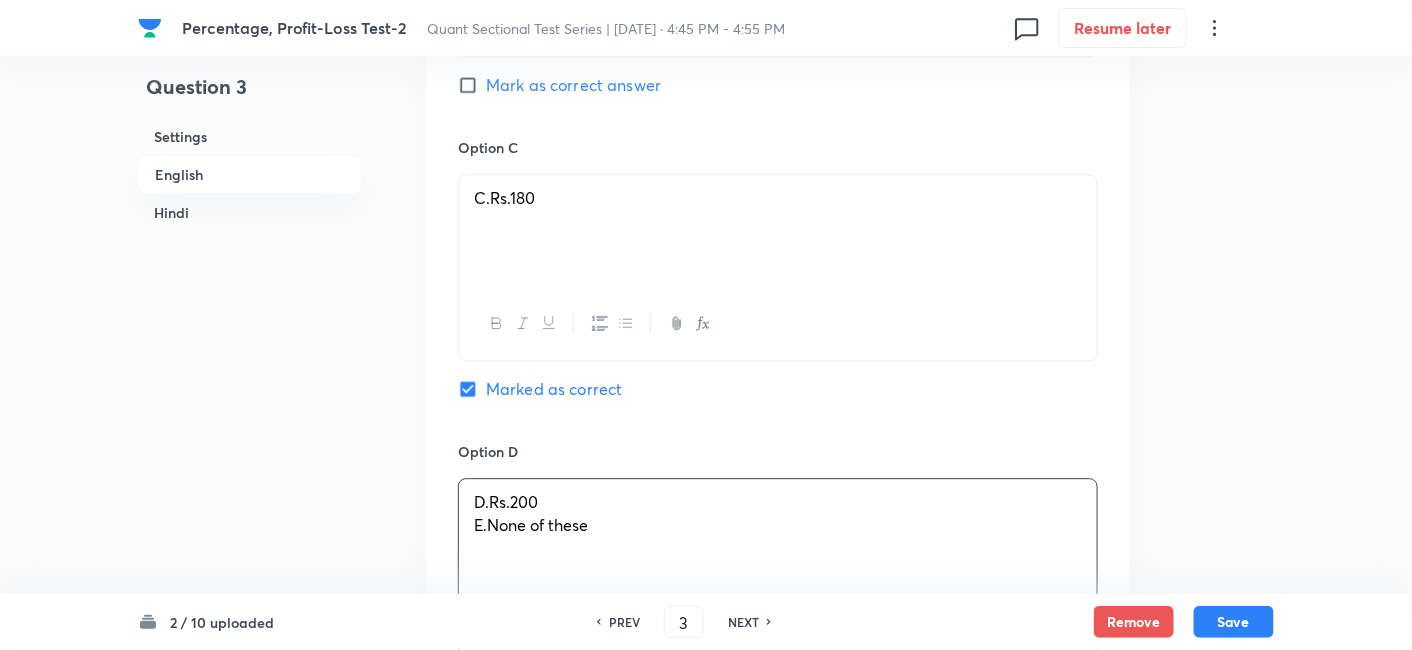 drag, startPoint x: 465, startPoint y: 529, endPoint x: 686, endPoint y: 555, distance: 222.52415 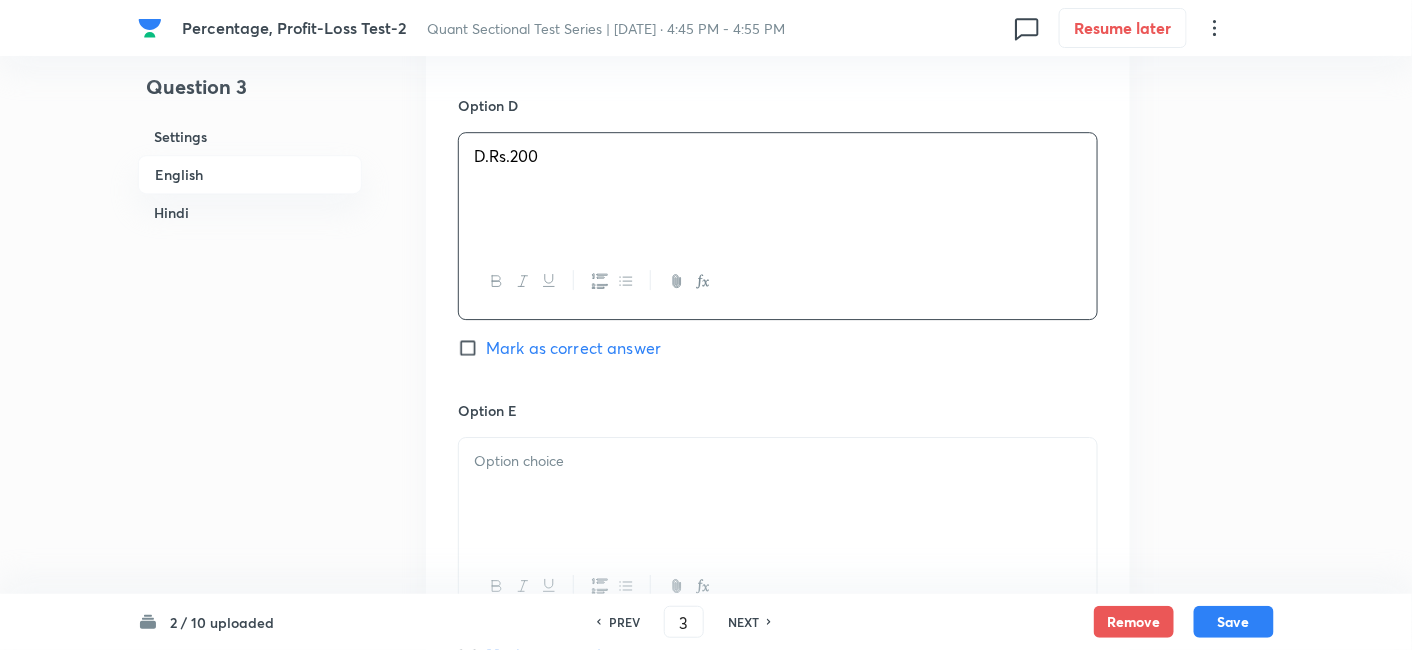 scroll, scrollTop: 1830, scrollLeft: 0, axis: vertical 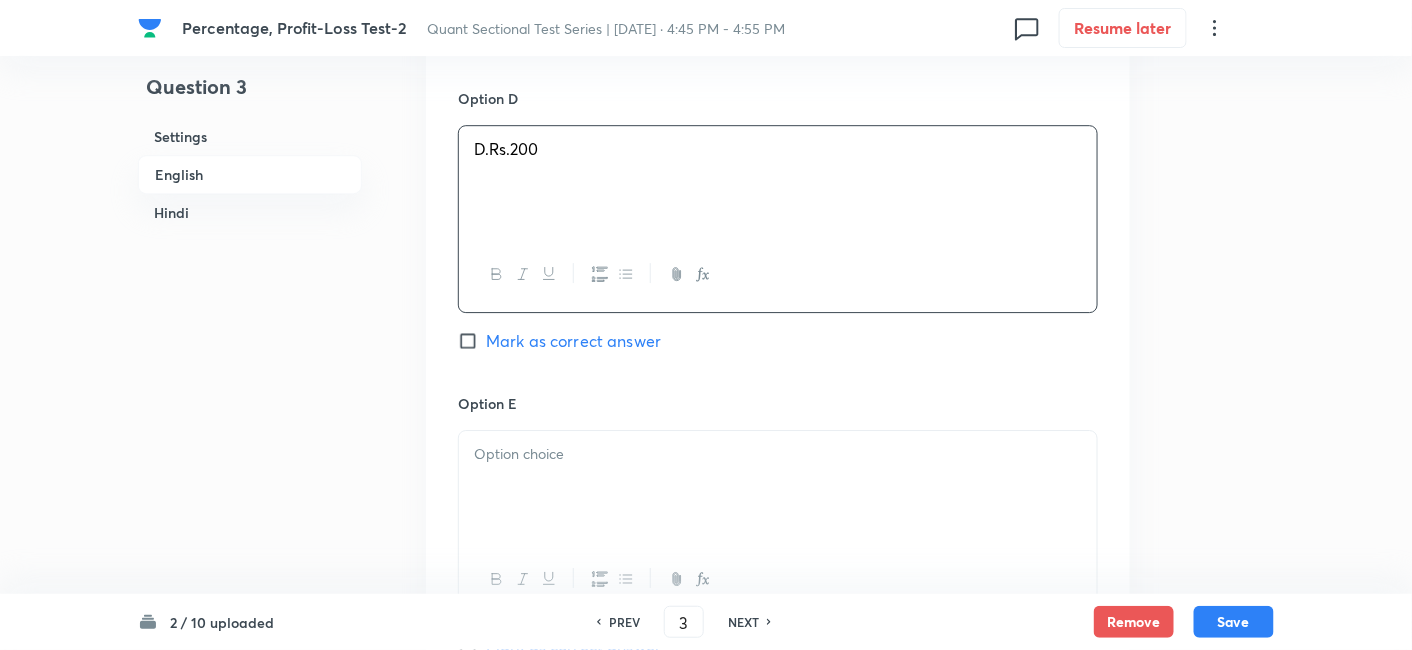 click at bounding box center [778, 487] 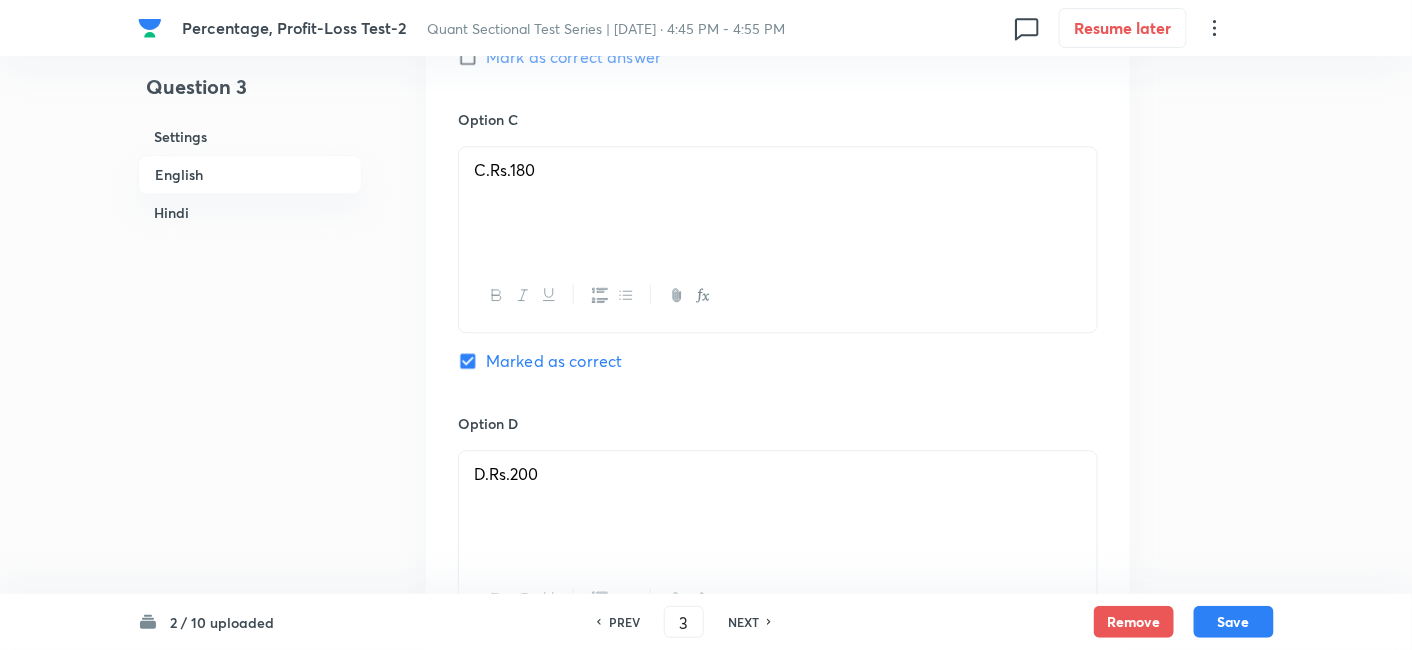 scroll, scrollTop: 1483, scrollLeft: 0, axis: vertical 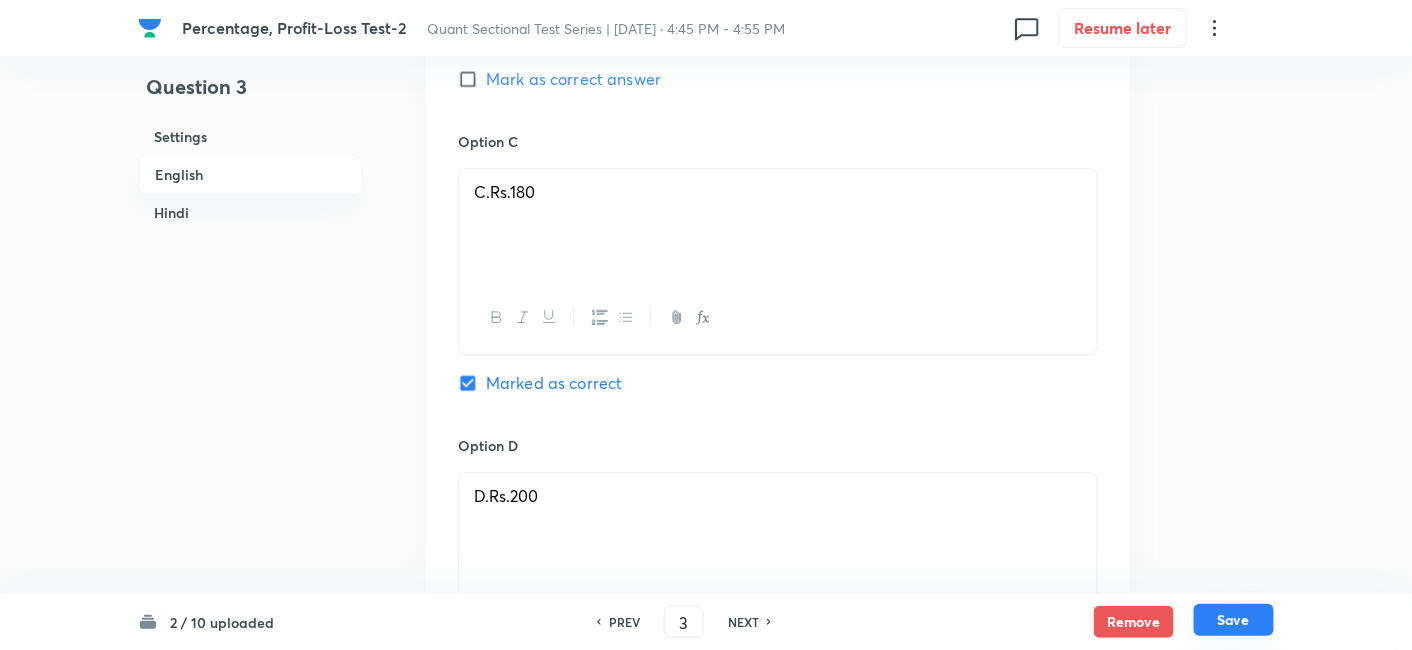 click on "Save" at bounding box center [1234, 620] 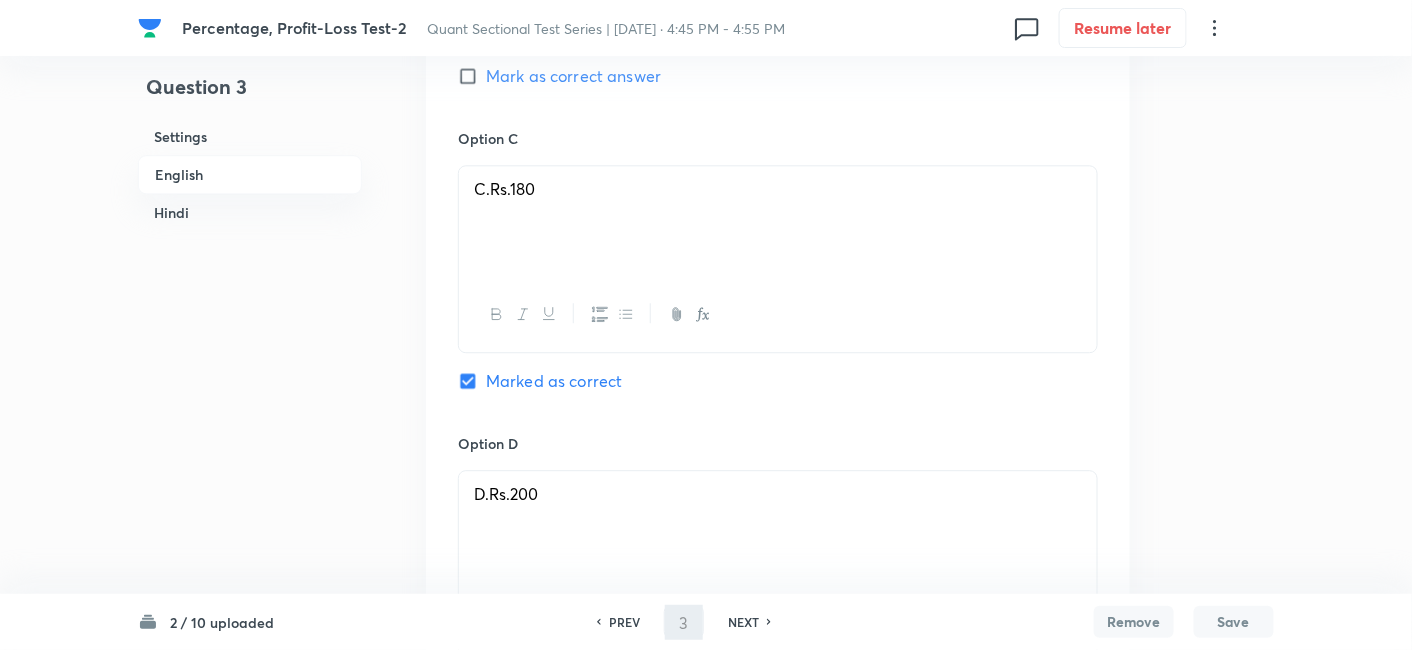 type on "4" 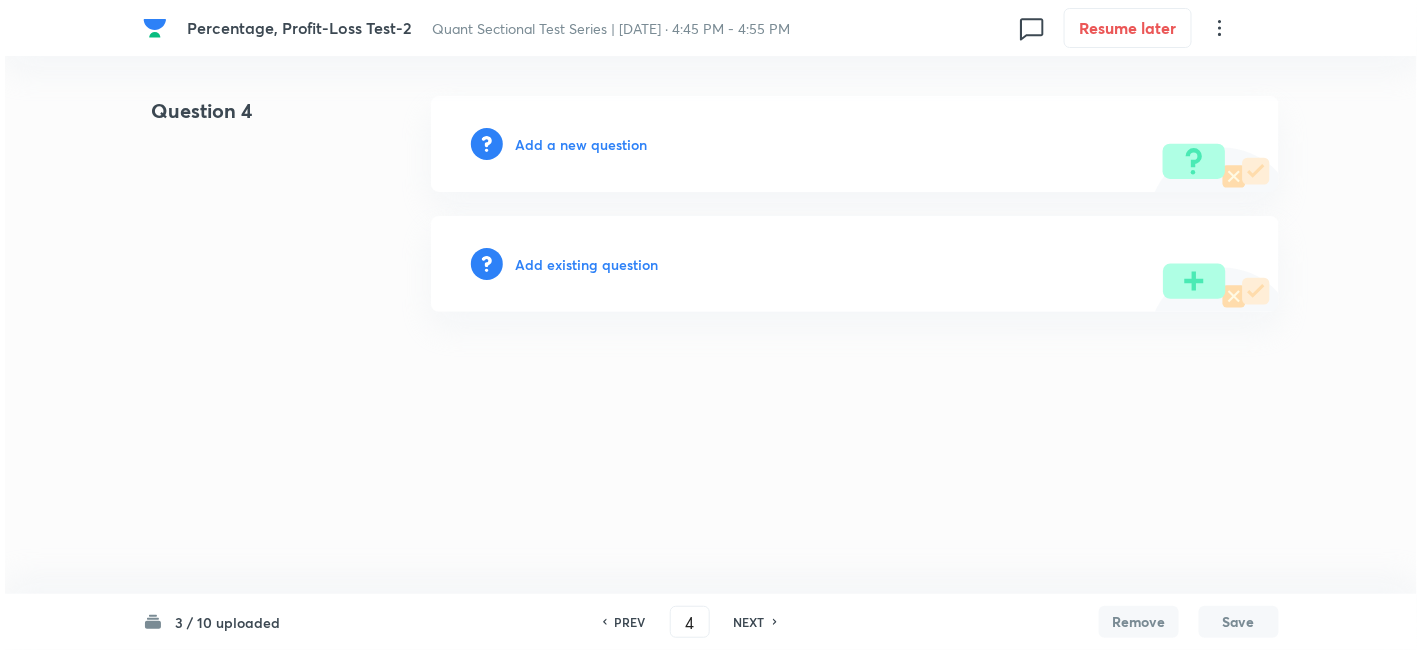 scroll, scrollTop: 0, scrollLeft: 0, axis: both 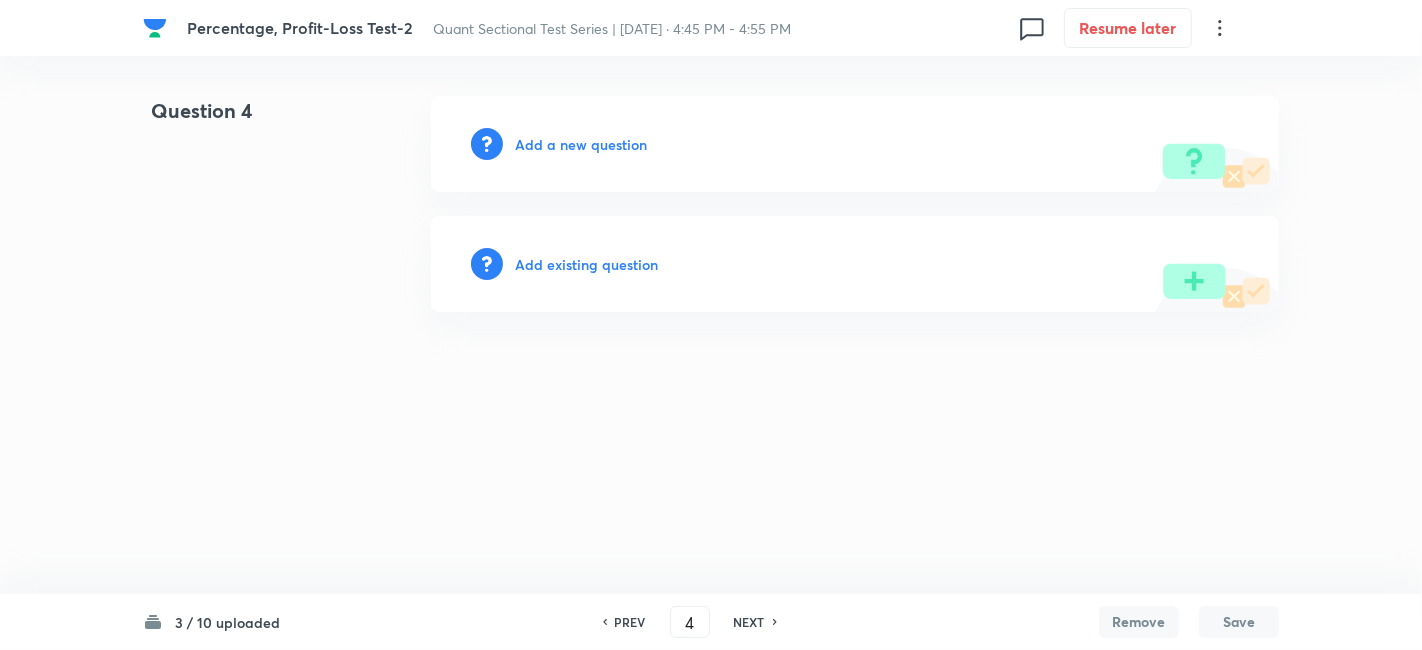 click on "Add a new question" at bounding box center [581, 144] 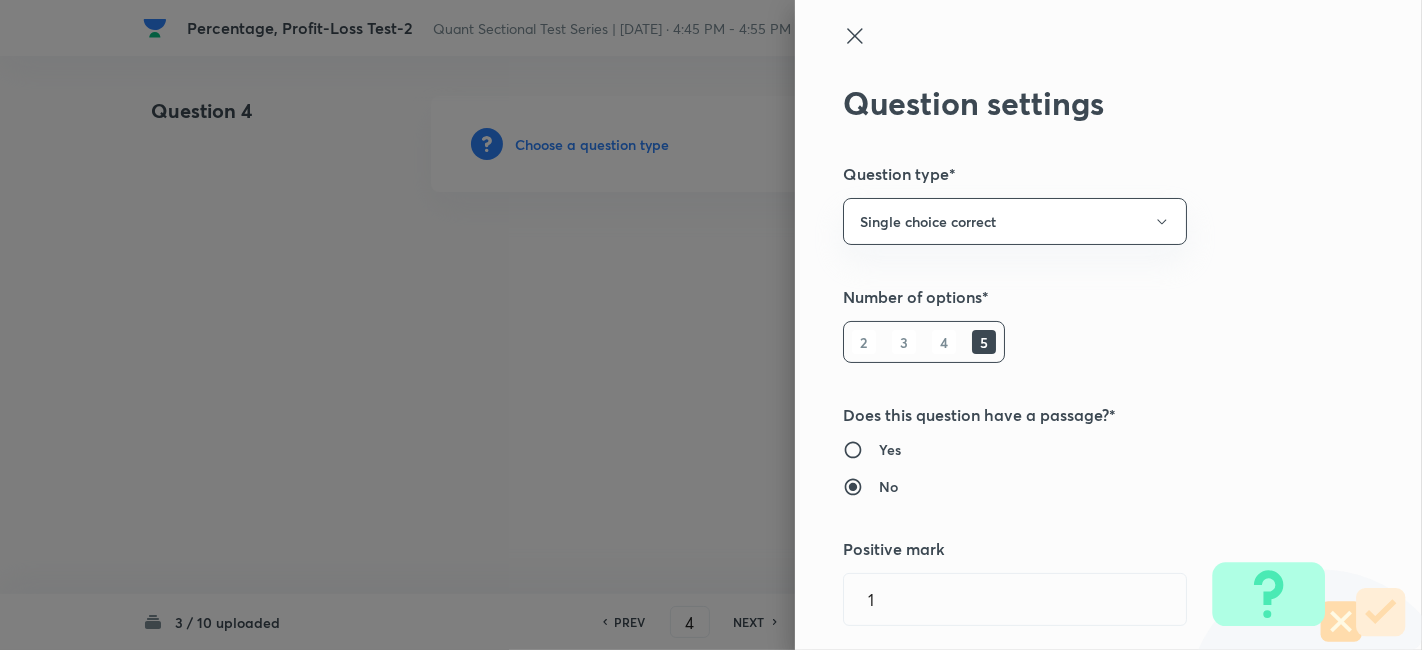 type 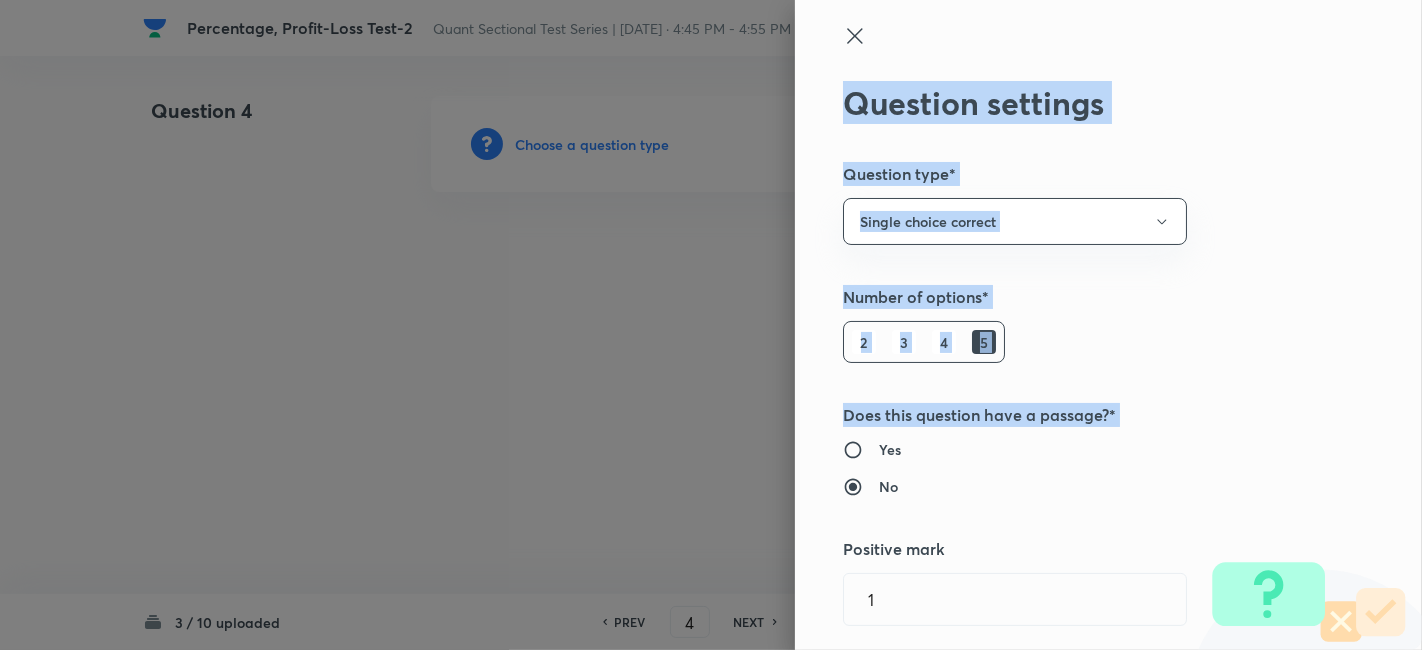 click on "Question settings Question type* Single choice correct Number of options* 2 3 4 5 Does this question have a passage?* Yes No Positive mark 1 ​ Negative Marks (Don’t add negative sign) 0.25 ​ Syllabus Topic group* ​ Topic* ​ Concept* ​ Sub-concept* ​ Concept-field ​ Additional details Question Difficulty Very easy Easy Moderate Hard Very hard Question is based on Fact Numerical Concept Previous year question Yes No Does this question have equation? Yes No Verification status Is the question verified? *Select 'yes' only if a question is verified Yes No Save" at bounding box center [711, 325] 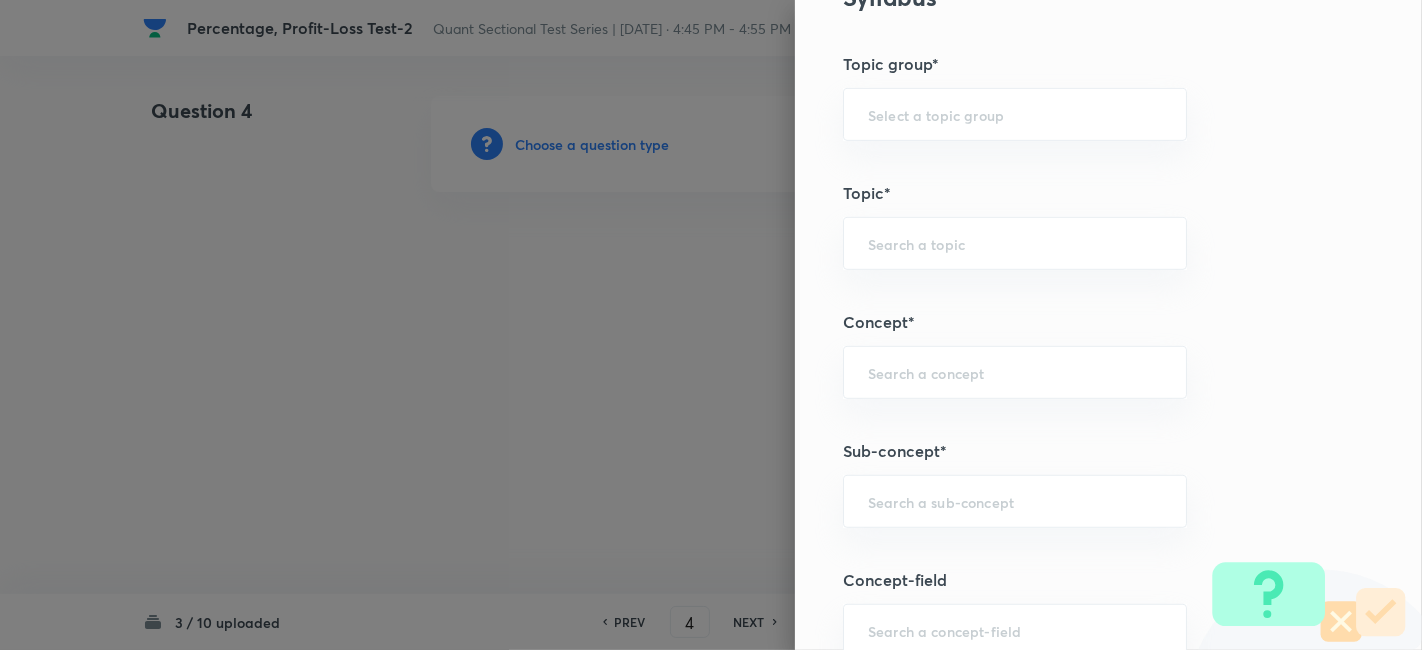 scroll, scrollTop: 853, scrollLeft: 0, axis: vertical 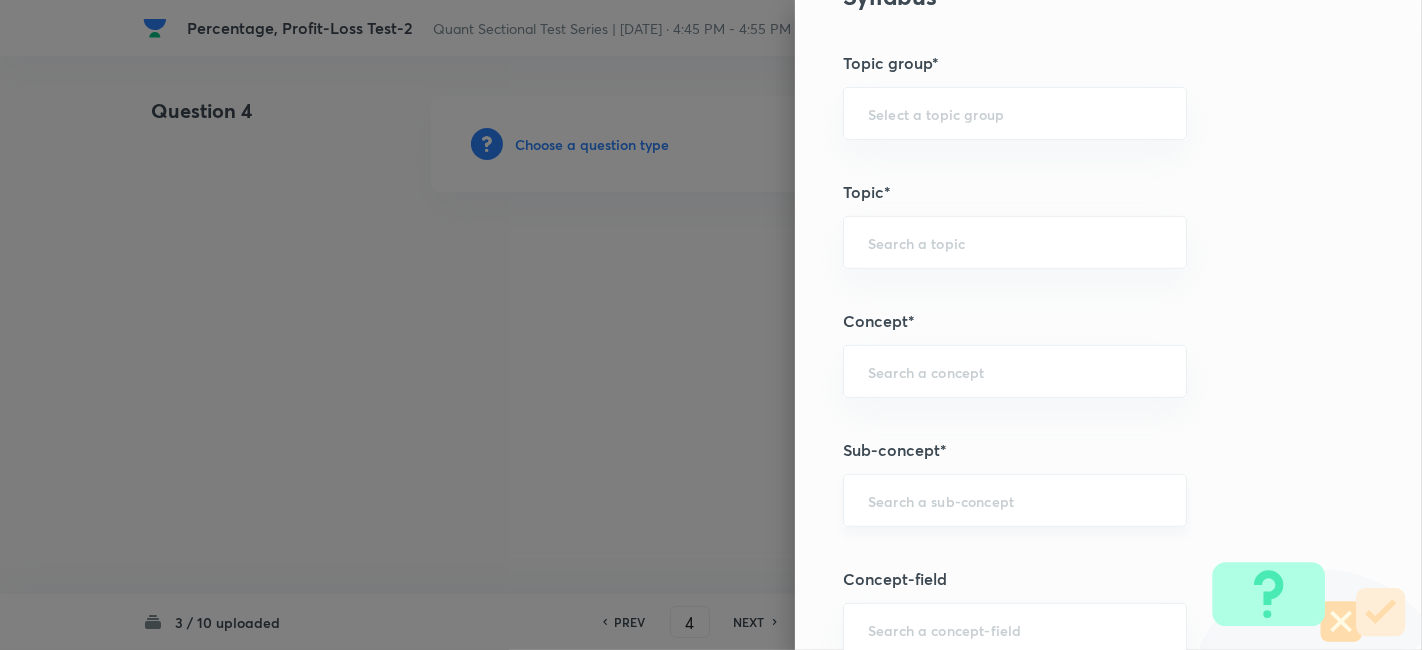 click on "​" at bounding box center (1015, 500) 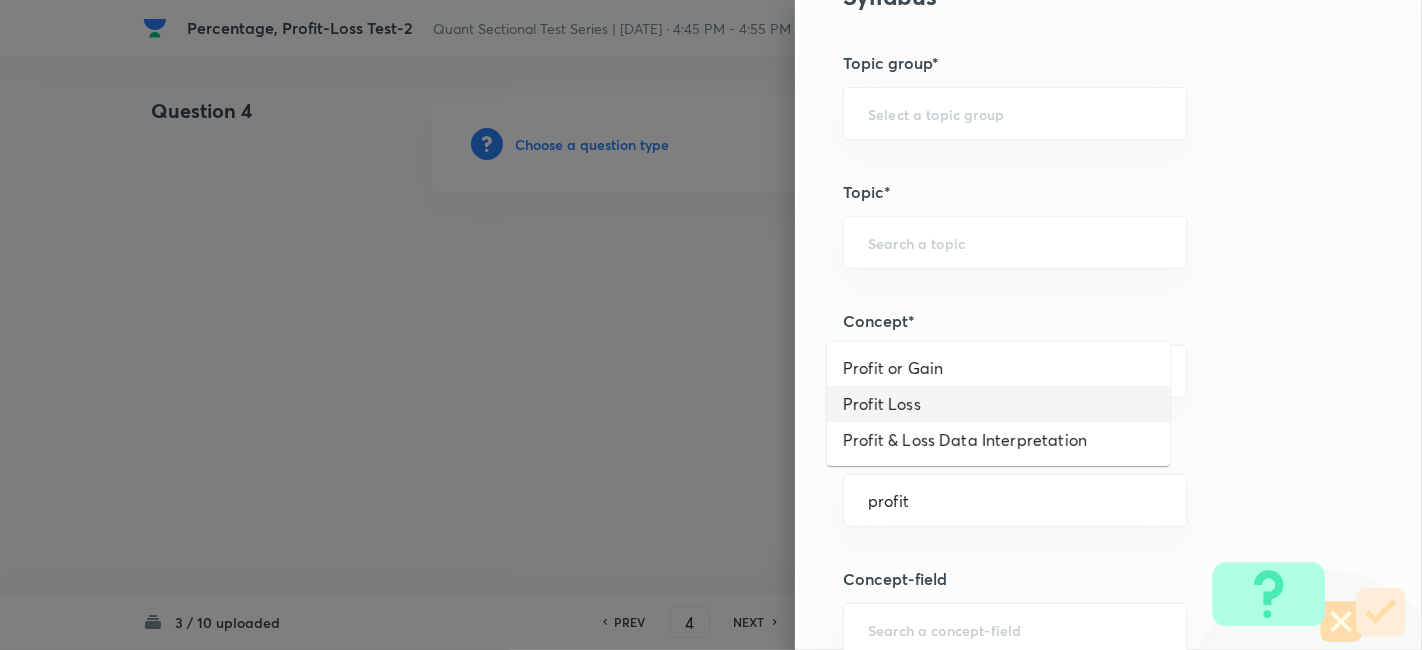 click on "Profit Loss" at bounding box center (998, 404) 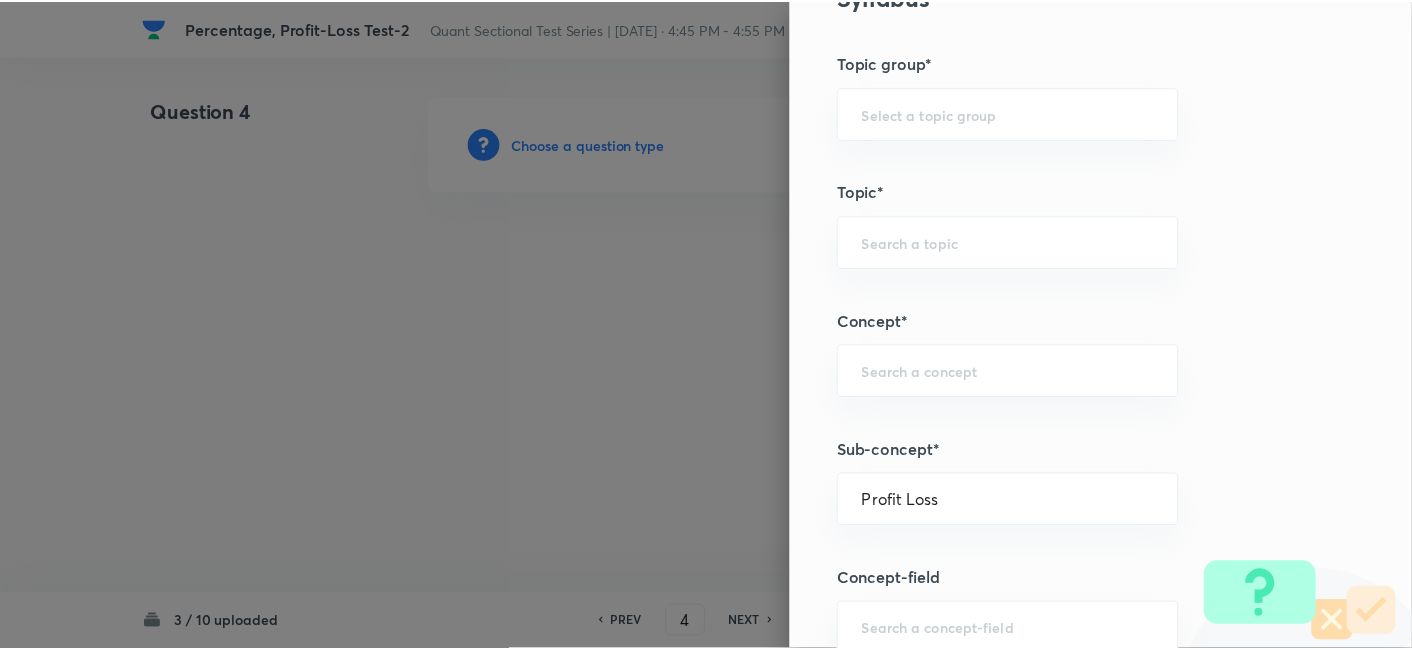 scroll, scrollTop: 2070, scrollLeft: 0, axis: vertical 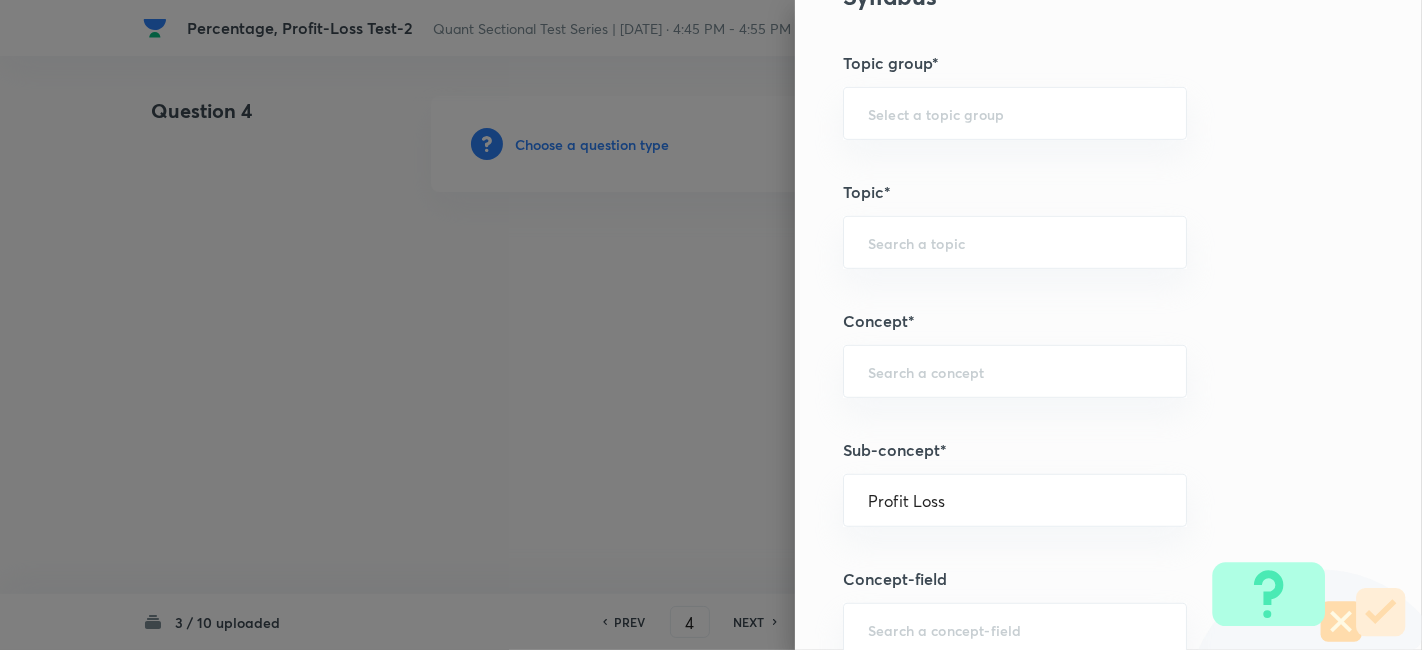 type on "Quantitative Aptitude" 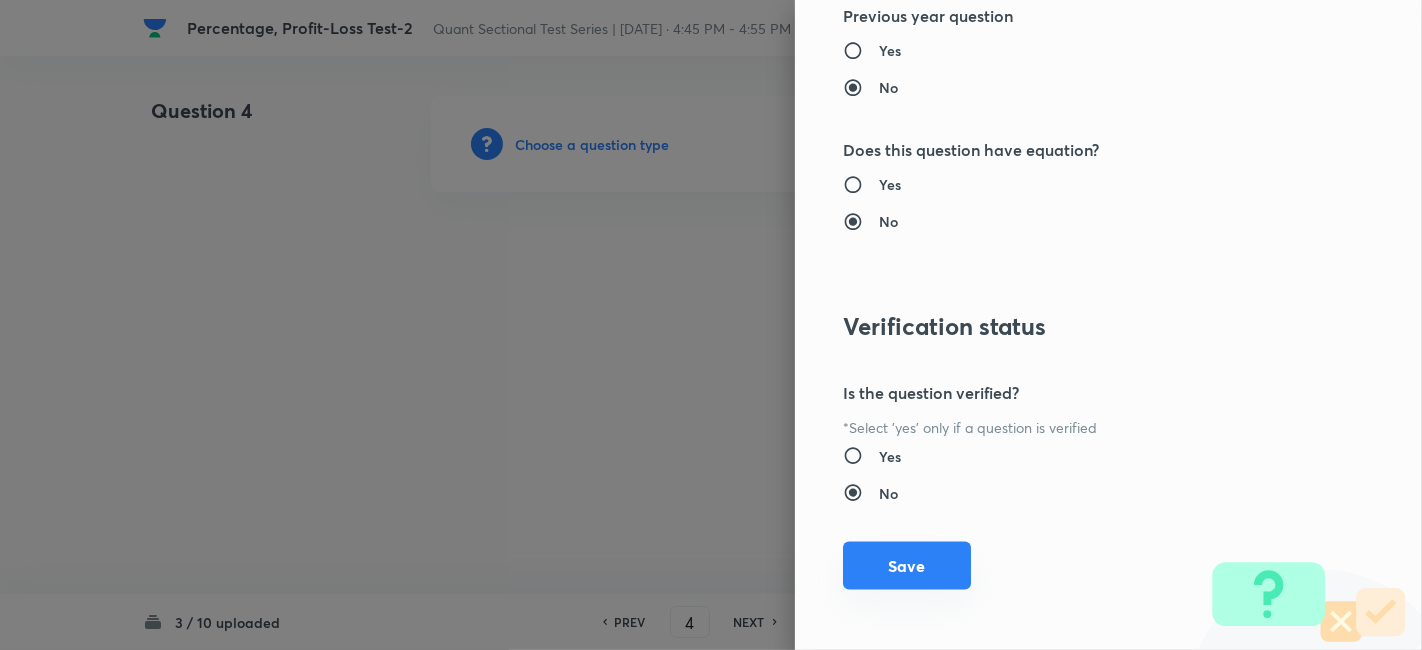 click on "Save" at bounding box center [907, 566] 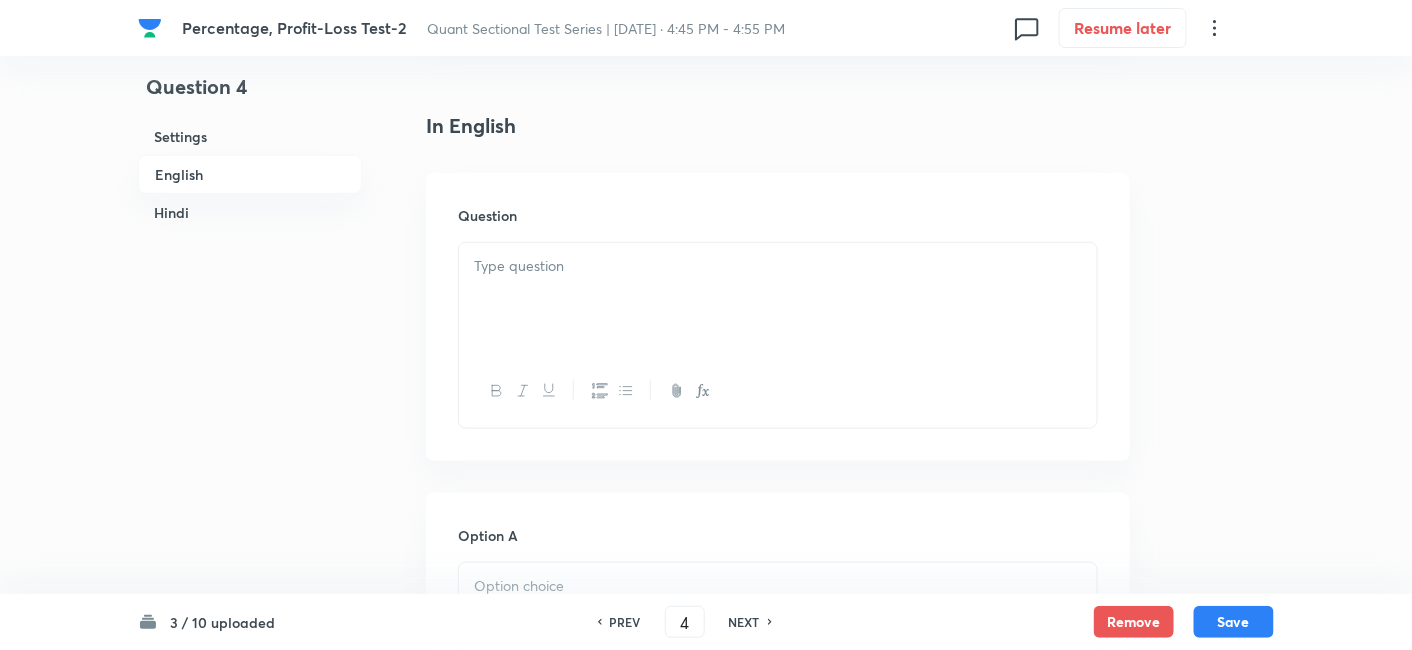 scroll, scrollTop: 679, scrollLeft: 0, axis: vertical 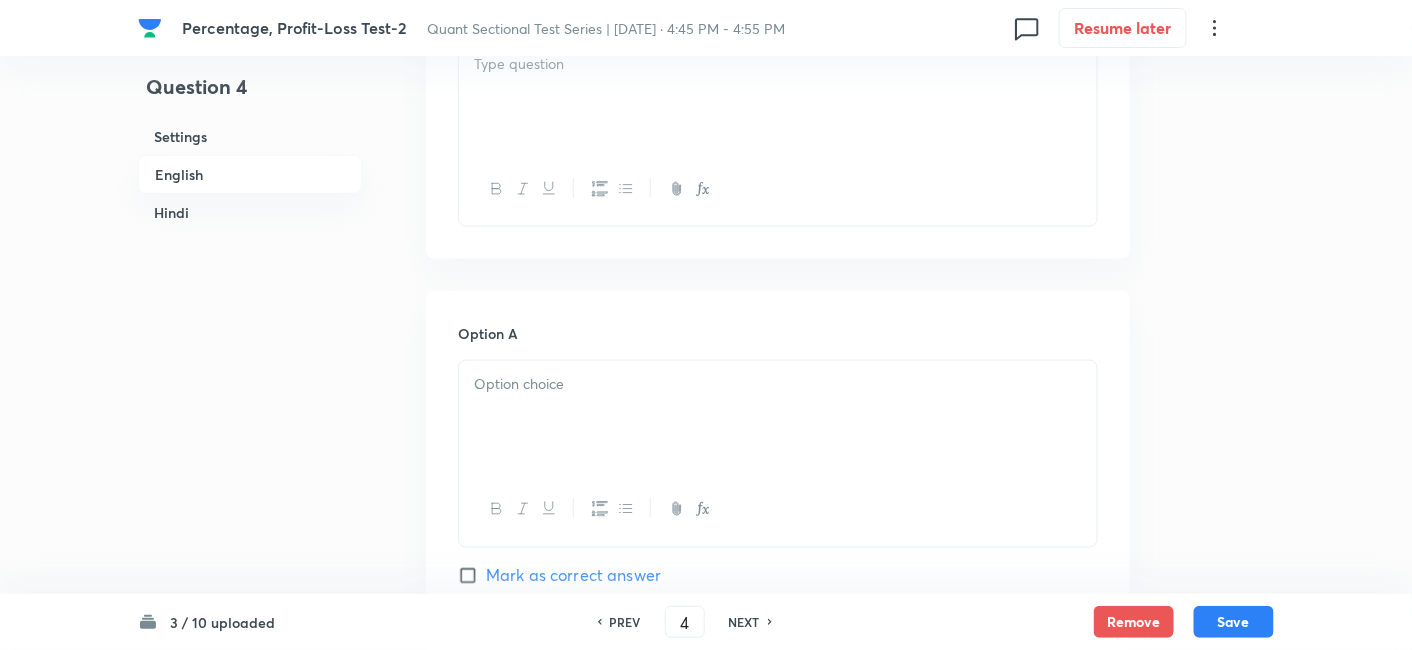 click at bounding box center [778, 97] 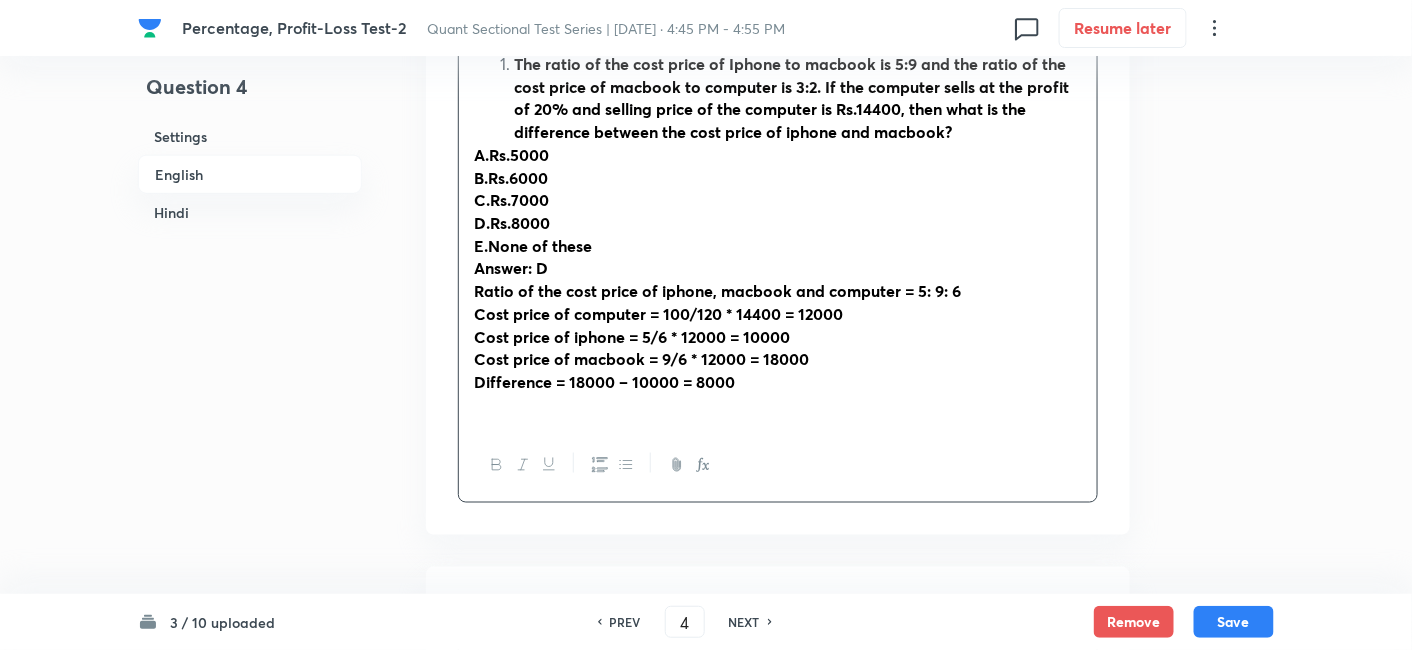 click on "The ratio of the cost price of Iphone to macbook is 5:9 and the ratio of the cost price of macbook to computer is 3:2. If the computer sells at the profit of 20% and selling price of the computer is Rs.14400, then what is the difference between the cost price of iphone and macbook?" at bounding box center (791, 97) 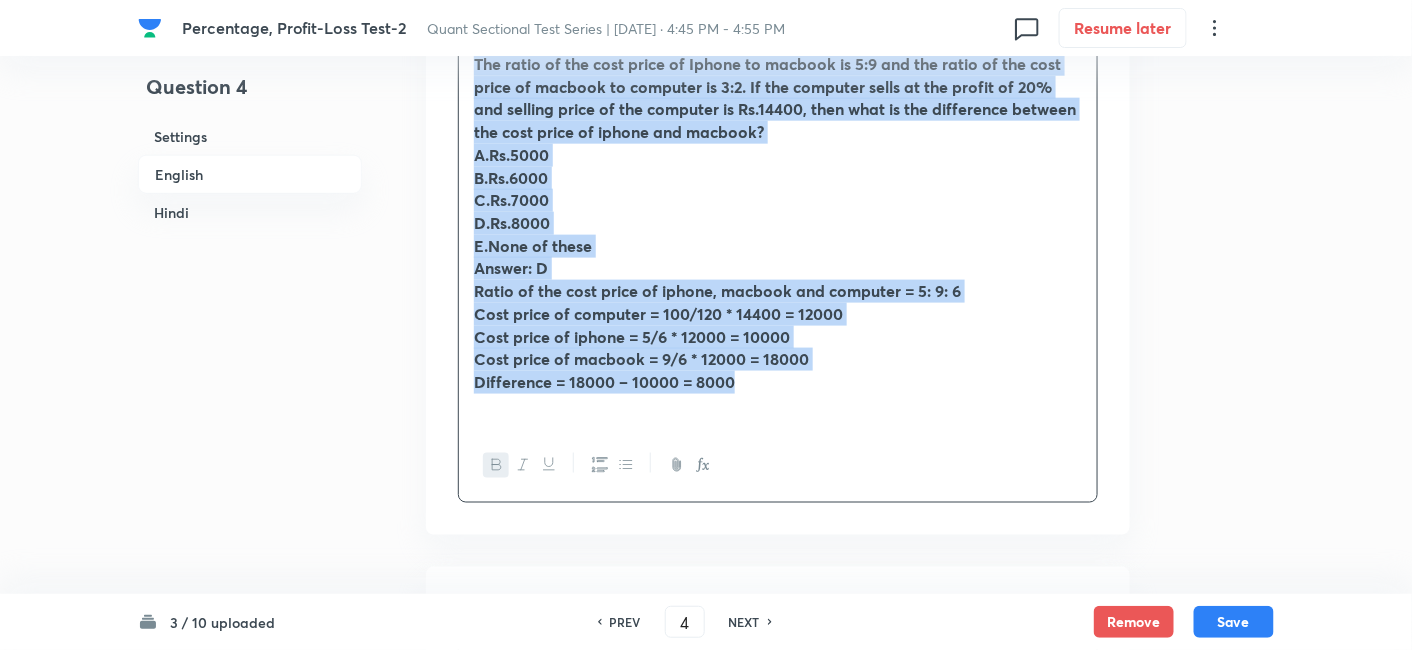 drag, startPoint x: 465, startPoint y: 61, endPoint x: 789, endPoint y: 385, distance: 458.2052 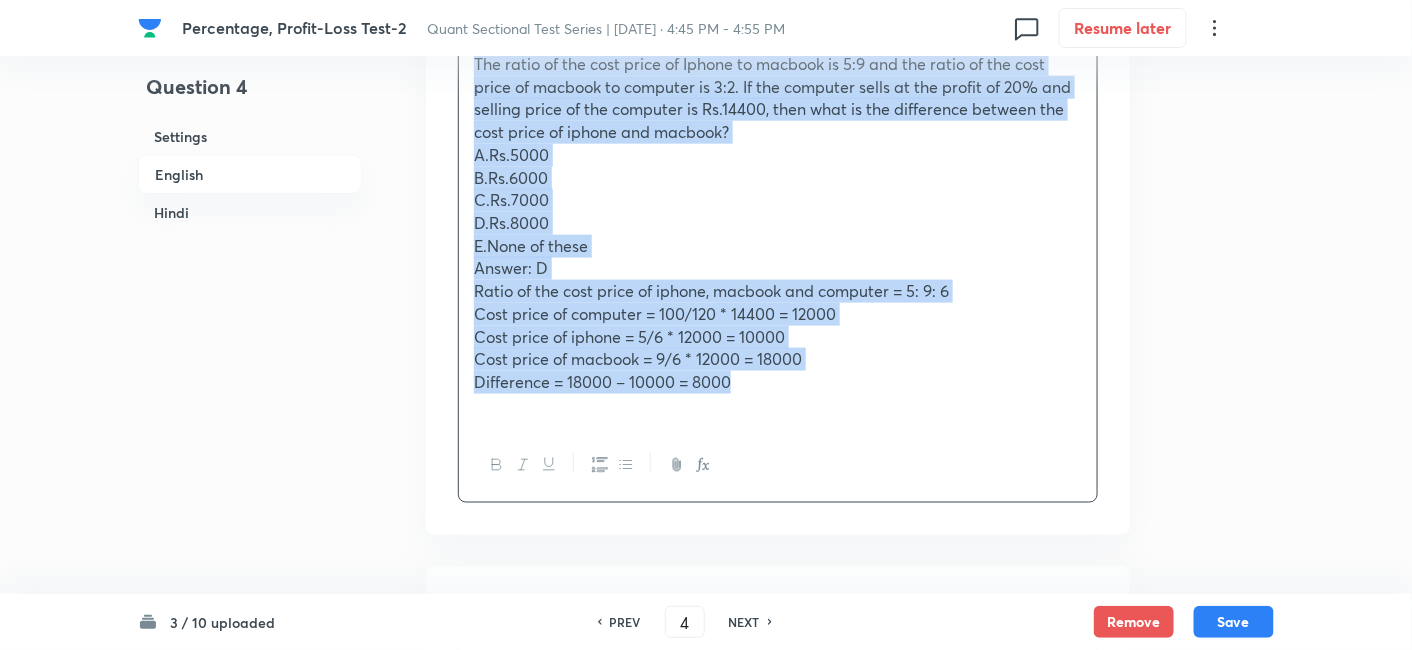 copy on "The ratio of the cost price of Iphone to macbook is 5:9 and the ratio of the cost price of macbook to computer is 3:2. If the computer sells at the profit of 20% and selling price of the computer is Rs.14400, then what is the difference between the cost price of iphone and macbook? A.Rs.5000  B.Rs.6000  C.Rs.7000  D.Rs.8000  E.None of these   Answer: D Ratio of the cost price of iphone, macbook and computer = 5: 9: 6  Cost price of computer = 100/120 * 14400 = 12000  Cost price of iphone = 5/6 * 12000 = 10000  Cost price of macbook = 9/6 * 12000 = 18000  Difference = 18000 – 10000 = 8000" 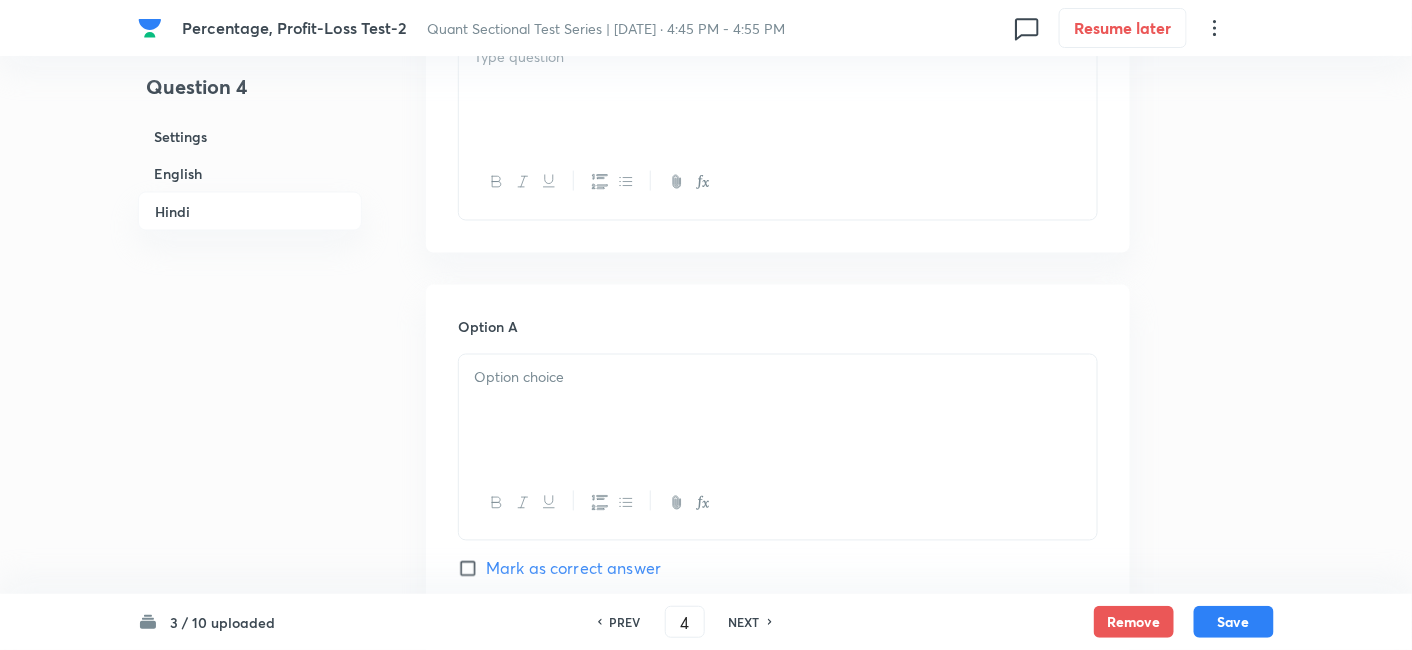 scroll, scrollTop: 3288, scrollLeft: 0, axis: vertical 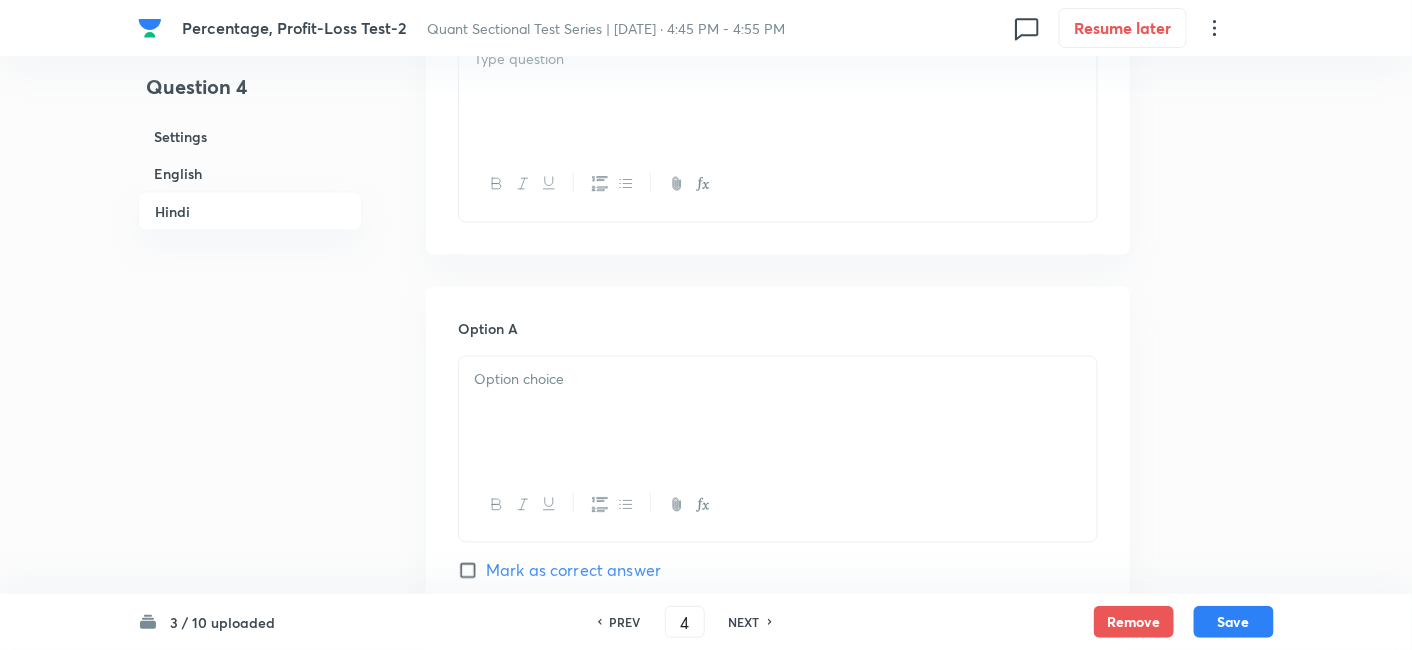 click at bounding box center [778, 92] 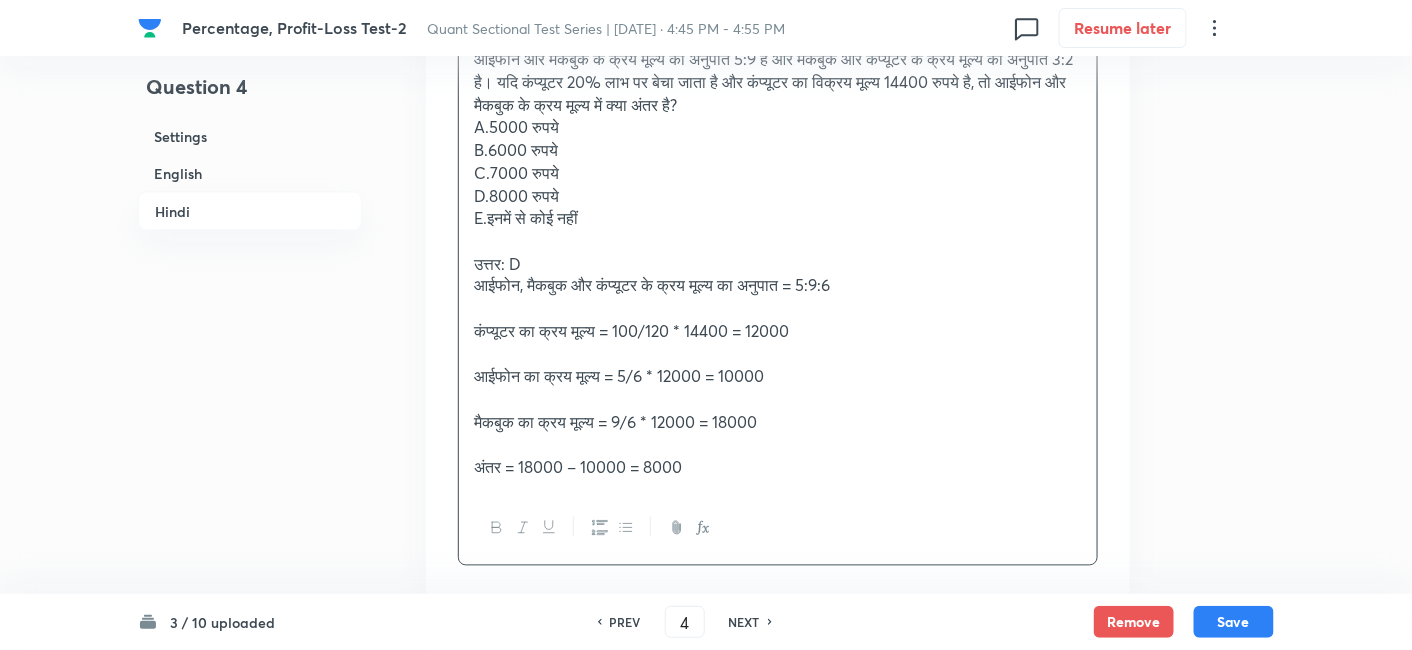 scroll, scrollTop: 3354, scrollLeft: 0, axis: vertical 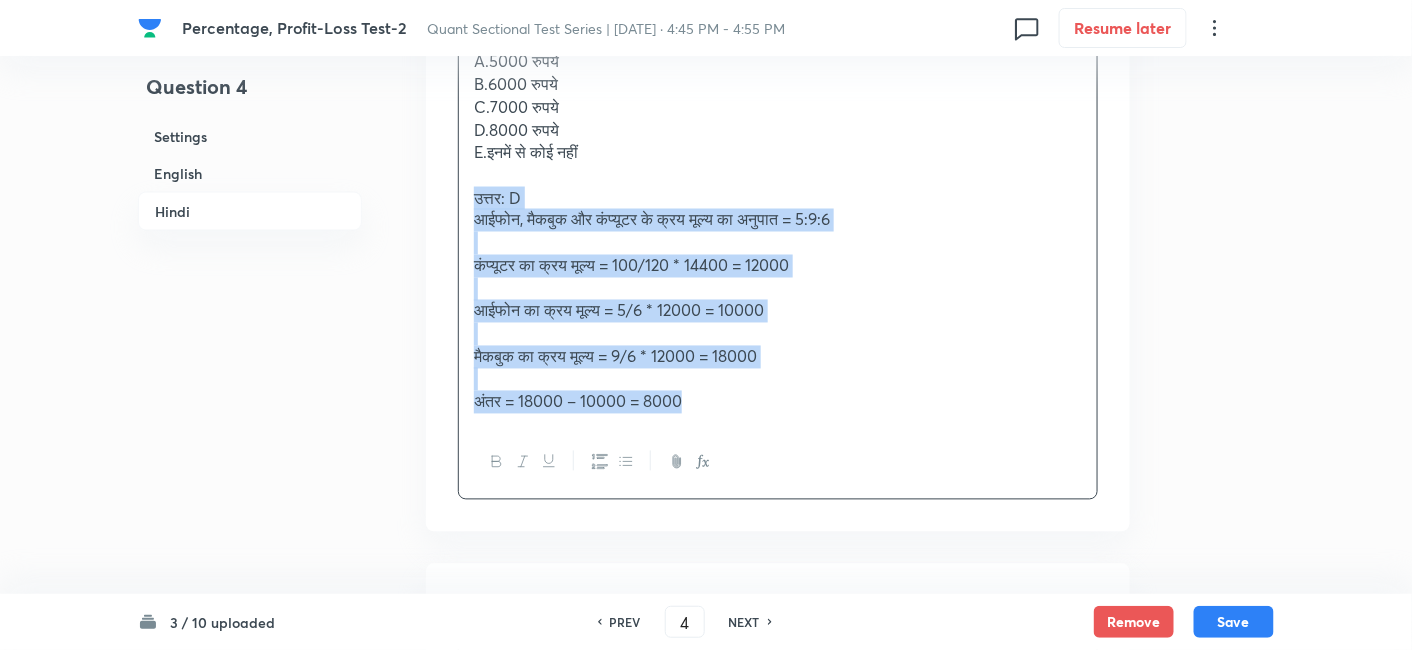 drag, startPoint x: 471, startPoint y: 193, endPoint x: 804, endPoint y: 492, distance: 447.53772 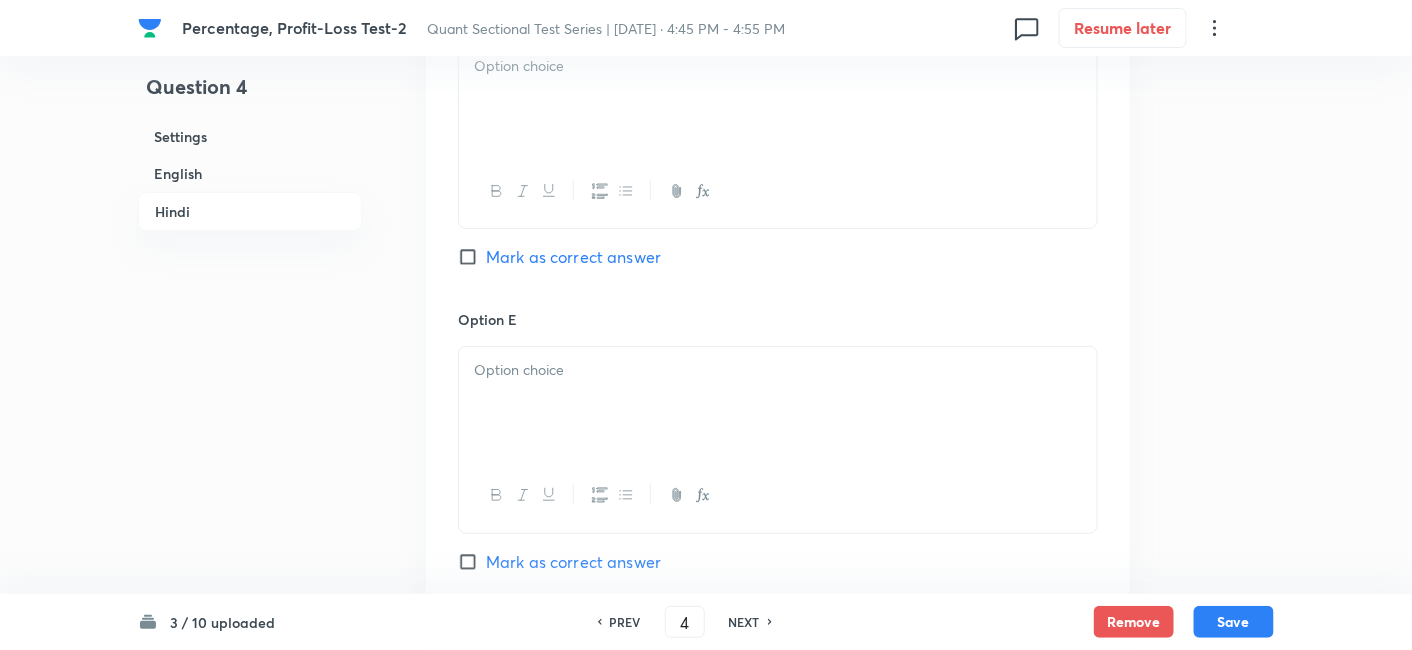 scroll, scrollTop: 5099, scrollLeft: 0, axis: vertical 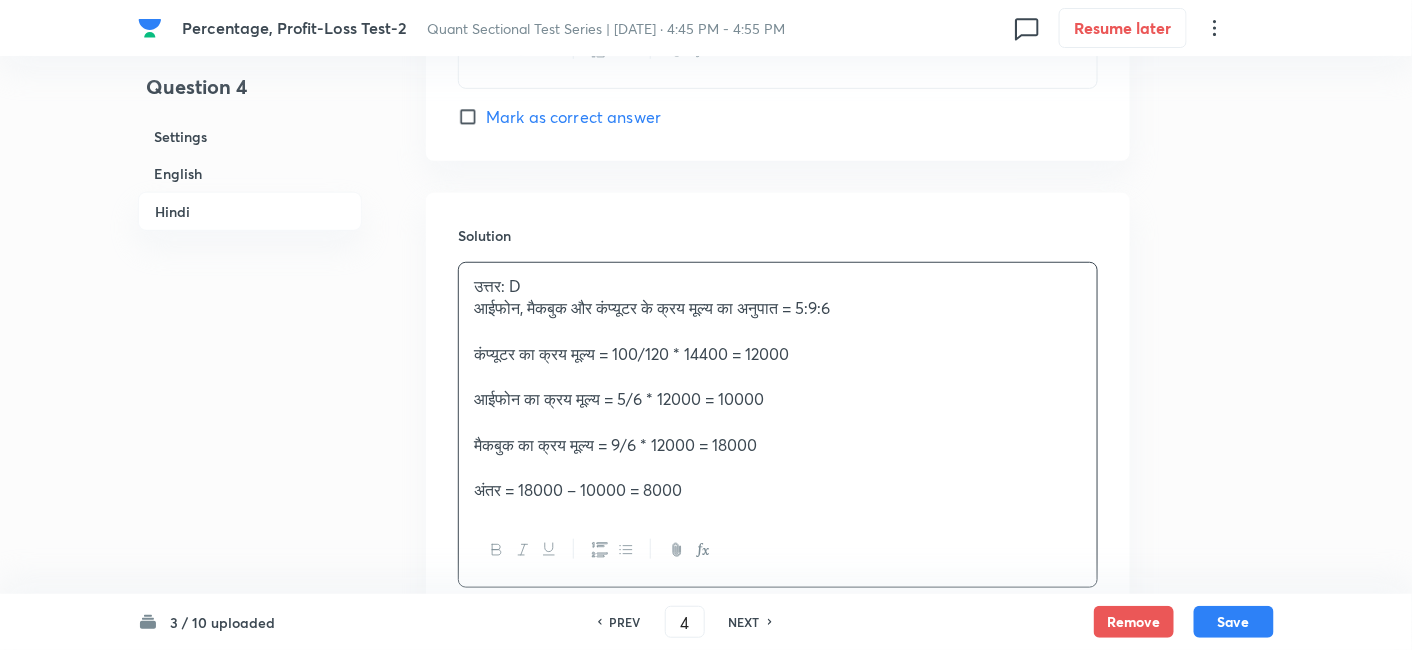 click on "उत्तर: D आईफोन, मैकबुक और कंप्यूटर के क्रय मूल्य का अनुपात = 5:9:6 कंप्यूटर का क्रय मूल्य = 100/120 * 14400 = 12000 आईफोन का क्रय मूल्य = 5/6 * 12000 = 10000 मैकबुक का क्रय मूल्य = 9/6 * 12000 = 18000 अंतर = 18000 – 10000 = 8000" at bounding box center (778, 388) 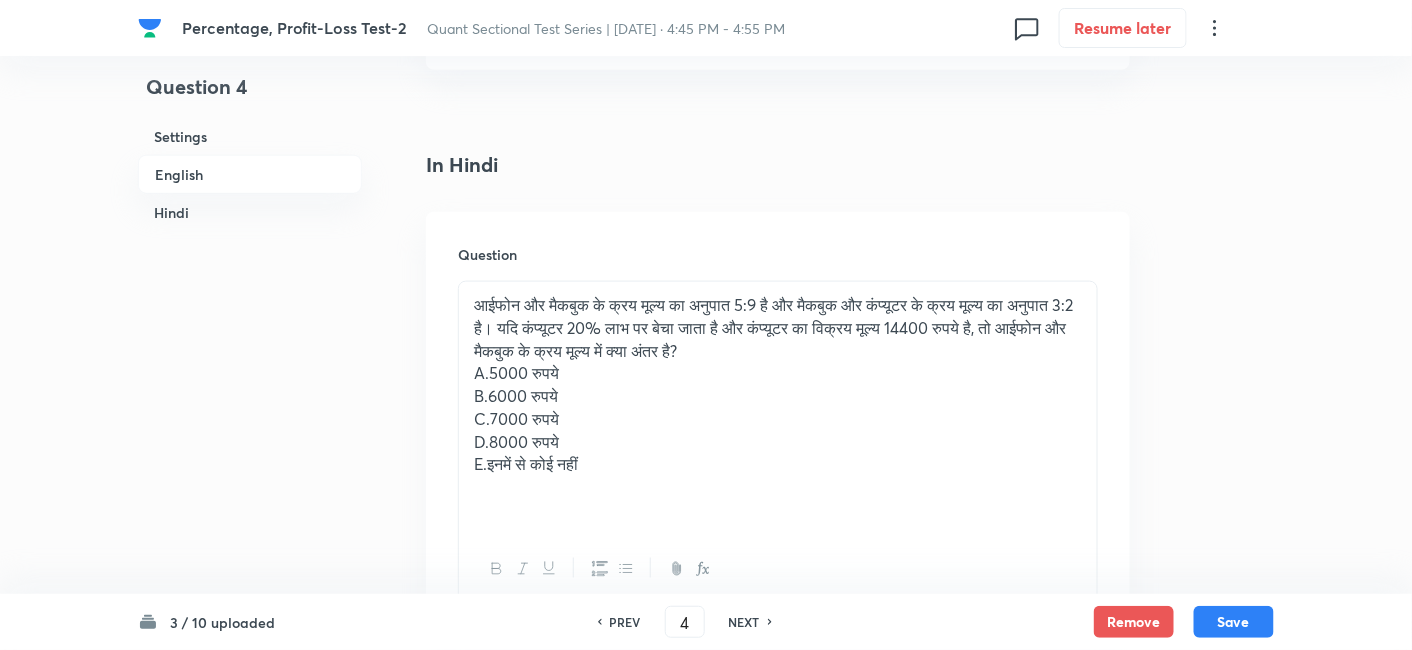 scroll, scrollTop: 3160, scrollLeft: 0, axis: vertical 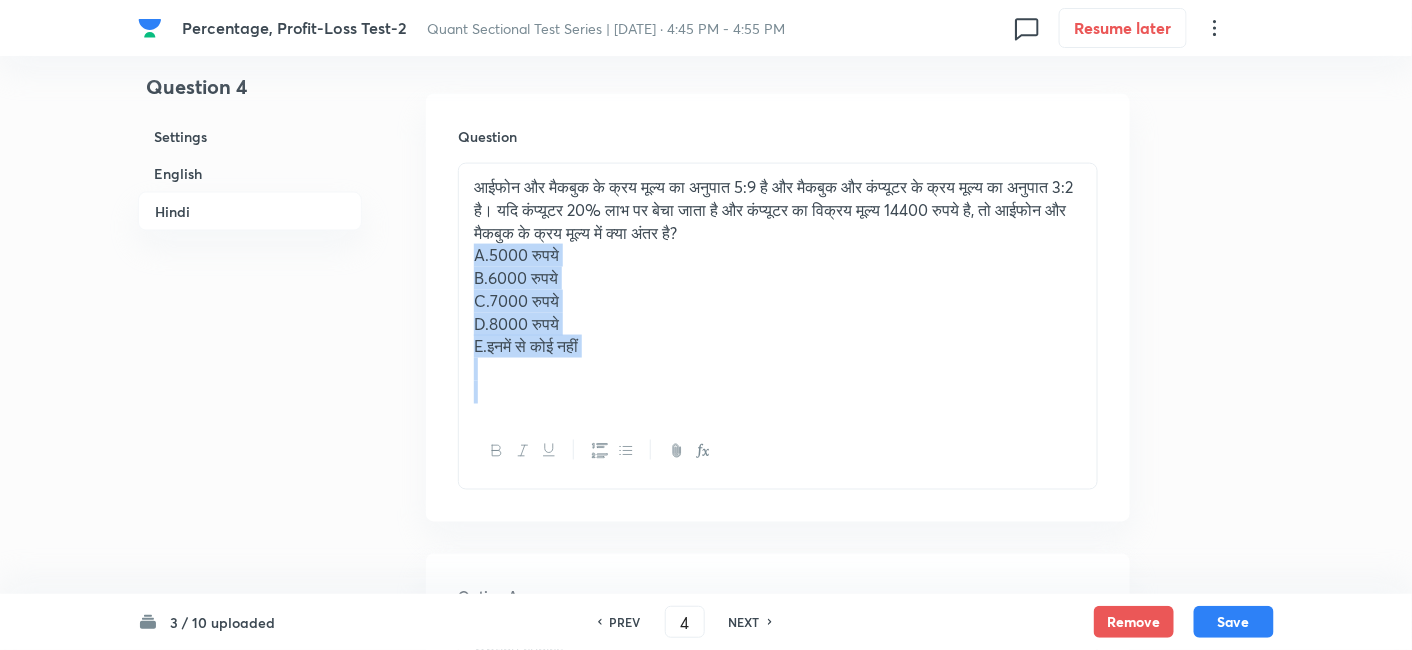 drag, startPoint x: 462, startPoint y: 241, endPoint x: 685, endPoint y: 441, distance: 299.548 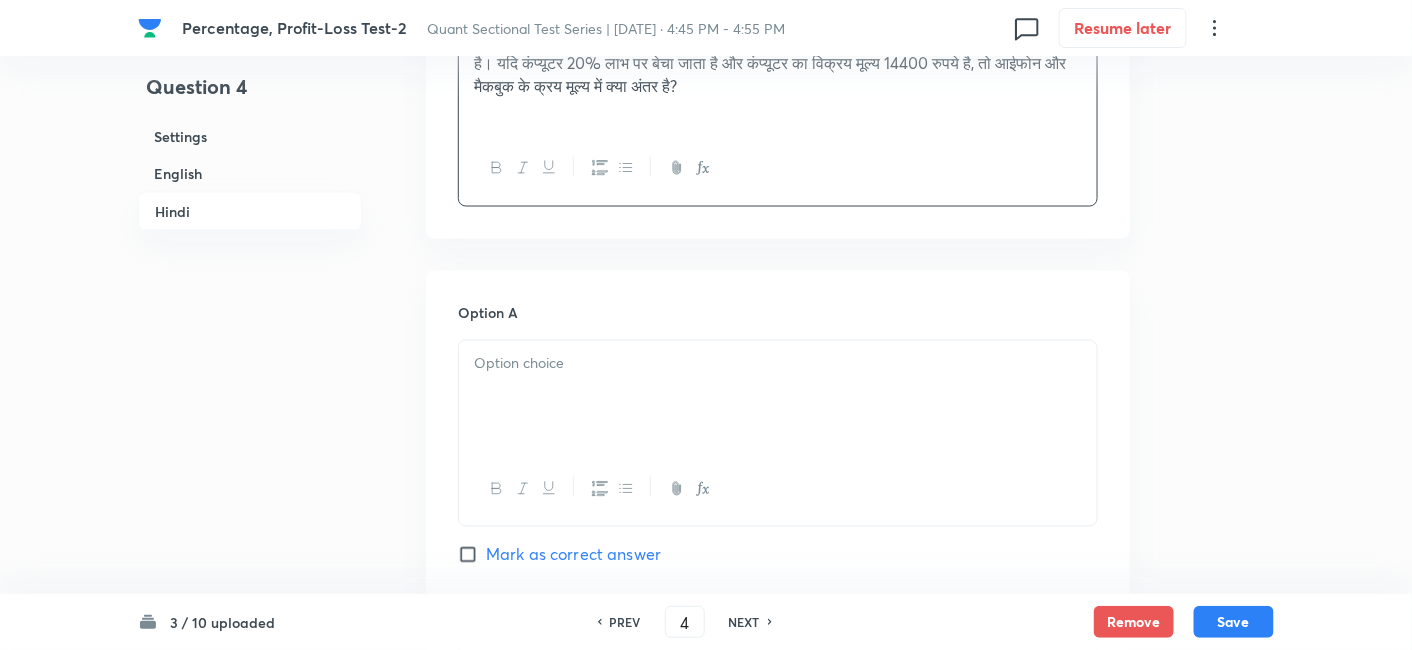 scroll, scrollTop: 3311, scrollLeft: 0, axis: vertical 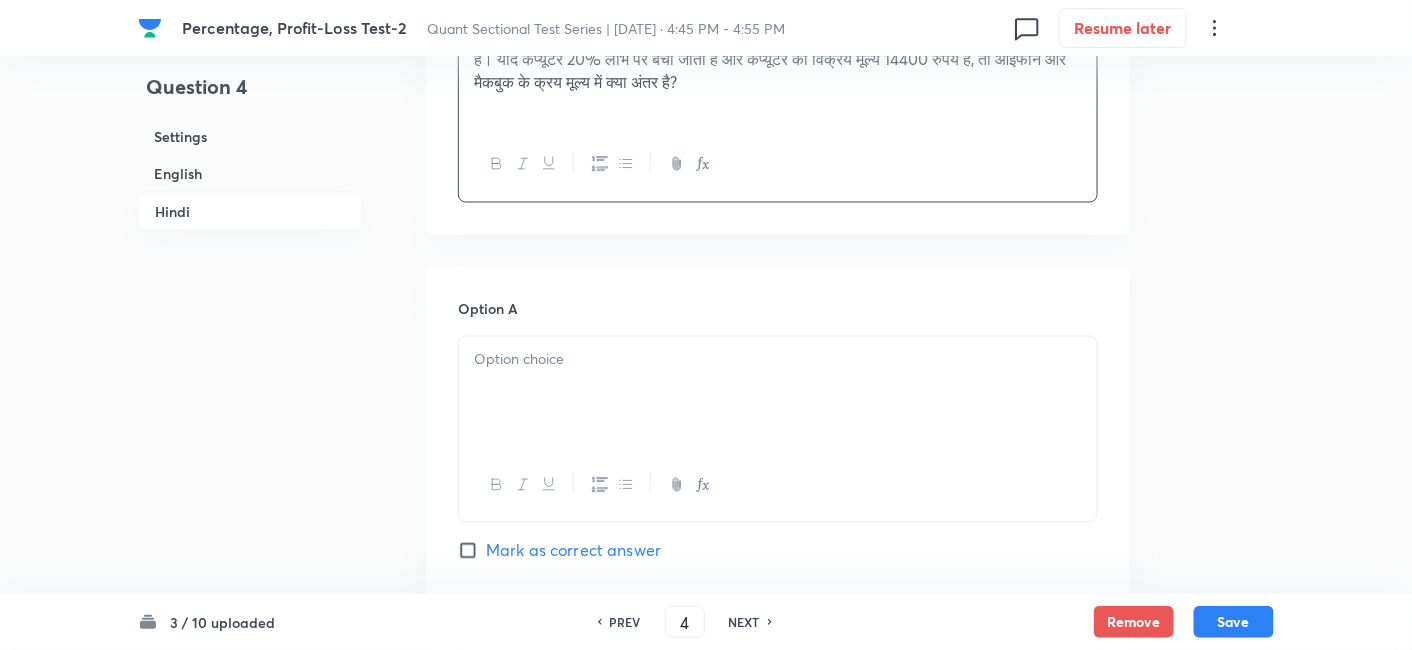 click at bounding box center (778, 393) 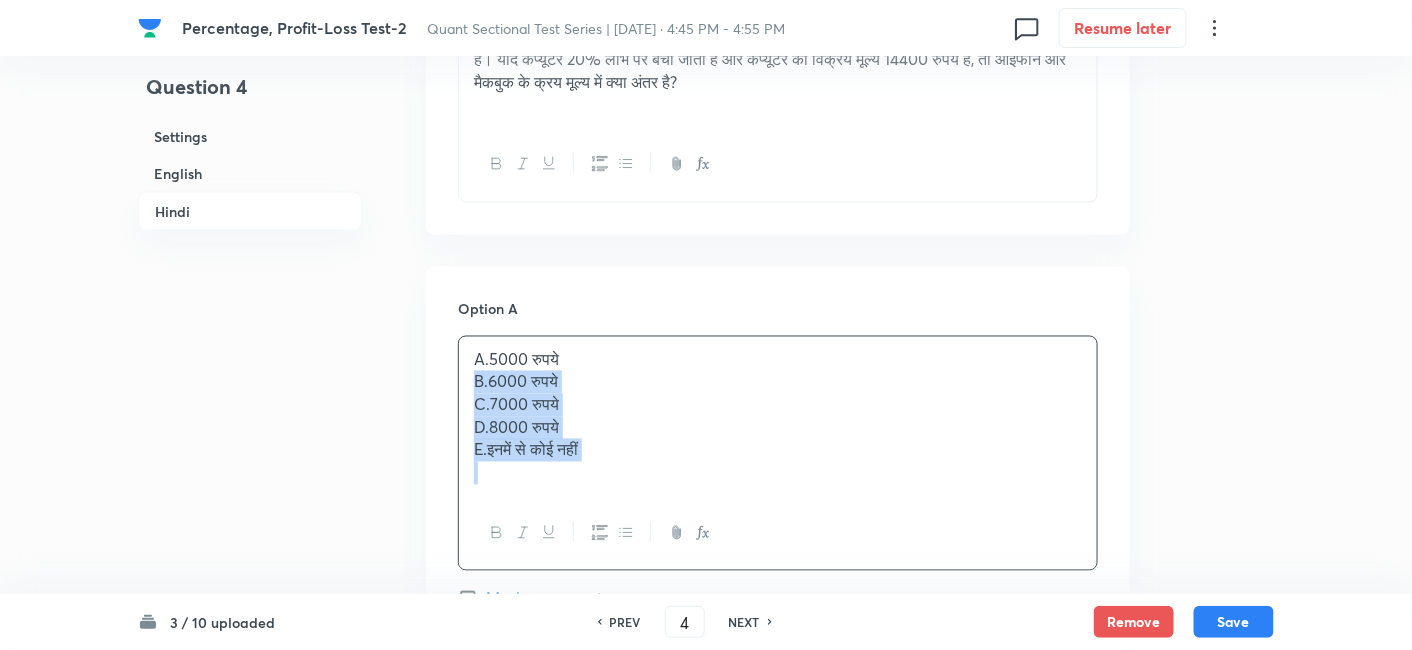 drag, startPoint x: 462, startPoint y: 377, endPoint x: 700, endPoint y: 505, distance: 270.23694 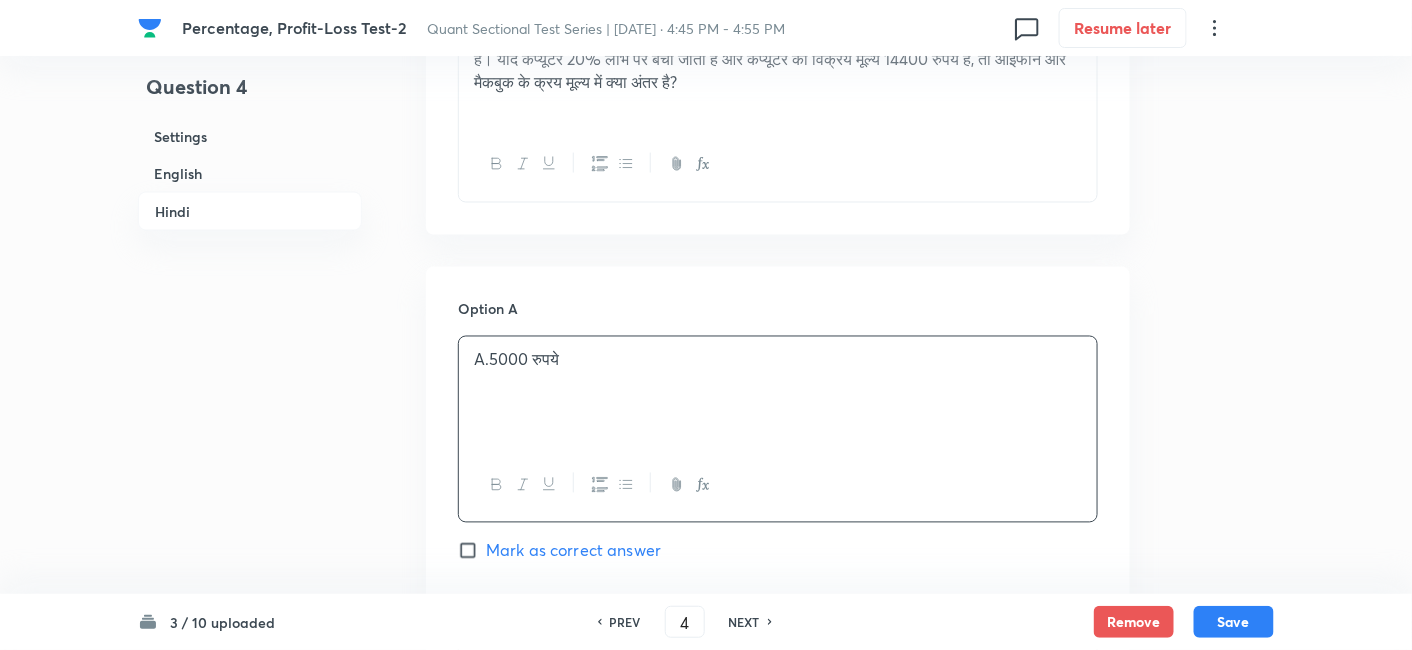 scroll, scrollTop: 3614, scrollLeft: 0, axis: vertical 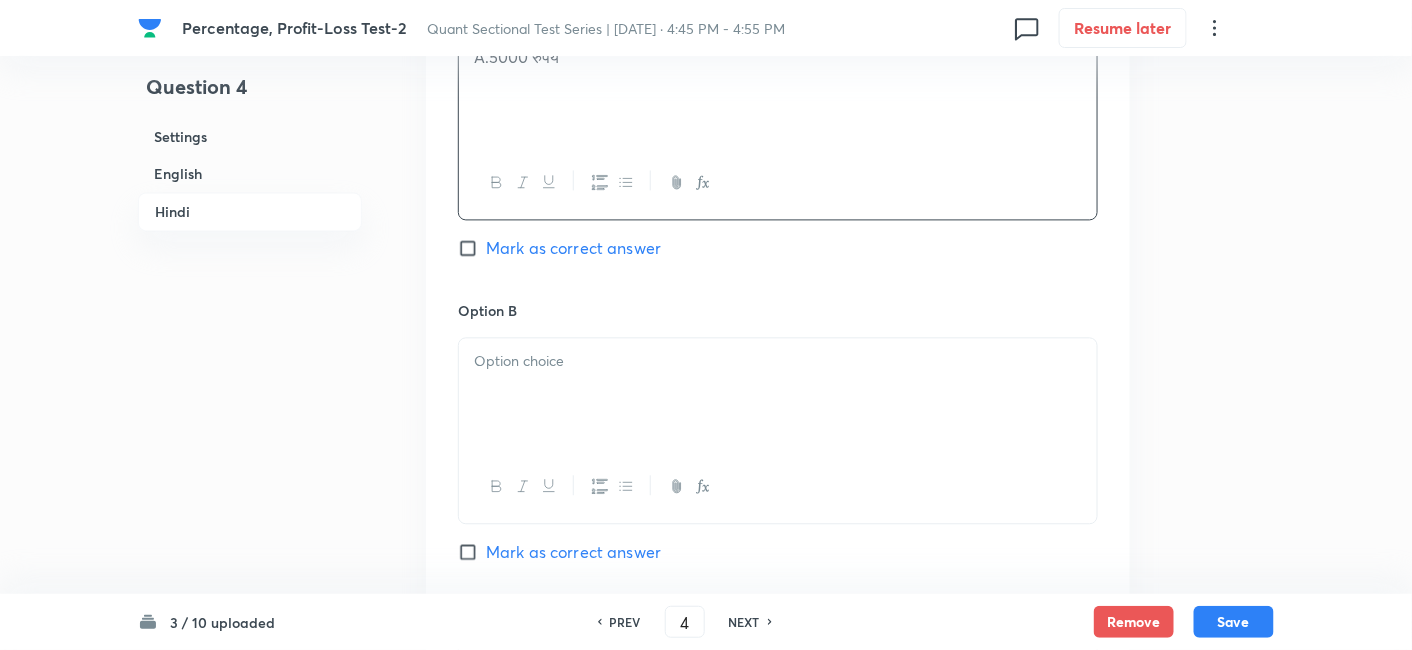 click at bounding box center [778, 394] 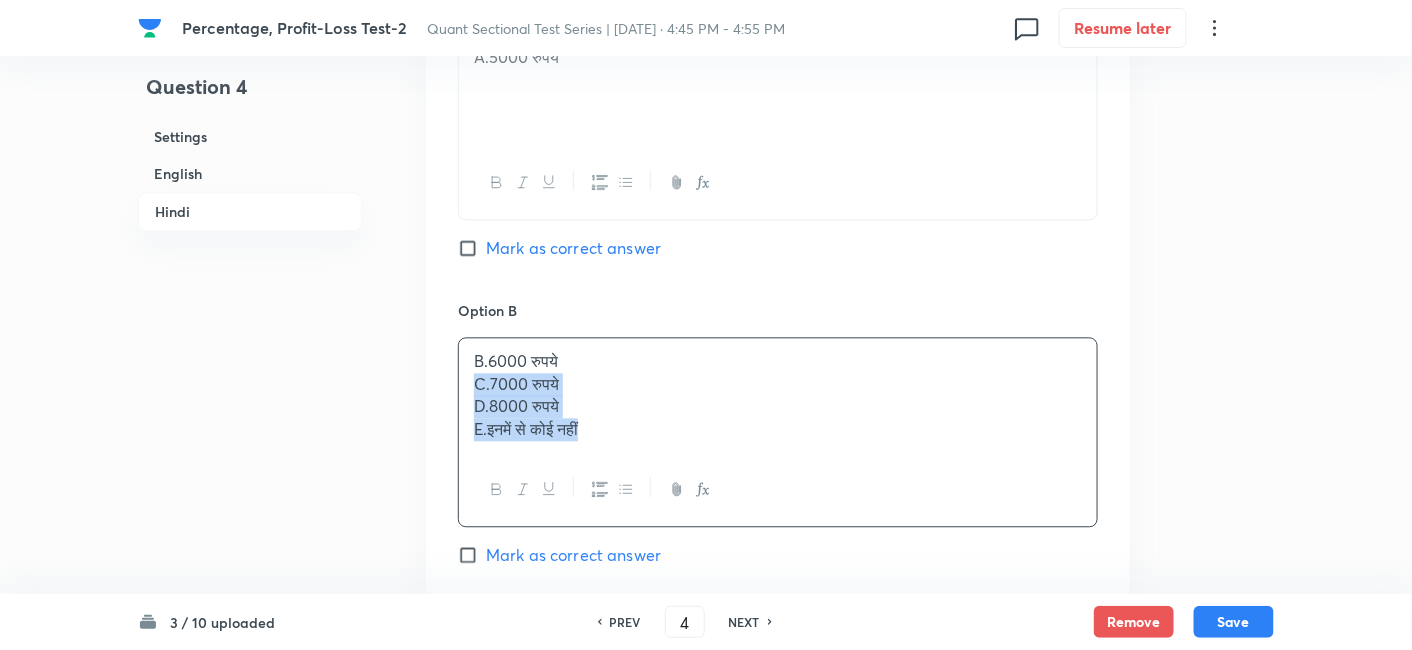 drag, startPoint x: 465, startPoint y: 373, endPoint x: 725, endPoint y: 526, distance: 301.67697 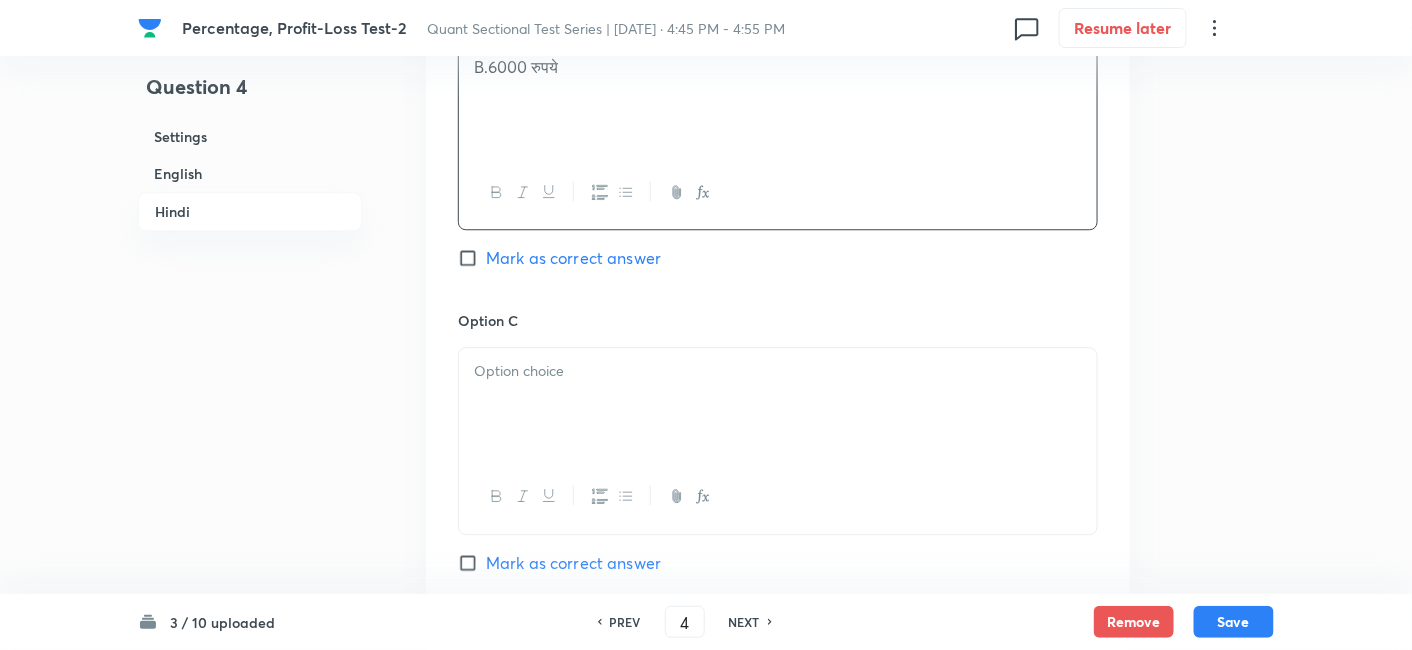 scroll, scrollTop: 3909, scrollLeft: 0, axis: vertical 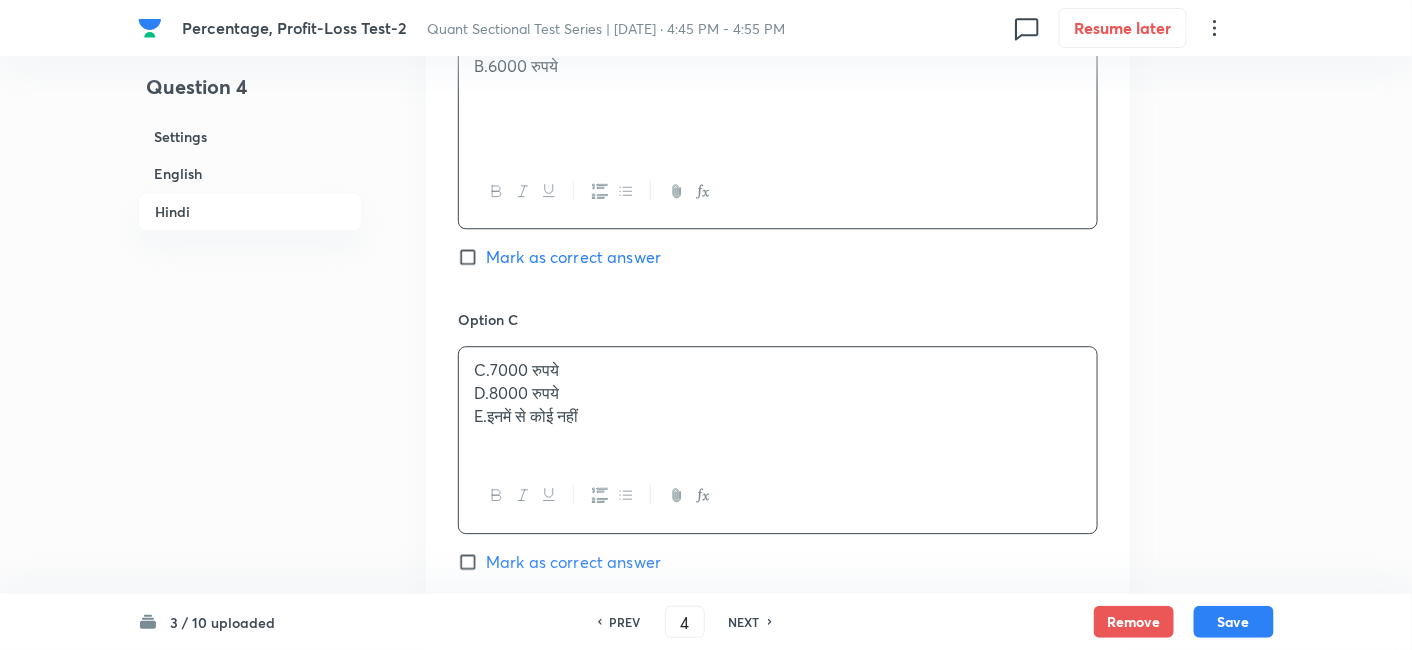 click on "C.7000 रुपये D.8000 रुपये E.इनमें से कोई नहीं" at bounding box center [778, 403] 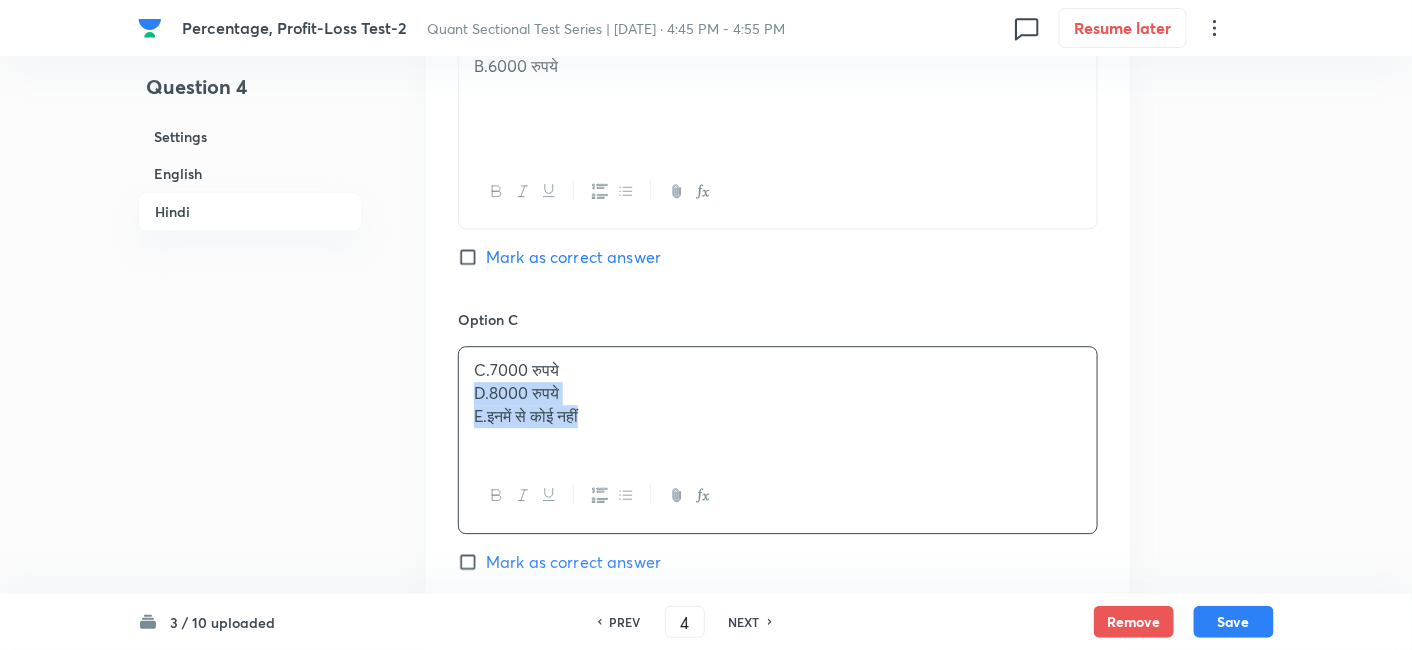 drag, startPoint x: 474, startPoint y: 387, endPoint x: 730, endPoint y: 495, distance: 277.84888 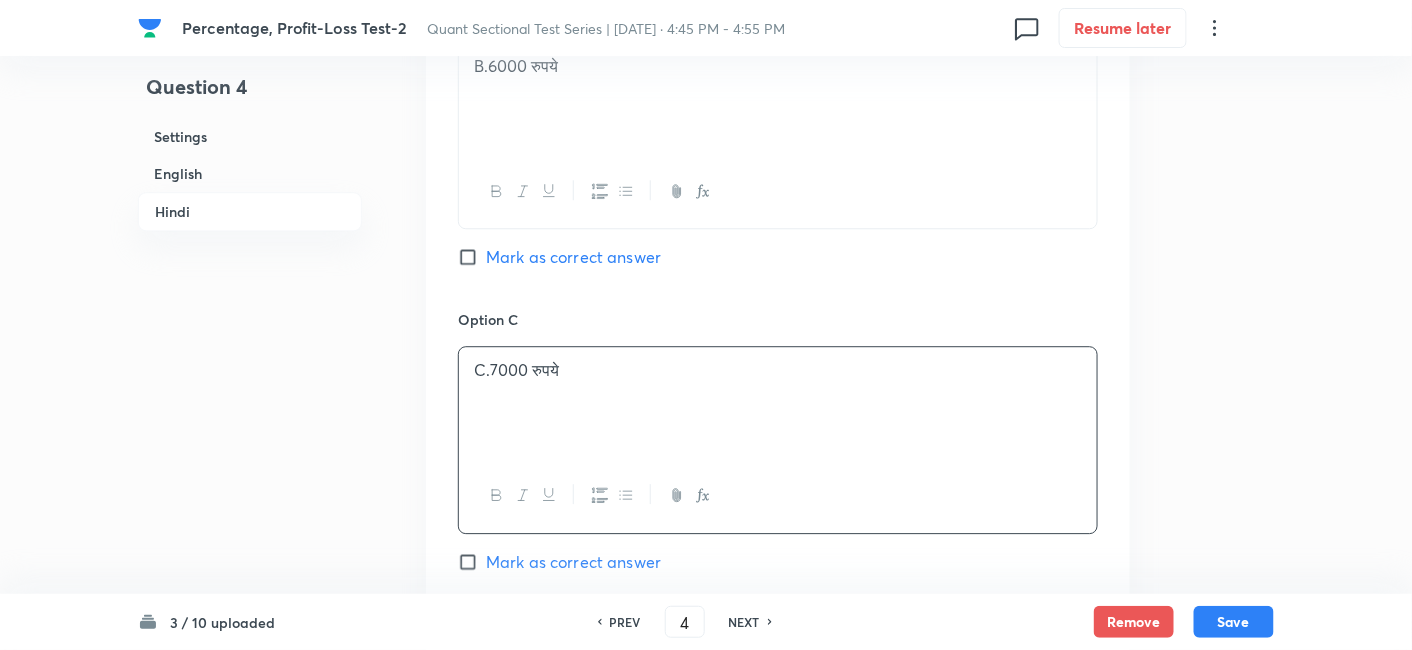 scroll, scrollTop: 4165, scrollLeft: 0, axis: vertical 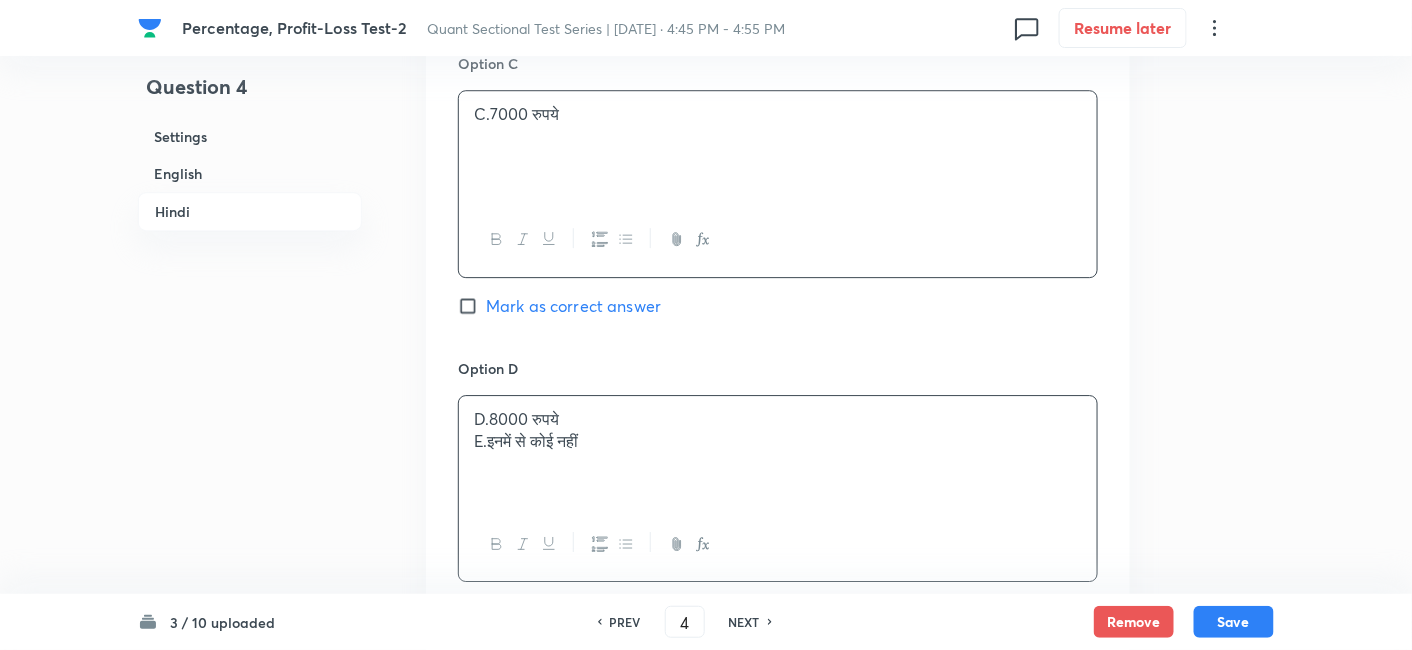 click on "D.8000 रुपये E.इनमें से कोई नहीं" at bounding box center (778, 452) 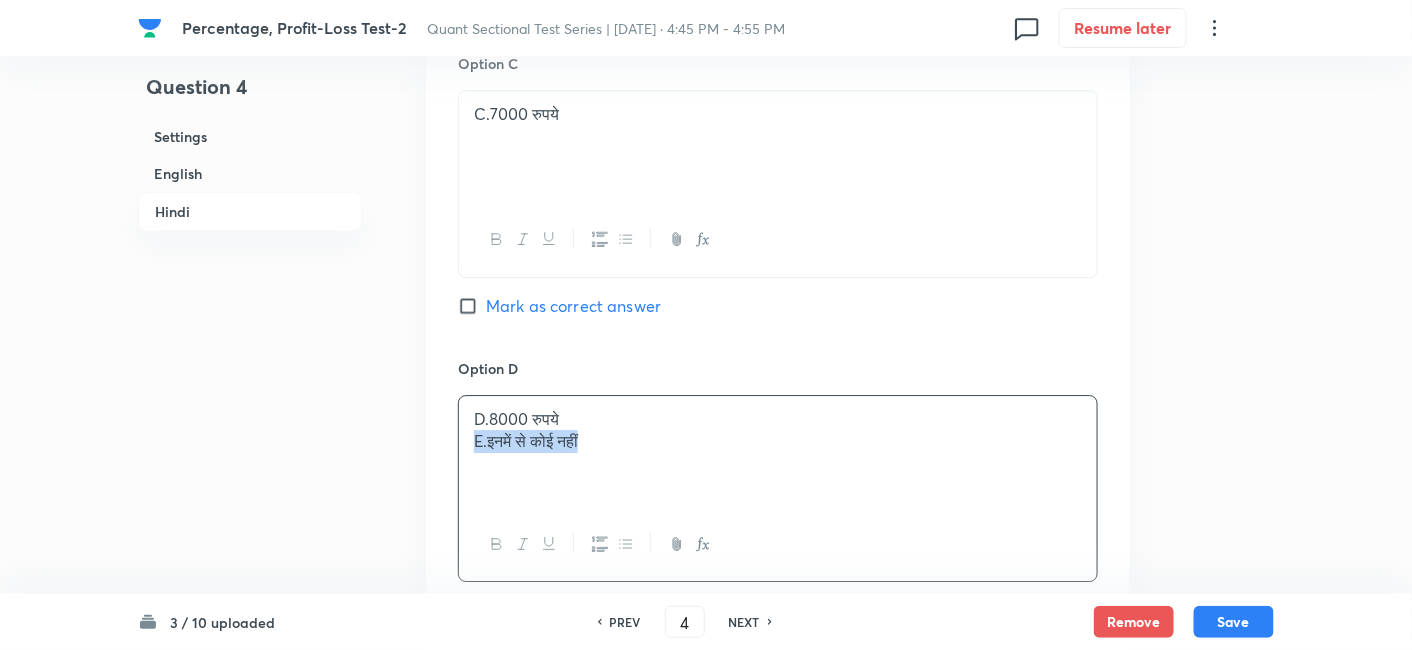 drag, startPoint x: 471, startPoint y: 438, endPoint x: 736, endPoint y: 538, distance: 283.24017 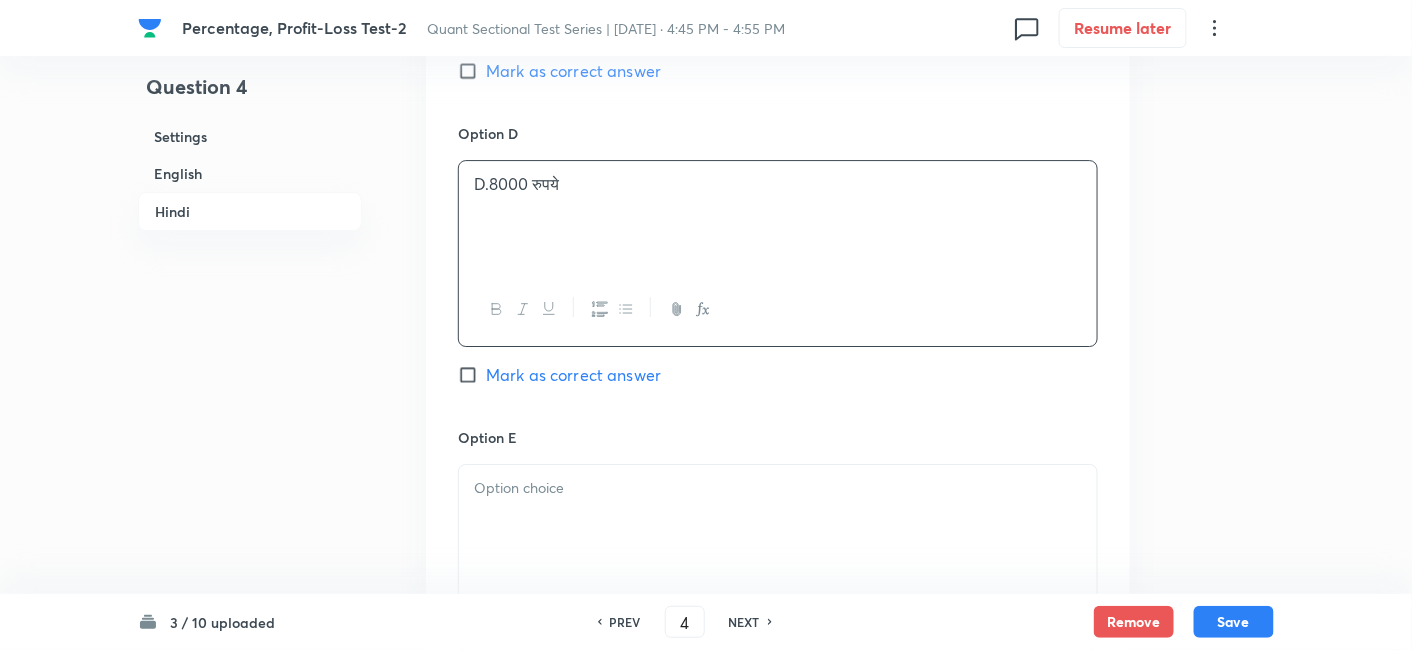 scroll, scrollTop: 4405, scrollLeft: 0, axis: vertical 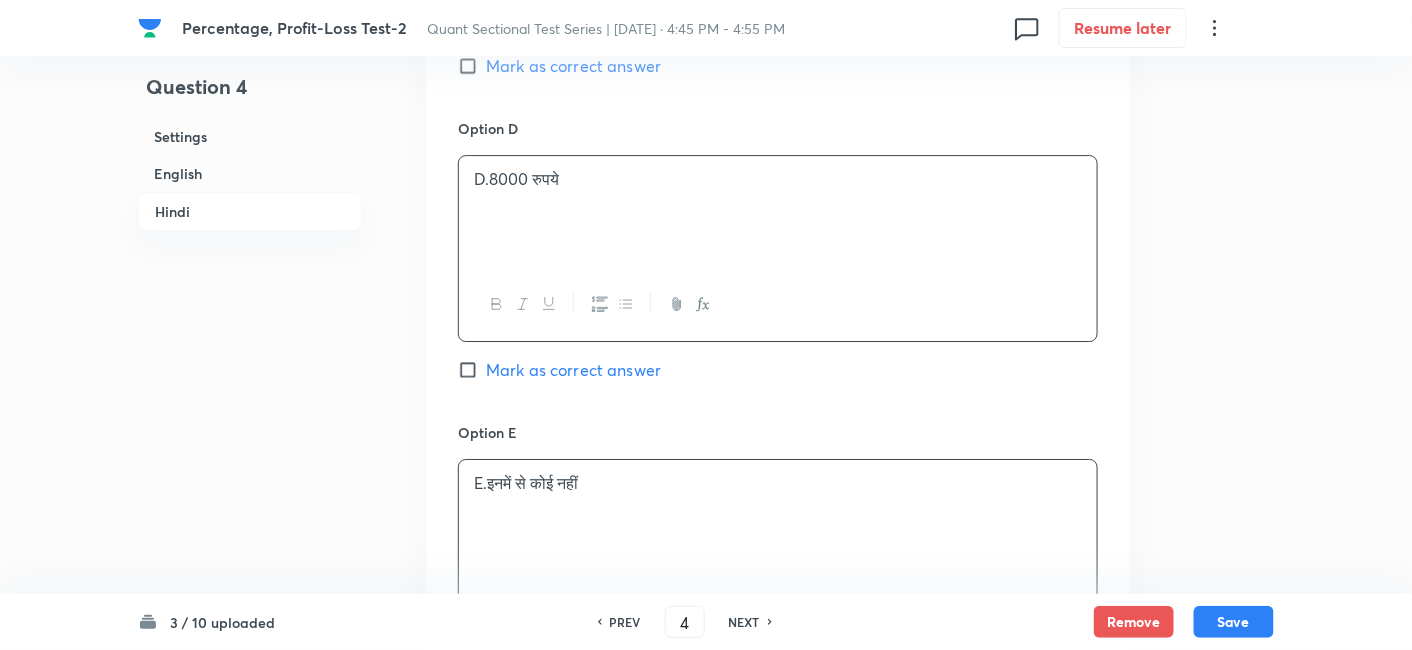 click on "E.इनमें से कोई नहीं" at bounding box center [778, 516] 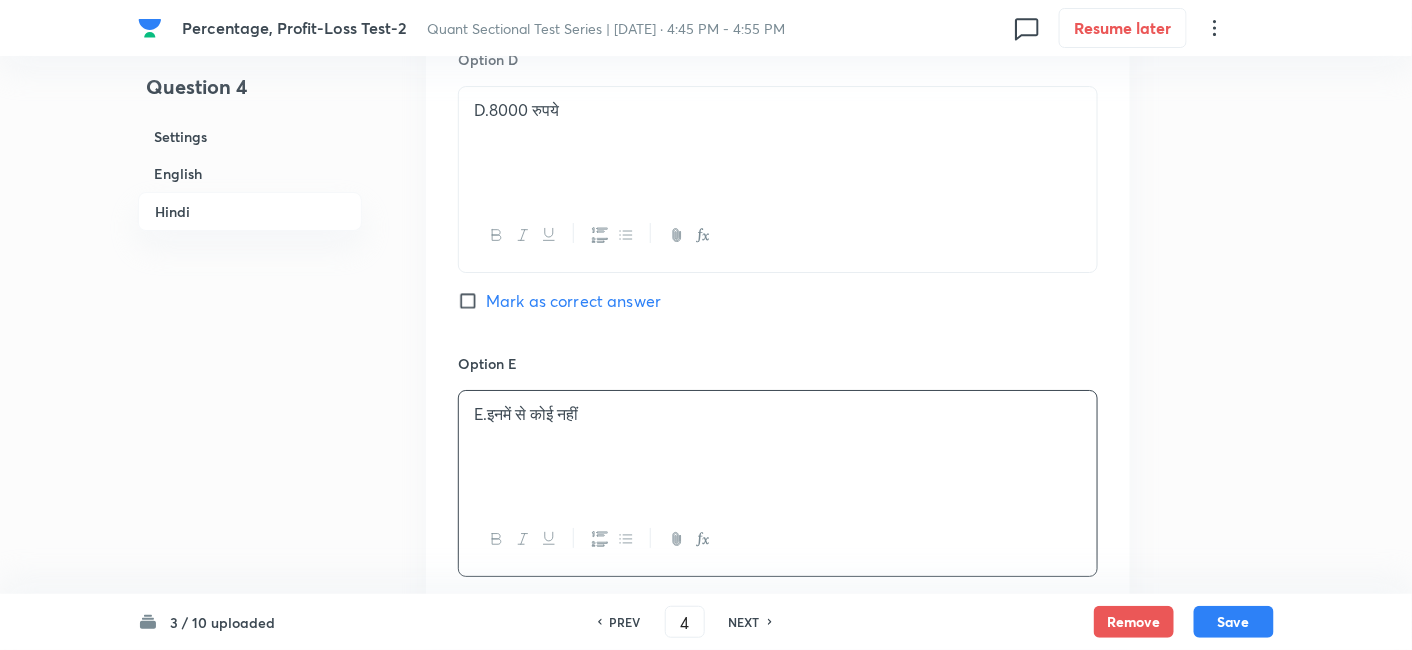 scroll, scrollTop: 4297, scrollLeft: 0, axis: vertical 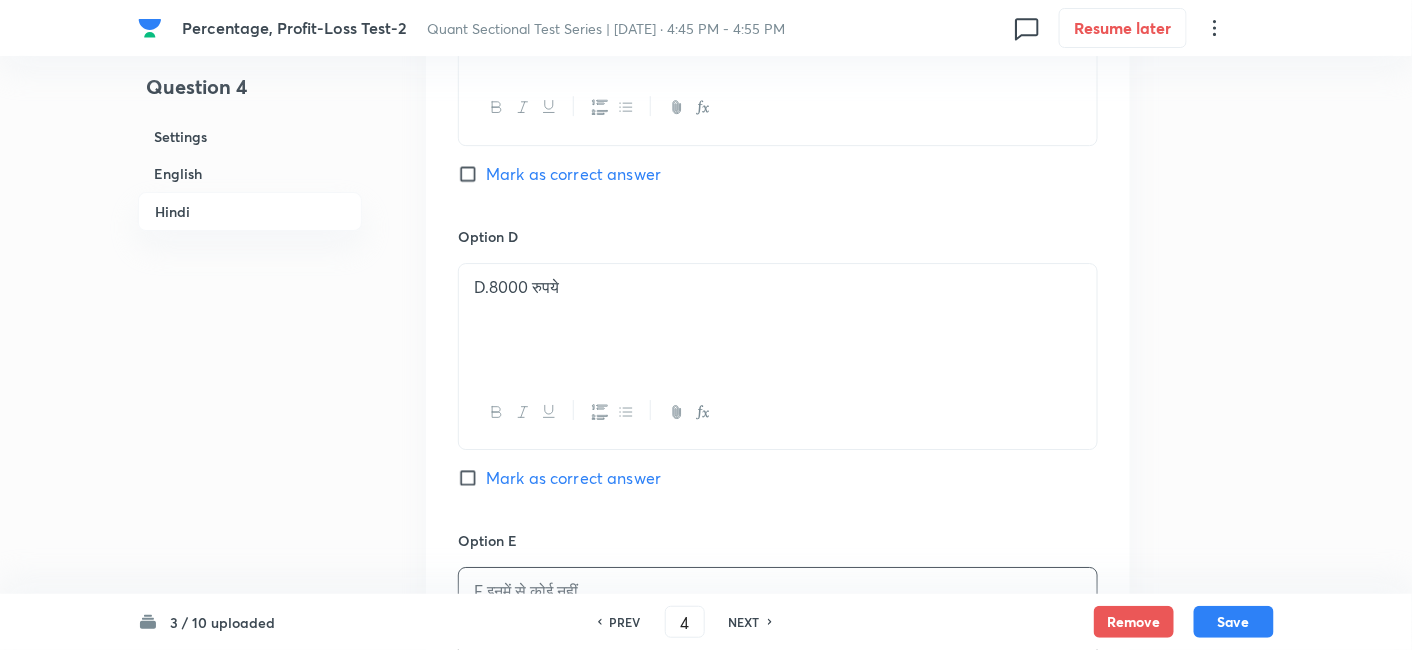 click on "Mark as correct answer" at bounding box center (573, 478) 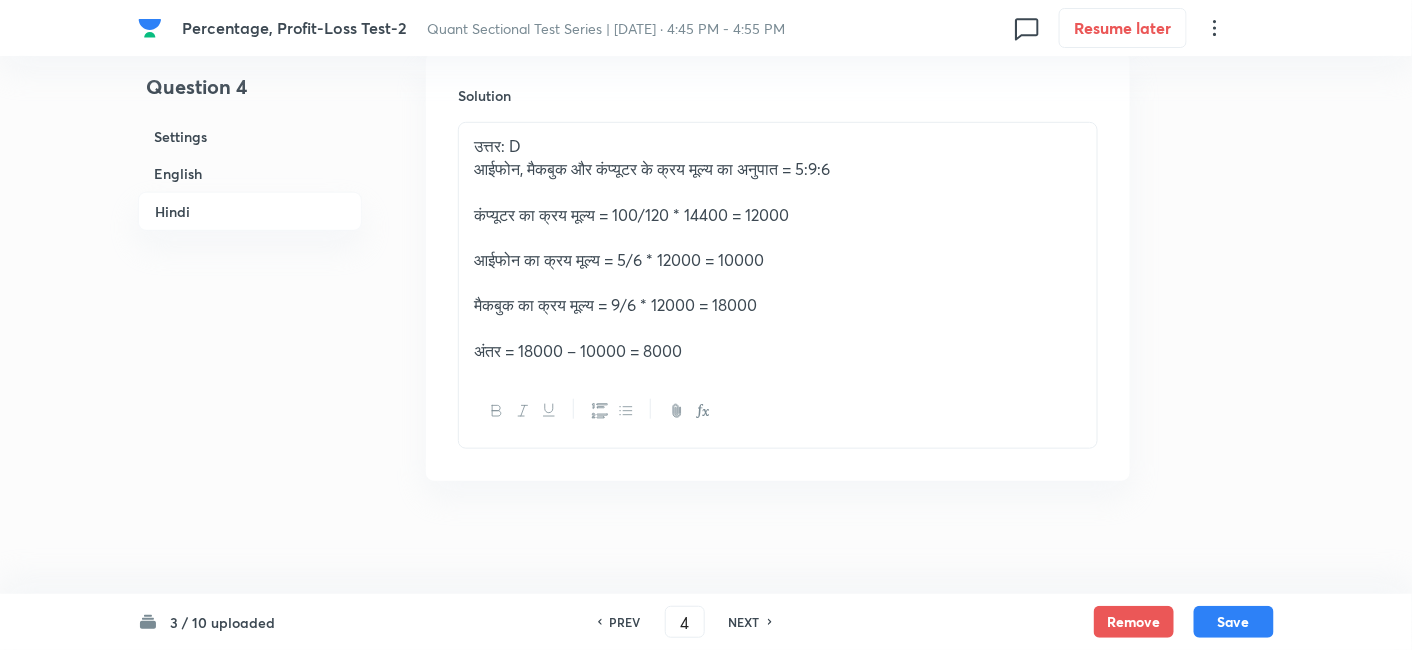 checkbox on "true" 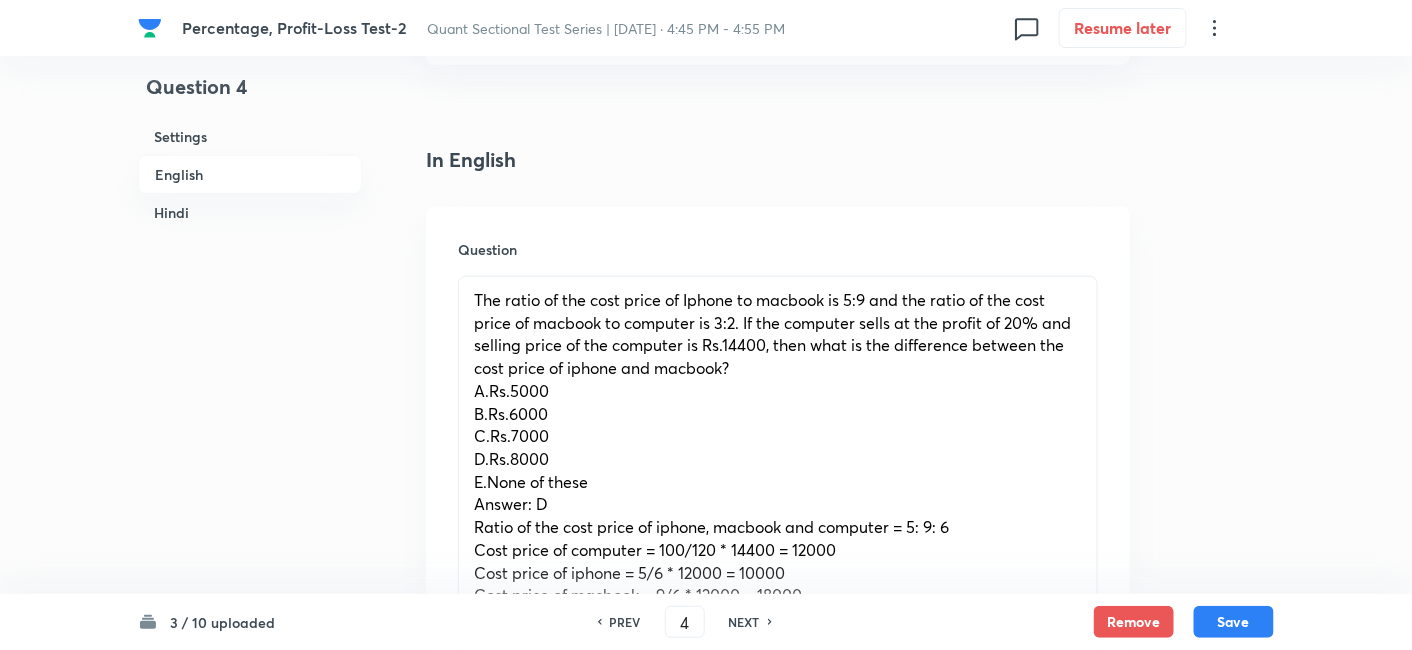 scroll, scrollTop: 599, scrollLeft: 0, axis: vertical 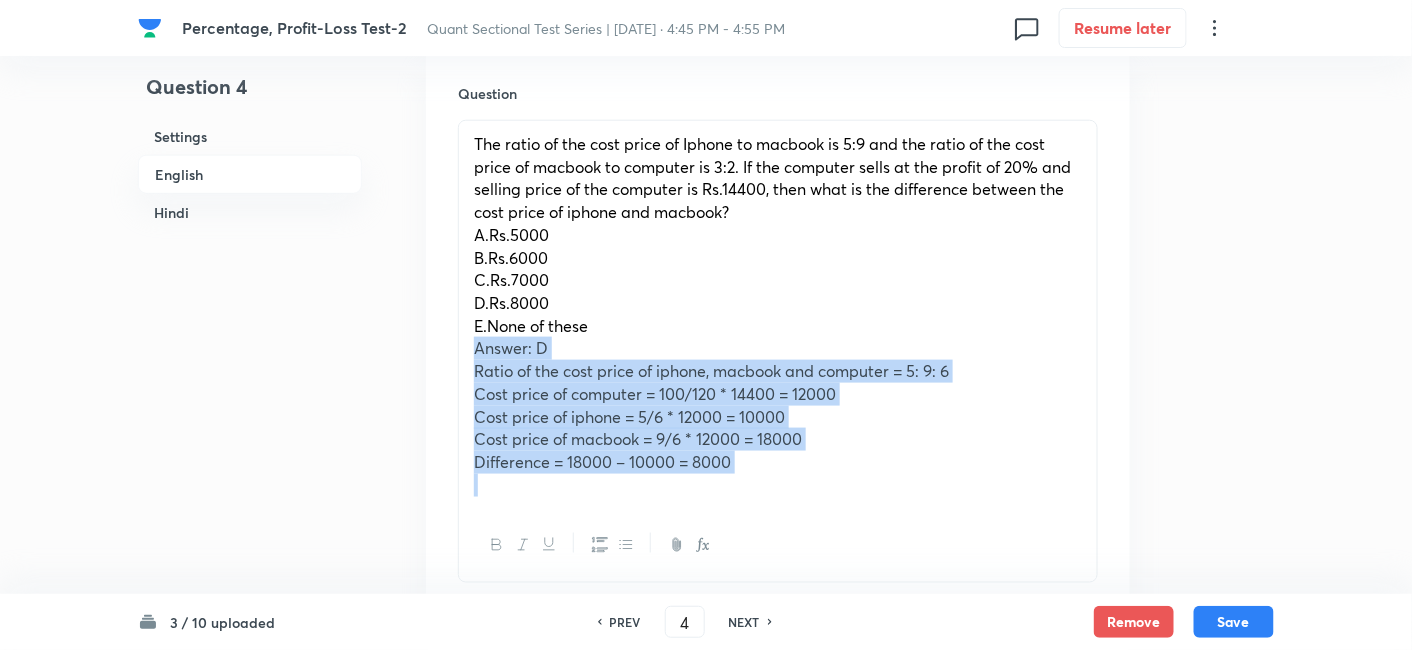 drag, startPoint x: 465, startPoint y: 342, endPoint x: 911, endPoint y: 558, distance: 495.55222 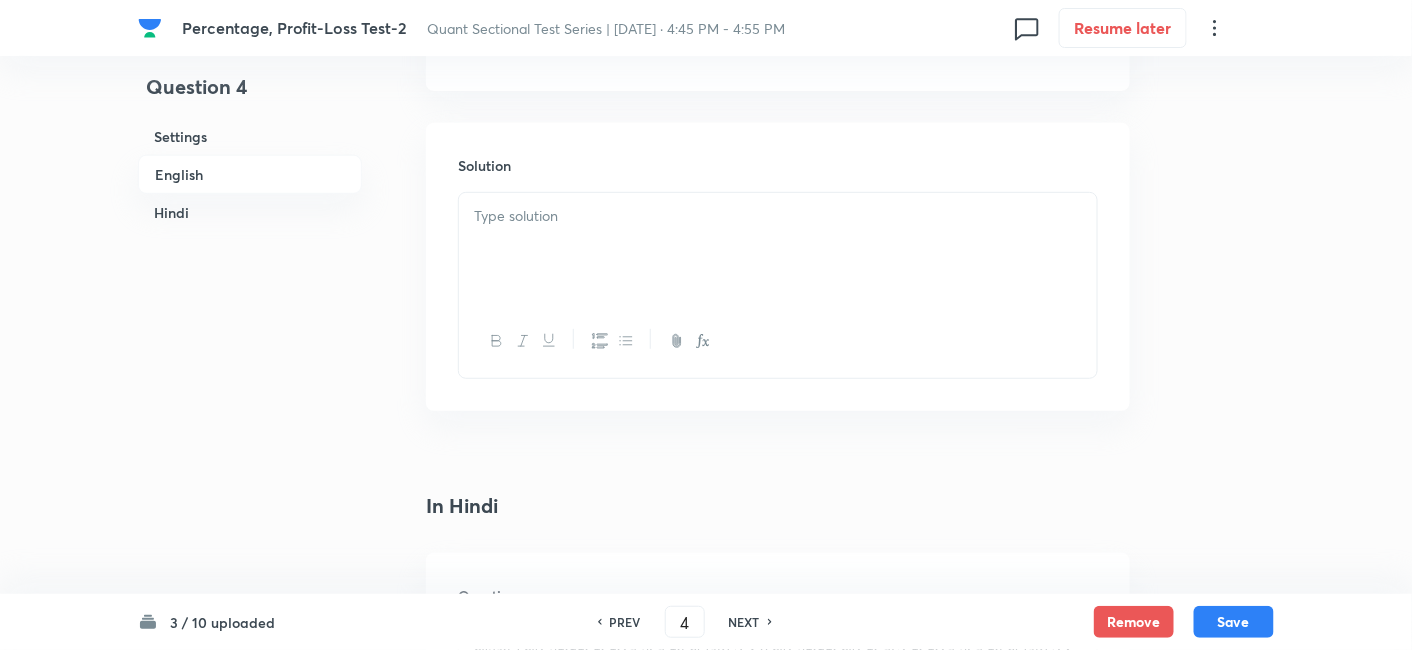 click at bounding box center [778, 216] 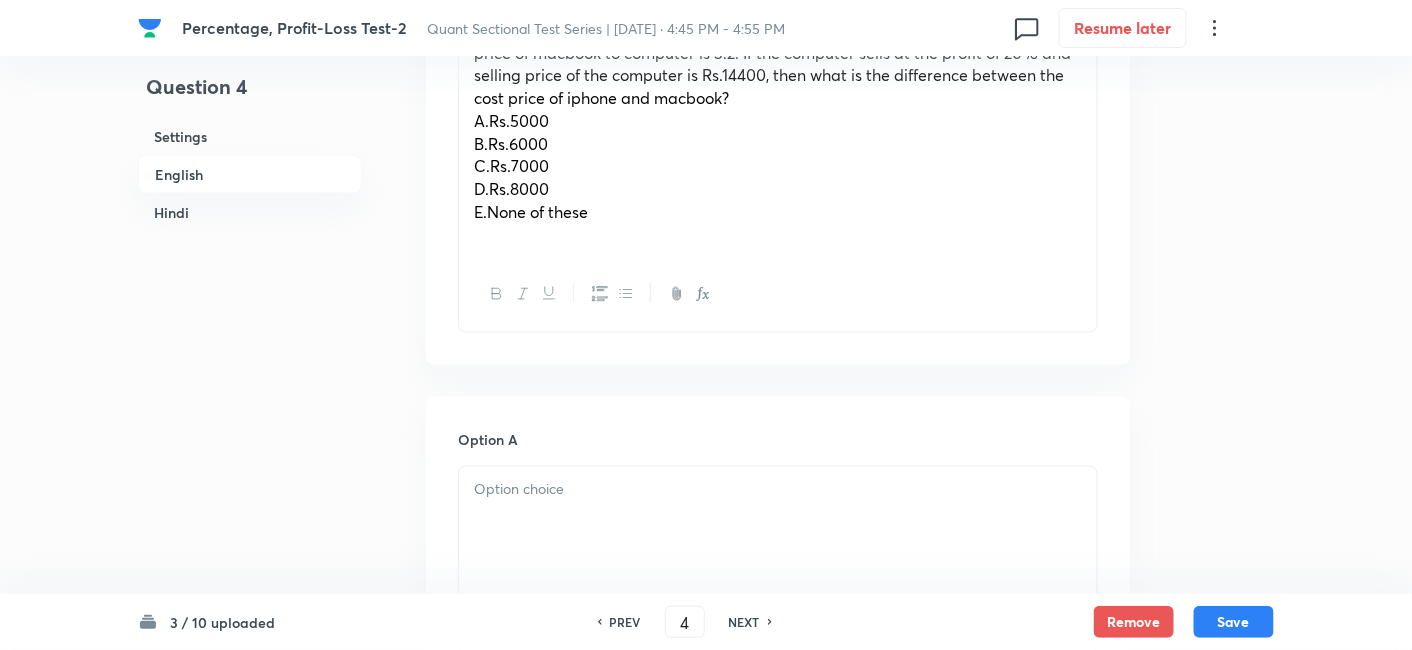 scroll, scrollTop: 712, scrollLeft: 0, axis: vertical 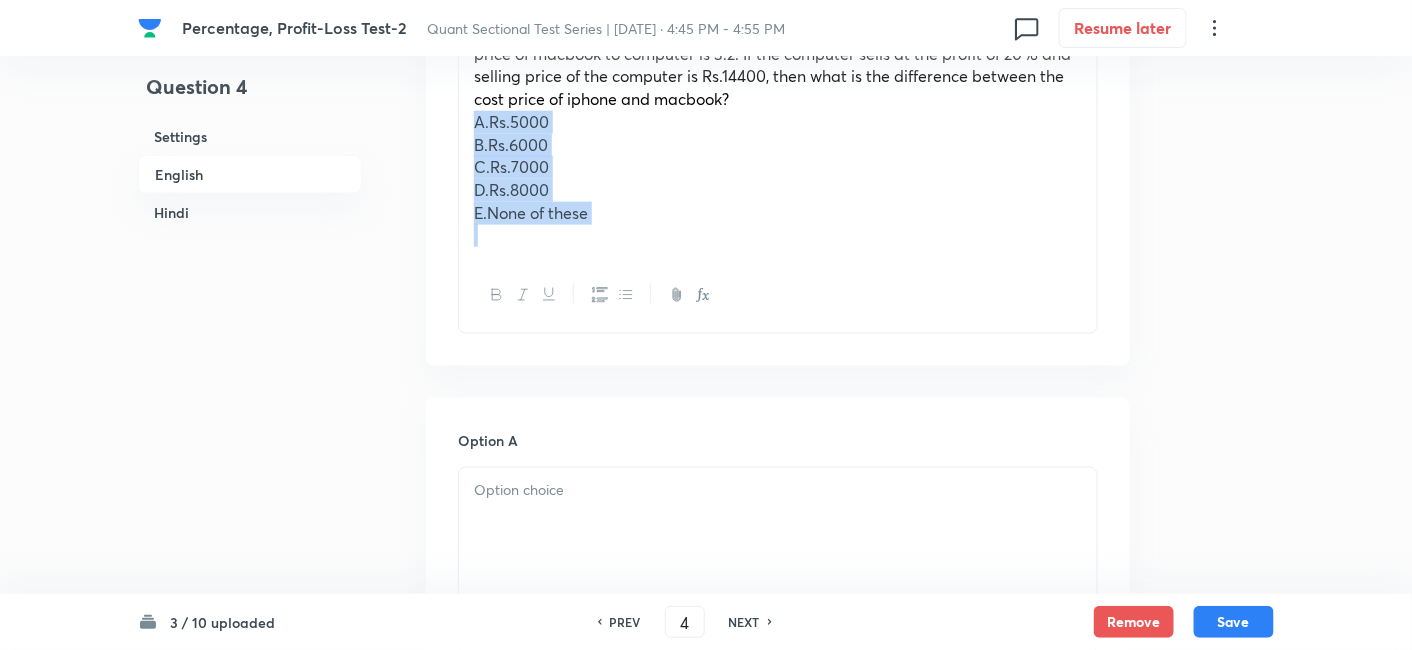 drag, startPoint x: 465, startPoint y: 116, endPoint x: 696, endPoint y: 292, distance: 290.40833 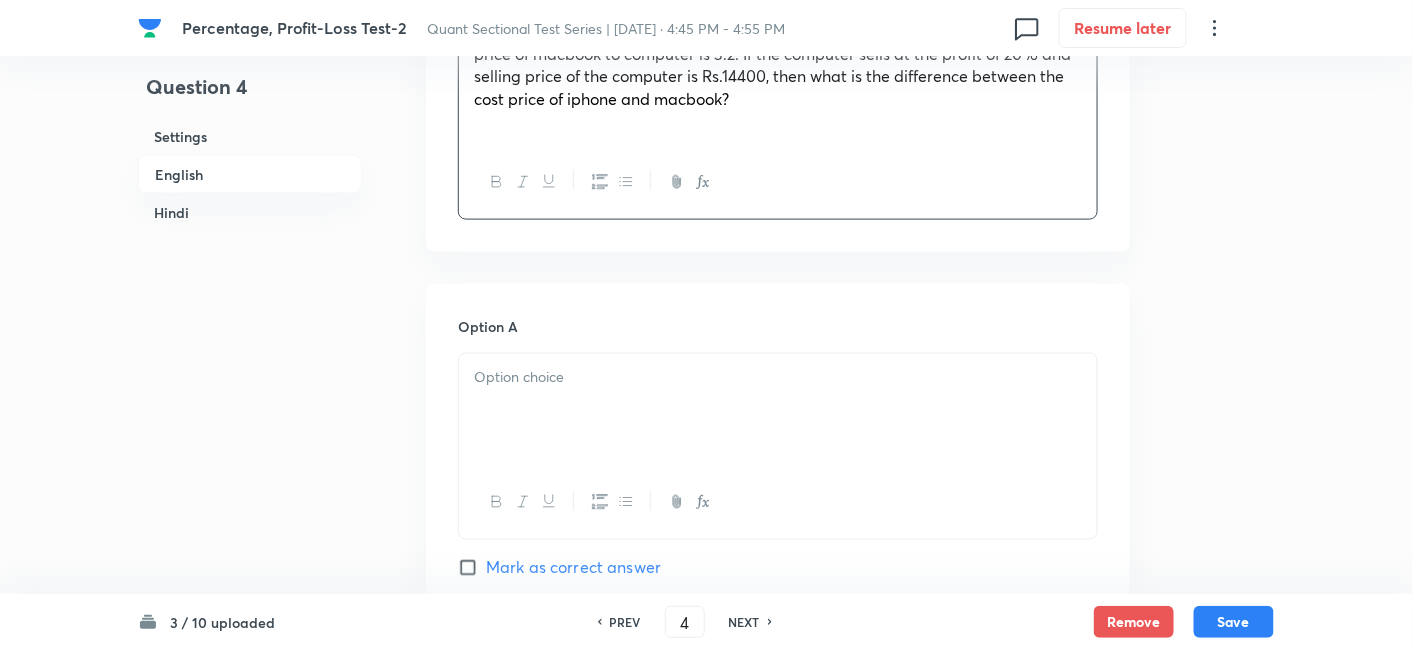 scroll, scrollTop: 892, scrollLeft: 0, axis: vertical 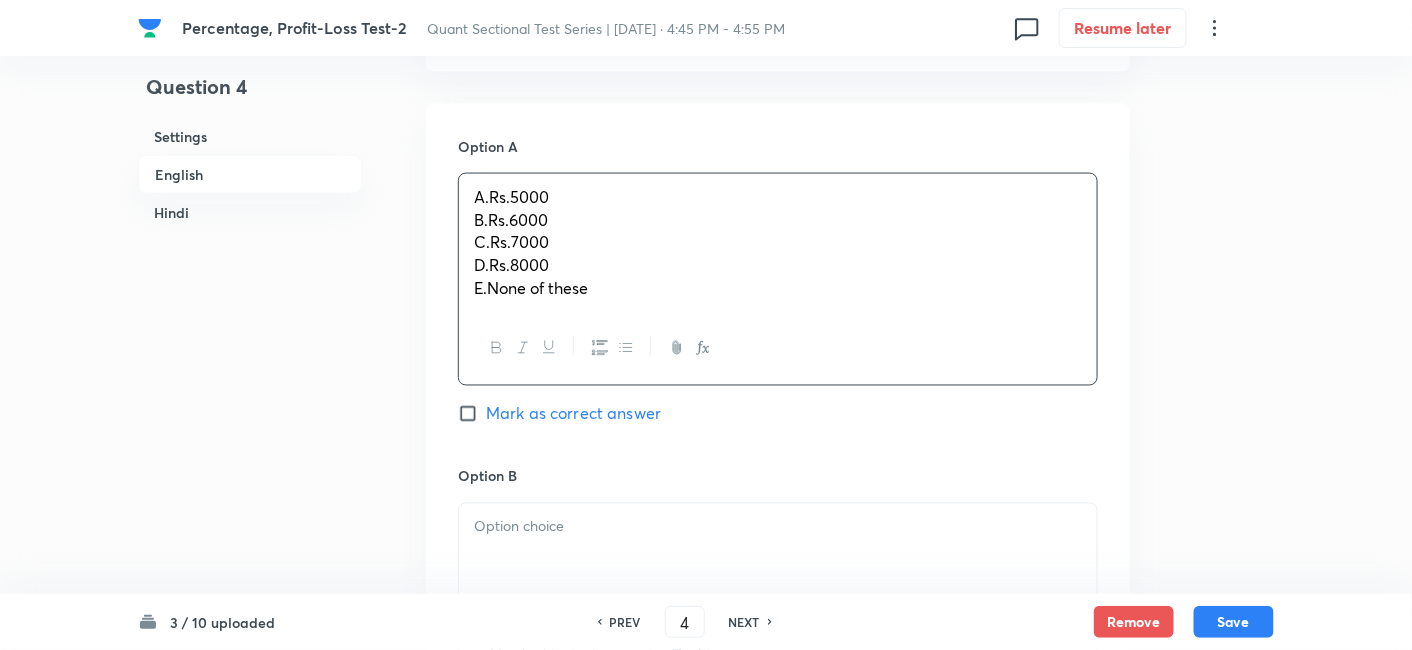 click on "A.Rs.5000  B.Rs.6000  C.Rs.7000  D.Rs.8000  E.None of these" at bounding box center (778, 243) 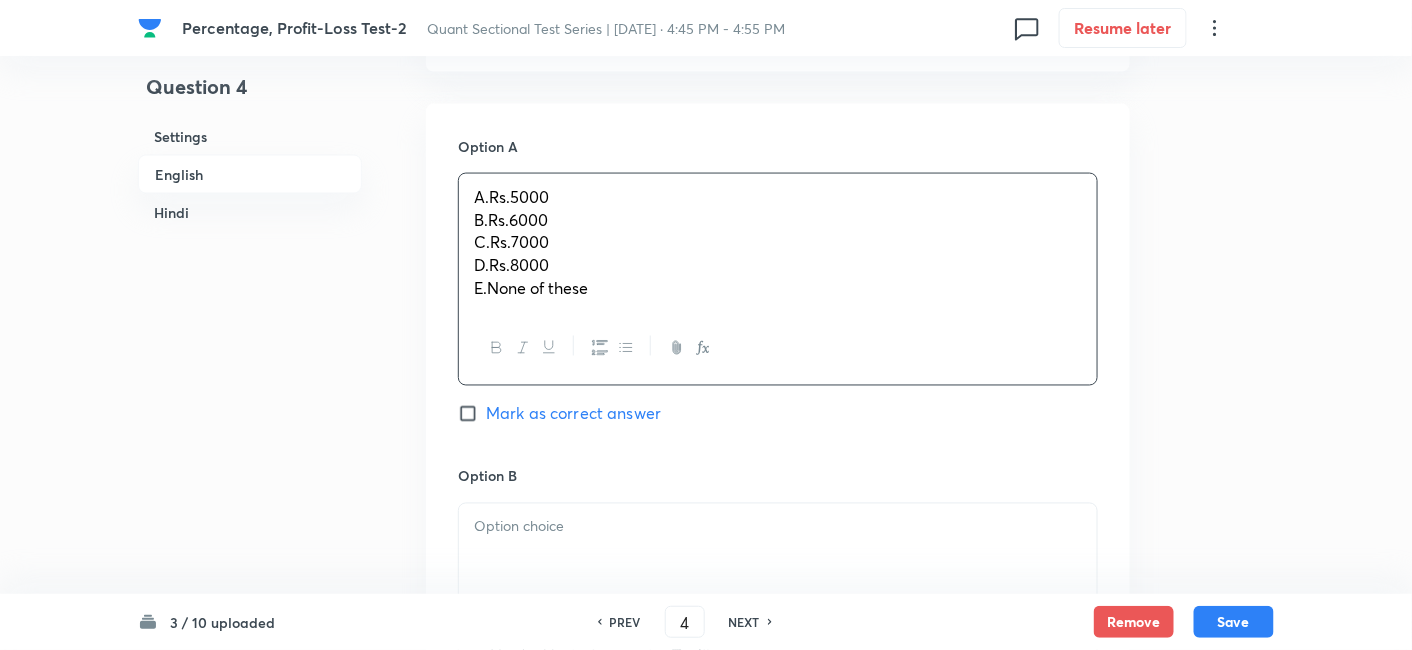 drag, startPoint x: 469, startPoint y: 224, endPoint x: 721, endPoint y: 400, distance: 307.37598 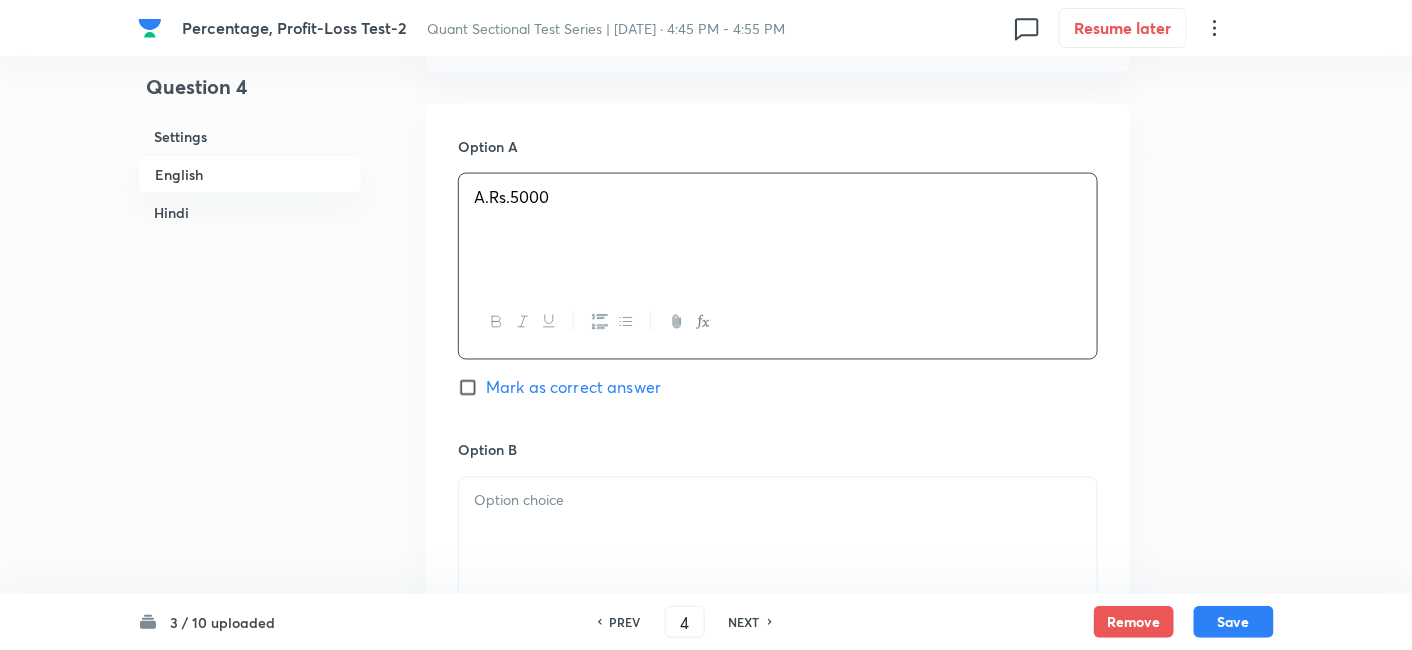 scroll, scrollTop: 1117, scrollLeft: 0, axis: vertical 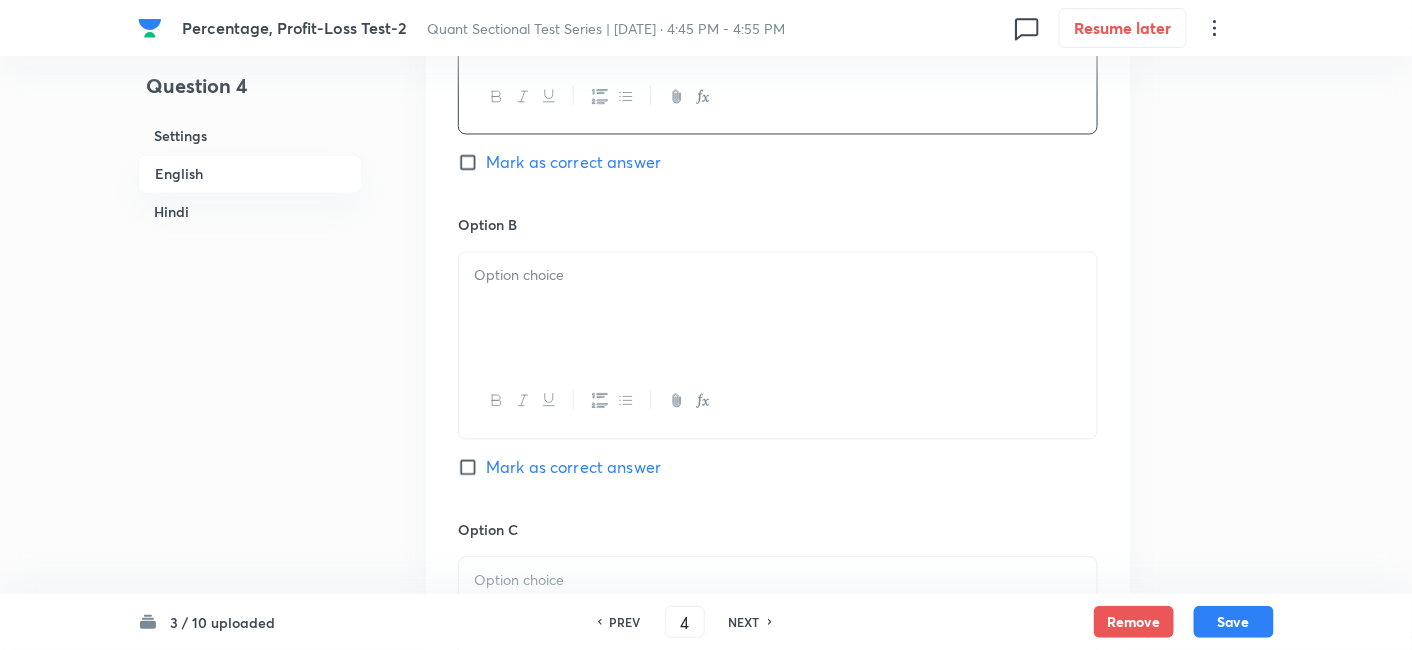 click at bounding box center [778, 309] 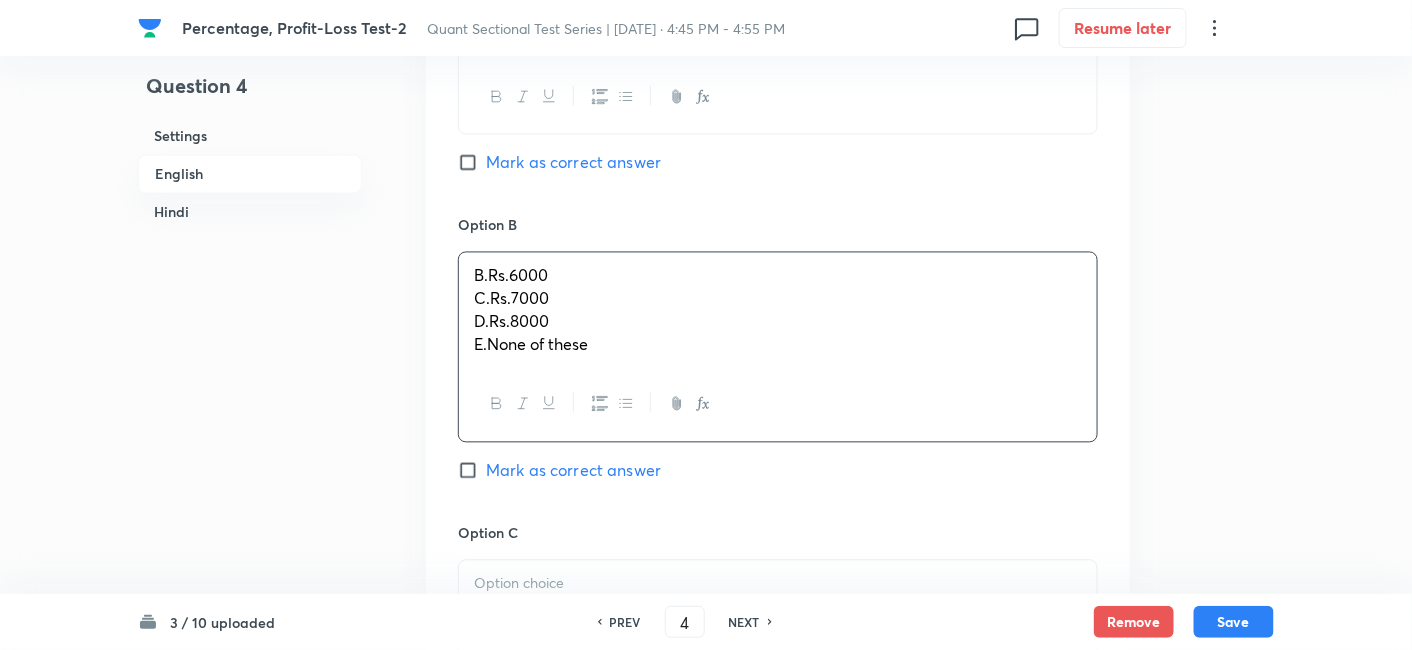 drag, startPoint x: 463, startPoint y: 302, endPoint x: 702, endPoint y: 428, distance: 270.17957 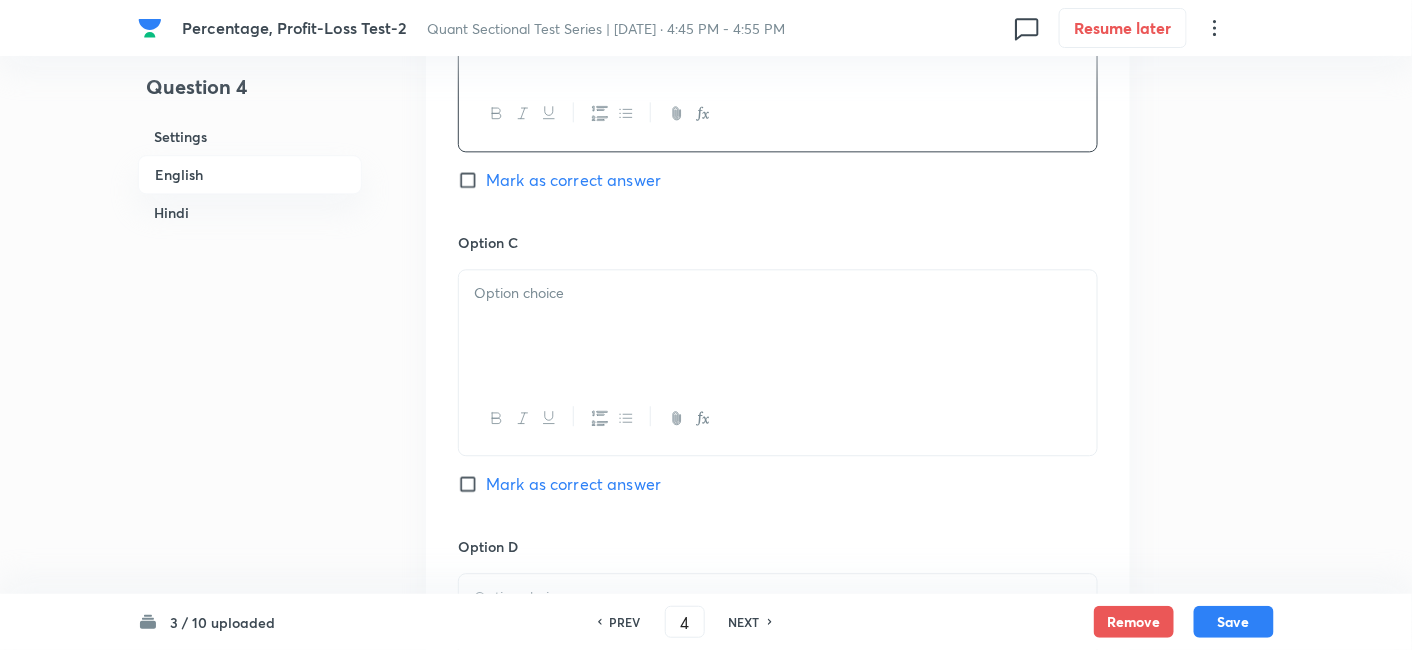 scroll, scrollTop: 1406, scrollLeft: 0, axis: vertical 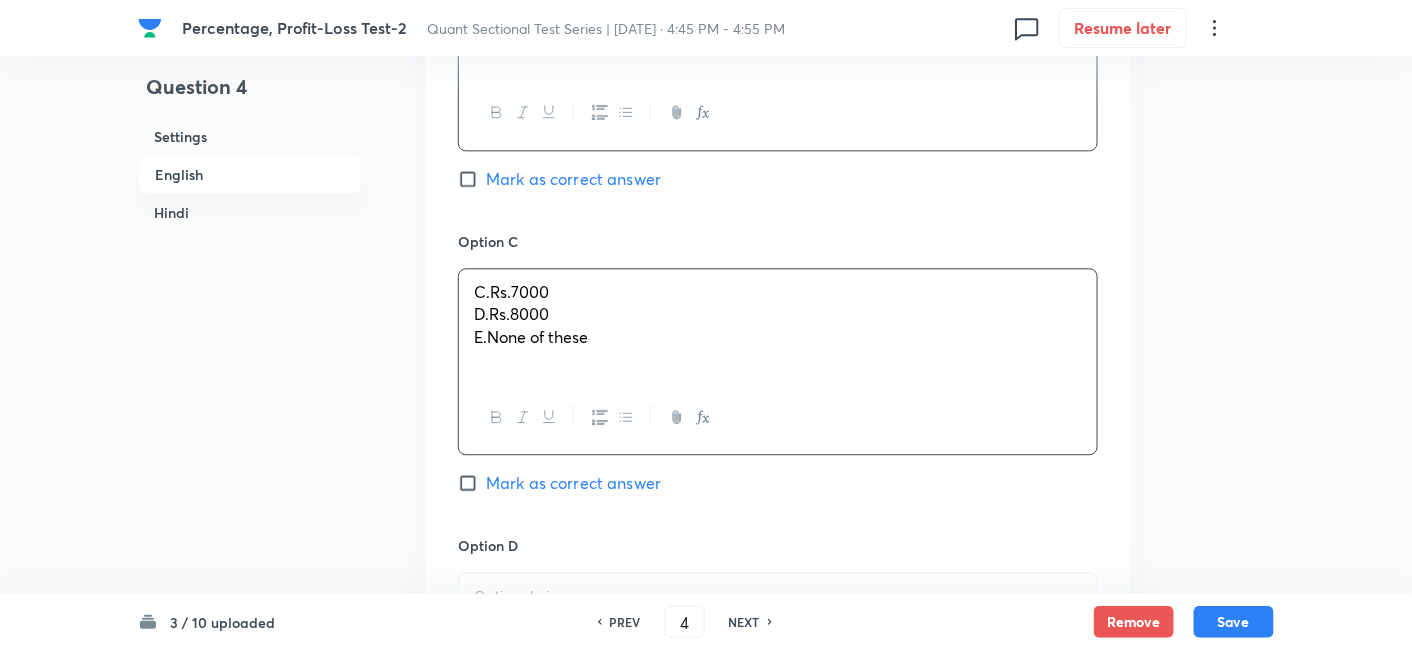 click on "C.Rs.7000  D.Rs.8000  E.None of these" at bounding box center [778, 325] 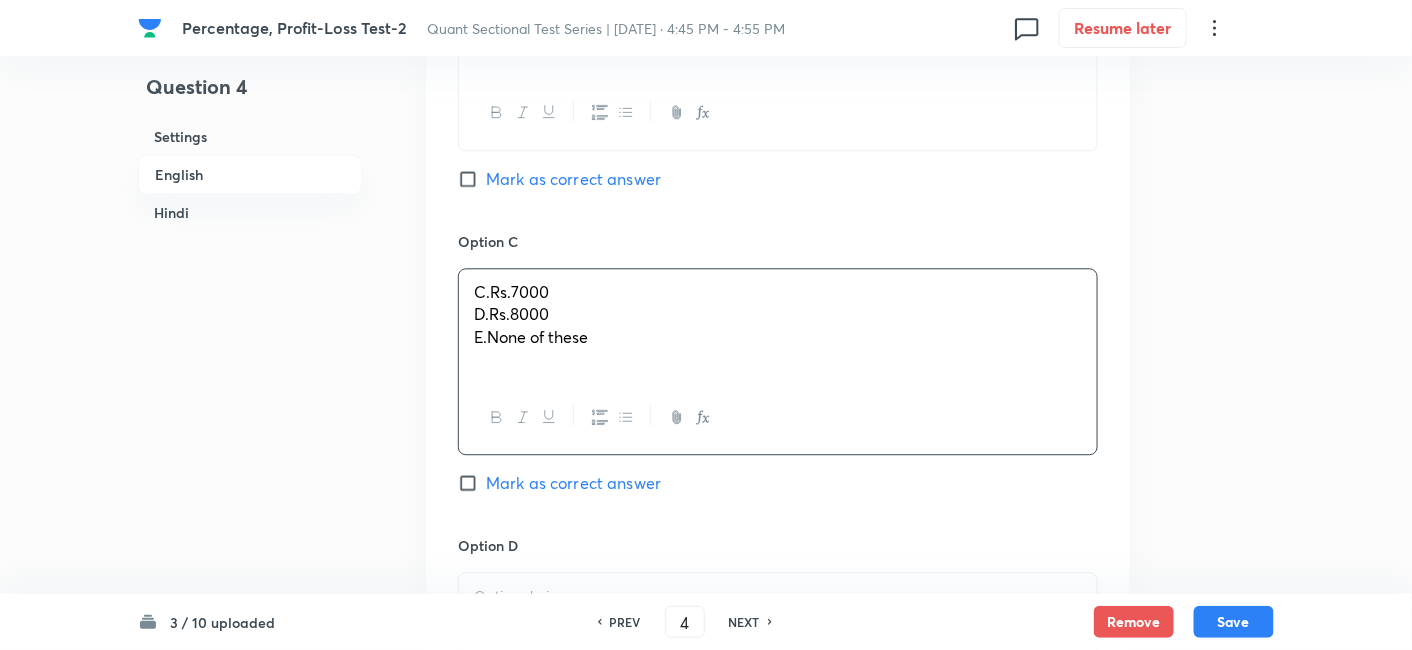 drag, startPoint x: 465, startPoint y: 318, endPoint x: 761, endPoint y: 406, distance: 308.80414 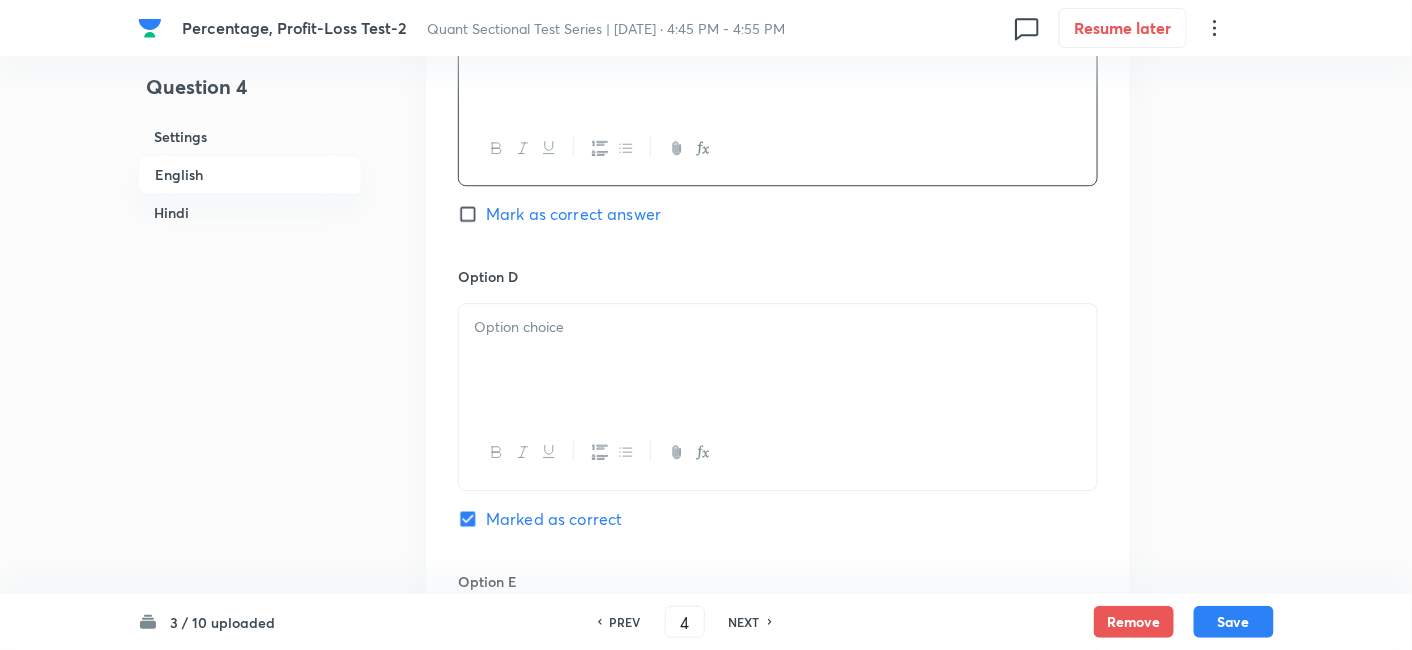scroll, scrollTop: 1677, scrollLeft: 0, axis: vertical 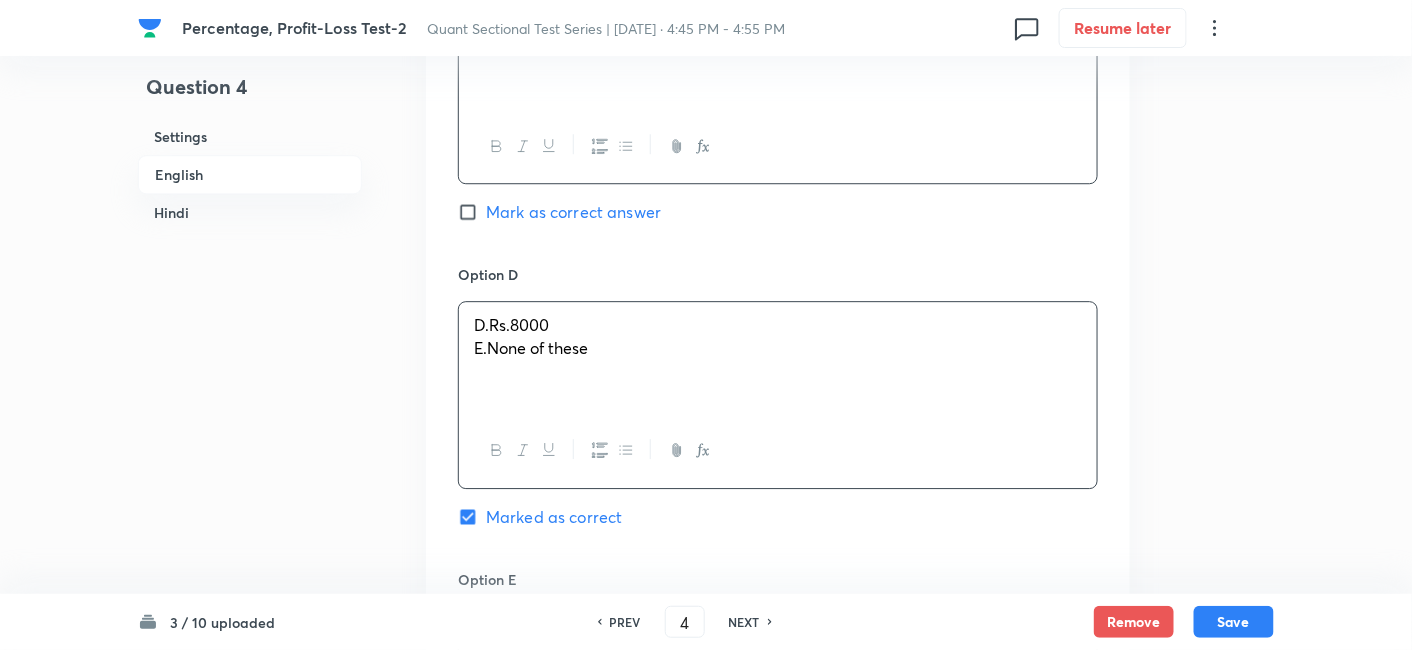 click on "D.Rs.8000  E.None of these" at bounding box center (778, 358) 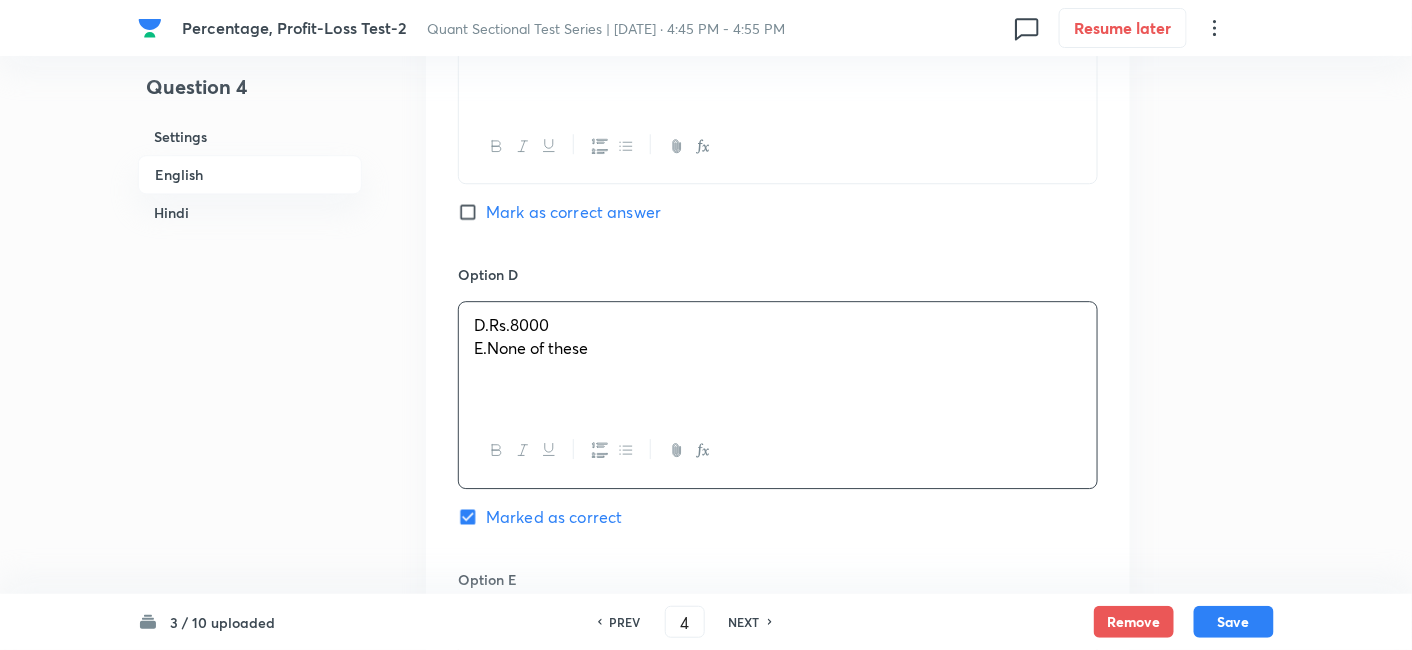 drag, startPoint x: 463, startPoint y: 352, endPoint x: 845, endPoint y: 453, distance: 395.12656 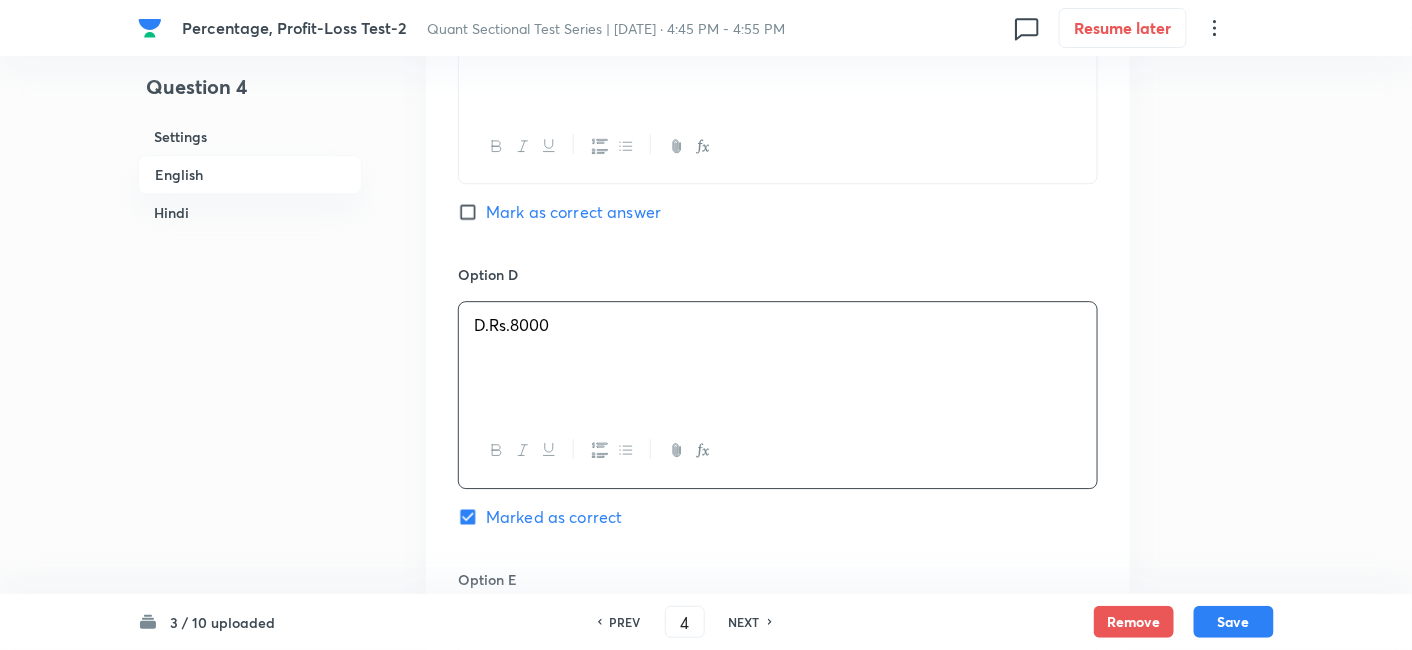 scroll, scrollTop: 1932, scrollLeft: 0, axis: vertical 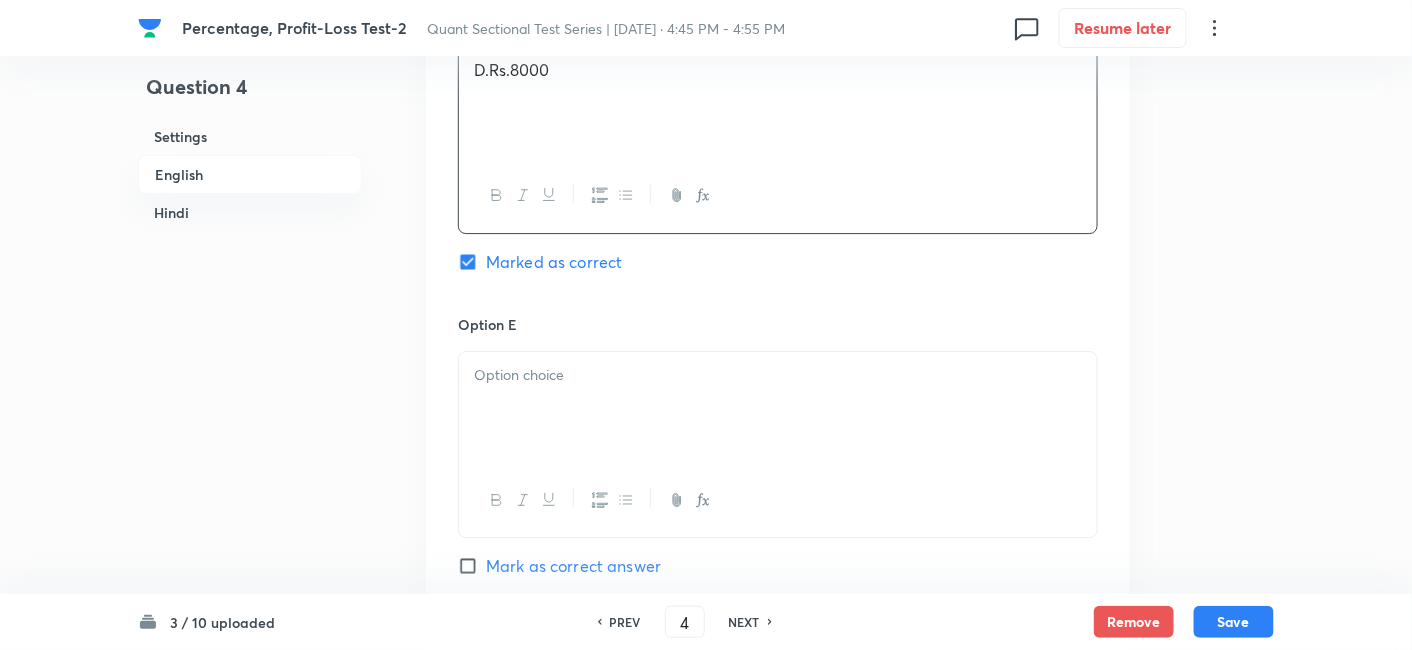 click at bounding box center (778, 375) 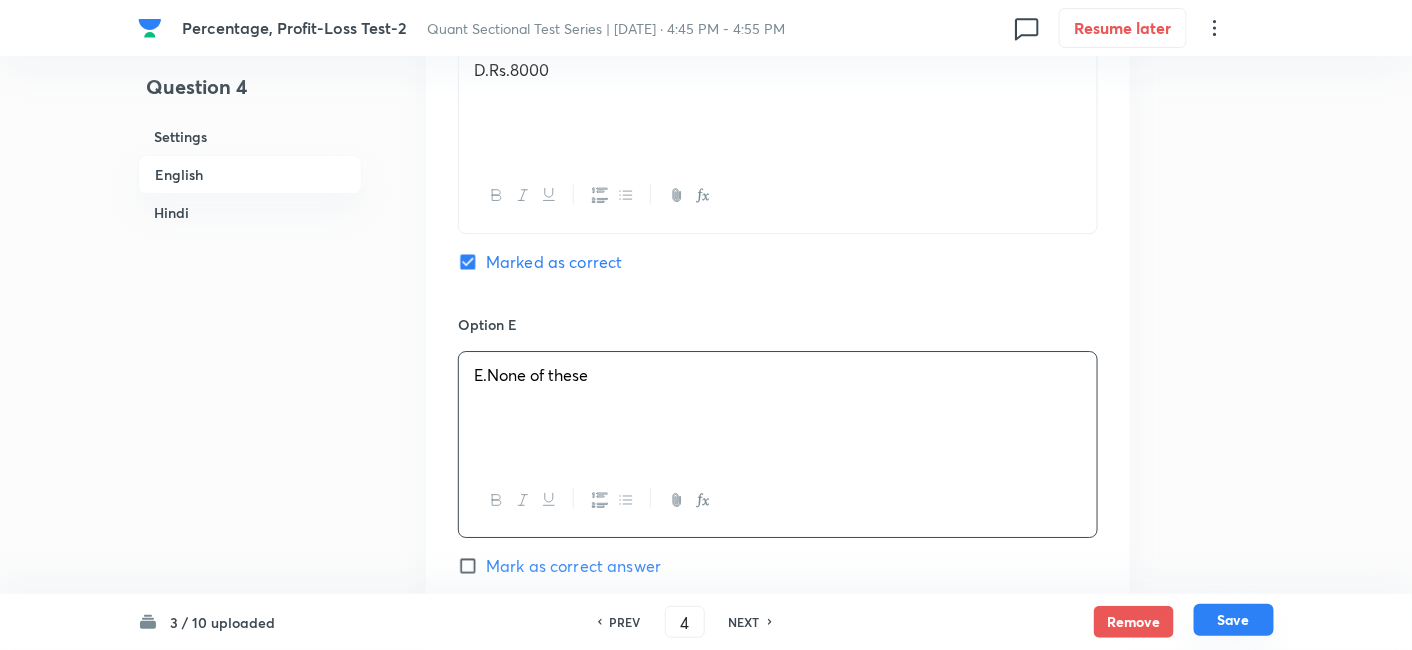 click on "Save" at bounding box center [1234, 620] 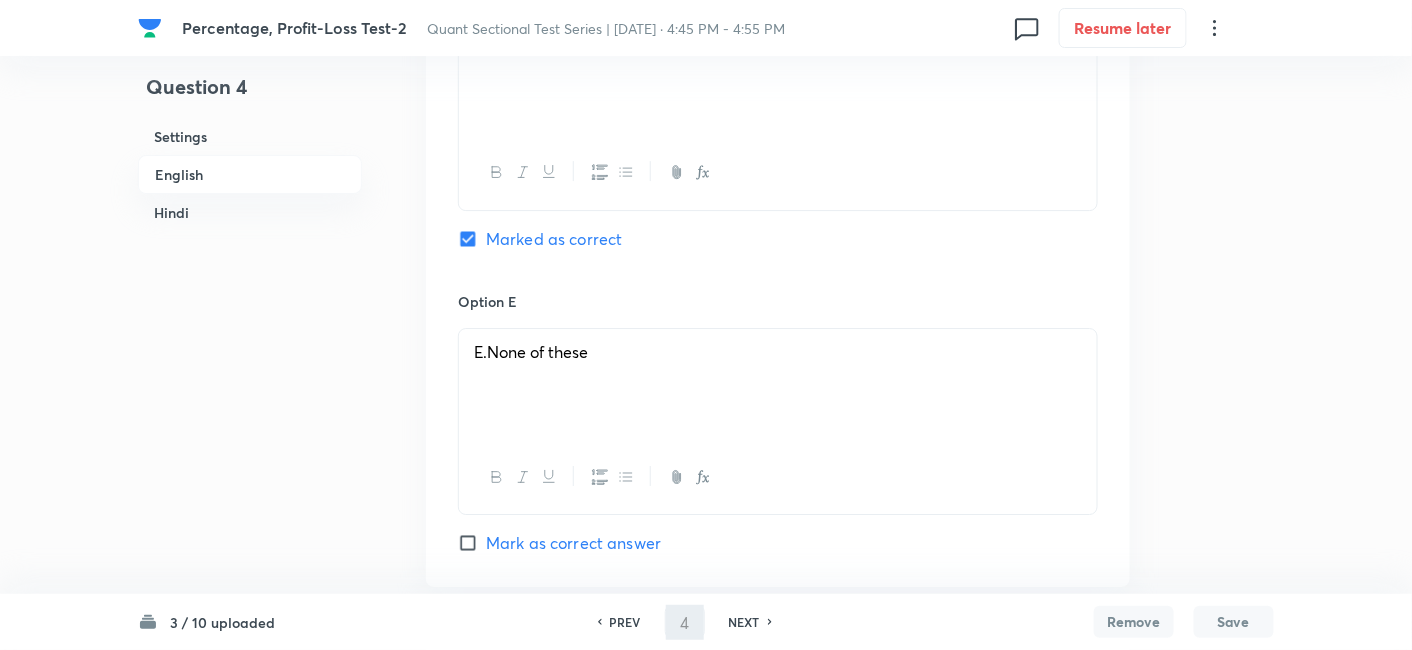 type on "5" 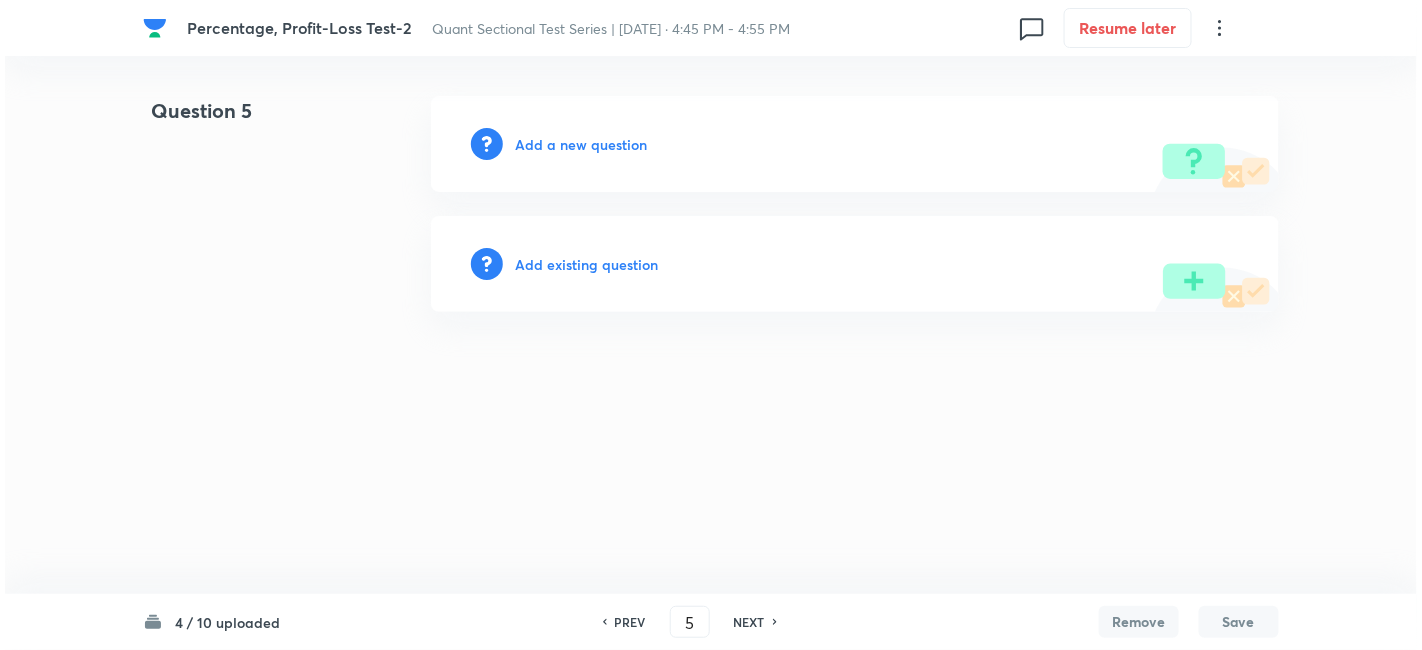 scroll, scrollTop: 0, scrollLeft: 0, axis: both 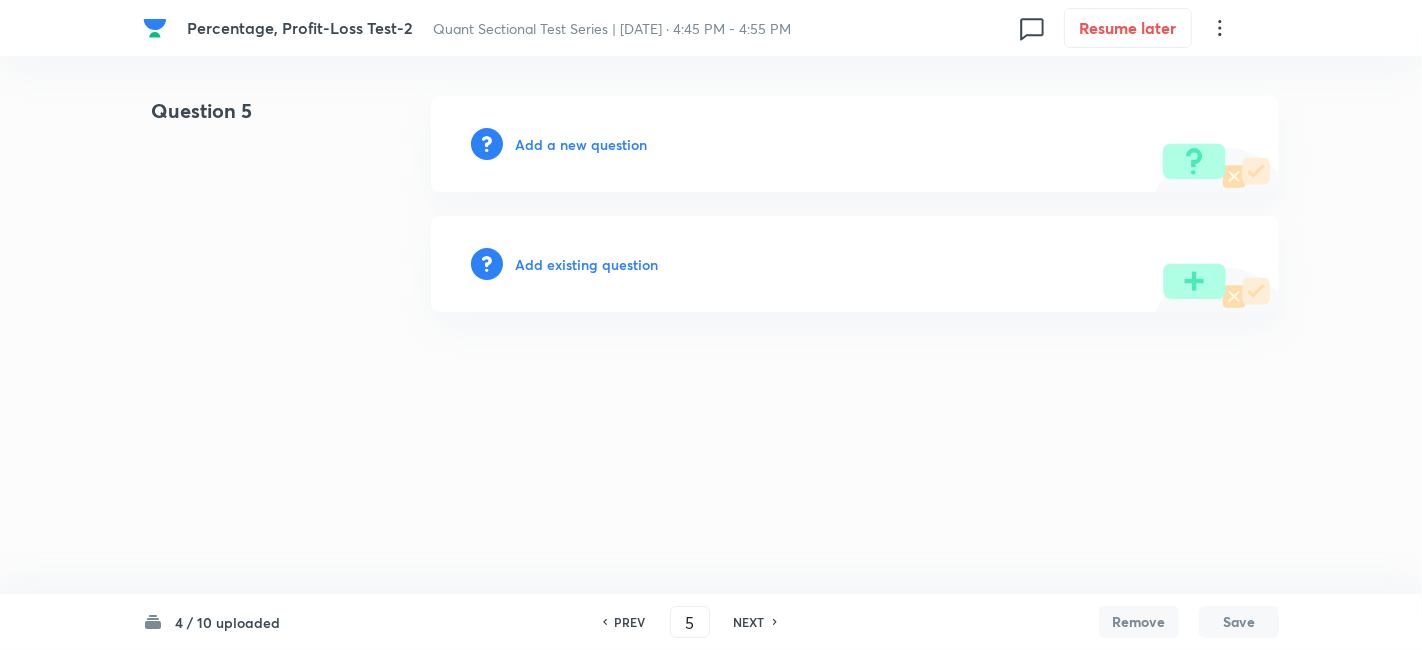 click on "Add a new question" at bounding box center [581, 144] 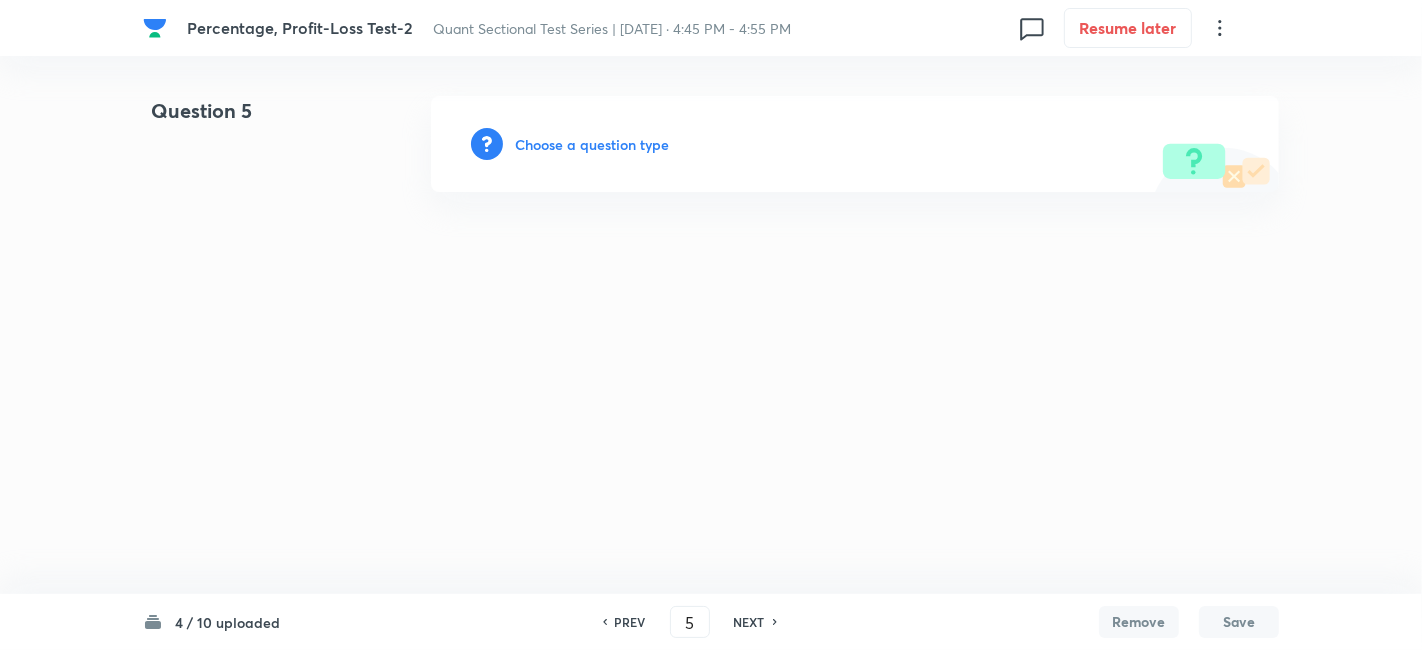 click on "Choose a question type" at bounding box center (592, 144) 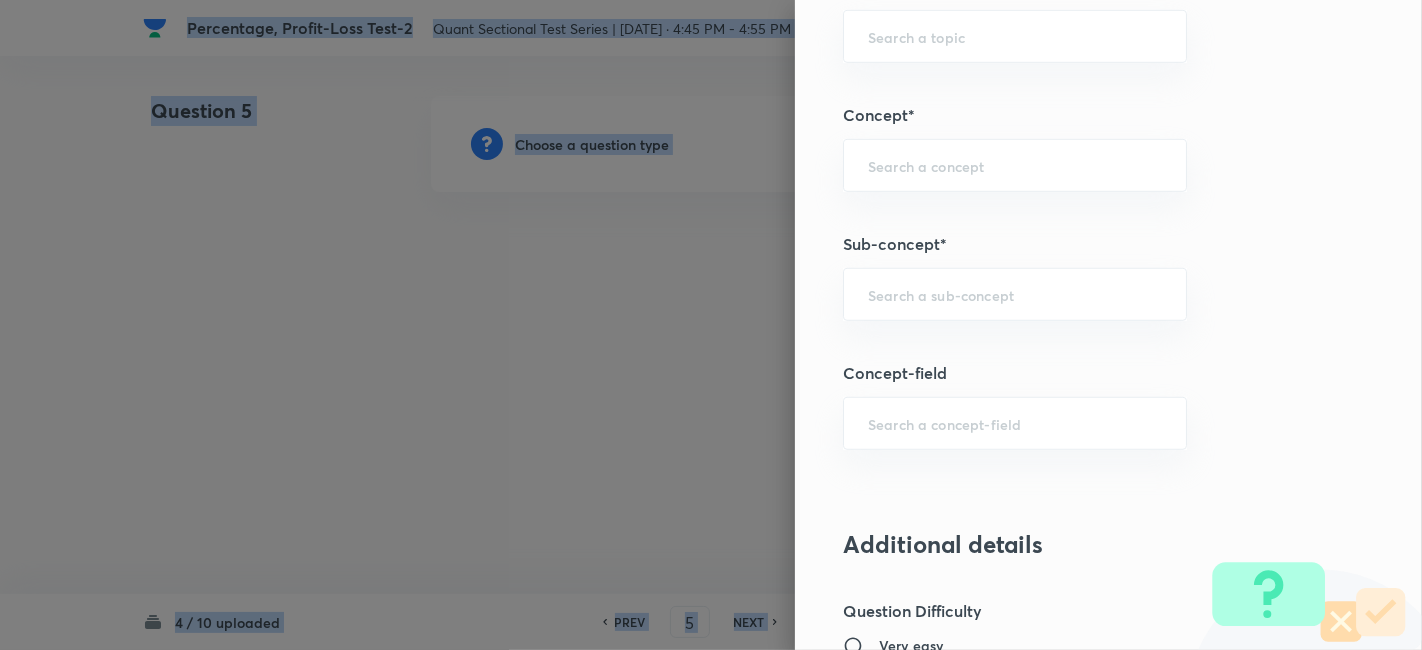 scroll, scrollTop: 1060, scrollLeft: 0, axis: vertical 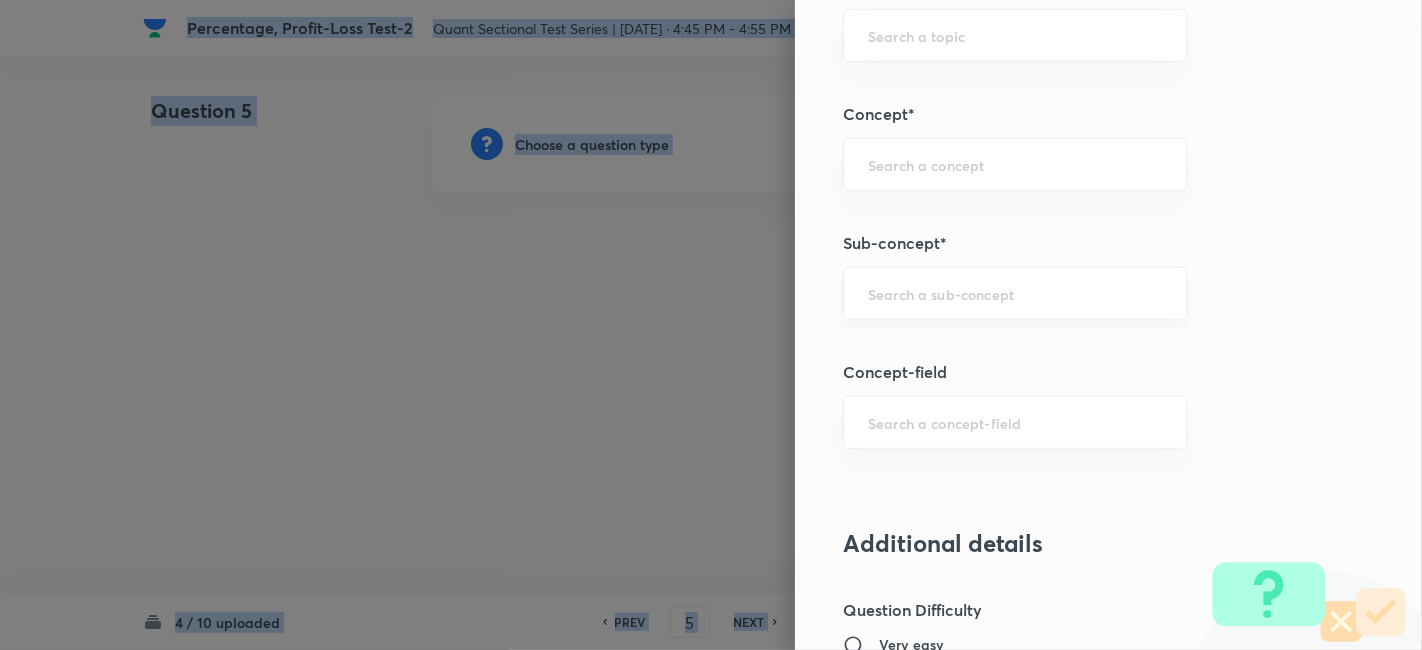 click on "​" at bounding box center [1015, 293] 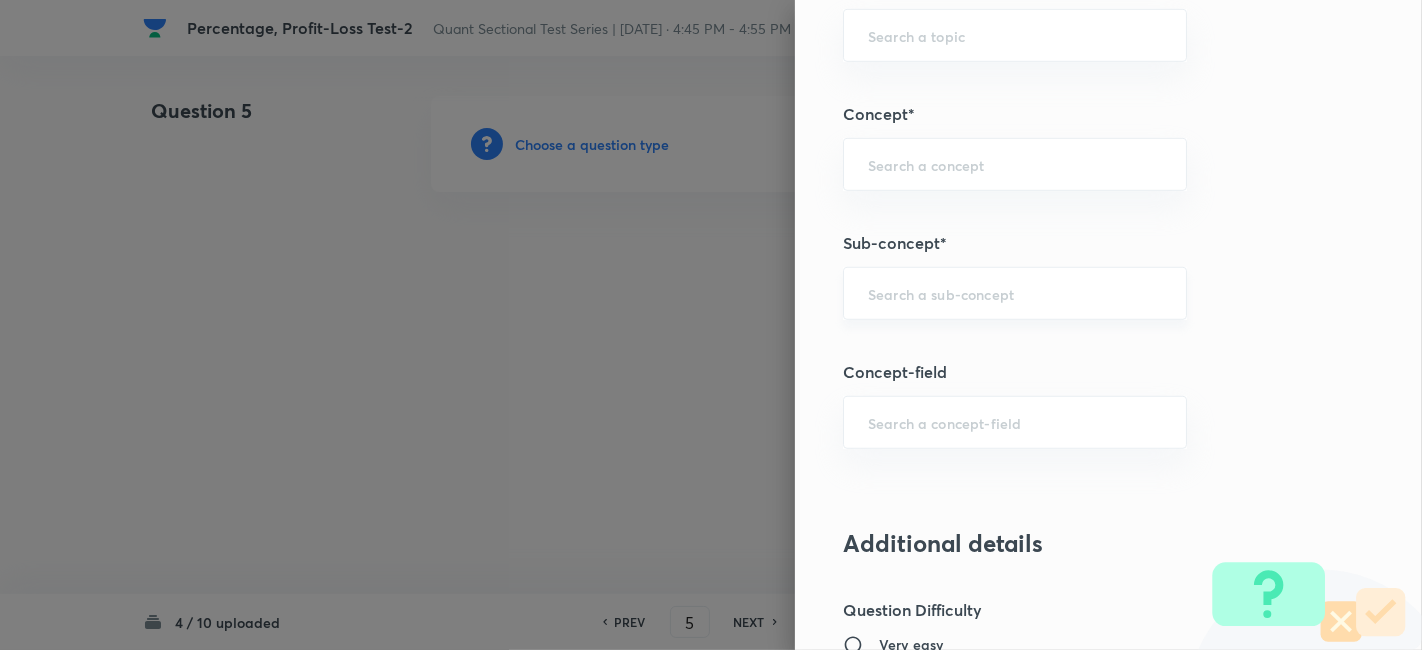 type on "s" 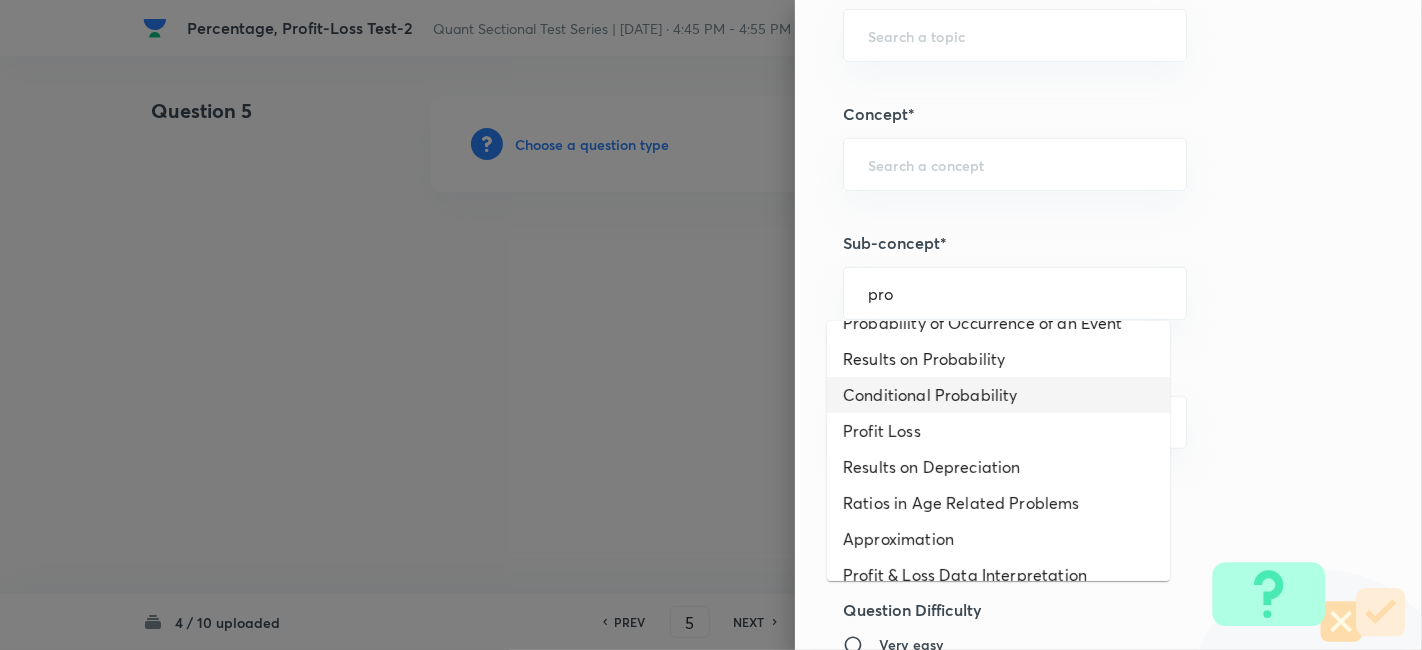scroll, scrollTop: 721, scrollLeft: 0, axis: vertical 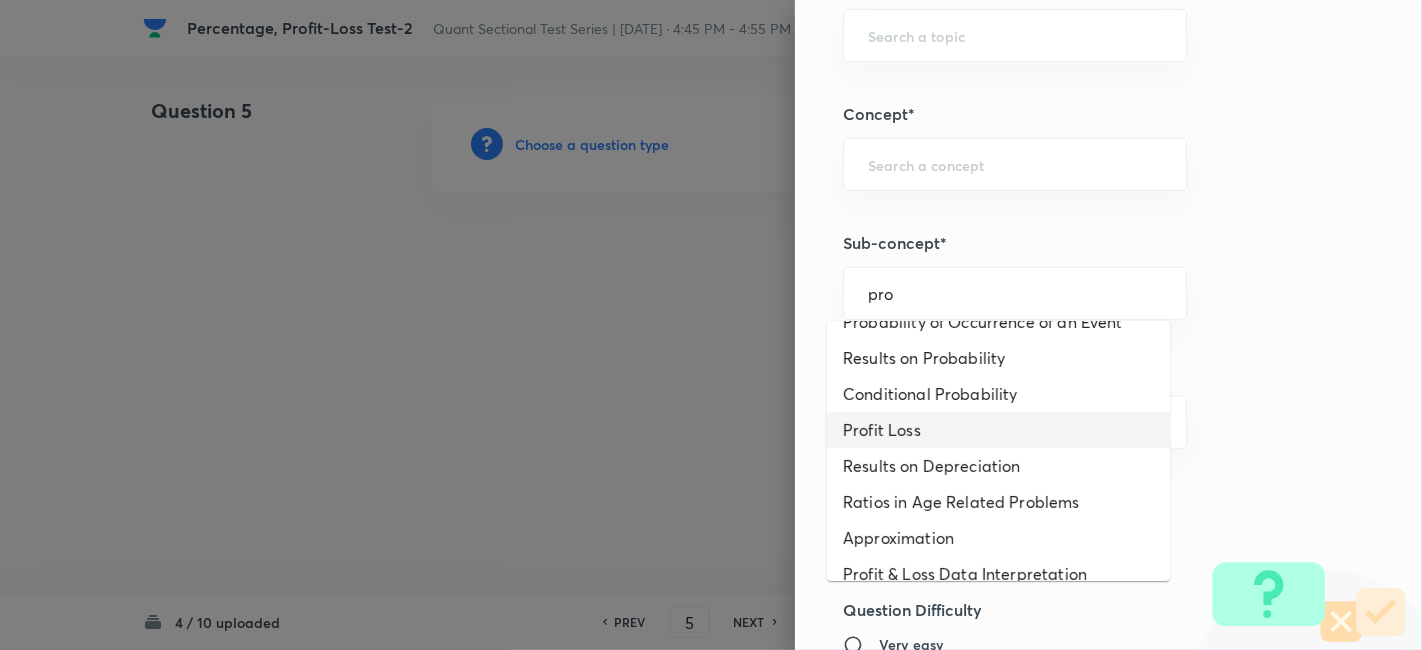 click on "Profit Loss" at bounding box center (998, 430) 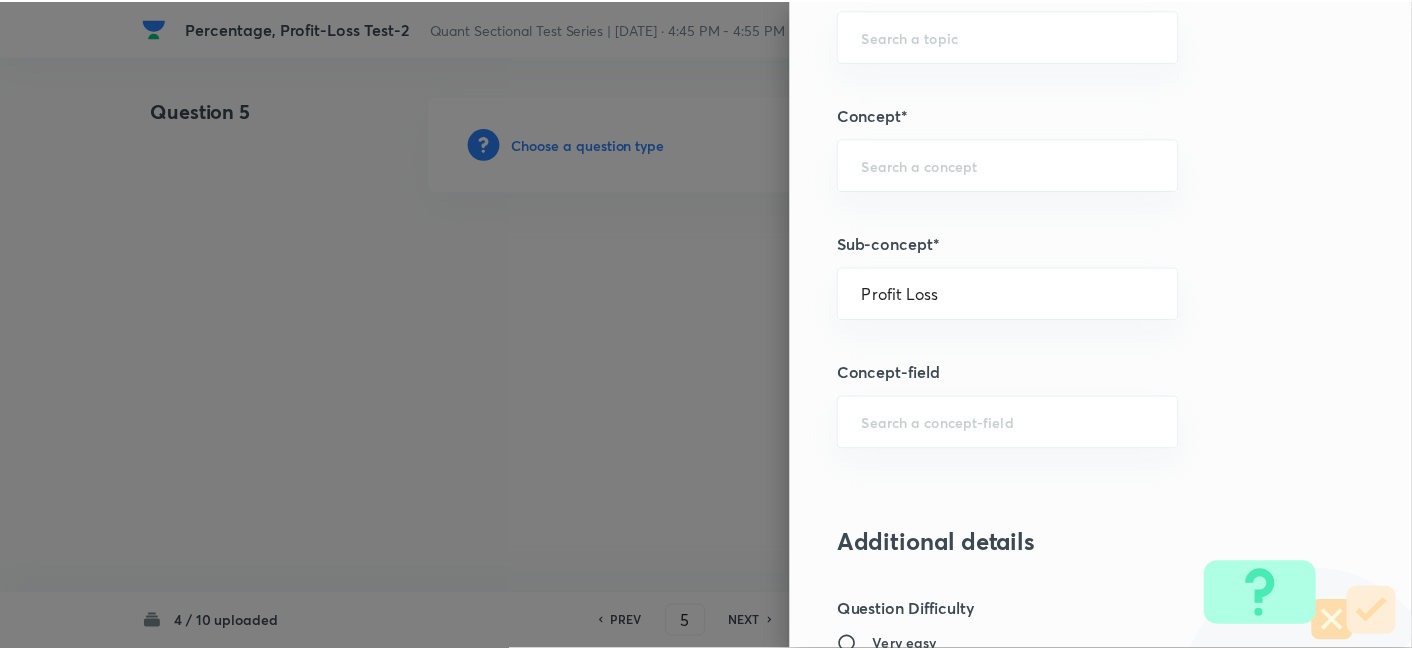 scroll, scrollTop: 2070, scrollLeft: 0, axis: vertical 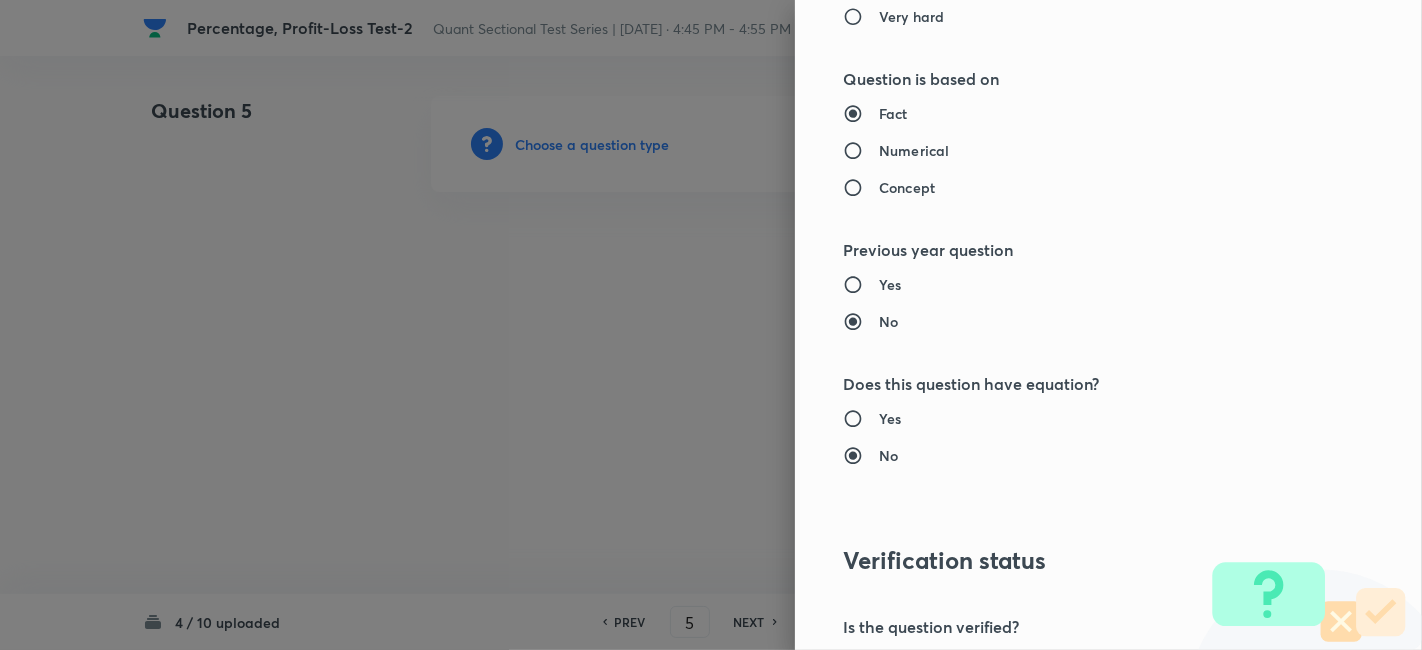 type on "Quantitative Aptitude" 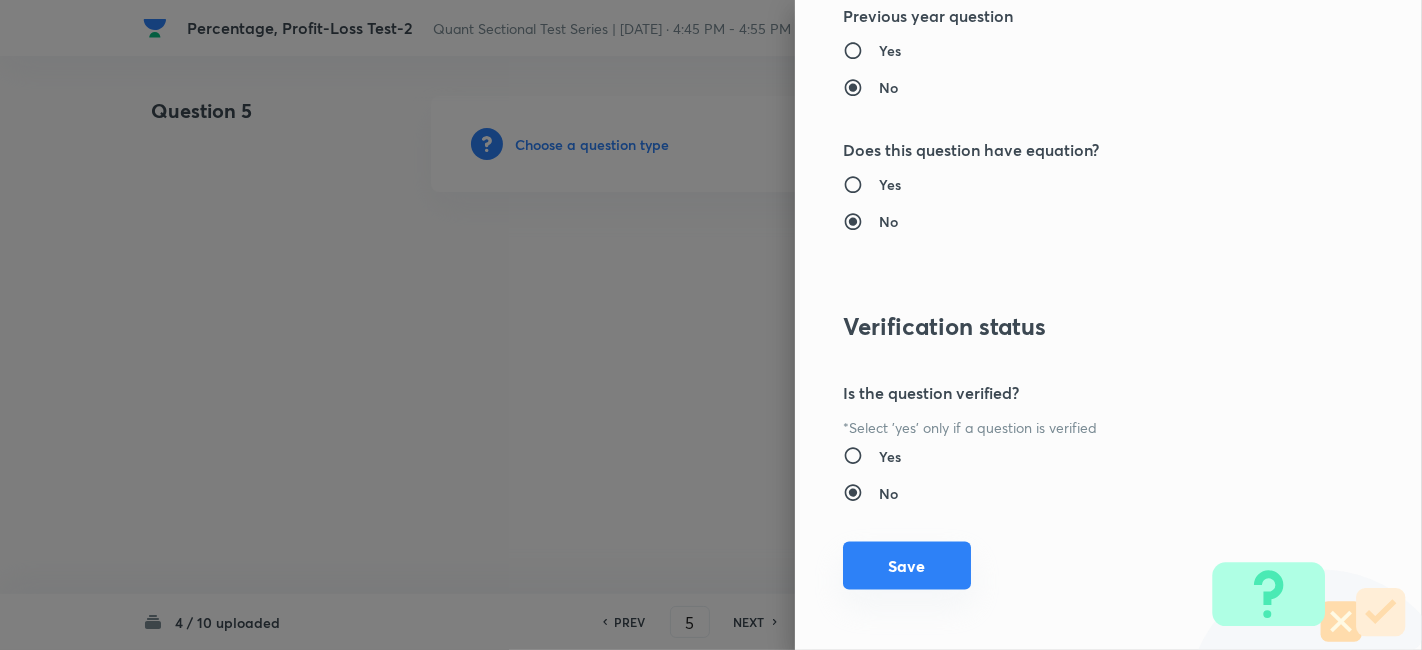 click on "Save" at bounding box center (907, 566) 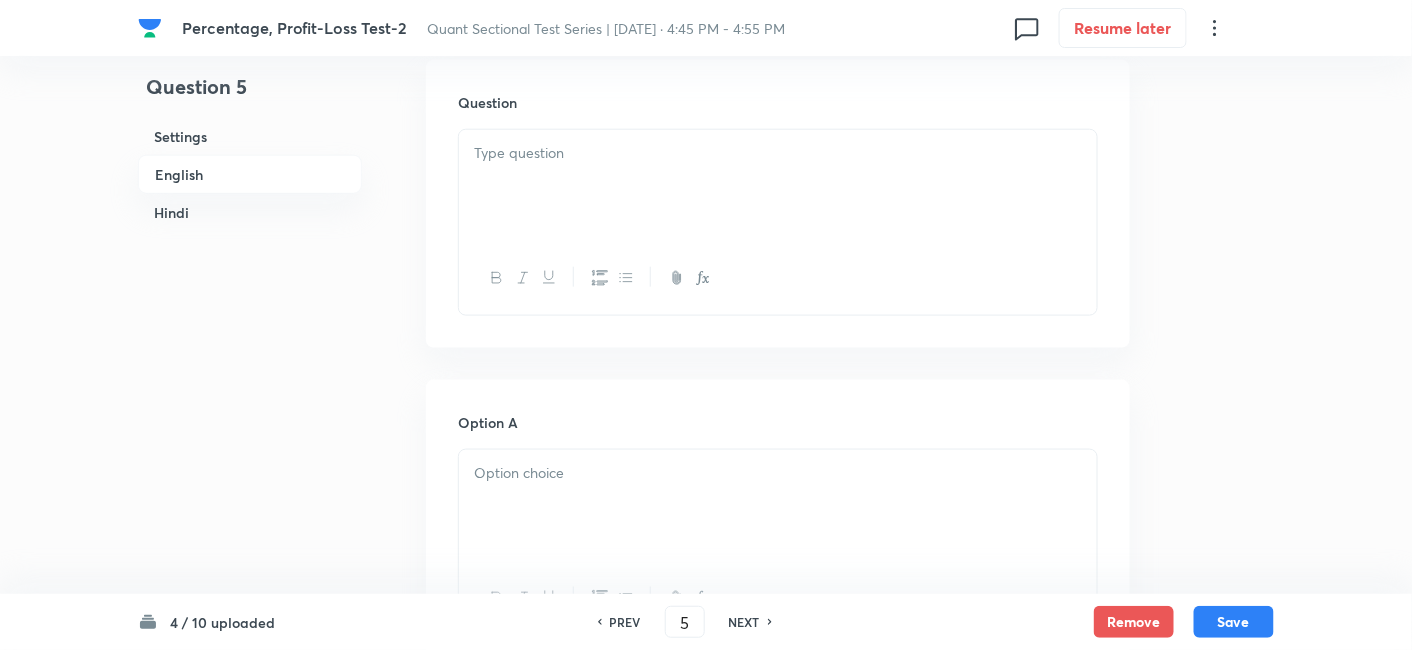 scroll, scrollTop: 591, scrollLeft: 0, axis: vertical 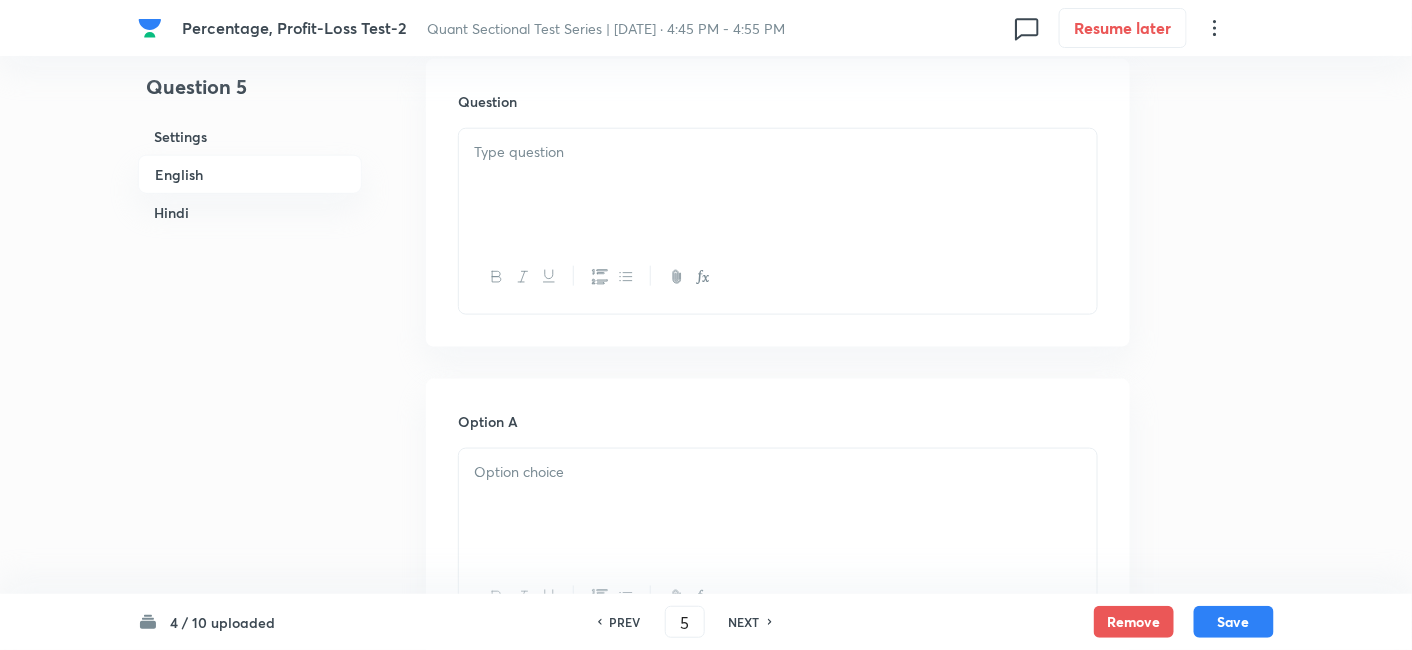 click at bounding box center [778, 185] 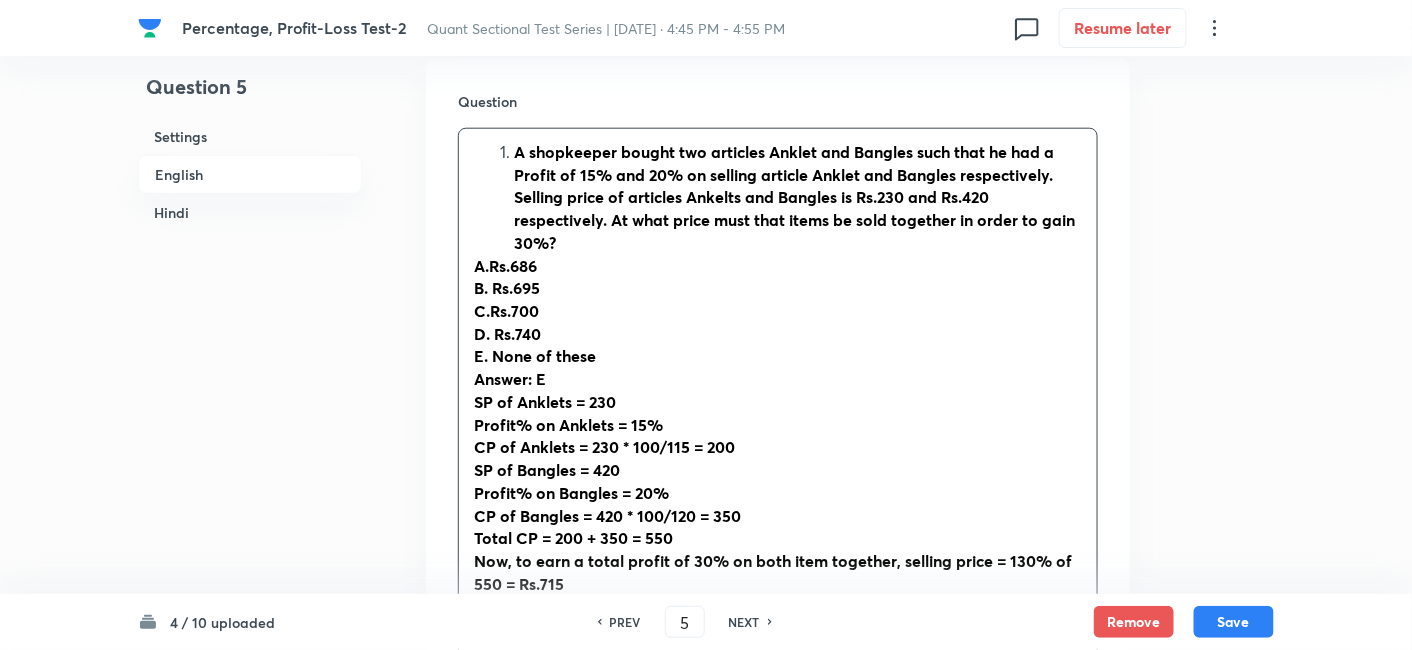 click on "A shopkeeper bought two articles Anklet and Bangles such that he had a Profit of 15% and 20% on selling article Anklet and Bangles respectively. Selling price of articles Ankelts and Bangles is Rs.230 and Rs.420 respectively. At what price must that items be sold together in order to gain 30%?" at bounding box center [798, 198] 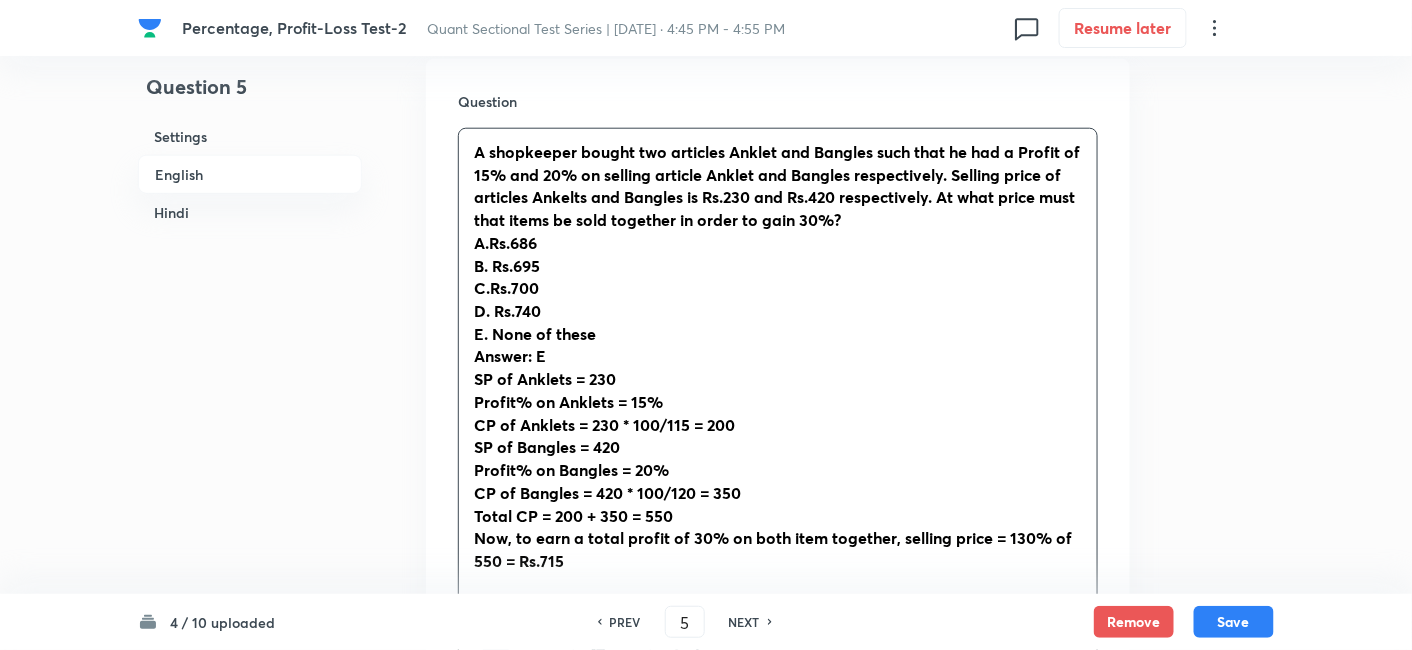 drag, startPoint x: 461, startPoint y: 155, endPoint x: 445, endPoint y: 123, distance: 35.77709 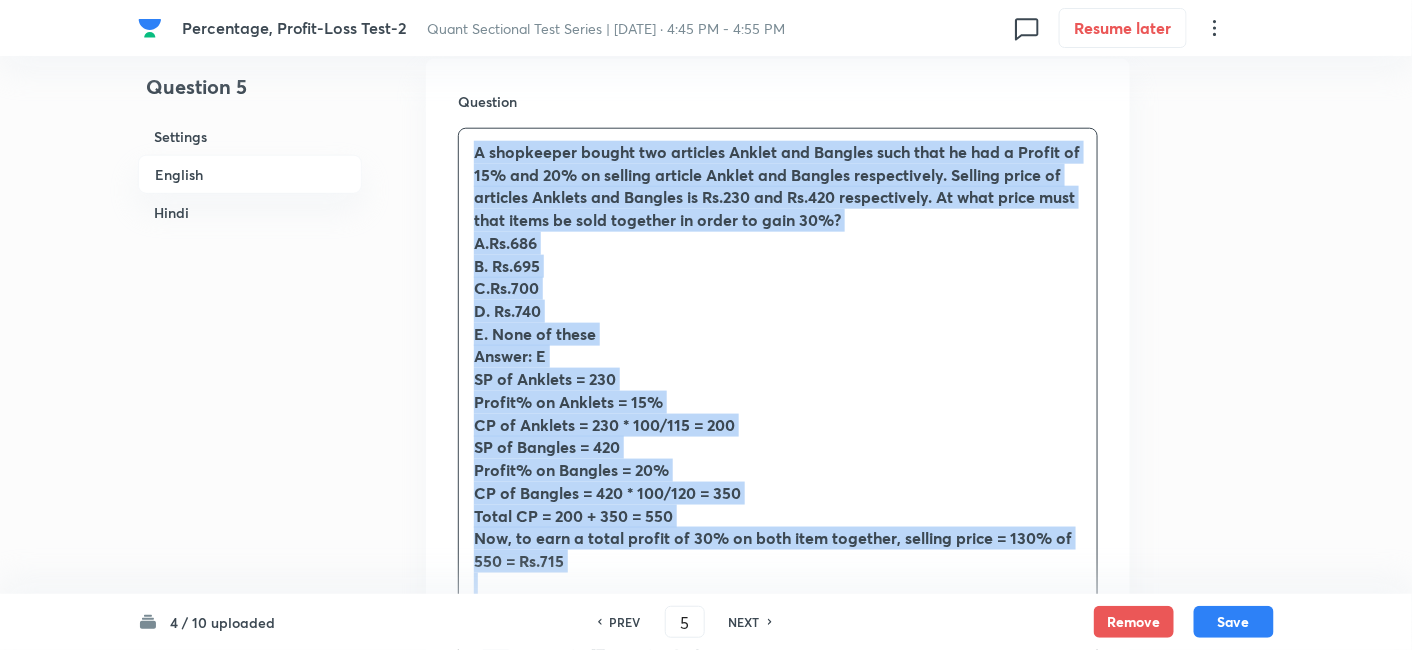 drag, startPoint x: 468, startPoint y: 150, endPoint x: 691, endPoint y: 581, distance: 485.27313 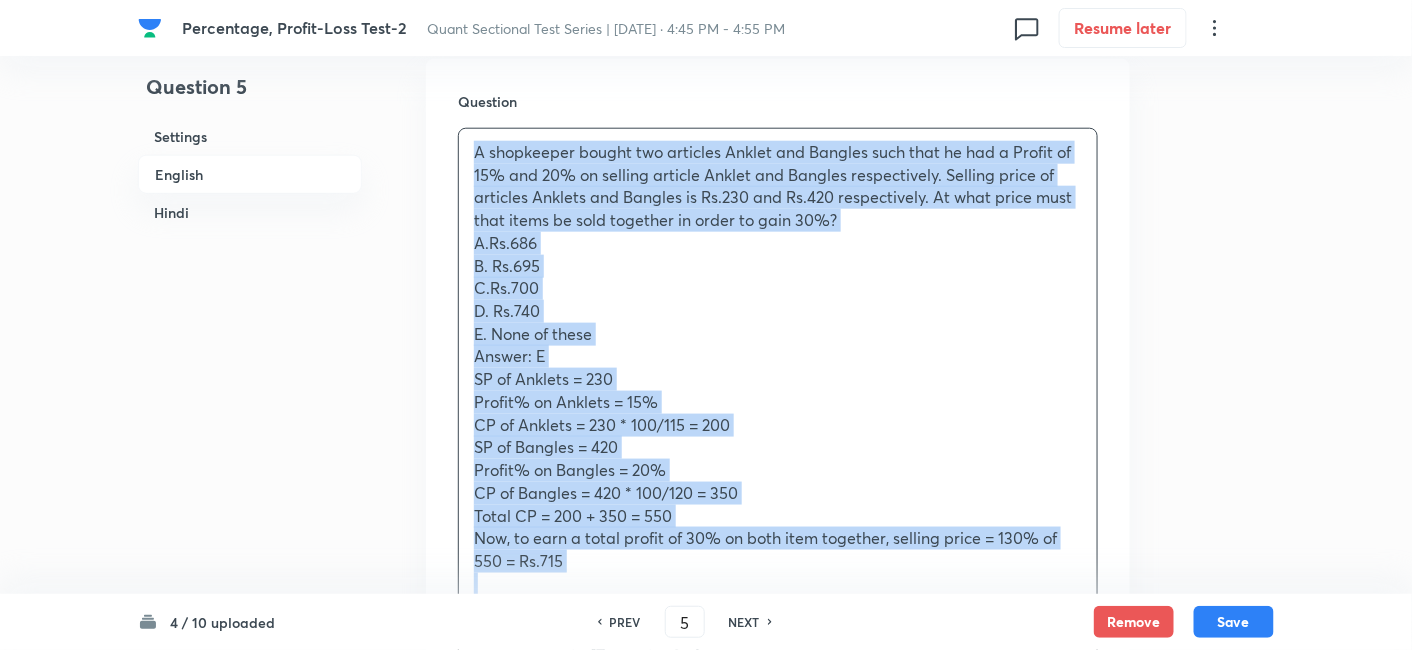 copy on "A shopkeeper bought two articles Anklet and Bangles such that he had a Profit of 15% and 20% on selling article Anklet and Bangles respectively. Selling price of articles Anklets and Bangles is Rs.230 and Rs.420 respectively. At what price must that items be sold together in order to gain 30%?  A.Rs.686  B. Rs.695  C.Rs.700  D. Rs.740  E. None of these Answer: E SP of Anklets = 230  Profit% on Anklets = 15%  CP of Anklets = 230 * 100/115 = 200  SP of Bangles = 420  Profit% on Bangles = 20%  CP of Bangles = 420 * 100/120 = 350  Total CP = 200 + 350 = 550  Now, to earn a total profit of 30% on both item together, selling price = 130% of 550 = Rs.715" 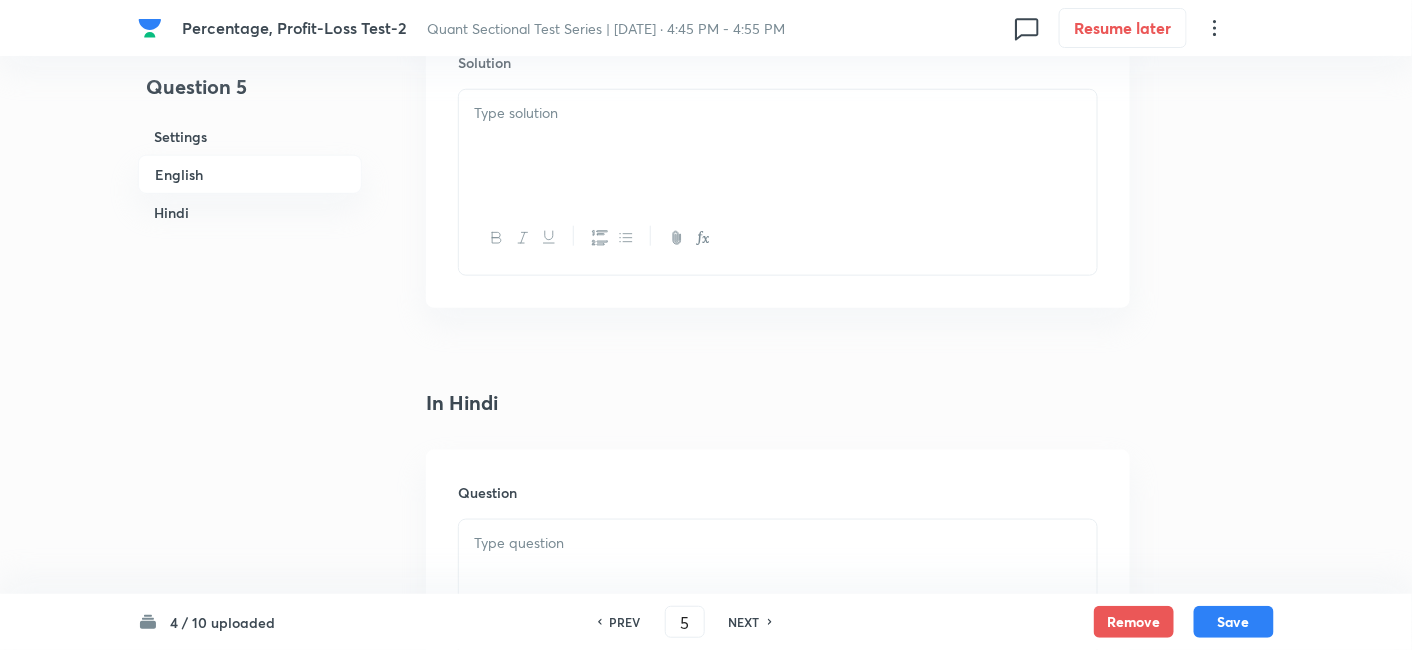 scroll, scrollTop: 2940, scrollLeft: 0, axis: vertical 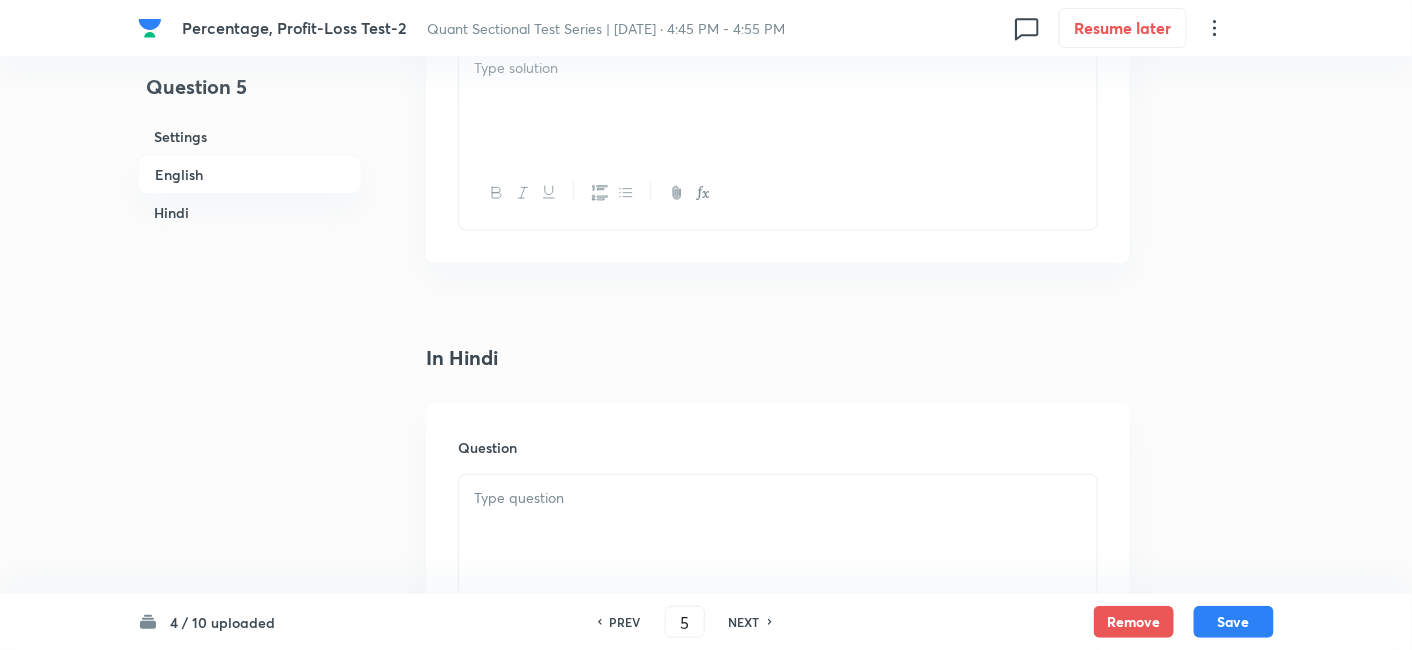 click at bounding box center (778, 498) 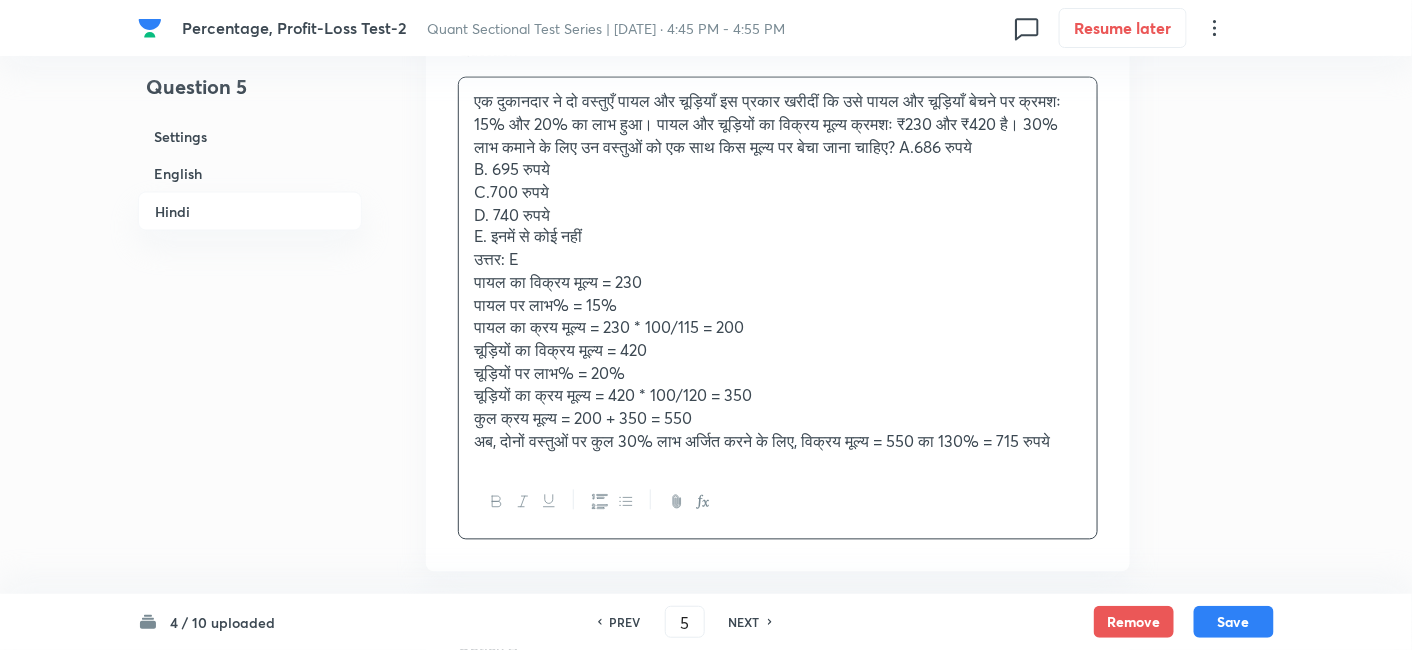 scroll, scrollTop: 3339, scrollLeft: 0, axis: vertical 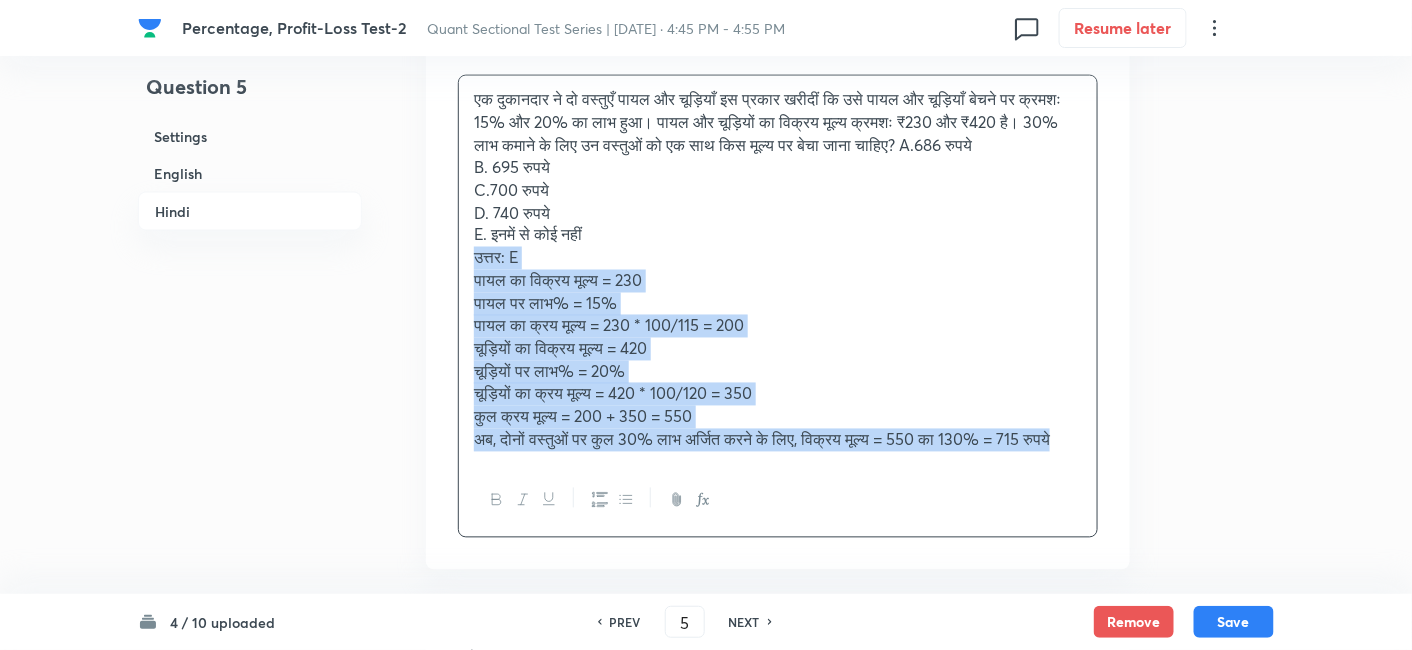 drag, startPoint x: 471, startPoint y: 278, endPoint x: 602, endPoint y: 498, distance: 256.04883 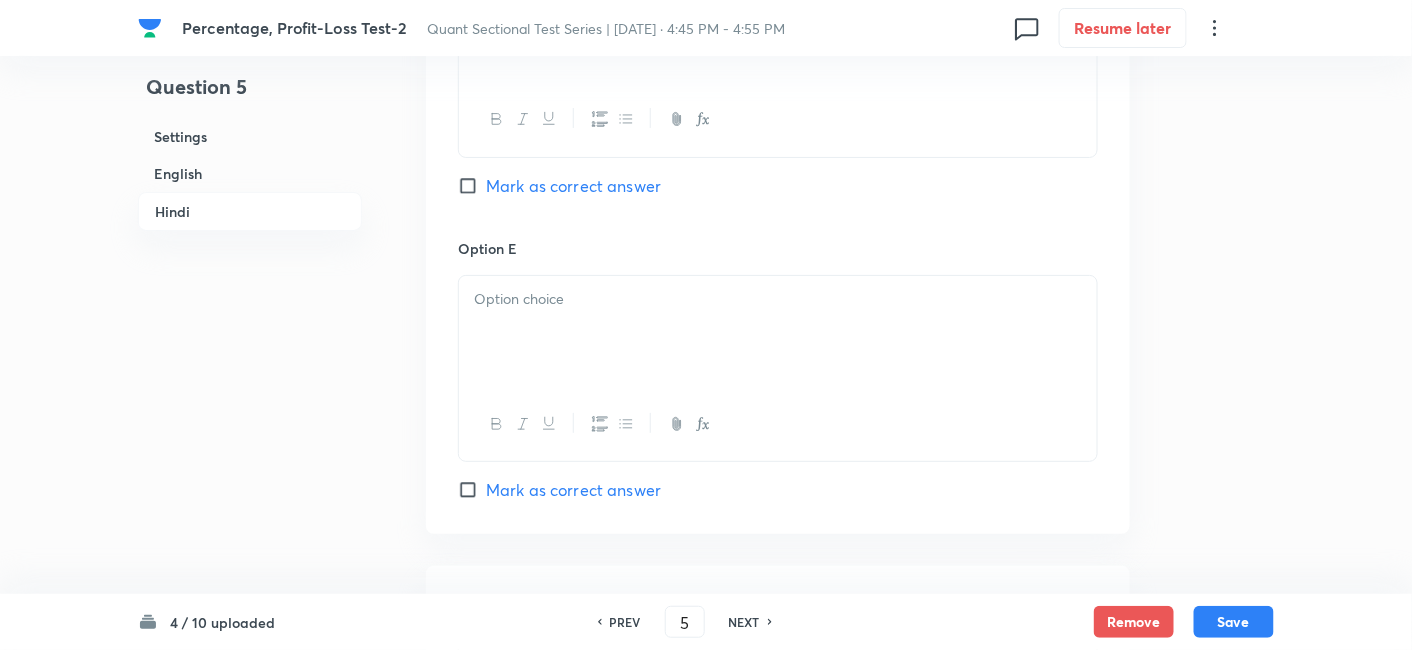 scroll, scrollTop: 5167, scrollLeft: 0, axis: vertical 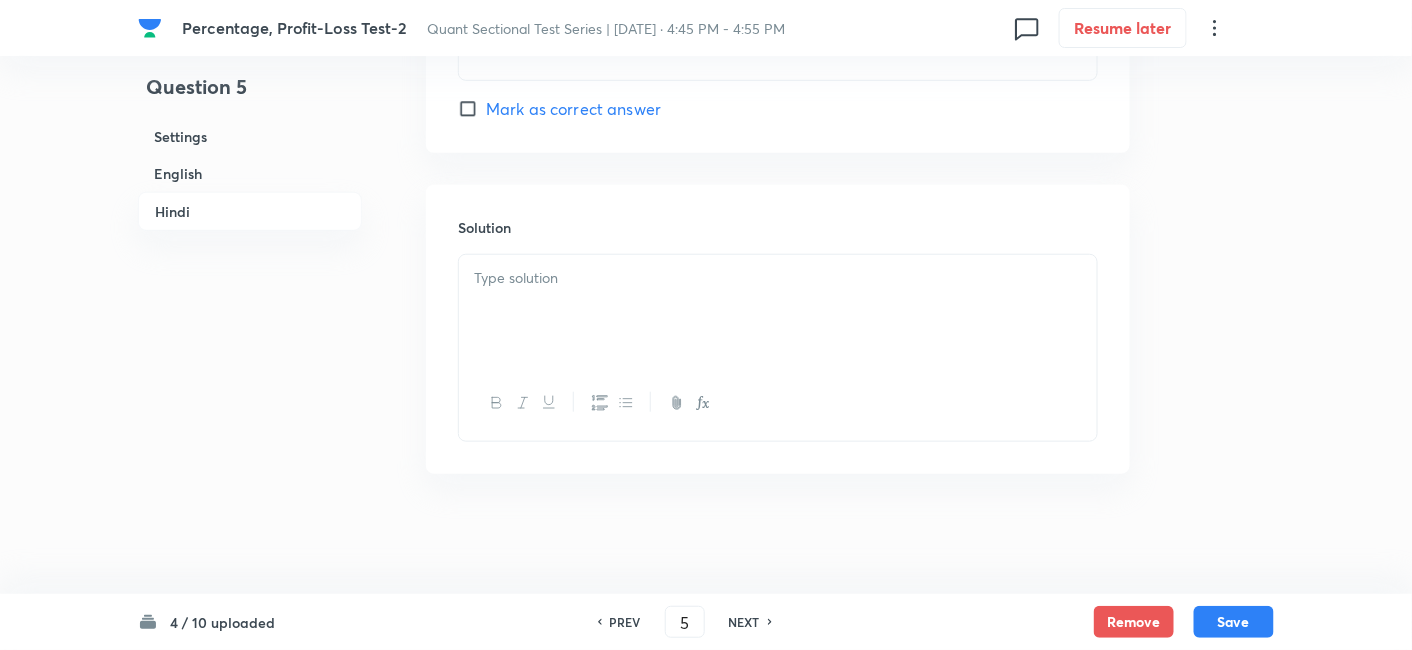 click at bounding box center [778, 278] 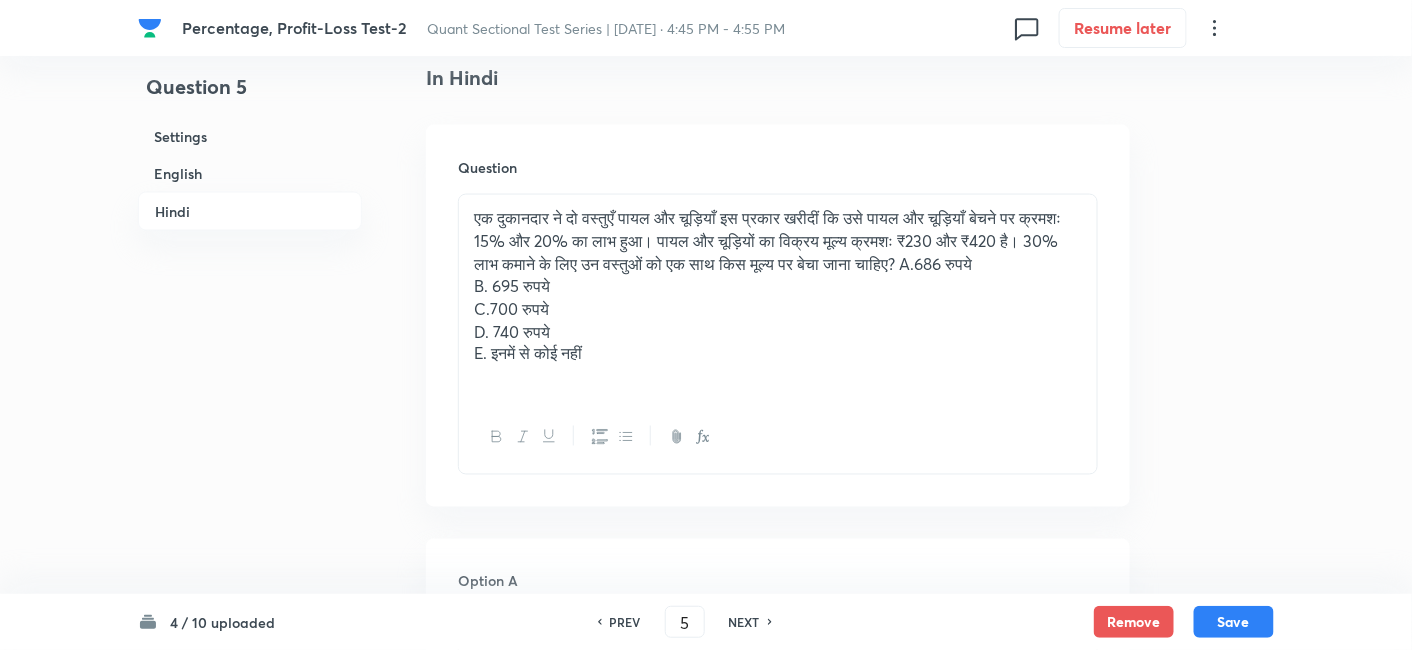 scroll, scrollTop: 3294, scrollLeft: 0, axis: vertical 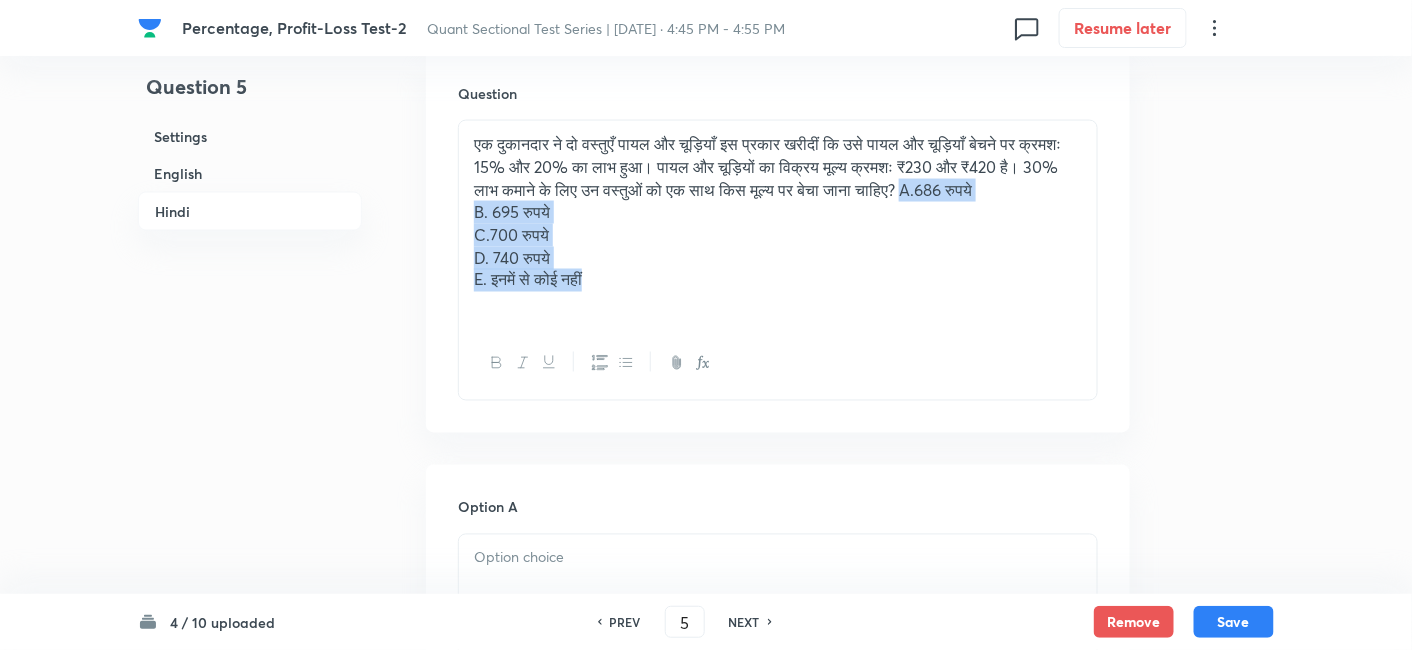 drag, startPoint x: 1008, startPoint y: 185, endPoint x: 1014, endPoint y: 302, distance: 117.15375 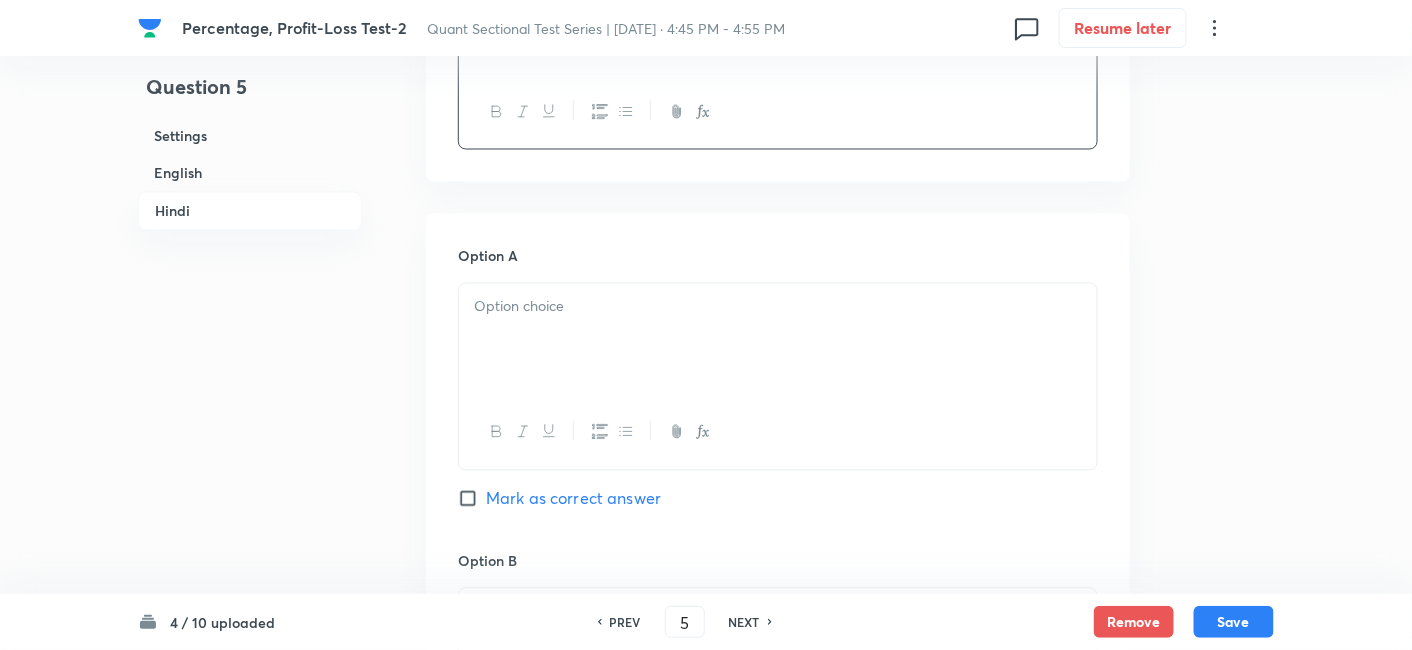 scroll, scrollTop: 3455, scrollLeft: 0, axis: vertical 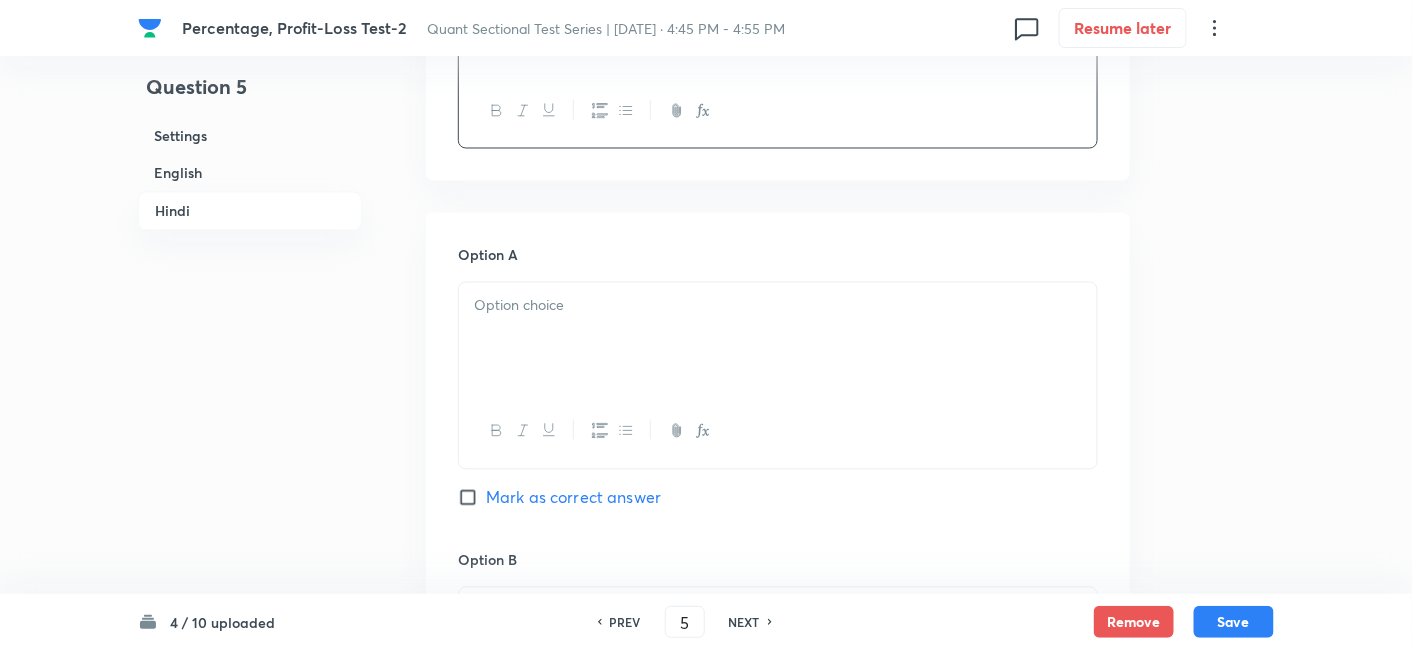 click at bounding box center [778, 339] 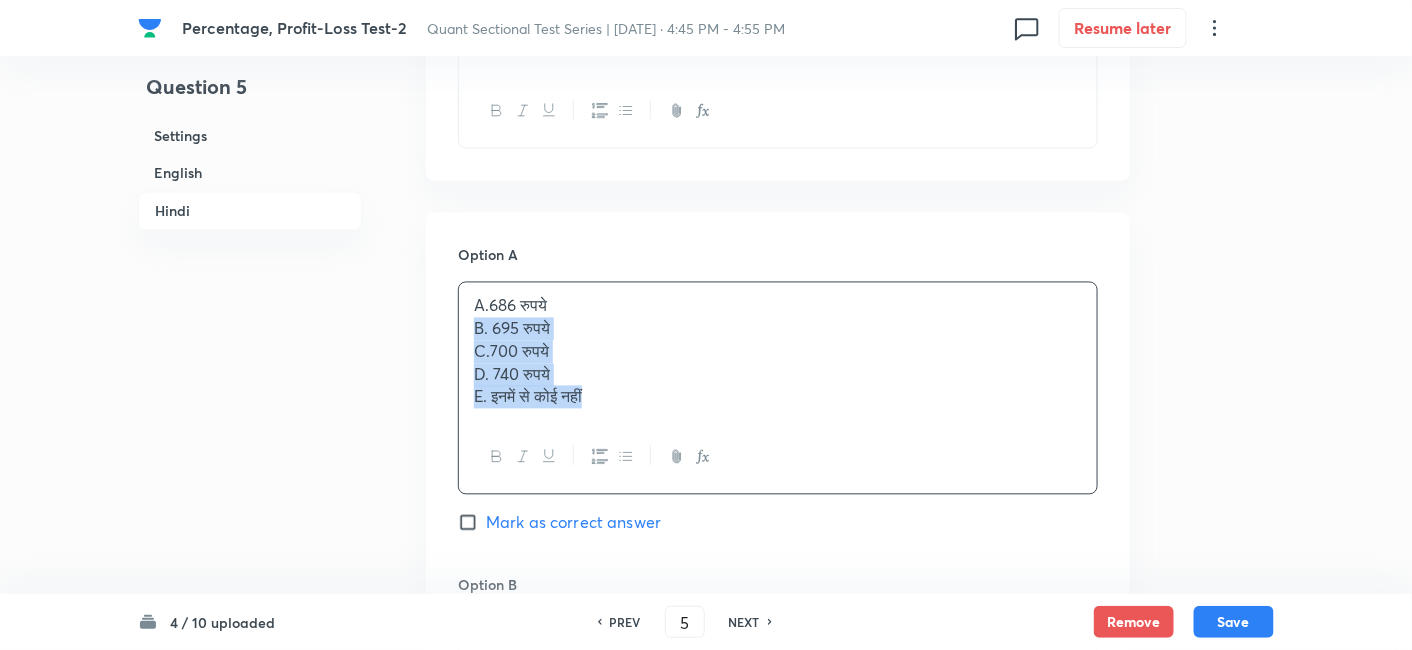 drag, startPoint x: 469, startPoint y: 327, endPoint x: 634, endPoint y: 446, distance: 203.43549 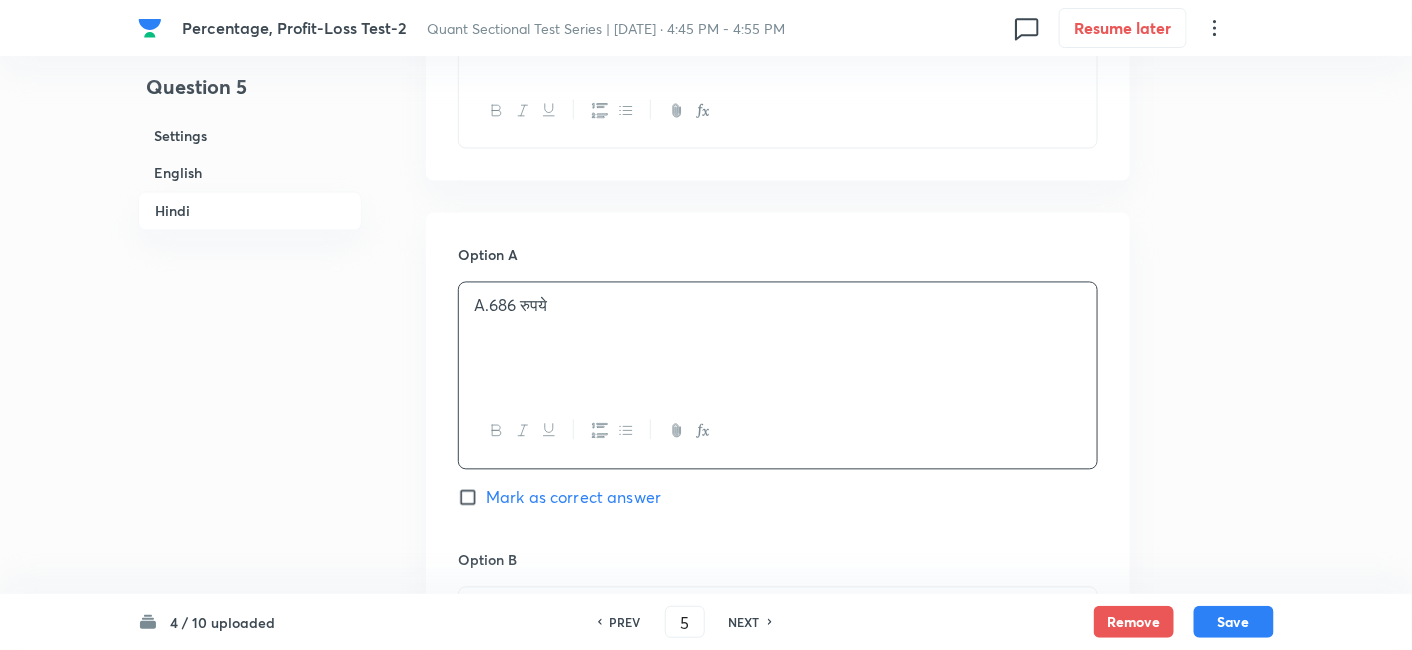 scroll, scrollTop: 3638, scrollLeft: 0, axis: vertical 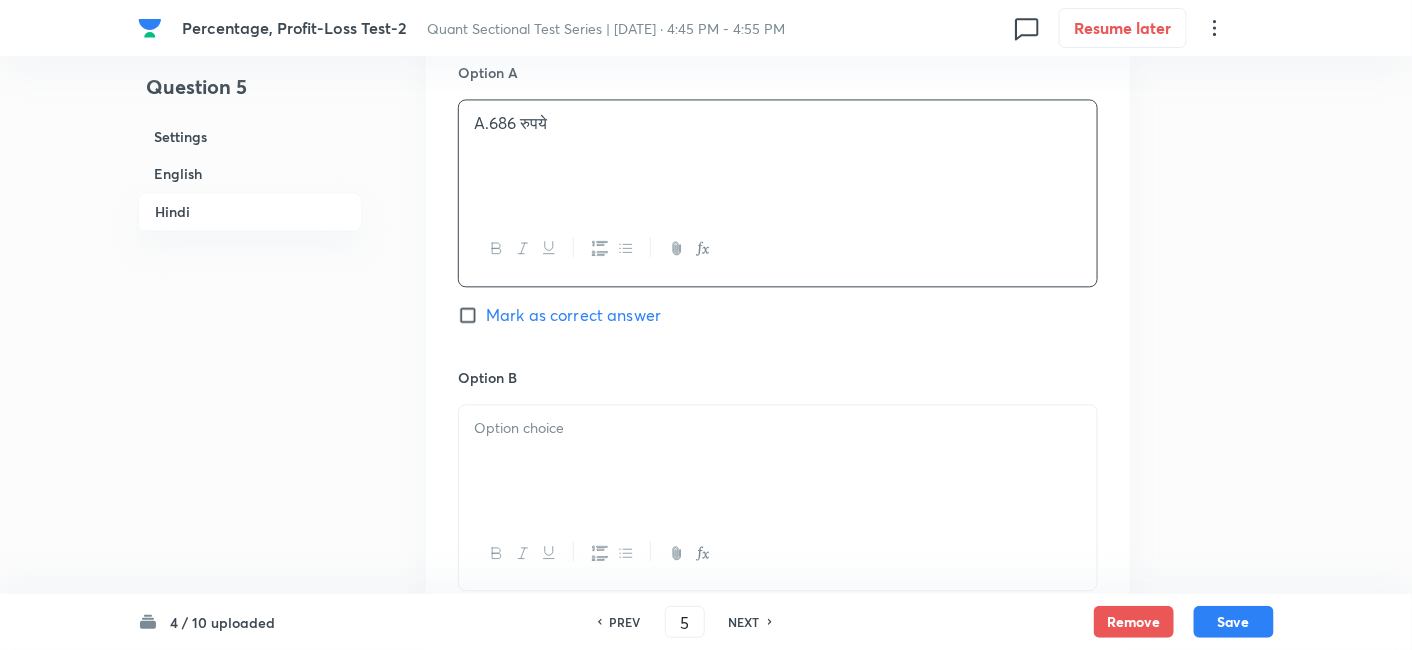 click at bounding box center [778, 461] 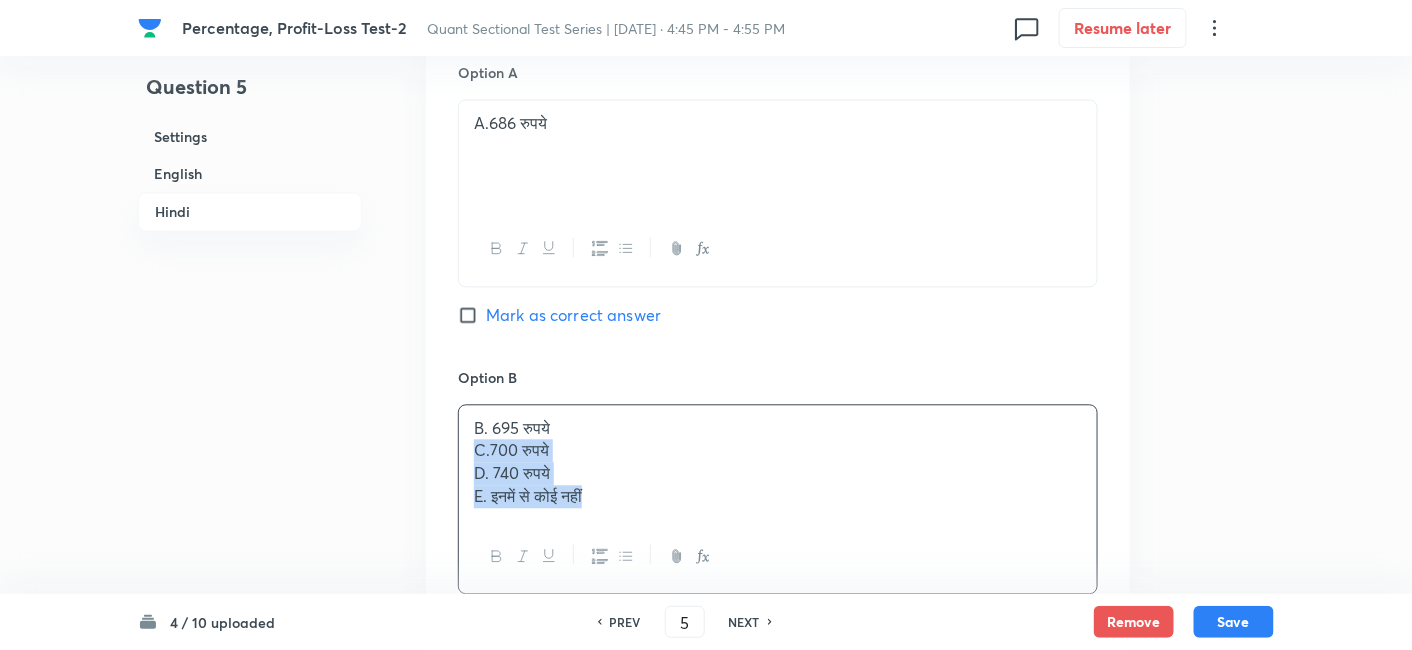 drag, startPoint x: 470, startPoint y: 441, endPoint x: 704, endPoint y: 590, distance: 277.41125 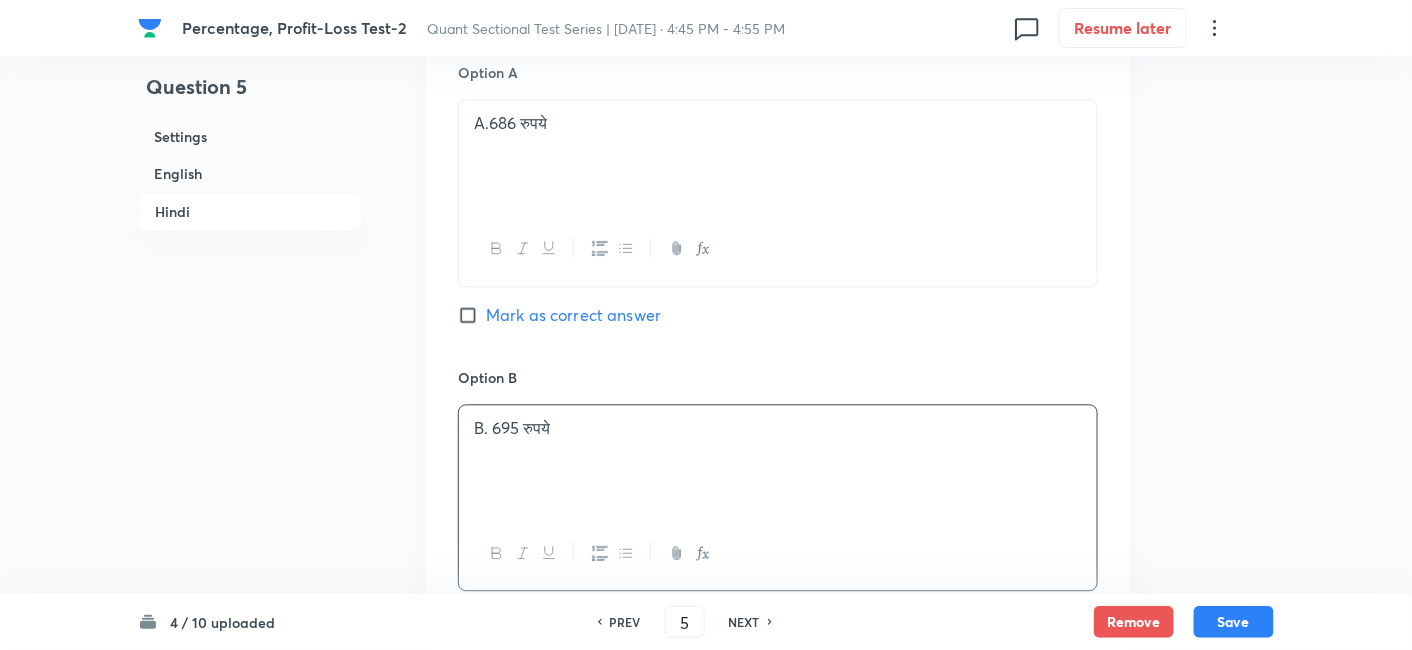 scroll, scrollTop: 3885, scrollLeft: 0, axis: vertical 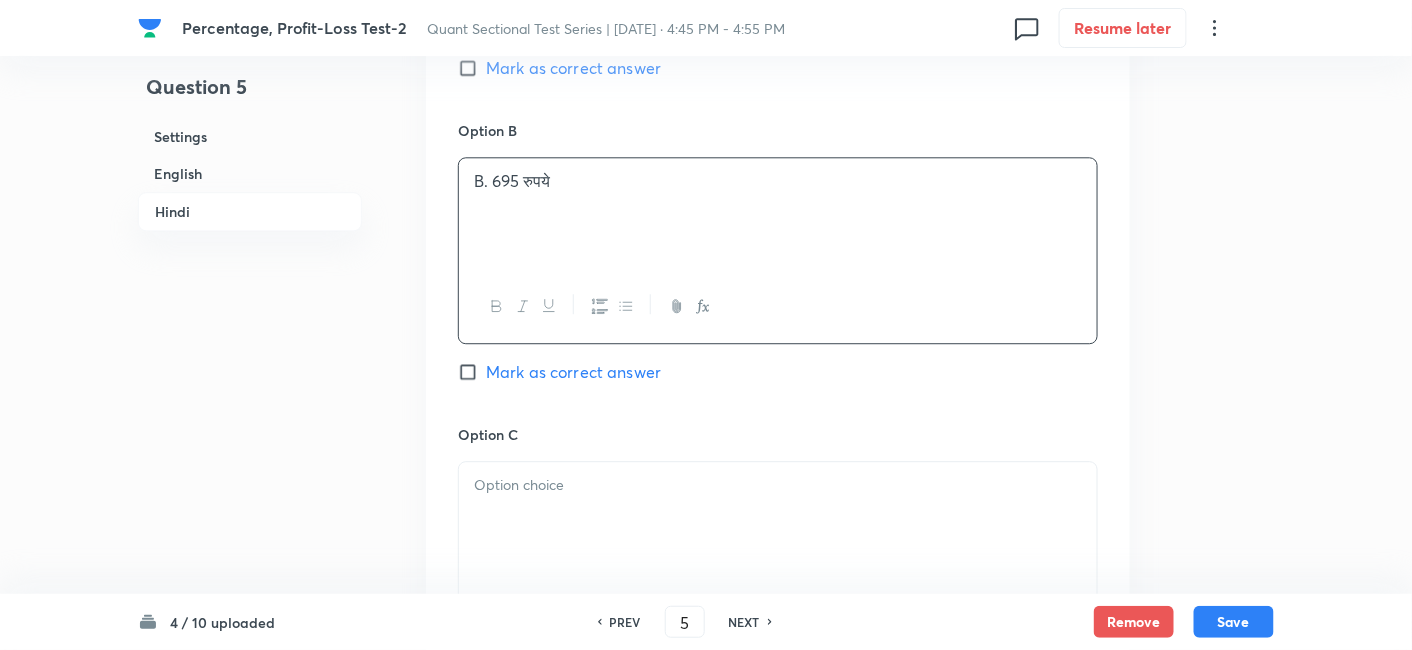 click at bounding box center [778, 518] 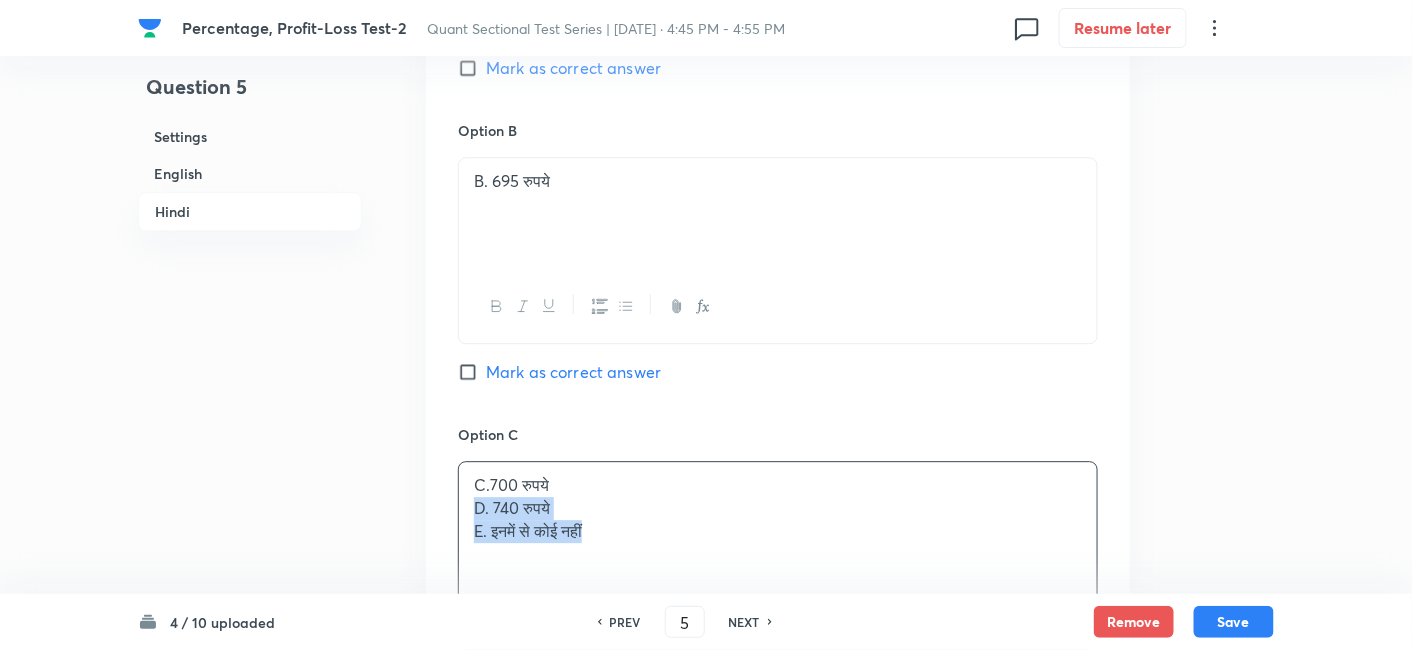 drag, startPoint x: 470, startPoint y: 502, endPoint x: 681, endPoint y: 565, distance: 220.20445 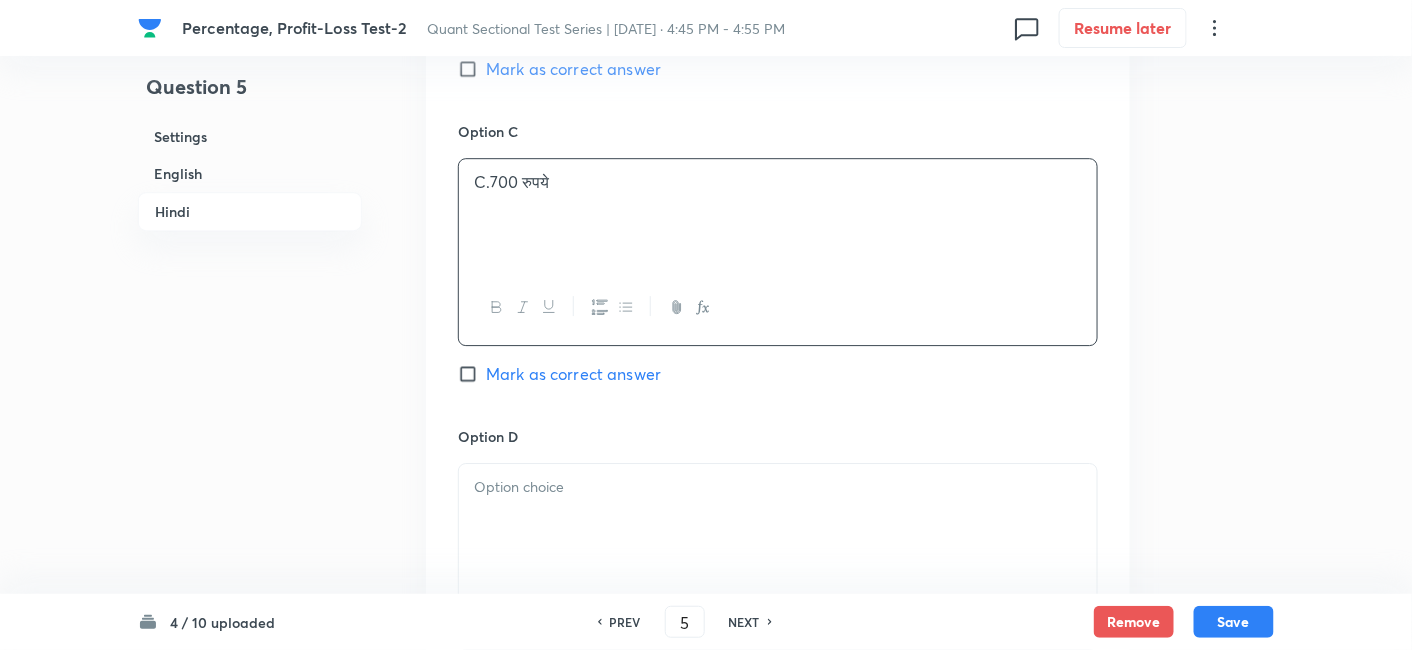 scroll, scrollTop: 4198, scrollLeft: 0, axis: vertical 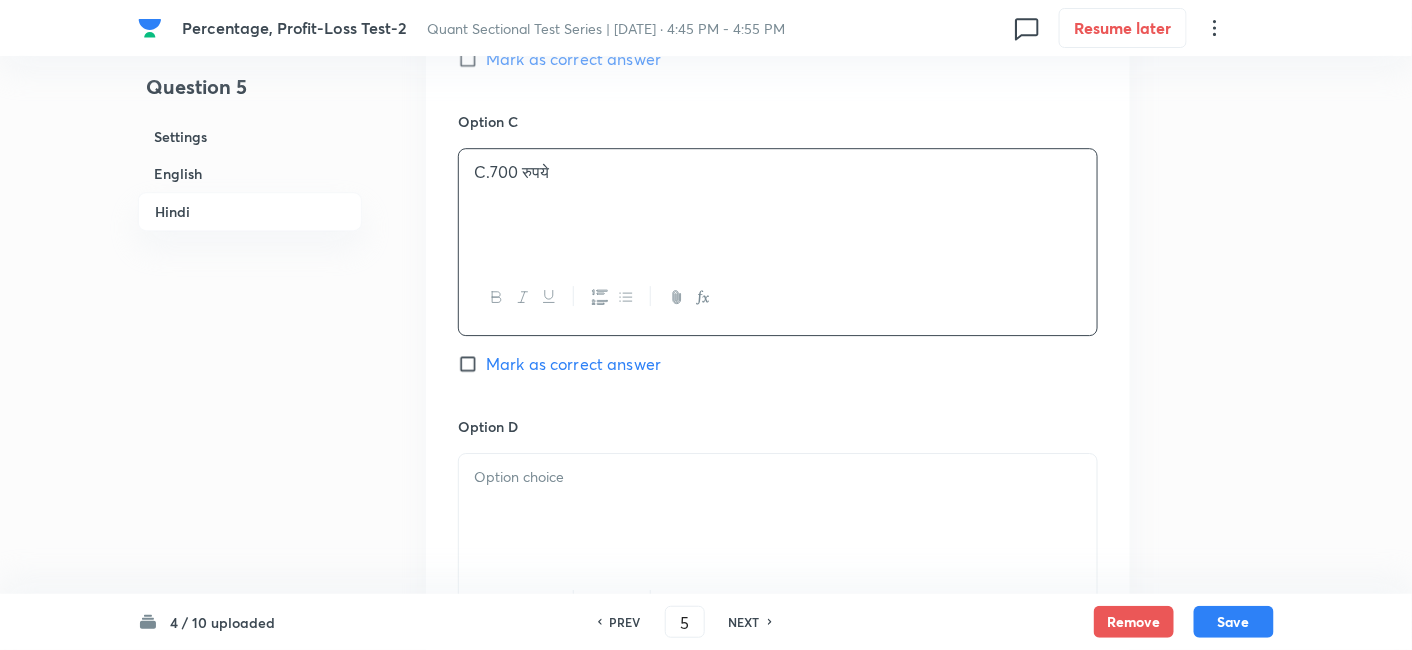 click at bounding box center [778, 510] 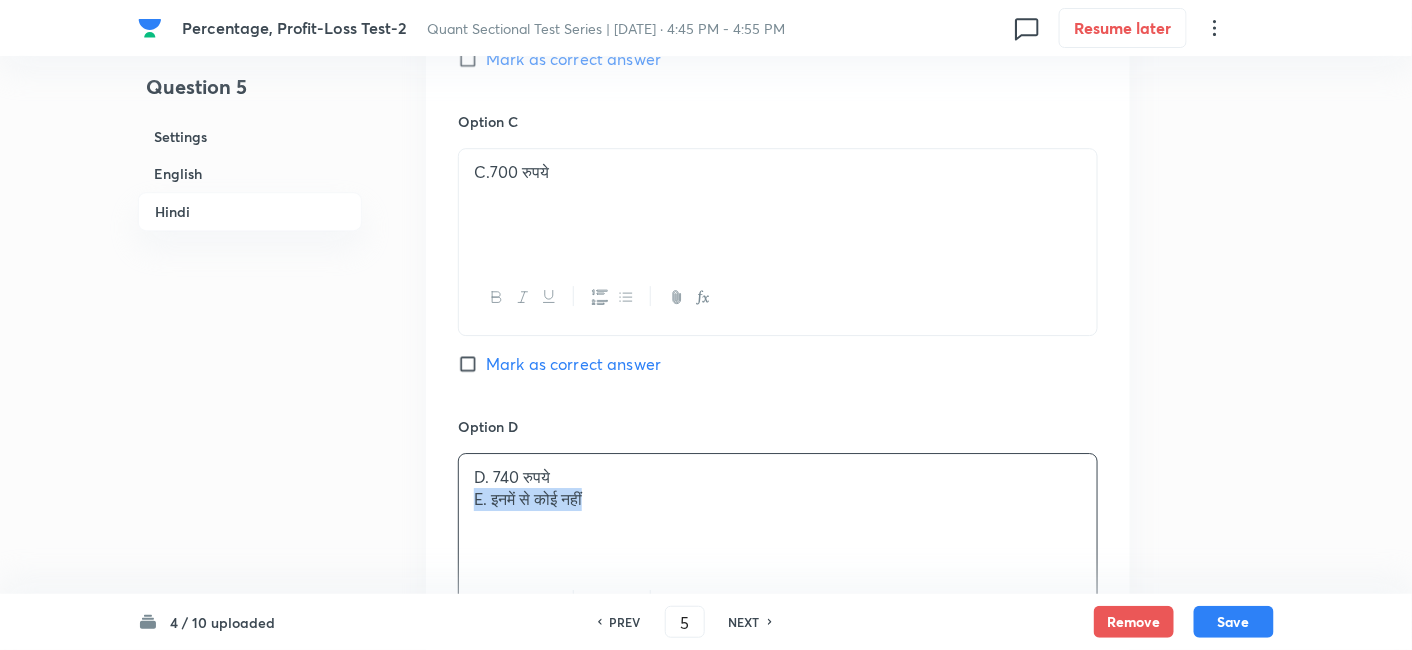 drag, startPoint x: 468, startPoint y: 490, endPoint x: 722, endPoint y: 543, distance: 259.4706 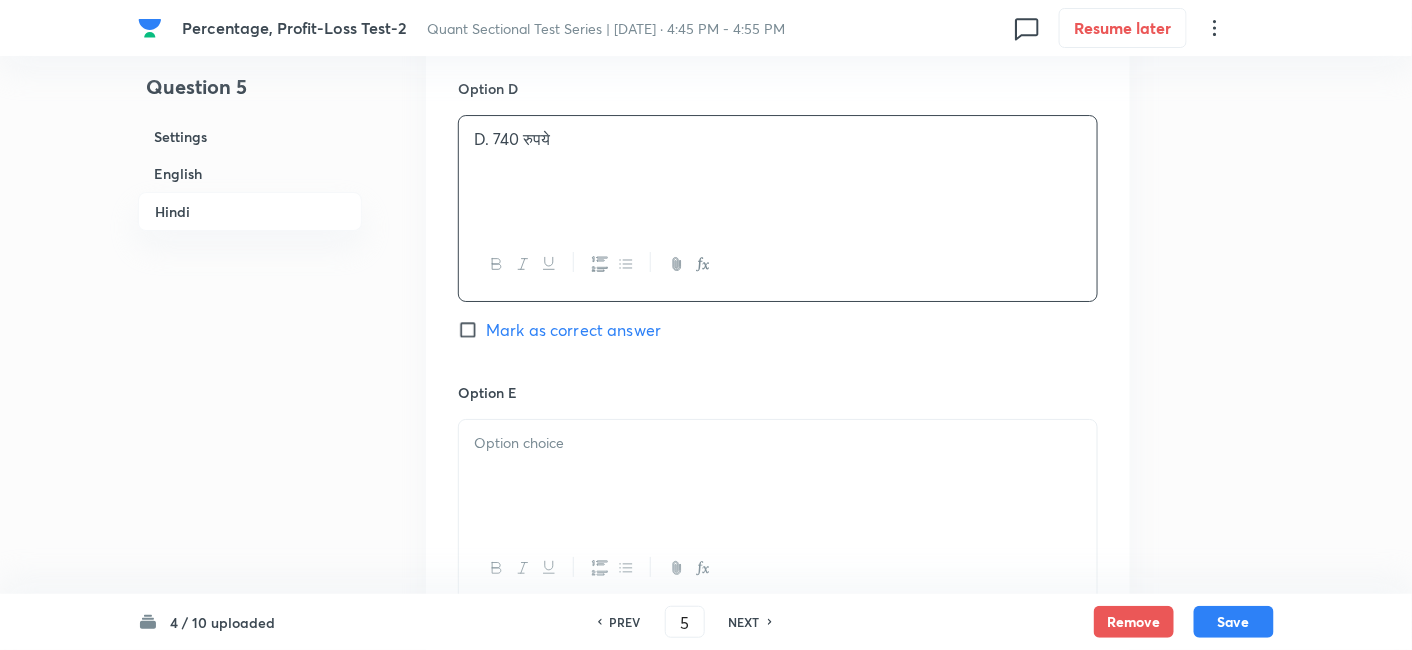 scroll, scrollTop: 4537, scrollLeft: 0, axis: vertical 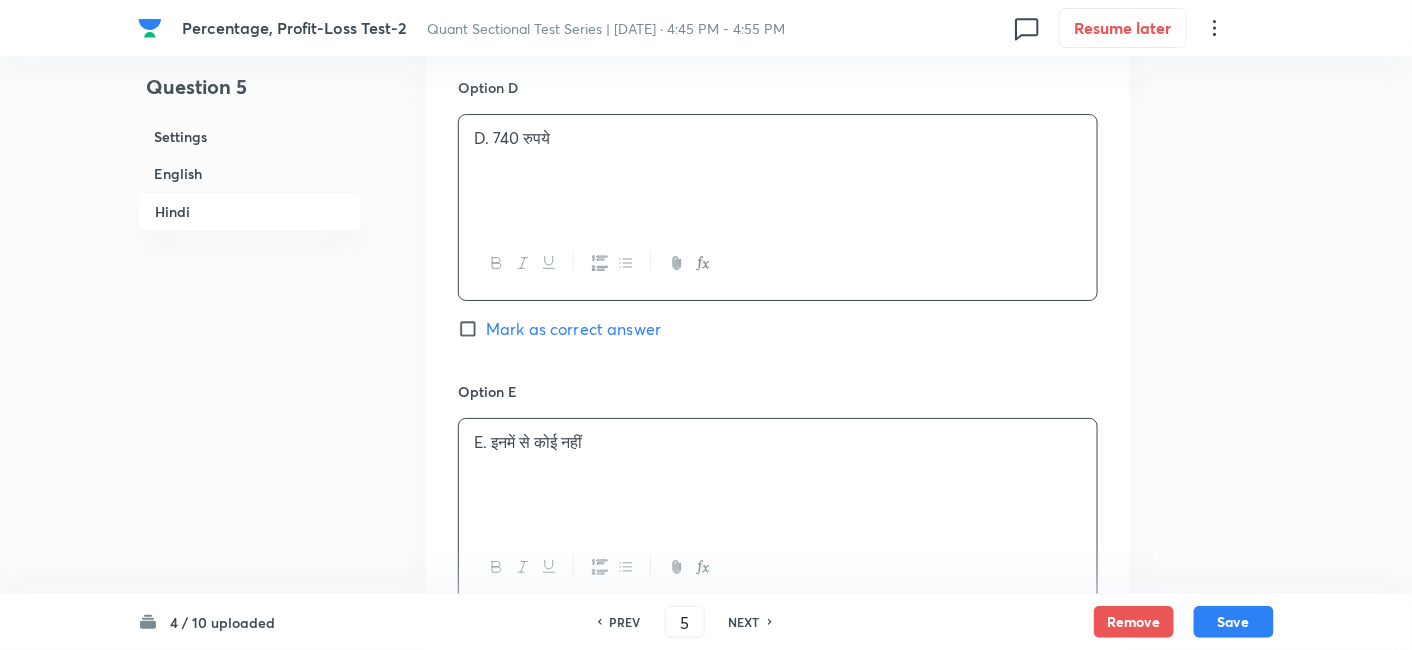 click on "E. इनमें से कोई नहीं" at bounding box center (778, 475) 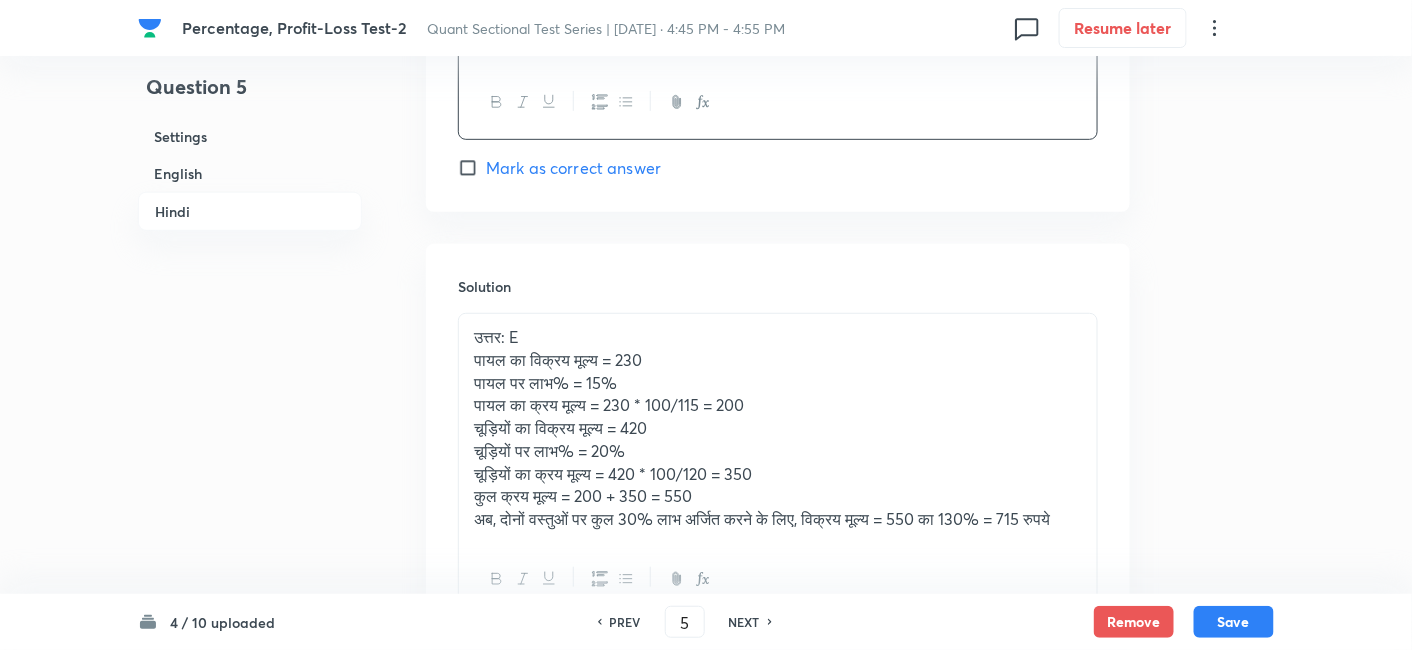 scroll, scrollTop: 5002, scrollLeft: 0, axis: vertical 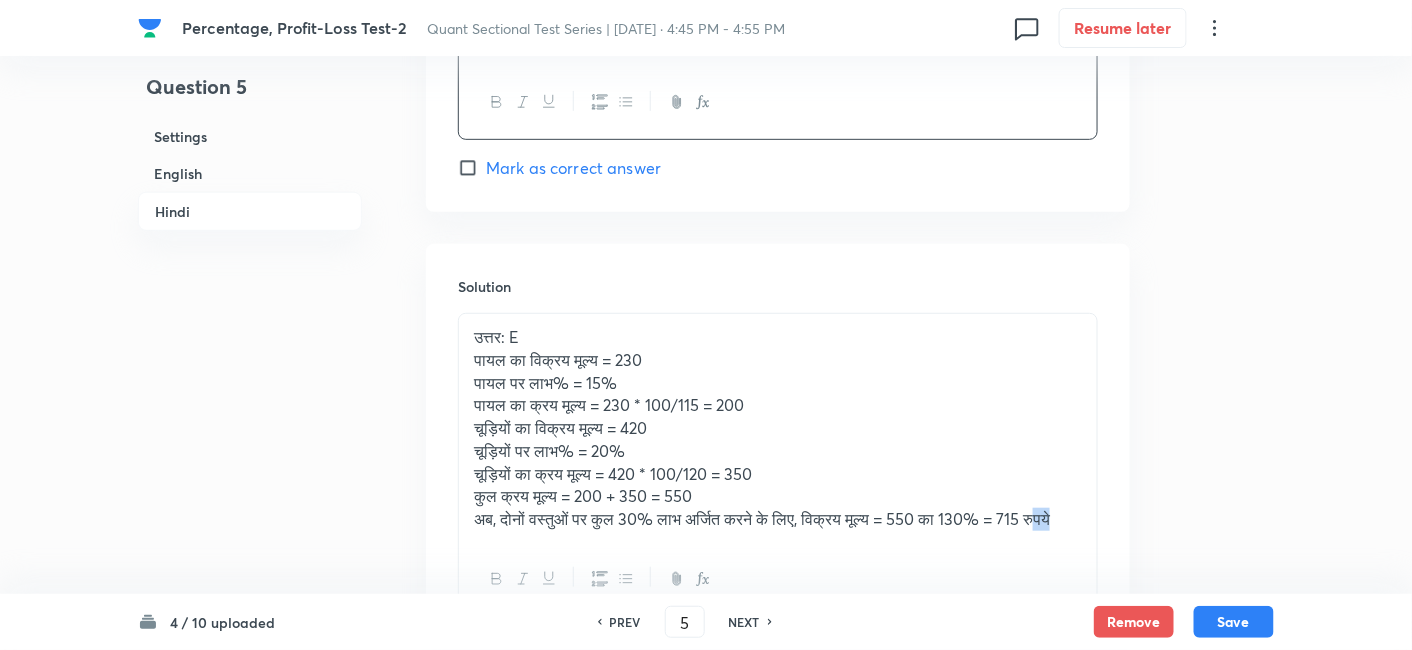 drag, startPoint x: 529, startPoint y: 532, endPoint x: 484, endPoint y: 548, distance: 47.759815 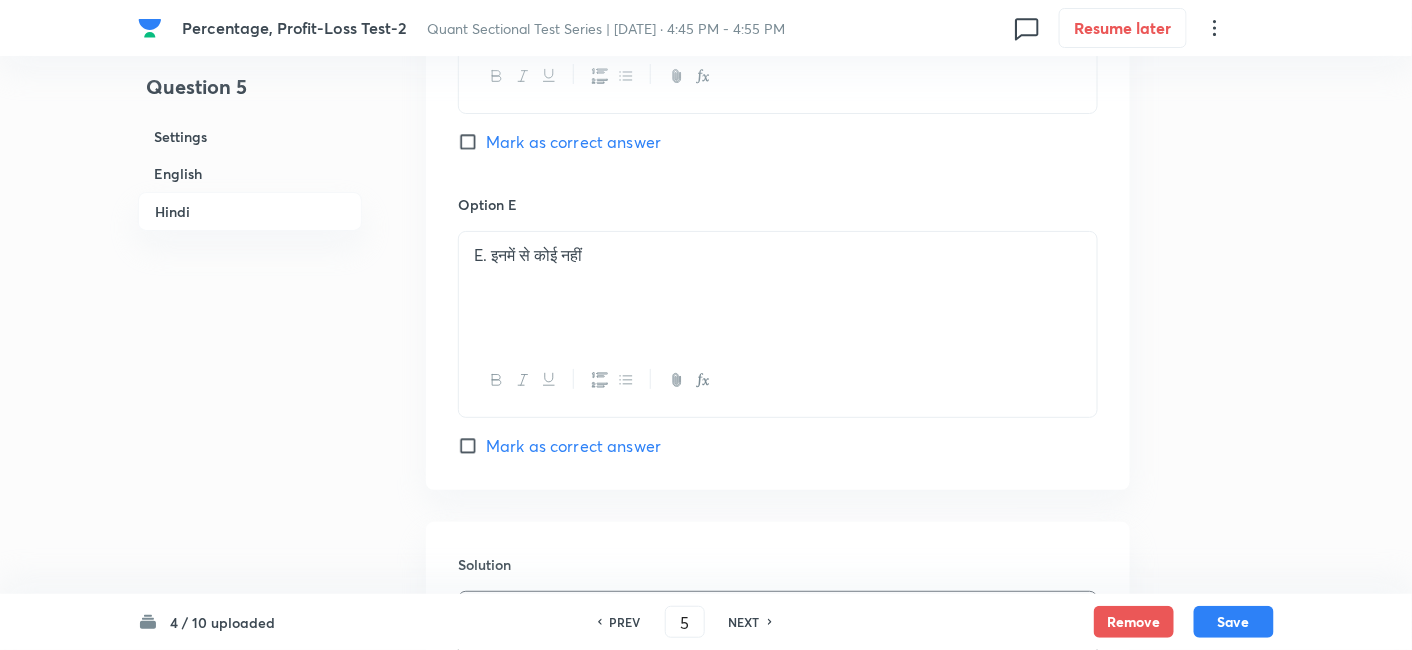 scroll, scrollTop: 4722, scrollLeft: 0, axis: vertical 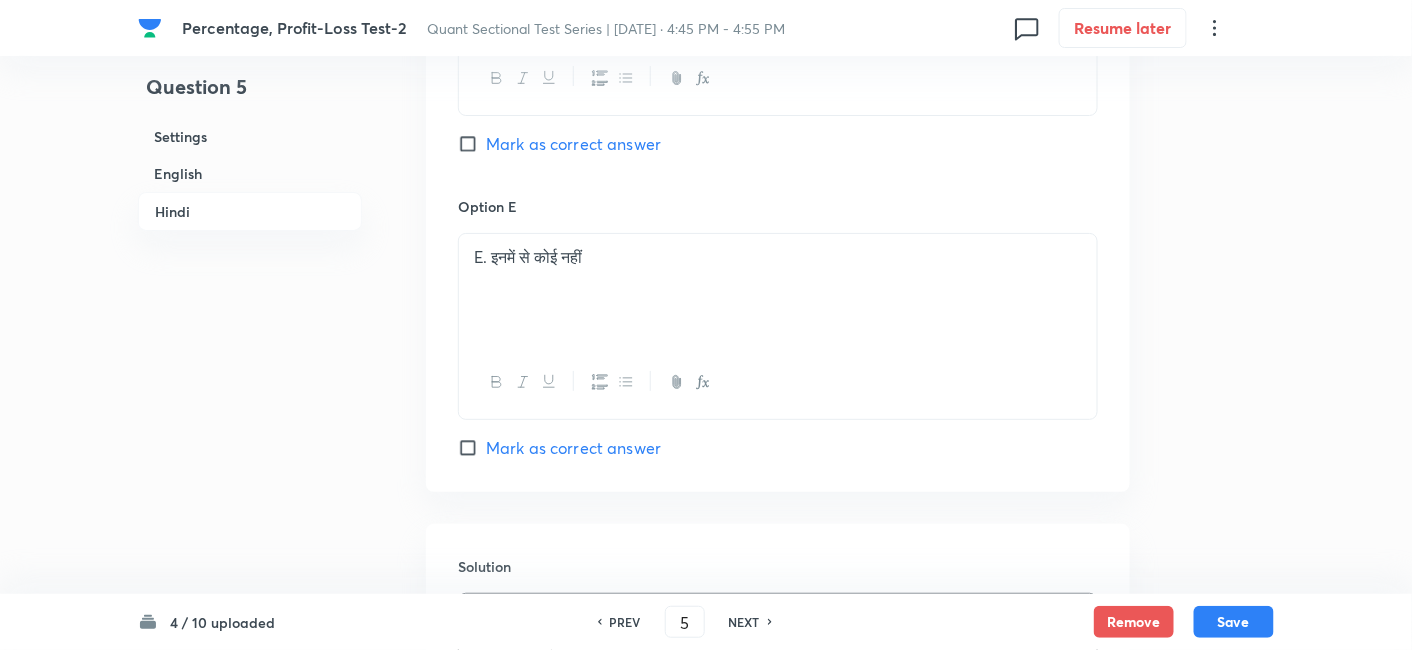 click on "Mark as correct answer" at bounding box center [573, 448] 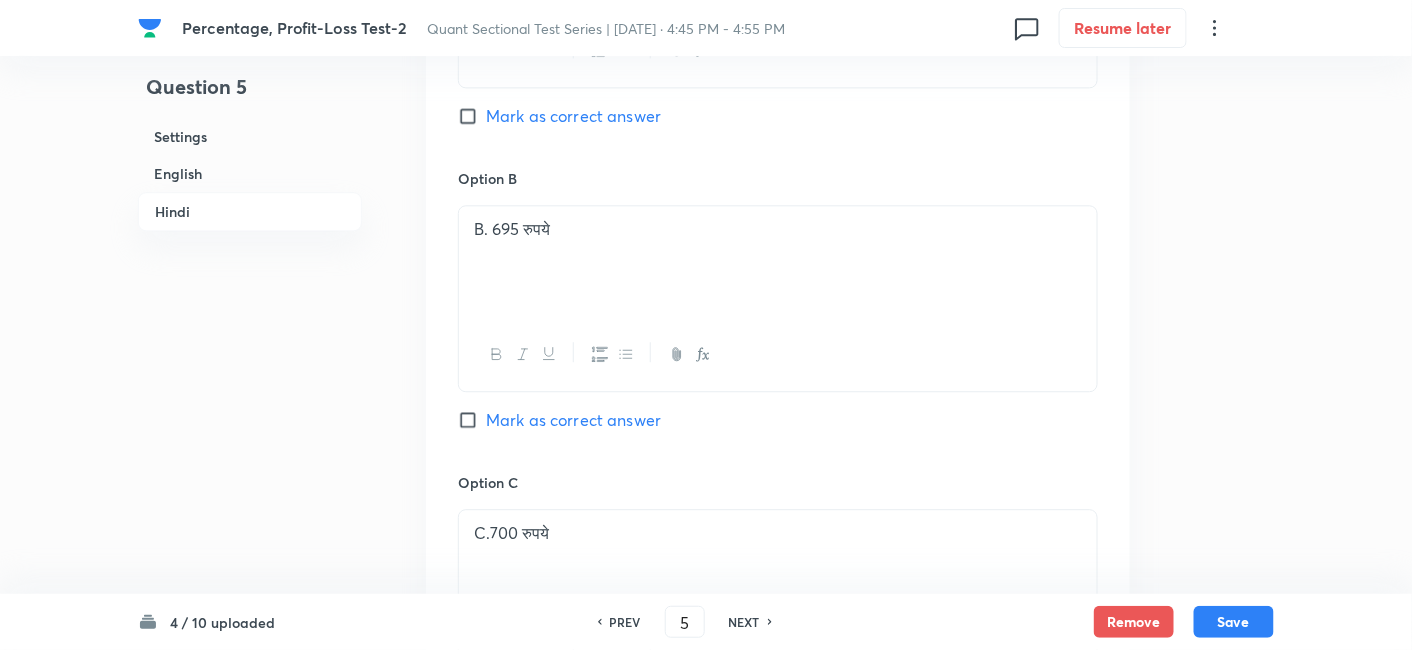 checkbox on "true" 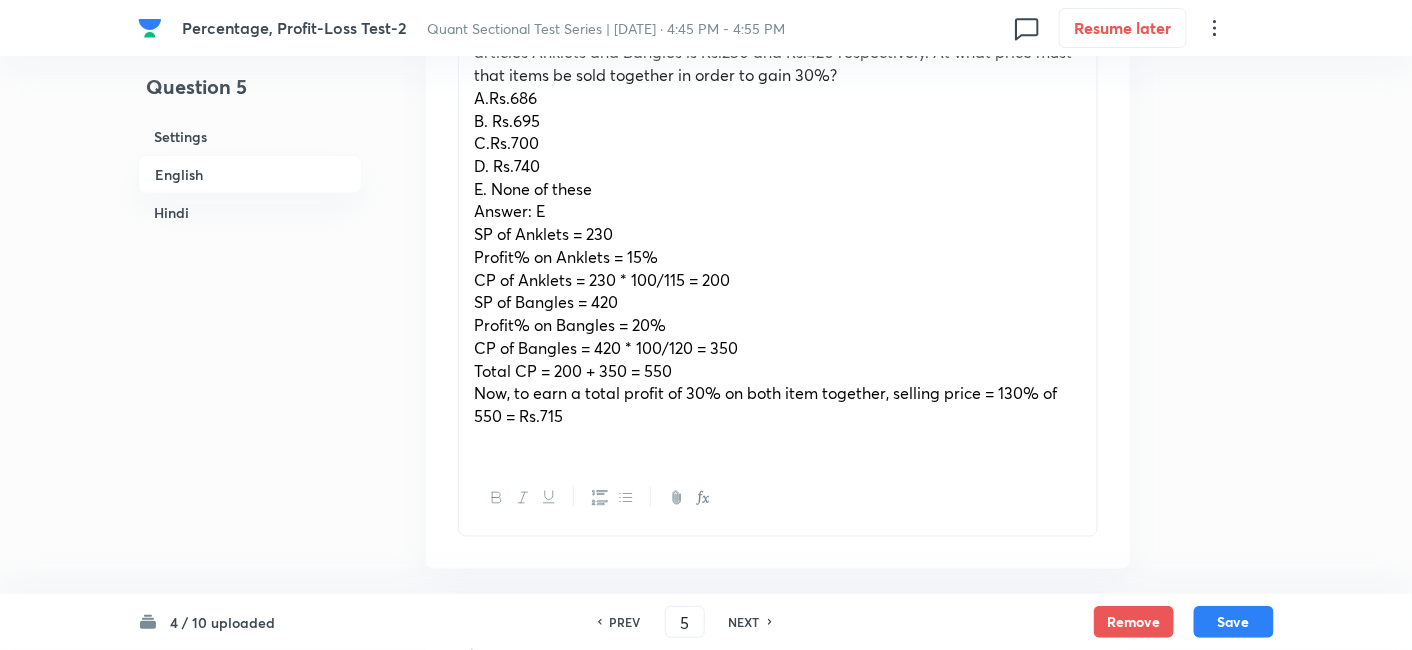 scroll, scrollTop: 718, scrollLeft: 0, axis: vertical 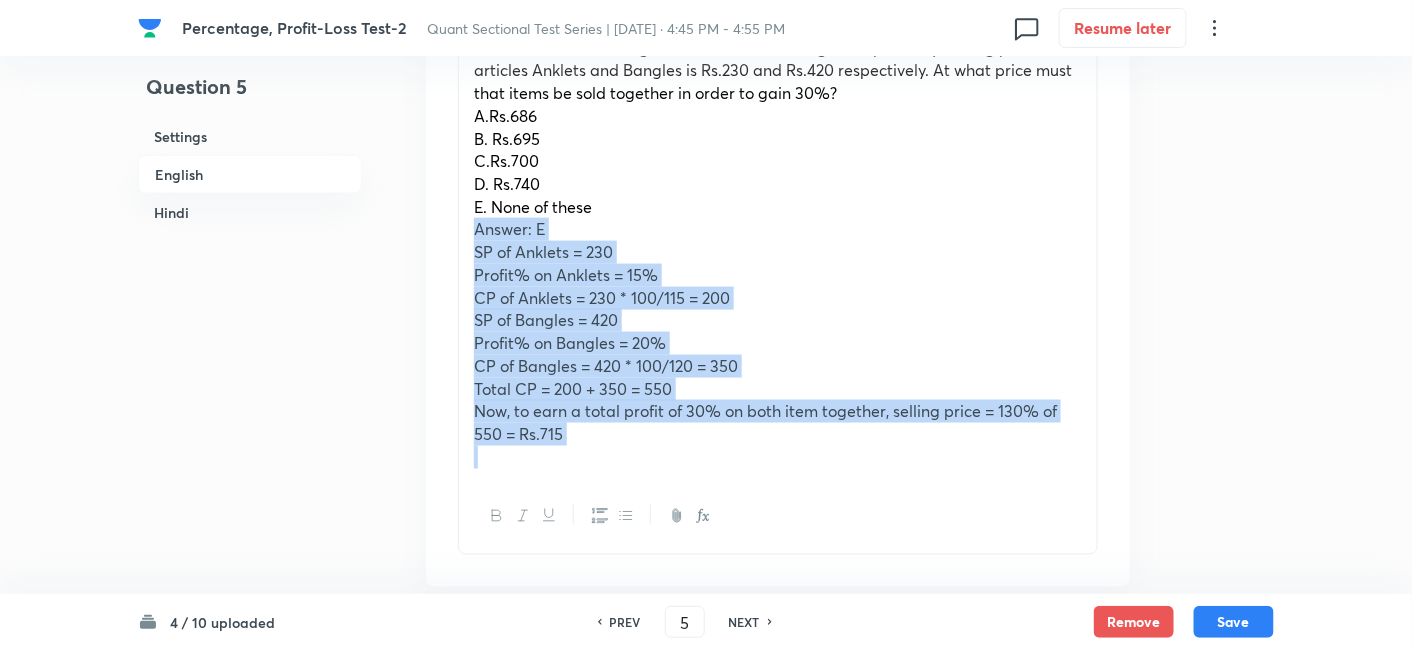 drag, startPoint x: 462, startPoint y: 230, endPoint x: 634, endPoint y: 450, distance: 279.25616 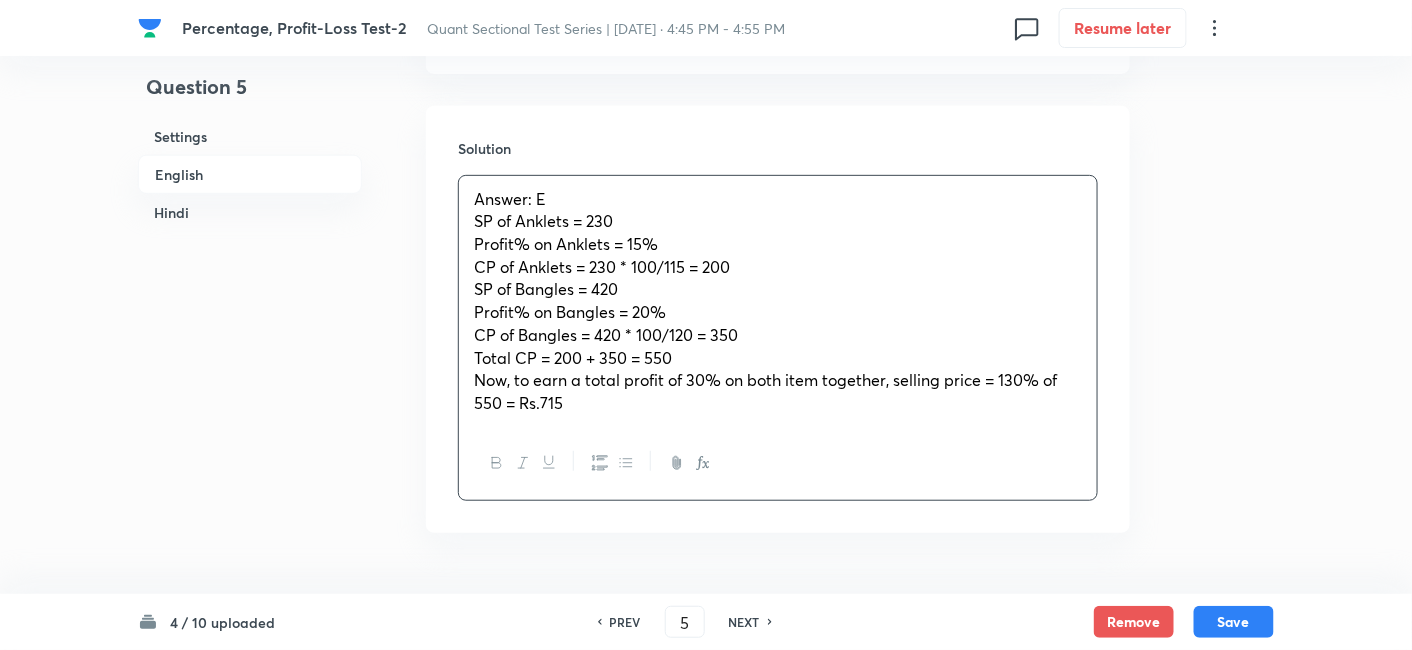 click on "Answer: E" at bounding box center (778, 199) 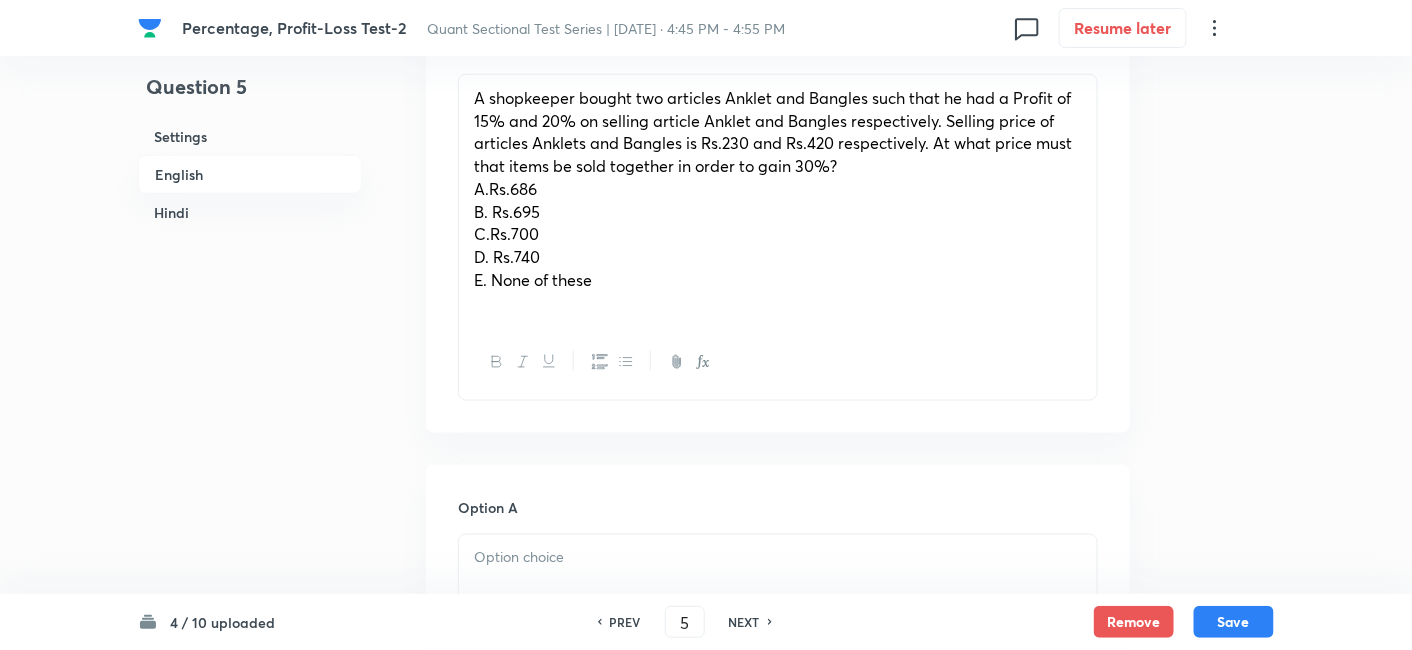 scroll, scrollTop: 644, scrollLeft: 0, axis: vertical 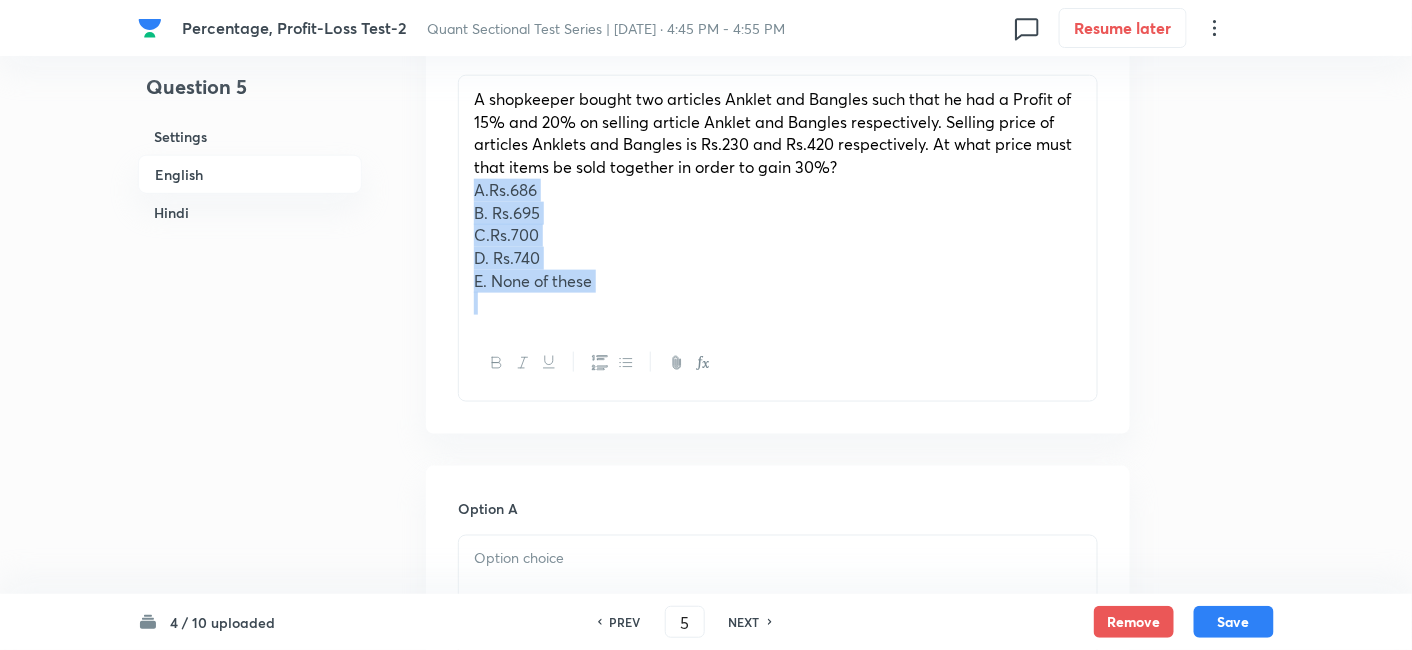 drag, startPoint x: 474, startPoint y: 187, endPoint x: 641, endPoint y: 339, distance: 225.8163 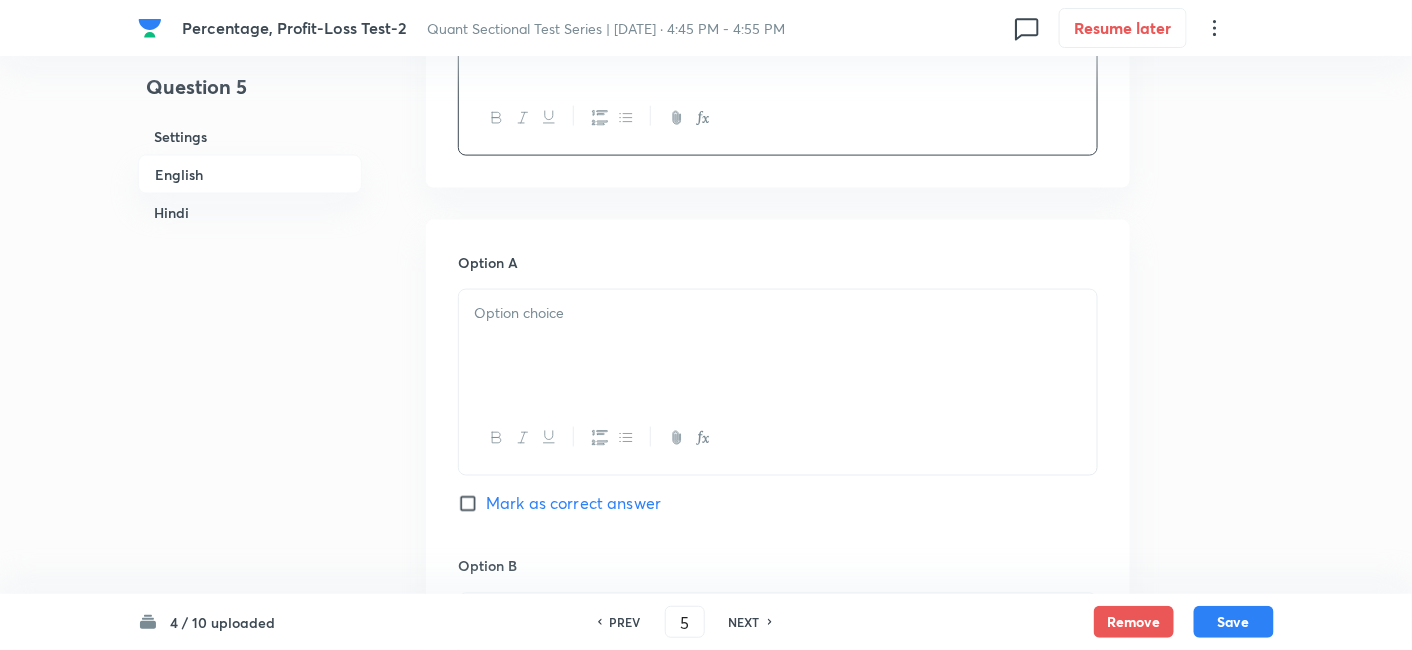 scroll, scrollTop: 777, scrollLeft: 0, axis: vertical 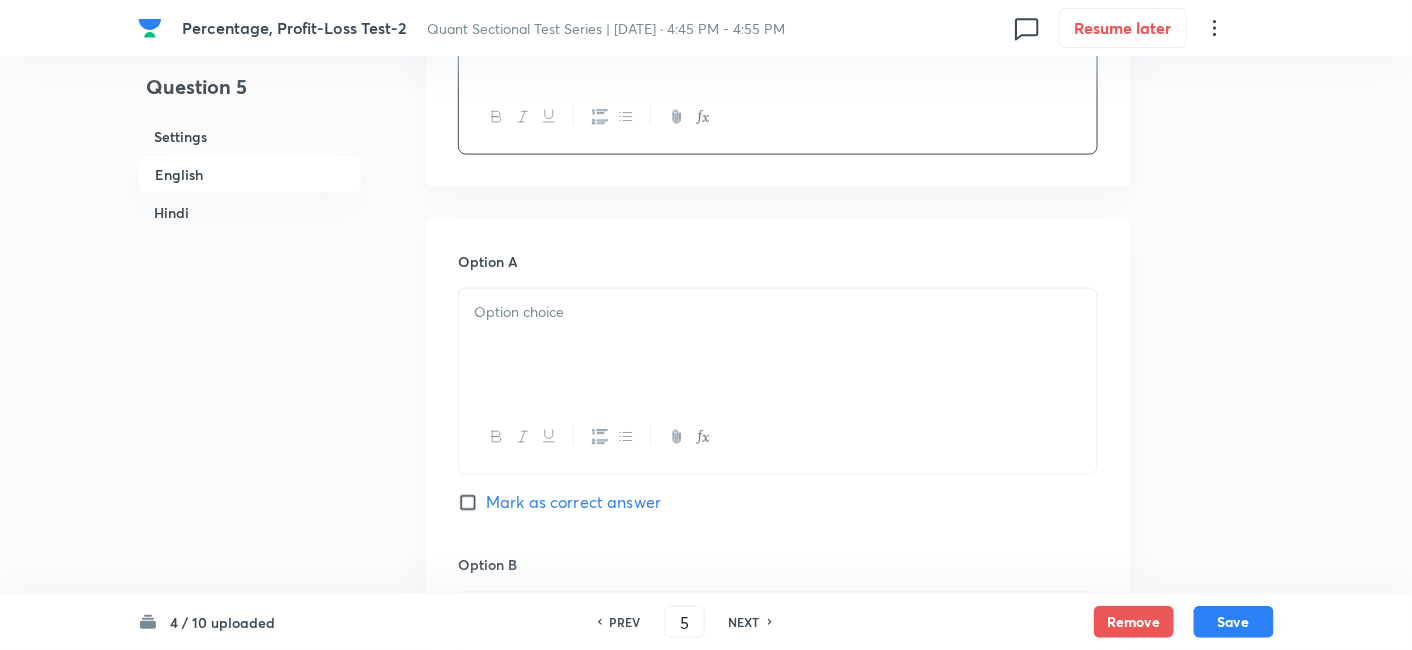 click at bounding box center [778, 345] 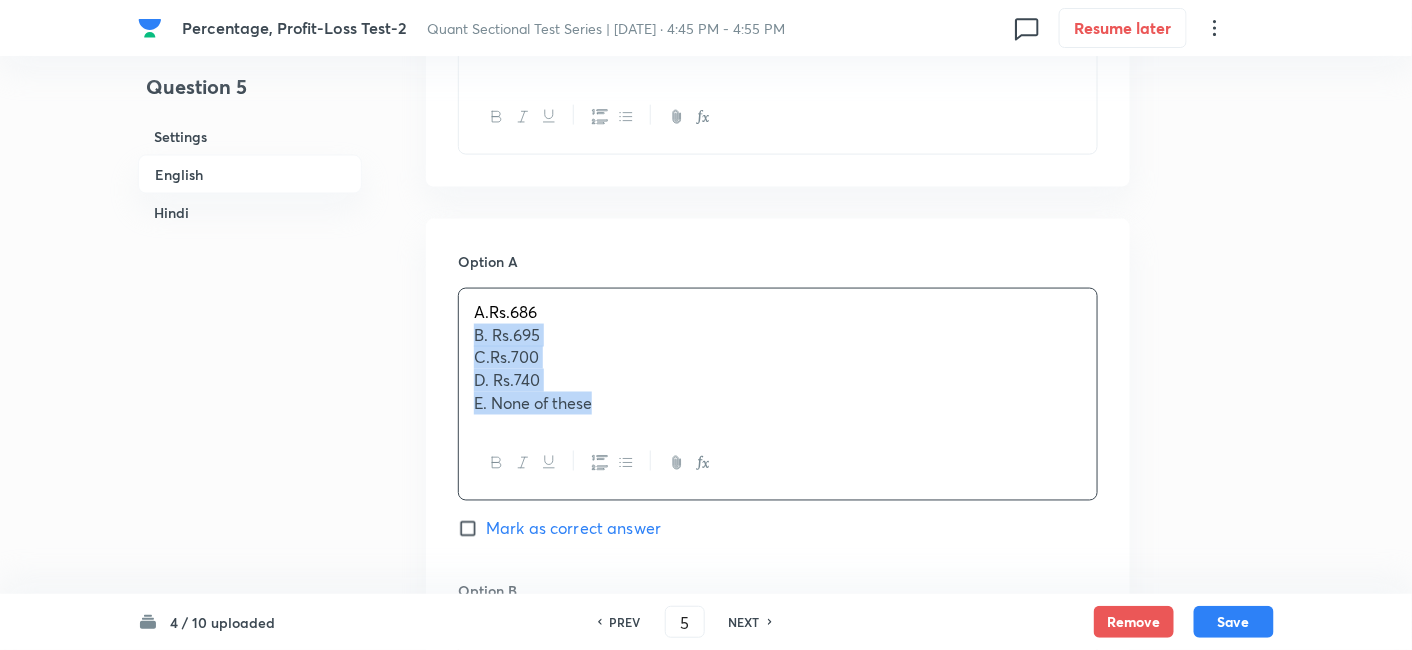 drag, startPoint x: 466, startPoint y: 335, endPoint x: 647, endPoint y: 449, distance: 213.90886 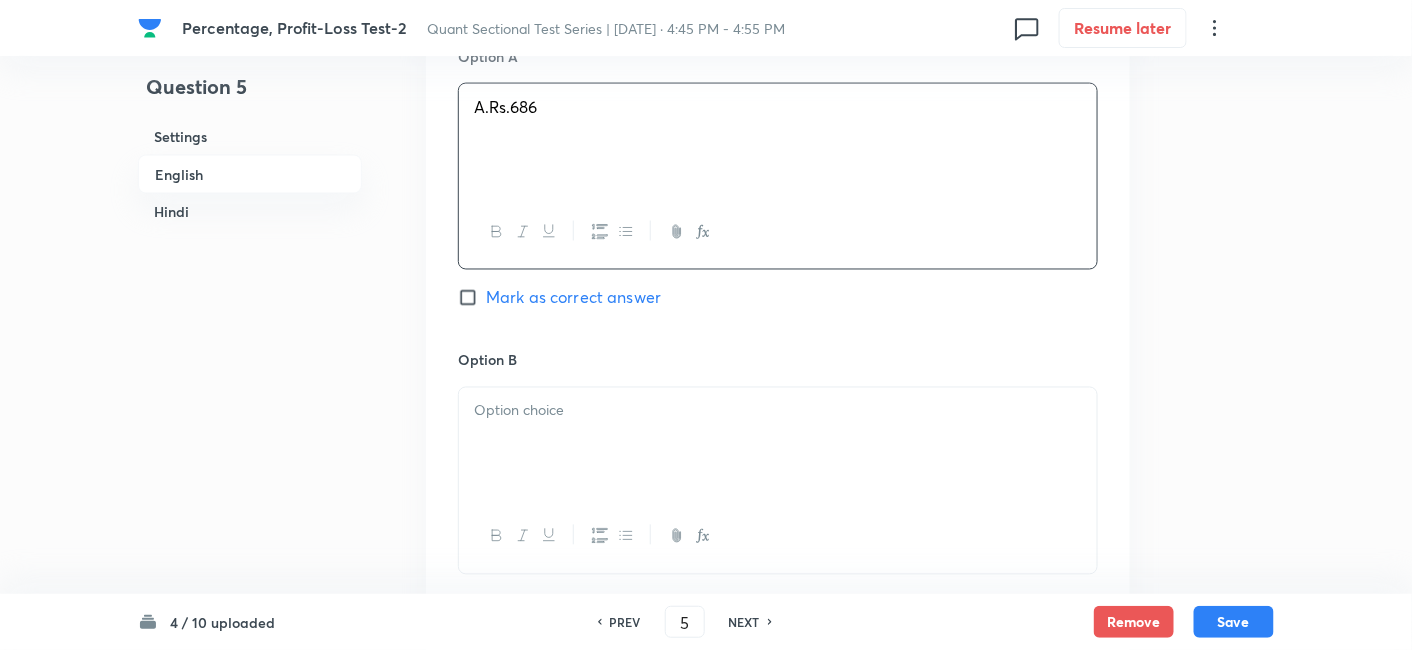 scroll, scrollTop: 984, scrollLeft: 0, axis: vertical 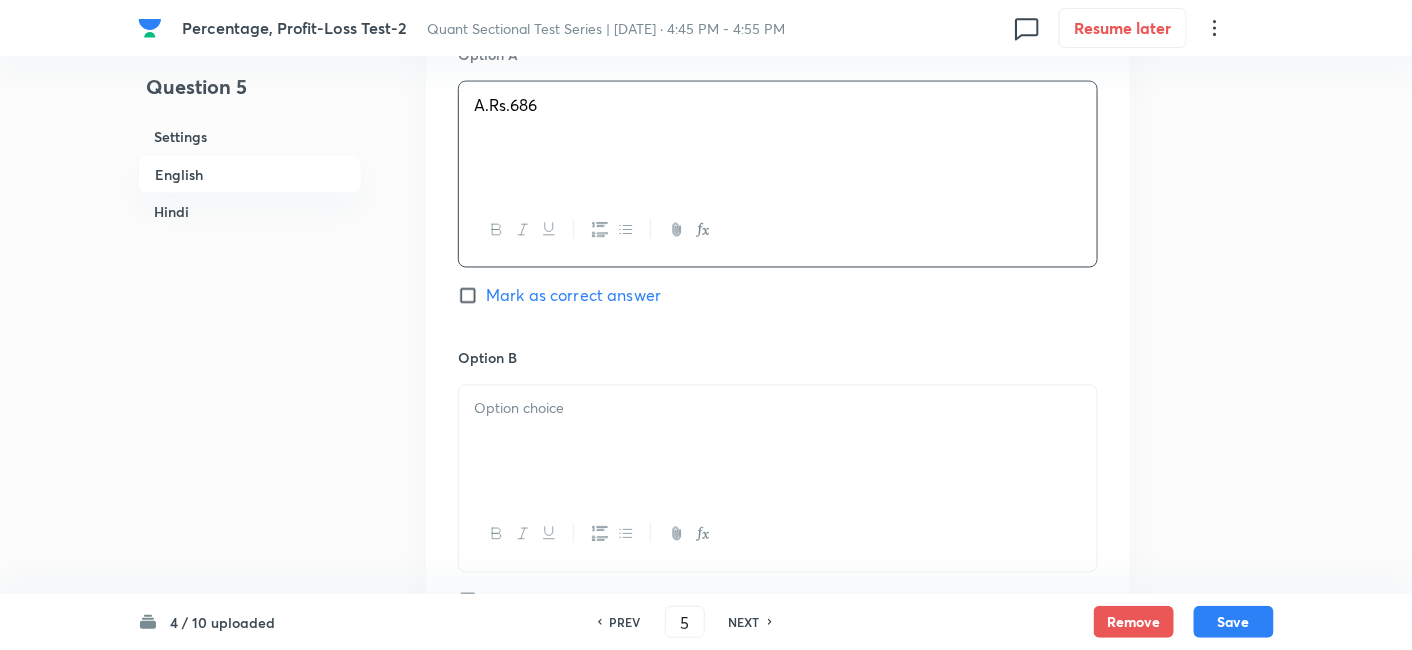 click at bounding box center (778, 442) 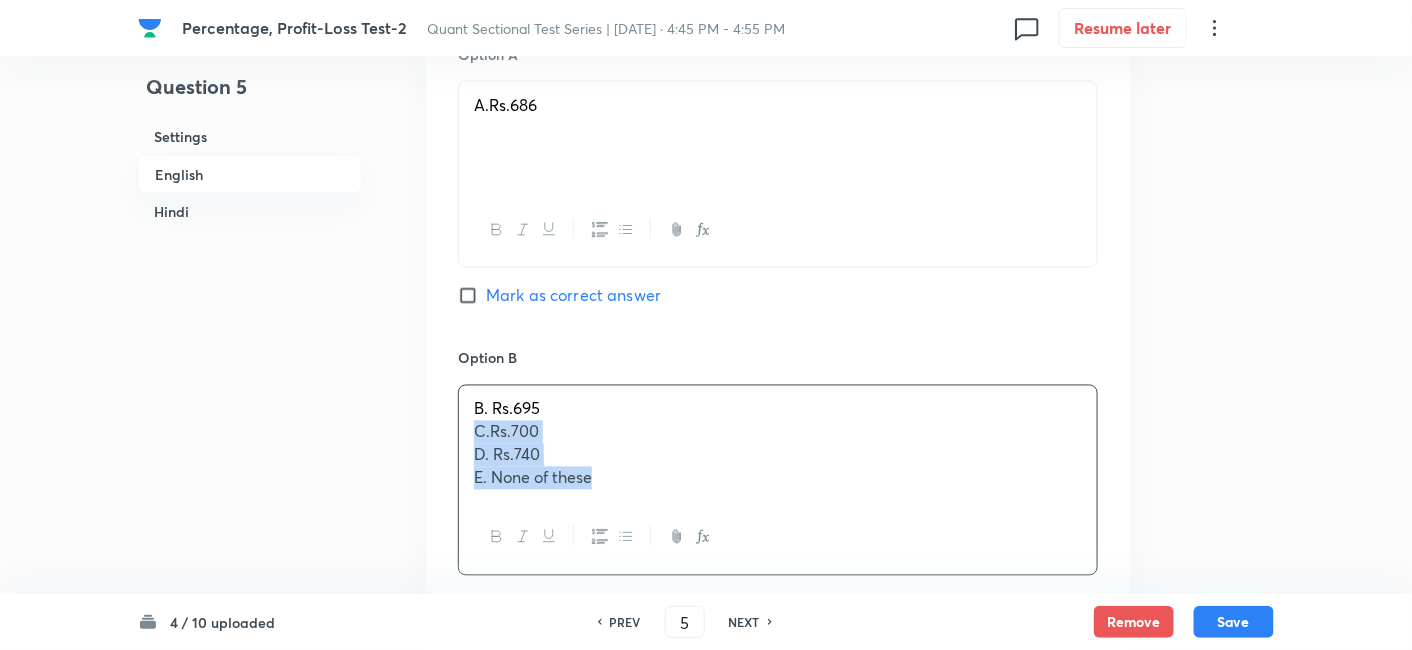 drag, startPoint x: 469, startPoint y: 430, endPoint x: 732, endPoint y: 543, distance: 286.24814 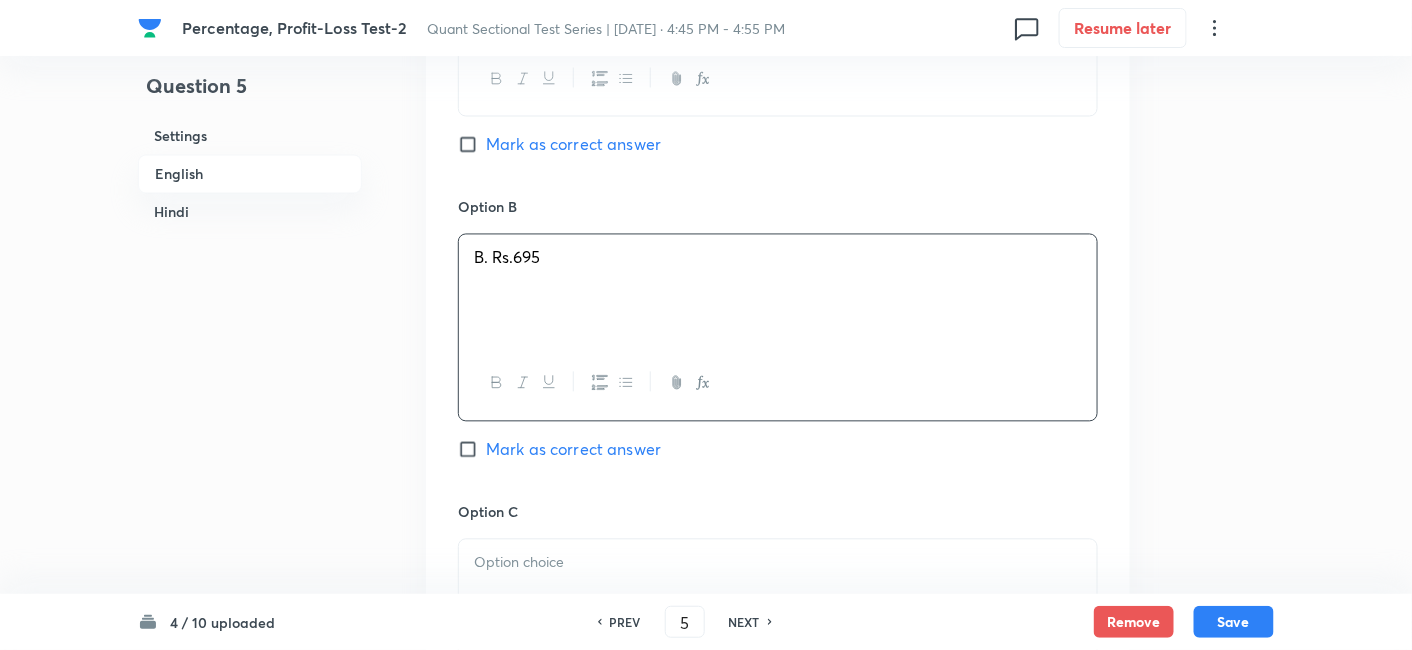 click at bounding box center [778, 596] 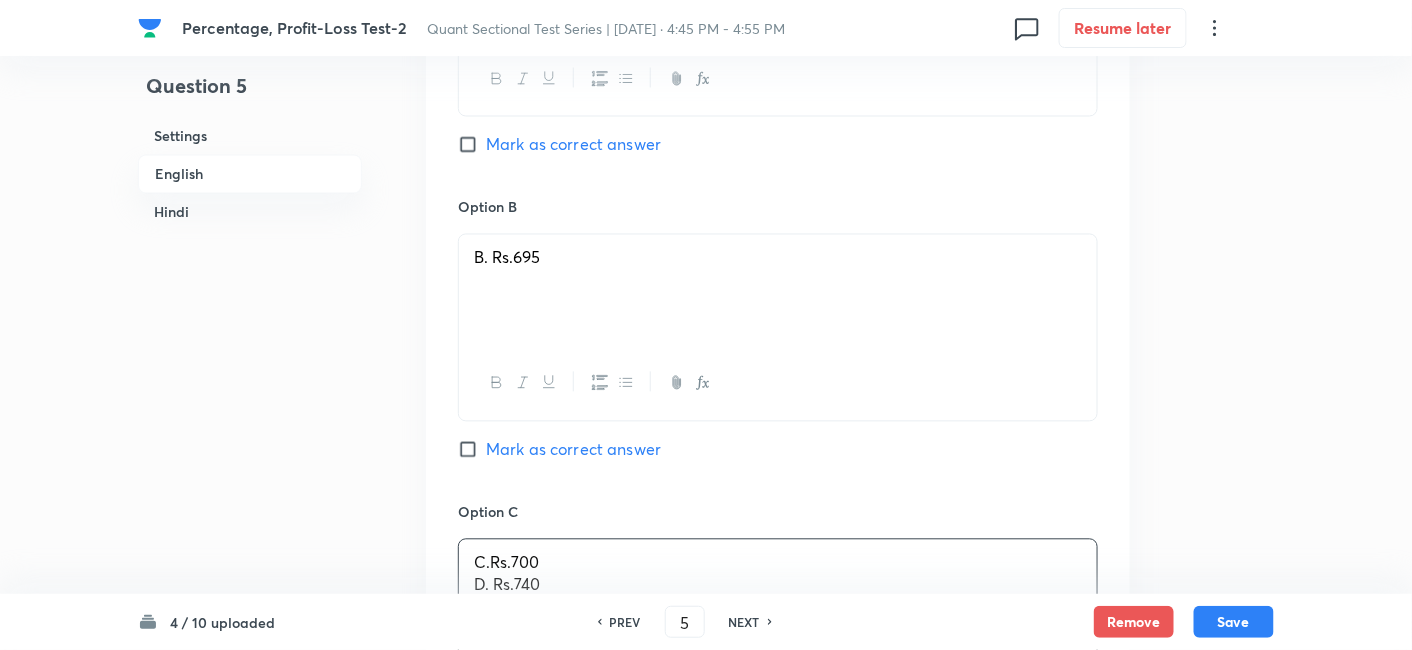 scroll, scrollTop: 1360, scrollLeft: 0, axis: vertical 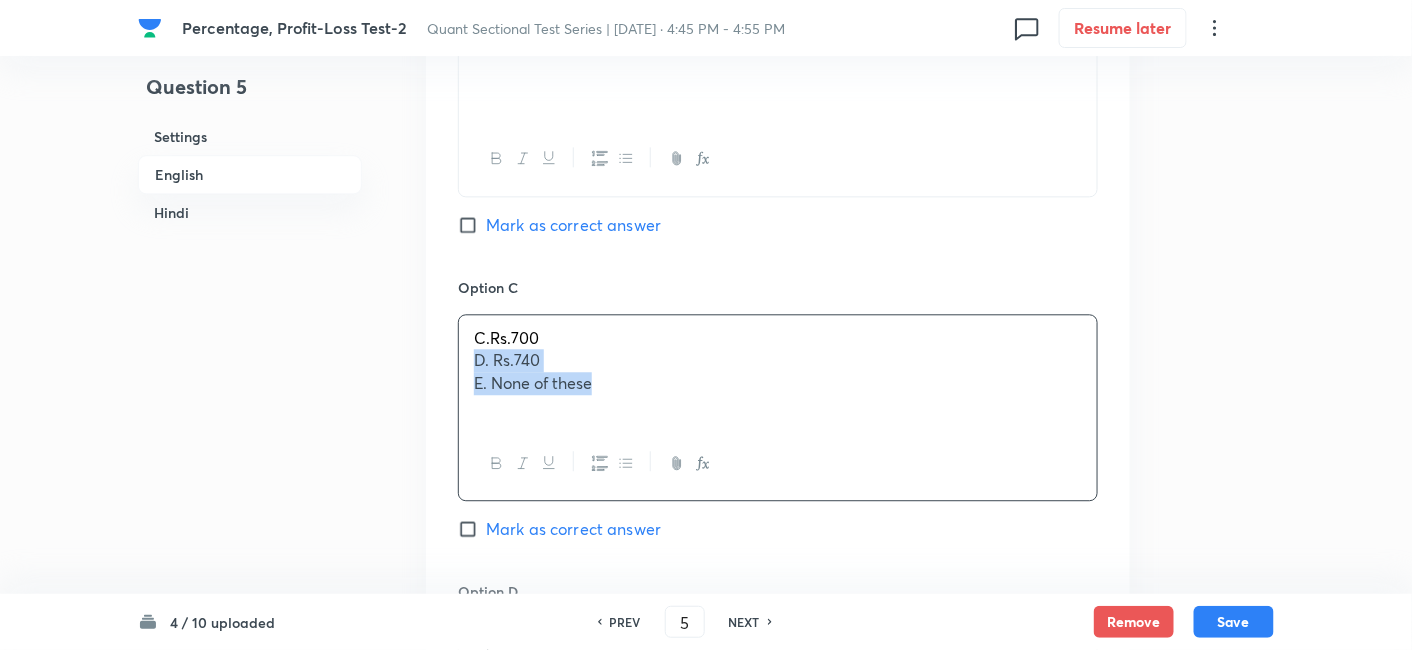 drag, startPoint x: 469, startPoint y: 360, endPoint x: 727, endPoint y: 456, distance: 275.28168 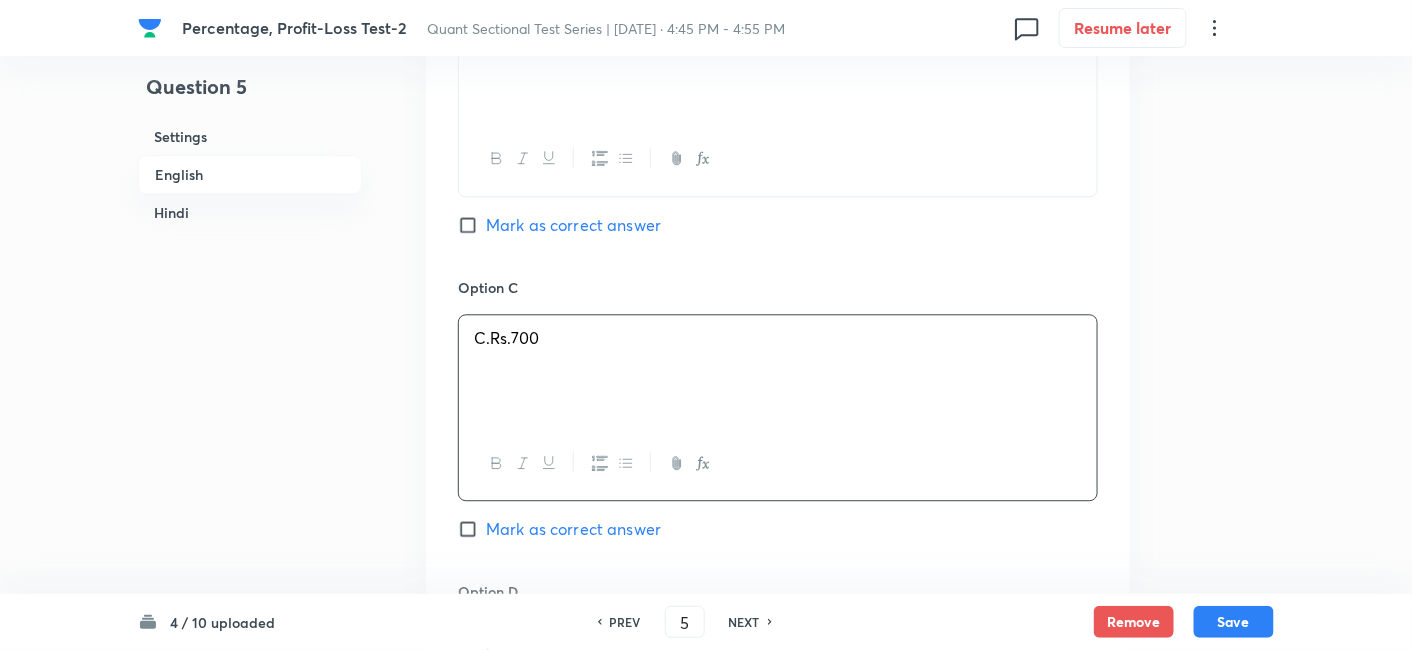 scroll, scrollTop: 1582, scrollLeft: 0, axis: vertical 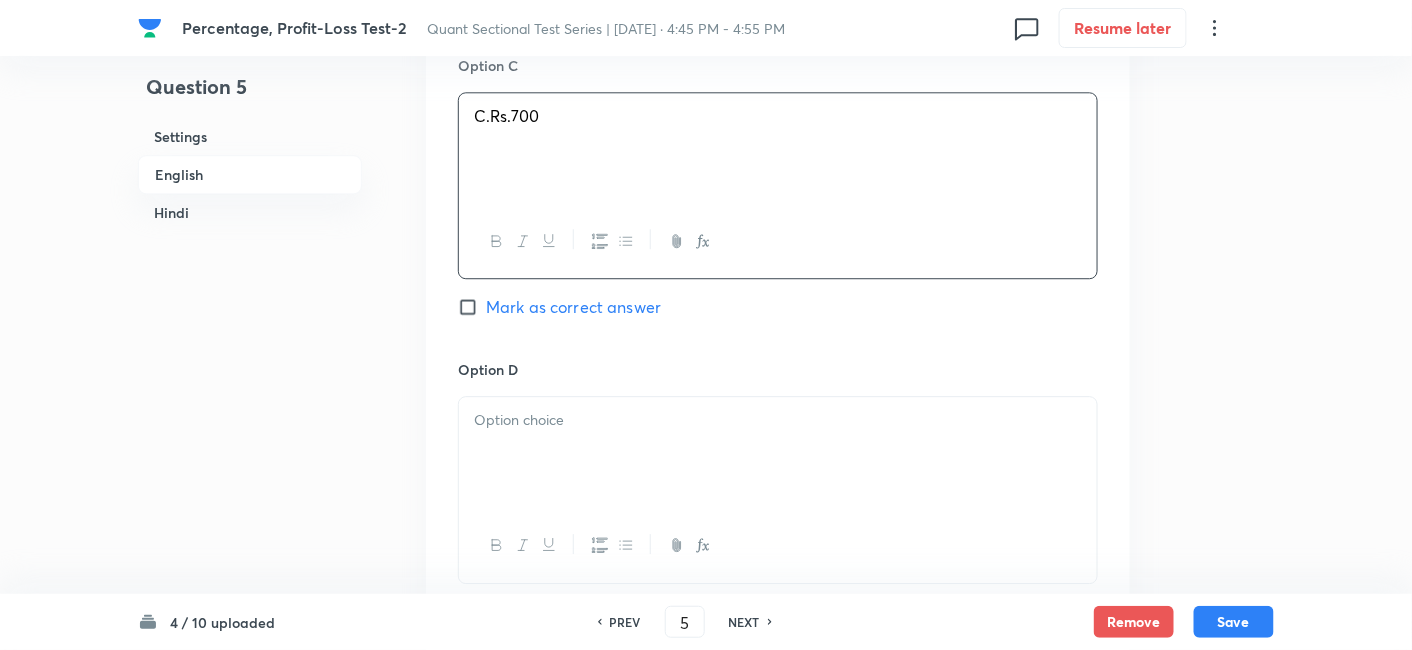 click at bounding box center (778, 453) 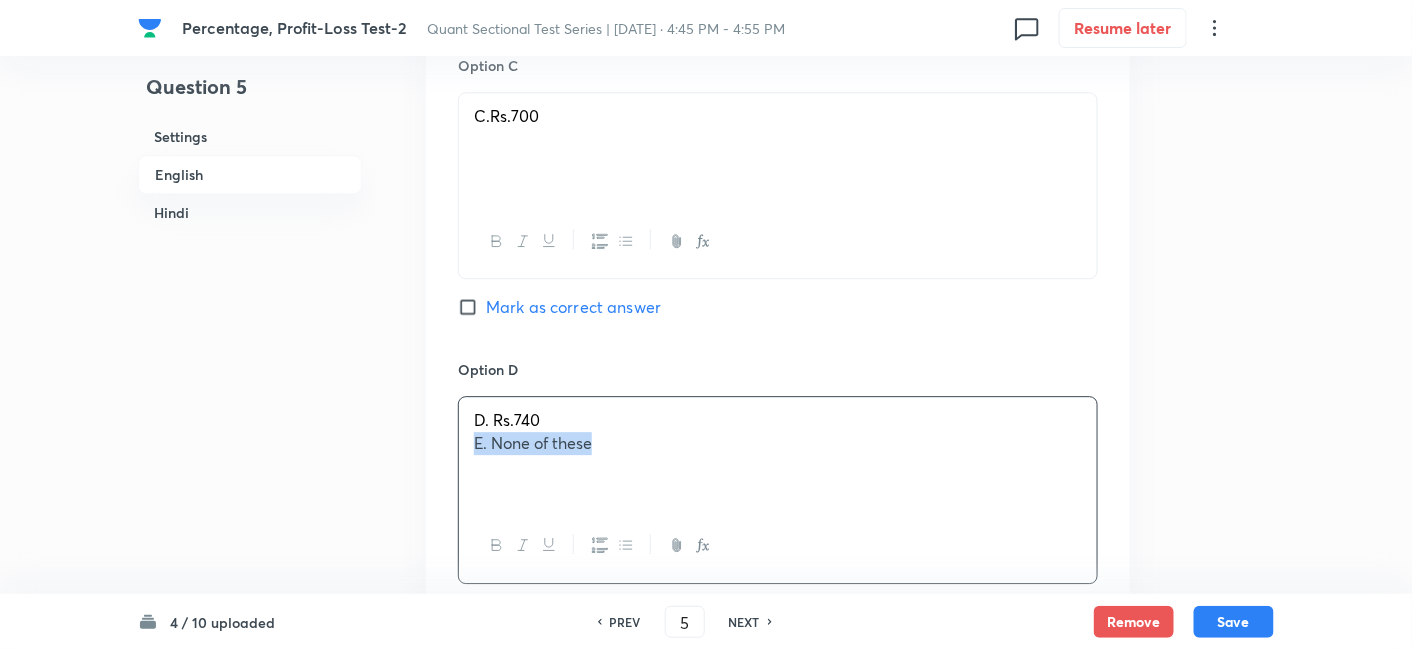 drag, startPoint x: 464, startPoint y: 443, endPoint x: 700, endPoint y: 497, distance: 242.09915 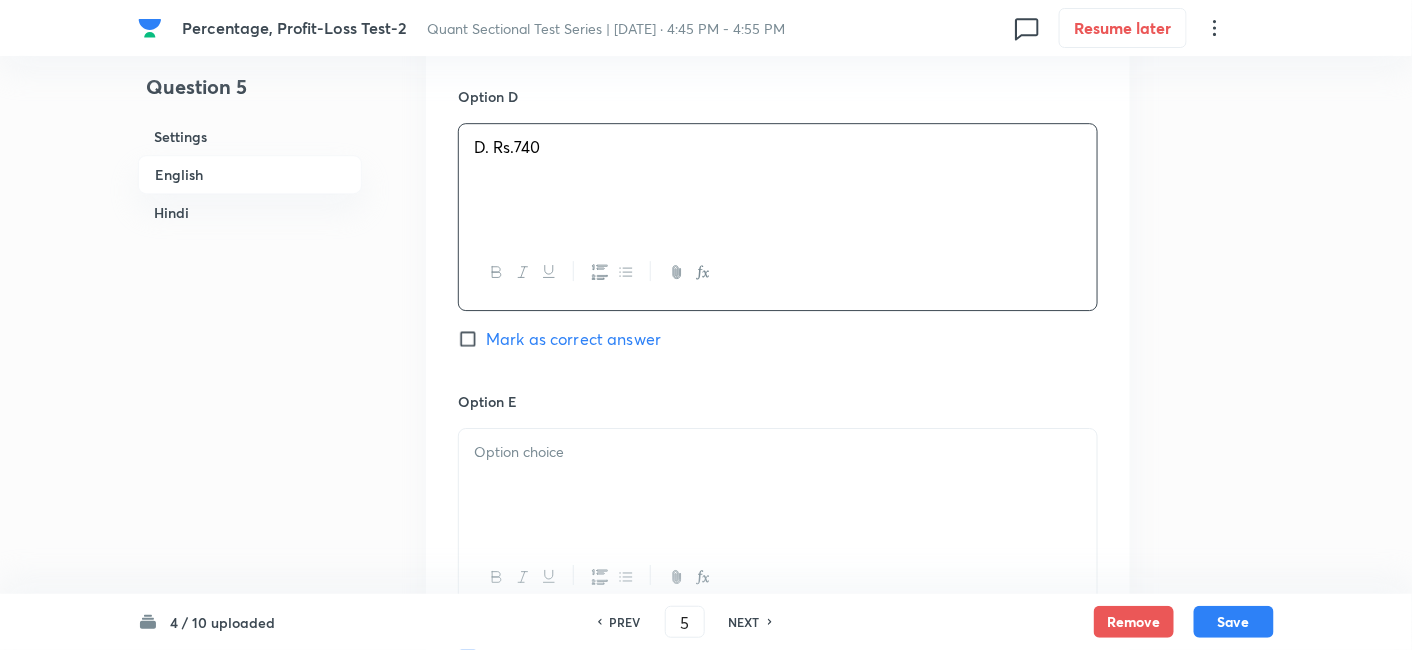 click at bounding box center (778, 485) 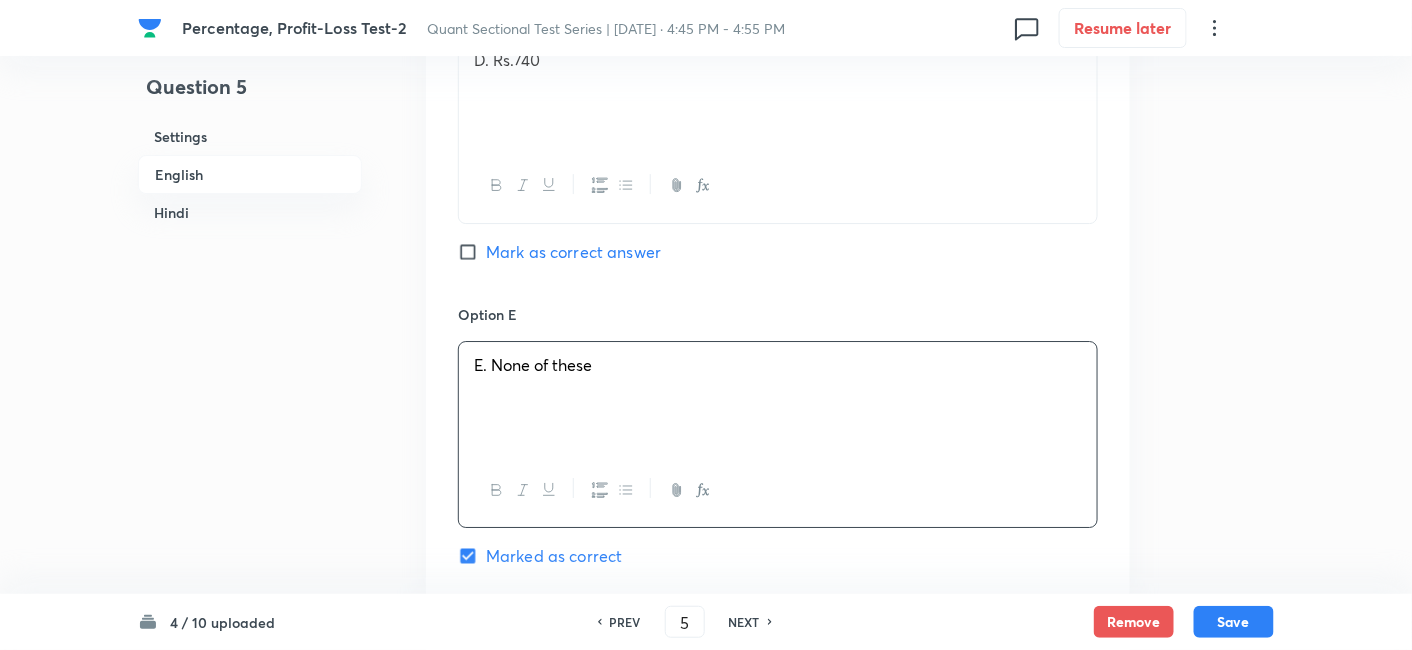 scroll, scrollTop: 1905, scrollLeft: 0, axis: vertical 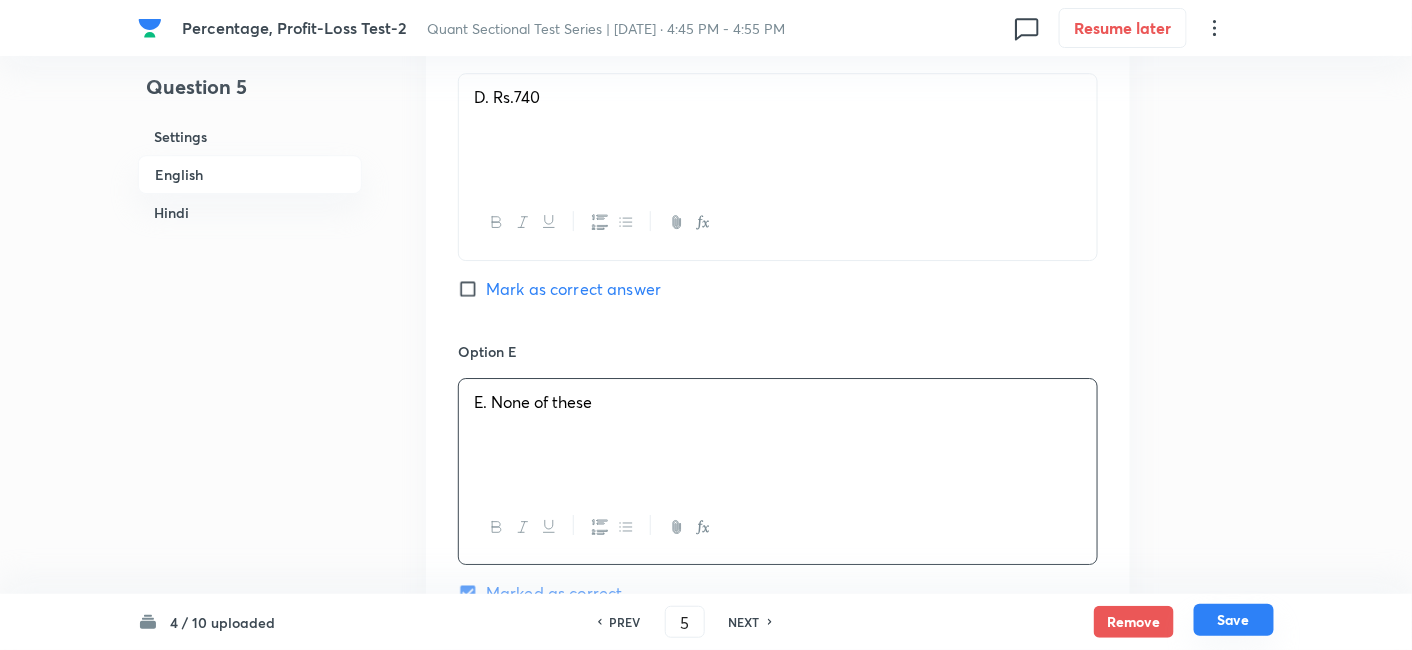click on "Save" at bounding box center (1234, 620) 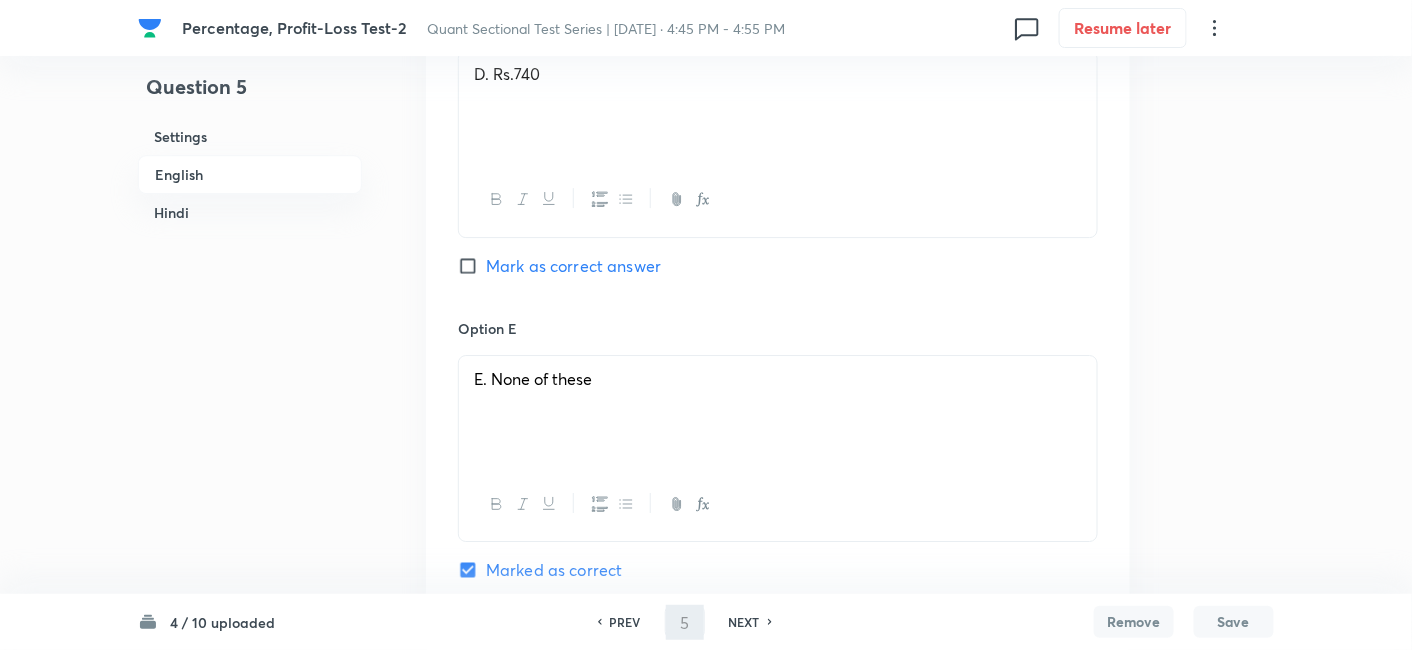 type on "6" 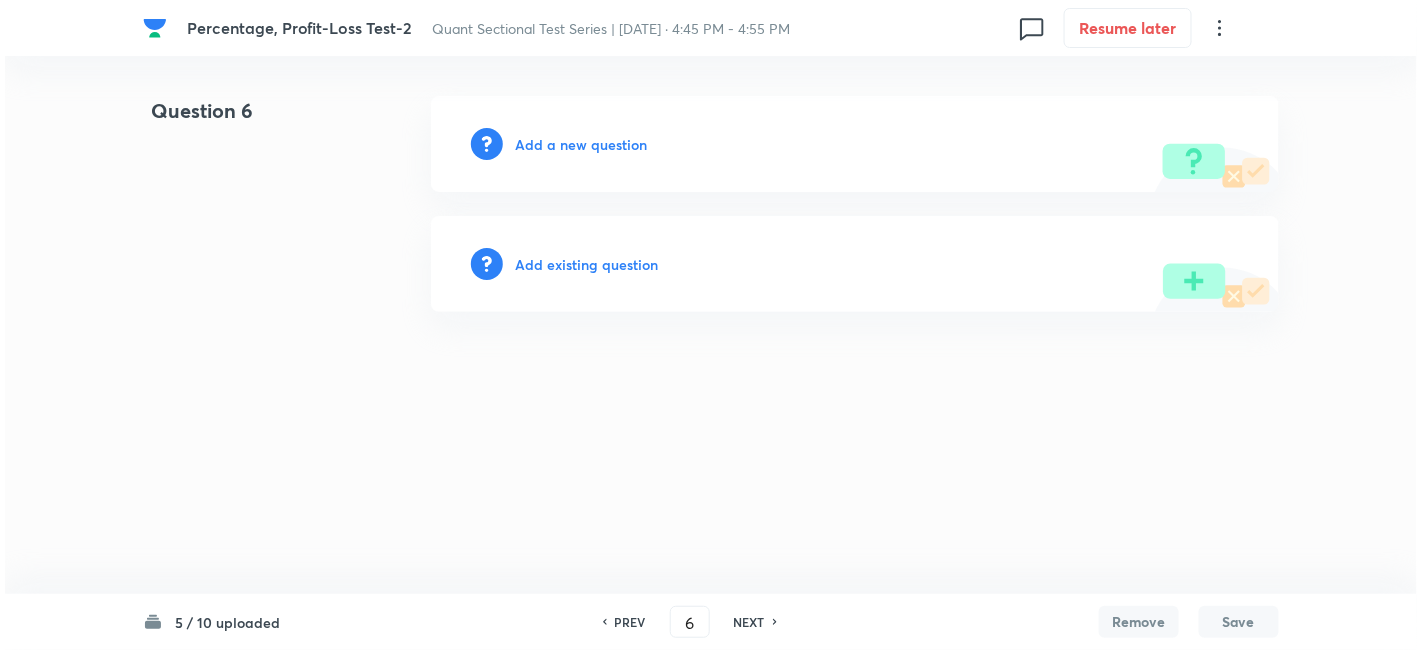 scroll, scrollTop: 0, scrollLeft: 0, axis: both 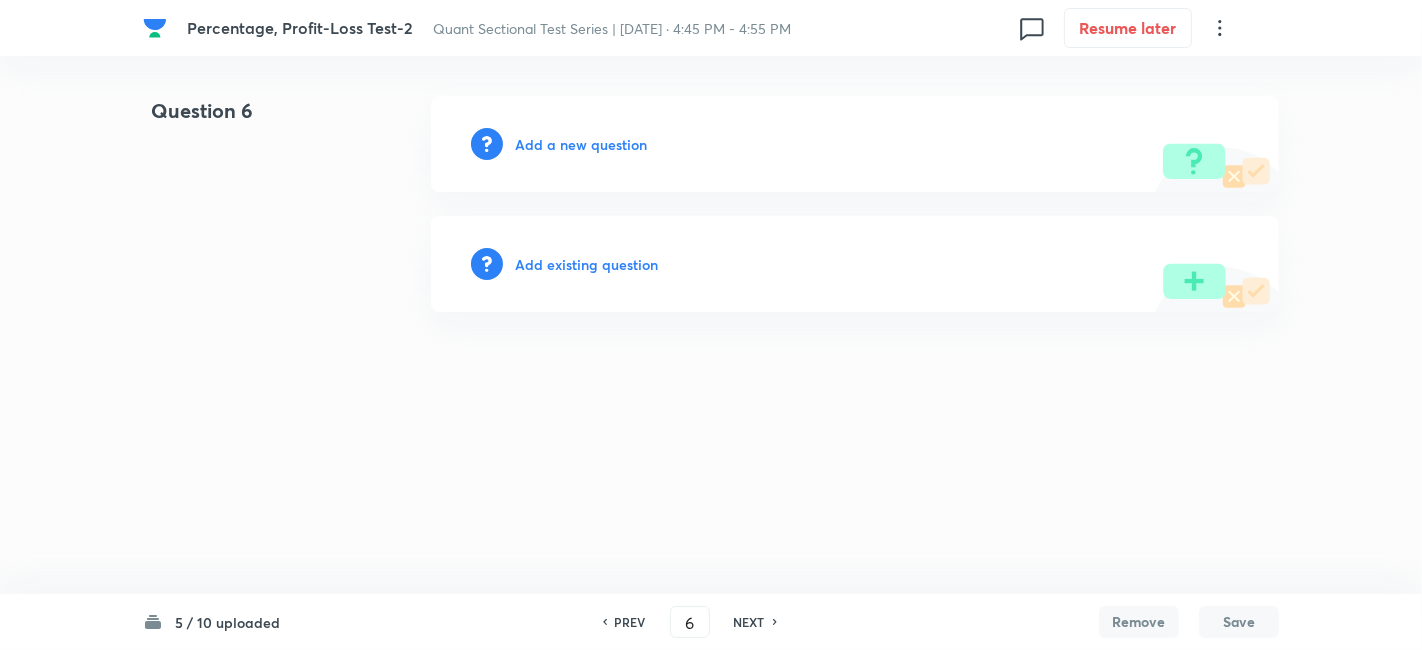 click on "Add a new question" at bounding box center [581, 144] 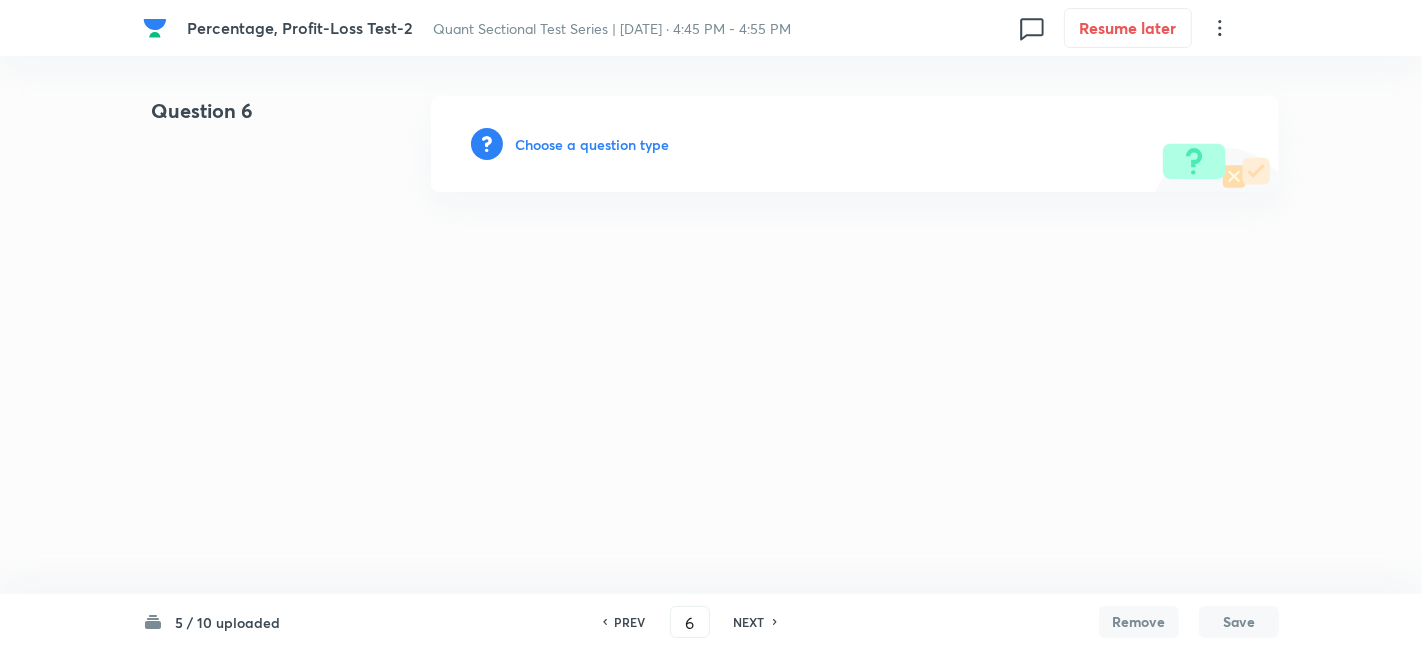 click on "Choose a question type" at bounding box center (592, 144) 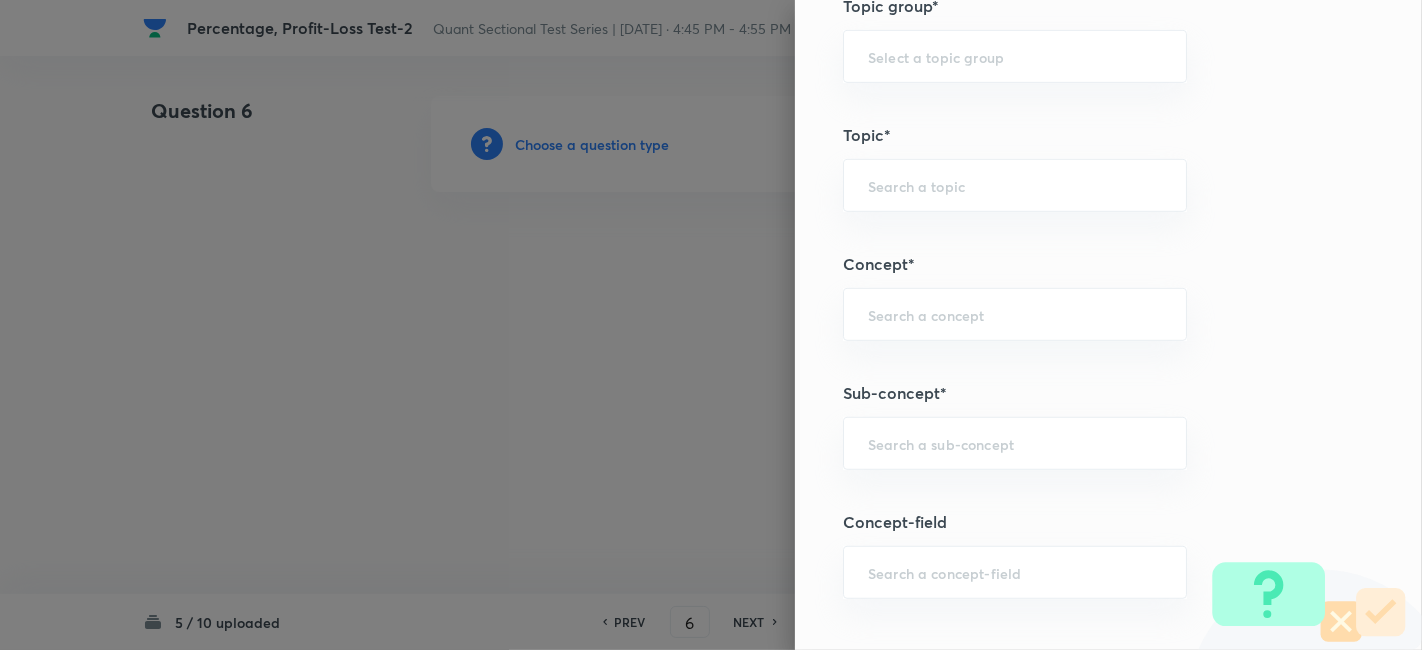 scroll, scrollTop: 934, scrollLeft: 0, axis: vertical 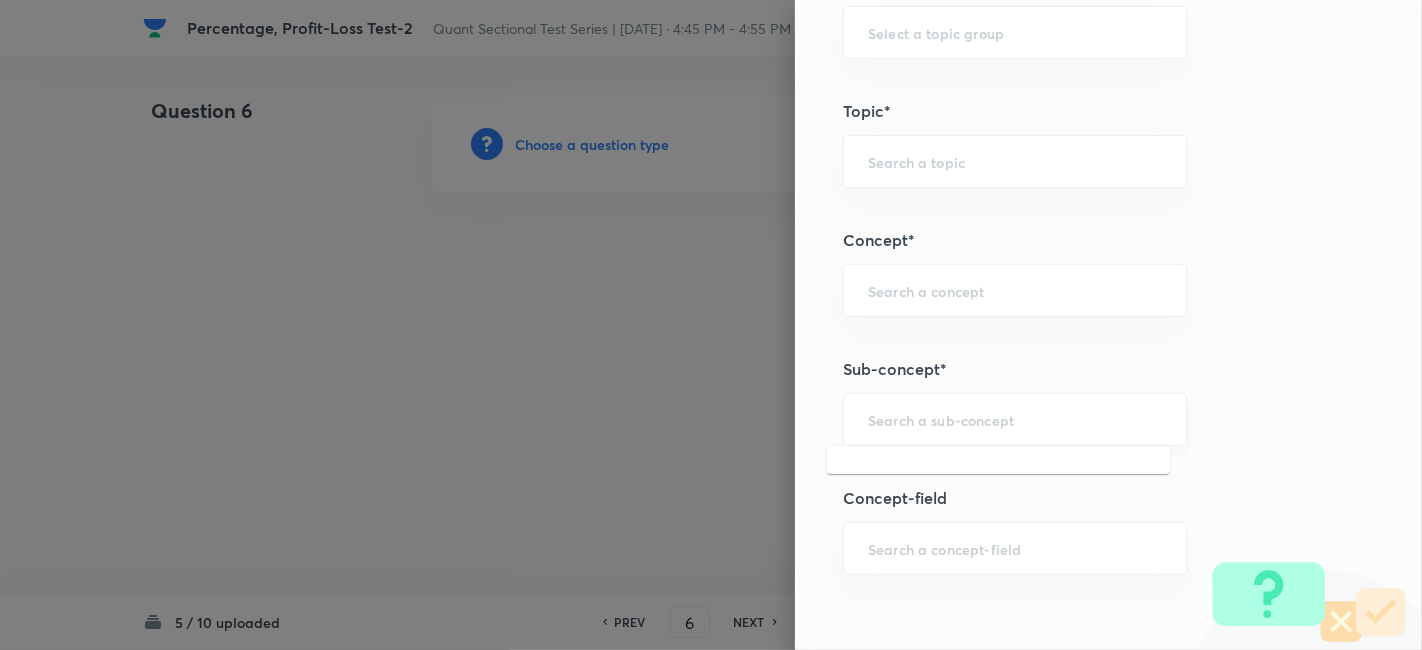 click at bounding box center (1015, 419) 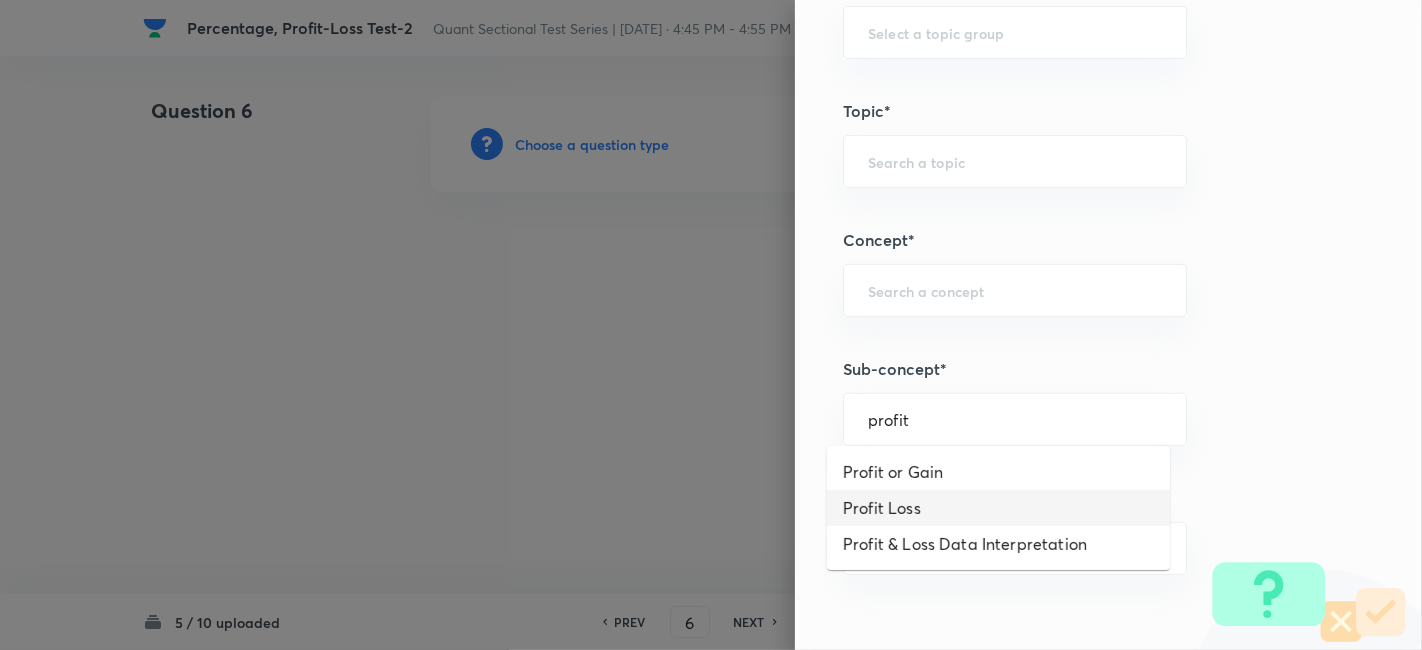 click on "Profit Loss" at bounding box center (998, 508) 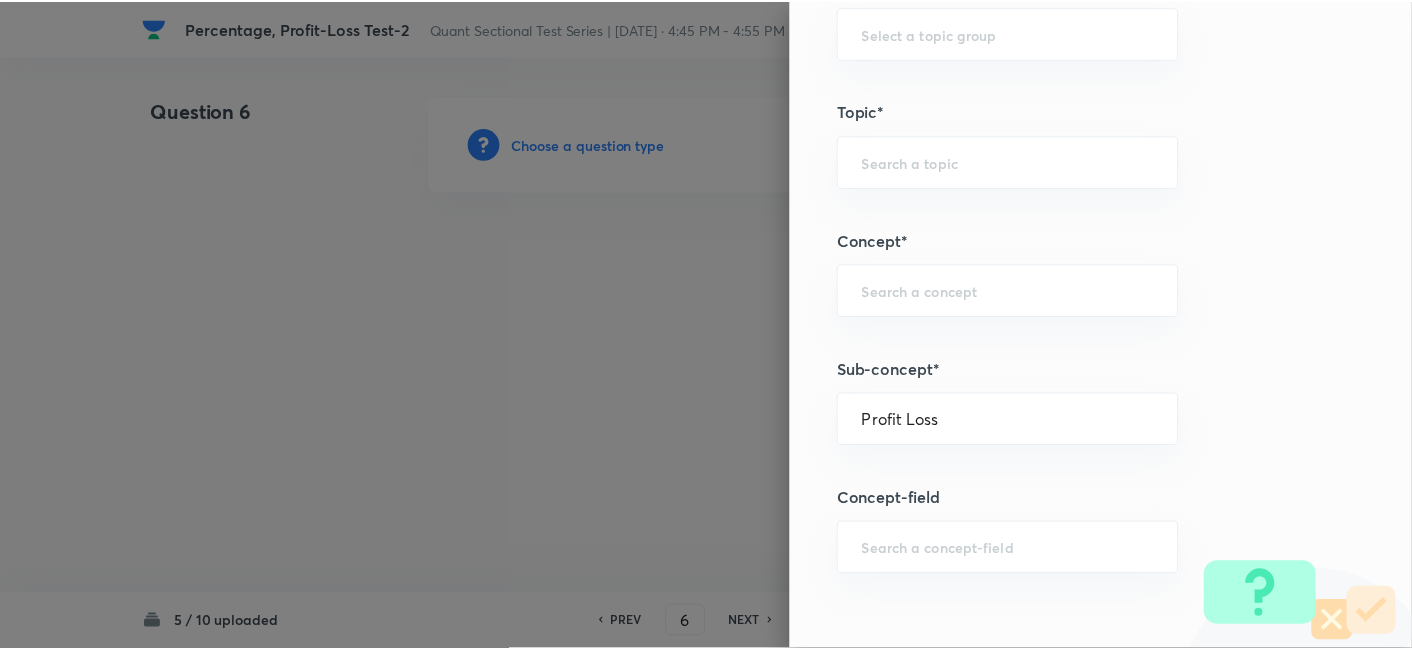 scroll, scrollTop: 2070, scrollLeft: 0, axis: vertical 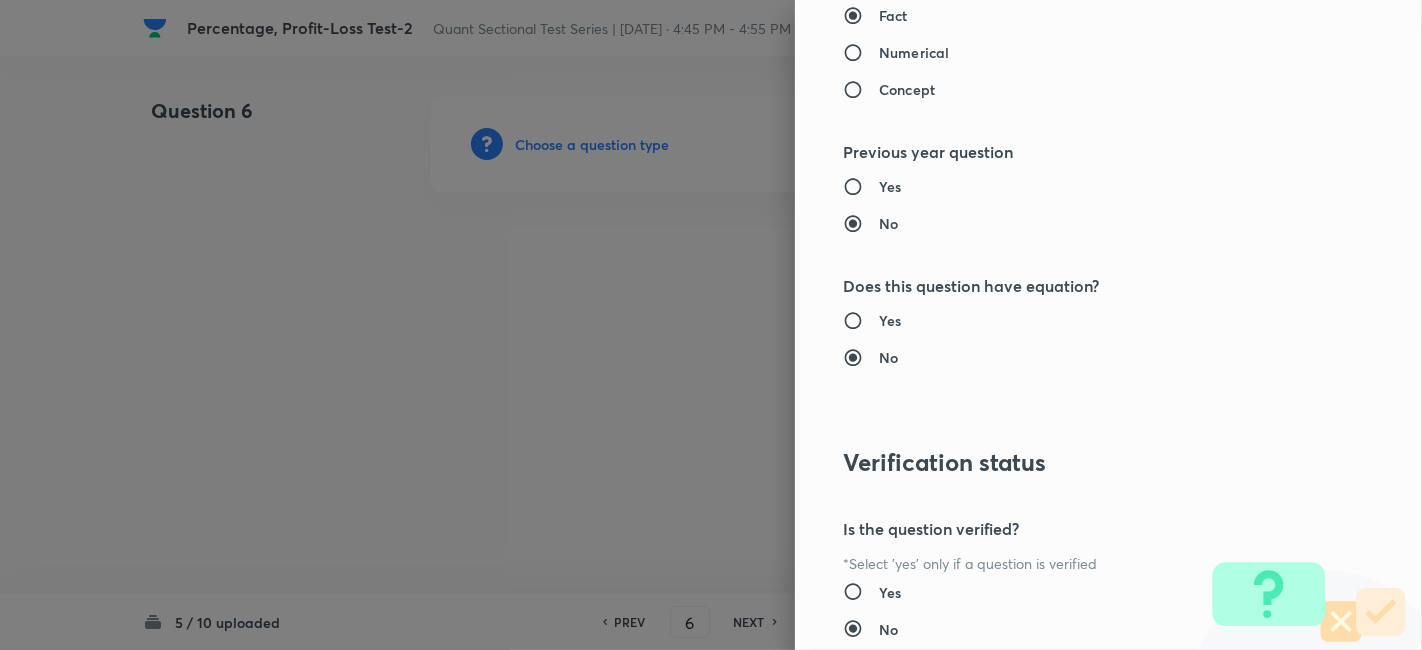 type on "Quantitative Aptitude" 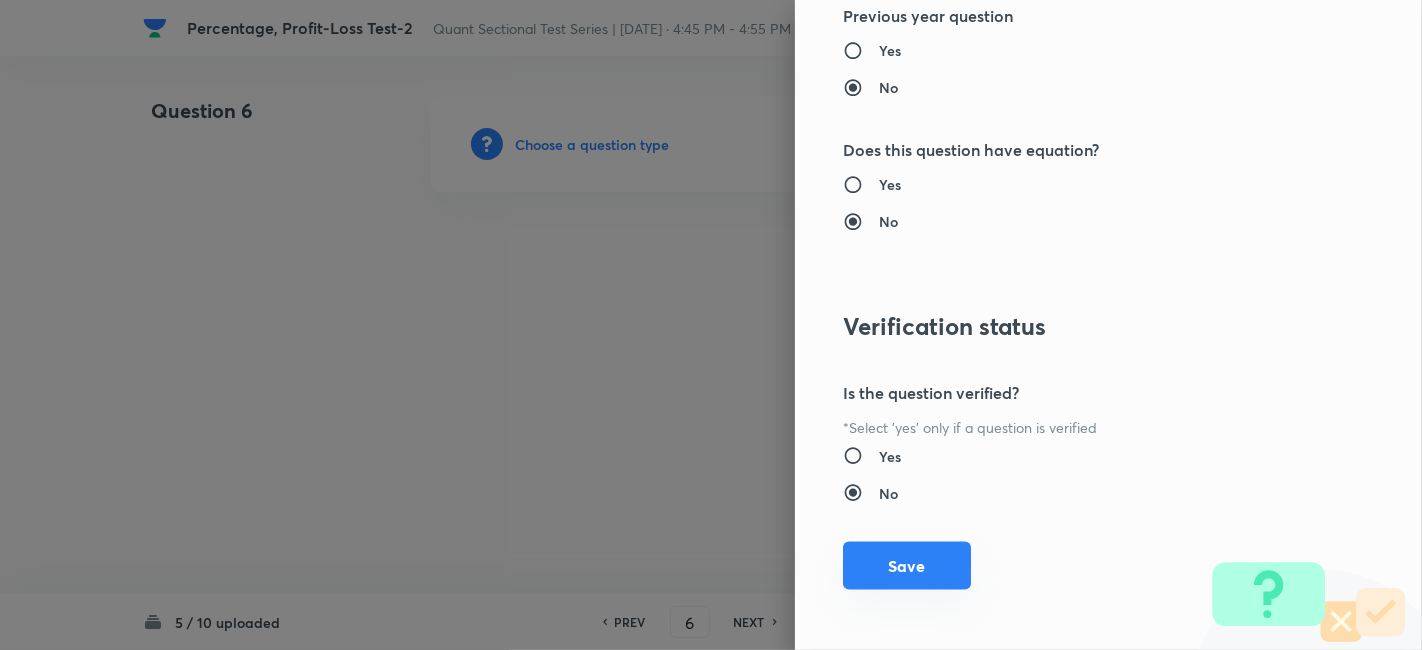 click on "Save" at bounding box center (907, 566) 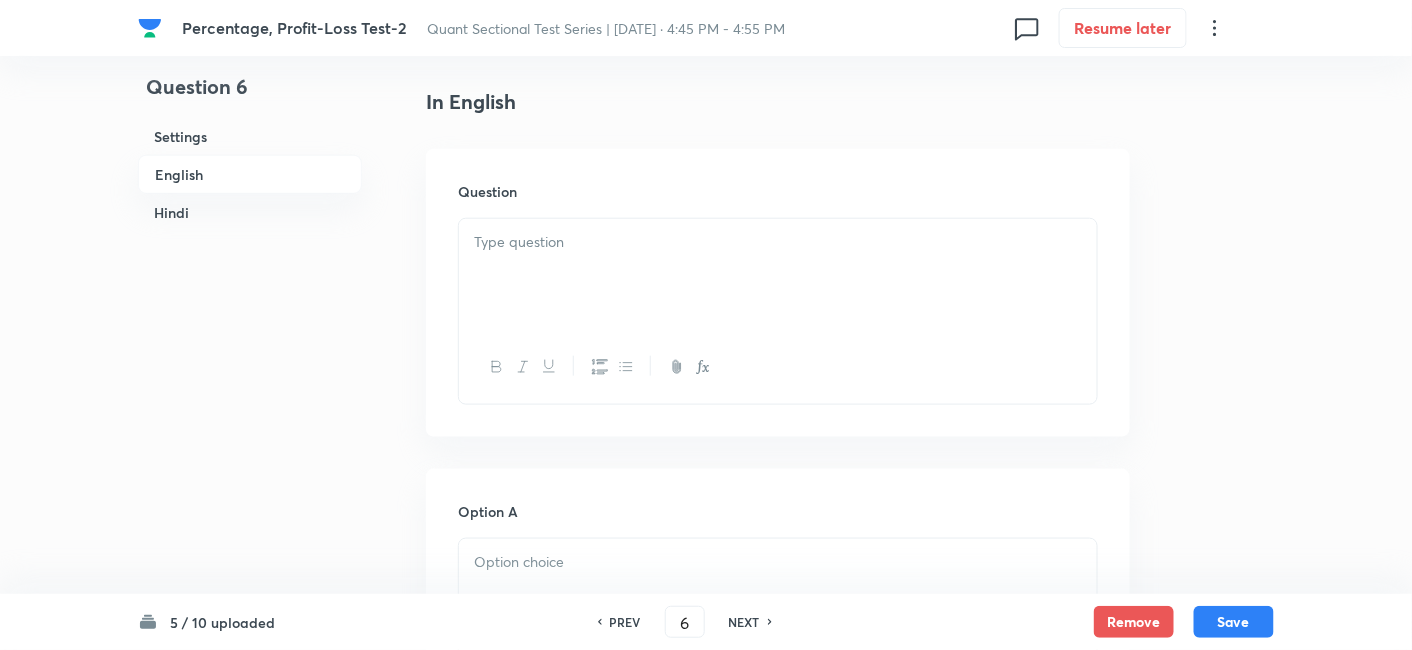 scroll, scrollTop: 620, scrollLeft: 0, axis: vertical 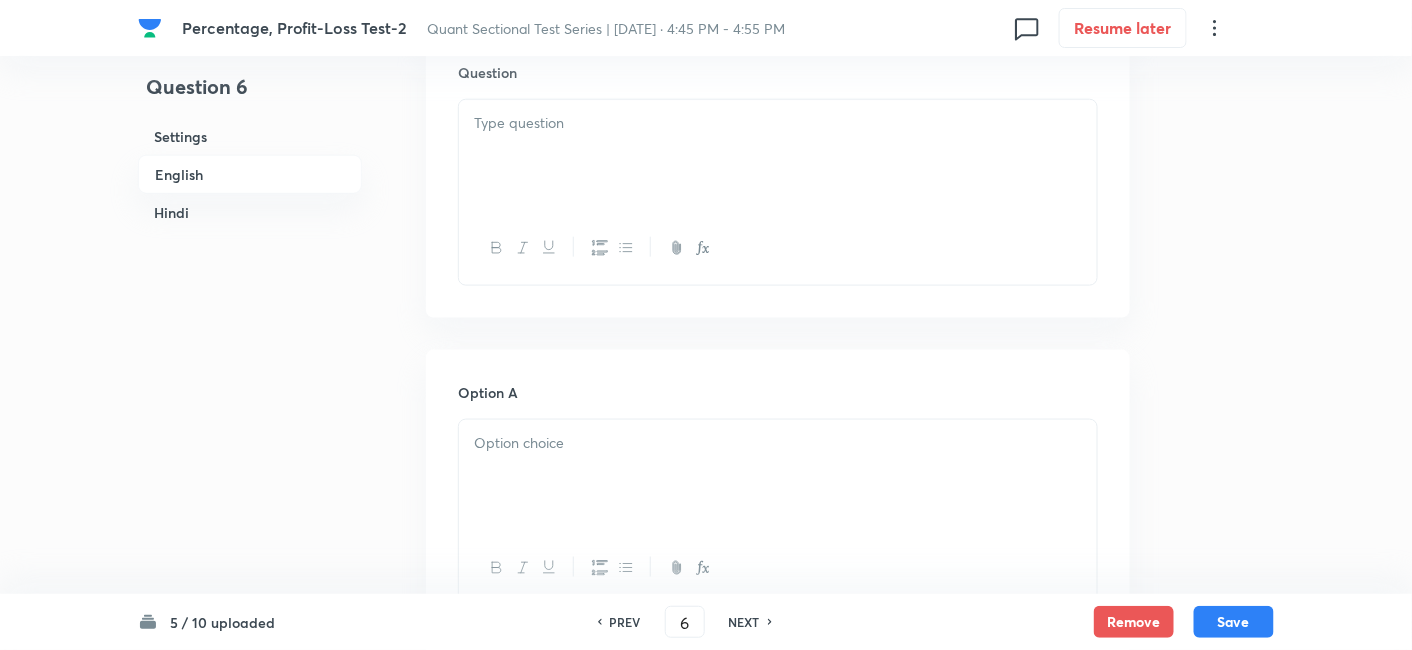 click at bounding box center [778, 156] 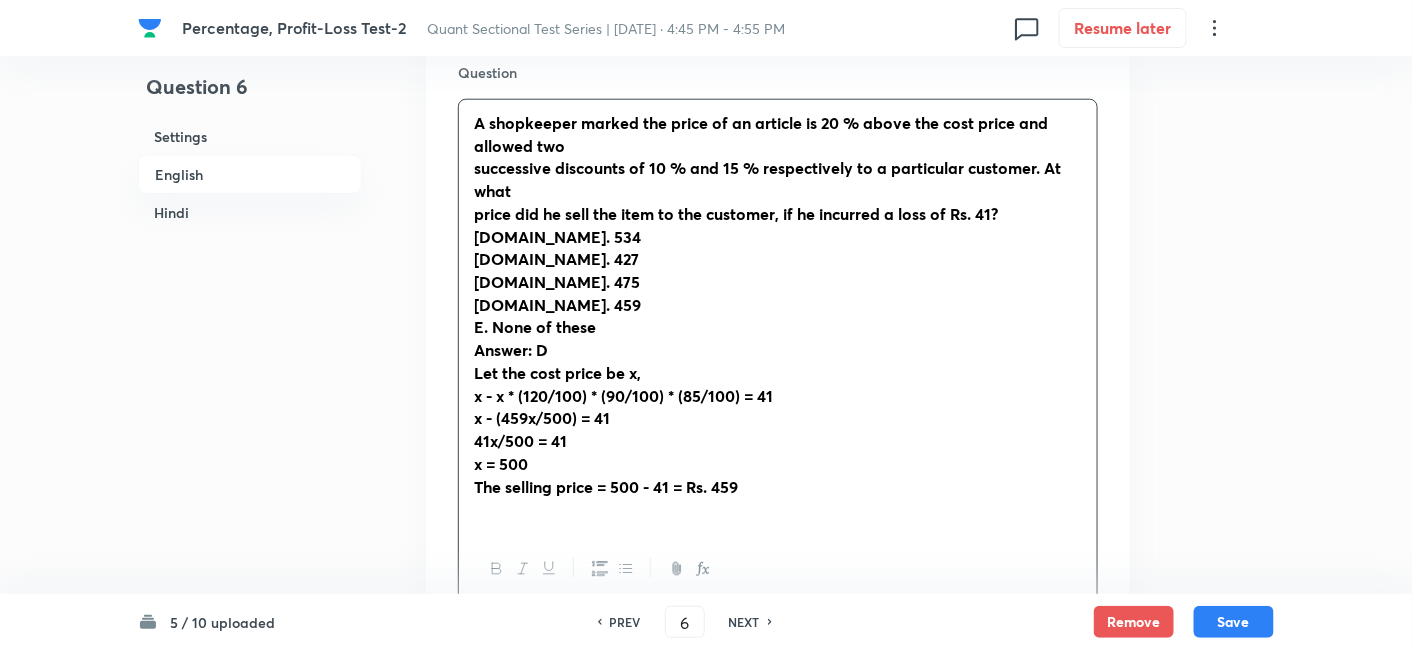 click on "A shopkeeper marked the price of an article is 20 % above the cost price and allowed two   successive discounts of 10 % and 15 % respectively to a particular customer. At what  price did he sell the item to the customer, if he incurred a loss of Rs. 41? A.Rs. 534  B.Rs. 427  C.Rs. 475  D.Rs. 459  E. None of these   Answer: D Let the cost price be x,  x - x * (120/100) * (90/100) * (85/100) = 41  x - (459x/500) = 41  41x/500 = 41  x = 500  The selling price = 500 - 41 = Rs. 459" at bounding box center (778, 316) 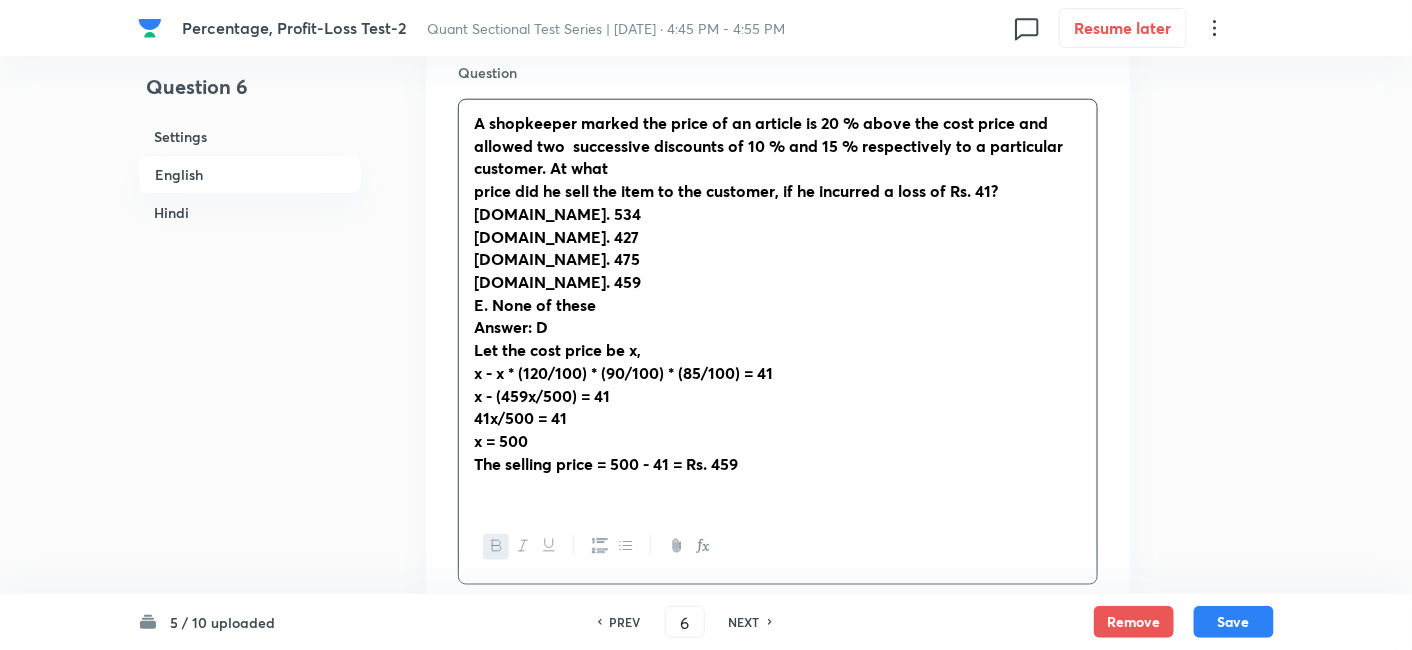 click on "A shopkeeper marked the price of an article is 20 % above the cost price and allowed two  successive discounts of 10 % and 15 % respectively to a particular customer. At what  price did he sell the item to the customer, if he incurred a loss of Rs. 41? A.Rs. 534  B.Rs. 427  C.Rs. 475  D.Rs. 459  E. None of these   Answer: D Let the cost price be x,  x - x * (120/100) * (90/100) * (85/100) = 41  x - (459x/500) = 41  41x/500 = 41  x = 500  The selling price = 500 - 41 = Rs. 459" at bounding box center (778, 305) 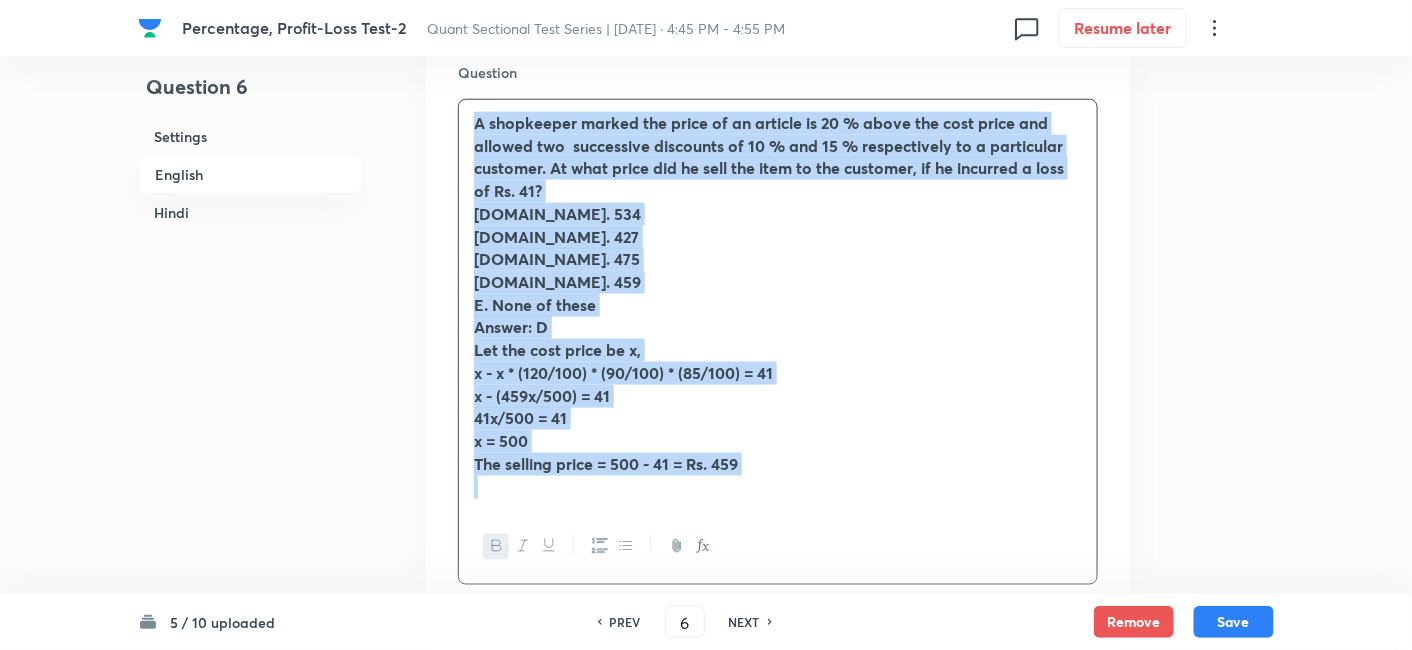 drag, startPoint x: 473, startPoint y: 124, endPoint x: 777, endPoint y: 477, distance: 465.85944 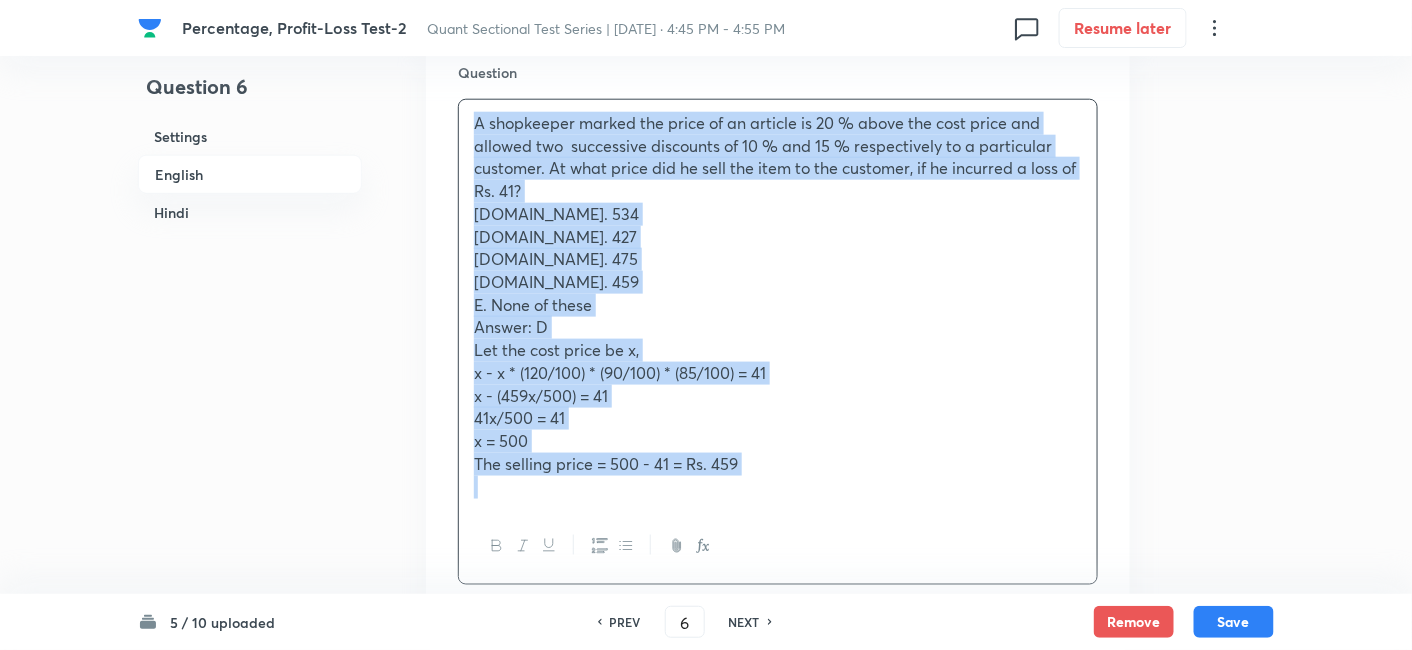 copy on "A shopkeeper marked the price of an article is 20 % above the cost price and allowed two  successive discounts of 10 % and 15 % respectively to a particular customer. At what price did he sell the item to the customer, if he incurred a loss of Rs. 41? A.Rs. 534  B.Rs. 427  C.Rs. 475  D.Rs. 459  E. None of these   Answer: D Let the cost price be x,  x - x * (120/100) * (90/100) * (85/100) = 41  x - (459x/500) = 41  41x/500 = 41  x = 500  The selling price = 500 - 41 = Rs. 459" 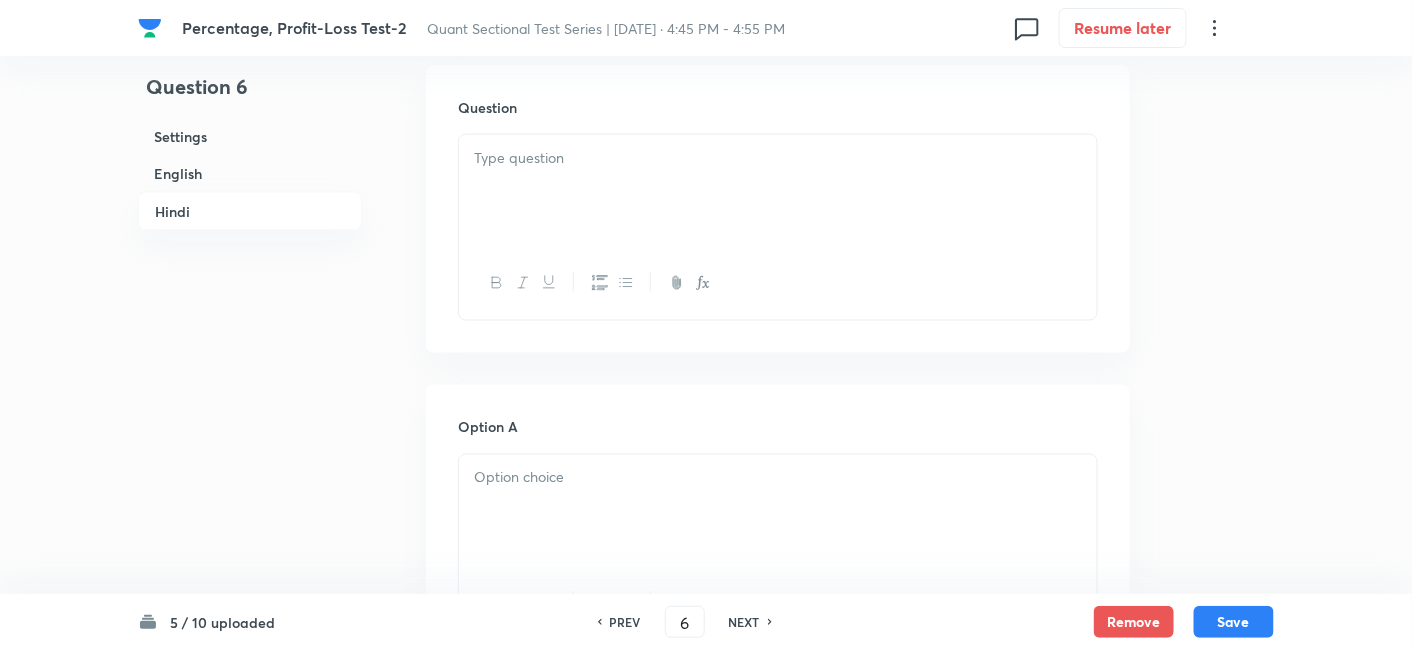 scroll, scrollTop: 3215, scrollLeft: 0, axis: vertical 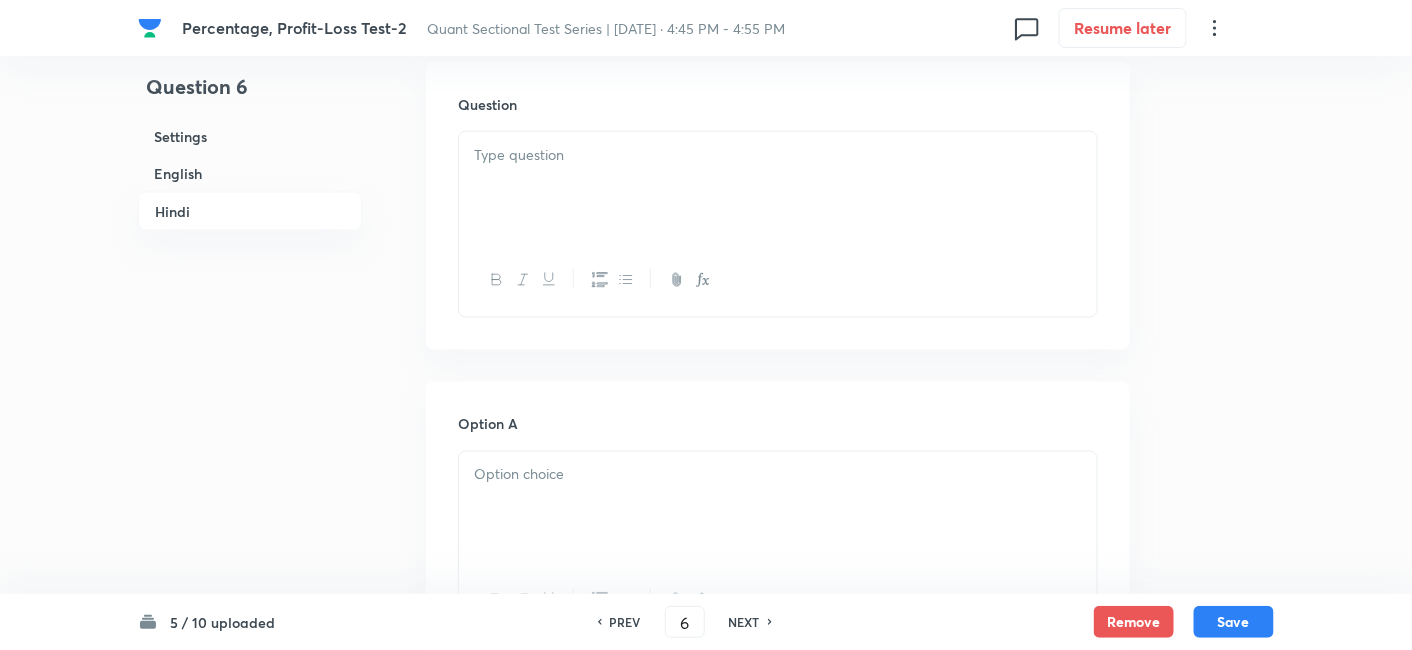 click at bounding box center [778, 188] 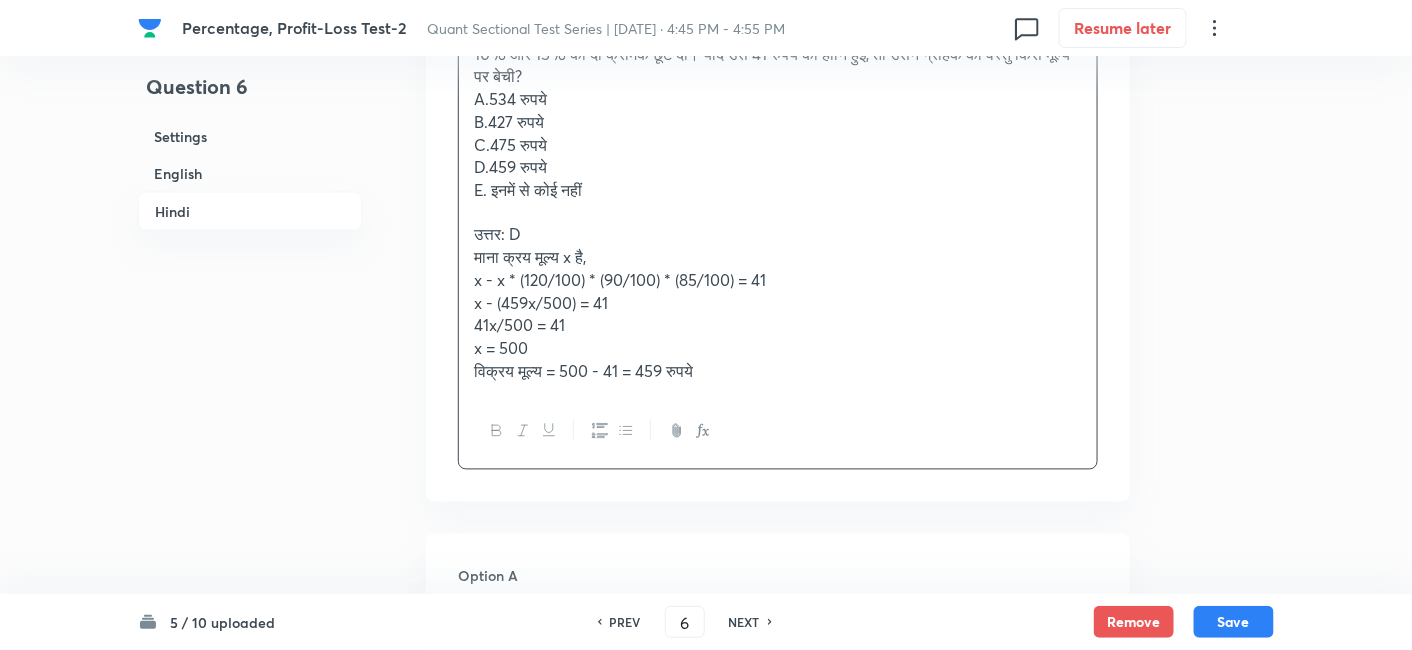 scroll, scrollTop: 3340, scrollLeft: 0, axis: vertical 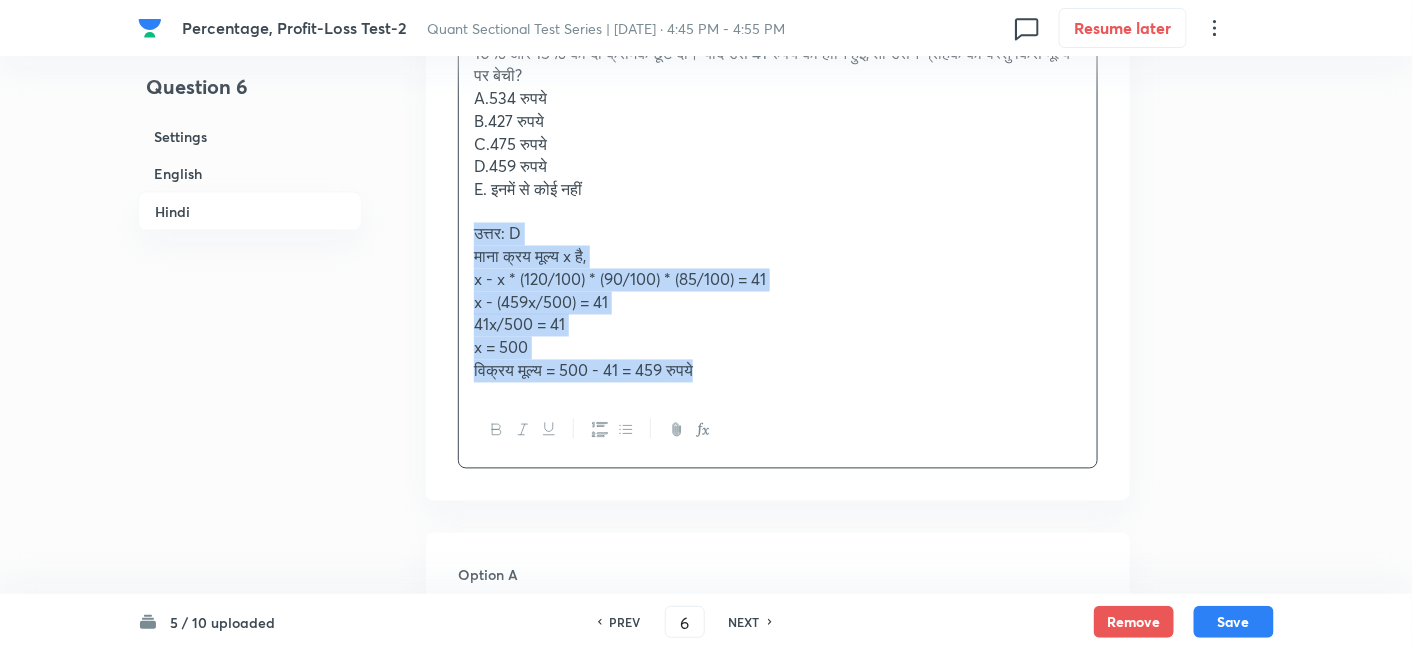 drag, startPoint x: 467, startPoint y: 232, endPoint x: 854, endPoint y: 515, distance: 479.4351 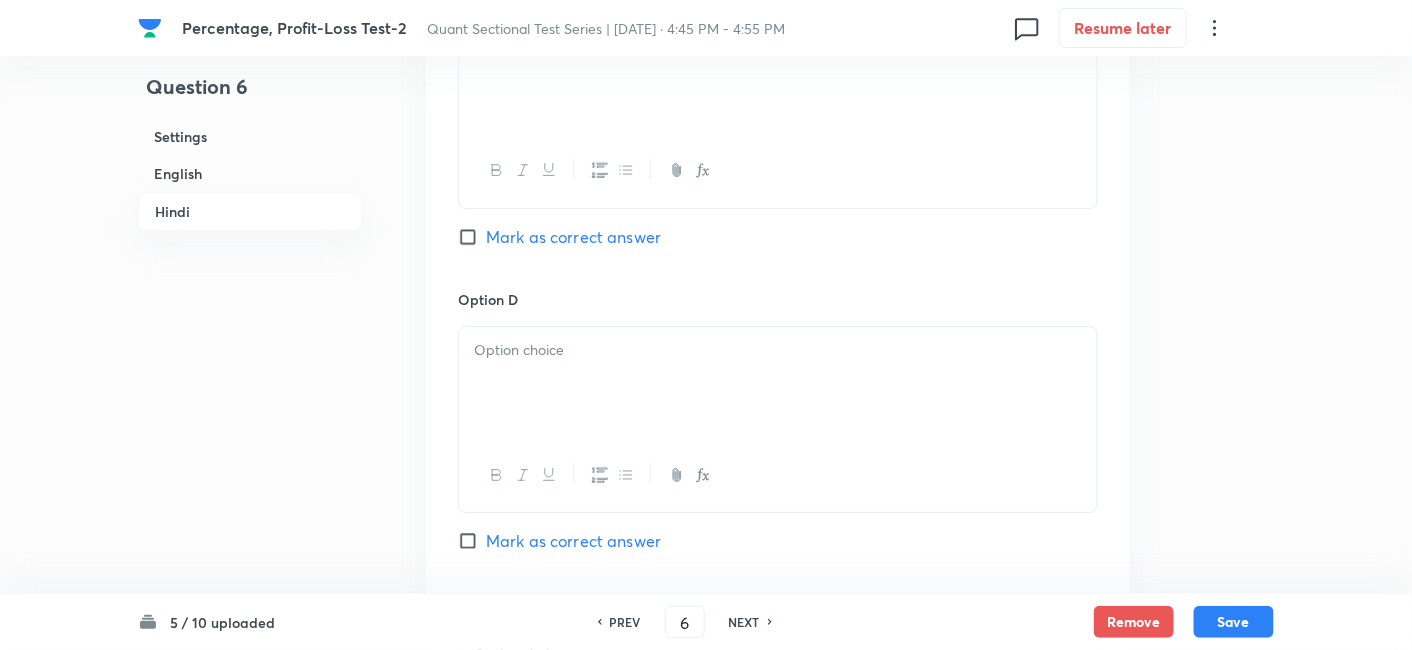 scroll, scrollTop: 5122, scrollLeft: 0, axis: vertical 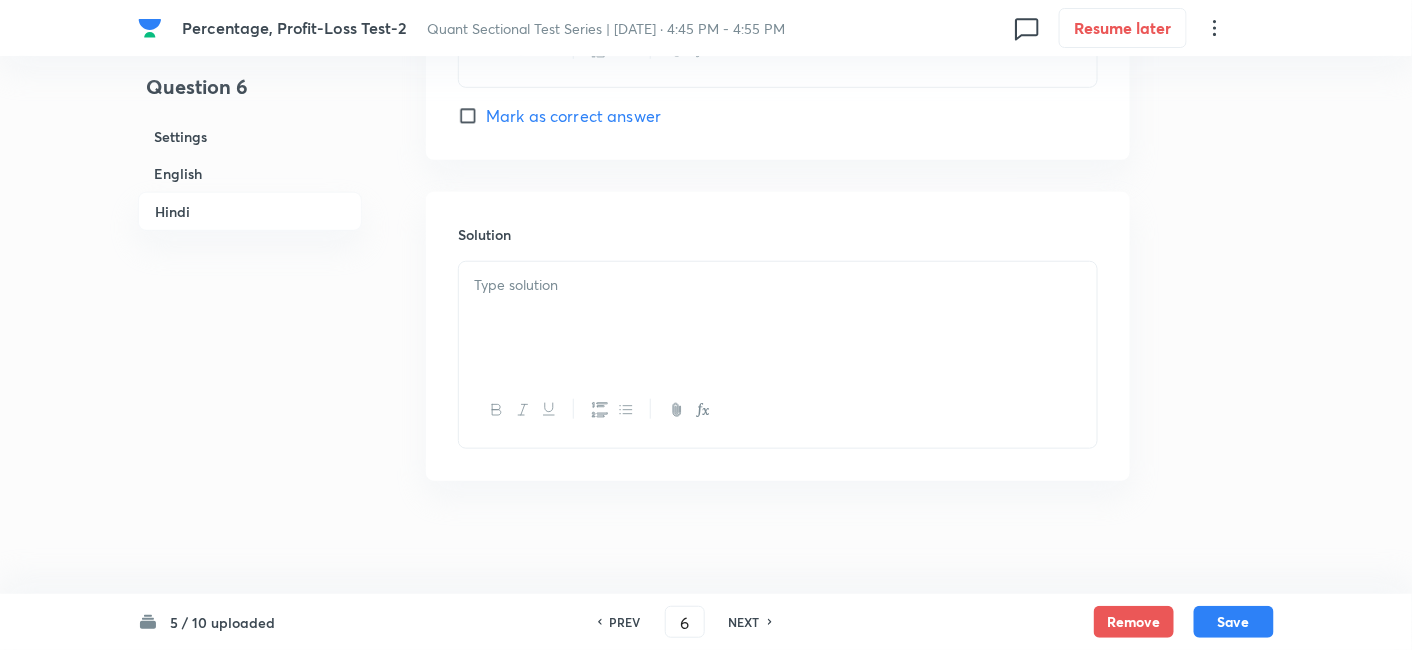 click at bounding box center [778, 285] 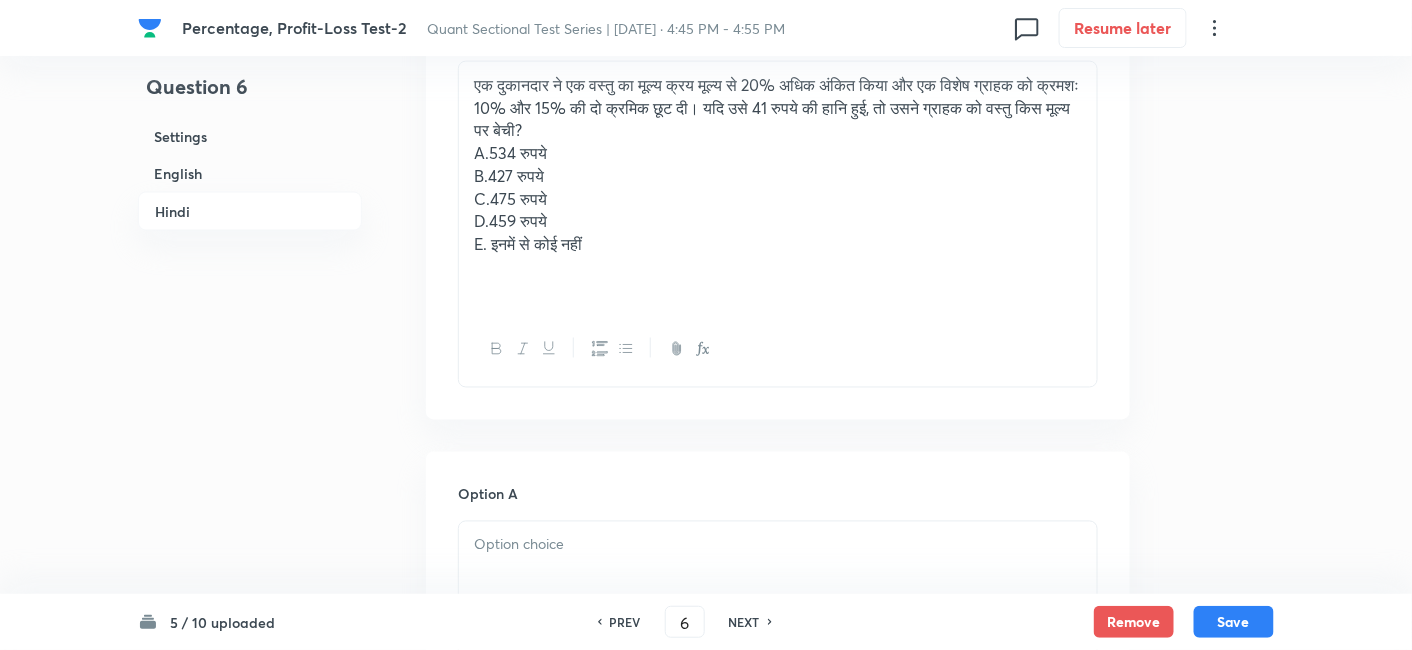 scroll, scrollTop: 3284, scrollLeft: 0, axis: vertical 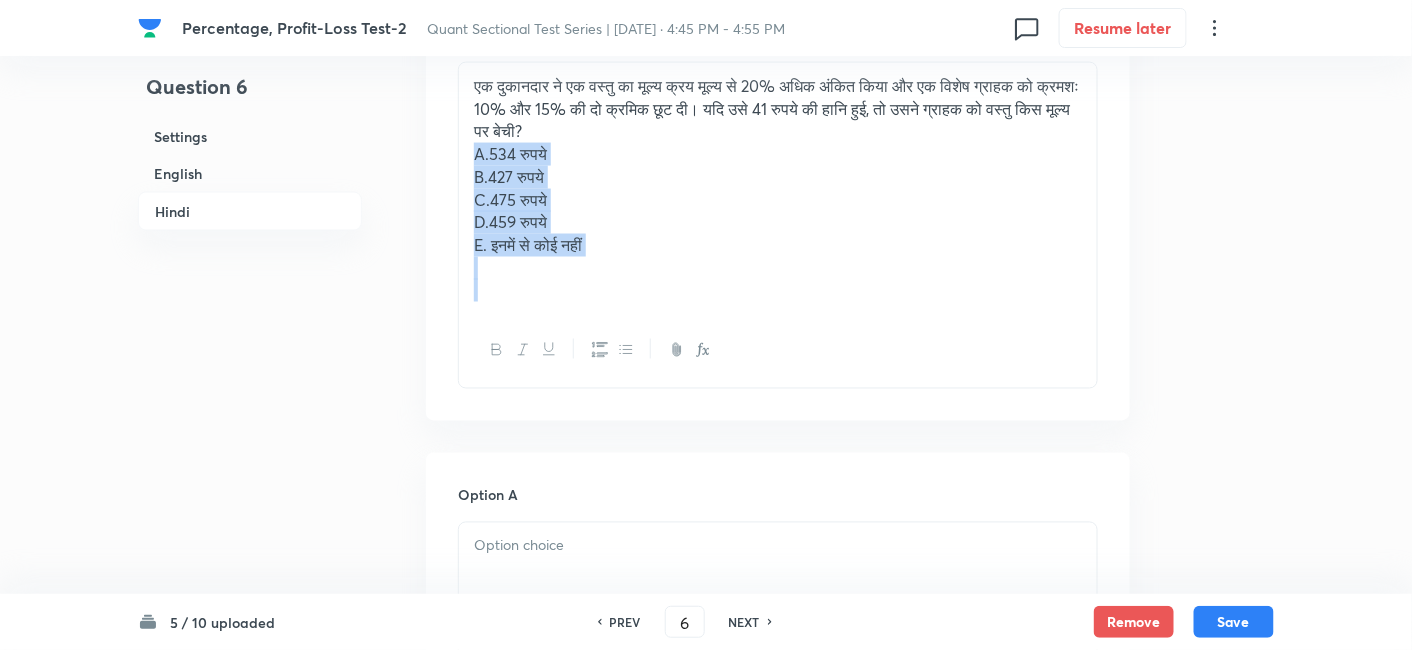 drag, startPoint x: 471, startPoint y: 151, endPoint x: 727, endPoint y: 336, distance: 315.84964 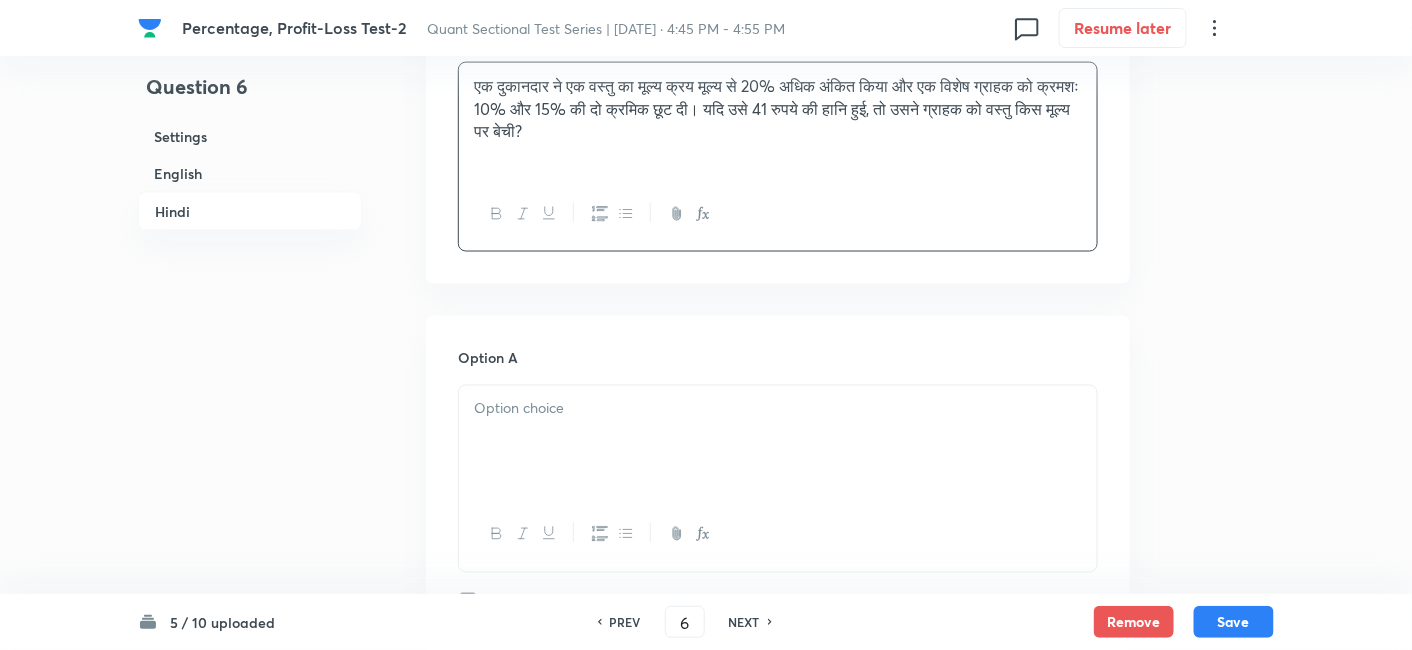 scroll, scrollTop: 3480, scrollLeft: 0, axis: vertical 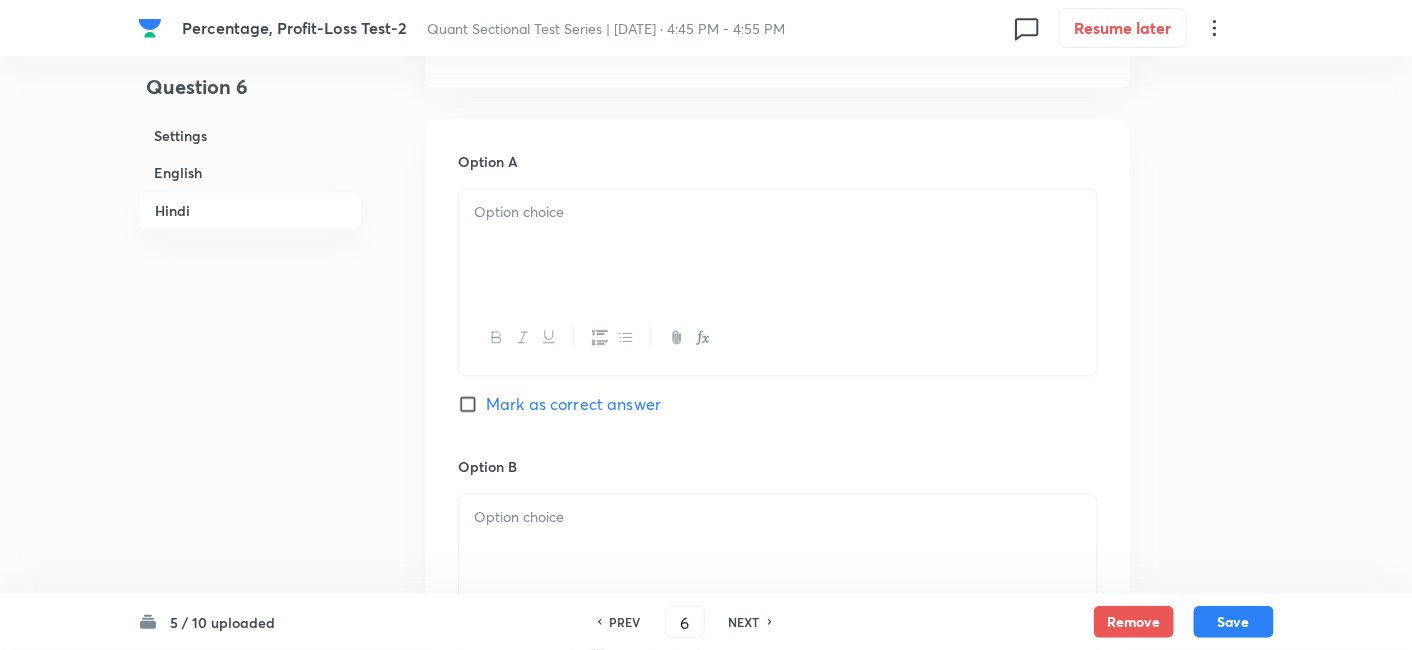 click at bounding box center [778, 213] 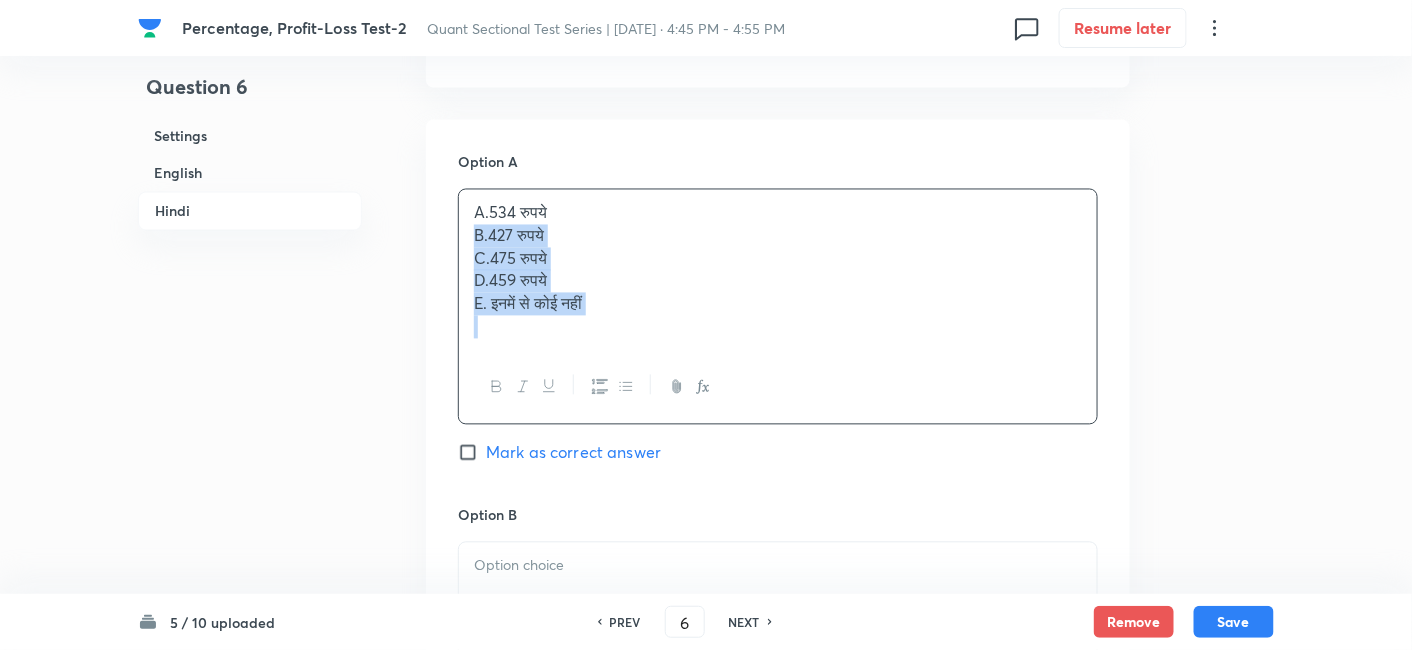 drag, startPoint x: 470, startPoint y: 230, endPoint x: 687, endPoint y: 372, distance: 259.33185 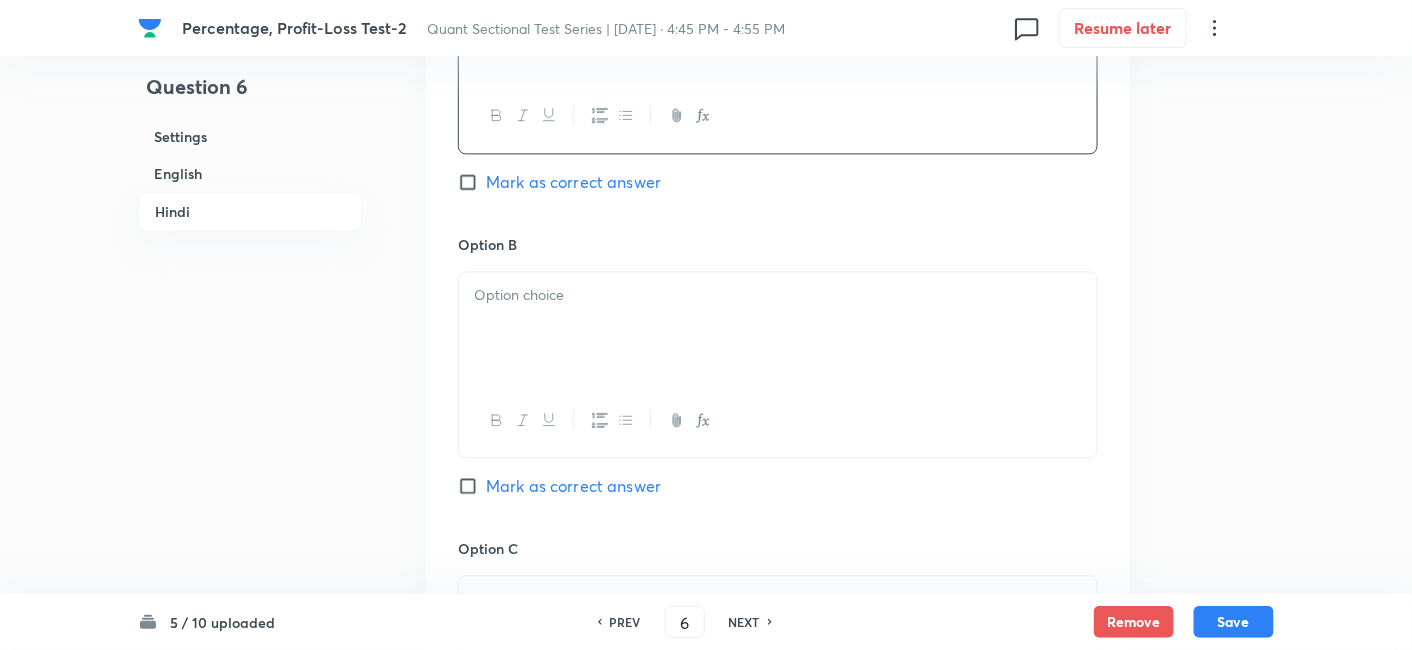 scroll, scrollTop: 3704, scrollLeft: 0, axis: vertical 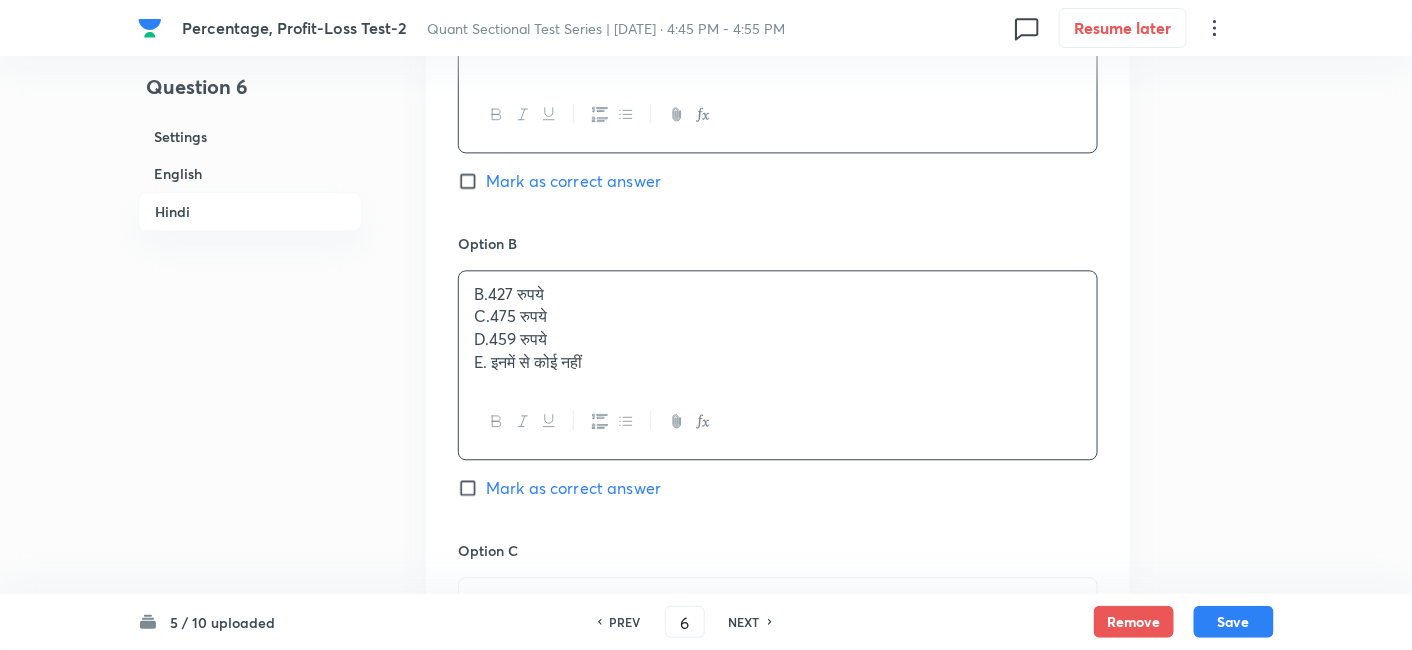 click on "B.427 रुपये" at bounding box center (778, 294) 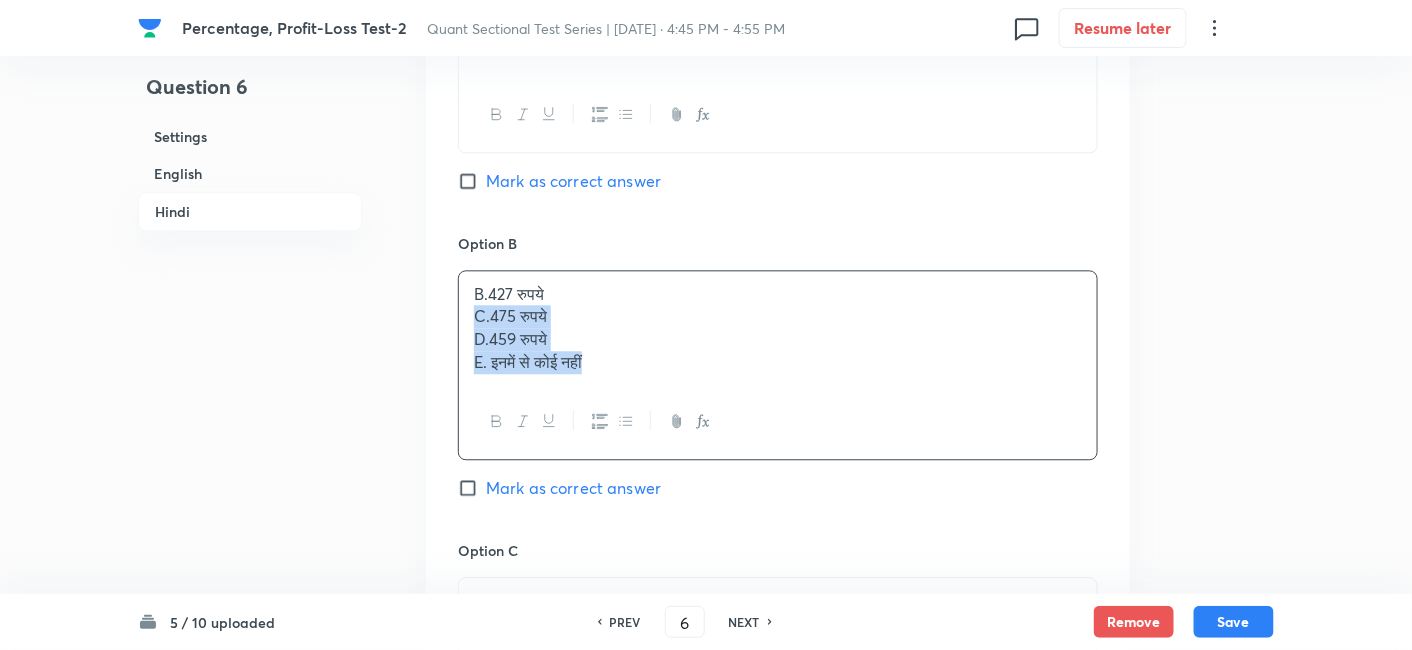 drag, startPoint x: 471, startPoint y: 307, endPoint x: 699, endPoint y: 427, distance: 257.65094 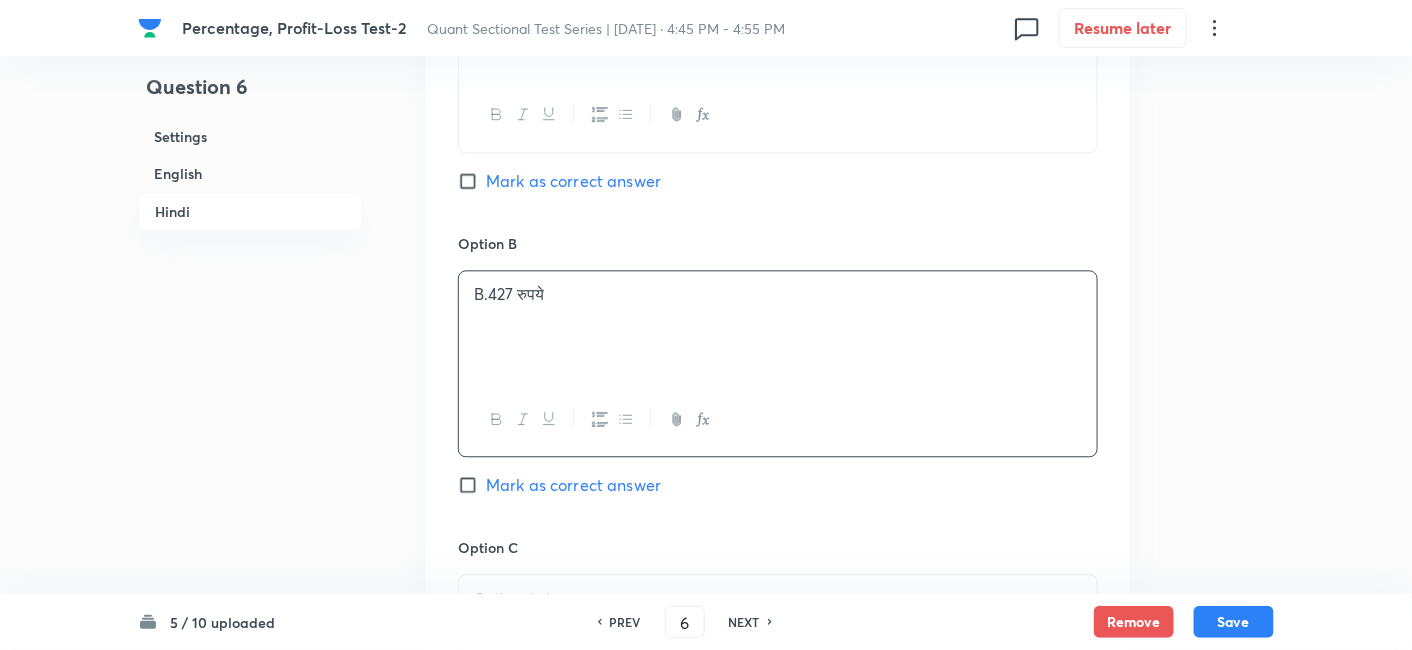 scroll, scrollTop: 3977, scrollLeft: 0, axis: vertical 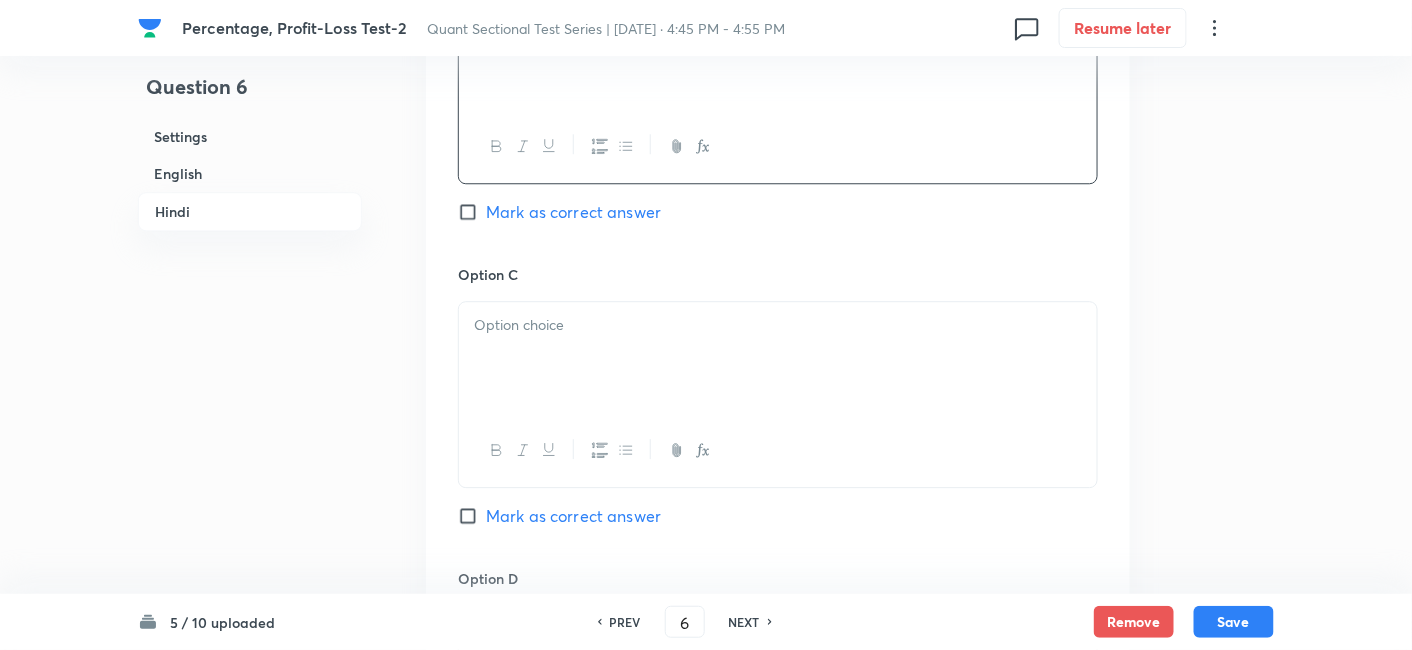 click at bounding box center [778, 358] 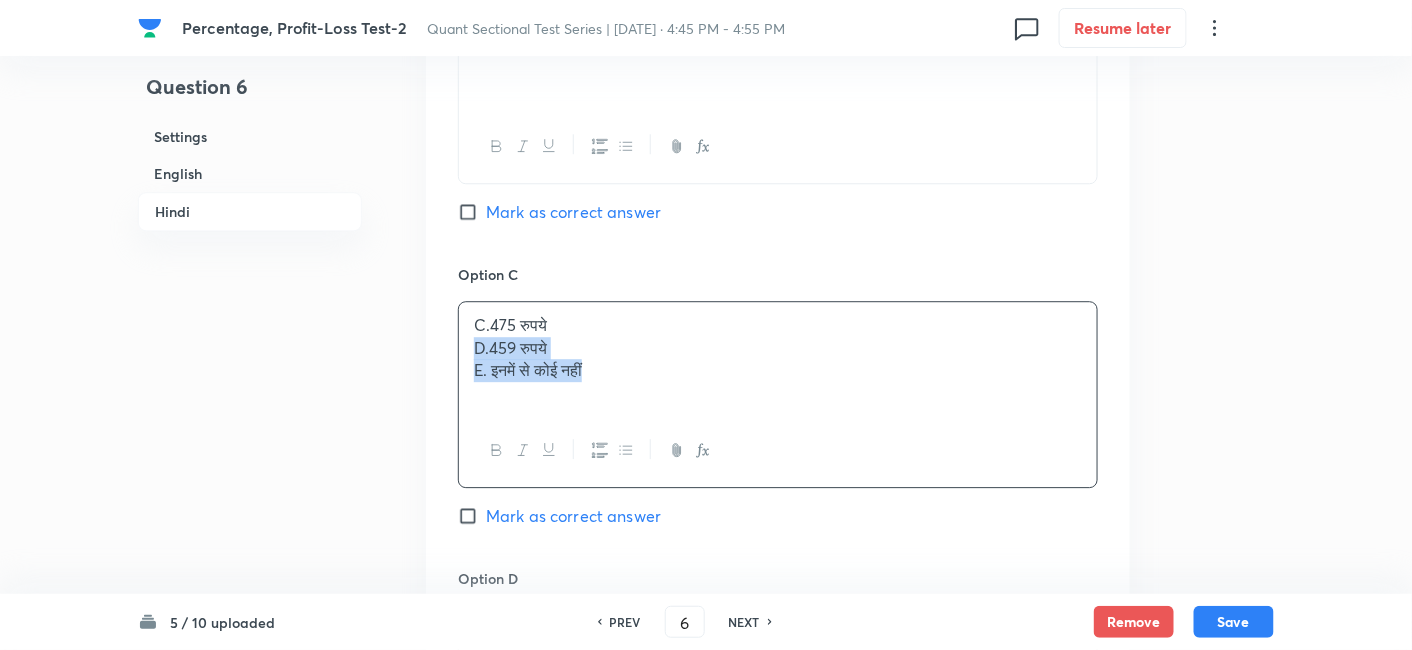 drag, startPoint x: 468, startPoint y: 340, endPoint x: 731, endPoint y: 453, distance: 286.24814 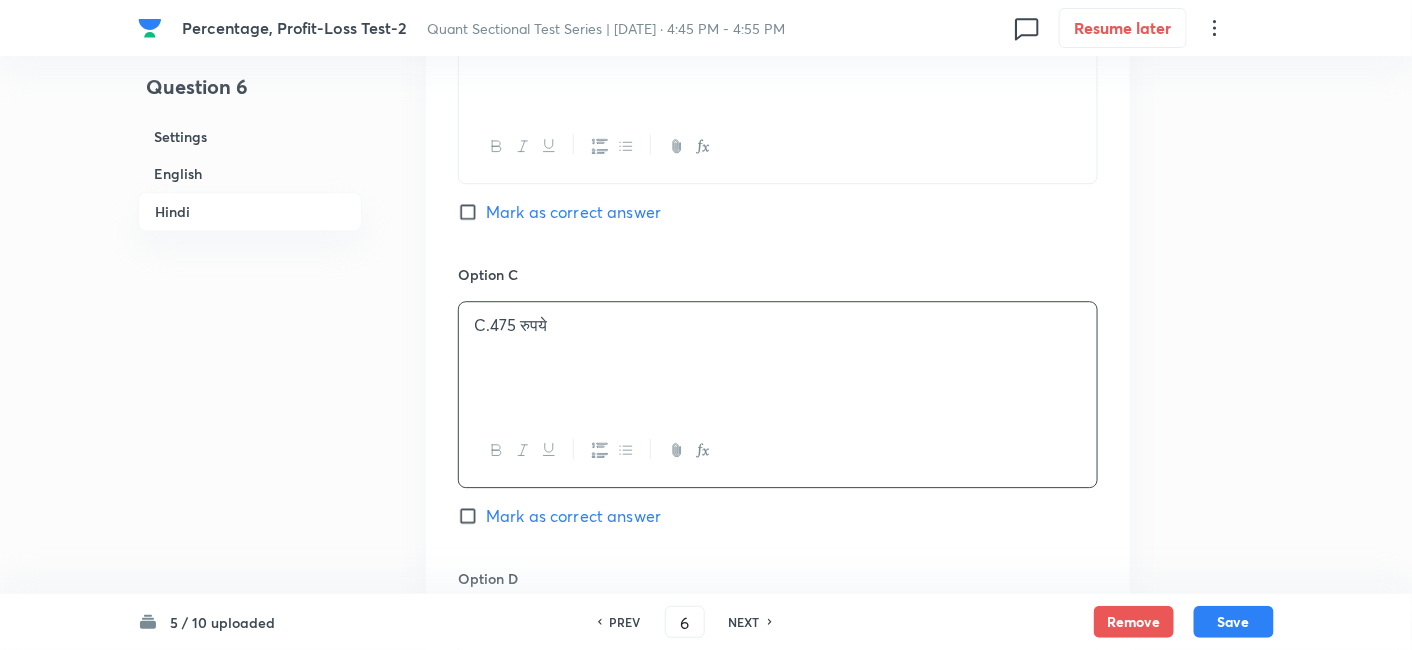 scroll, scrollTop: 4163, scrollLeft: 0, axis: vertical 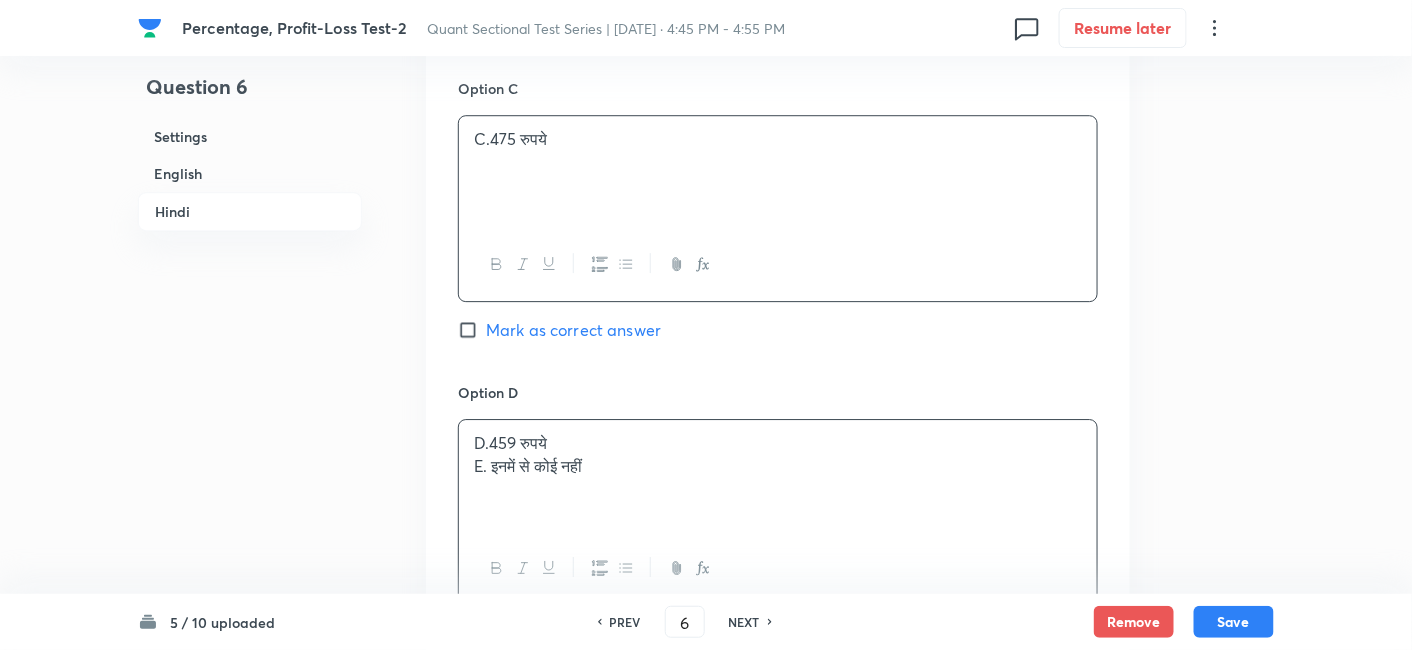 click on "D.459 रुपये E. इनमें से कोई नहीं" at bounding box center (778, 476) 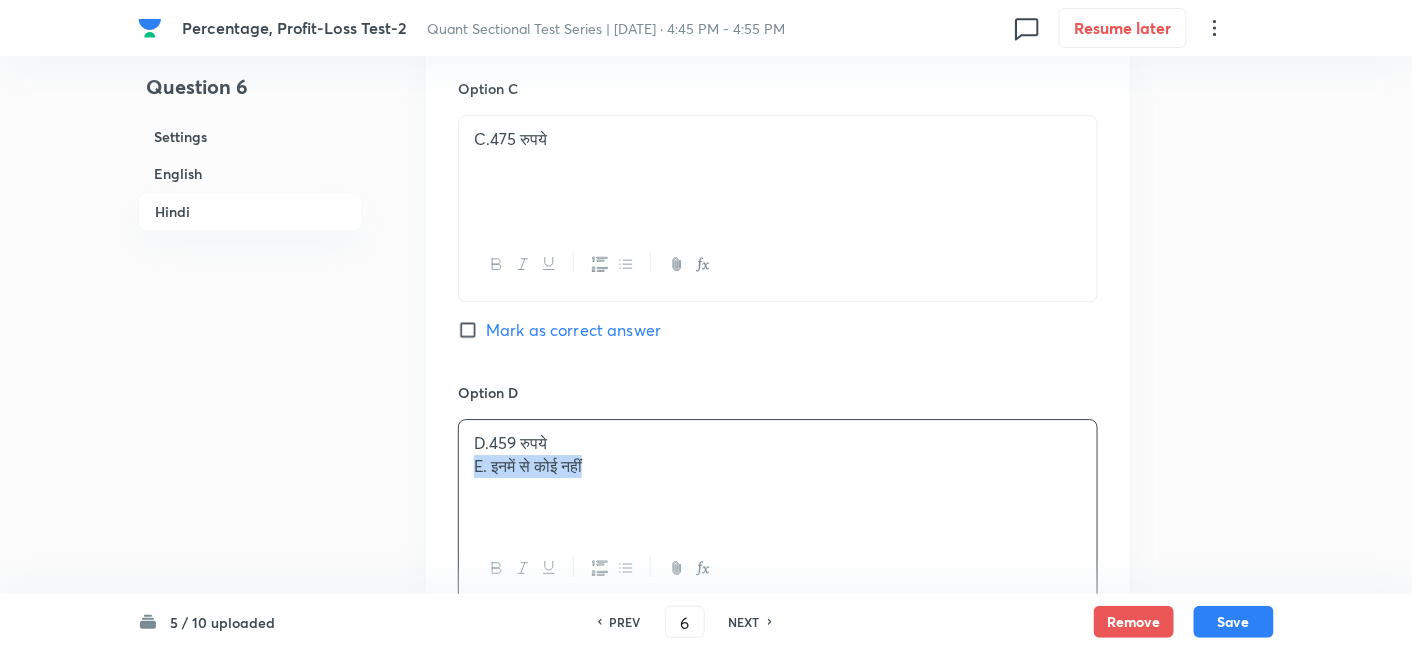 drag, startPoint x: 471, startPoint y: 458, endPoint x: 712, endPoint y: 530, distance: 251.52534 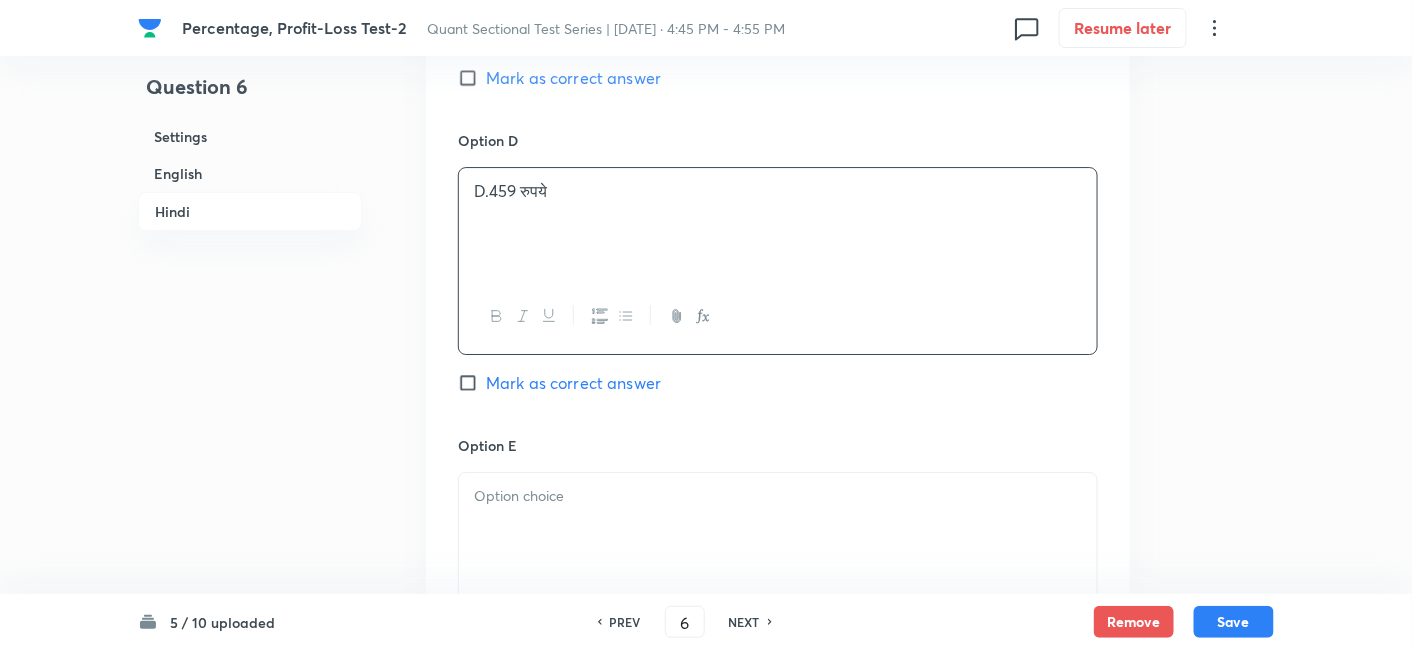 scroll, scrollTop: 4417, scrollLeft: 0, axis: vertical 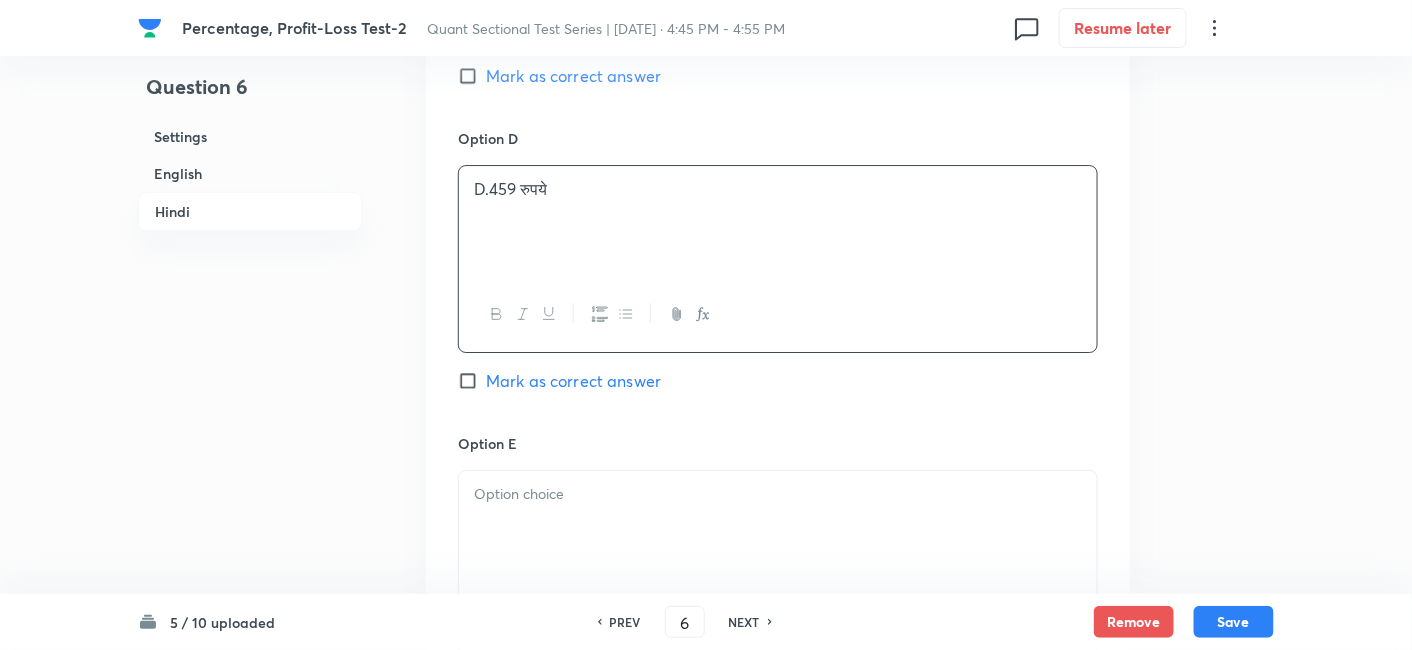 click at bounding box center (778, 527) 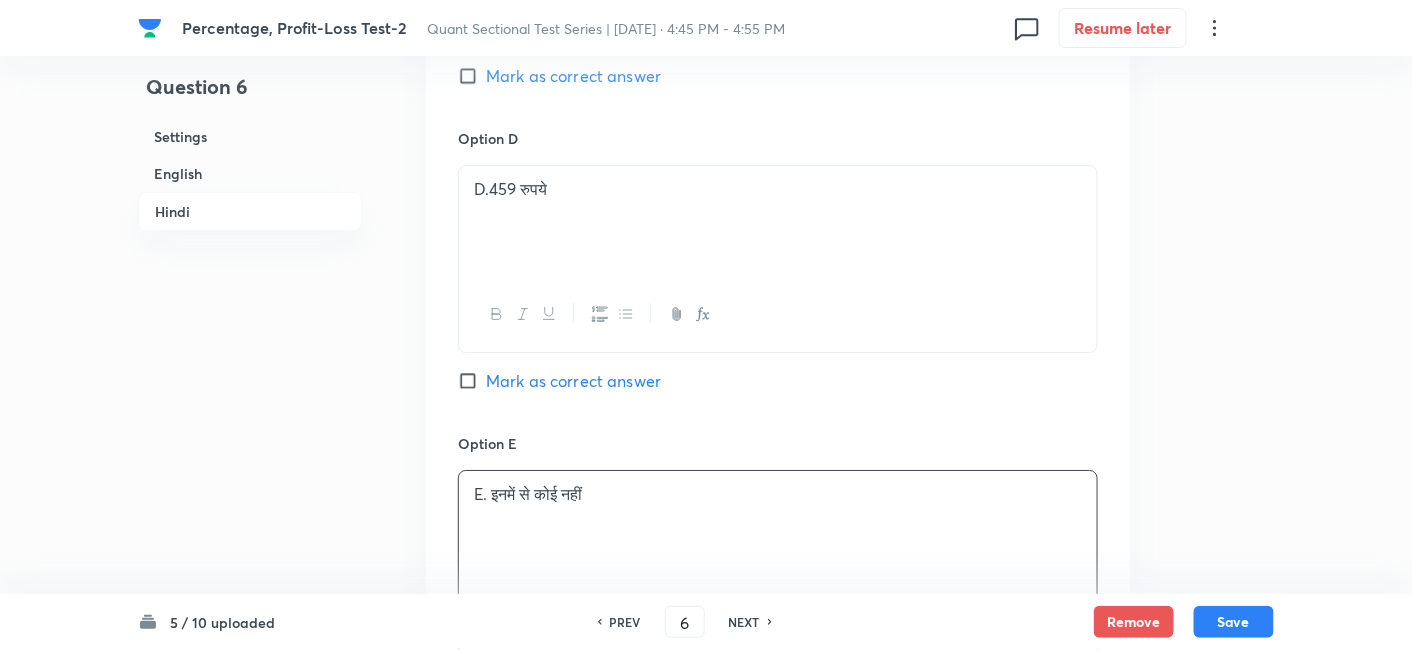 click on "Mark as correct answer" at bounding box center [573, 381] 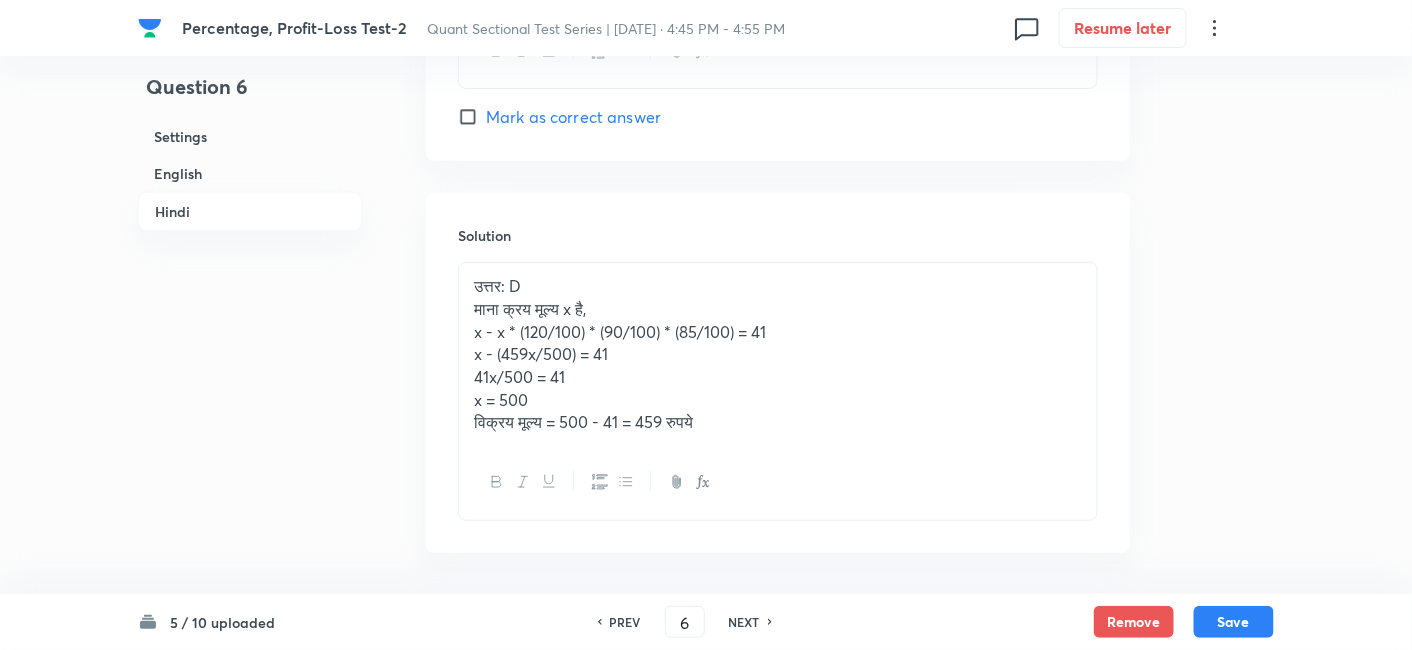 checkbox on "true" 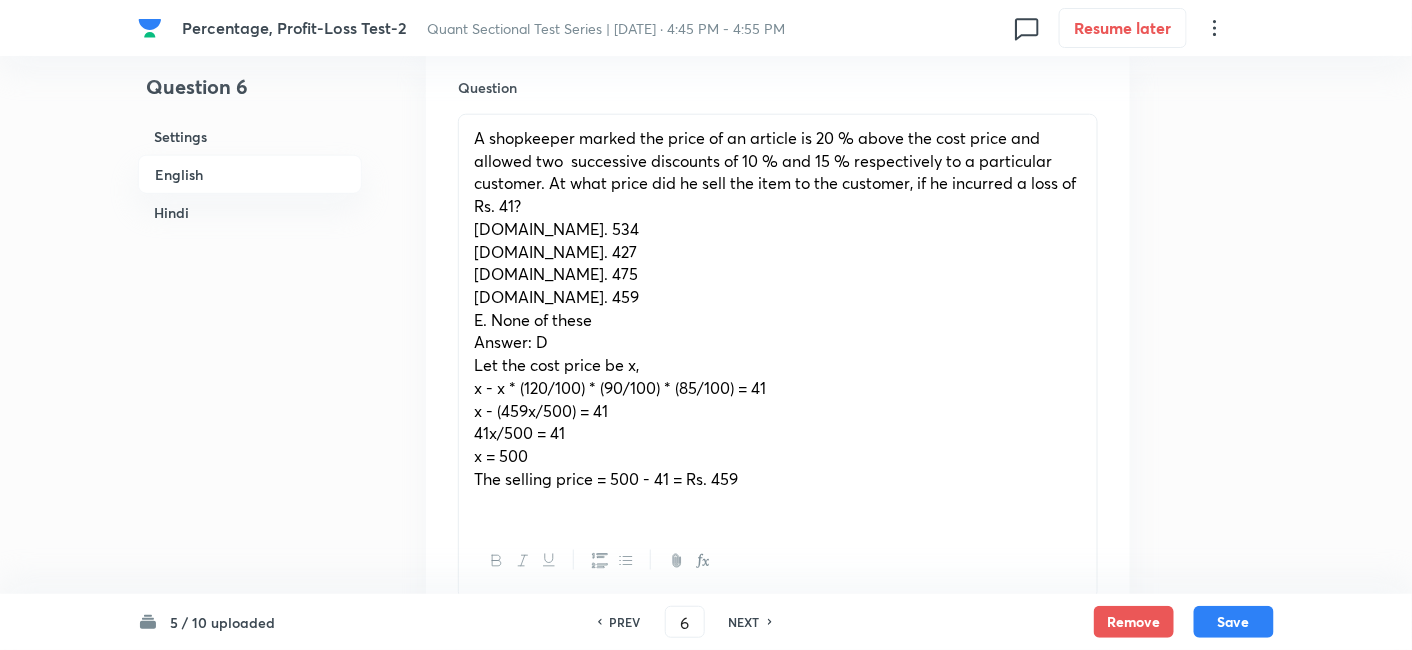 scroll, scrollTop: 600, scrollLeft: 0, axis: vertical 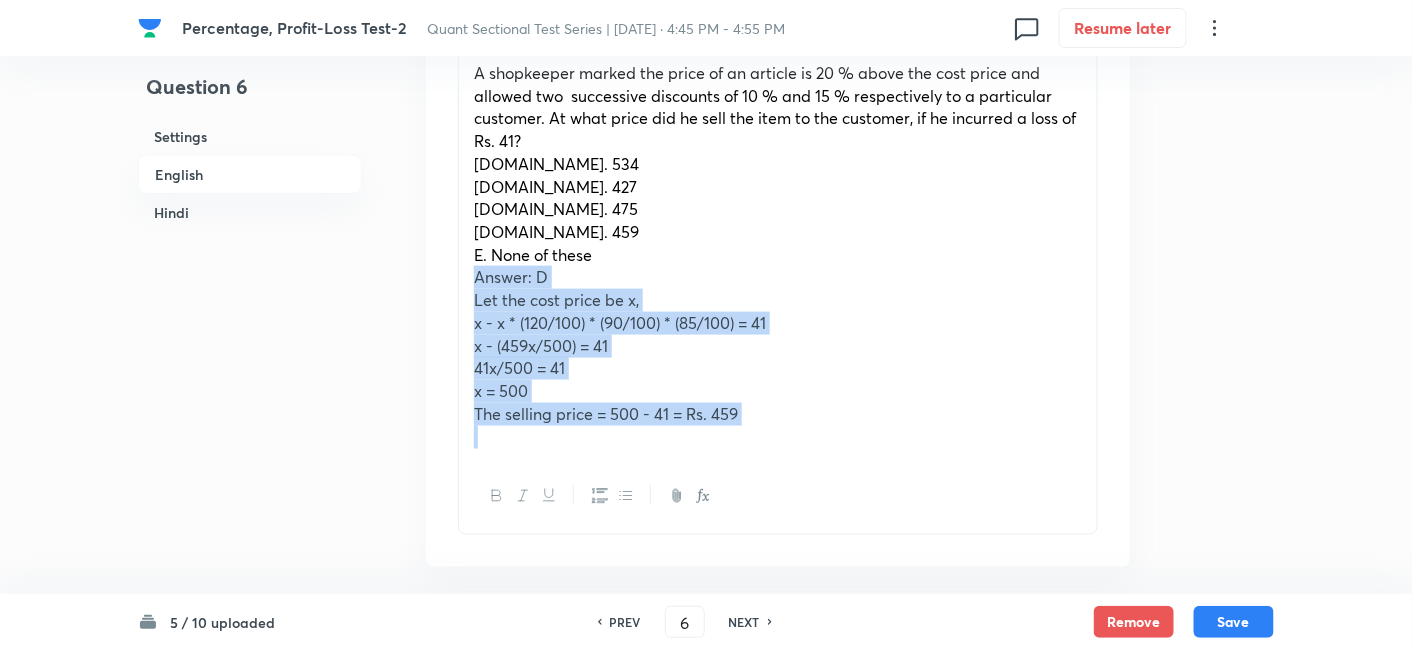 drag, startPoint x: 470, startPoint y: 347, endPoint x: 917, endPoint y: 644, distance: 536.6731 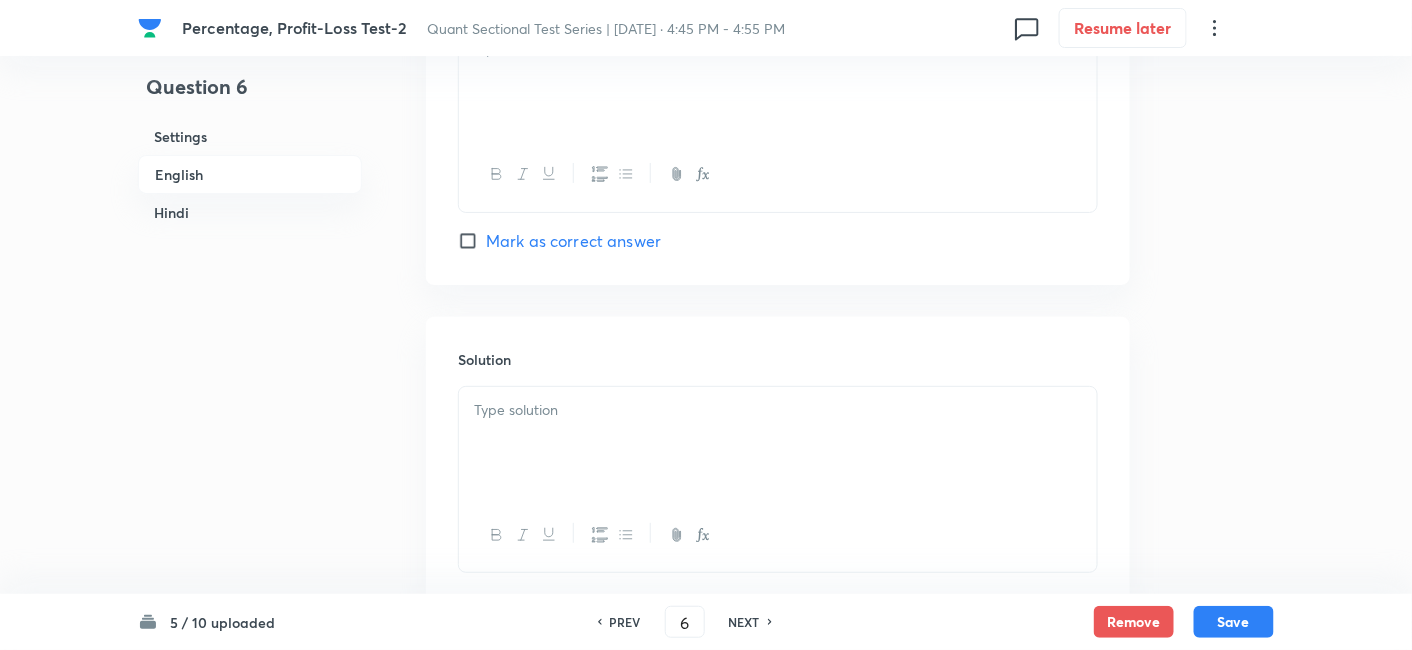 click at bounding box center (778, 443) 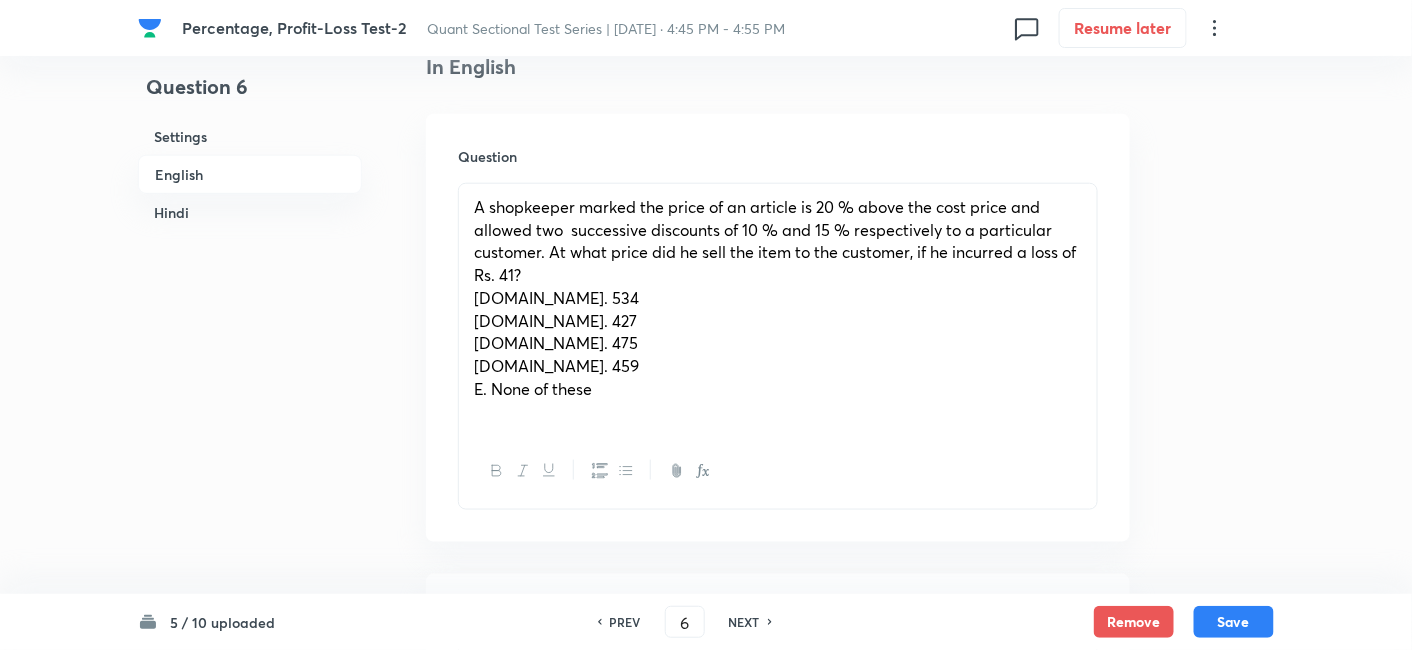 scroll, scrollTop: 531, scrollLeft: 0, axis: vertical 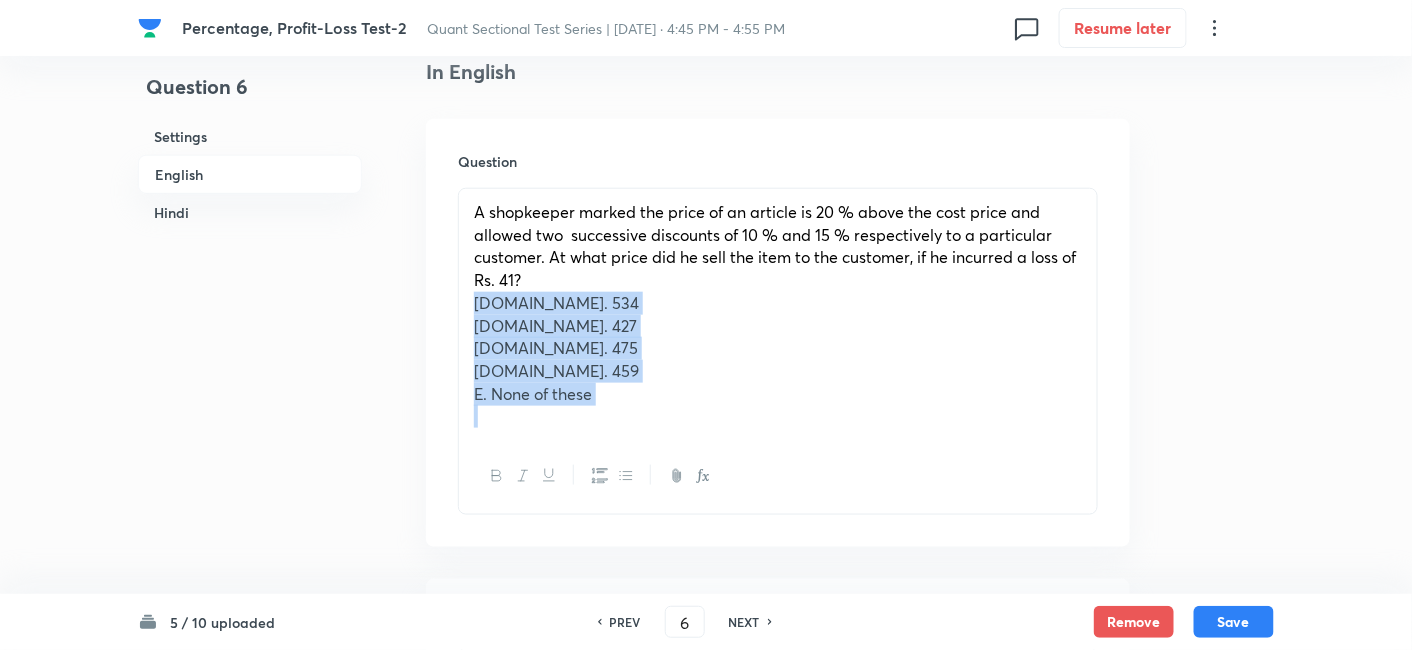drag, startPoint x: 462, startPoint y: 309, endPoint x: 739, endPoint y: 472, distance: 321.40005 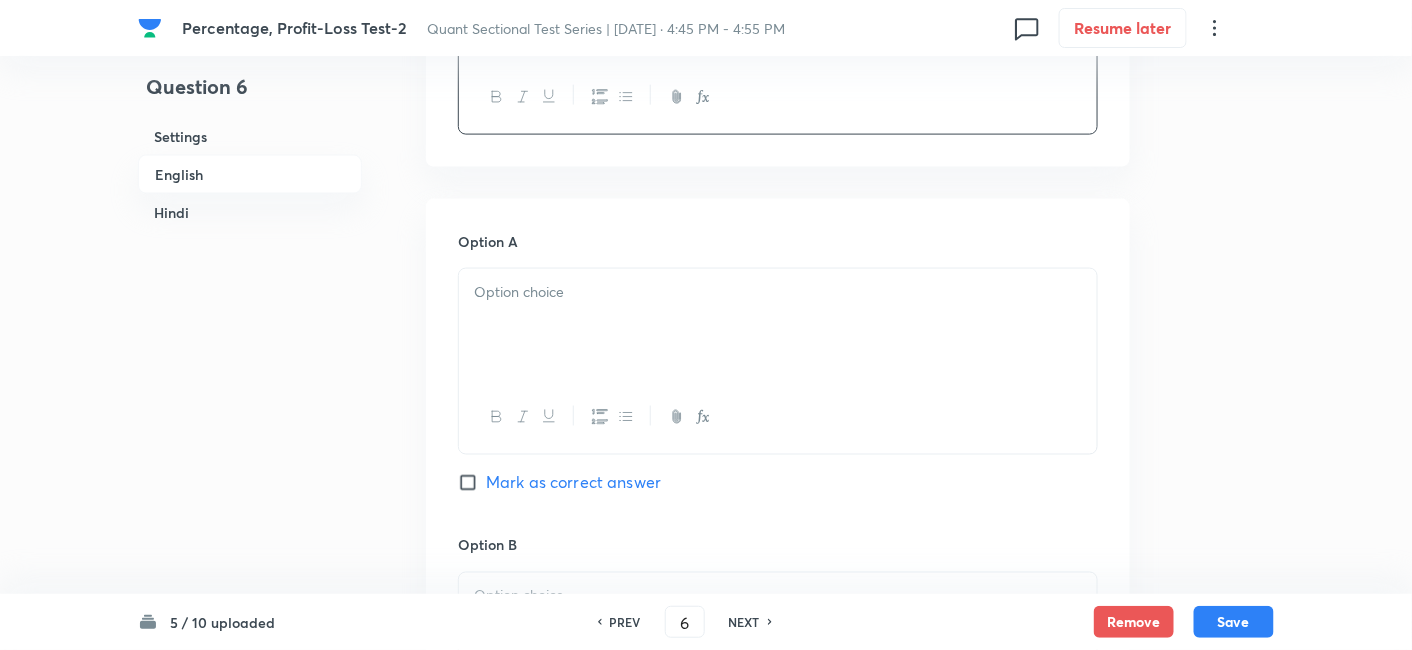 scroll, scrollTop: 800, scrollLeft: 0, axis: vertical 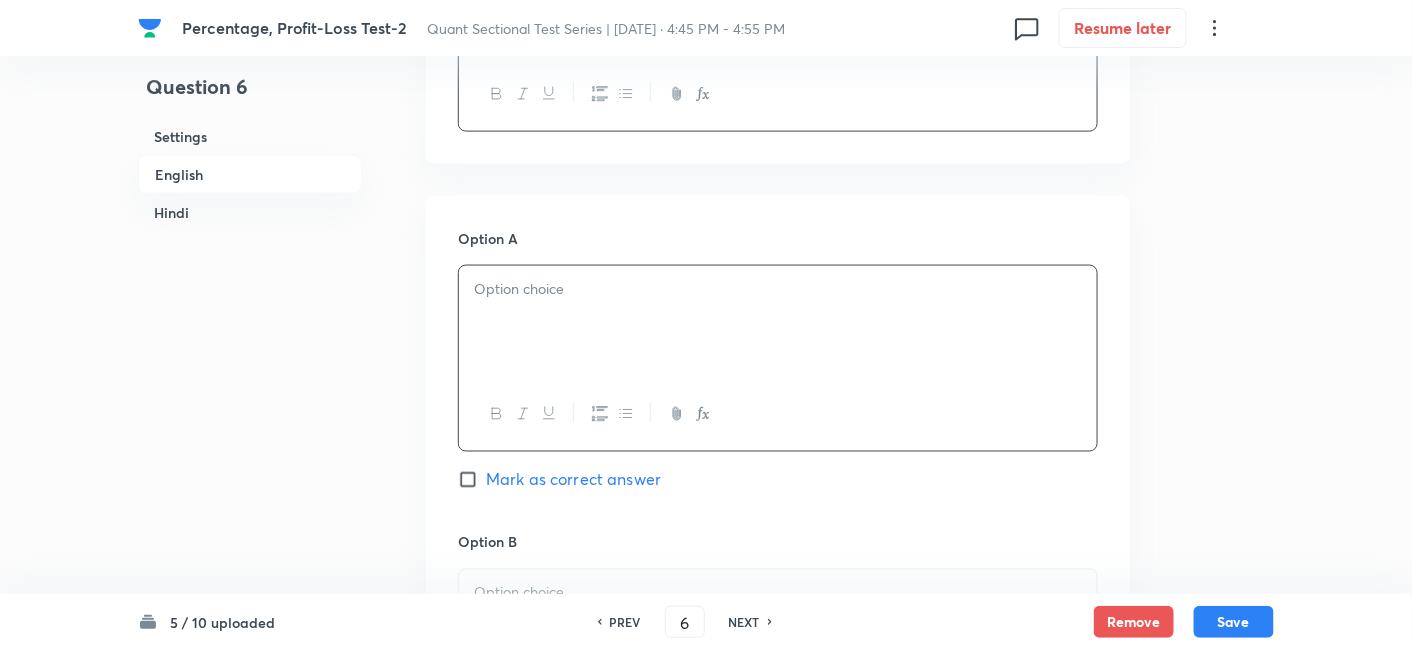 click at bounding box center (778, 289) 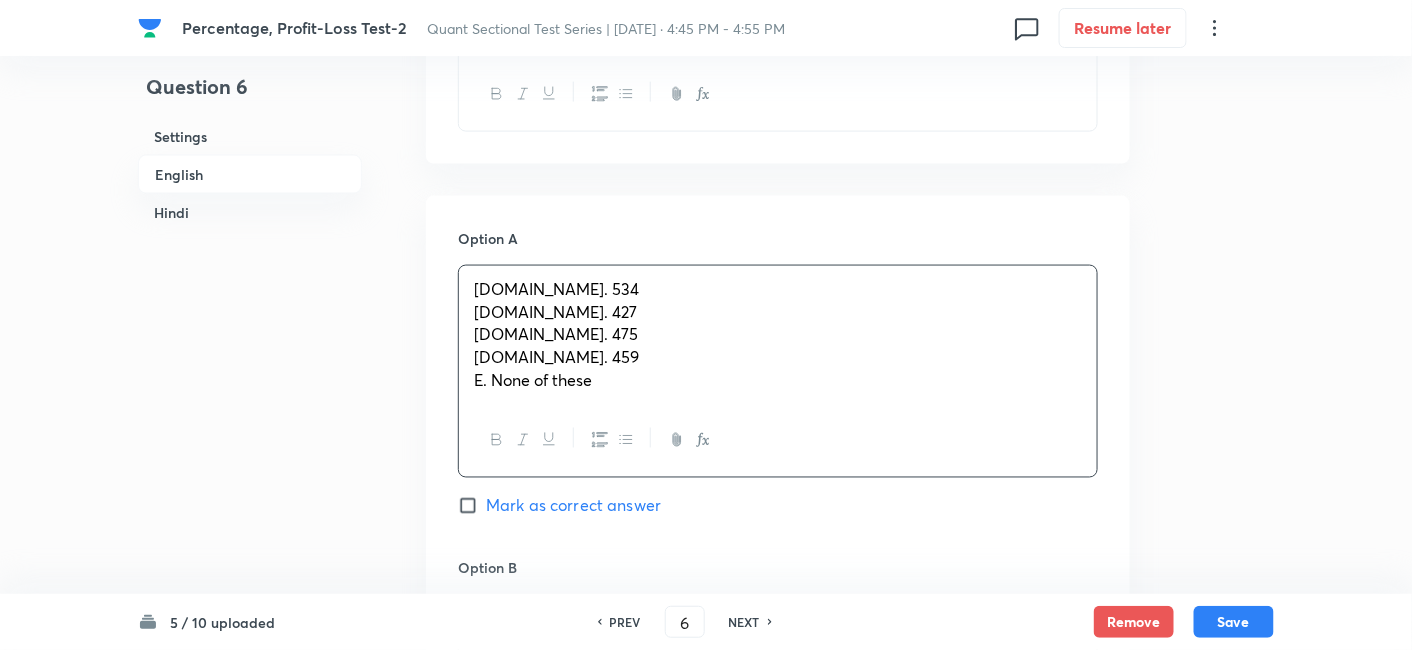 drag, startPoint x: 465, startPoint y: 314, endPoint x: 732, endPoint y: 510, distance: 331.21744 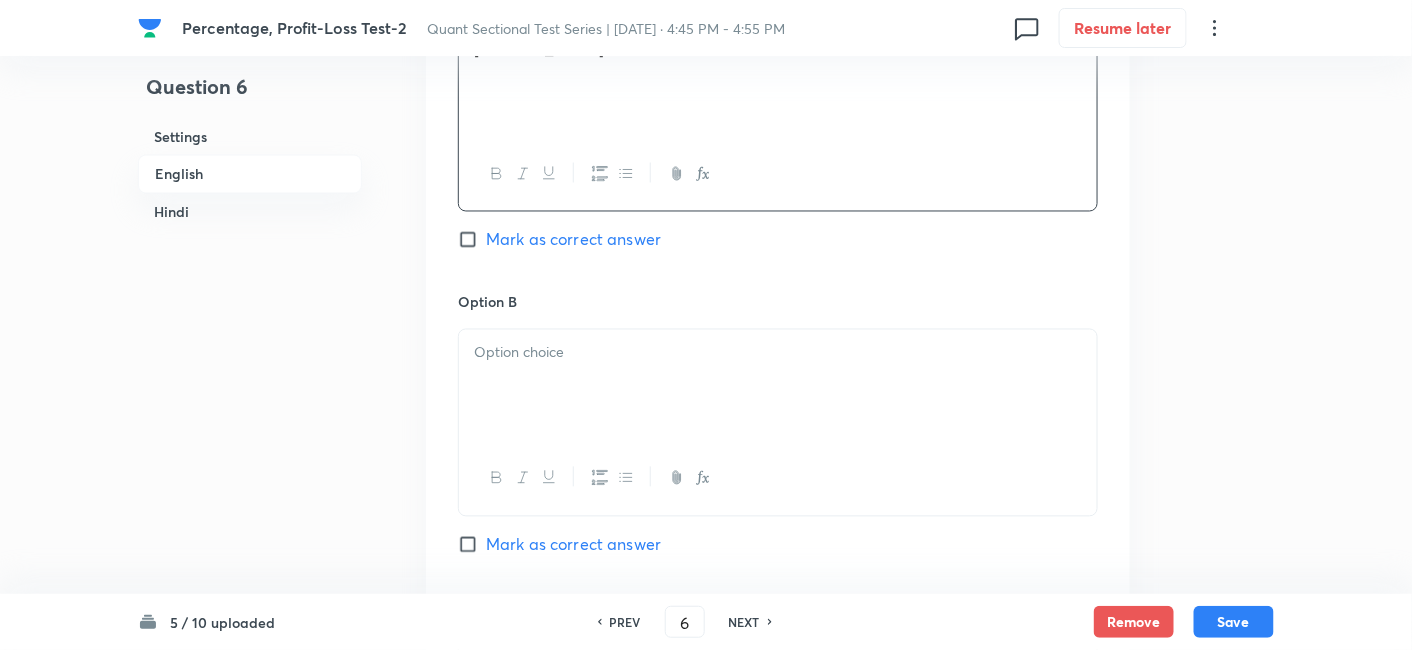 scroll, scrollTop: 1040, scrollLeft: 0, axis: vertical 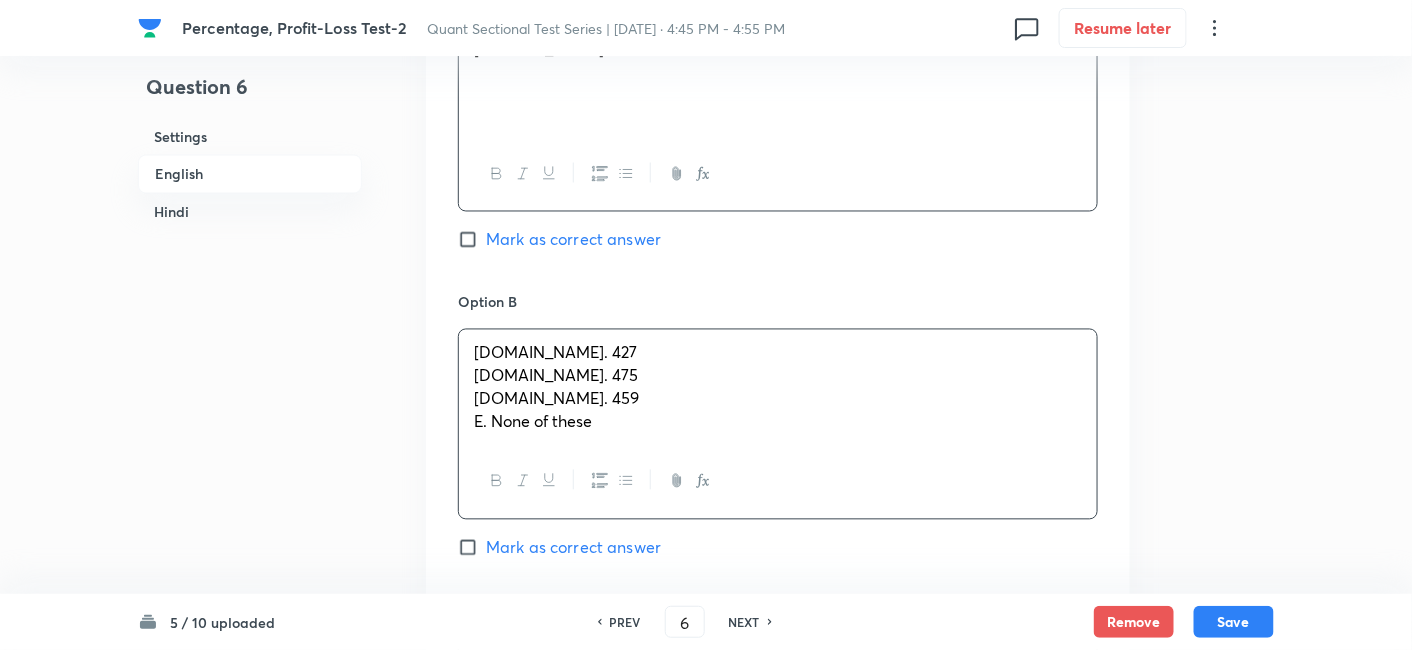 click on "B.Rs. 427" at bounding box center (778, 353) 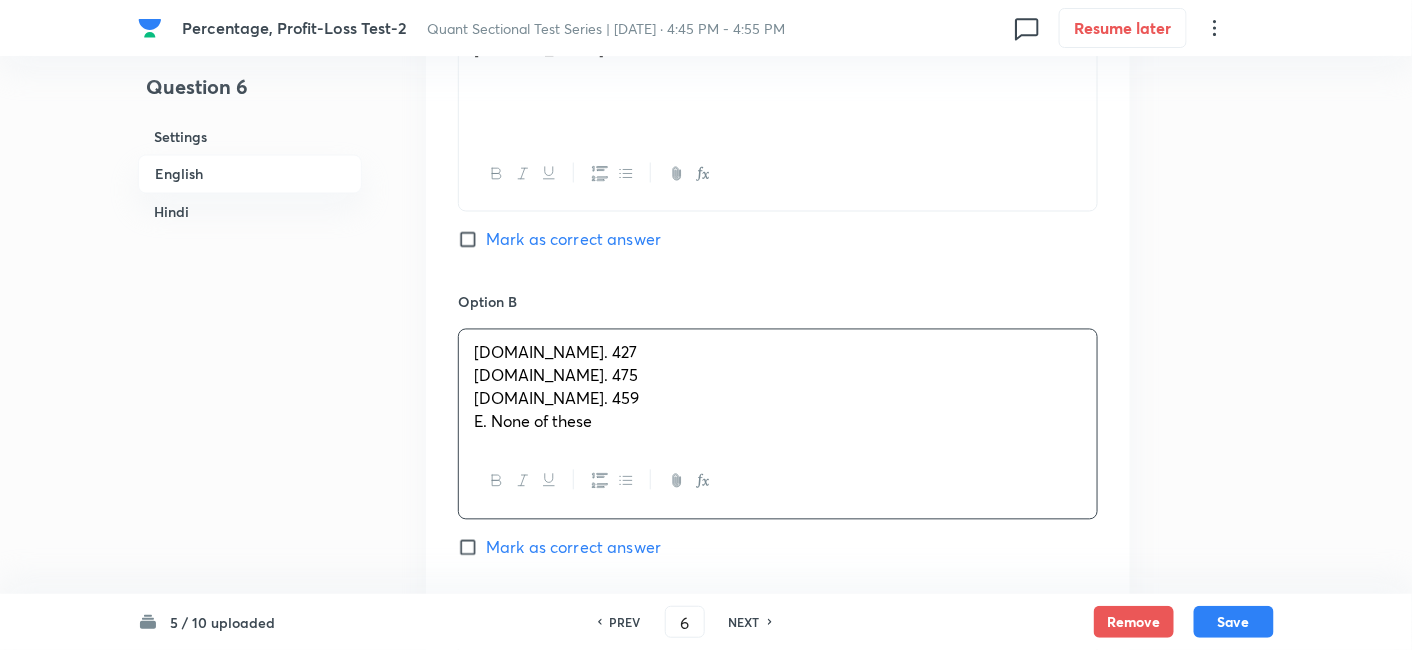 drag, startPoint x: 471, startPoint y: 372, endPoint x: 672, endPoint y: 493, distance: 234.61032 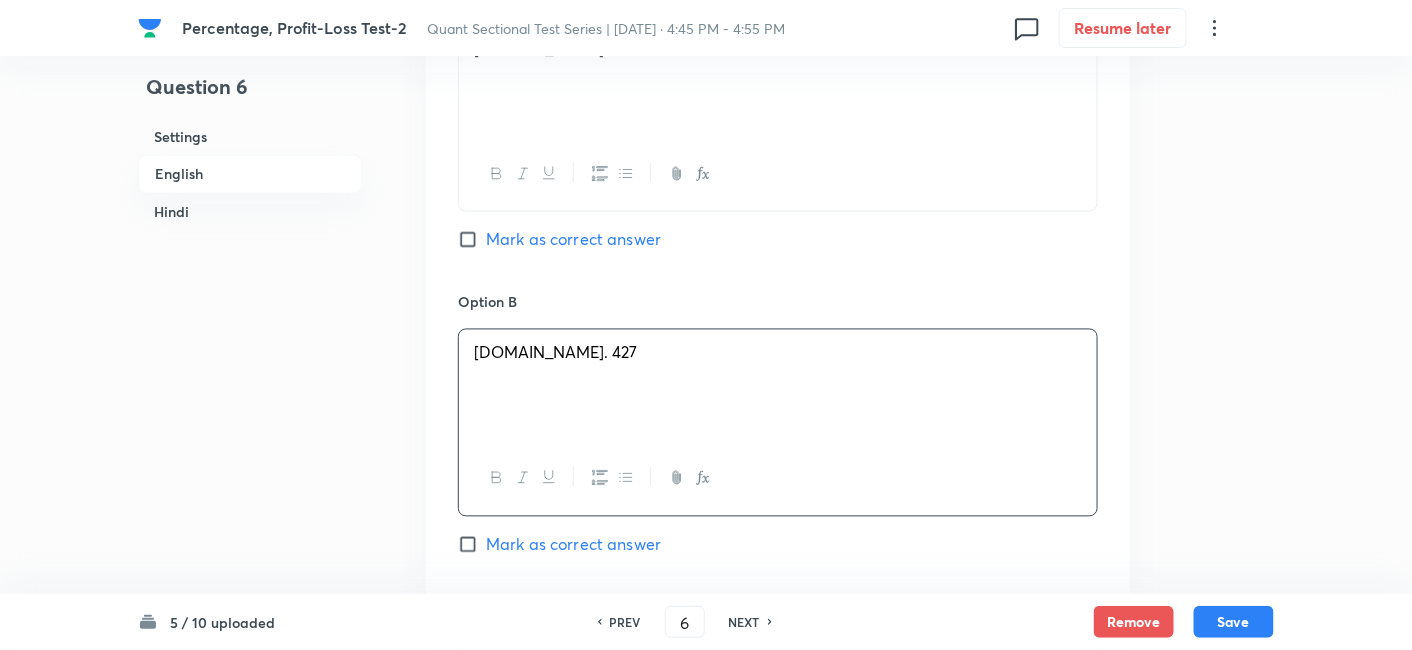 scroll, scrollTop: 1298, scrollLeft: 0, axis: vertical 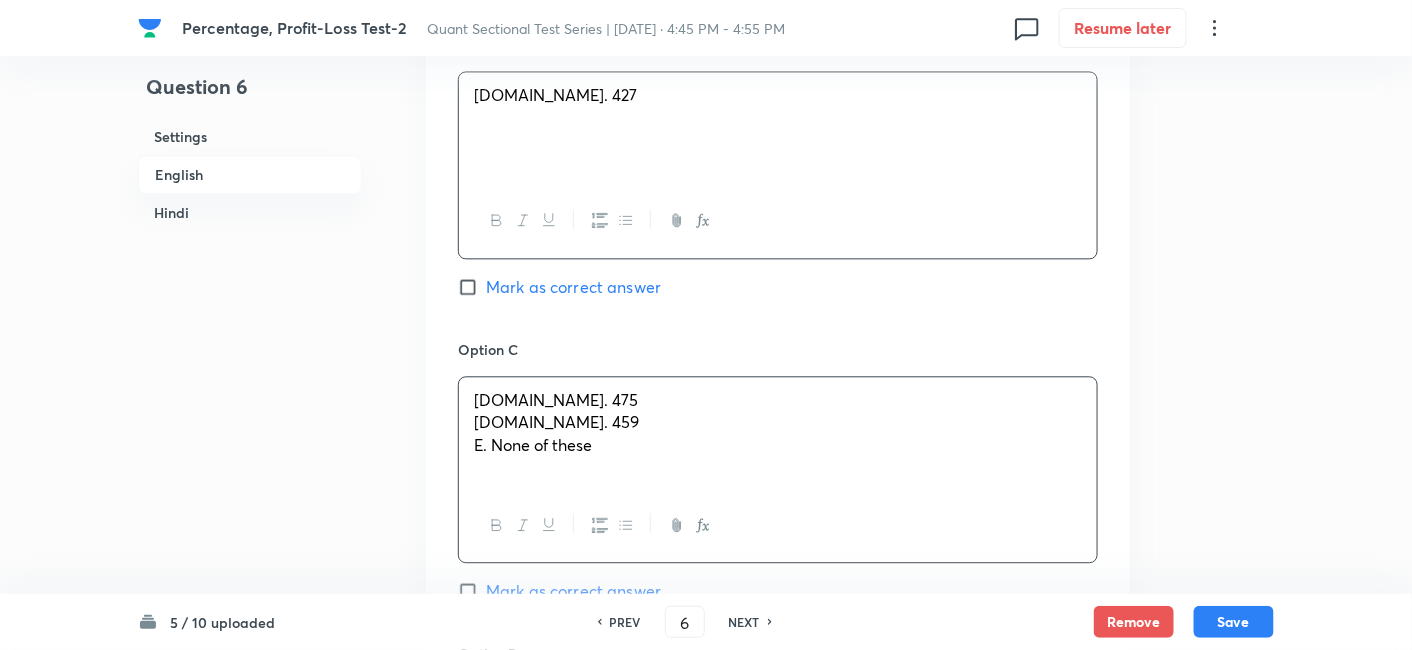 click on "C.Rs. 475" at bounding box center [778, 400] 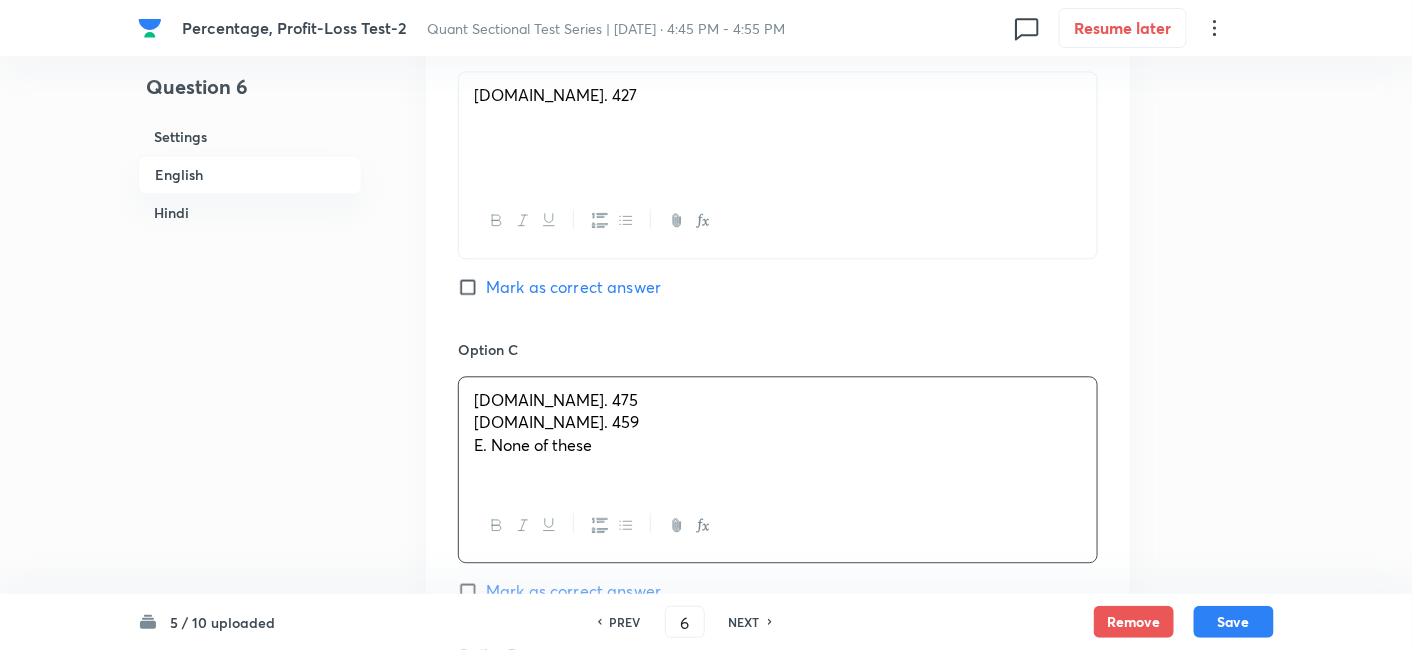 click on "C.Rs. 475  D.Rs. 459  E. None of these" at bounding box center (778, 433) 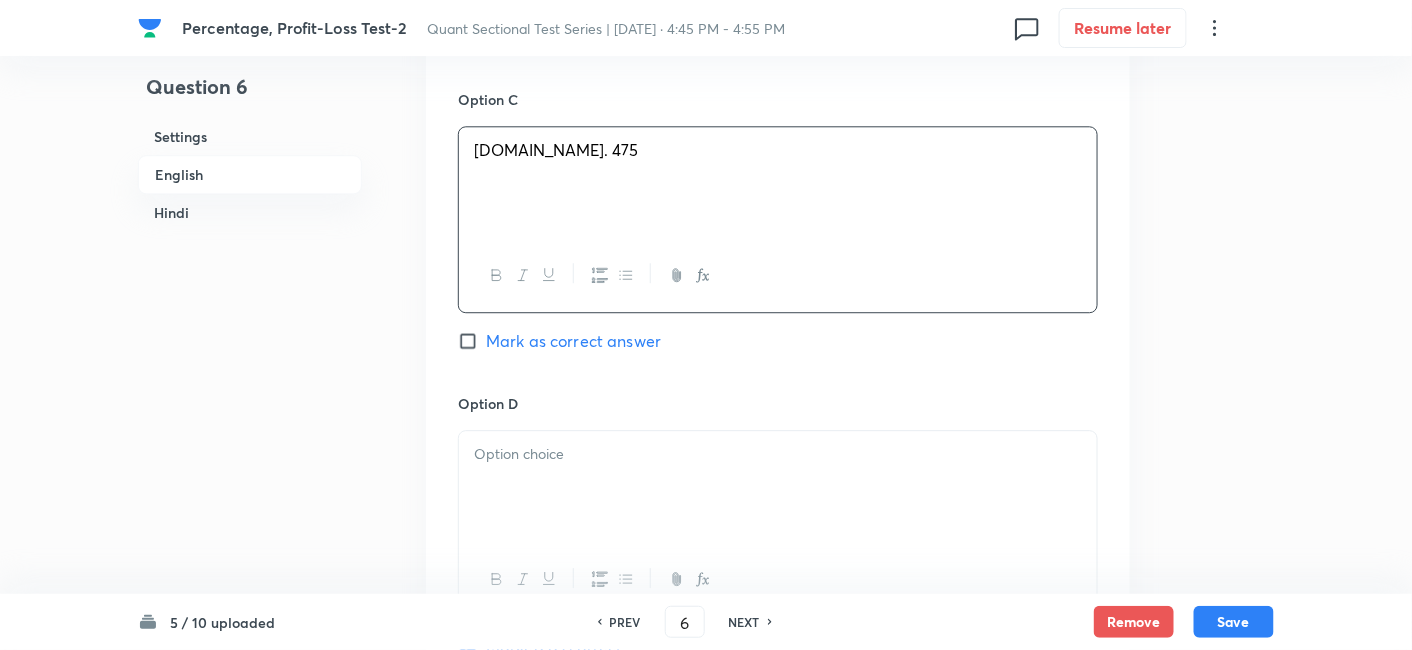 scroll, scrollTop: 1549, scrollLeft: 0, axis: vertical 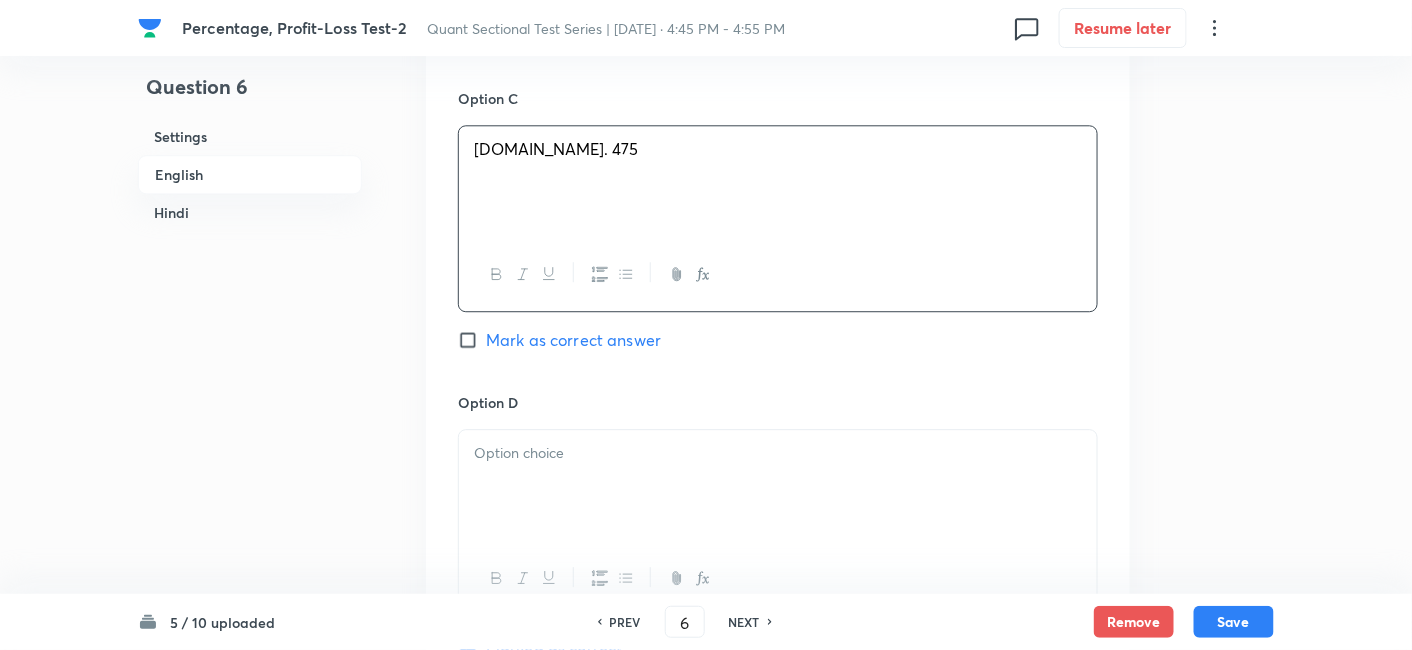 click at bounding box center (778, 486) 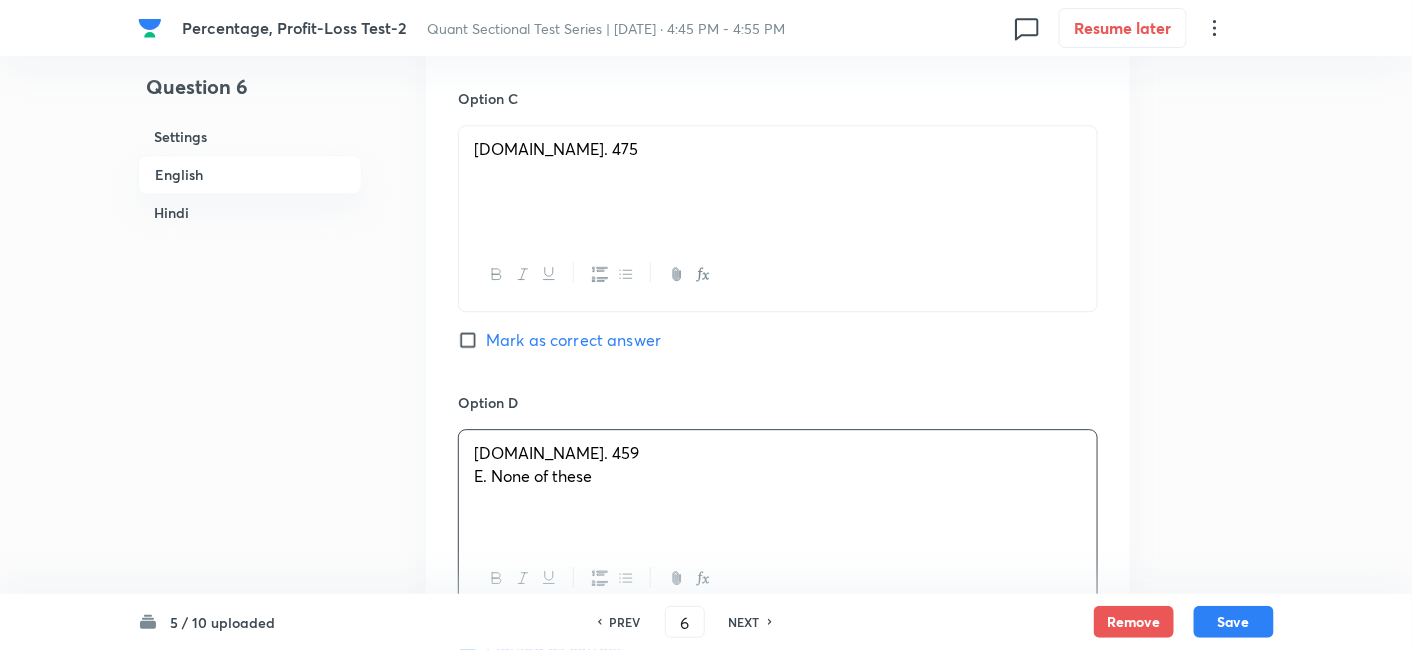 drag, startPoint x: 470, startPoint y: 472, endPoint x: 687, endPoint y: 519, distance: 222.03152 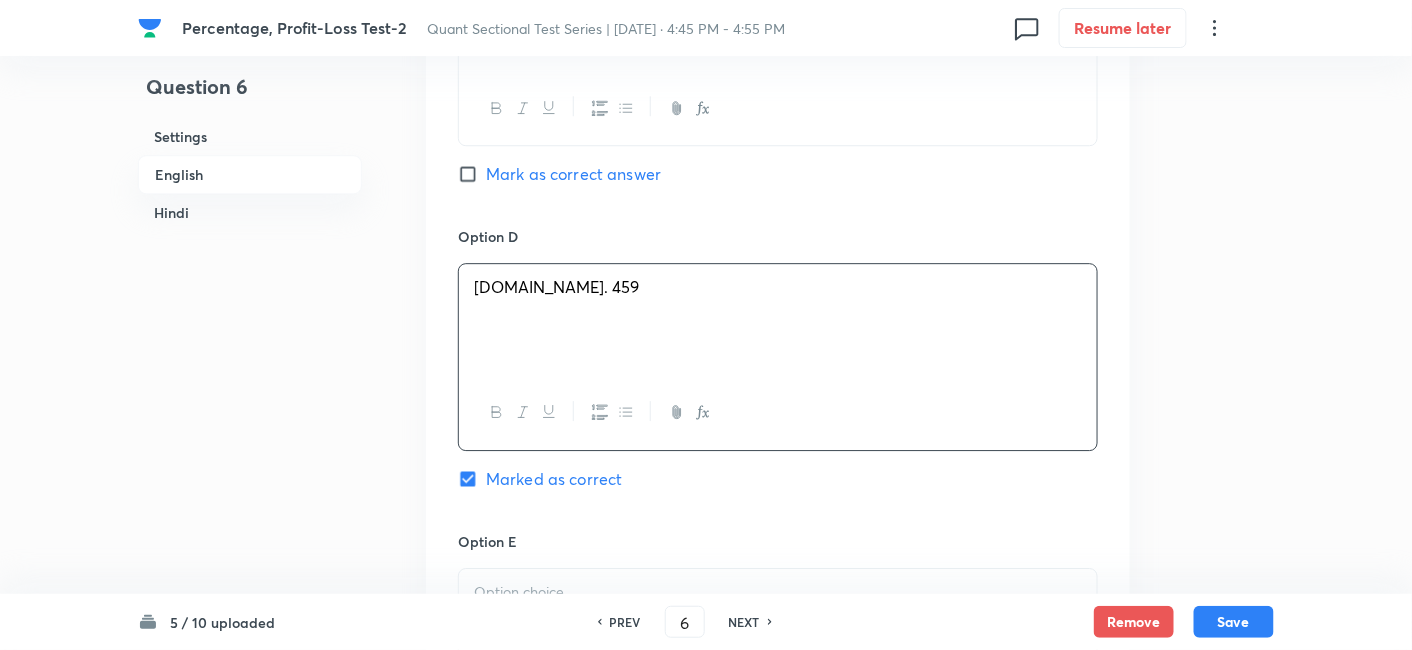 scroll, scrollTop: 1716, scrollLeft: 0, axis: vertical 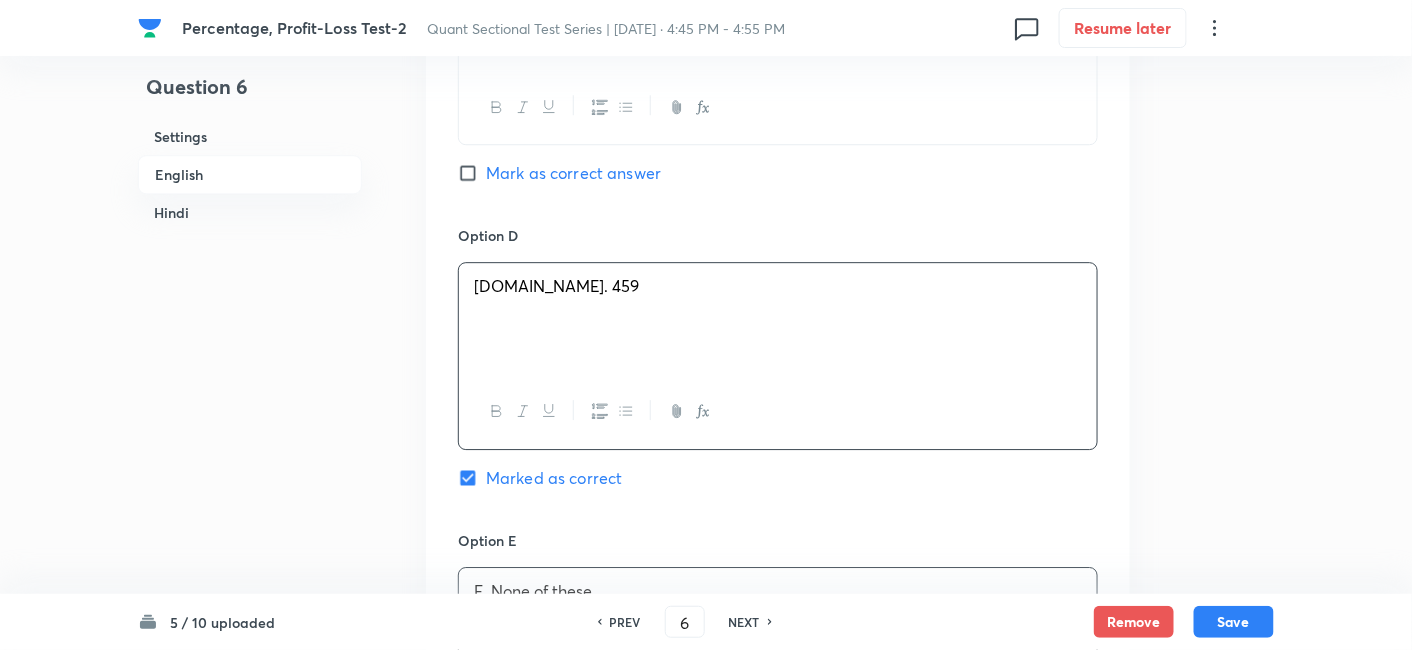 click on "E. None of these" at bounding box center [778, 591] 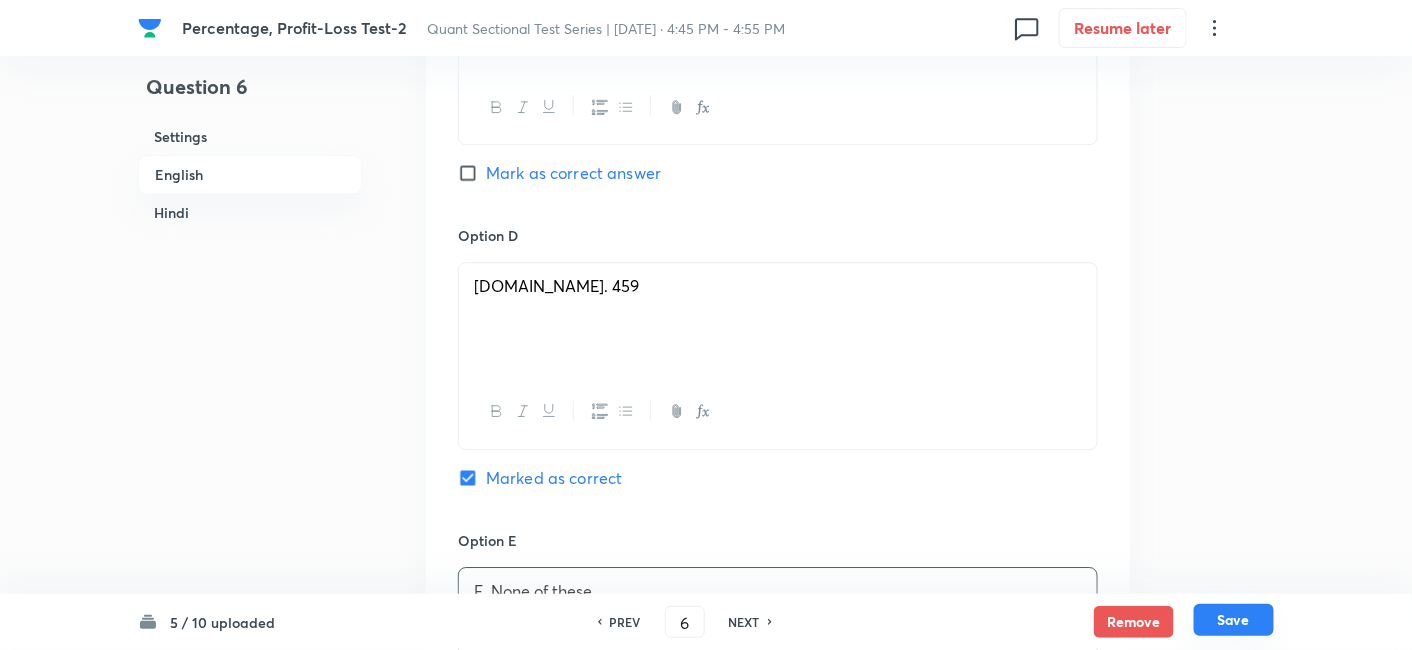 click on "Save" at bounding box center (1234, 620) 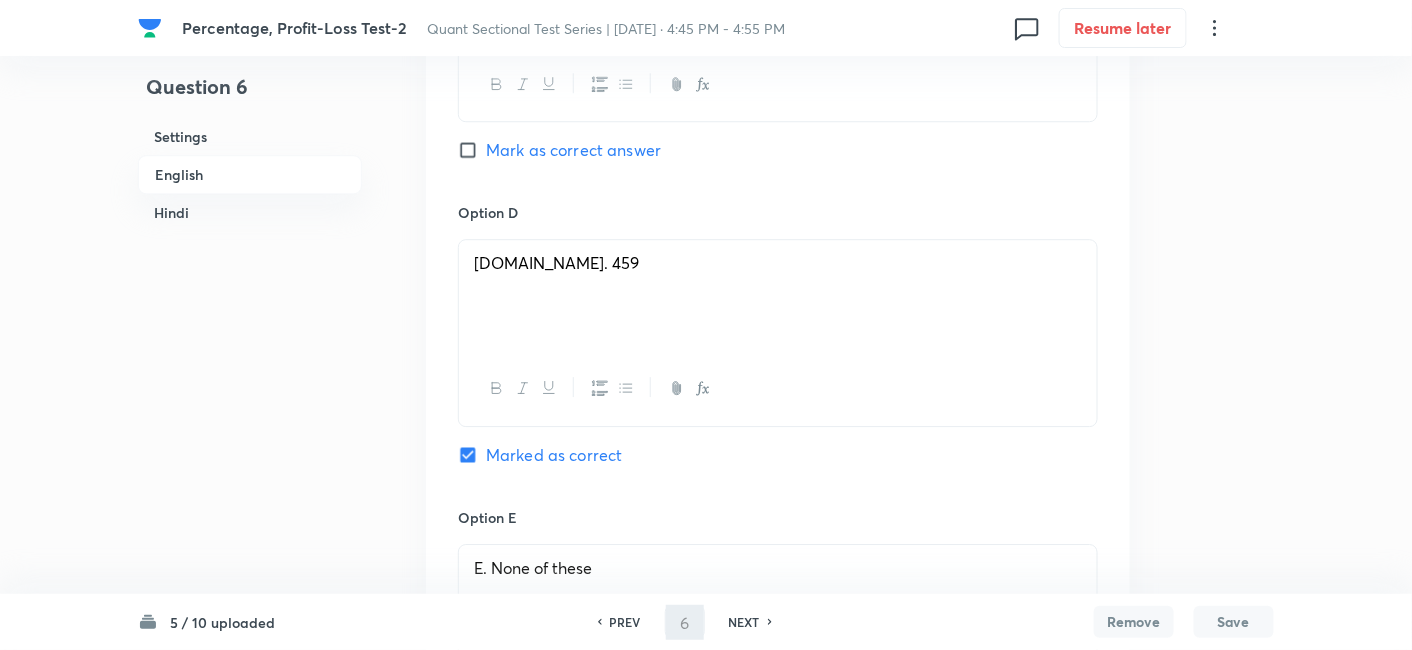 type on "7" 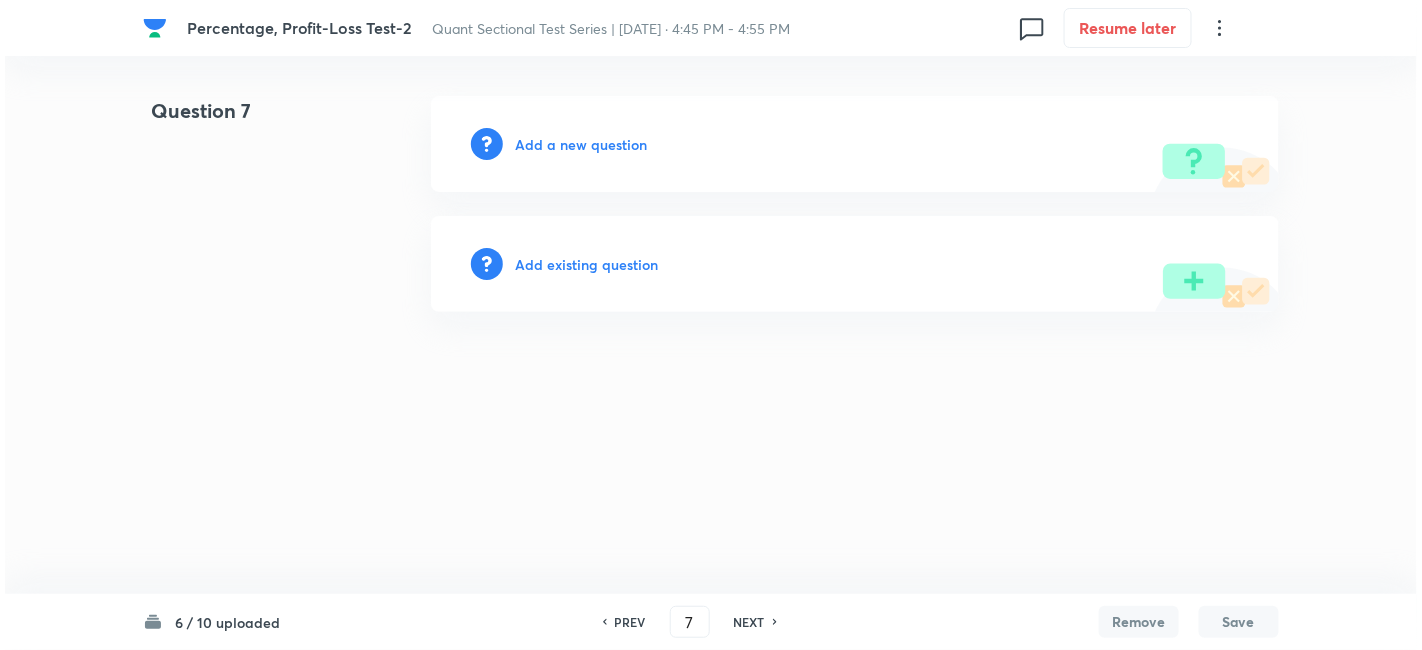 scroll, scrollTop: 0, scrollLeft: 0, axis: both 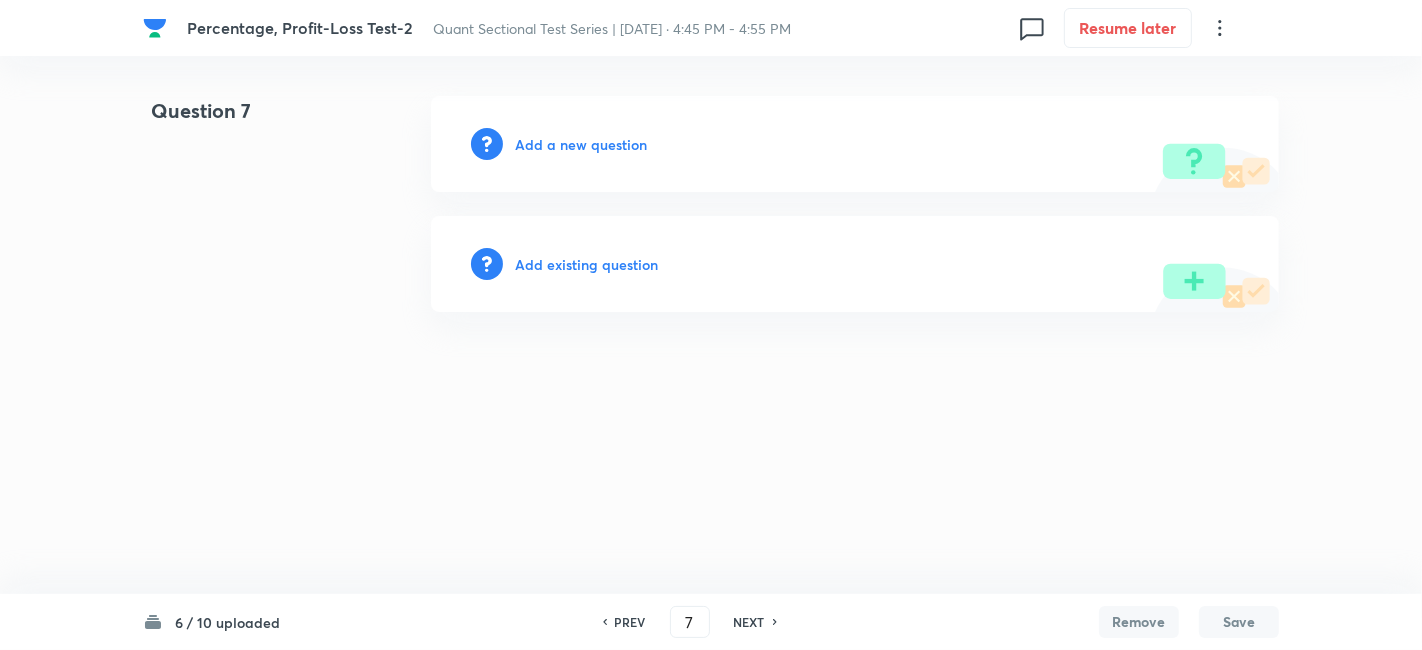 click on "Add a new question" at bounding box center (581, 144) 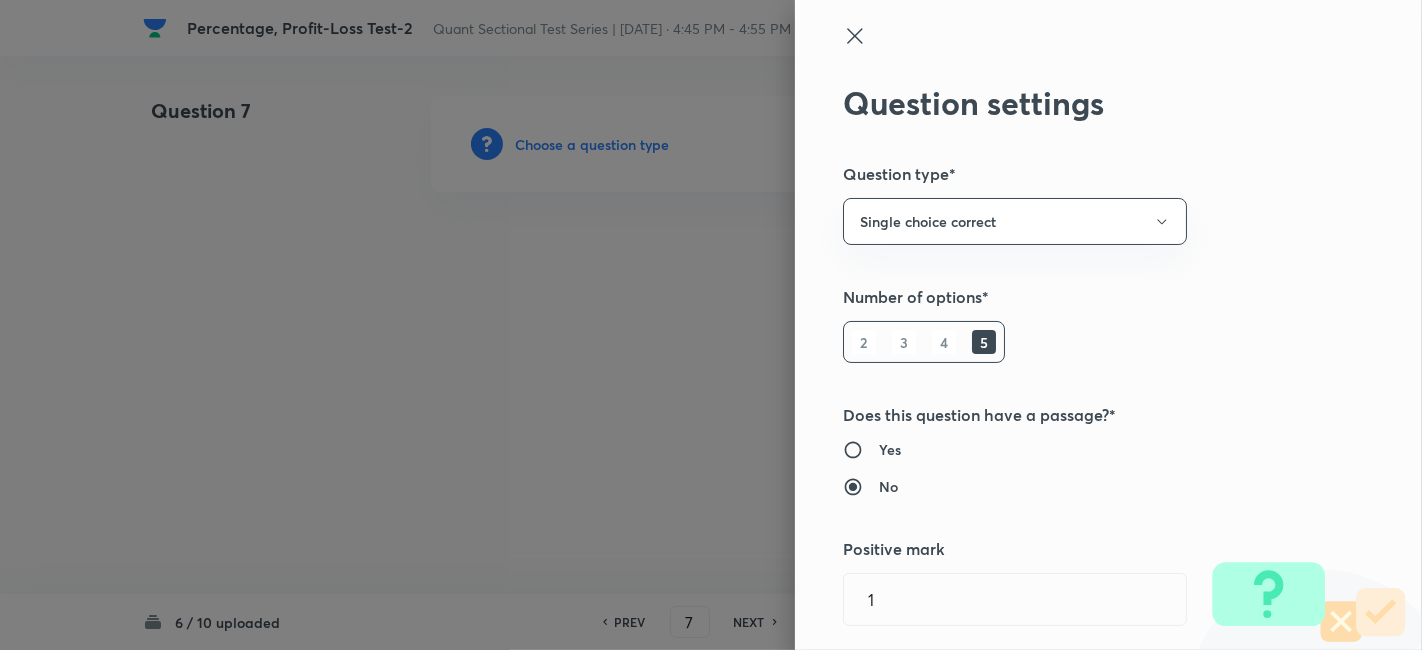 type 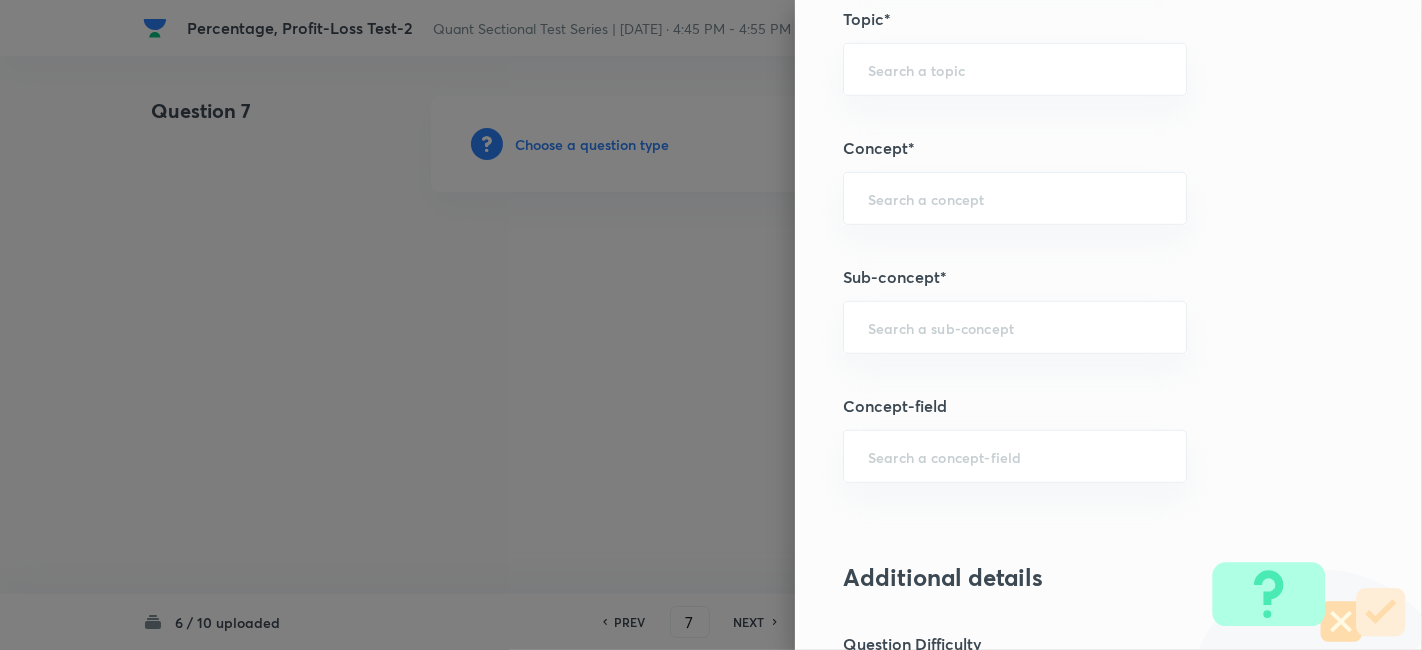scroll, scrollTop: 1028, scrollLeft: 0, axis: vertical 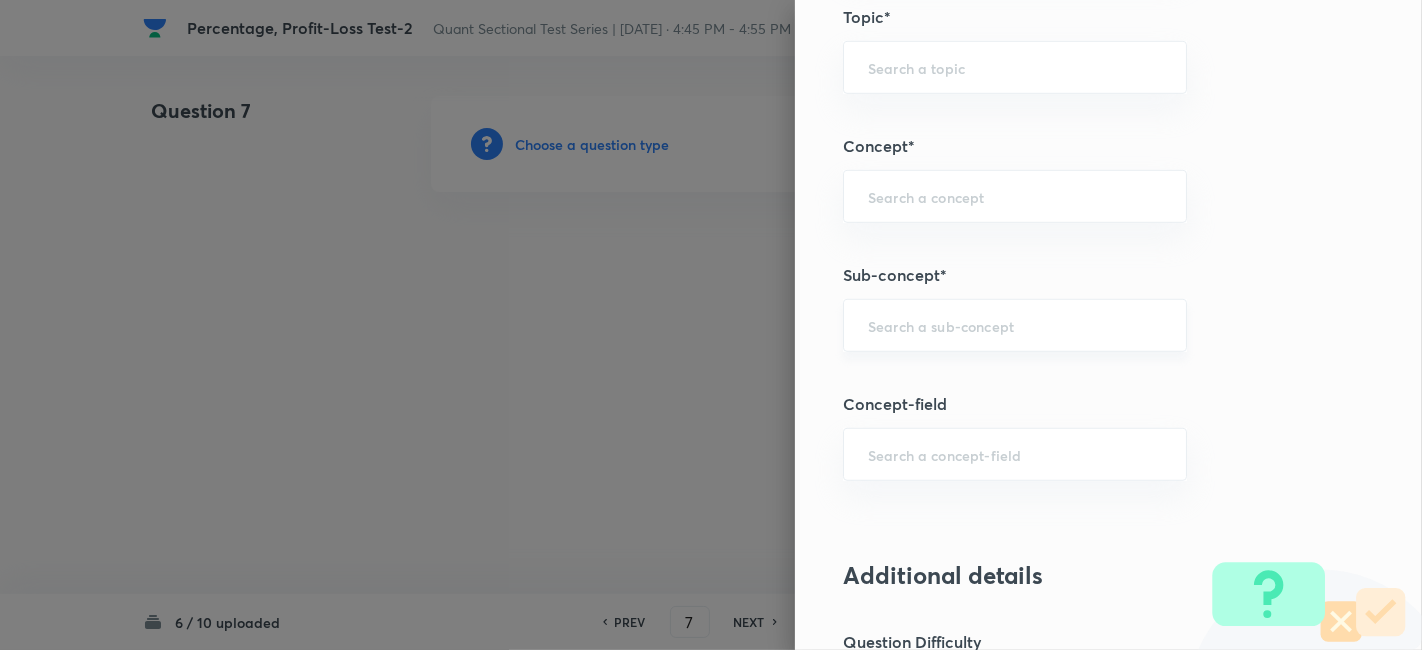 click on "​" at bounding box center [1015, 325] 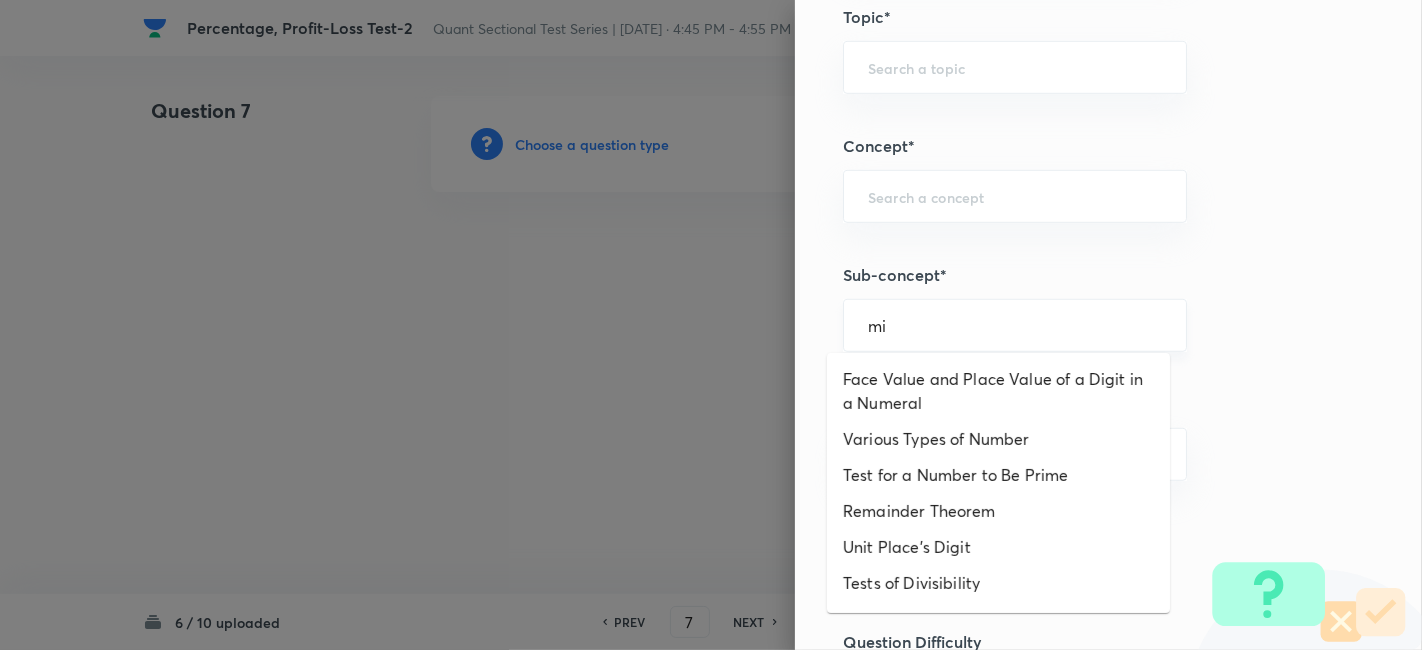 type on "m" 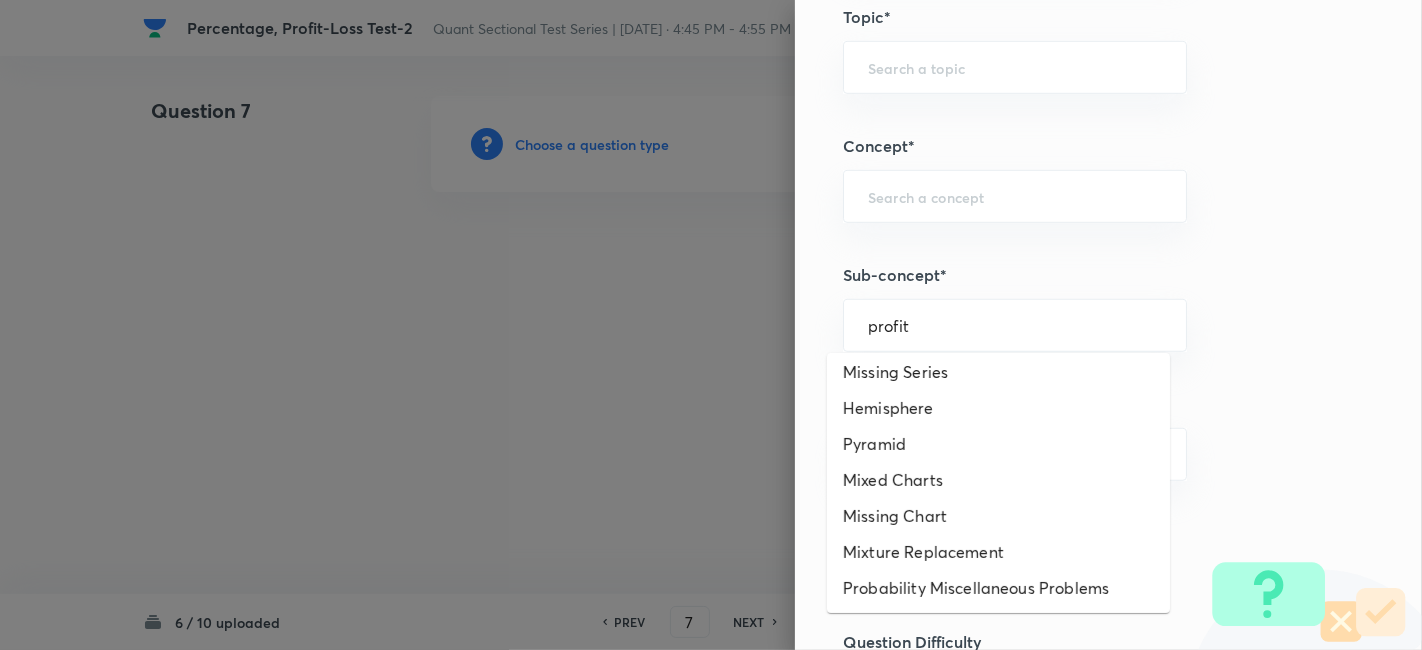 scroll, scrollTop: 0, scrollLeft: 0, axis: both 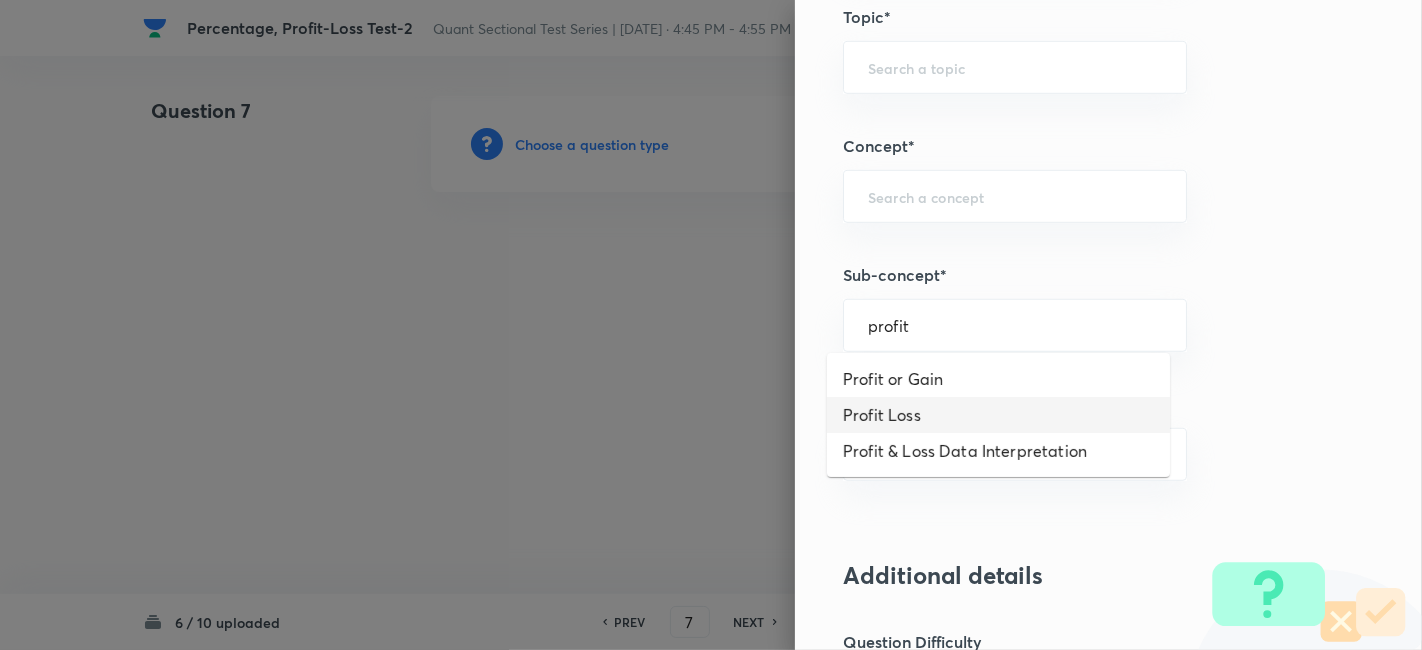 click on "Profit Loss" at bounding box center [998, 415] 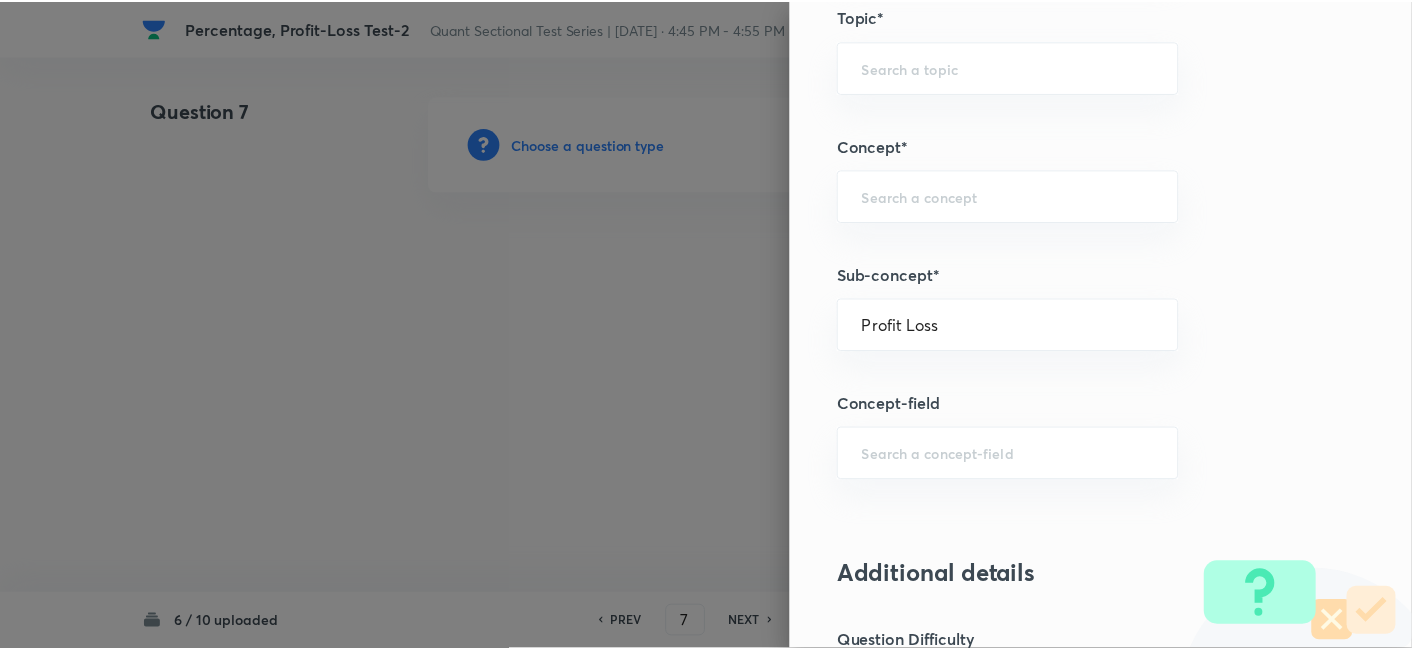 scroll, scrollTop: 2070, scrollLeft: 0, axis: vertical 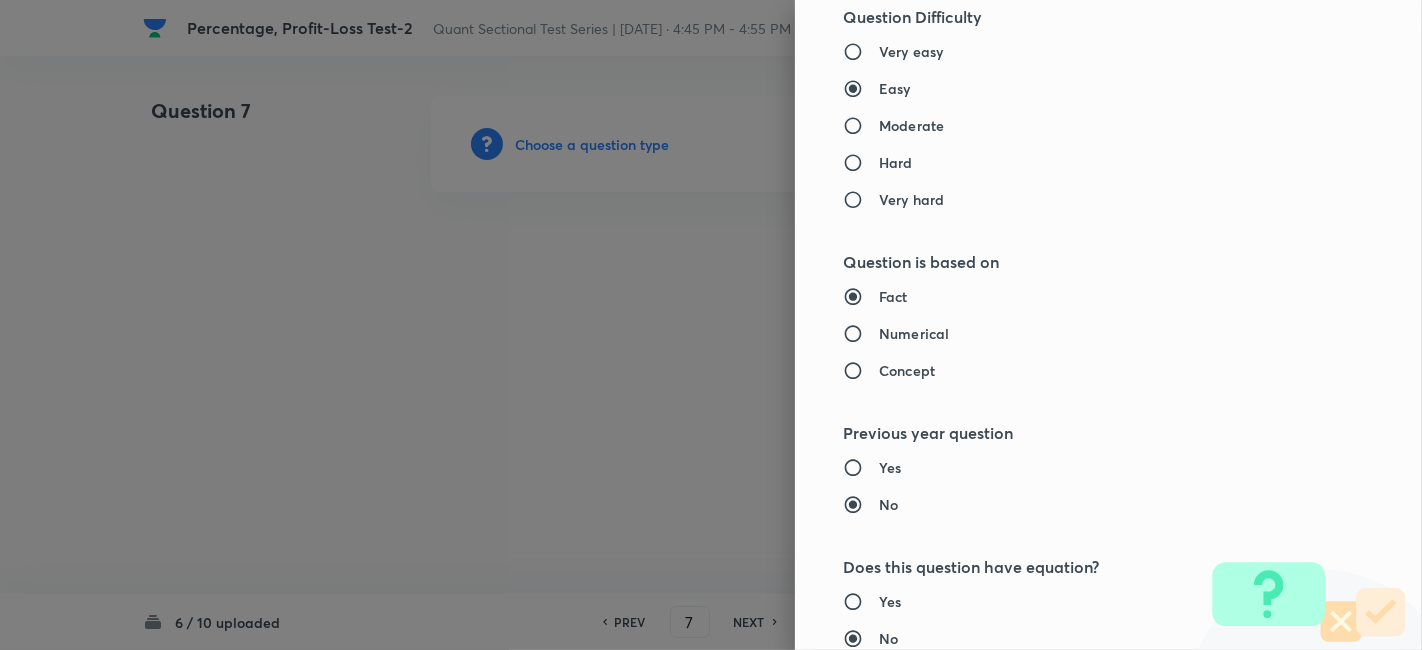 type on "Quantitative Aptitude" 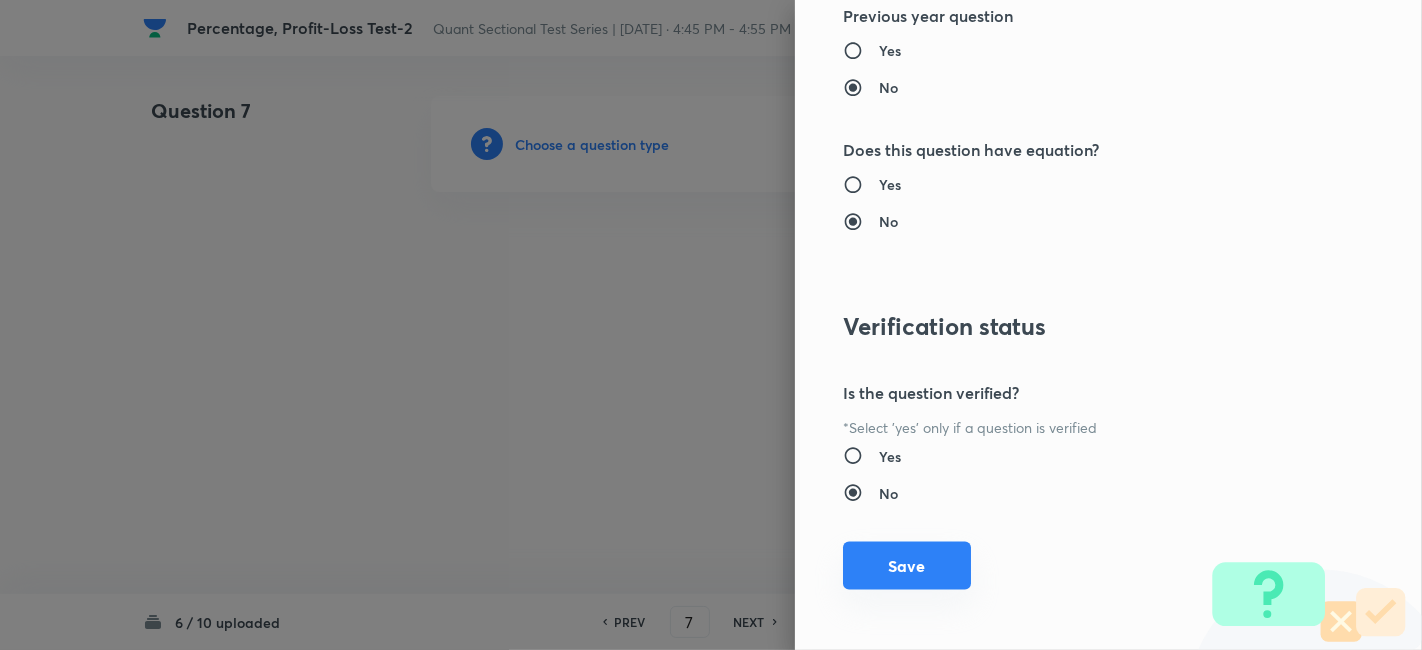 click on "Save" at bounding box center (907, 566) 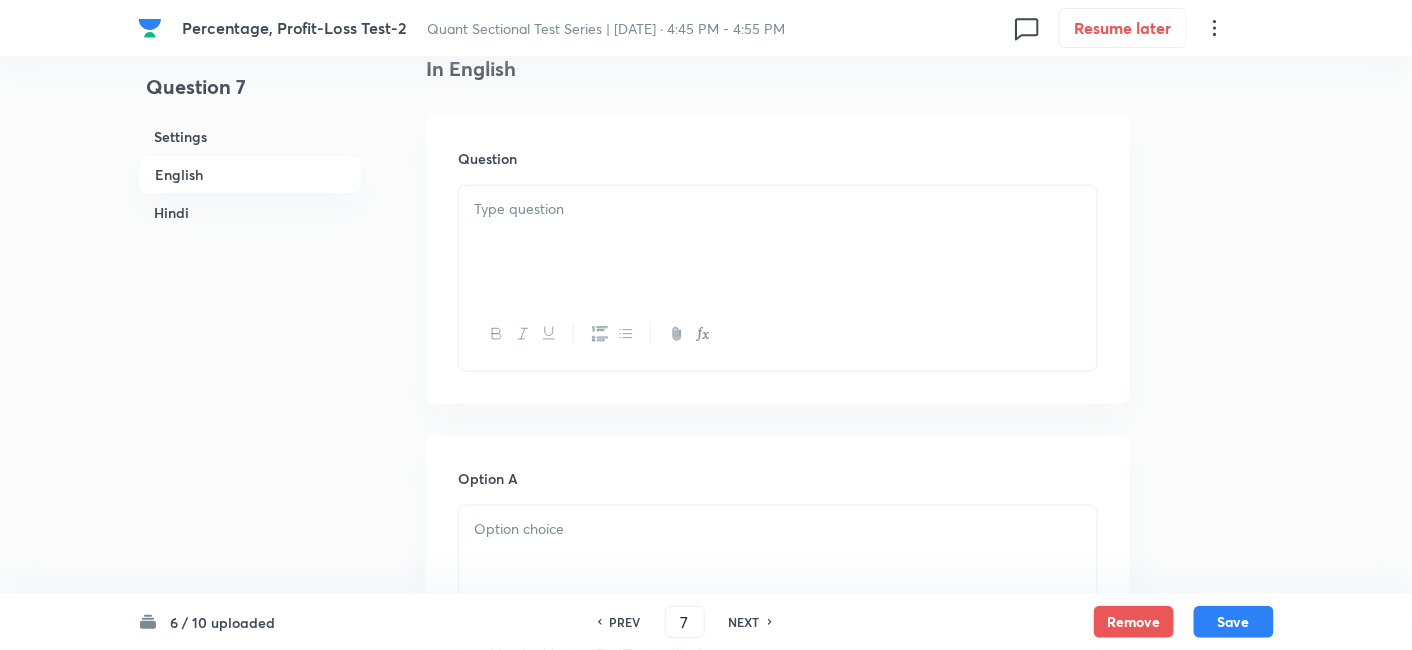 scroll, scrollTop: 606, scrollLeft: 0, axis: vertical 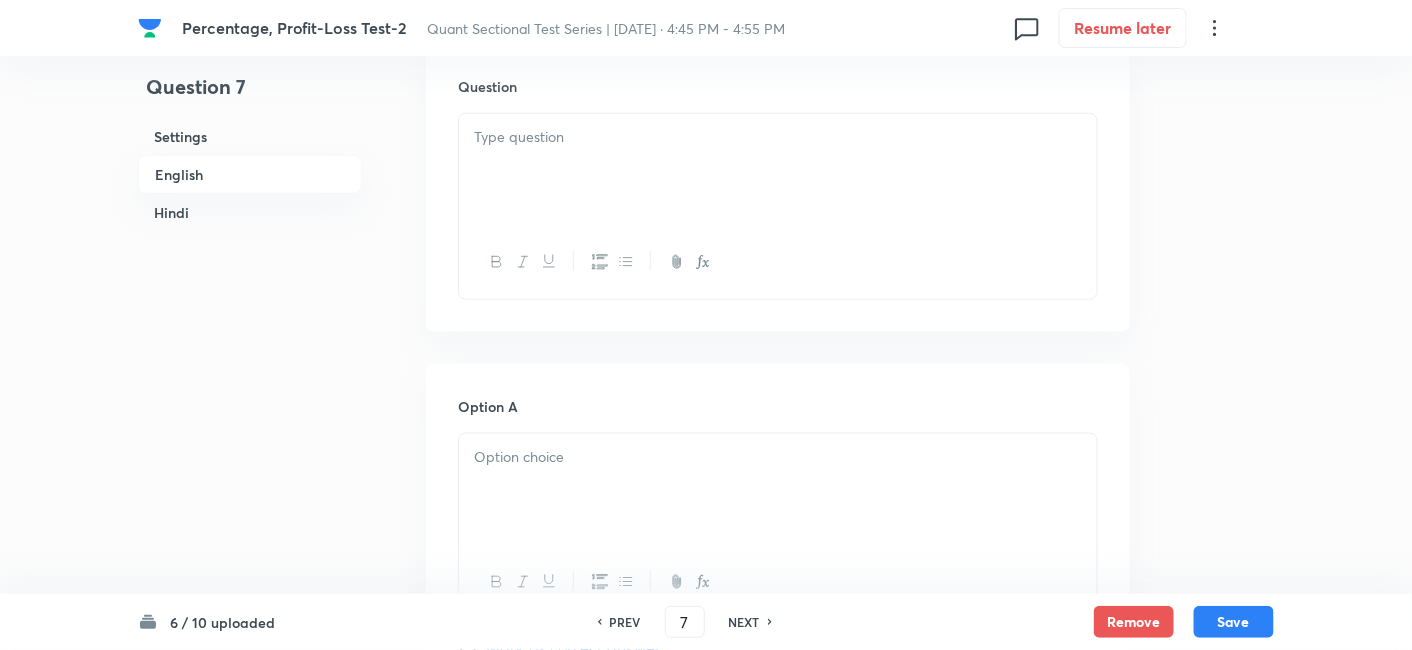 click at bounding box center [778, 170] 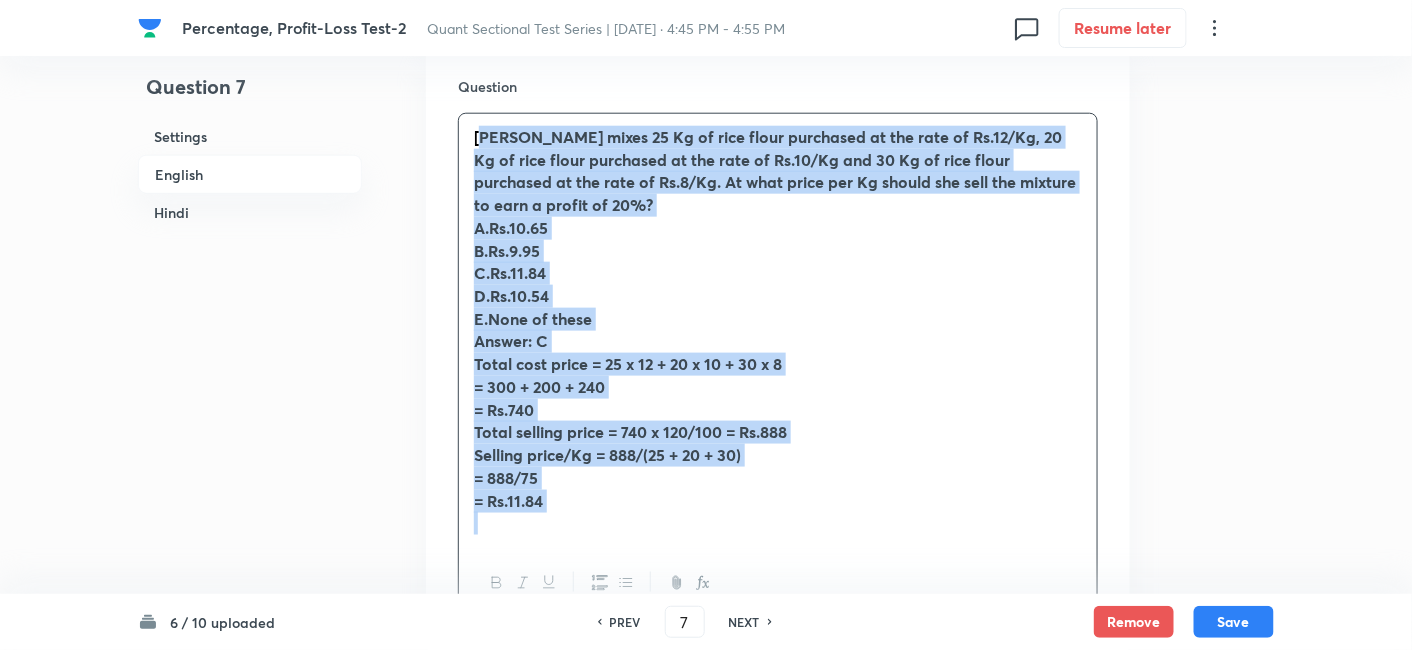 drag, startPoint x: 479, startPoint y: 130, endPoint x: 684, endPoint y: 541, distance: 459.28857 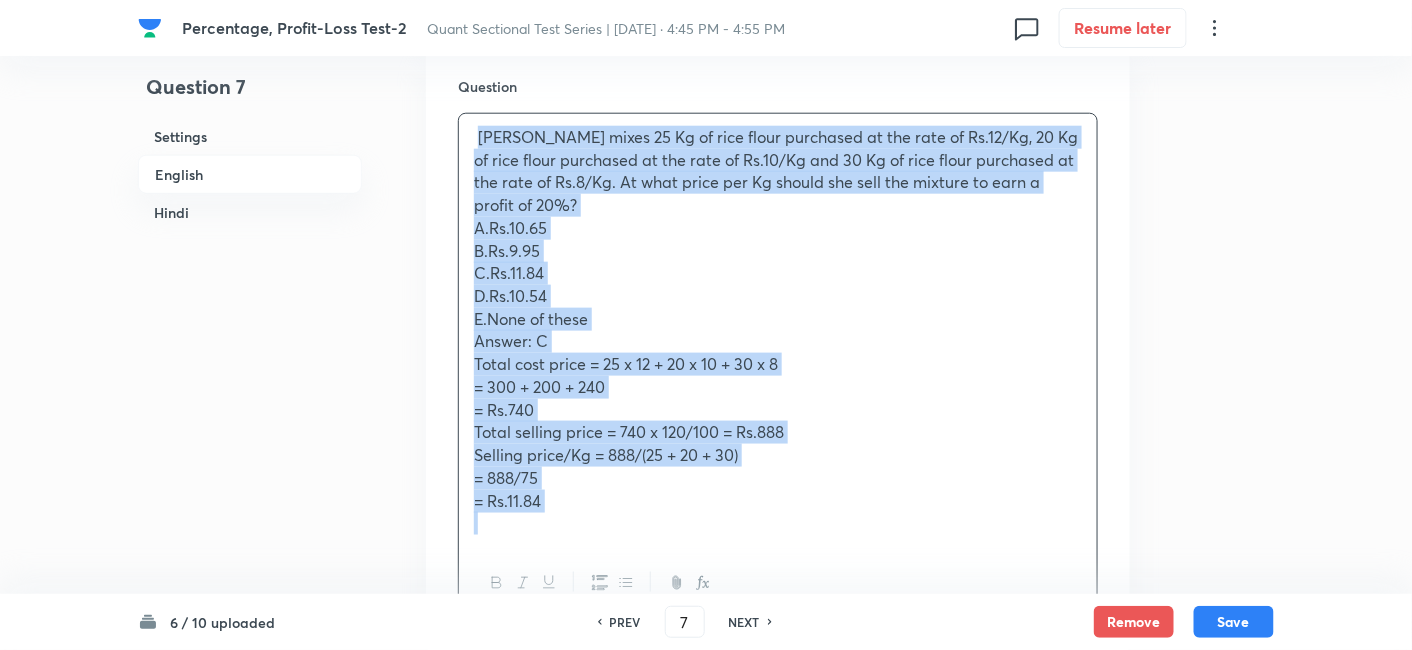 copy on "Kanchan mixes 25 Kg of rice flour purchased at the rate of Rs.12/Kg, 20 Kg of rice flour purchased at the rate of Rs.10/Kg and 30 Kg of rice flour purchased at the rate of Rs.8/Kg. At what price per Kg should she sell the mixture to earn a profit of 20%? A.Rs.10.65  B.Rs.9.95  C.Rs.11.84  D.Rs.10.54  E.None of these   Answer: C Total cost price = 25 x 12 + 20 x 10 + 30 x 8  = 300 + 200 + 240  = Rs.740  Total selling price = 740 x 120/100 = Rs.888  Selling price/Kg = 888/(25 + 20 + 30)  = 888/75  = Rs.11.84" 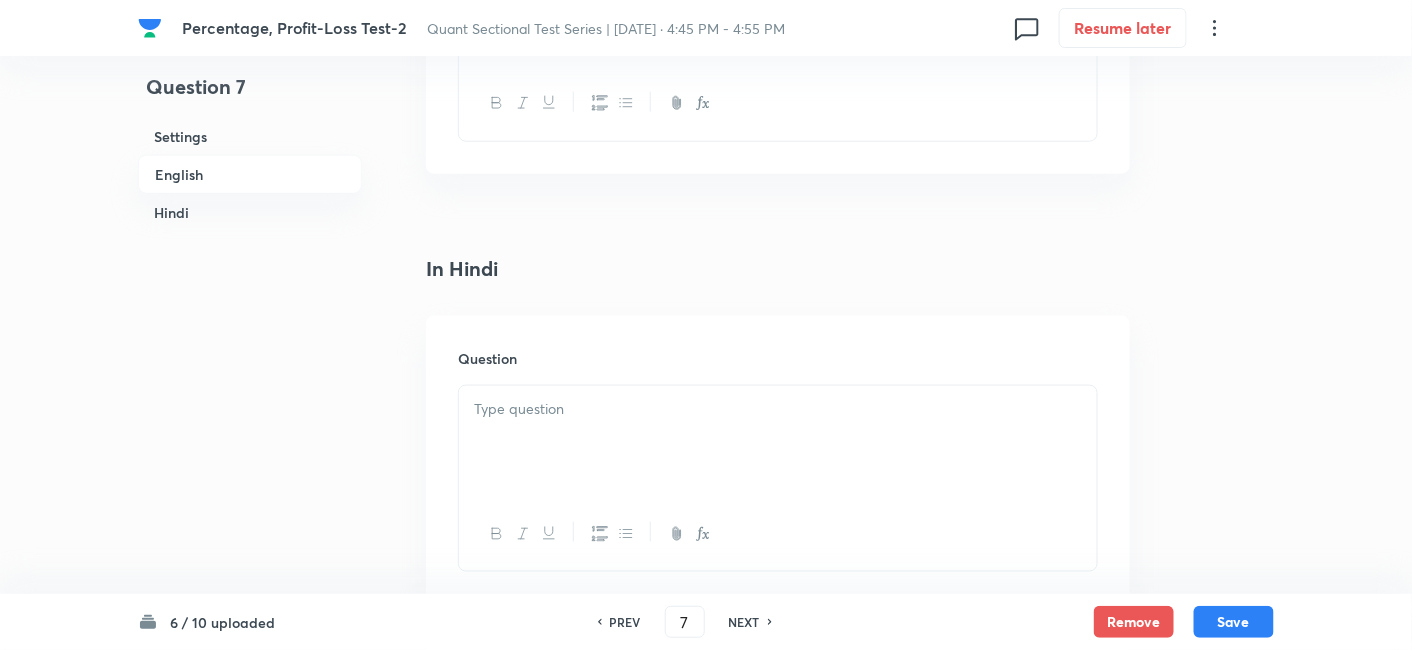 scroll, scrollTop: 3051, scrollLeft: 0, axis: vertical 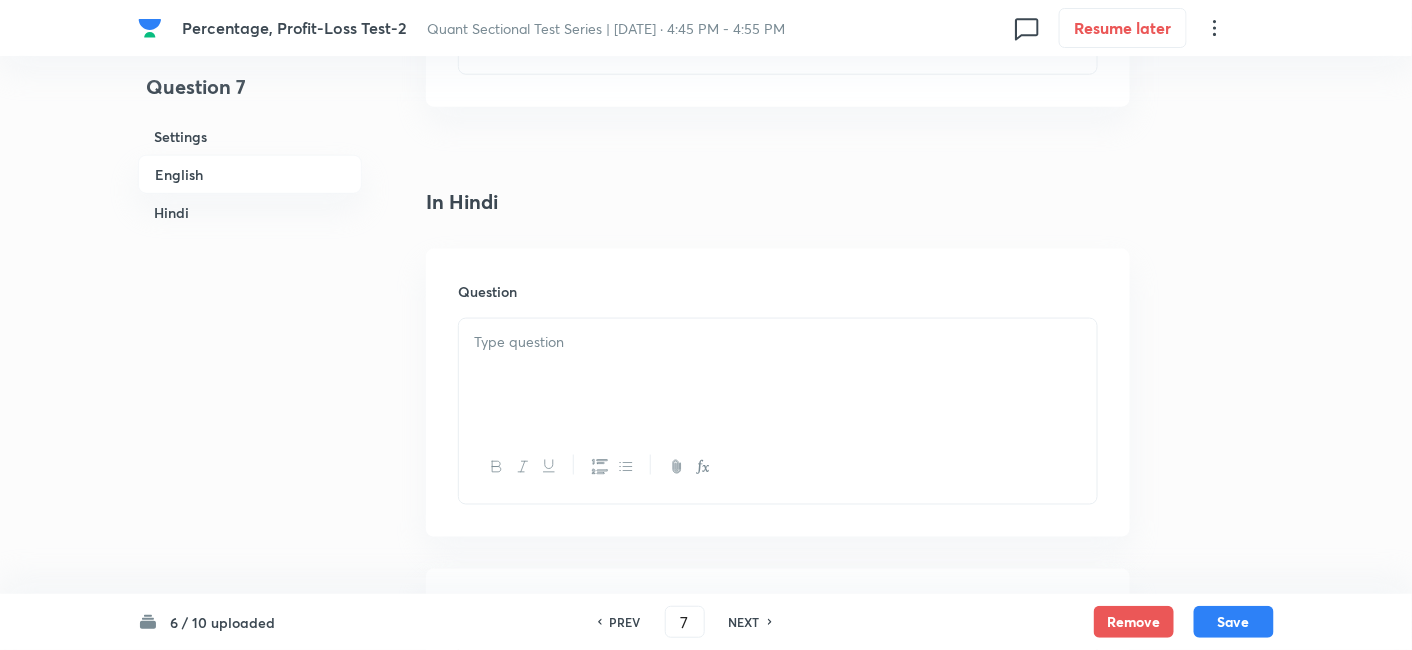 click at bounding box center [778, 342] 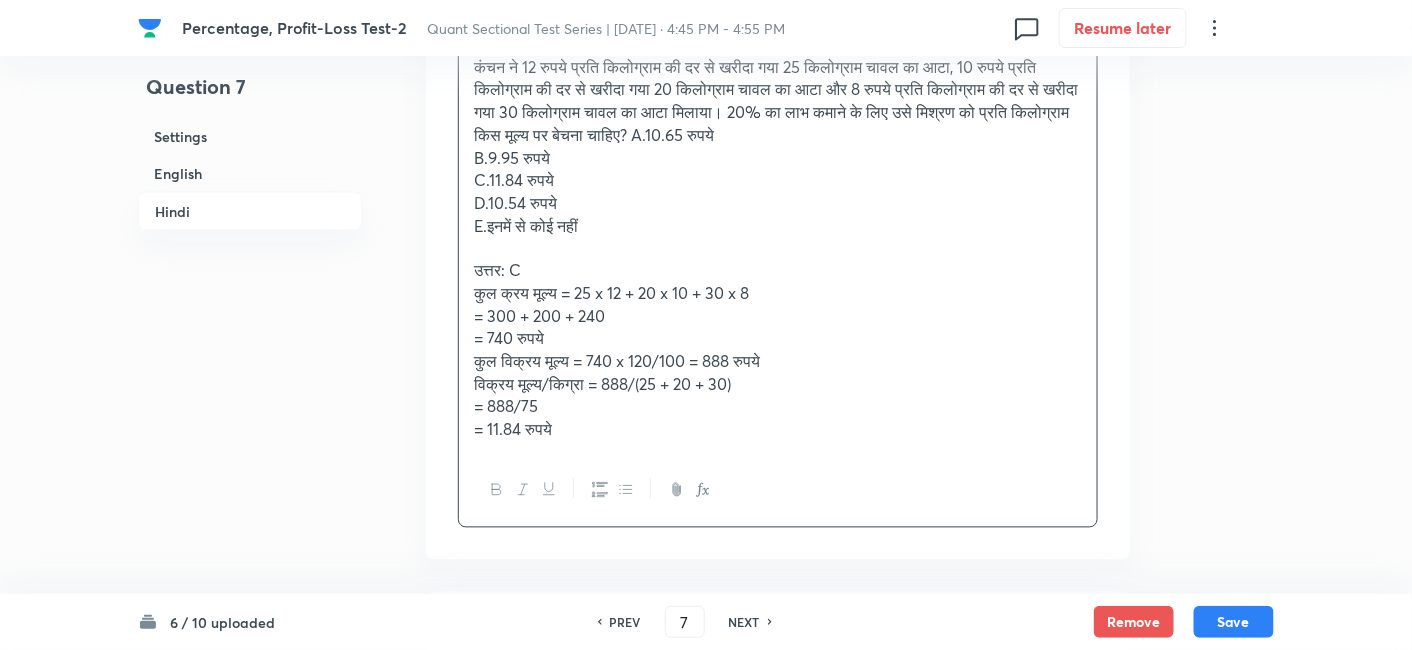 scroll, scrollTop: 3337, scrollLeft: 0, axis: vertical 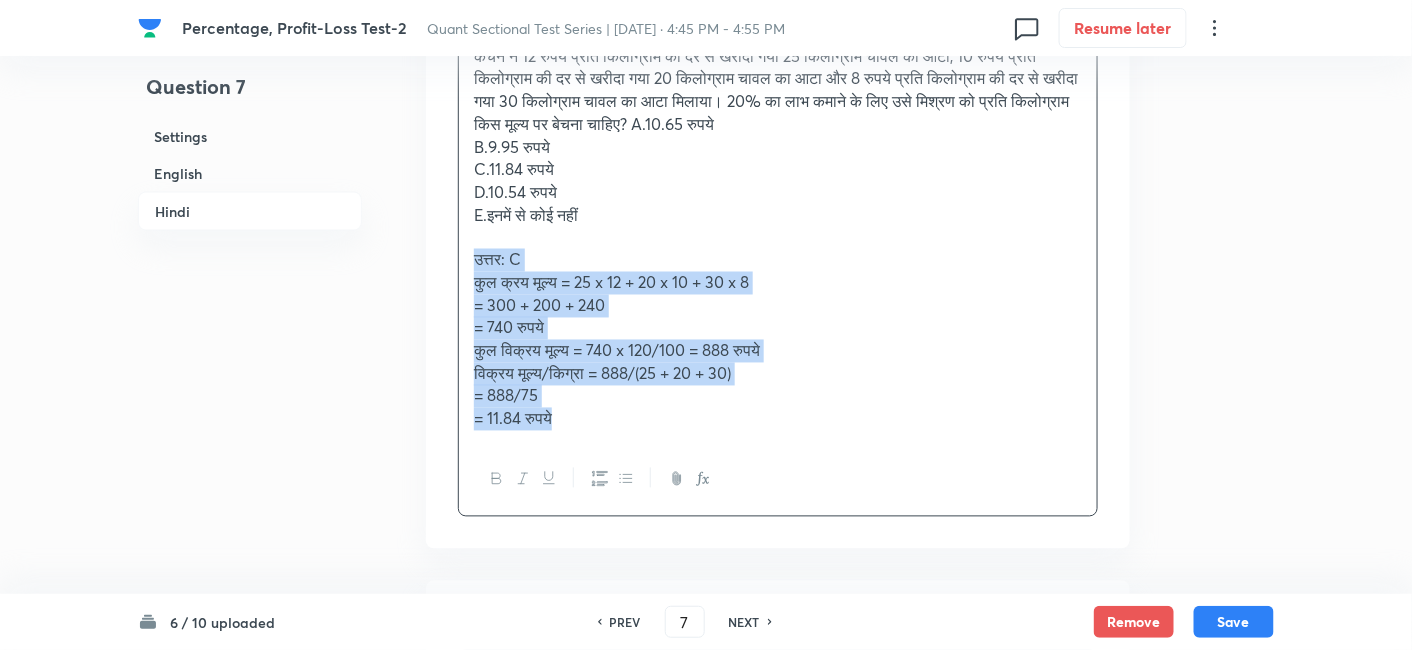drag, startPoint x: 467, startPoint y: 255, endPoint x: 695, endPoint y: 503, distance: 336.8798 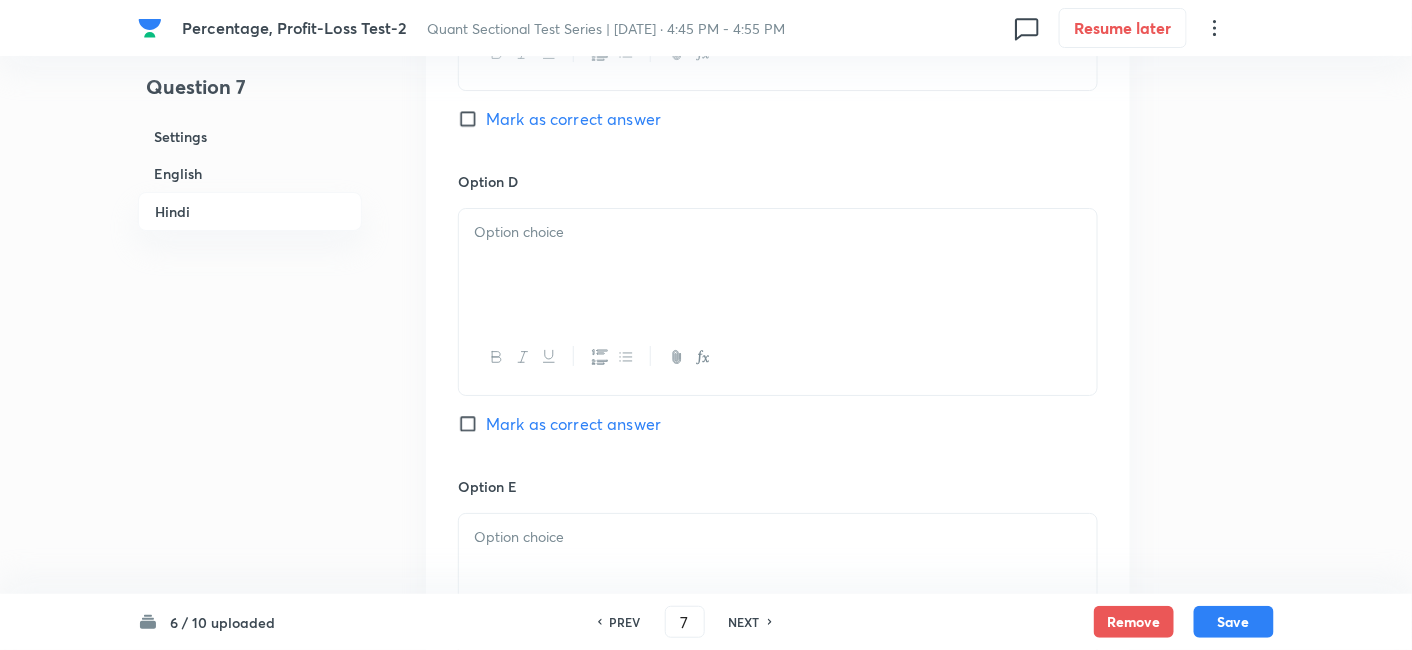 scroll, scrollTop: 5145, scrollLeft: 0, axis: vertical 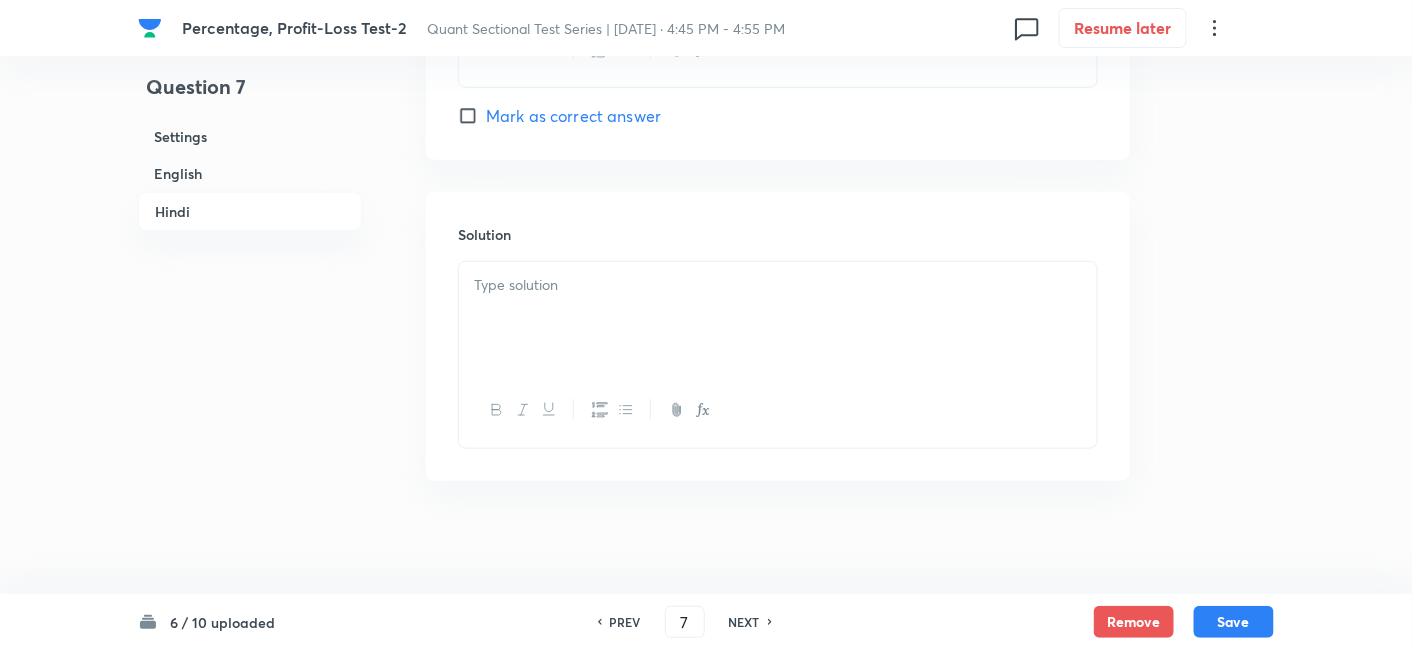 click at bounding box center [778, 318] 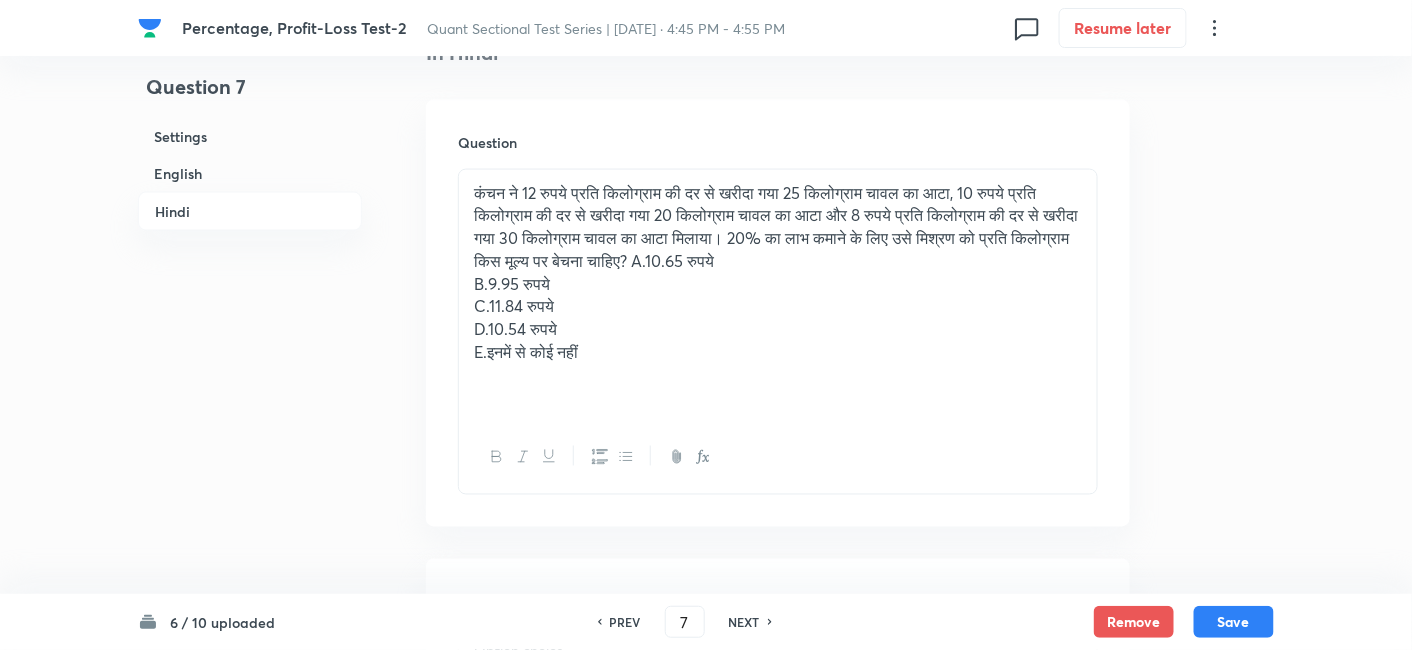scroll, scrollTop: 3196, scrollLeft: 0, axis: vertical 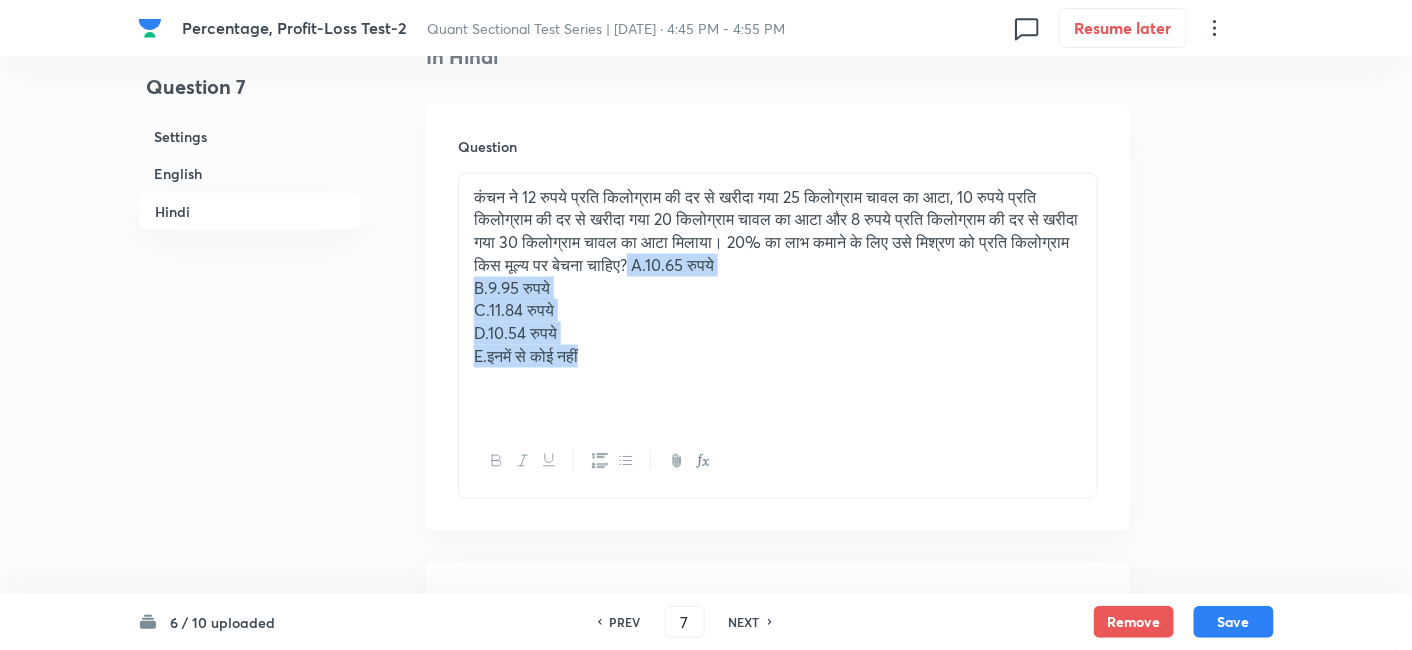 drag, startPoint x: 709, startPoint y: 265, endPoint x: 740, endPoint y: 359, distance: 98.9798 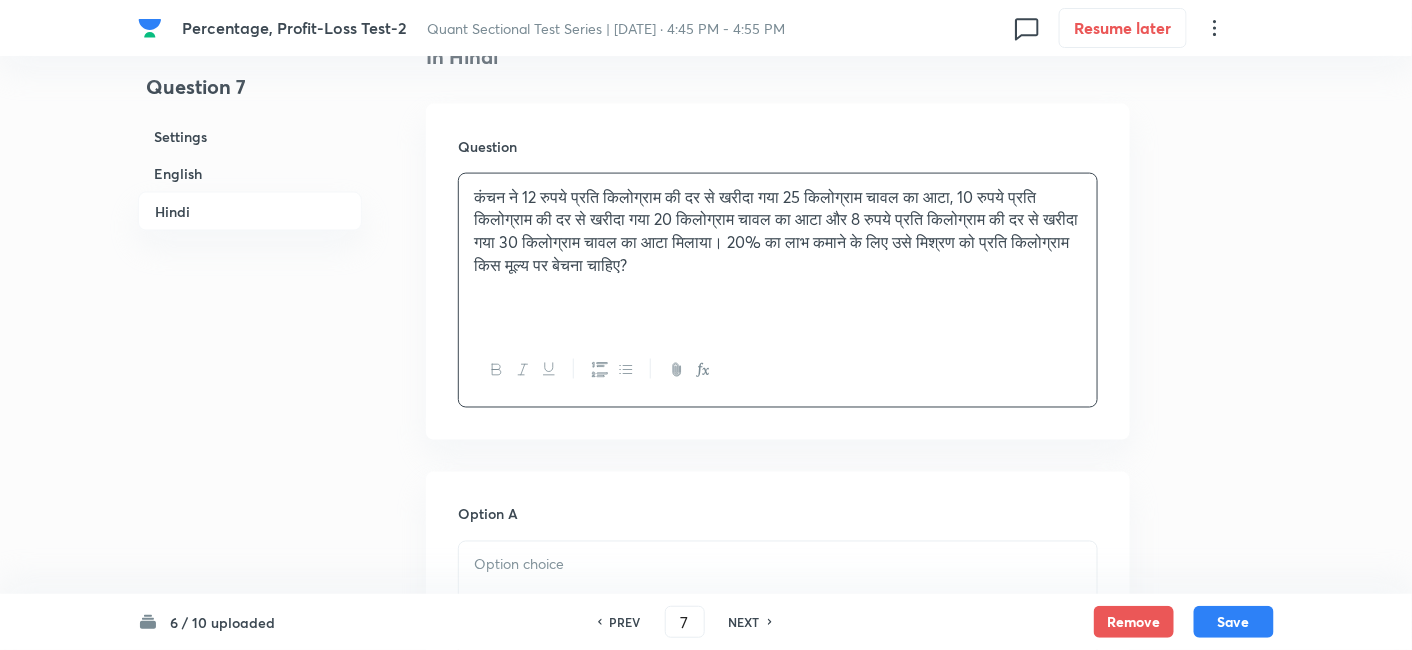 scroll, scrollTop: 3365, scrollLeft: 0, axis: vertical 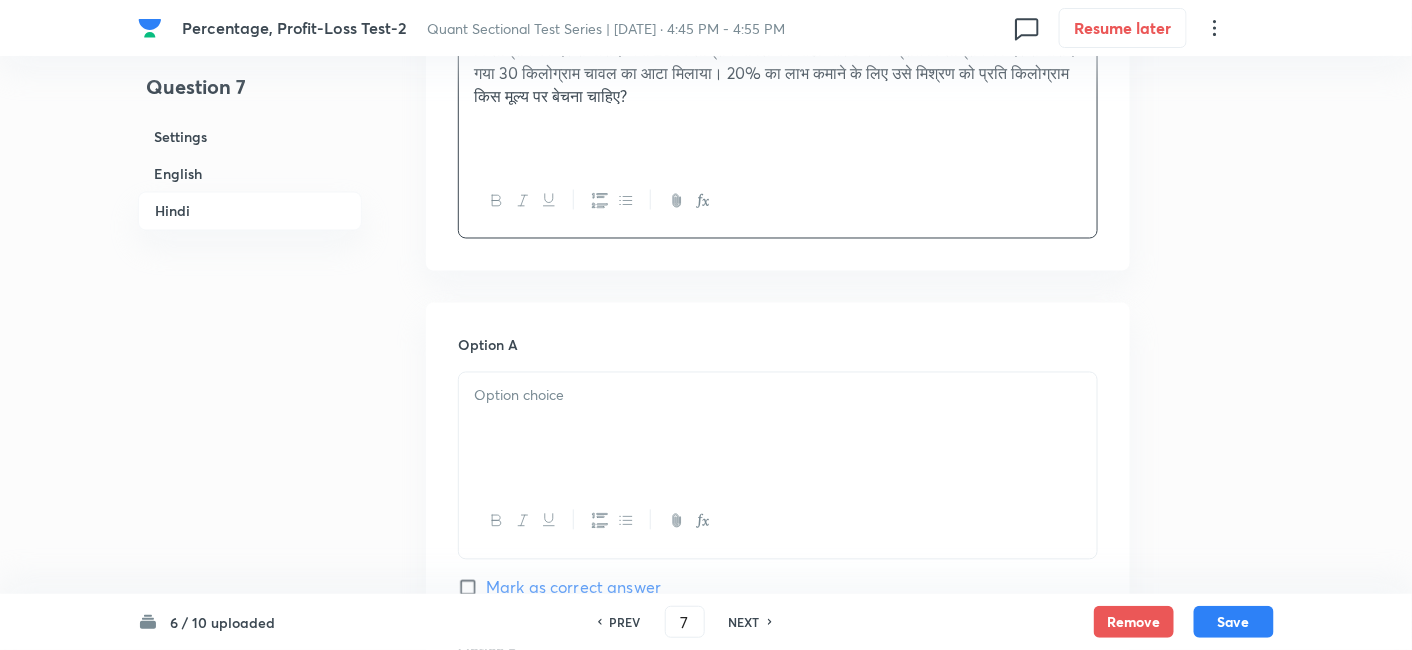 click at bounding box center [778, 396] 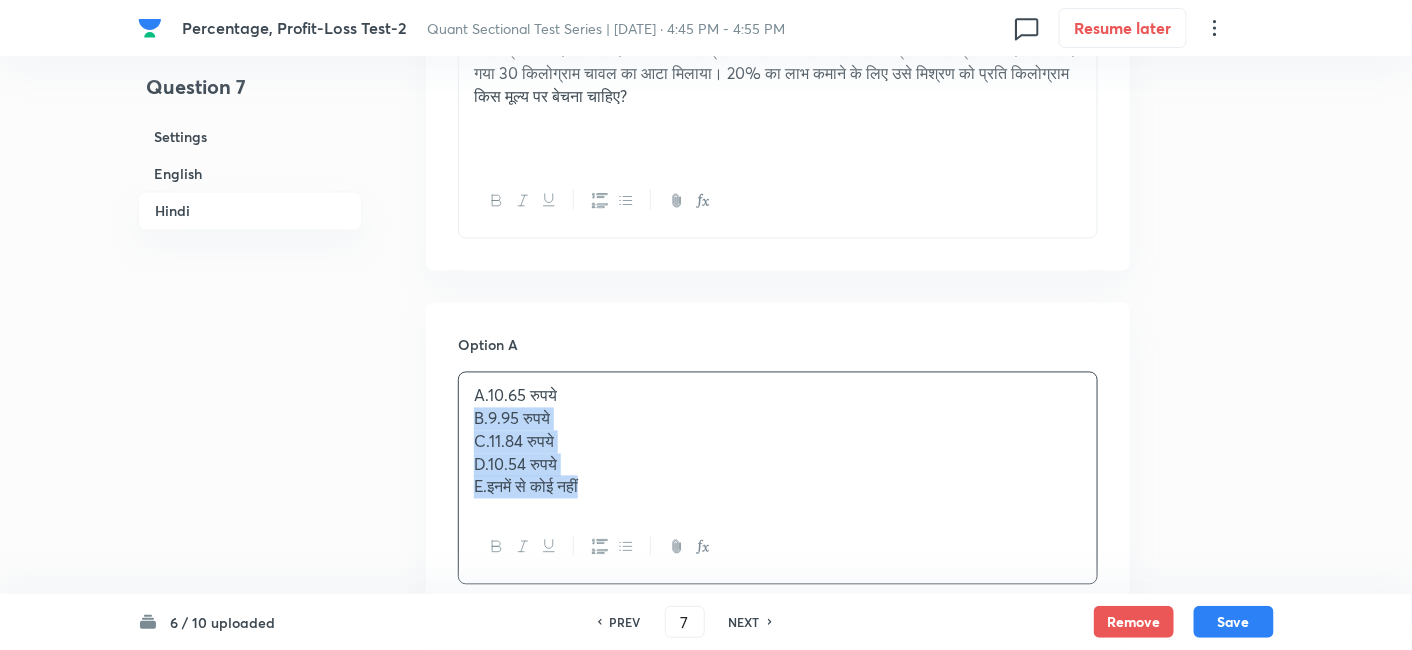 drag, startPoint x: 472, startPoint y: 415, endPoint x: 709, endPoint y: 558, distance: 276.79956 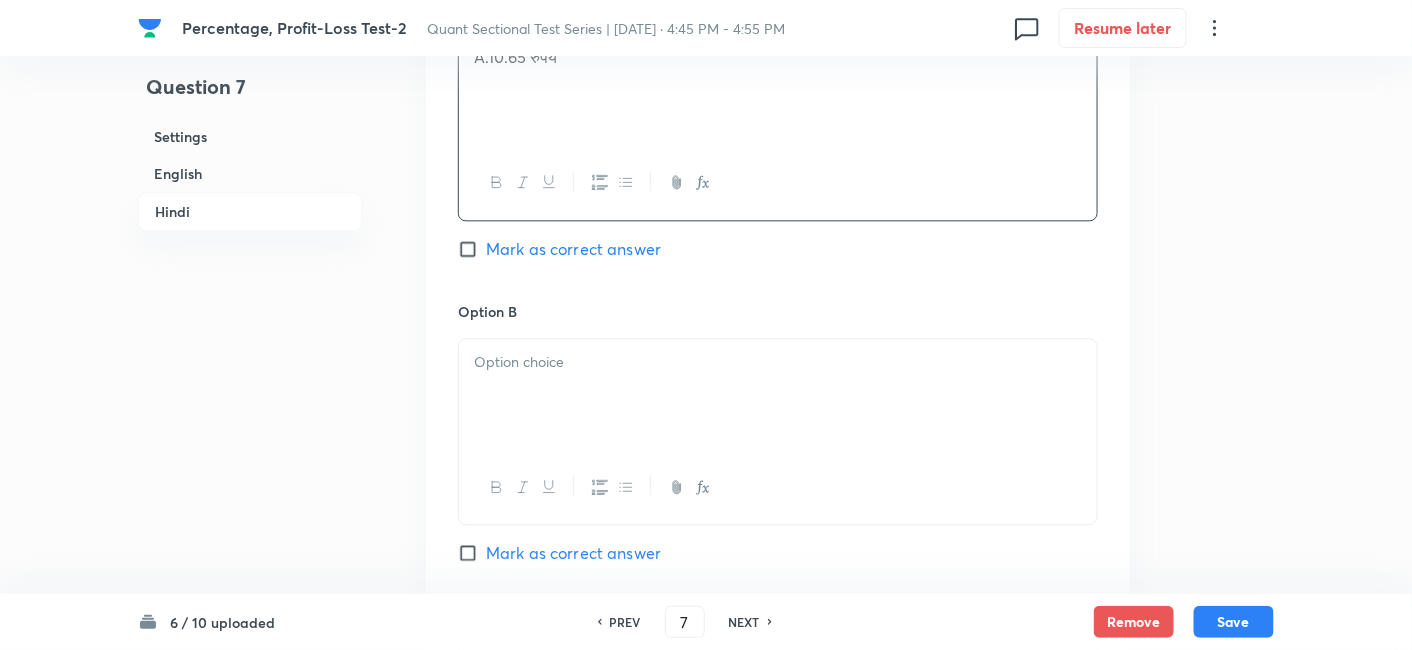scroll, scrollTop: 3702, scrollLeft: 0, axis: vertical 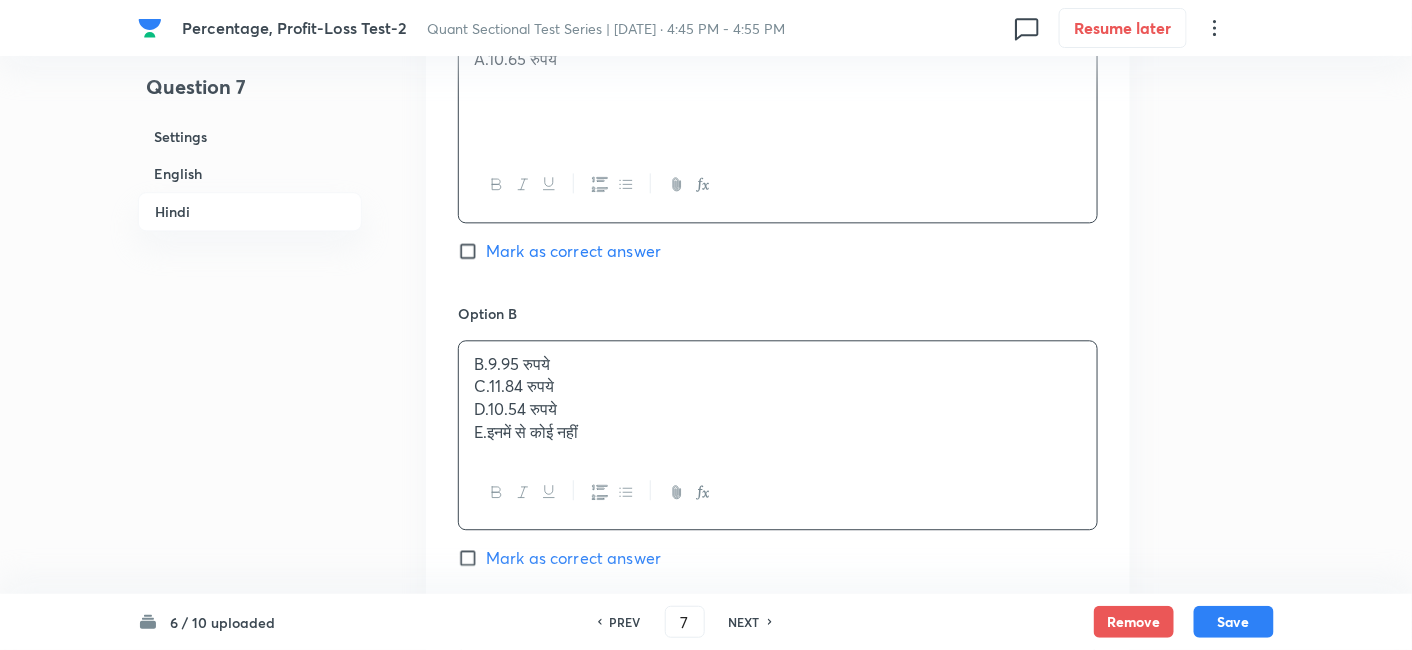 click on "B.9.95 रुपये C.11.84 रुपये D.10.54 रुपये E.इनमें से कोई नहीं" at bounding box center [778, 398] 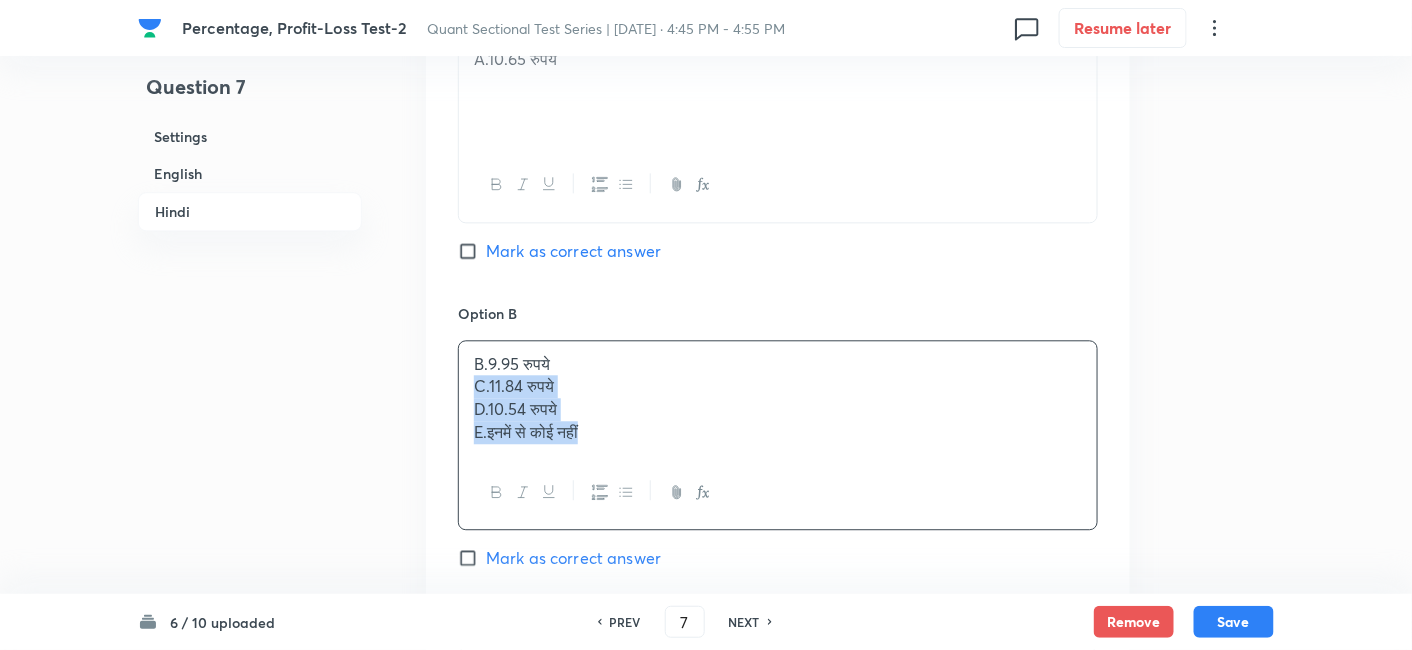 drag, startPoint x: 471, startPoint y: 383, endPoint x: 688, endPoint y: 521, distance: 257.16336 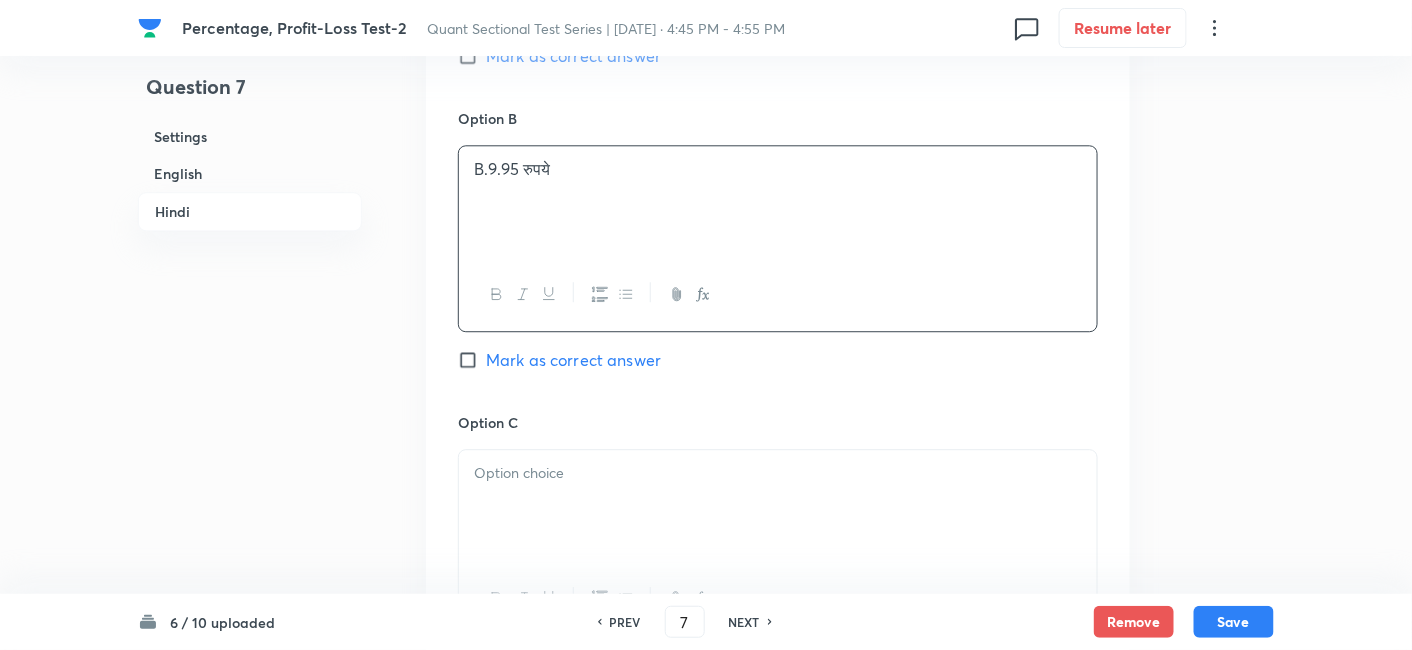 scroll, scrollTop: 3900, scrollLeft: 0, axis: vertical 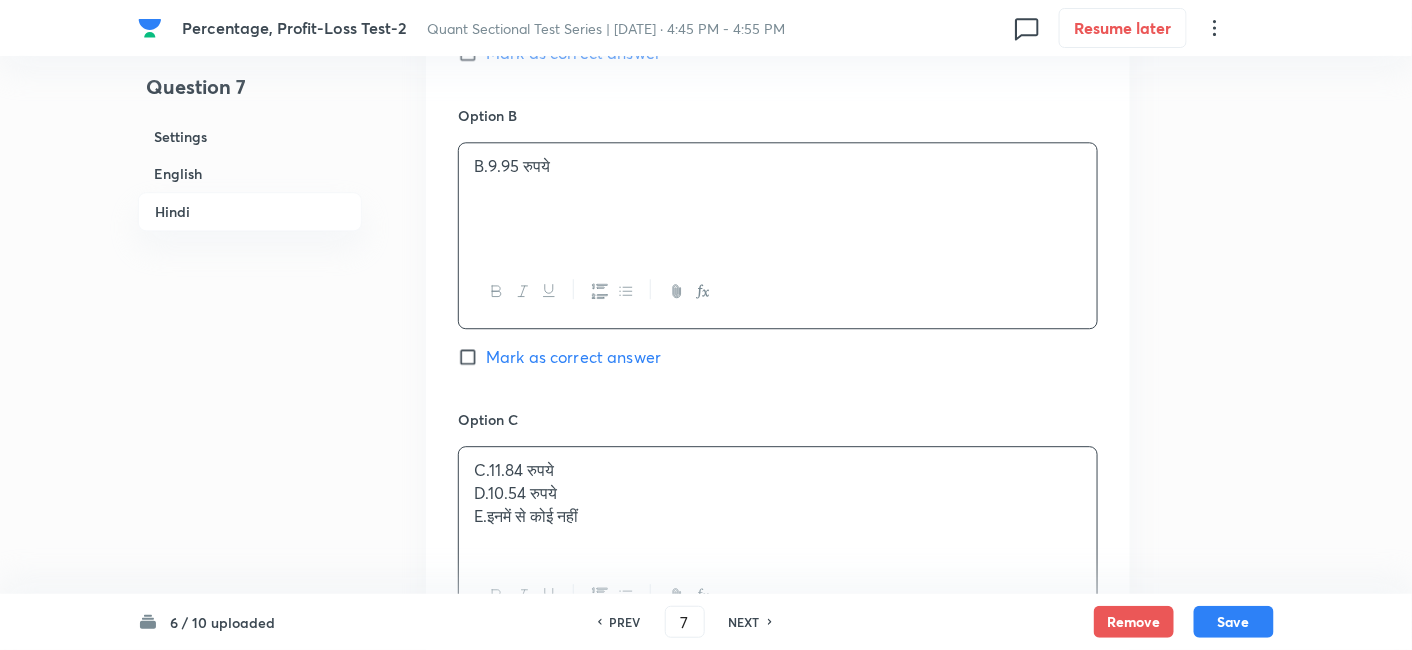 click on "C.11.84 रुपये D.10.54 रुपये E.इनमें से कोई नहीं" at bounding box center (778, 503) 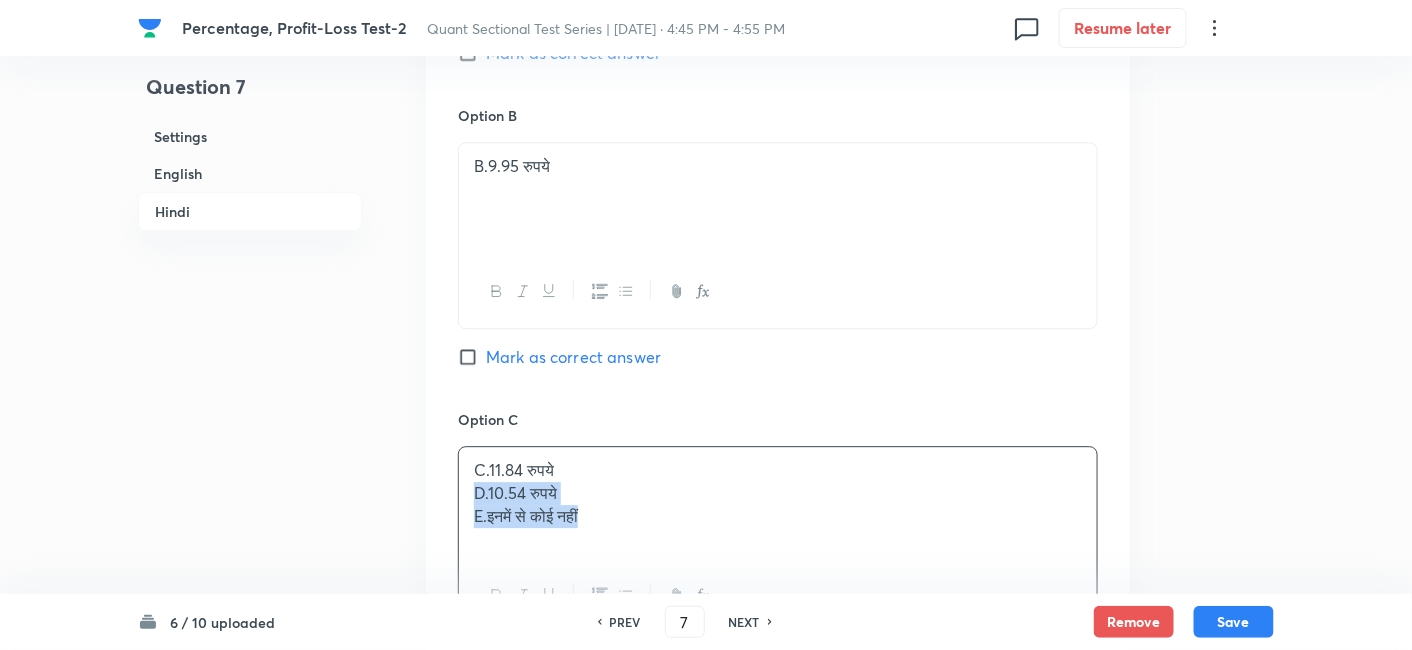 drag, startPoint x: 465, startPoint y: 486, endPoint x: 726, endPoint y: 561, distance: 271.56213 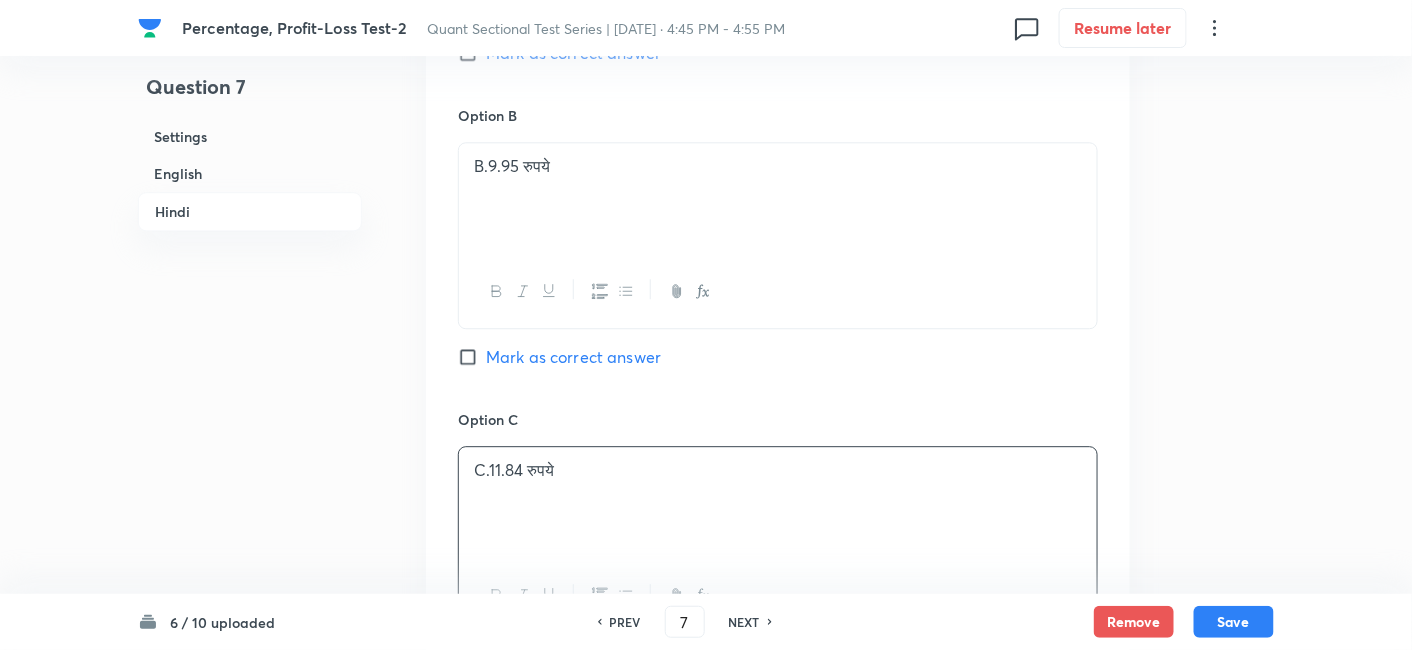 scroll, scrollTop: 4131, scrollLeft: 0, axis: vertical 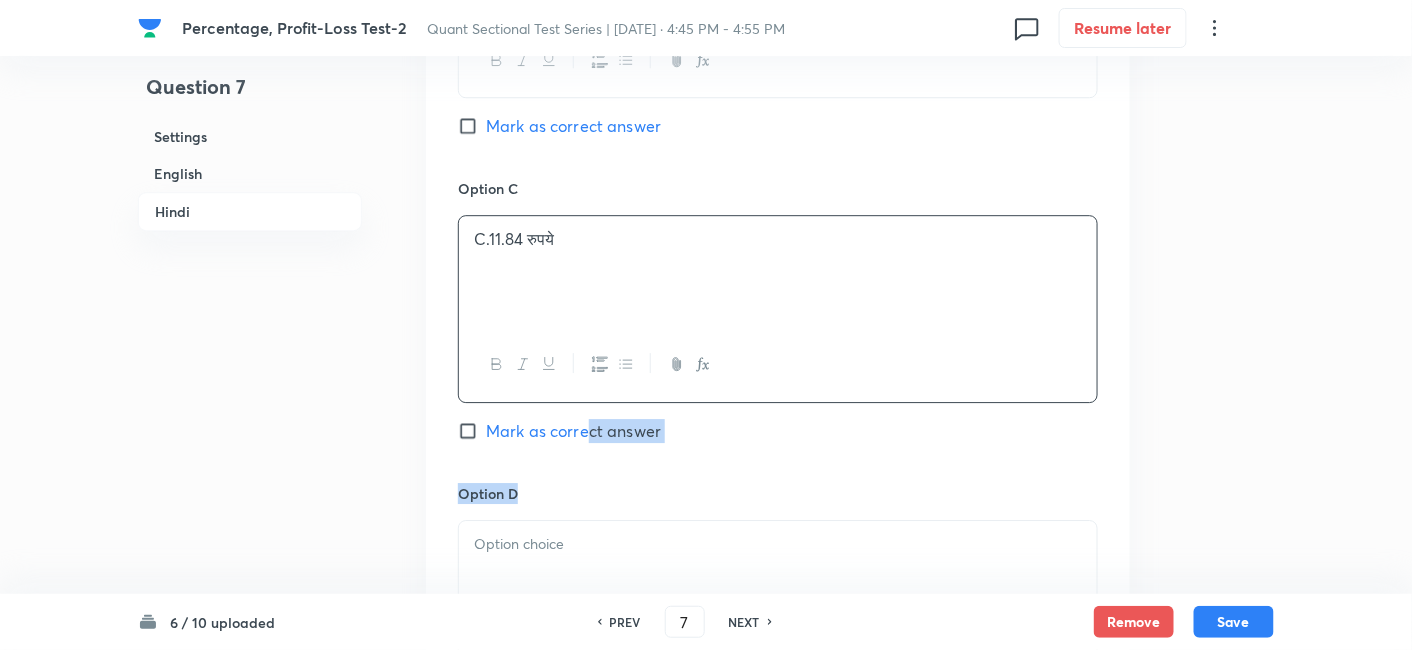 drag, startPoint x: 591, startPoint y: 418, endPoint x: 525, endPoint y: 515, distance: 117.32433 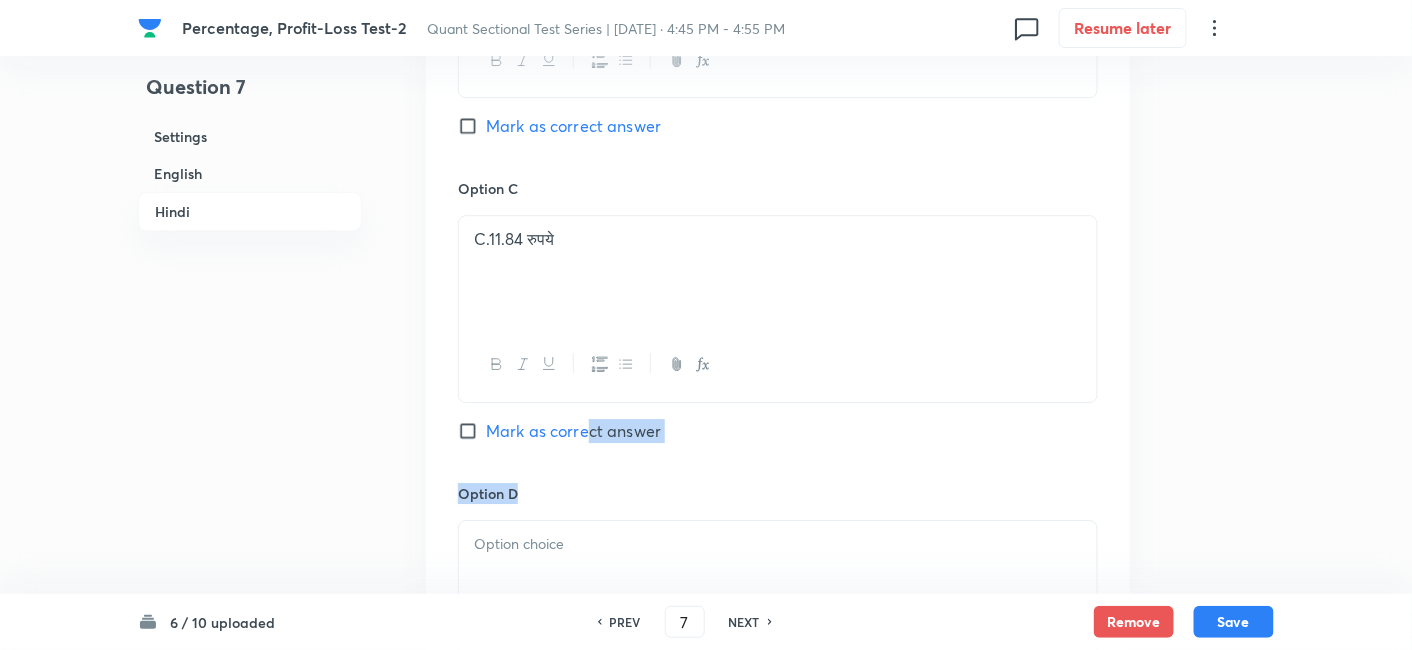 click at bounding box center [778, 577] 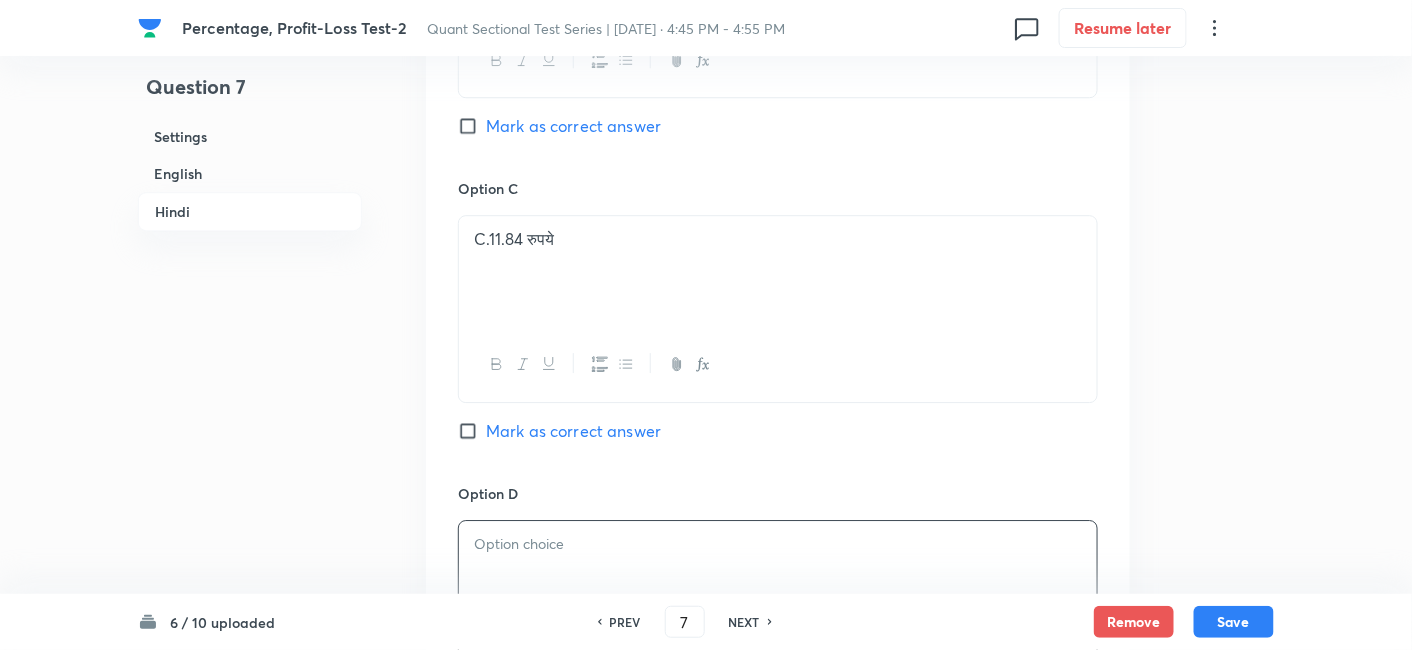 click on "Mark as correct answer" at bounding box center [573, 431] 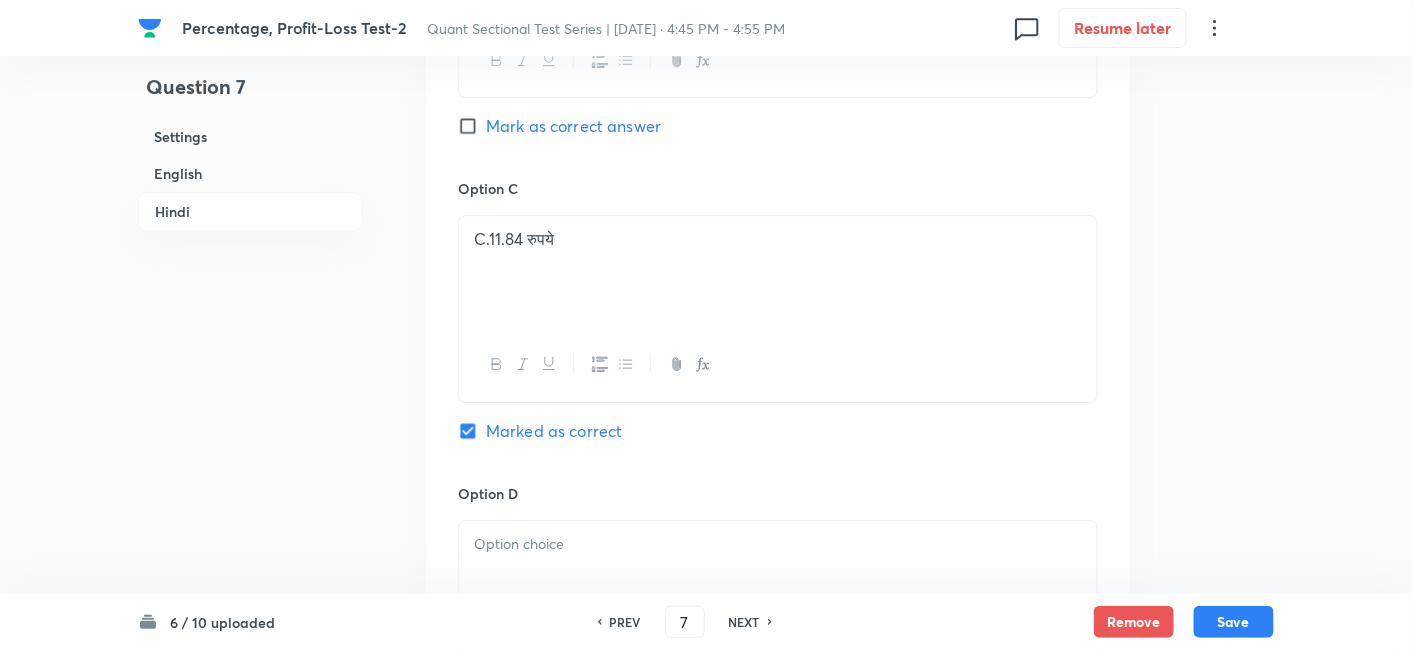 checkbox on "true" 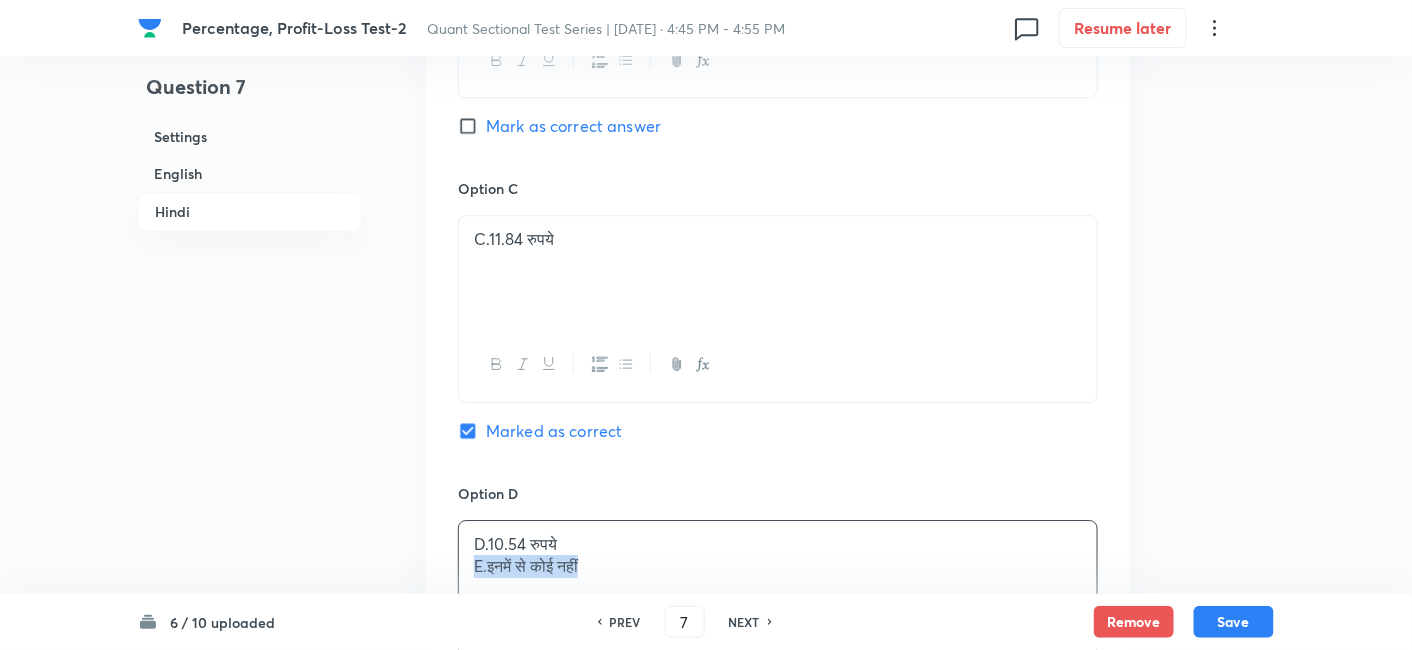 drag, startPoint x: 458, startPoint y: 567, endPoint x: 718, endPoint y: 573, distance: 260.0692 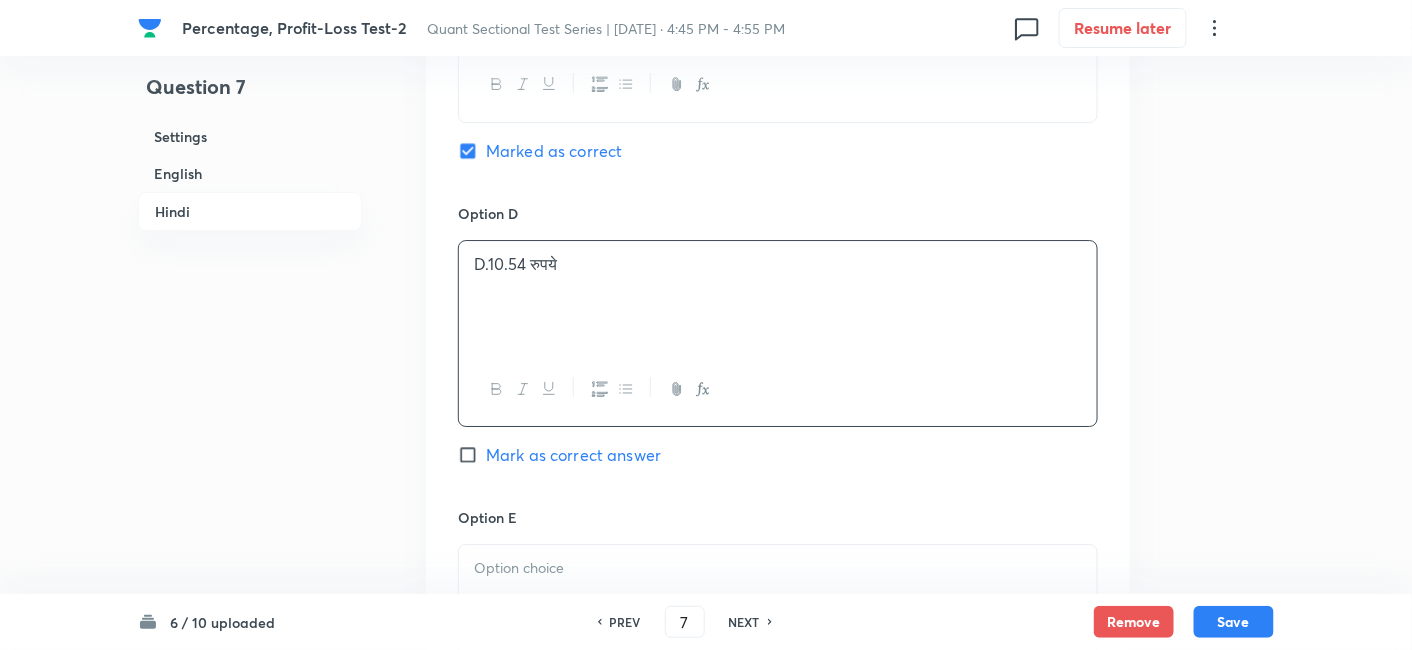 click at bounding box center (778, 601) 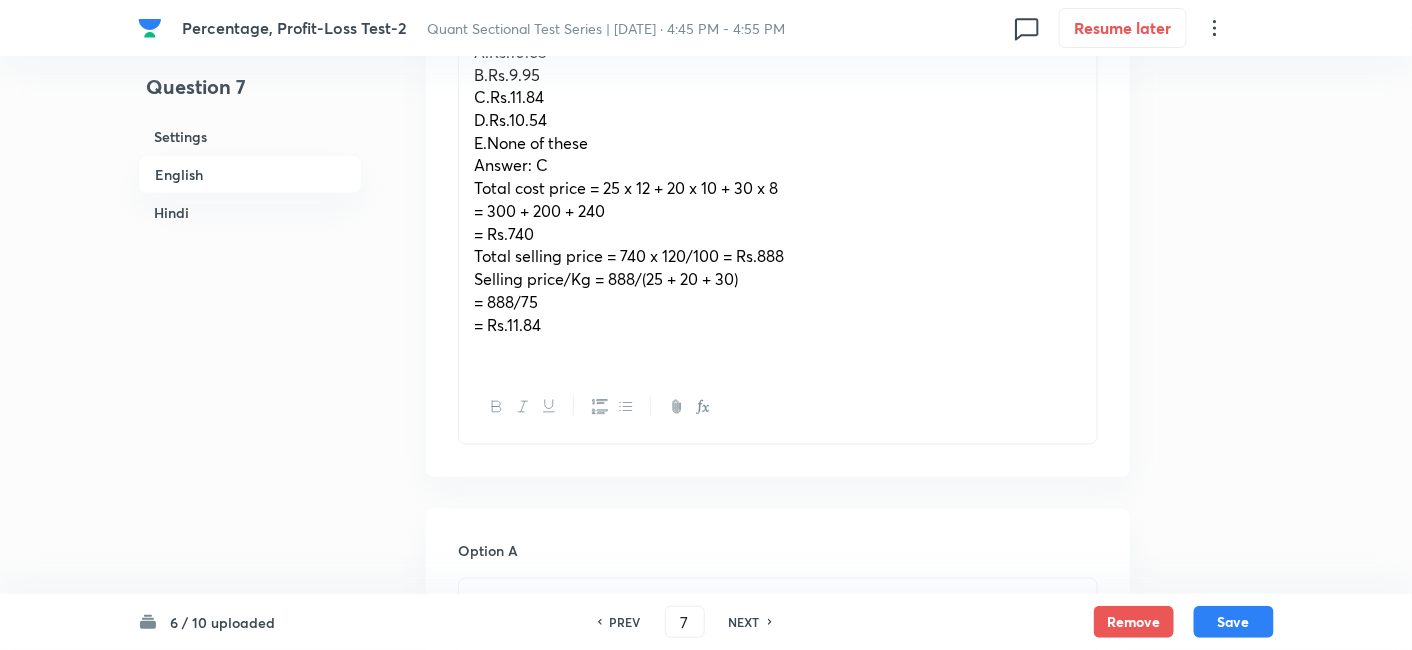 scroll, scrollTop: 692, scrollLeft: 0, axis: vertical 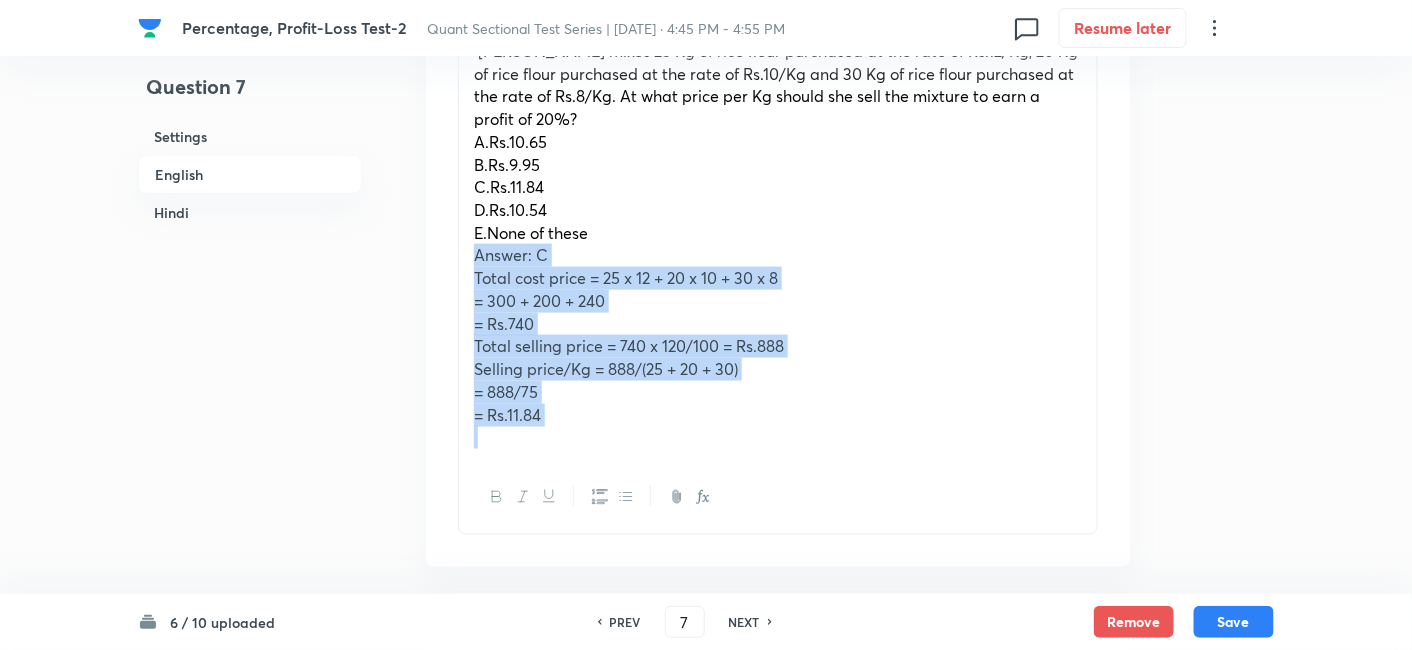 drag, startPoint x: 474, startPoint y: 258, endPoint x: 622, endPoint y: 519, distance: 300.04166 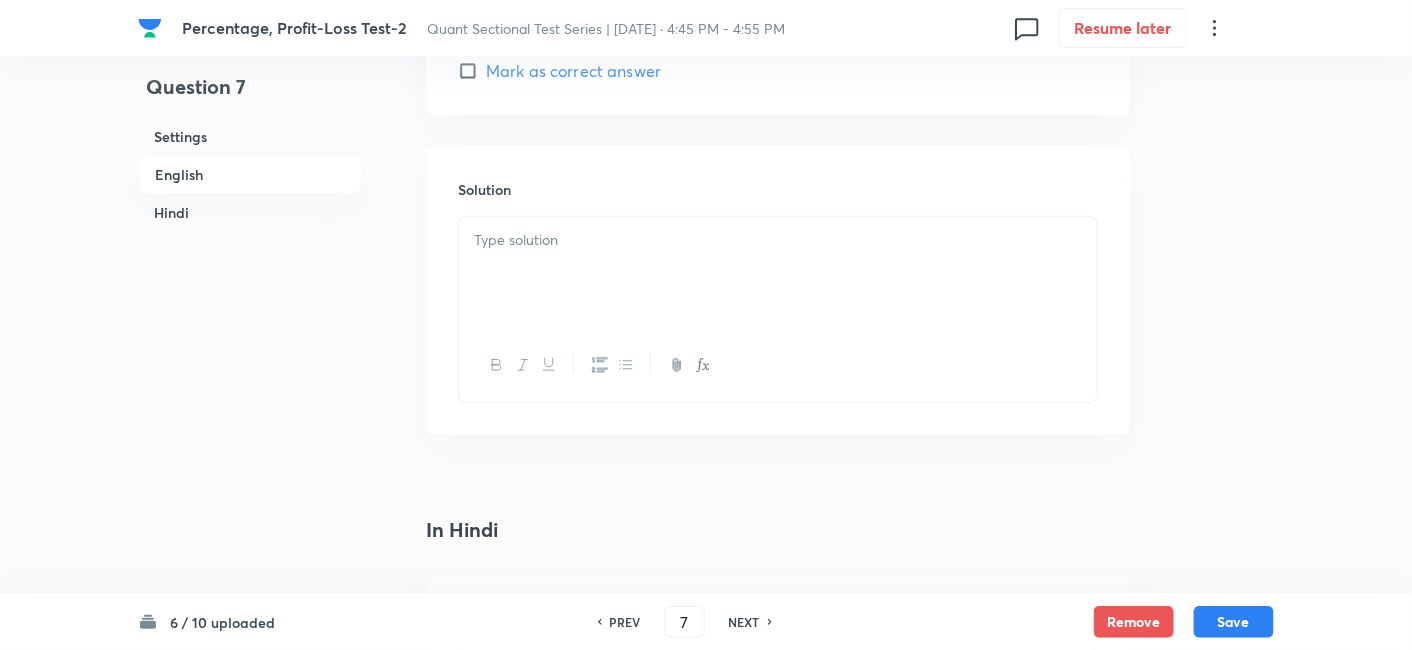 scroll, scrollTop: 2566, scrollLeft: 0, axis: vertical 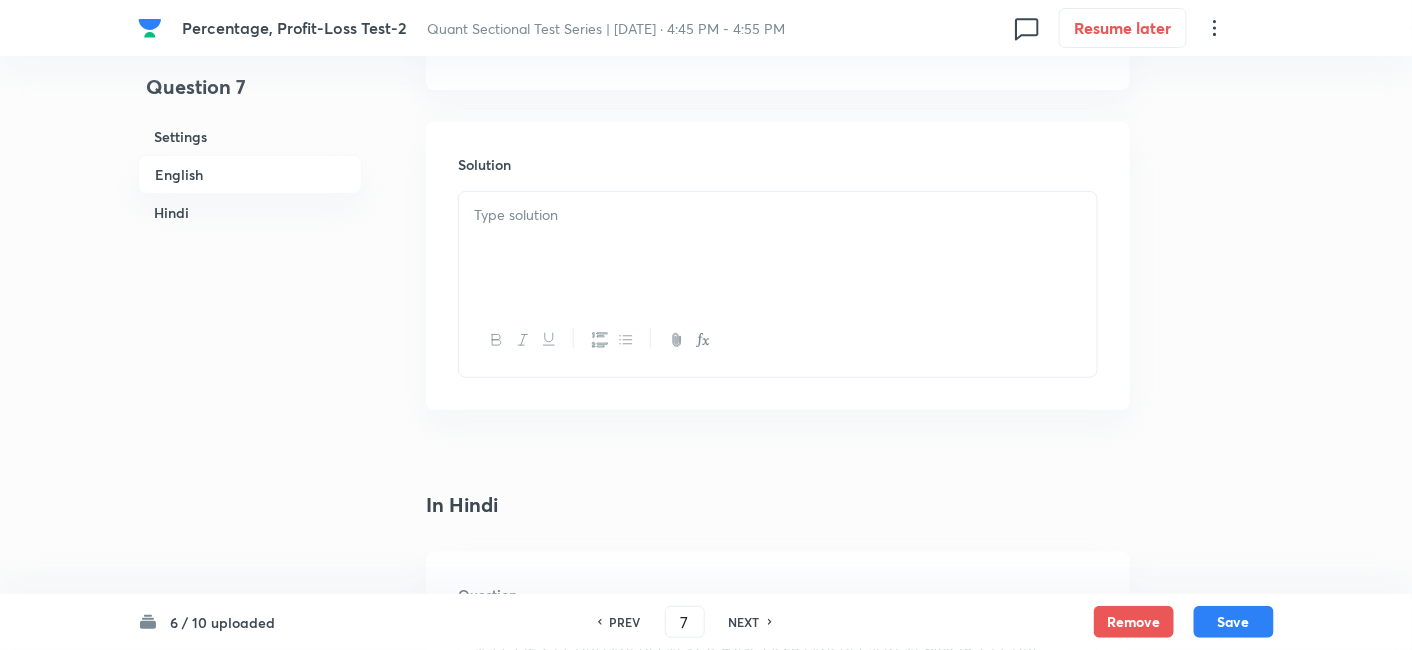 click at bounding box center [778, 248] 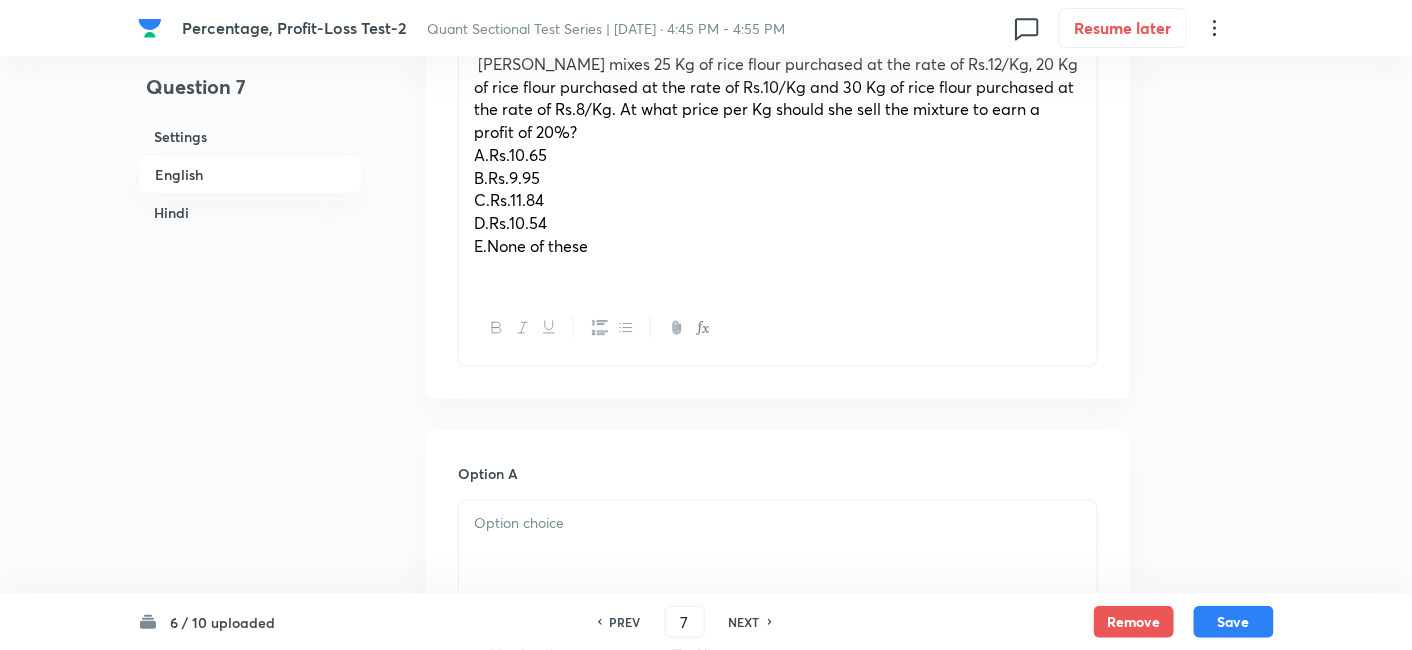 scroll, scrollTop: 677, scrollLeft: 0, axis: vertical 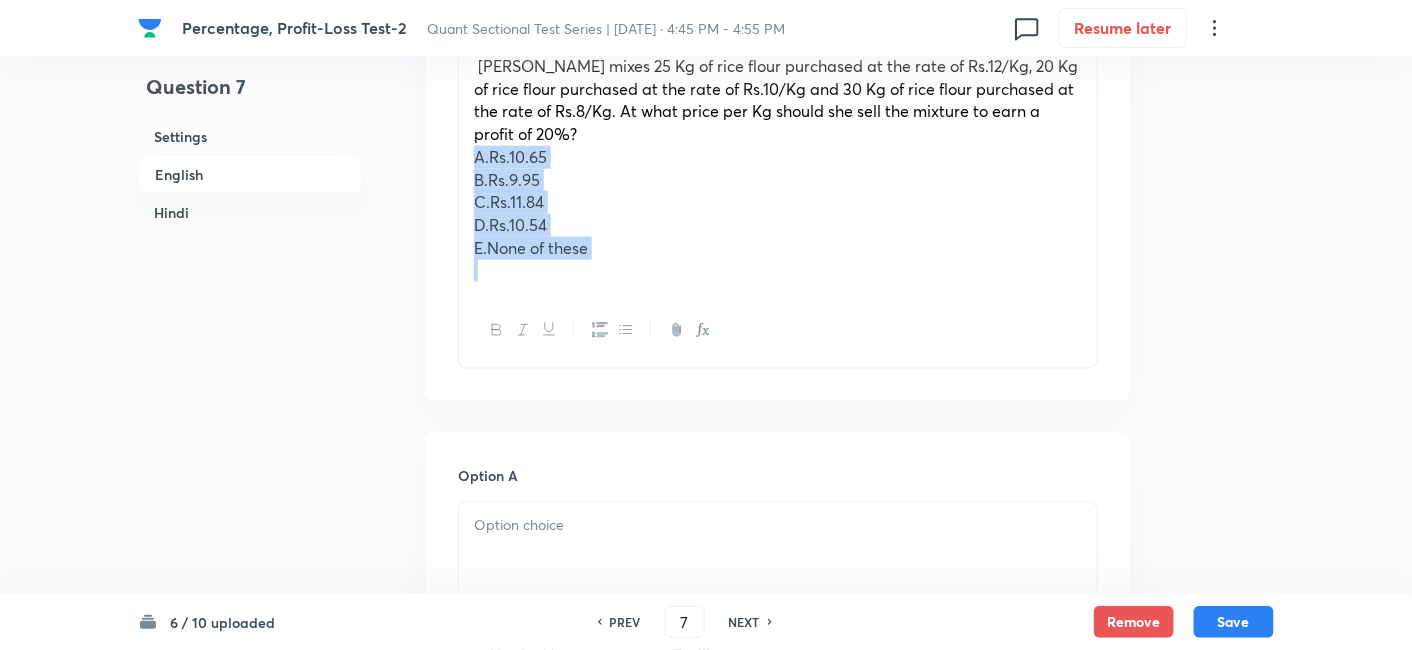 drag, startPoint x: 476, startPoint y: 155, endPoint x: 614, endPoint y: 301, distance: 200.89798 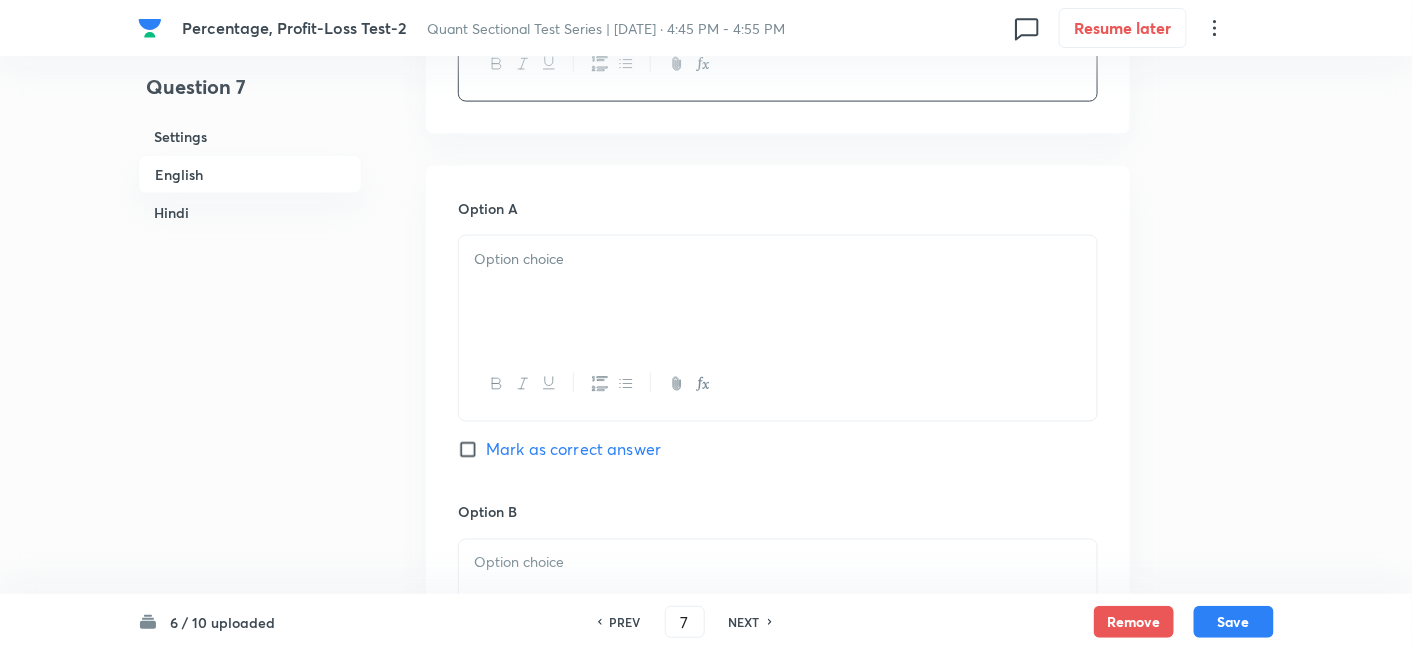 scroll, scrollTop: 831, scrollLeft: 0, axis: vertical 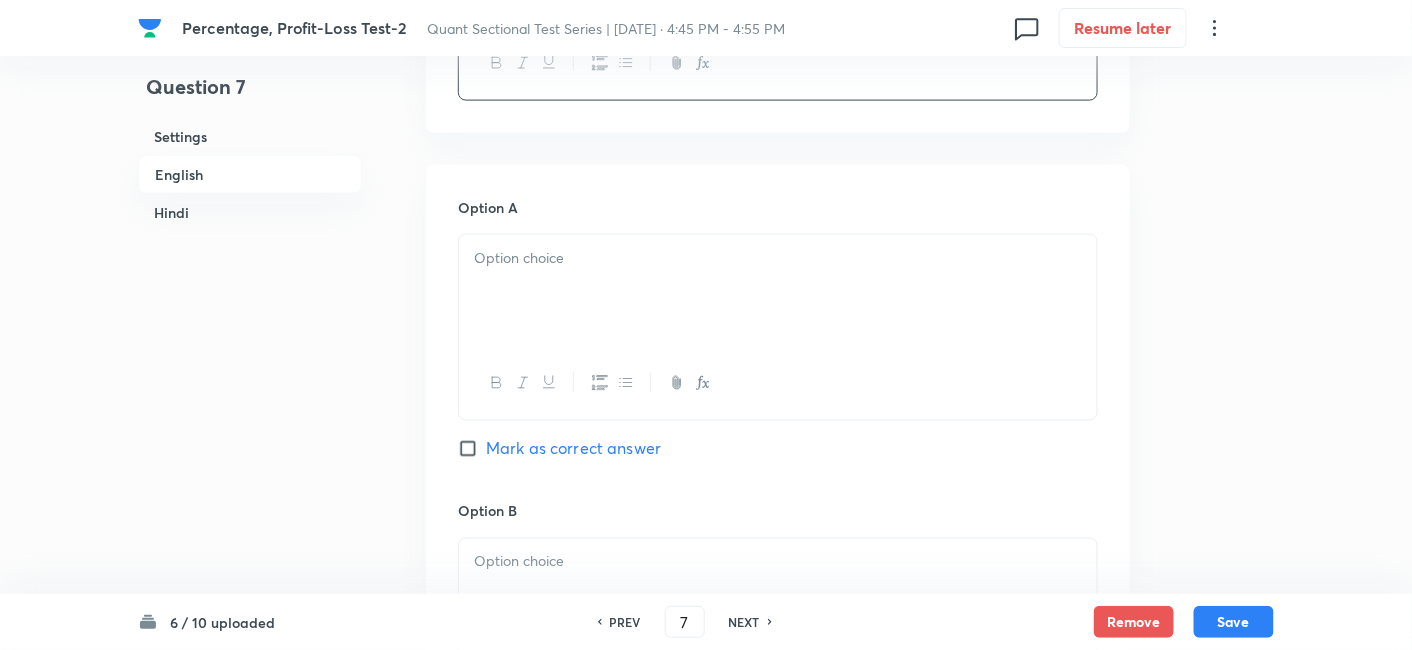 click at bounding box center (778, 291) 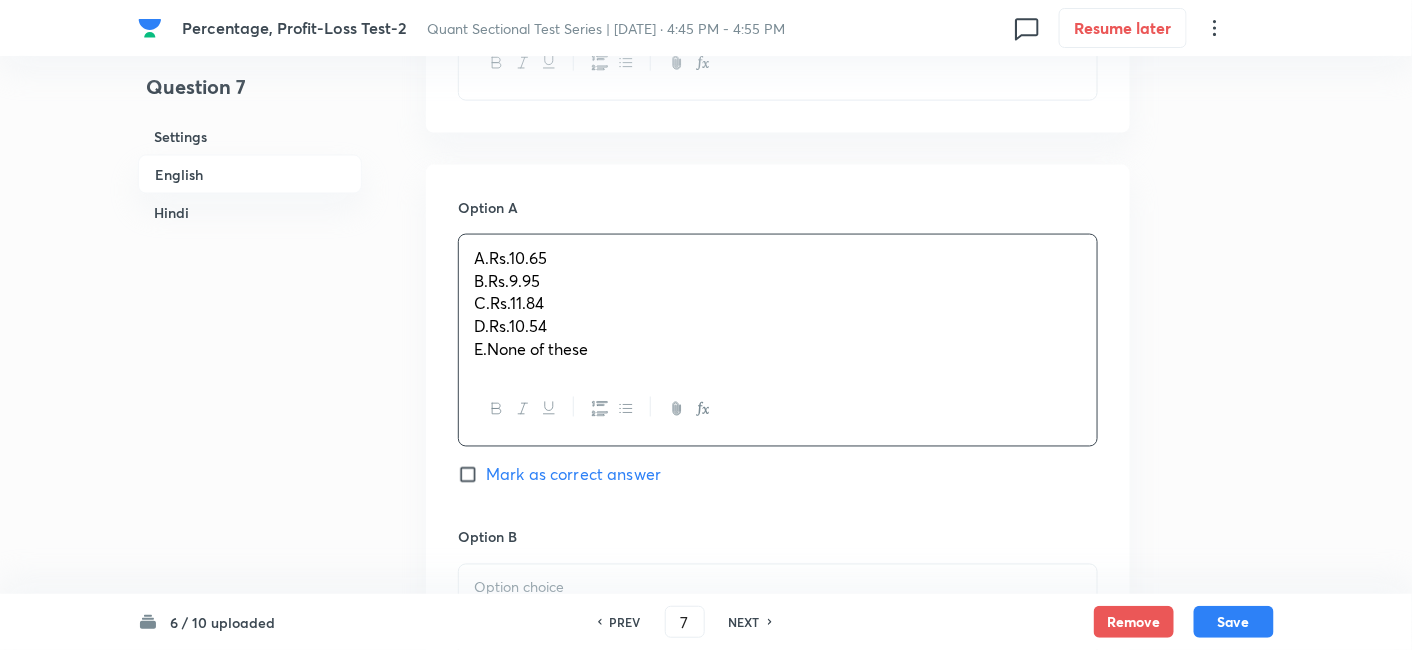 drag, startPoint x: 466, startPoint y: 283, endPoint x: 642, endPoint y: 398, distance: 210.24034 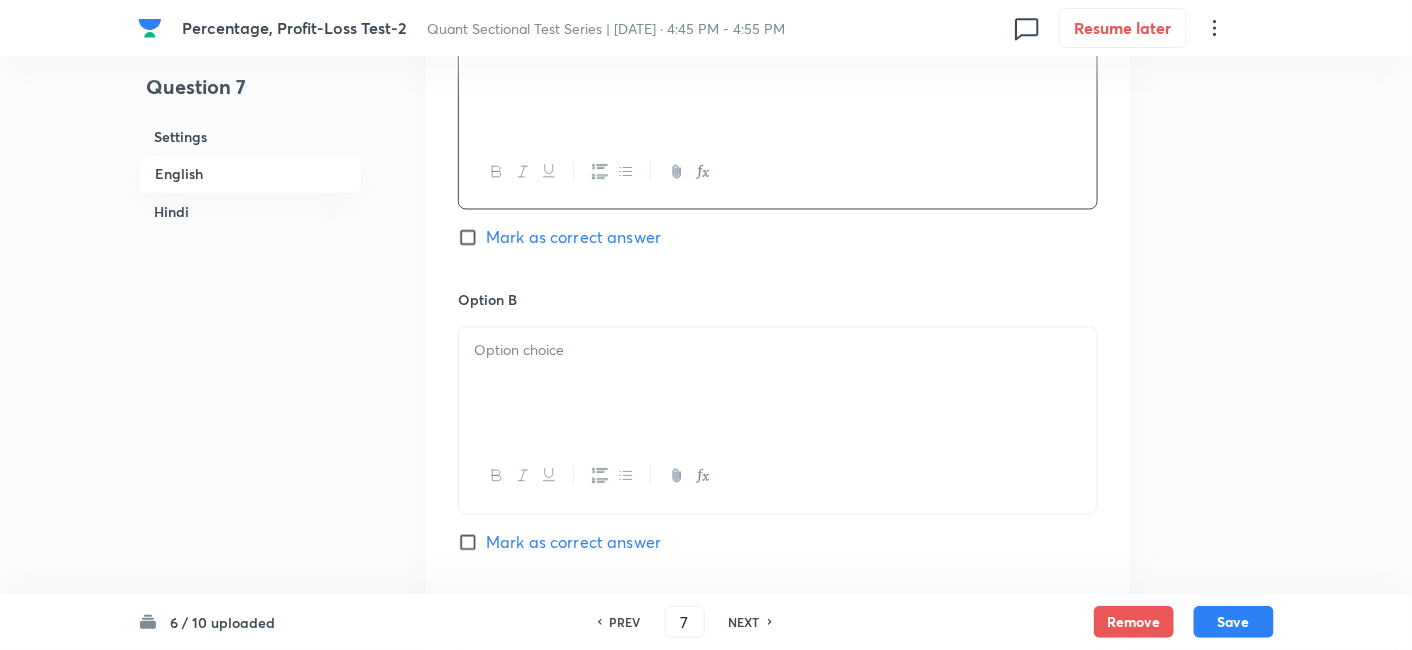 scroll, scrollTop: 1043, scrollLeft: 0, axis: vertical 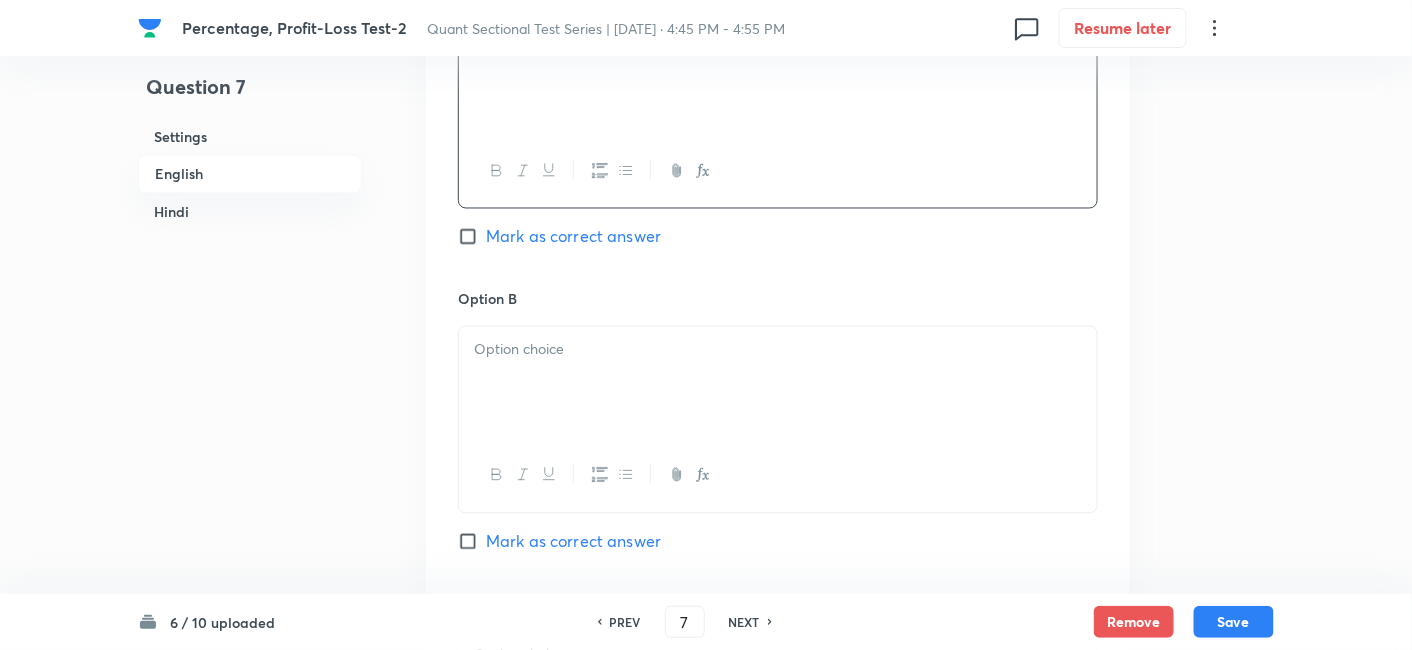 click at bounding box center (778, 383) 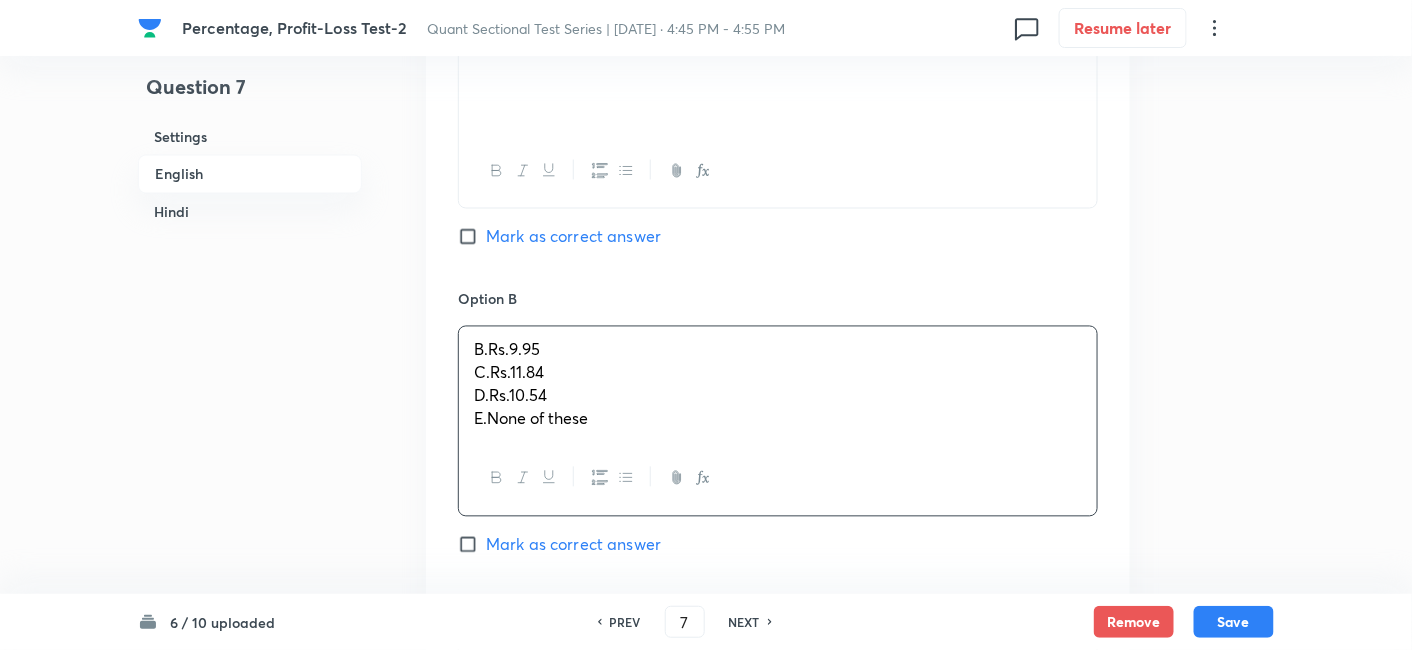 drag, startPoint x: 469, startPoint y: 364, endPoint x: 679, endPoint y: 521, distance: 262.20032 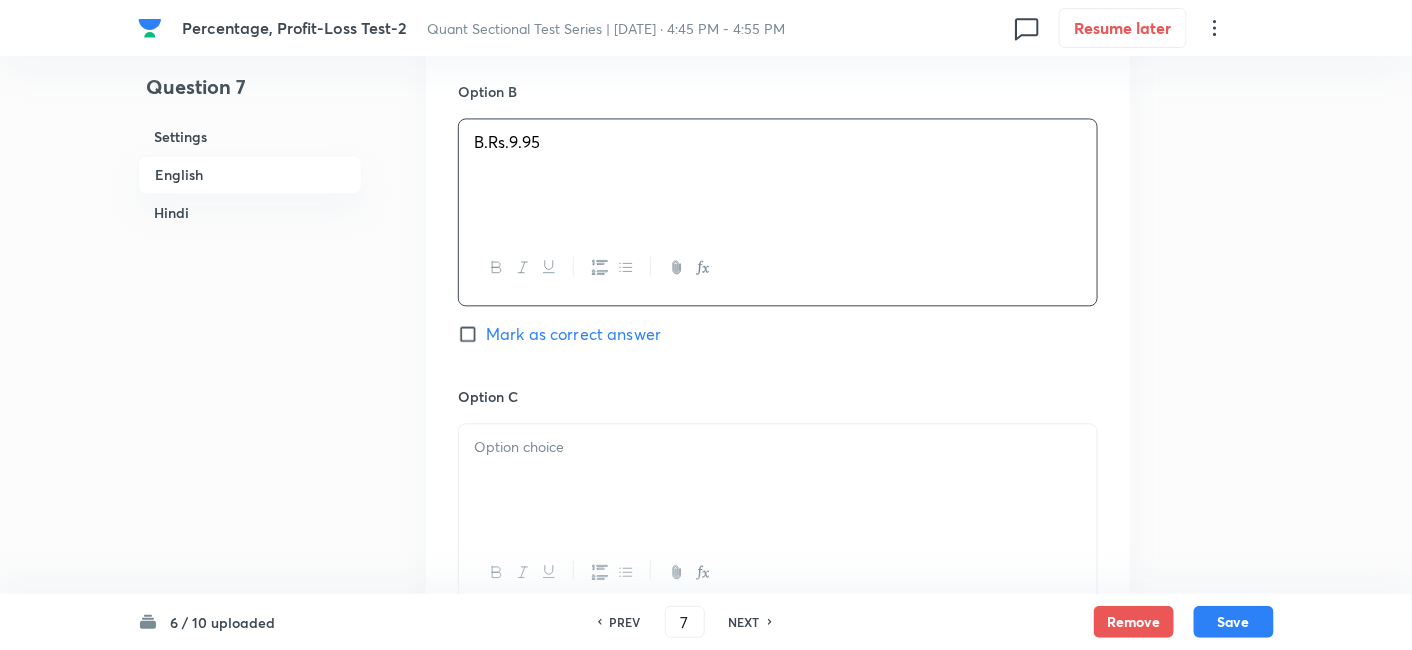 scroll, scrollTop: 1252, scrollLeft: 0, axis: vertical 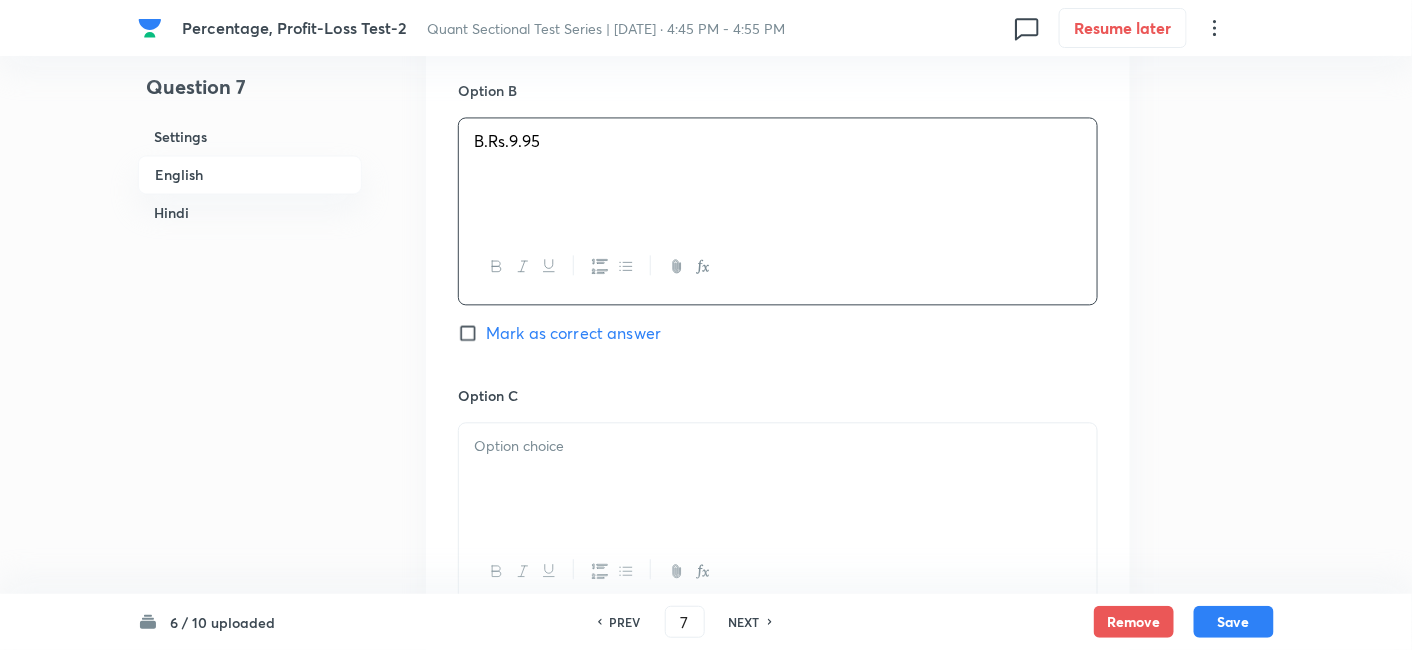 click at bounding box center (778, 446) 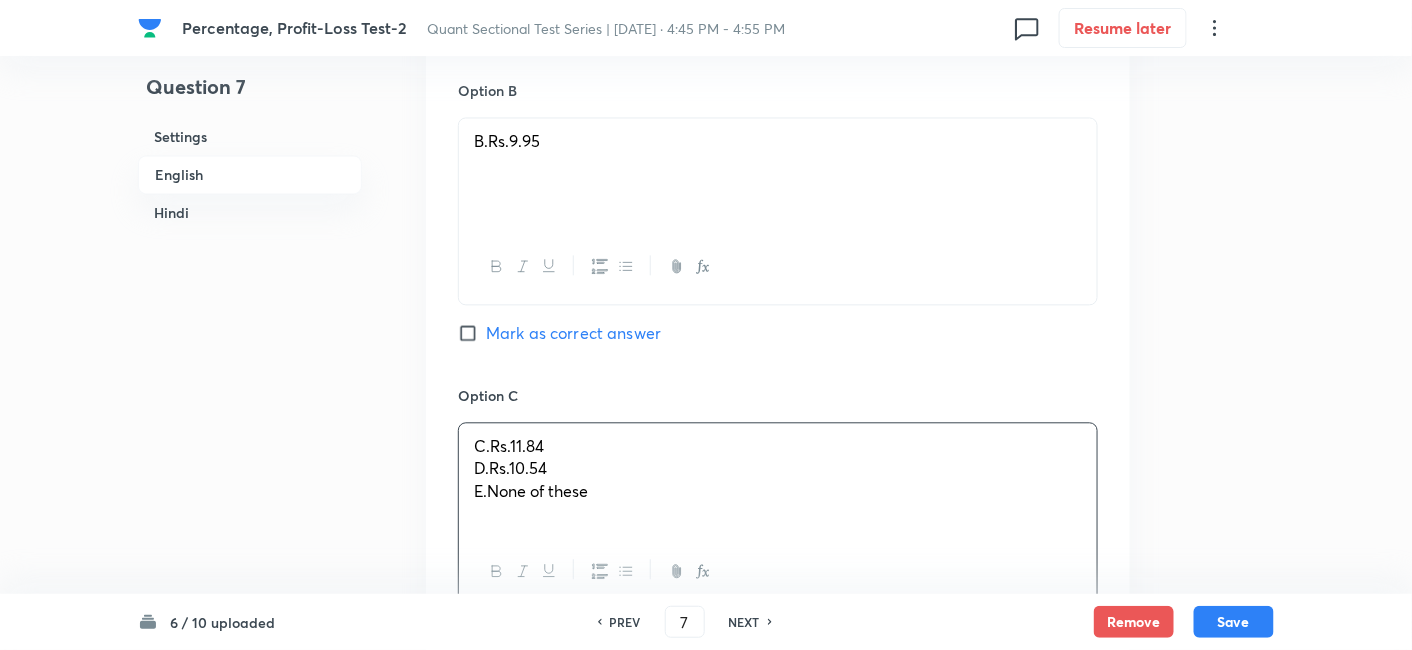 drag, startPoint x: 468, startPoint y: 468, endPoint x: 700, endPoint y: 572, distance: 254.24397 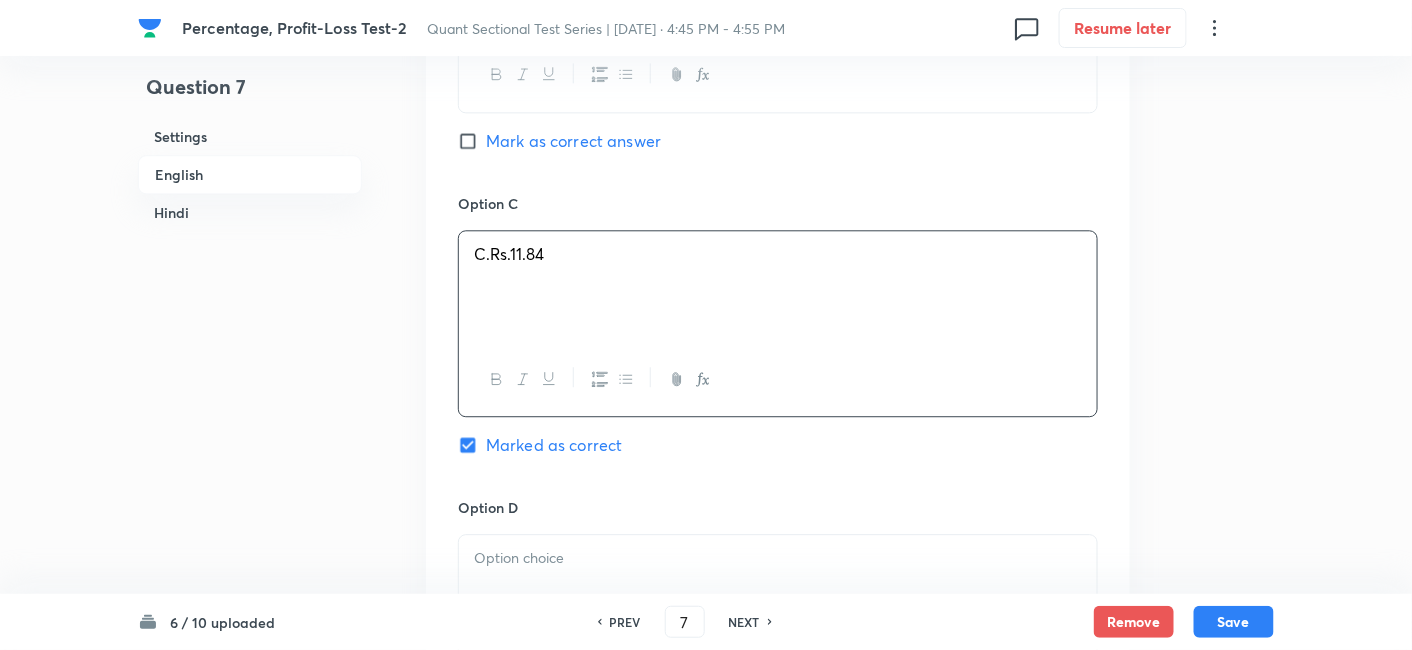 scroll, scrollTop: 1453, scrollLeft: 0, axis: vertical 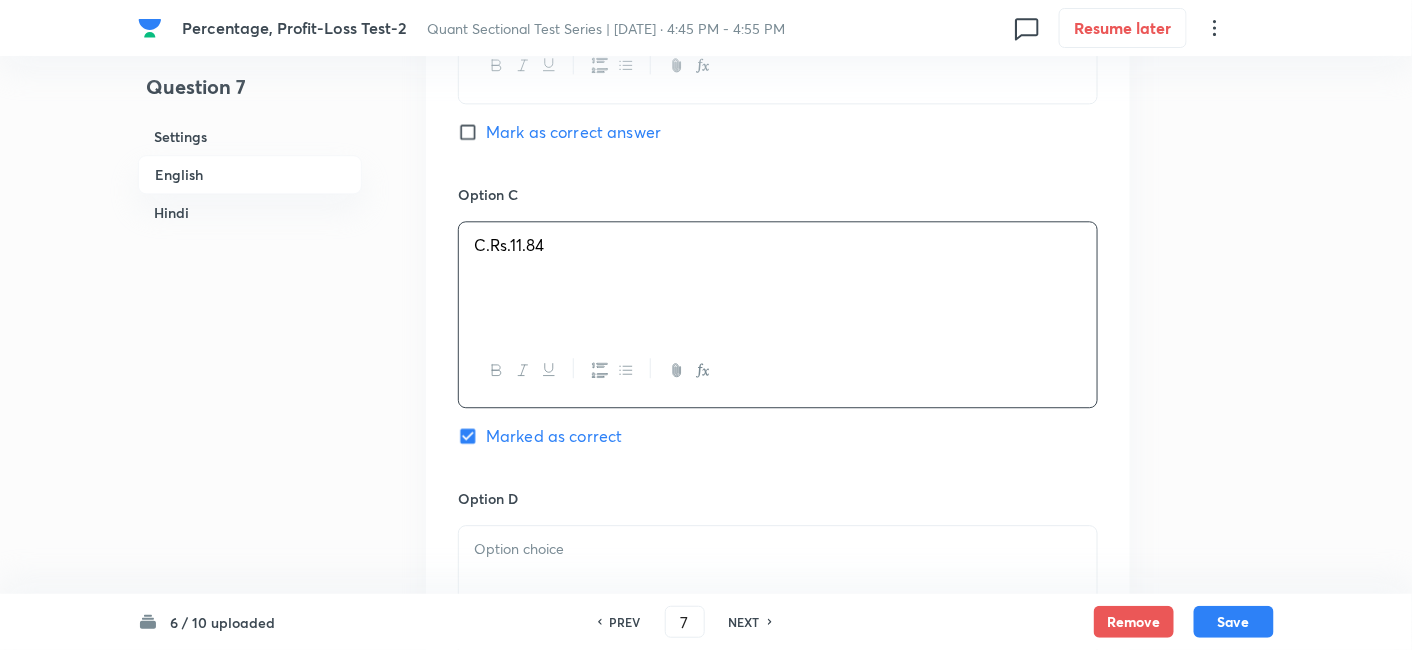 click at bounding box center (778, 582) 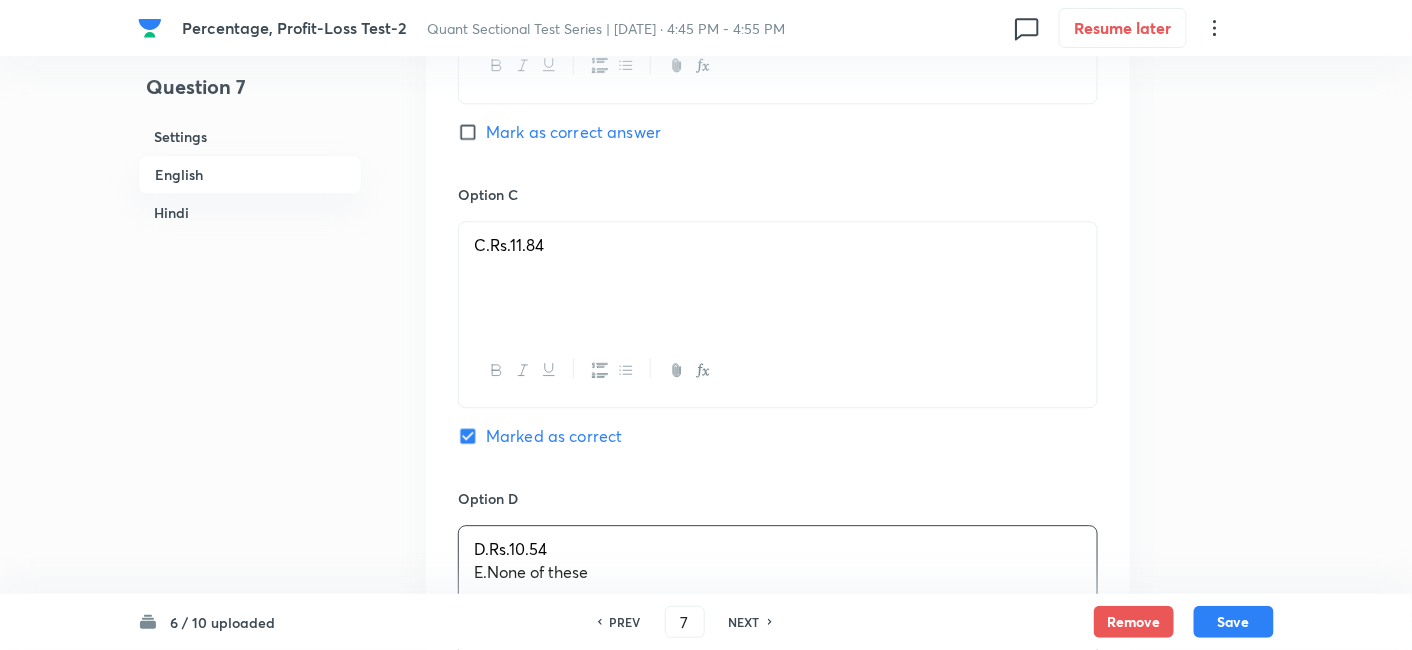 drag, startPoint x: 469, startPoint y: 572, endPoint x: 780, endPoint y: 632, distance: 316.7349 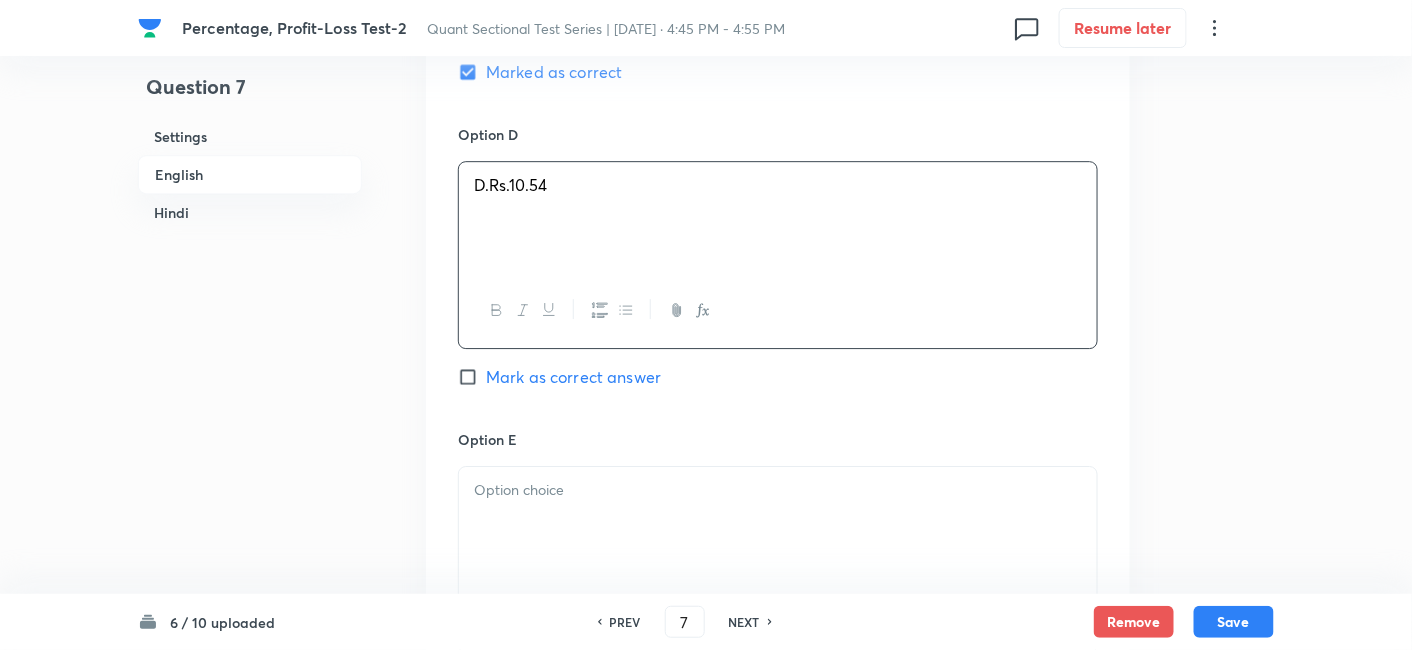 scroll, scrollTop: 1857, scrollLeft: 0, axis: vertical 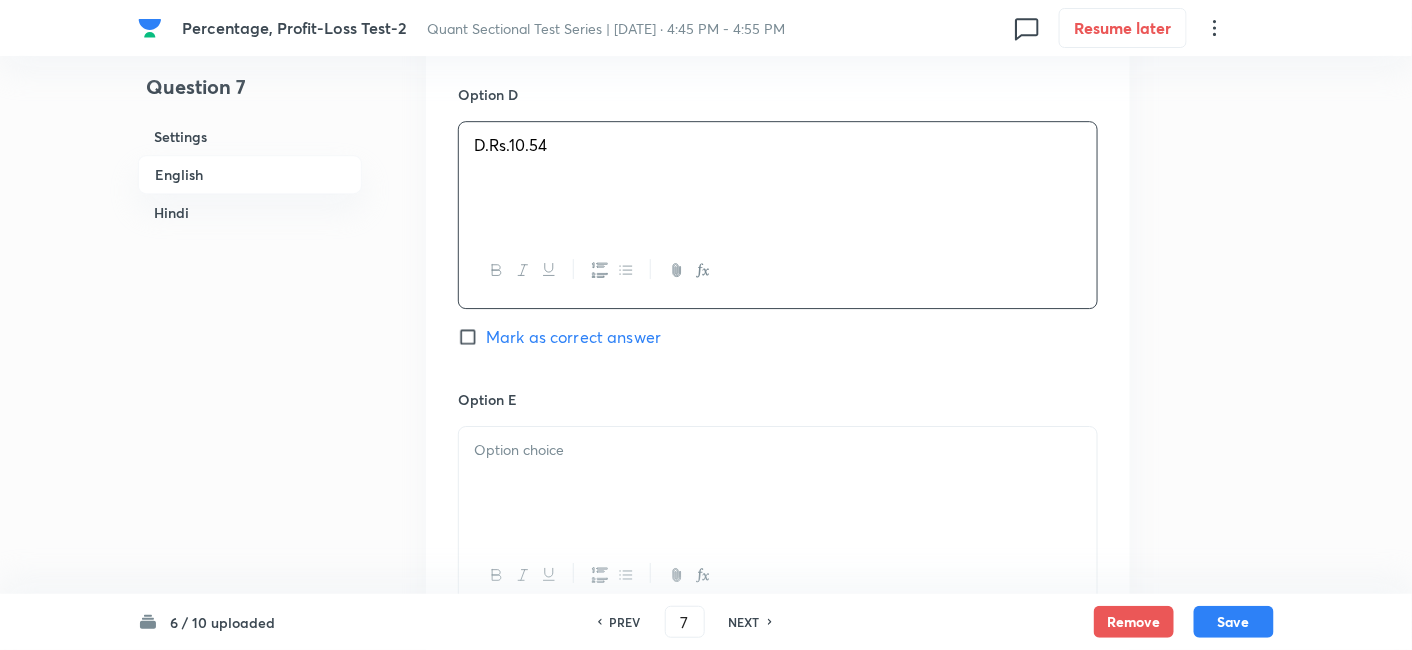 click at bounding box center [778, 483] 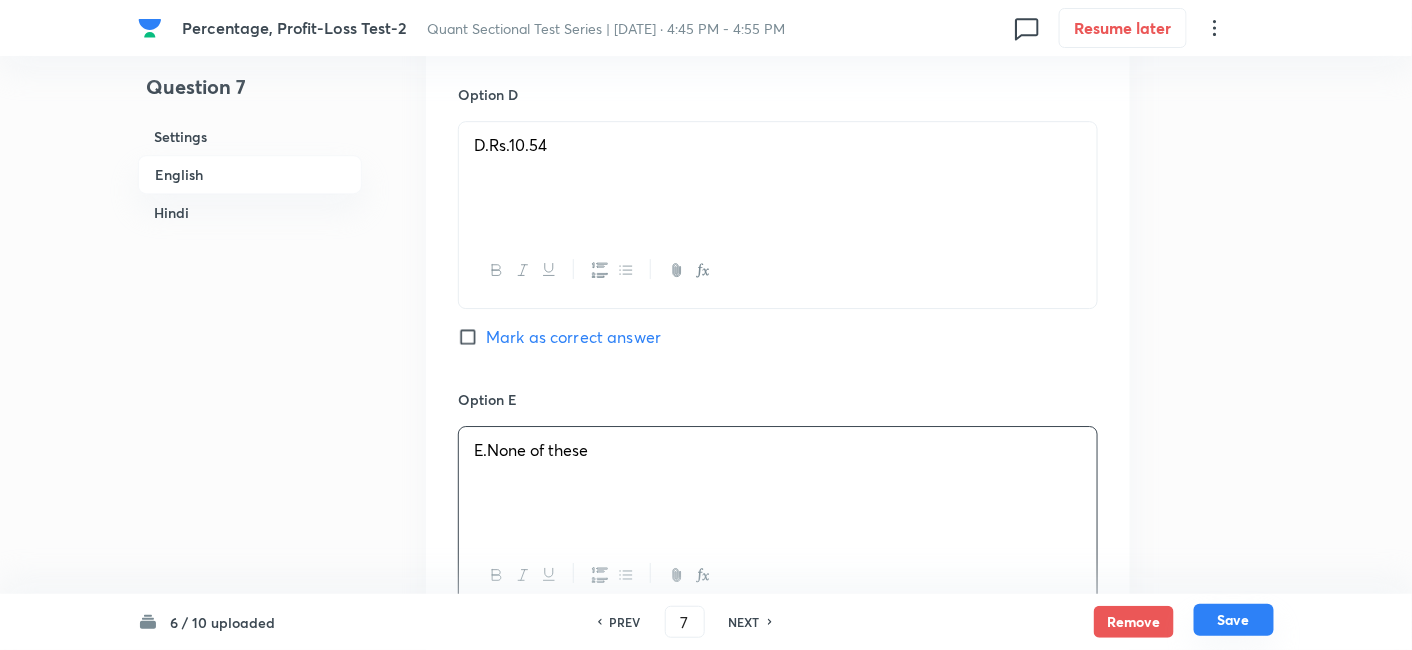 click on "Save" at bounding box center [1234, 620] 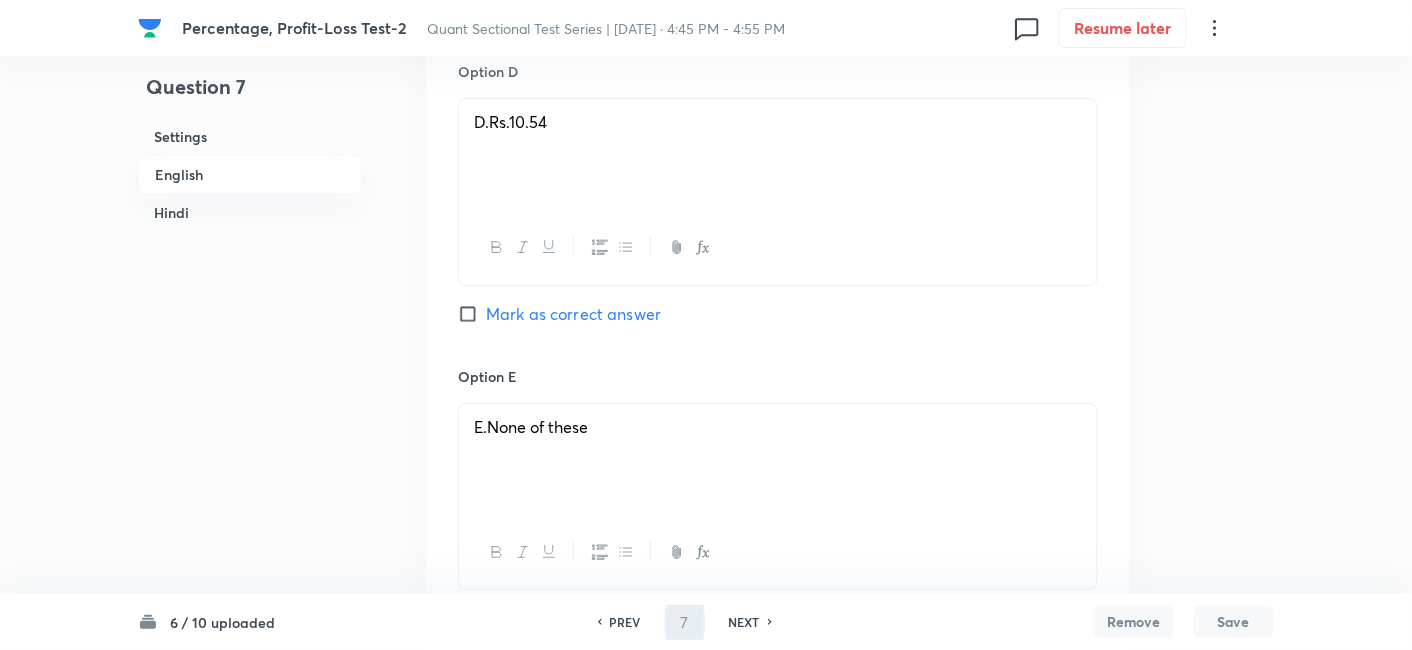 type on "8" 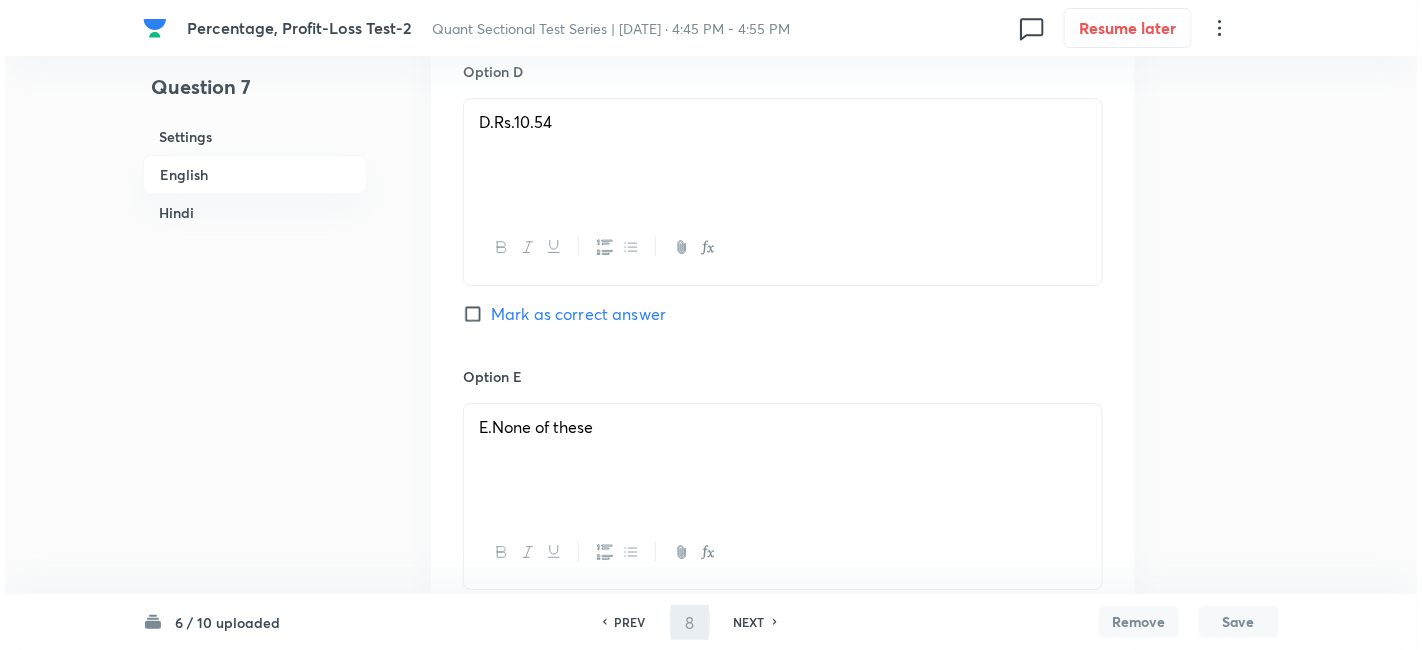 scroll, scrollTop: 0, scrollLeft: 0, axis: both 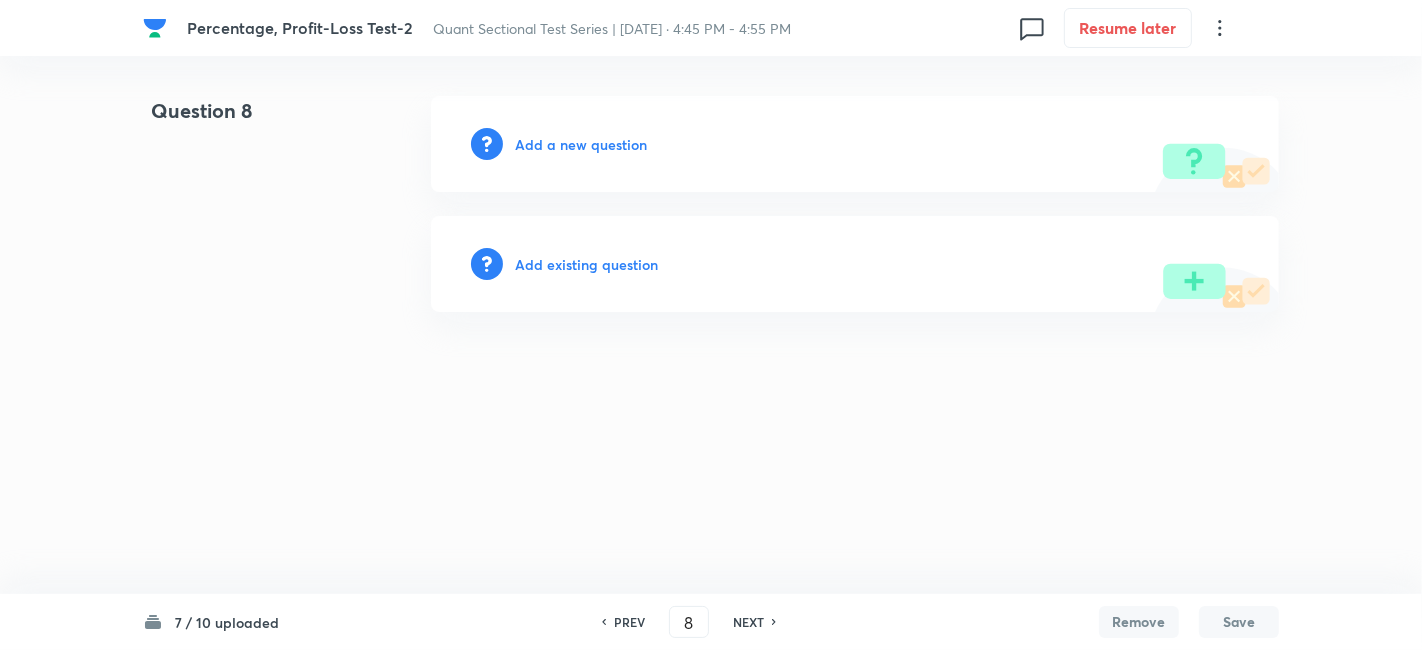 click on "Add a new question" at bounding box center (581, 144) 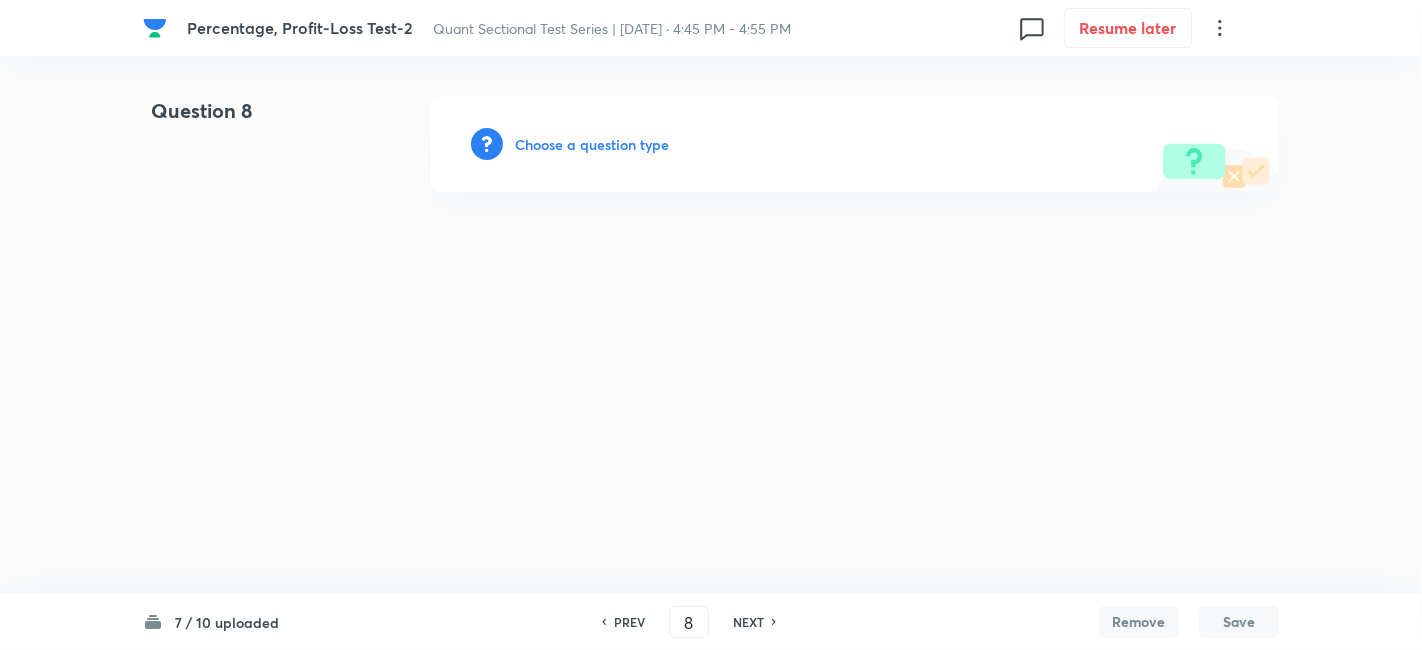 click on "Choose a question type" at bounding box center (592, 144) 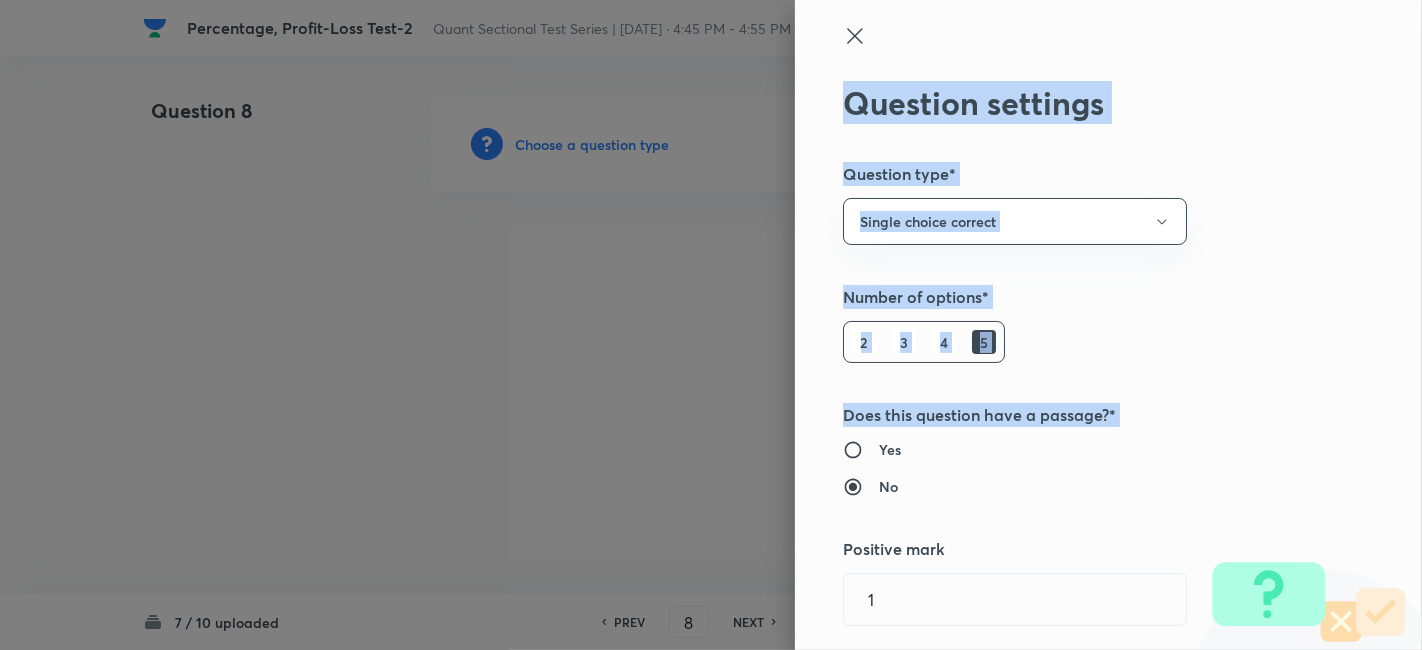 click on "Question settings Question type* Single choice correct Number of options* 2 3 4 5 Does this question have a passage?* Yes No Positive mark 1 ​ Negative Marks (Don’t add negative sign) 0.25 ​ Syllabus Topic group* ​ Topic* ​ Concept* ​ Sub-concept* ​ Concept-field ​ Additional details Question Difficulty Very easy Easy Moderate Hard Very hard Question is based on Fact Numerical Concept Previous year question Yes No Does this question have equation? Yes No Verification status Is the question verified? *Select 'yes' only if a question is verified Yes No Save" at bounding box center [711, 325] 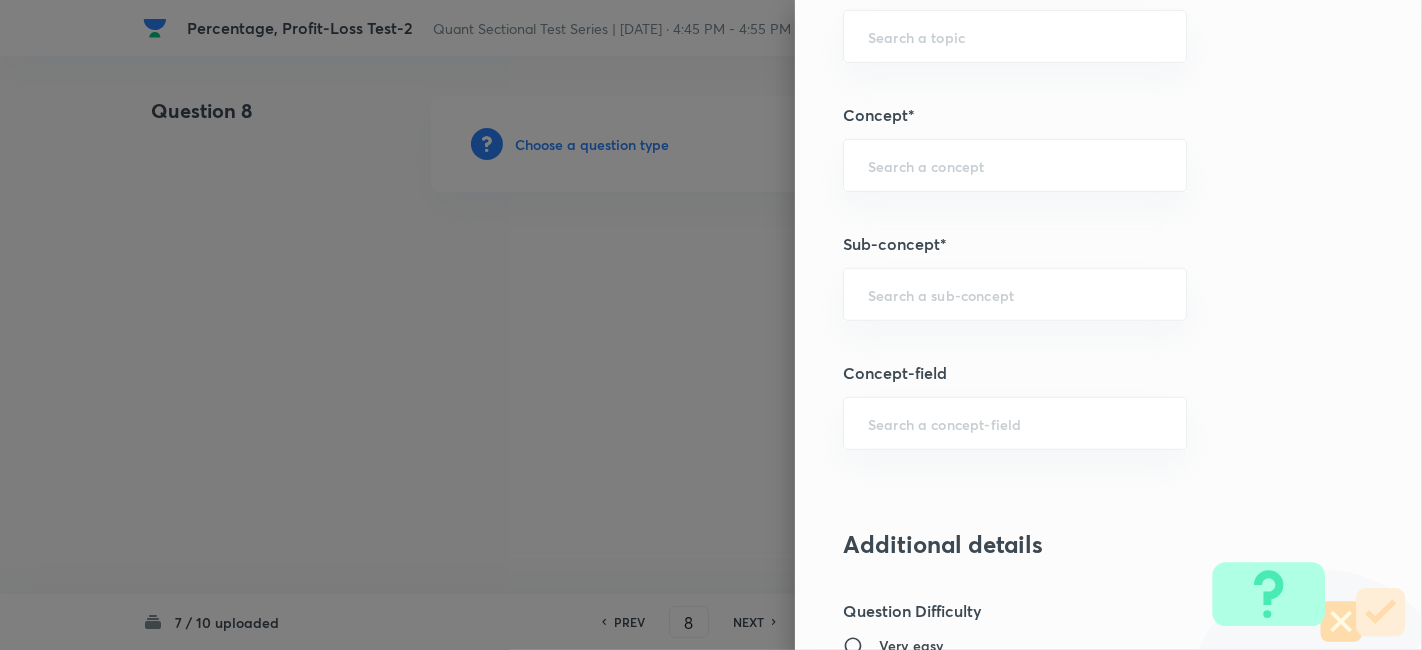 scroll, scrollTop: 1055, scrollLeft: 0, axis: vertical 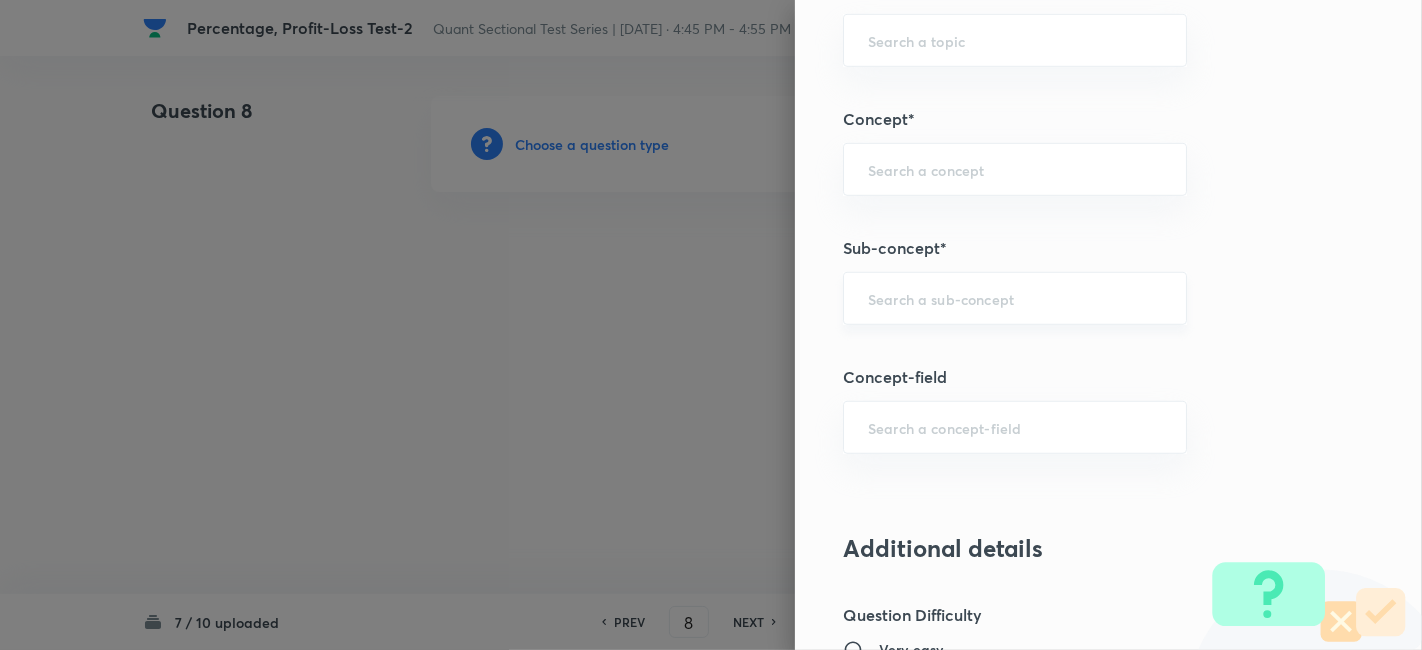 click on "​" at bounding box center (1015, 298) 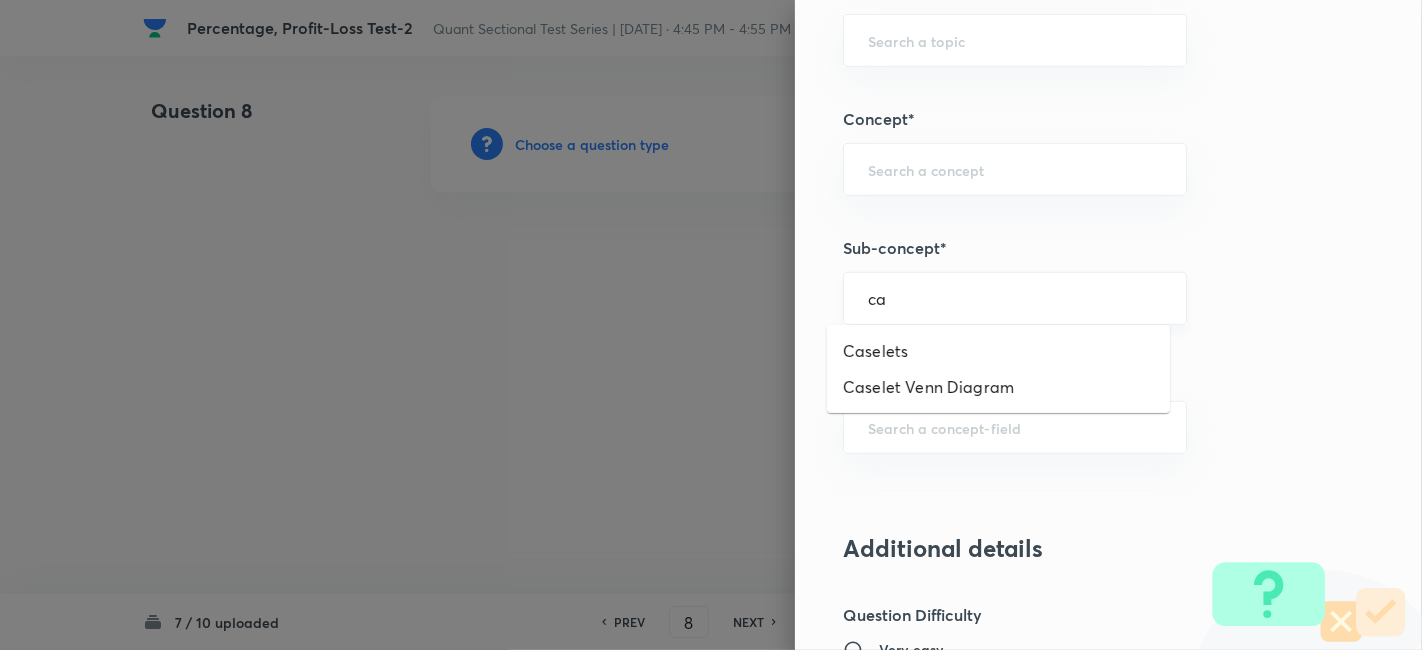 type on "c" 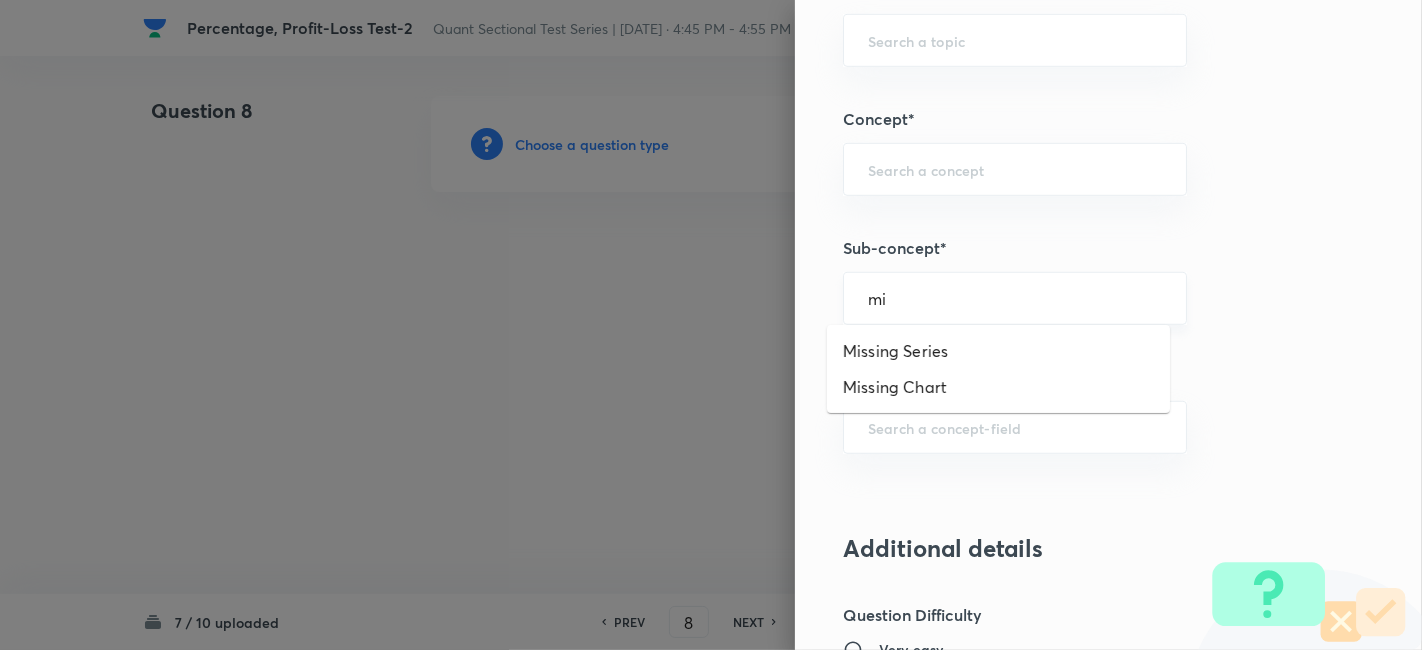 type on "m" 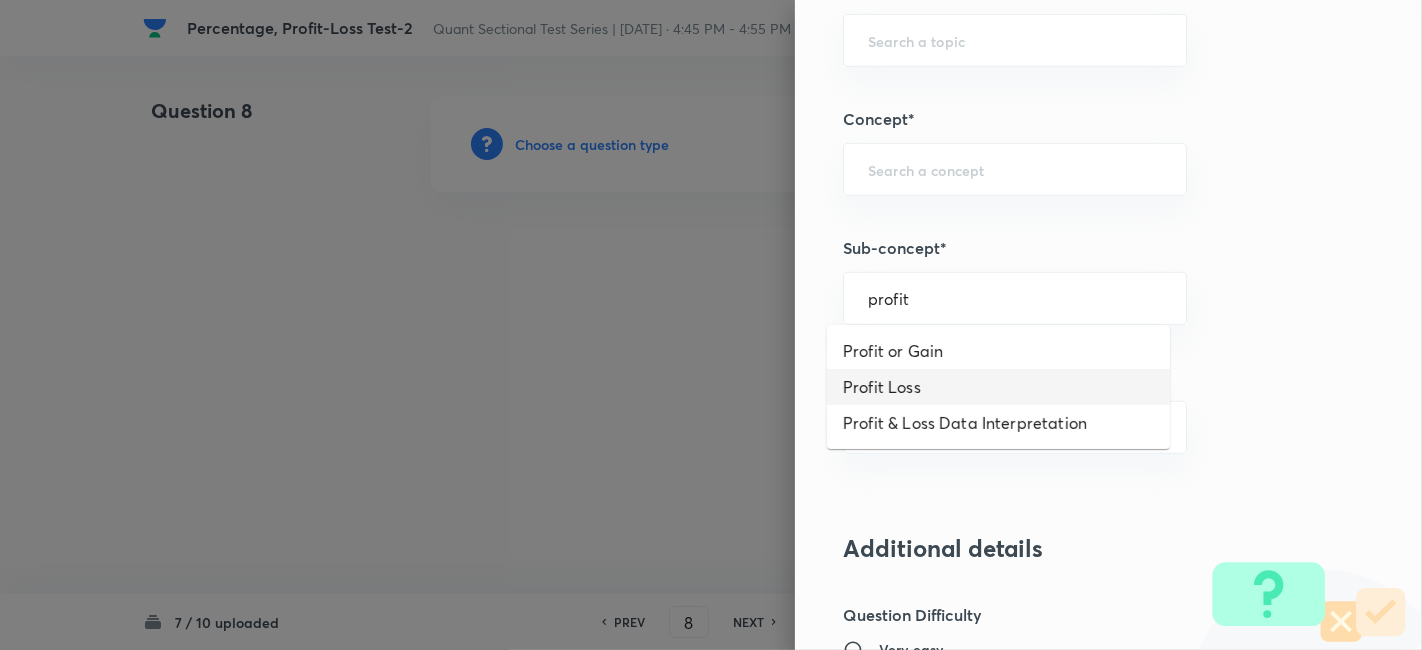 click on "Profit Loss" at bounding box center [998, 387] 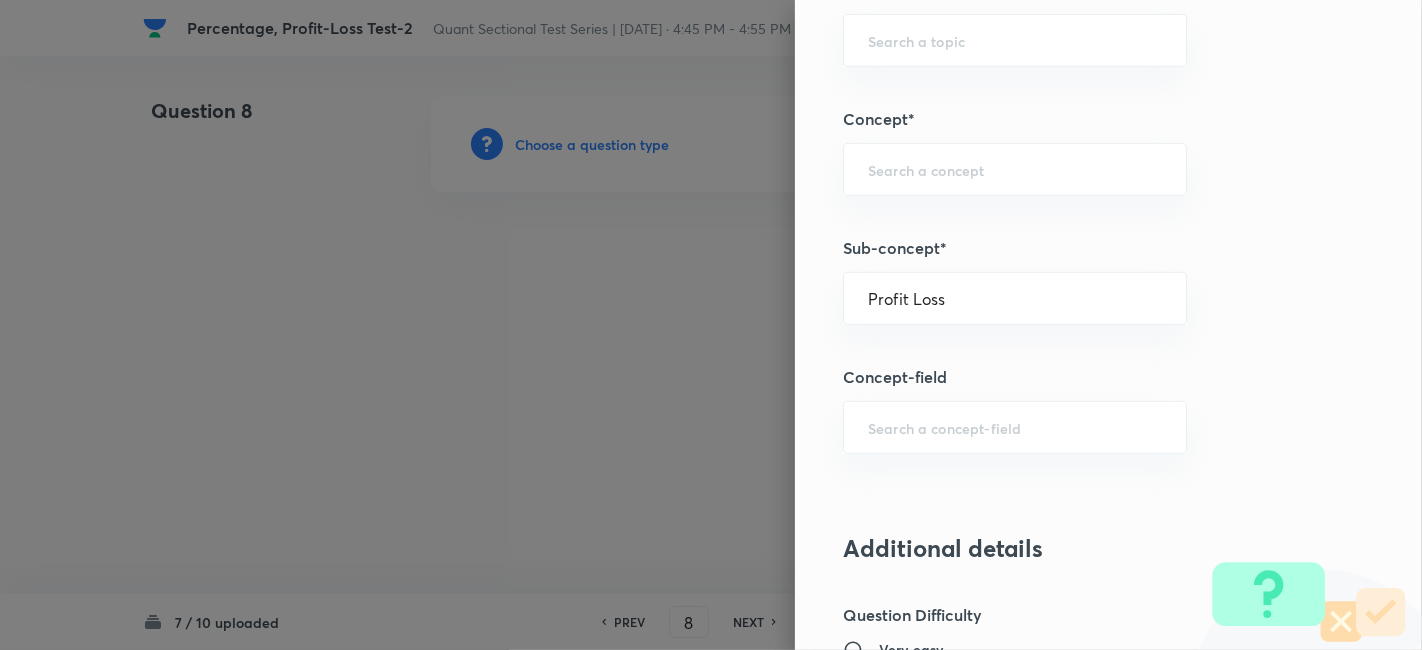type on "Quantitative Aptitude" 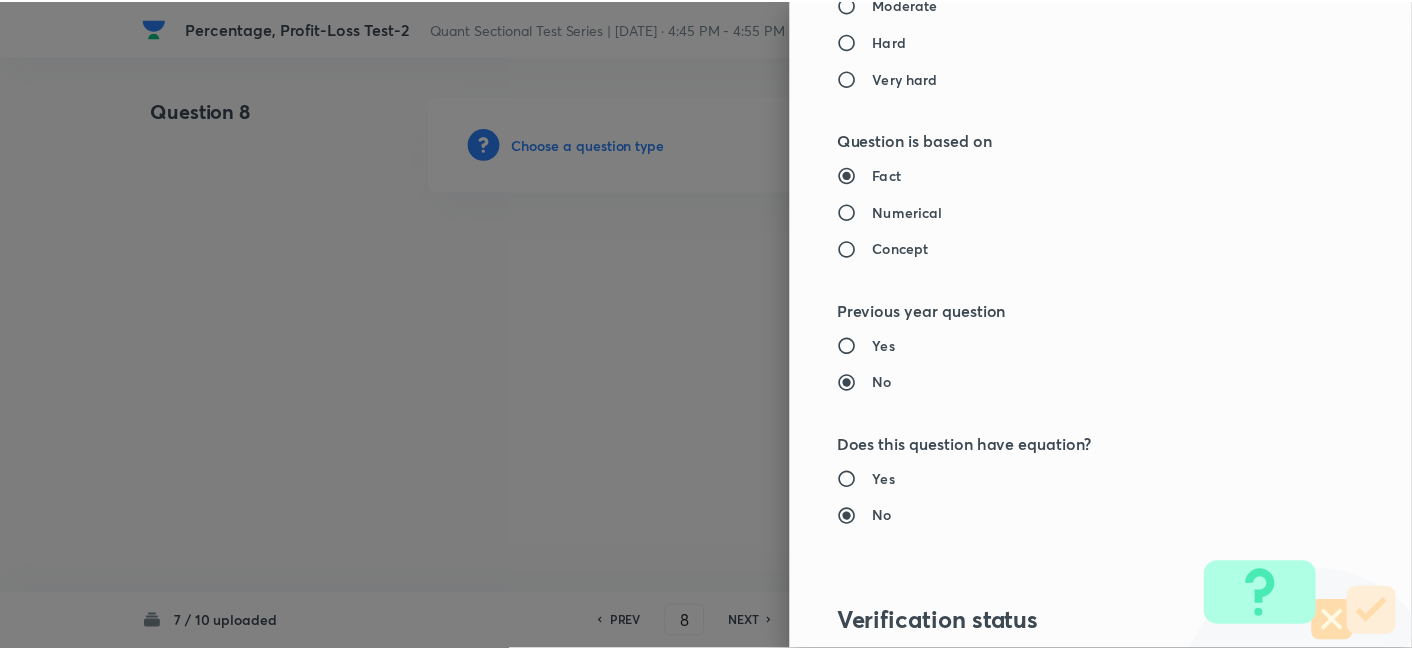 scroll, scrollTop: 2070, scrollLeft: 0, axis: vertical 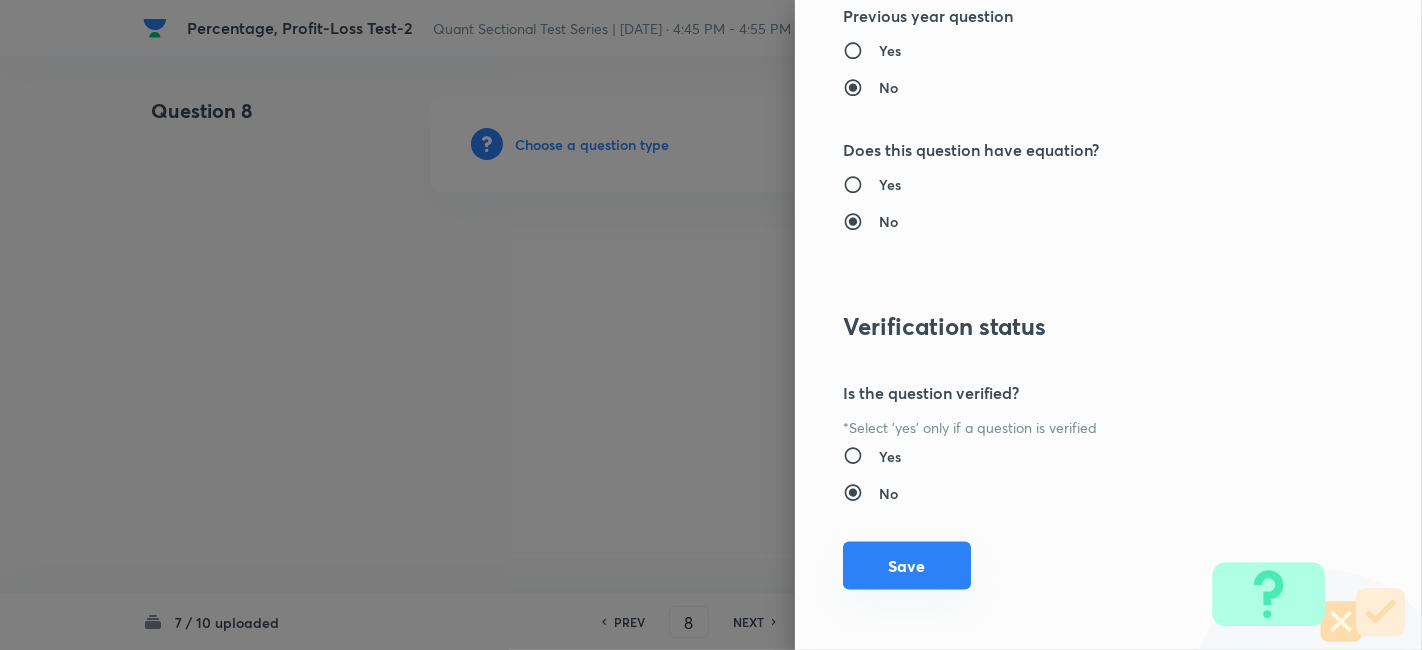 click on "Save" at bounding box center [907, 566] 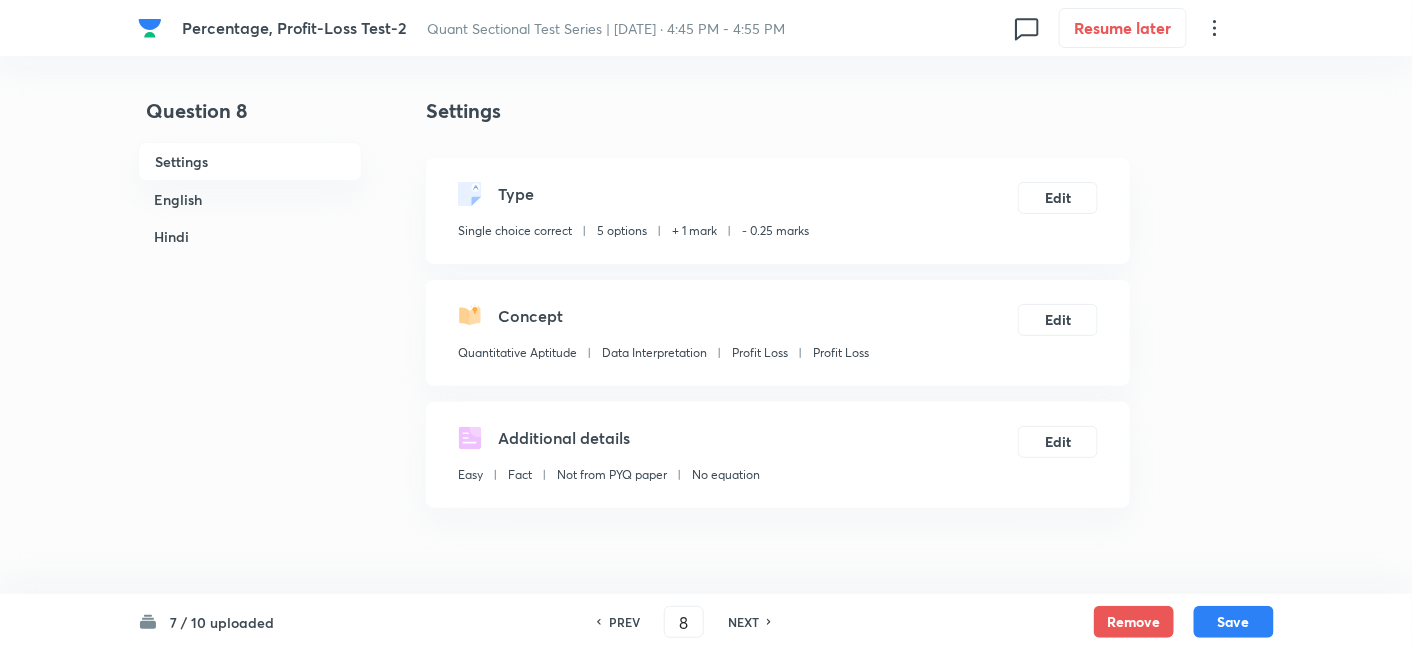 scroll, scrollTop: 593, scrollLeft: 0, axis: vertical 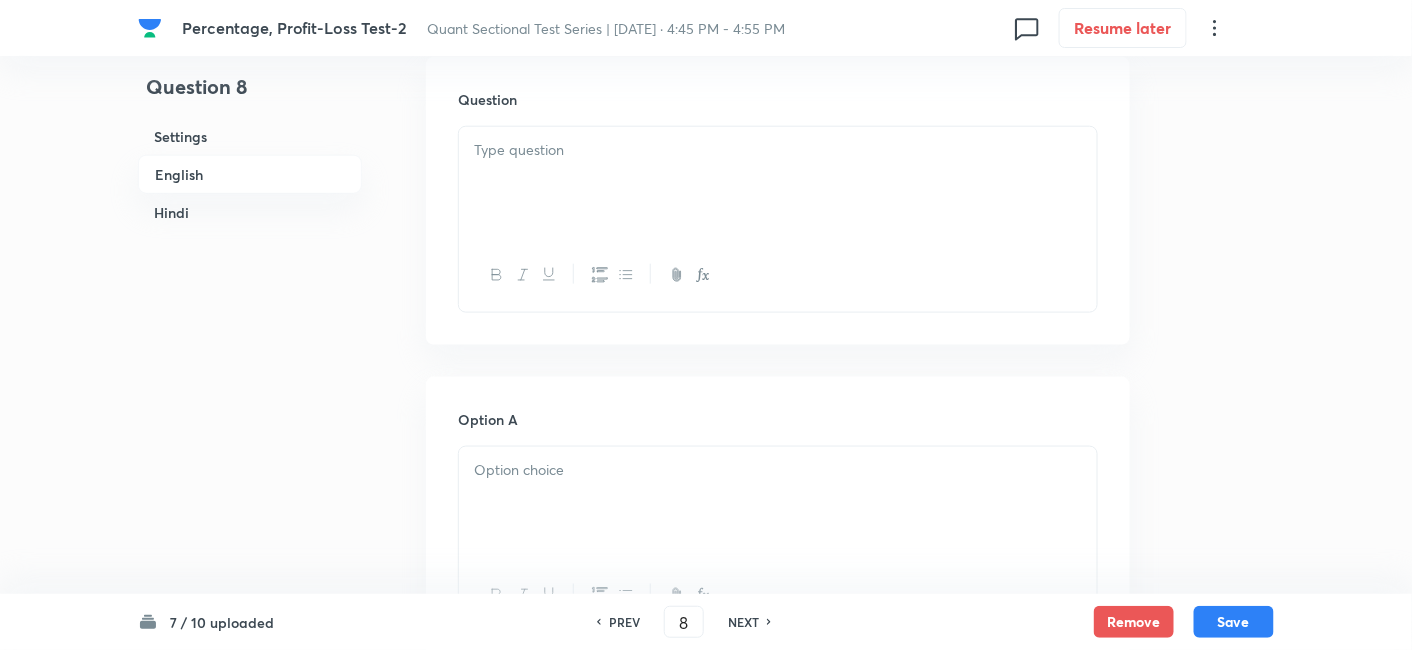 click at bounding box center [778, 183] 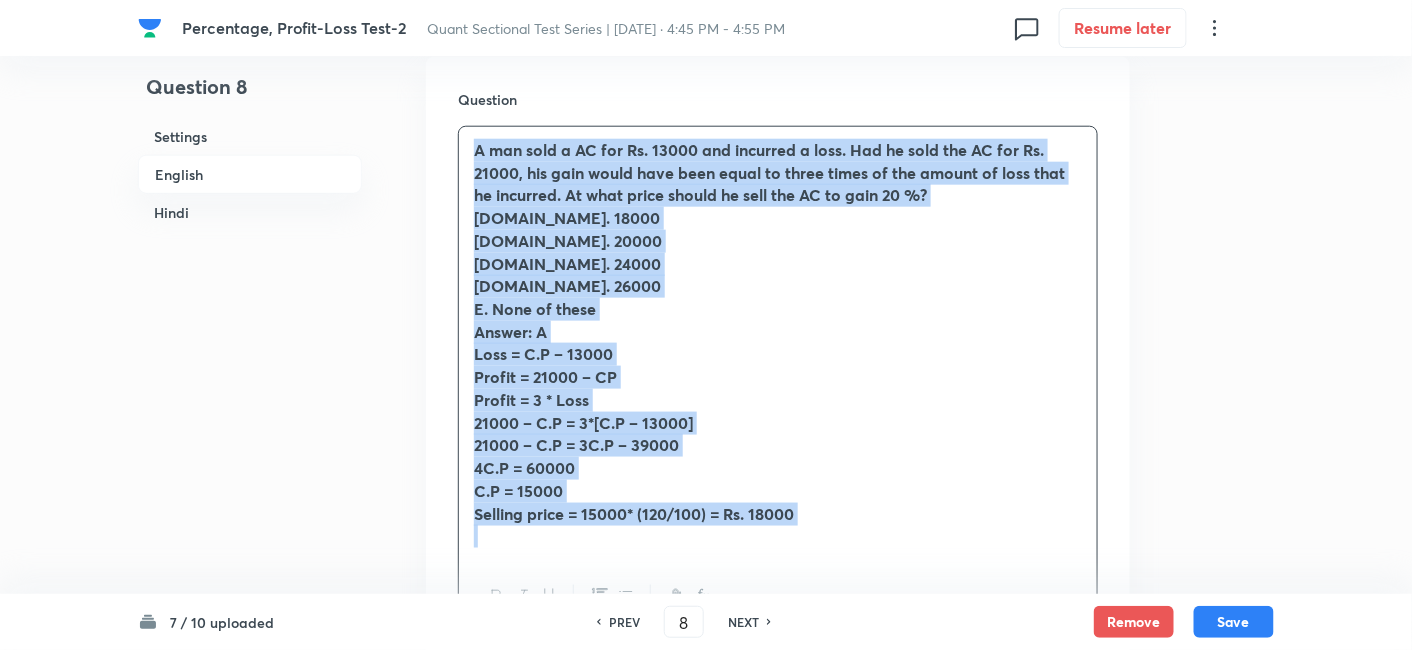 drag, startPoint x: 469, startPoint y: 147, endPoint x: 837, endPoint y: 530, distance: 531.1431 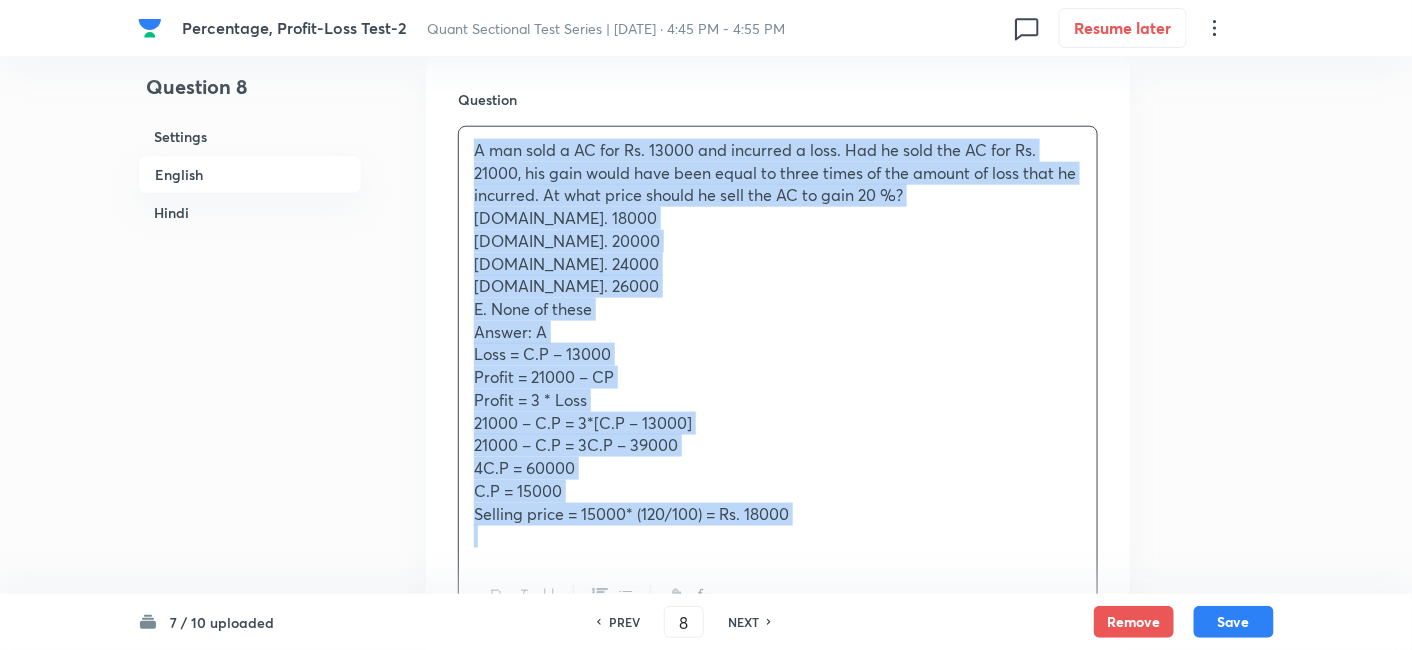 copy on "A man sold a AC for Rs. 13000 and incurred a loss. Had he sold the AC for Rs. 21000, his gain would have been equal to three times of the amount of loss that he incurred. At what price should he sell the AC to gain 20 %? A.Rs. 18000  B.Rs. 20000  C.Rs. 24000  D.Rs. 26000  E. None of these   Answer: A Loss = C.P – 13000  Profit = 21000 – CP Profit = 3 * Loss  21000 – C.P = 3*[C.P – 13000]  21000 – C.P = 3C.P – 39000  4C.P = 60000  C.P = 15000  Selling price = 15000* (120/100) = Rs. 18000" 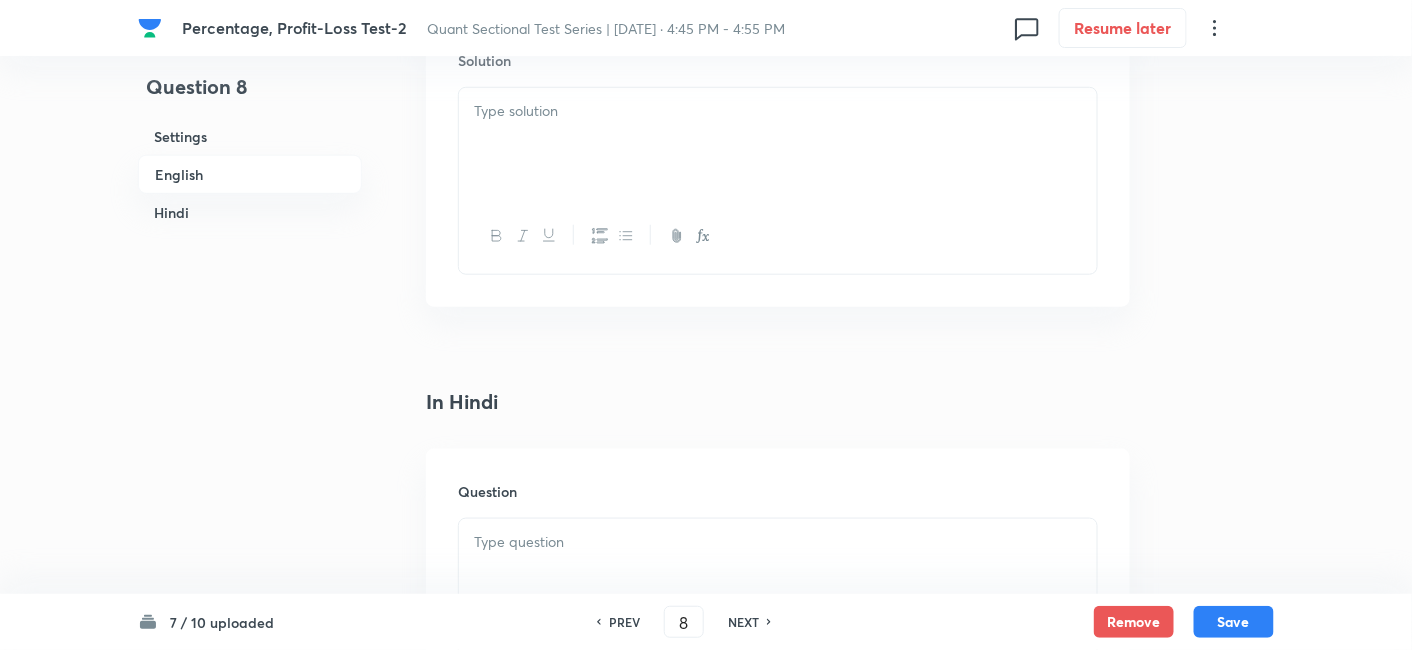 scroll, scrollTop: 2973, scrollLeft: 0, axis: vertical 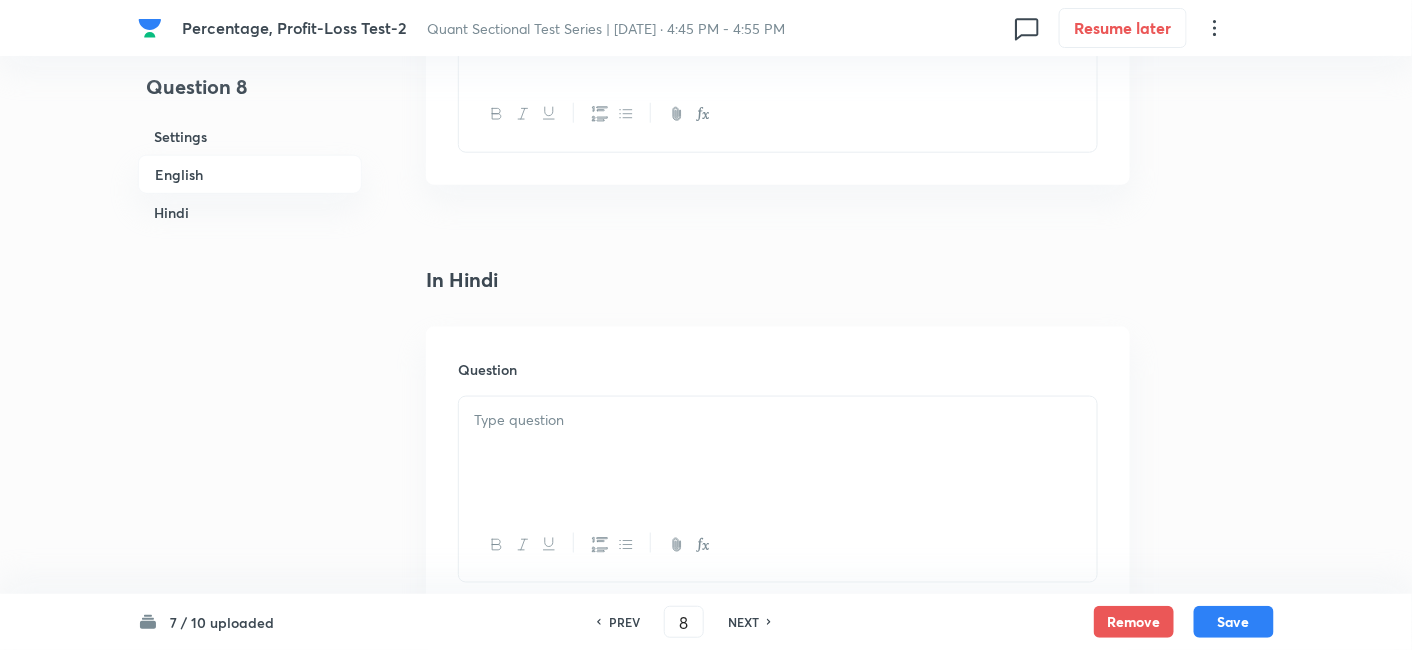 click at bounding box center [778, 453] 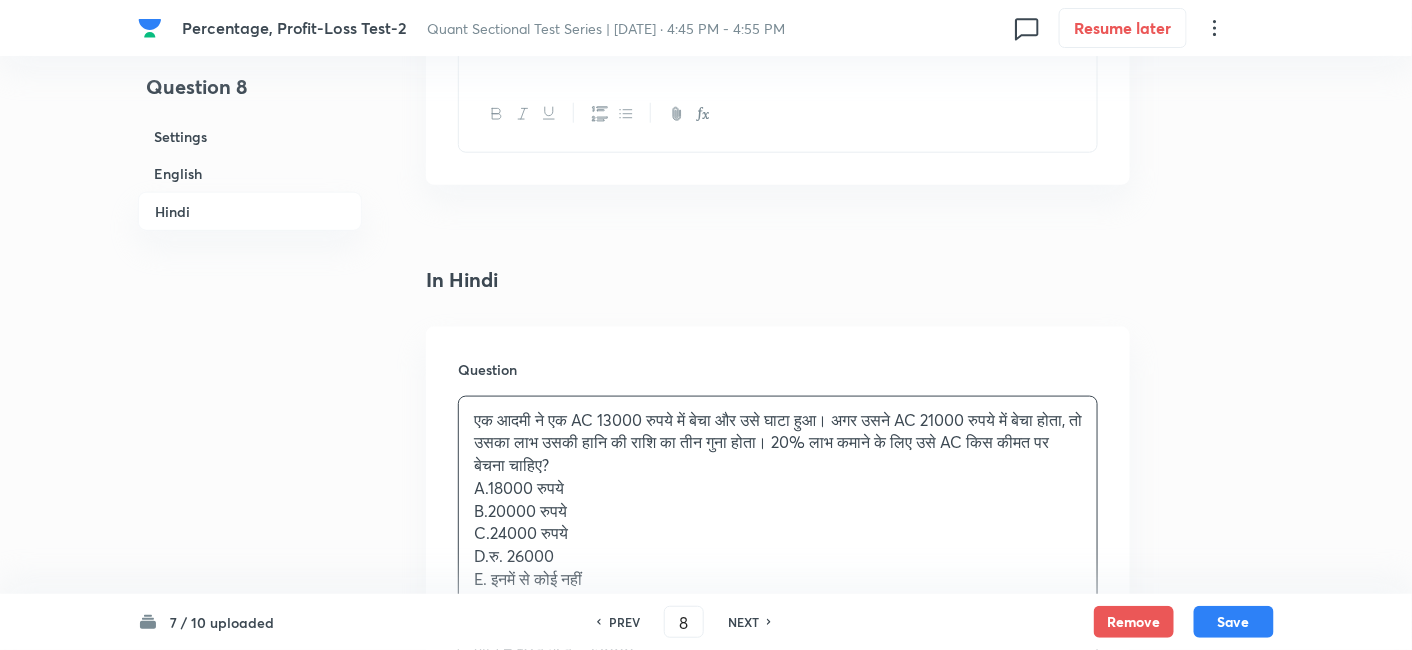 scroll, scrollTop: 3423, scrollLeft: 0, axis: vertical 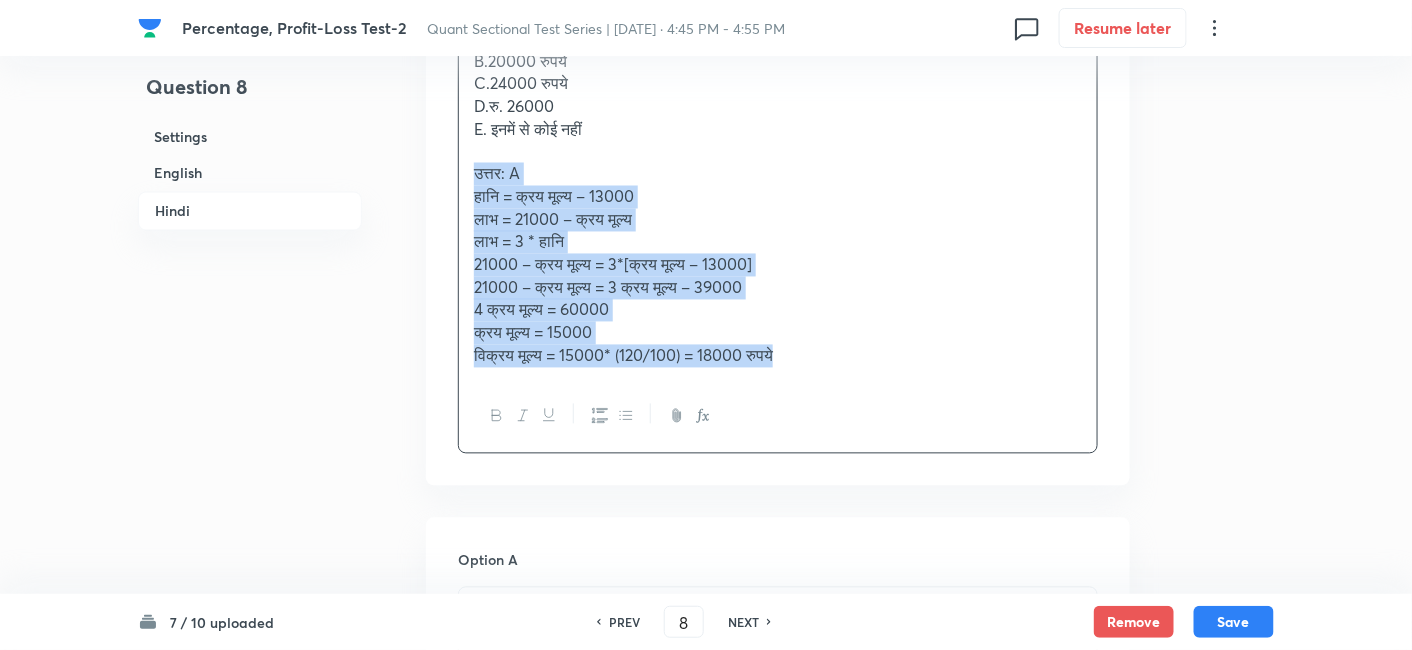 drag, startPoint x: 467, startPoint y: 161, endPoint x: 852, endPoint y: 404, distance: 455.27353 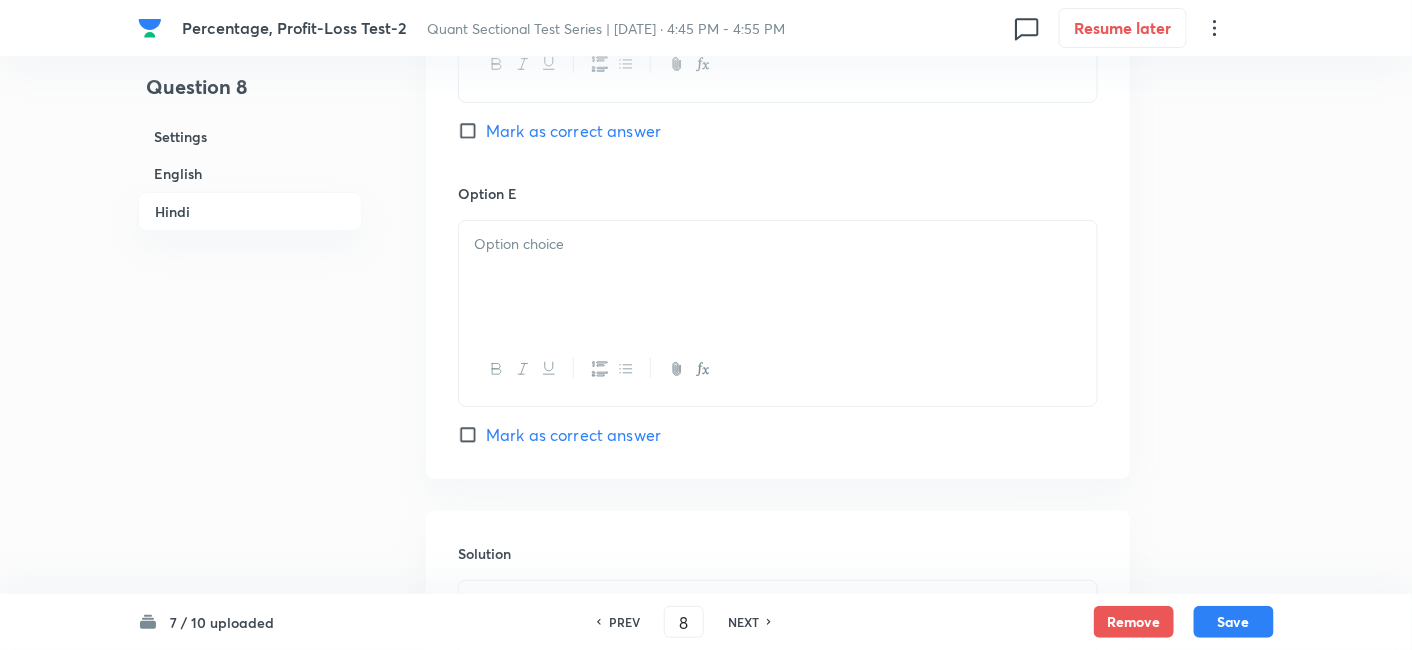 scroll, scrollTop: 5145, scrollLeft: 0, axis: vertical 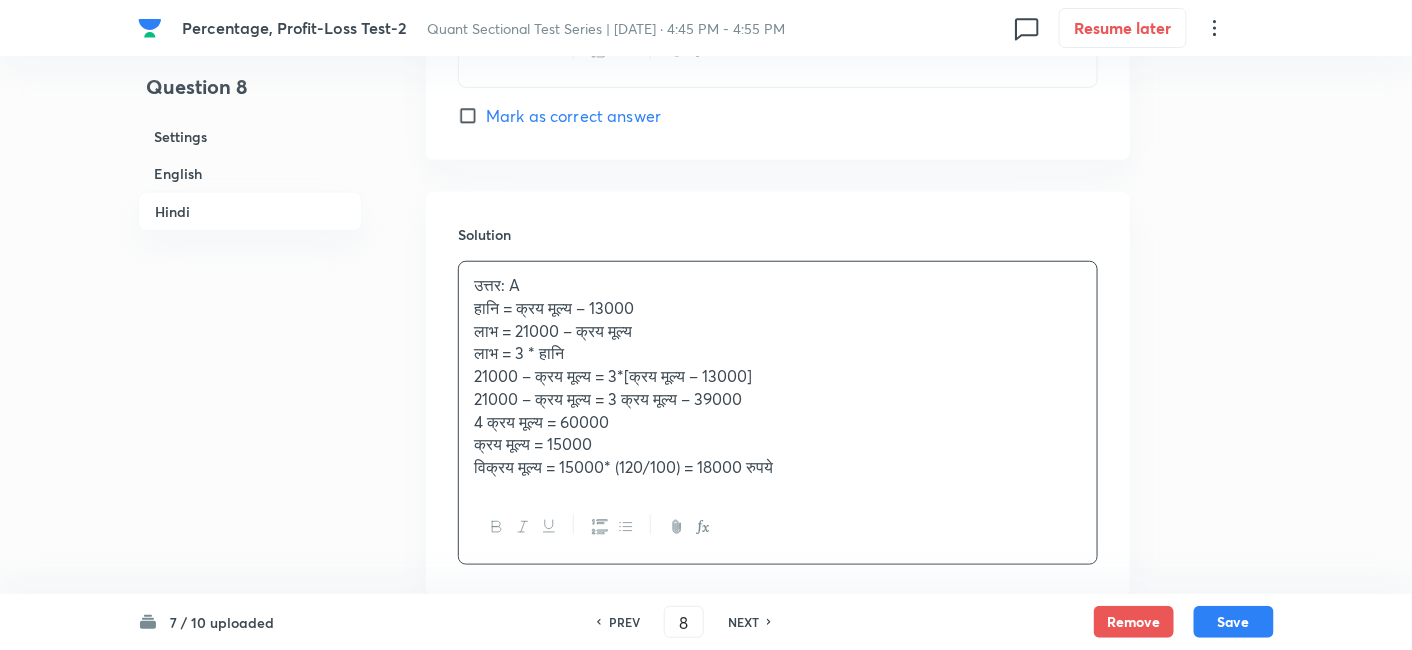 click on "उत्तर: A हानि = क्रय मूल्य – 13000 लाभ = 21000 – क्रय मूल्य लाभ = 3 * हानि 21000 – क्रय मूल्य = 3*[क्रय मूल्य – 13000] 21000 – क्रय मूल्य = 3 क्रय मूल्य – 39000 4 क्रय मूल्य = 60000 क्रय मूल्य = 15000 विक्रय मूल्य = 15000* (120/100) = 18000 रुपये" at bounding box center (778, 376) 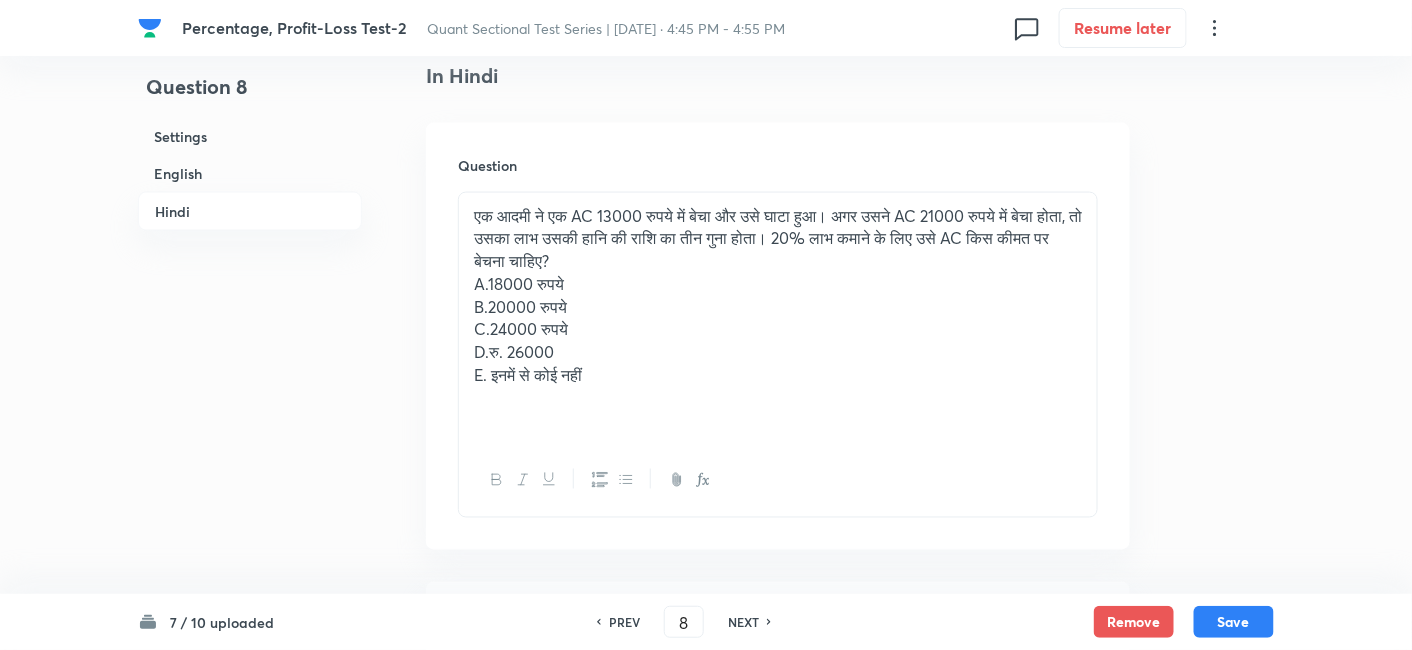 scroll, scrollTop: 3176, scrollLeft: 0, axis: vertical 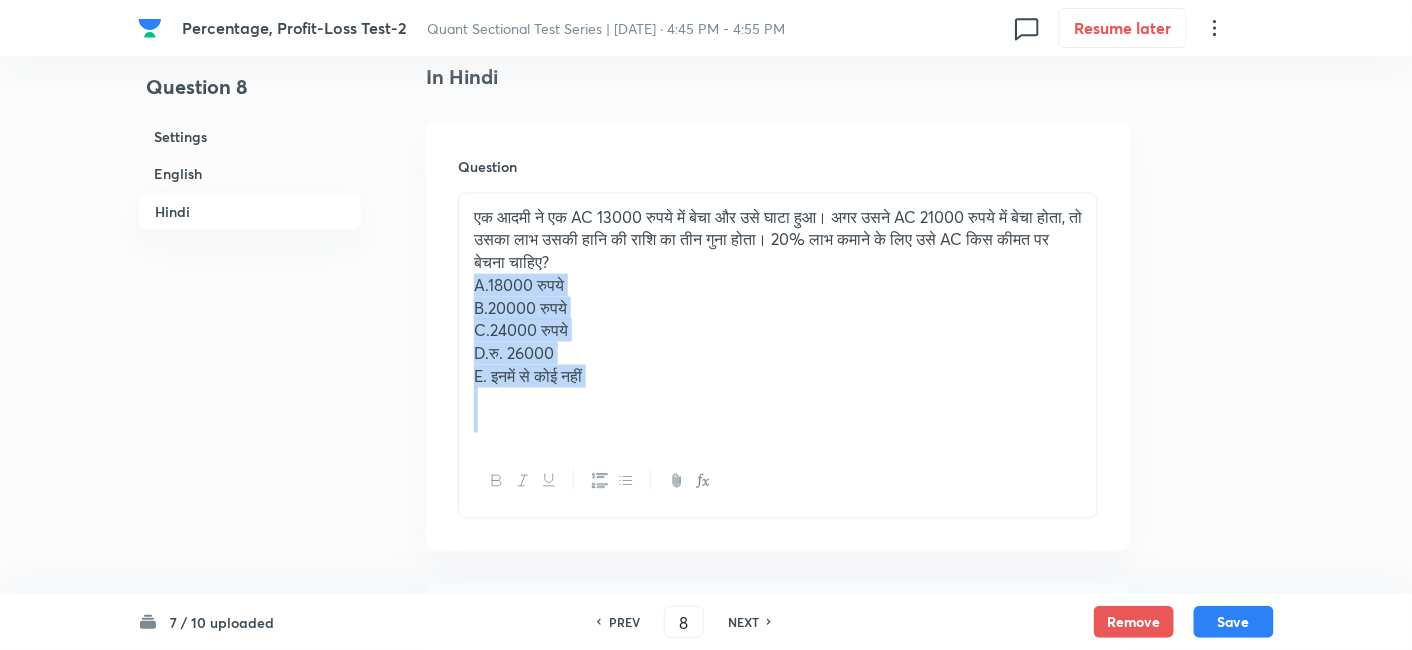 drag, startPoint x: 470, startPoint y: 278, endPoint x: 745, endPoint y: 461, distance: 330.3241 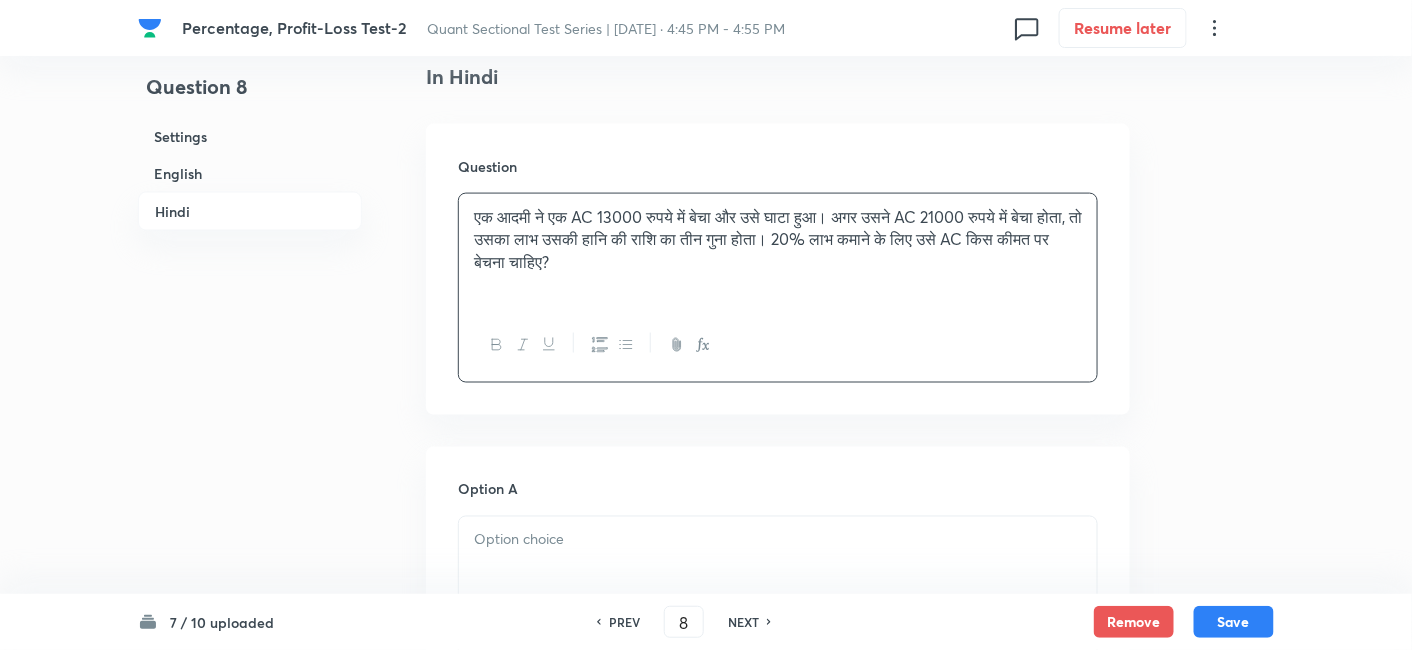 scroll, scrollTop: 3387, scrollLeft: 0, axis: vertical 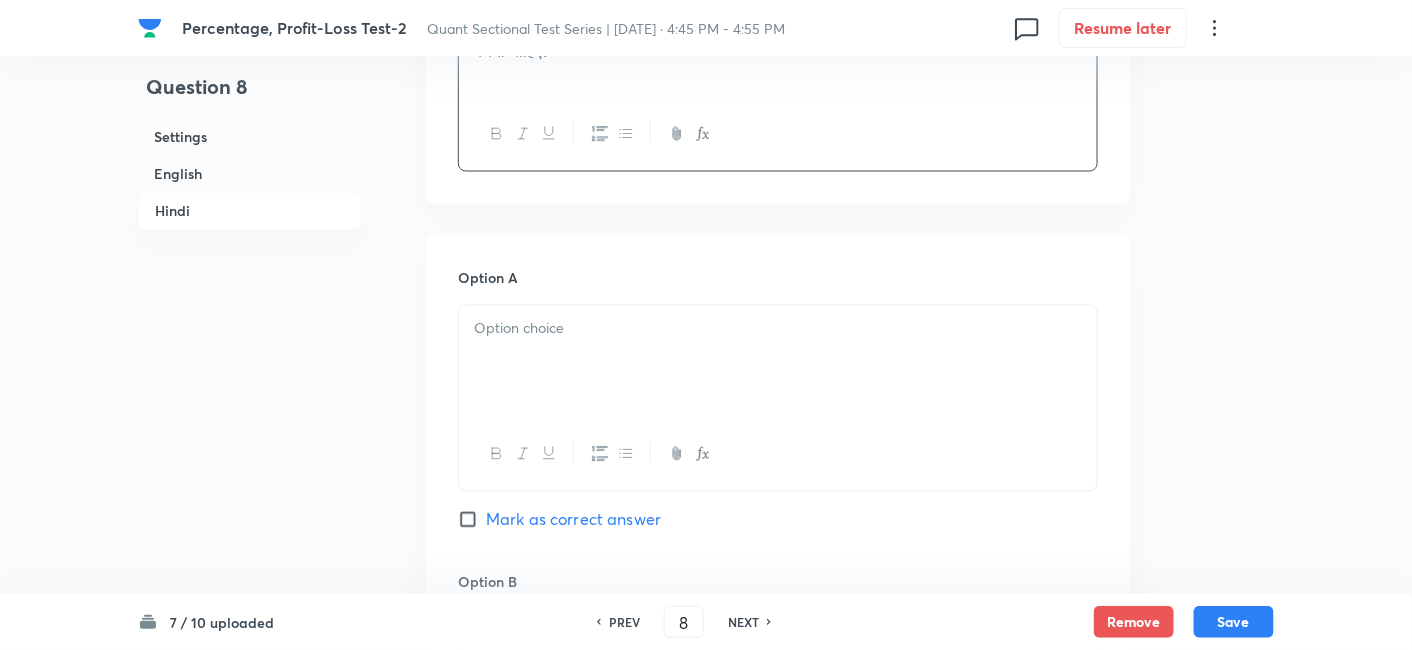 click at bounding box center [778, 362] 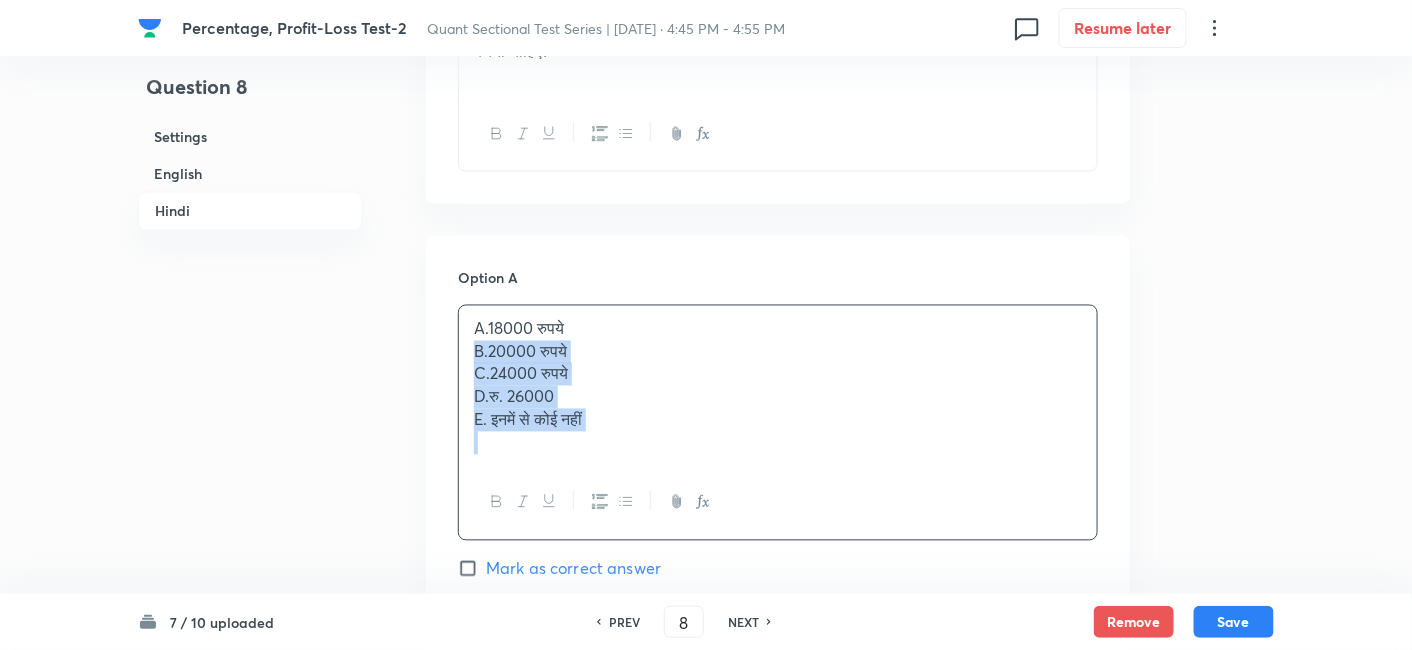 drag, startPoint x: 469, startPoint y: 350, endPoint x: 734, endPoint y: 516, distance: 312.69952 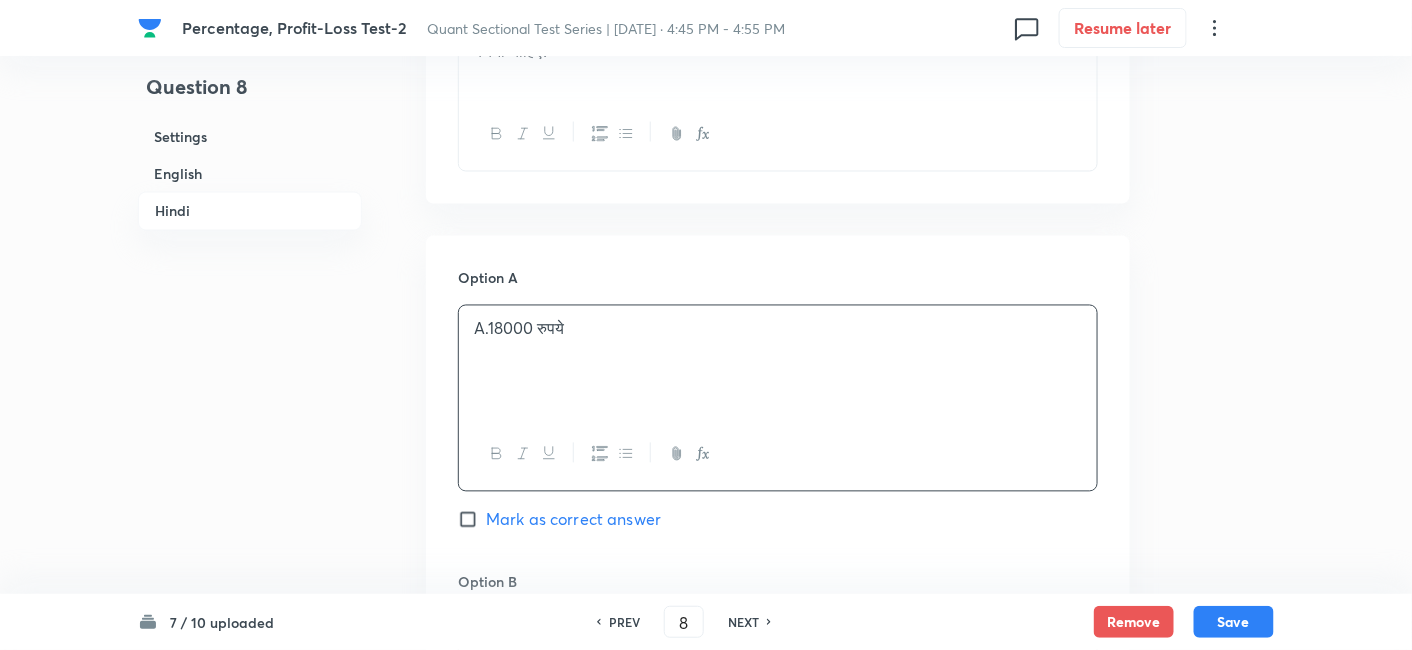 click on "Mark as correct answer" at bounding box center [573, 520] 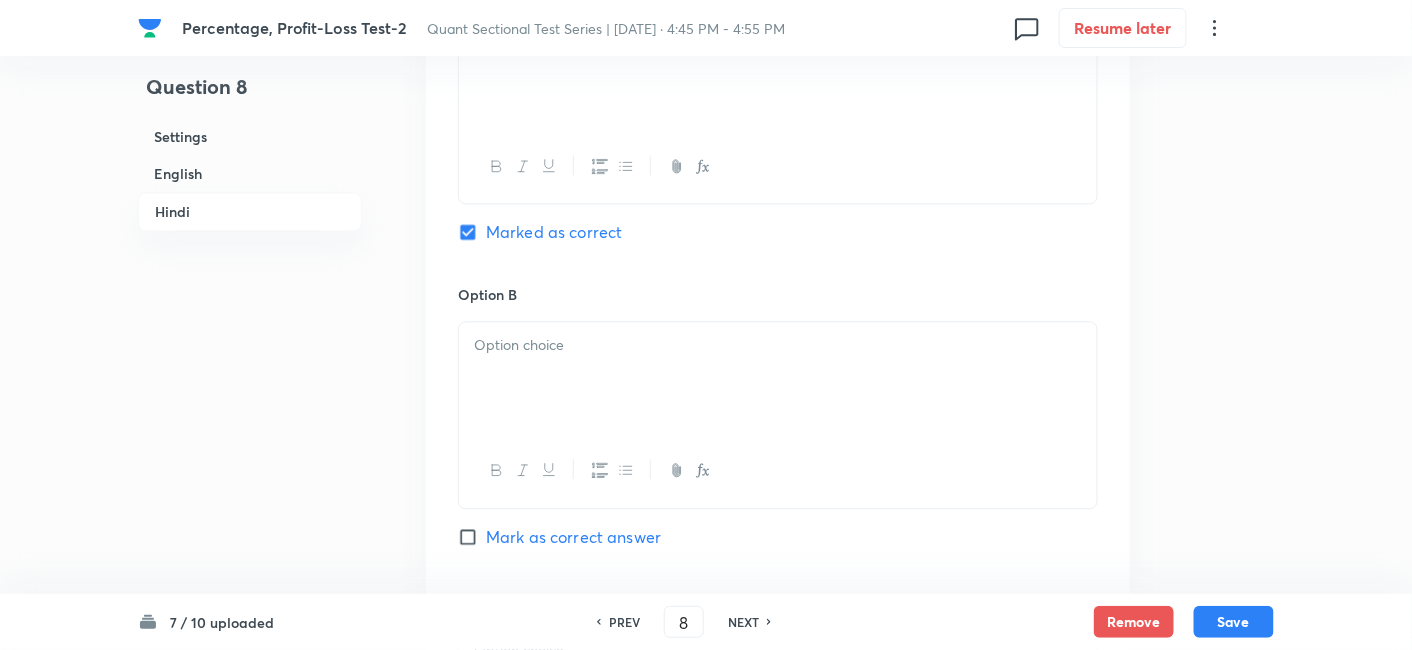 checkbox on "true" 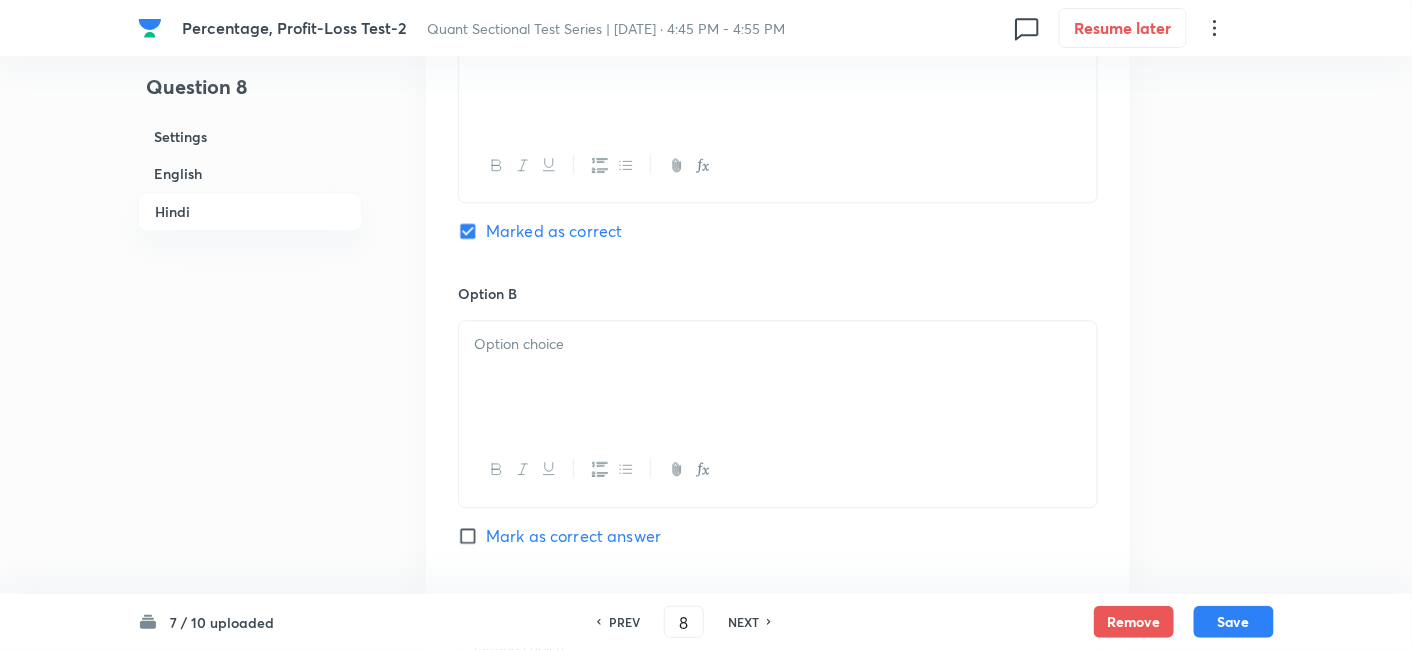 click at bounding box center [778, 377] 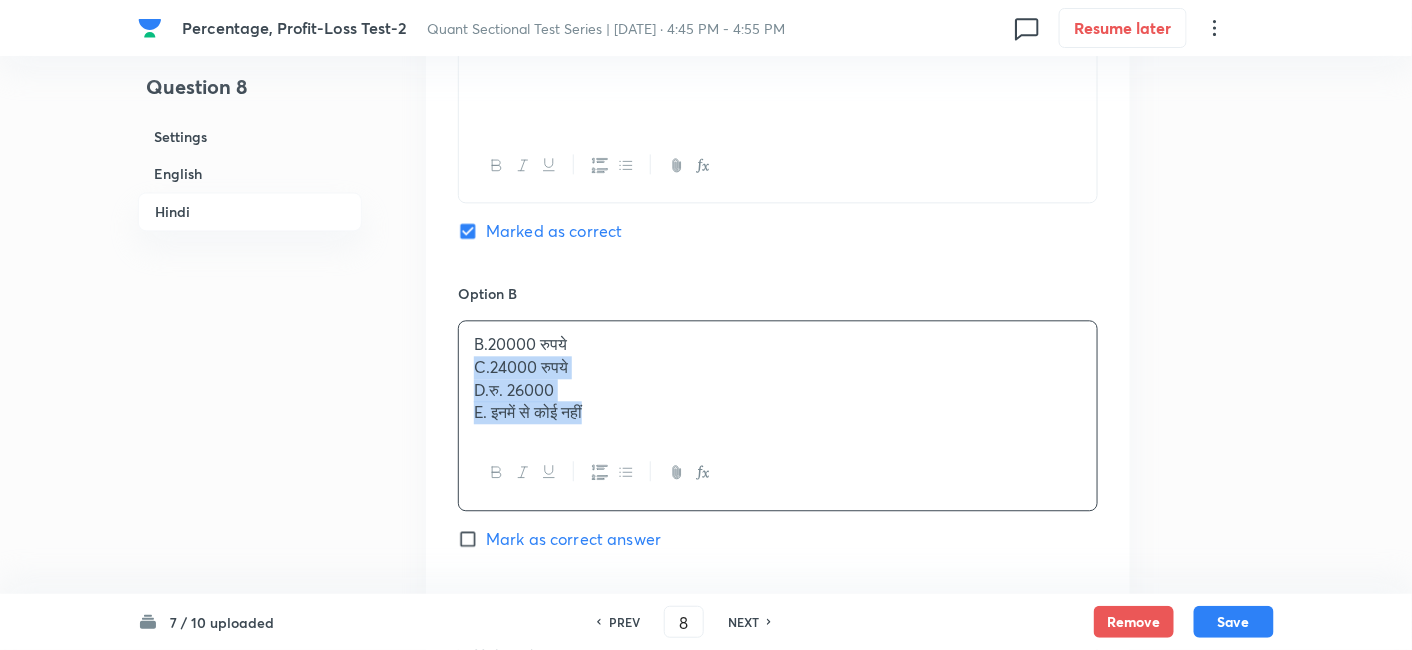 drag, startPoint x: 476, startPoint y: 364, endPoint x: 731, endPoint y: 528, distance: 303.18475 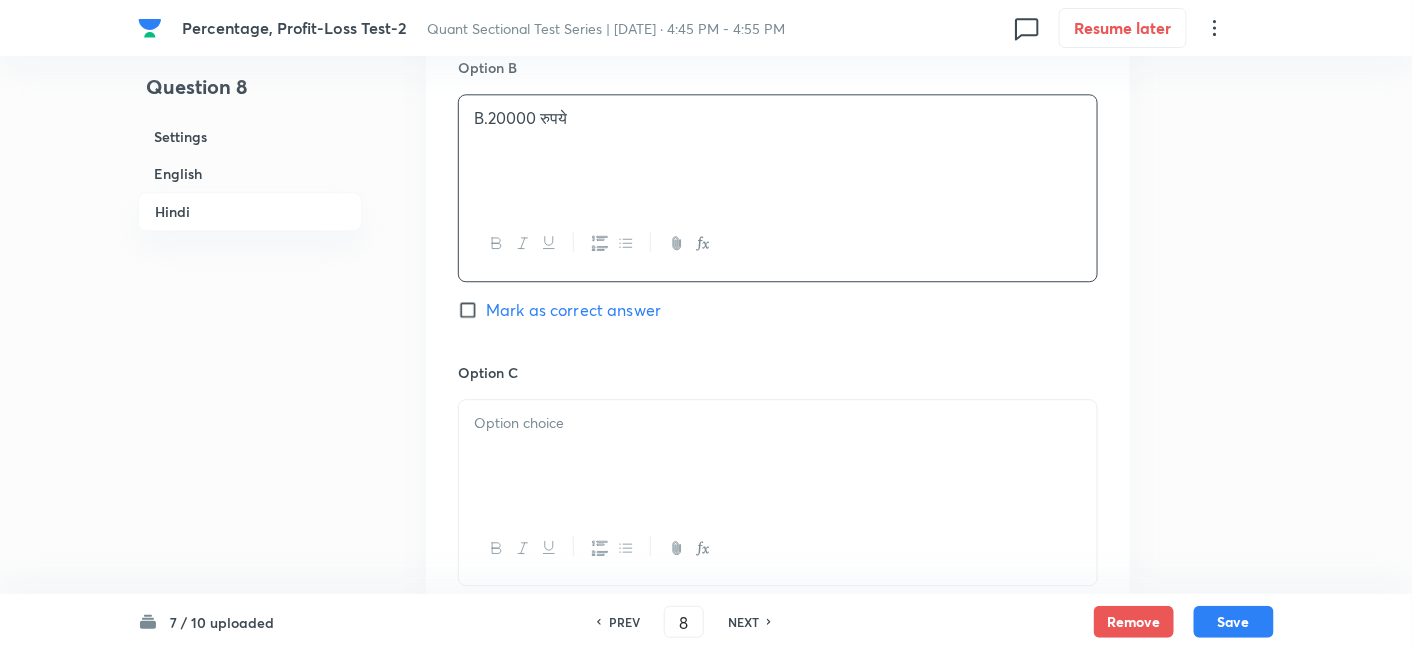 scroll, scrollTop: 3902, scrollLeft: 0, axis: vertical 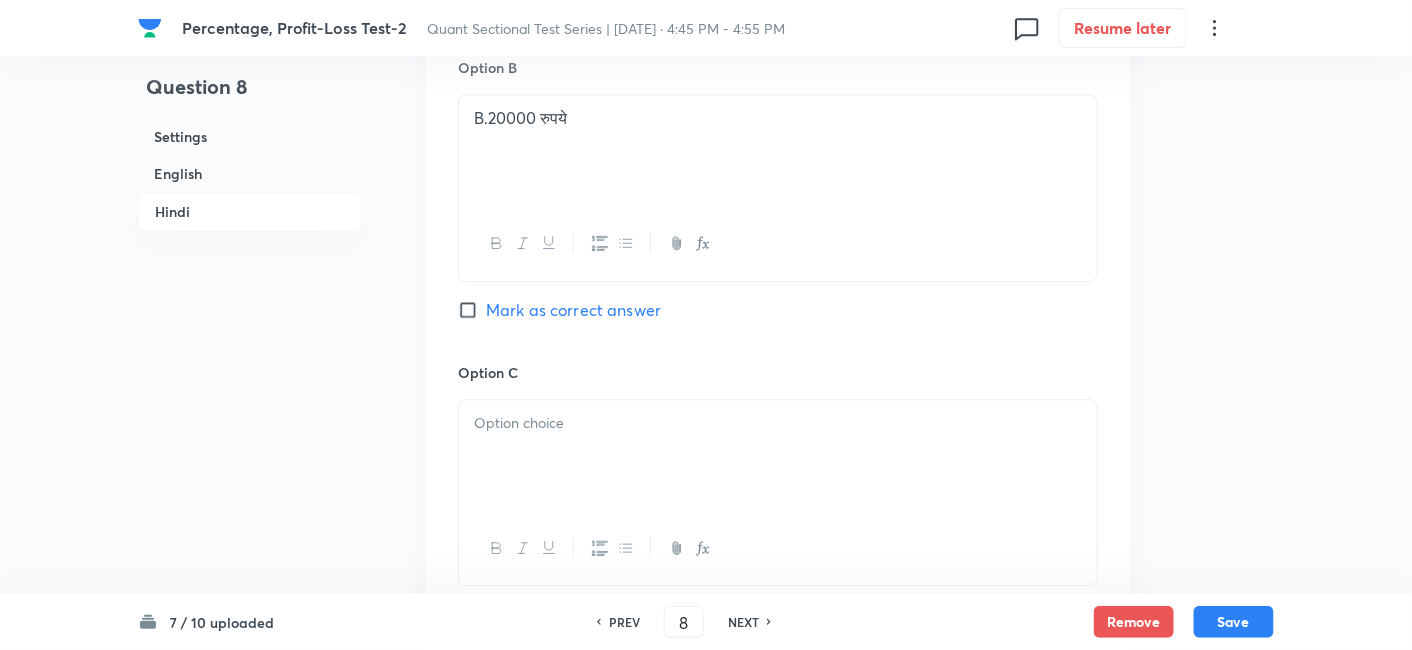 click at bounding box center [778, 456] 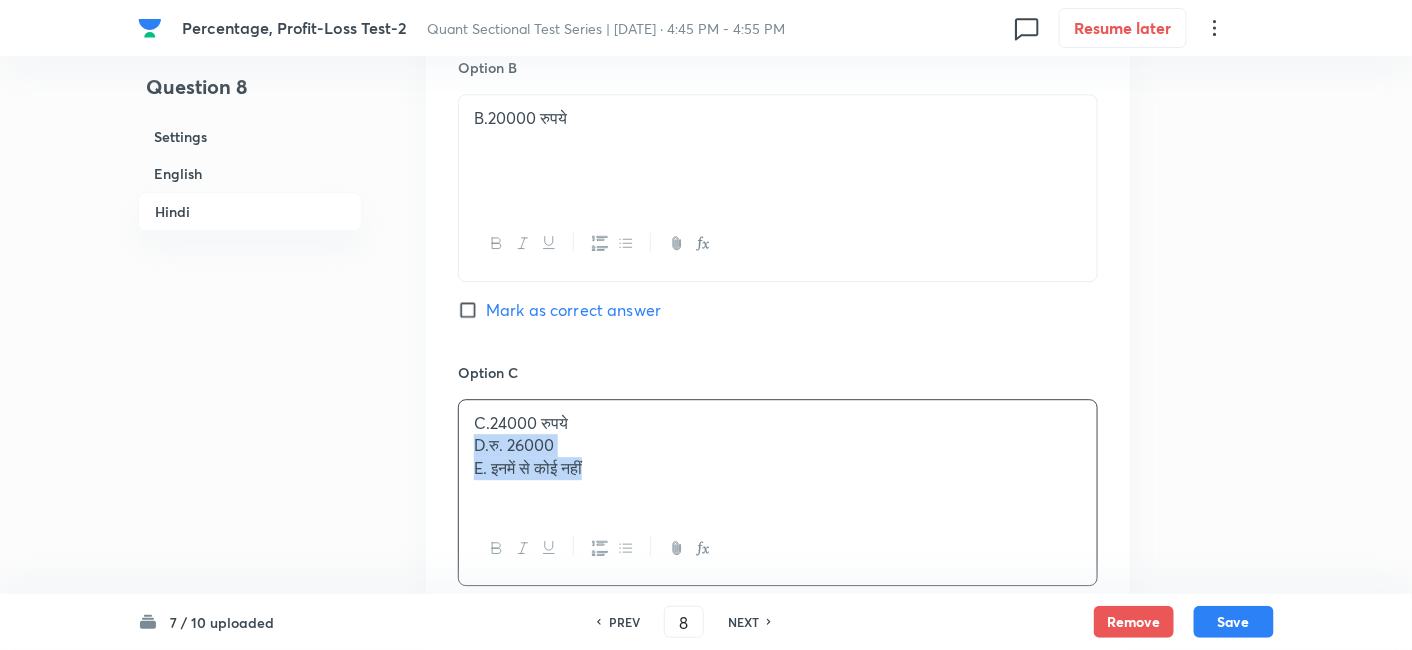 drag, startPoint x: 465, startPoint y: 443, endPoint x: 710, endPoint y: 540, distance: 263.50333 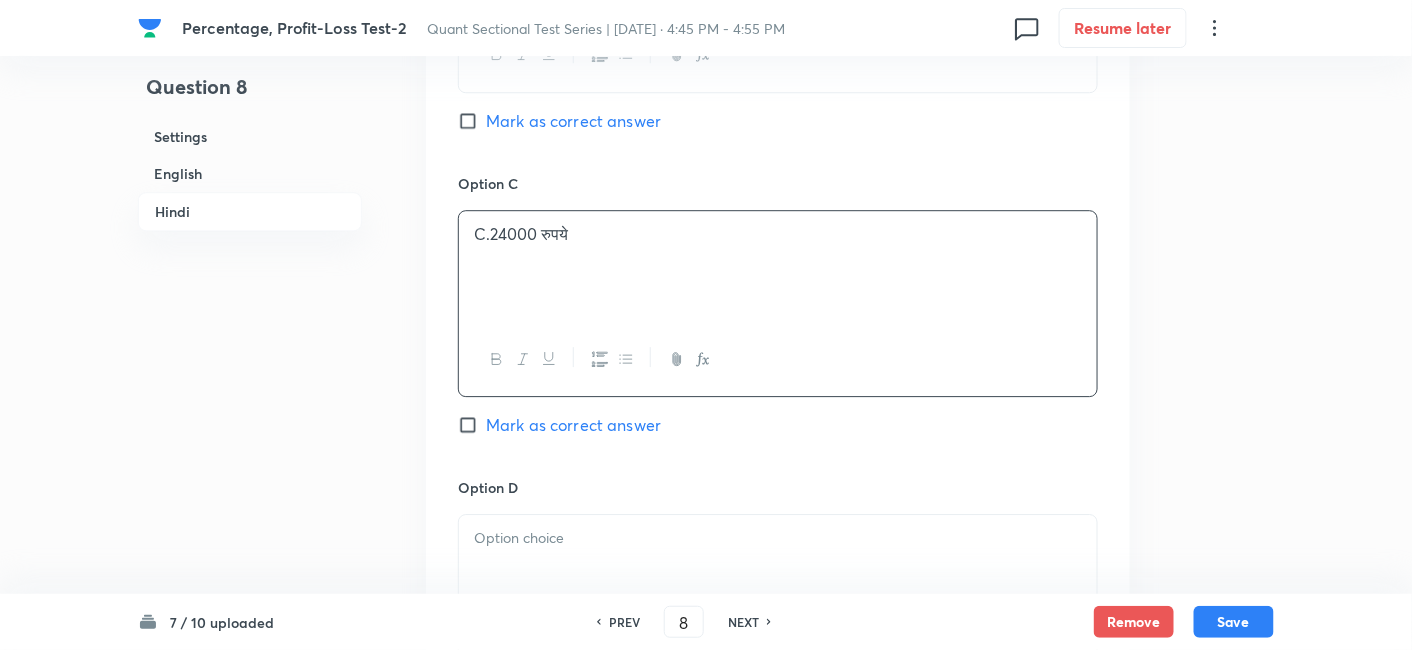 scroll, scrollTop: 4094, scrollLeft: 0, axis: vertical 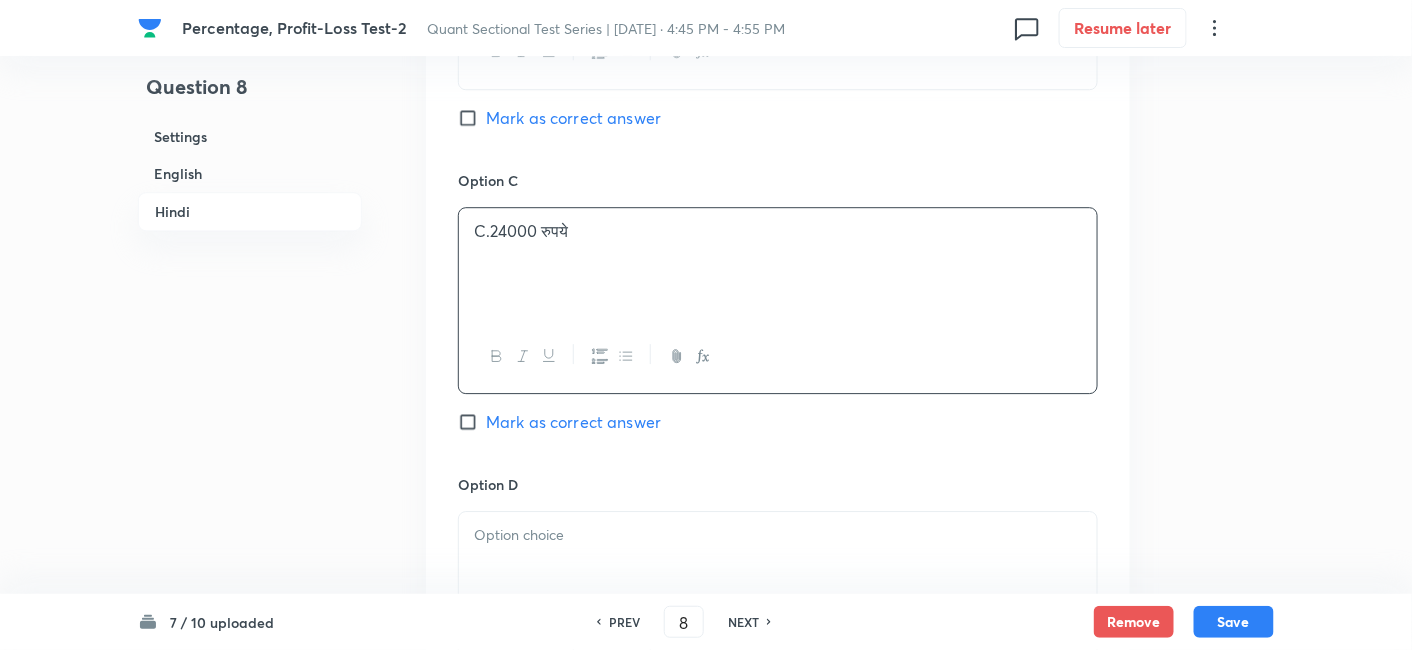 click at bounding box center (778, 535) 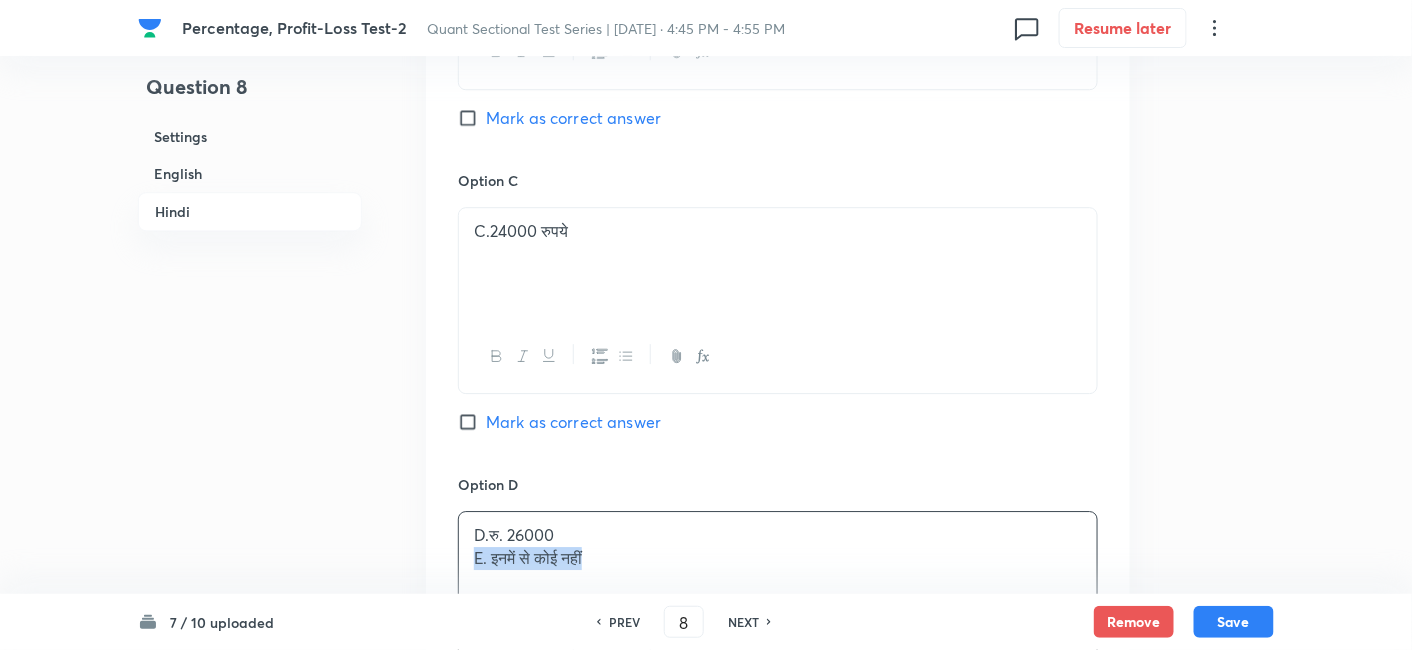 drag, startPoint x: 468, startPoint y: 560, endPoint x: 740, endPoint y: 610, distance: 276.5574 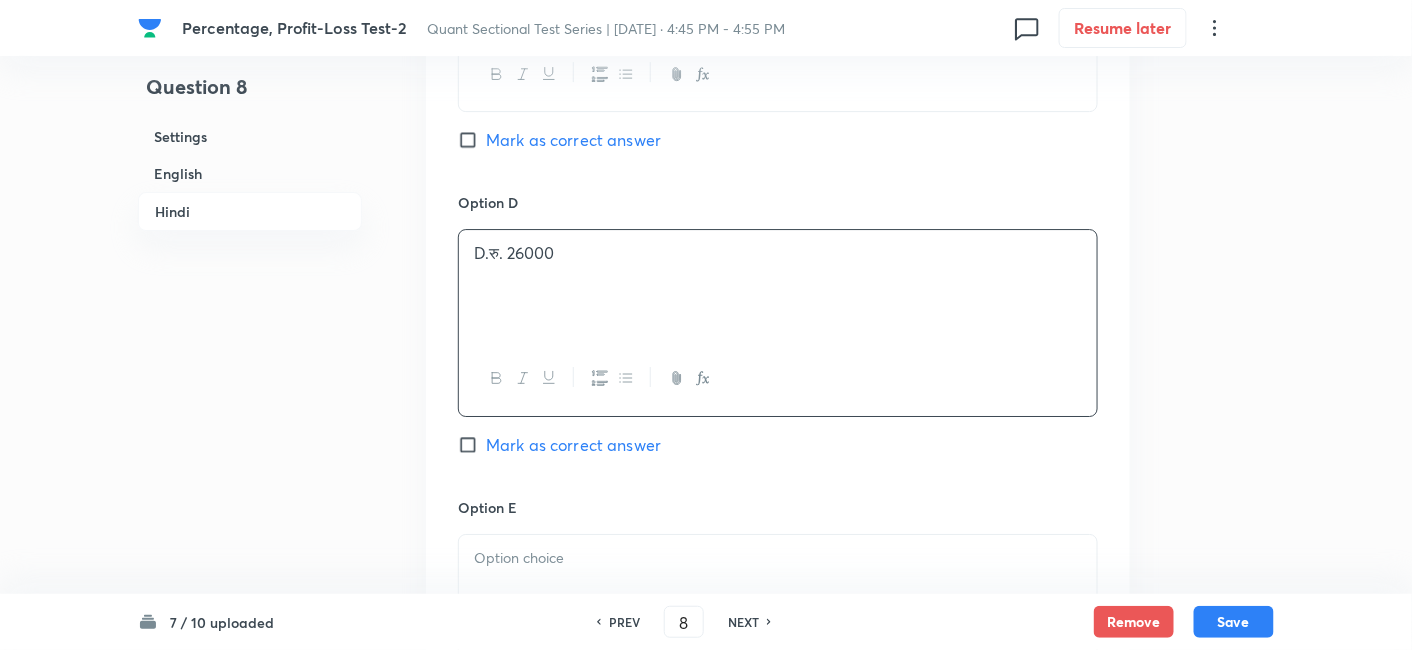 scroll, scrollTop: 4378, scrollLeft: 0, axis: vertical 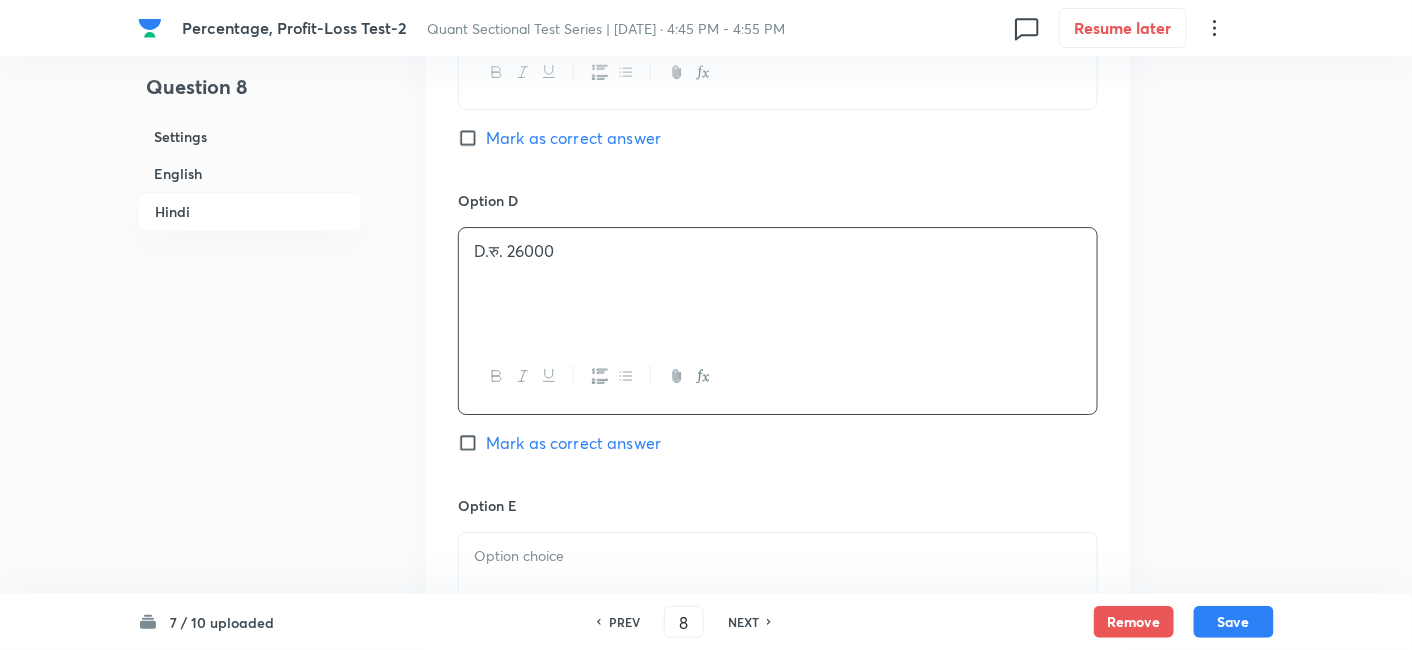 click at bounding box center [778, 556] 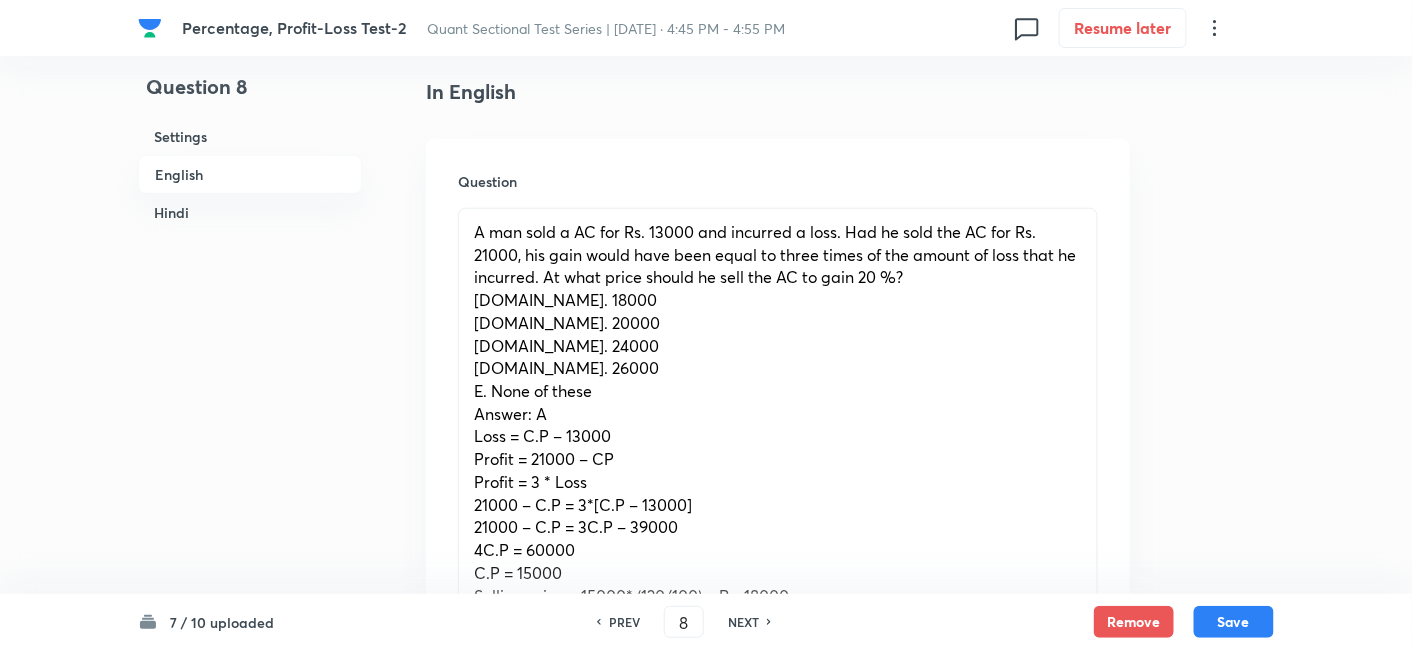 scroll, scrollTop: 531, scrollLeft: 0, axis: vertical 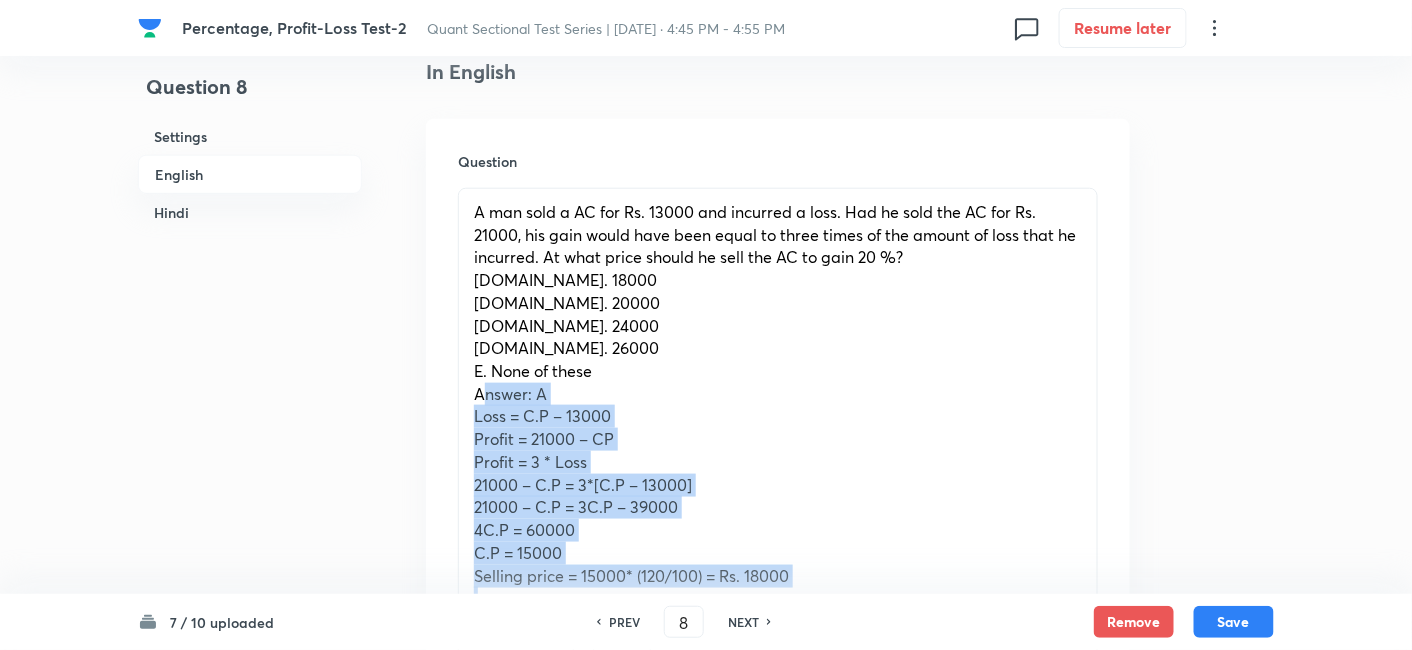 drag, startPoint x: 478, startPoint y: 397, endPoint x: 825, endPoint y: 610, distance: 407.15845 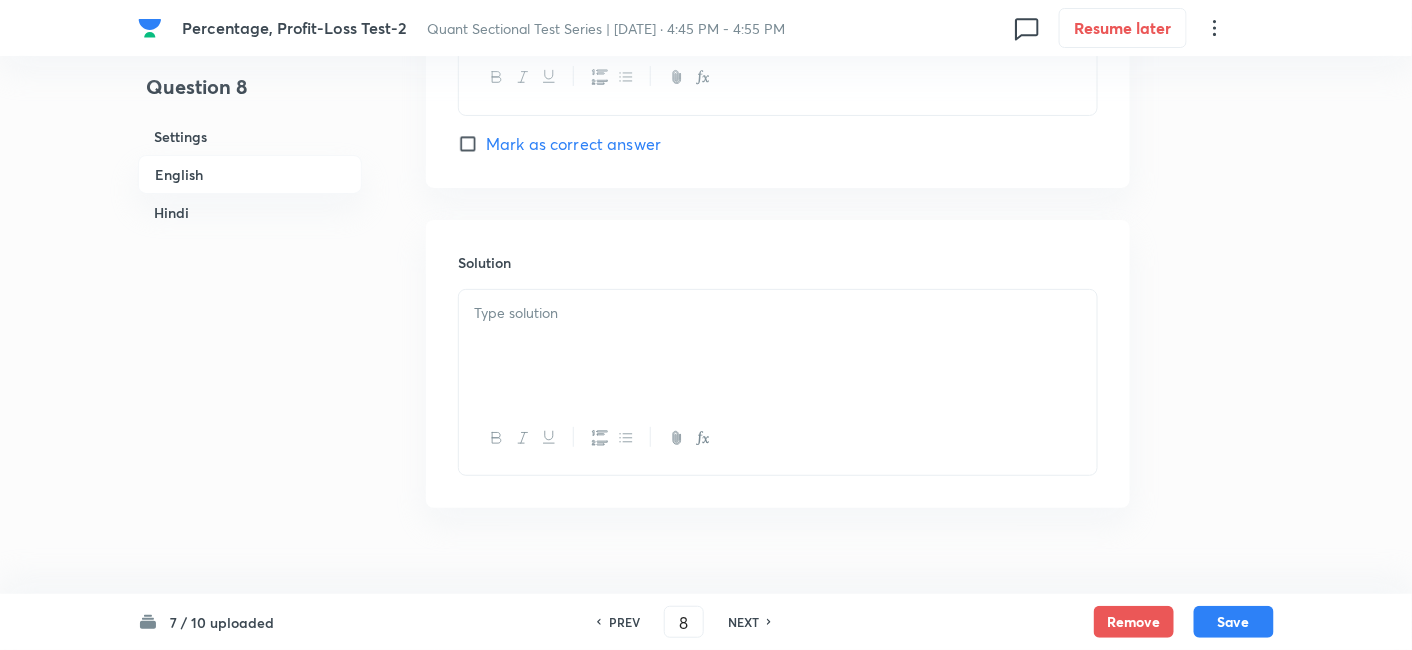 scroll, scrollTop: 2536, scrollLeft: 0, axis: vertical 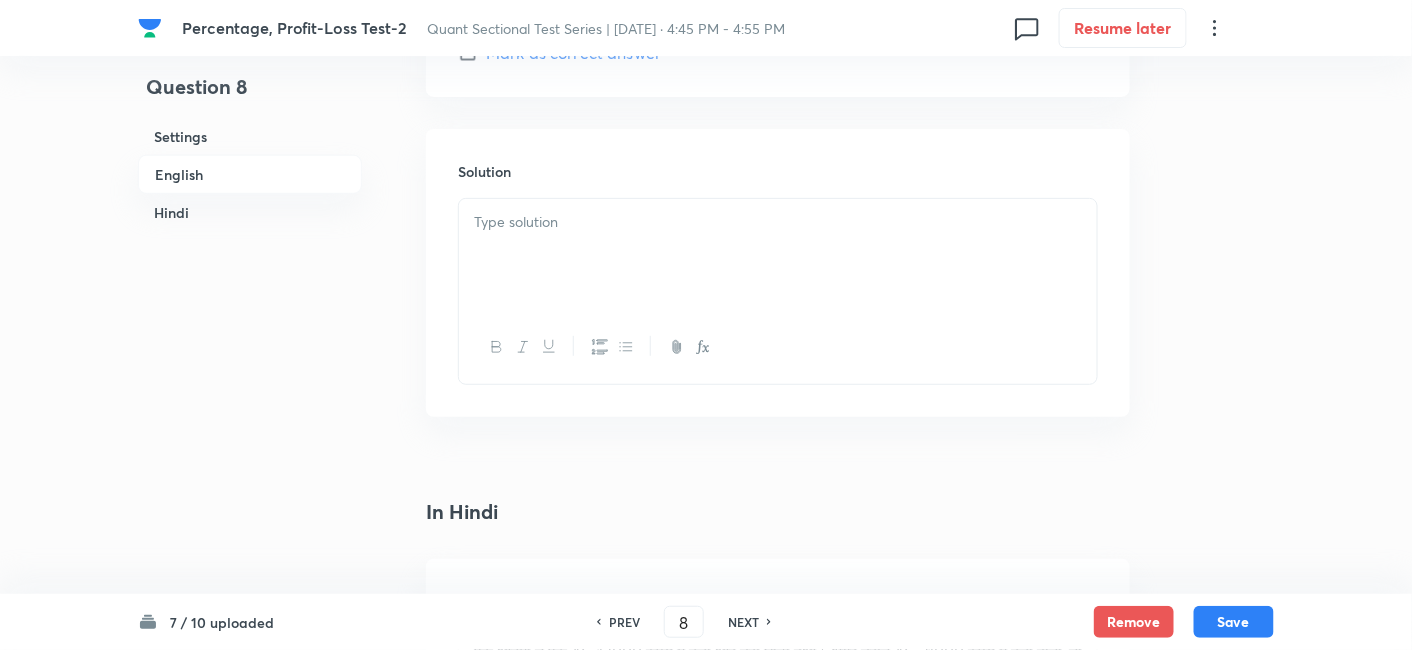 click at bounding box center [778, 255] 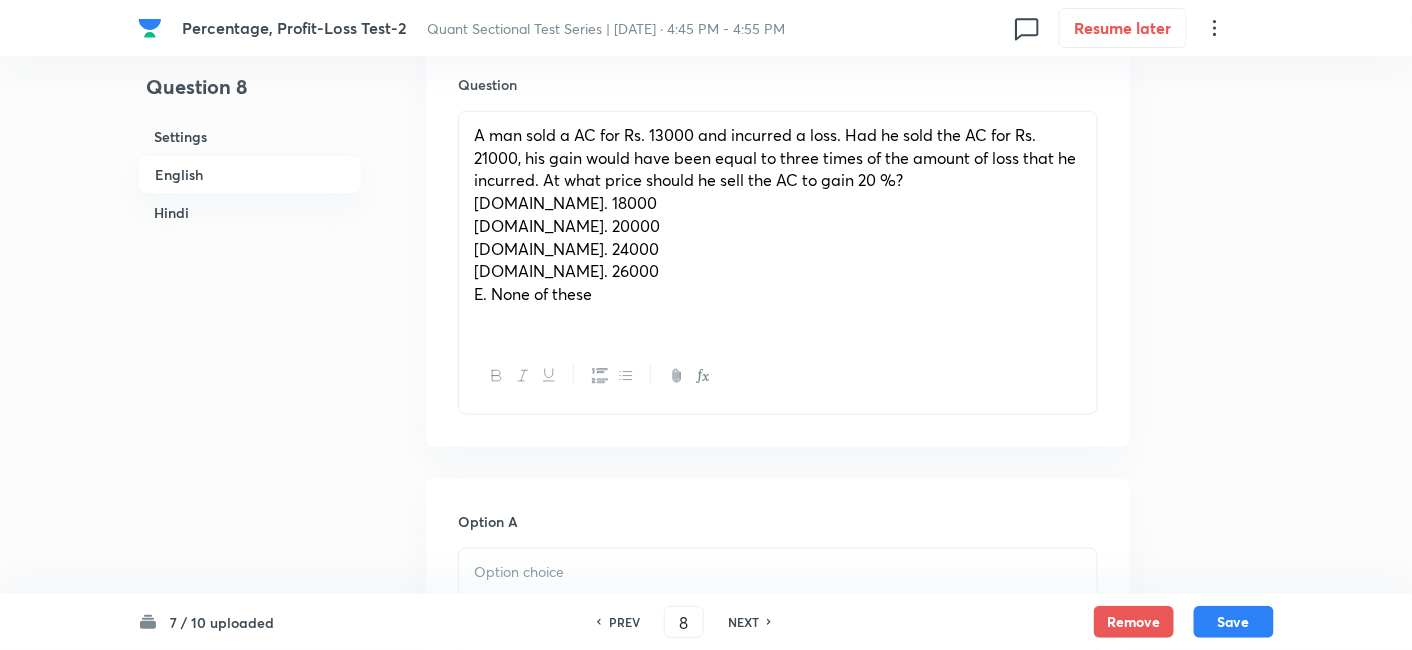 scroll, scrollTop: 647, scrollLeft: 0, axis: vertical 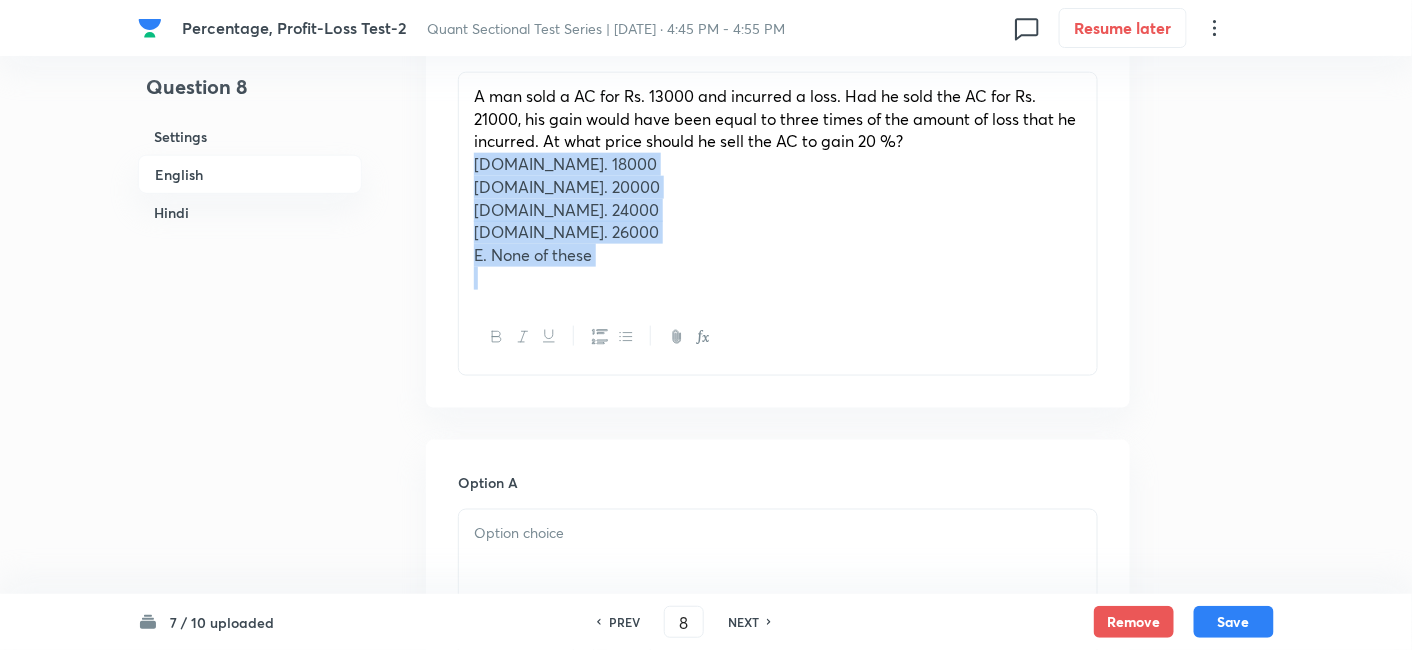 drag, startPoint x: 467, startPoint y: 167, endPoint x: 684, endPoint y: 341, distance: 278.14566 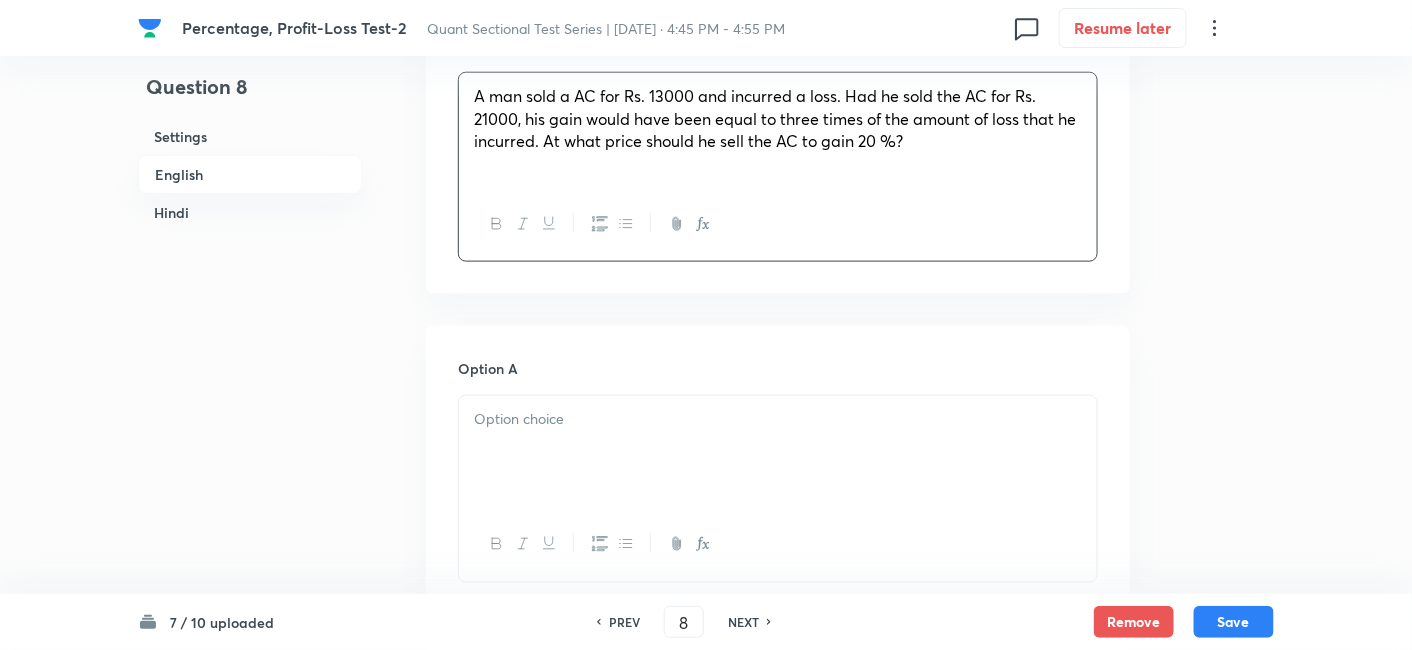 scroll, scrollTop: 858, scrollLeft: 0, axis: vertical 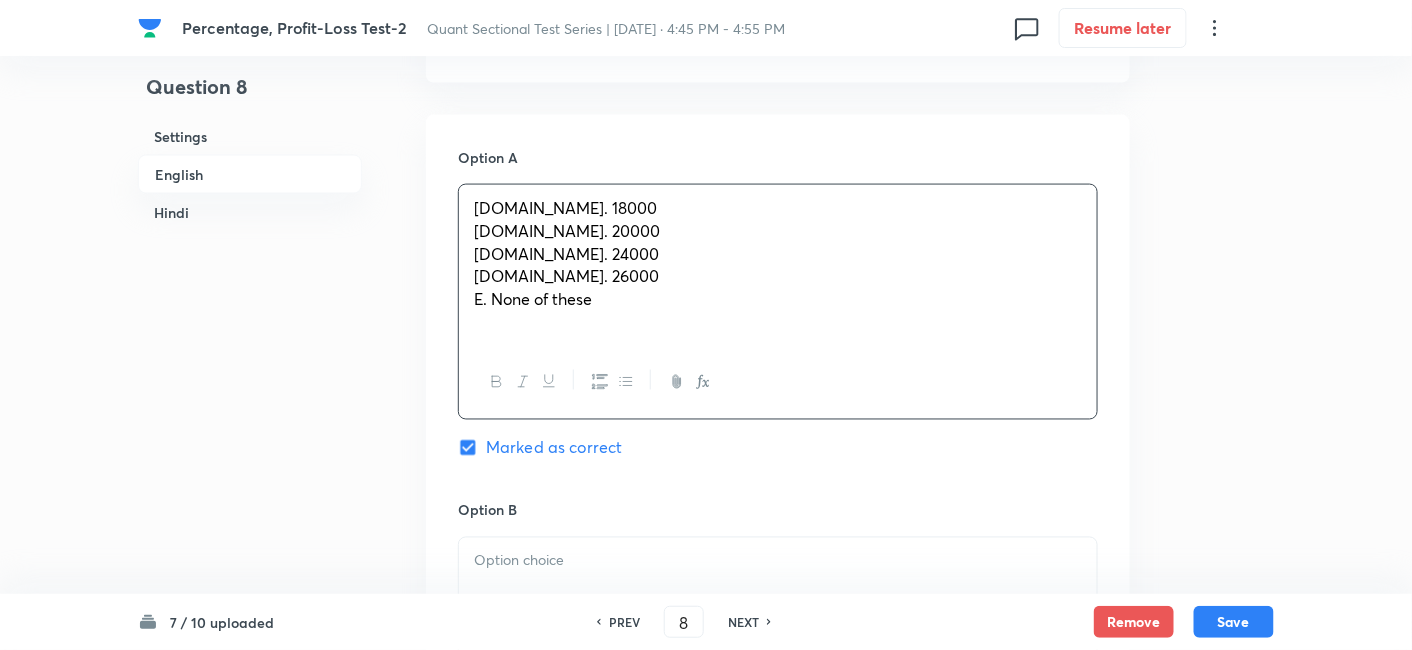 click on "A.Rs. 18000  B.Rs. 20000  C.Rs. 24000  D.Rs. 26000  E. None of these" at bounding box center (778, 265) 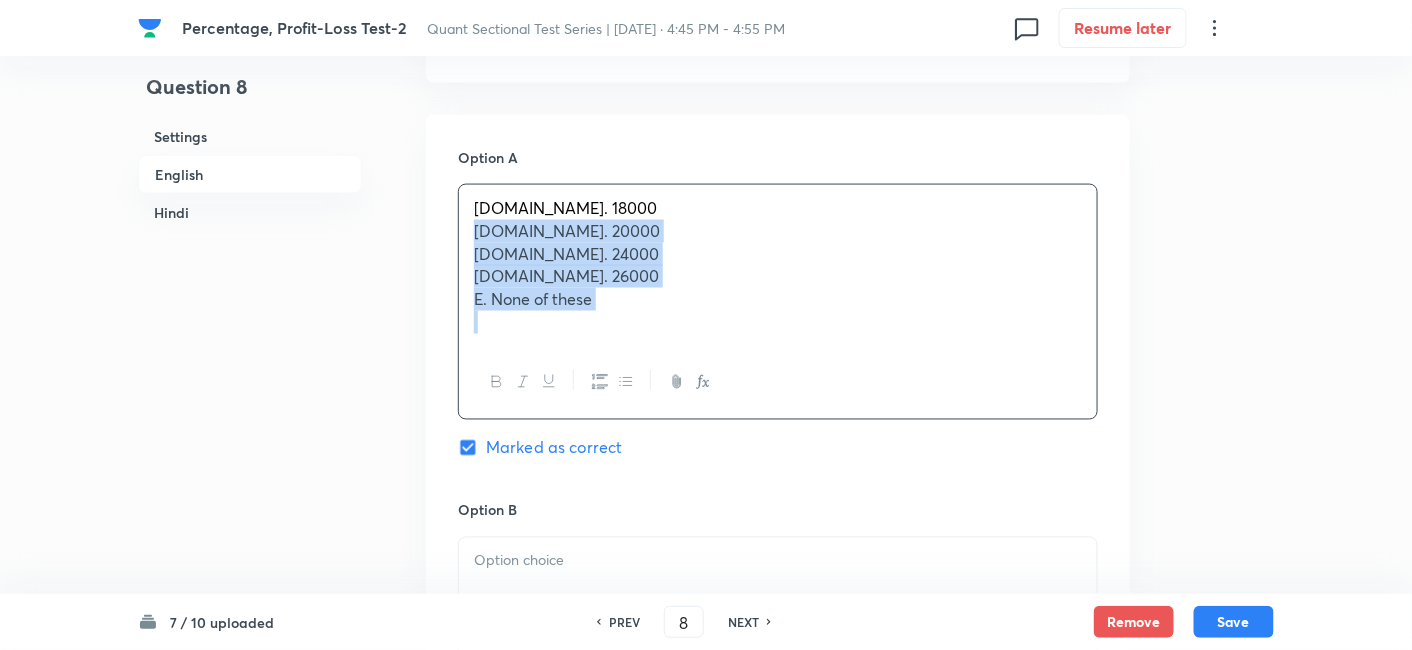 drag, startPoint x: 467, startPoint y: 230, endPoint x: 677, endPoint y: 401, distance: 270.81543 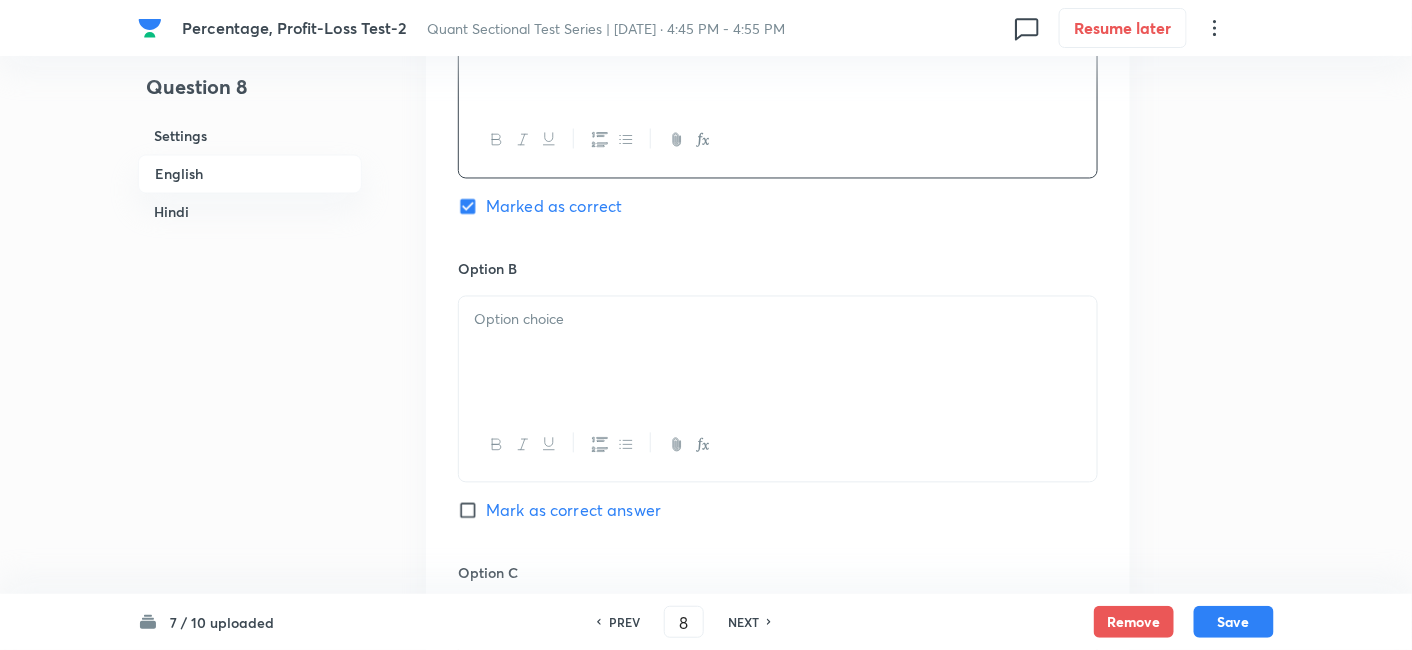 scroll, scrollTop: 1056, scrollLeft: 0, axis: vertical 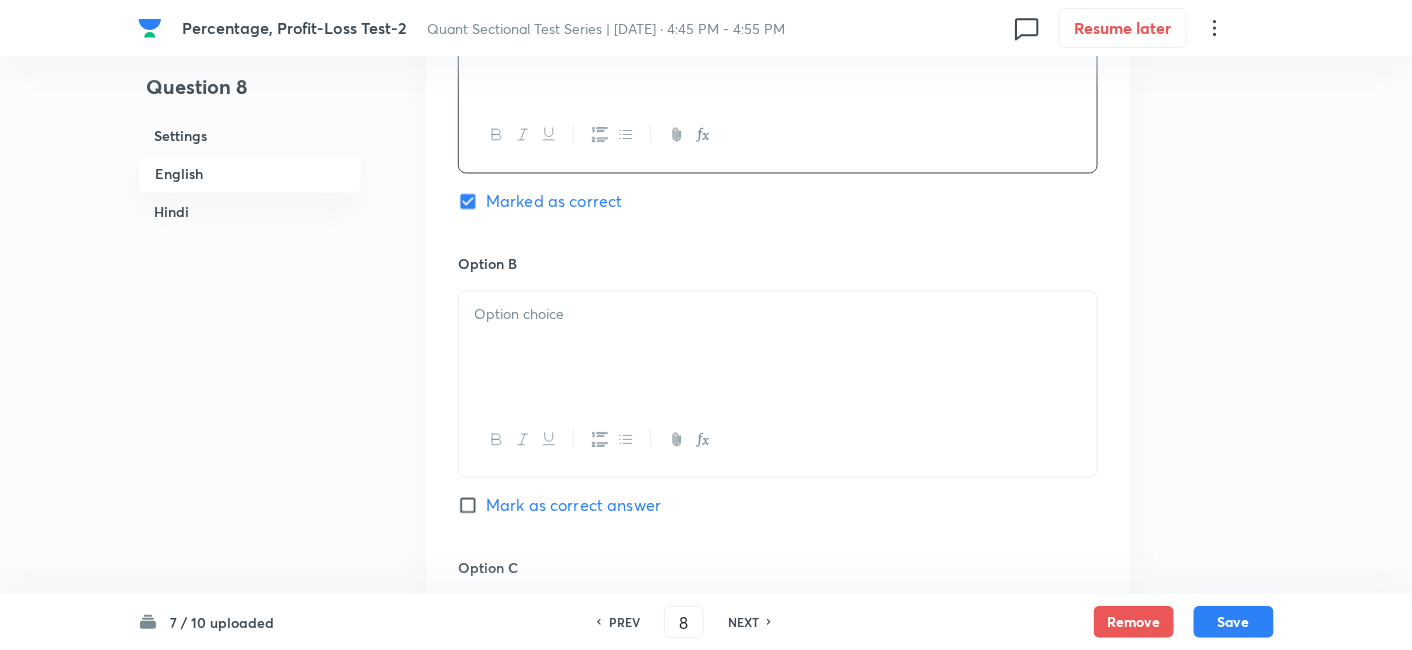 click at bounding box center (778, 315) 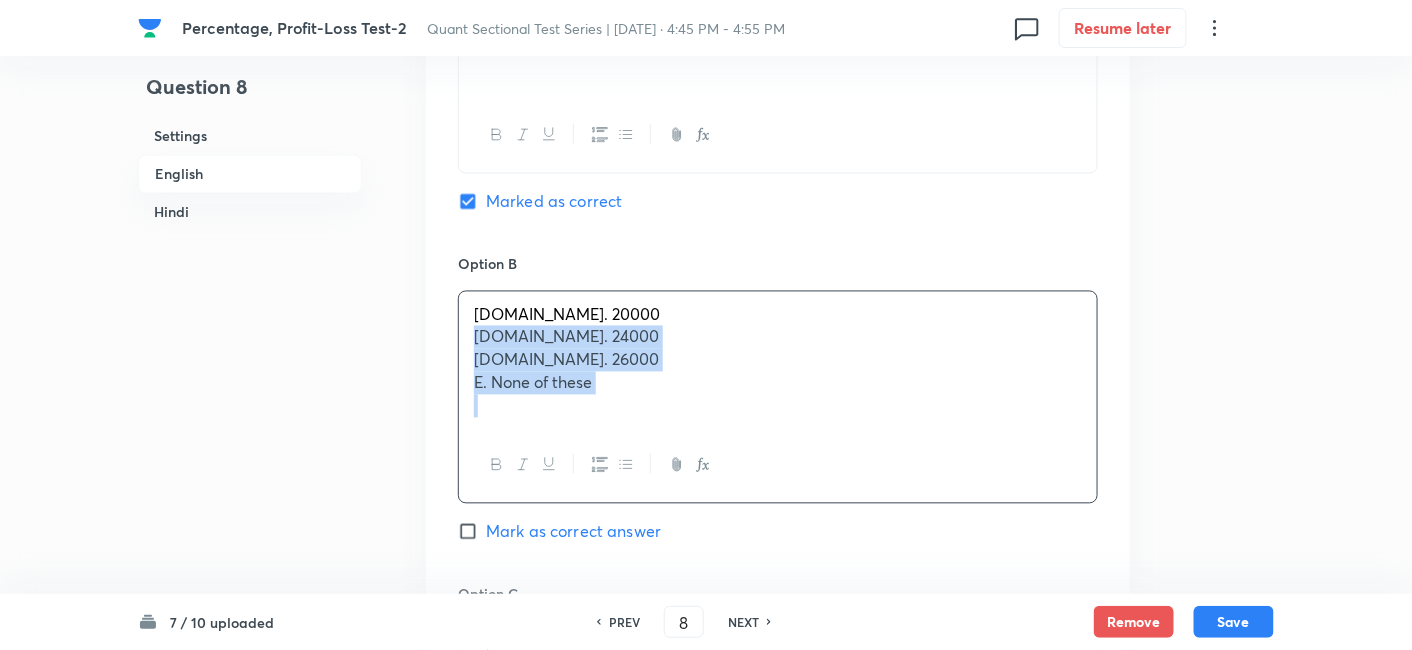 drag, startPoint x: 474, startPoint y: 336, endPoint x: 717, endPoint y: 466, distance: 275.58847 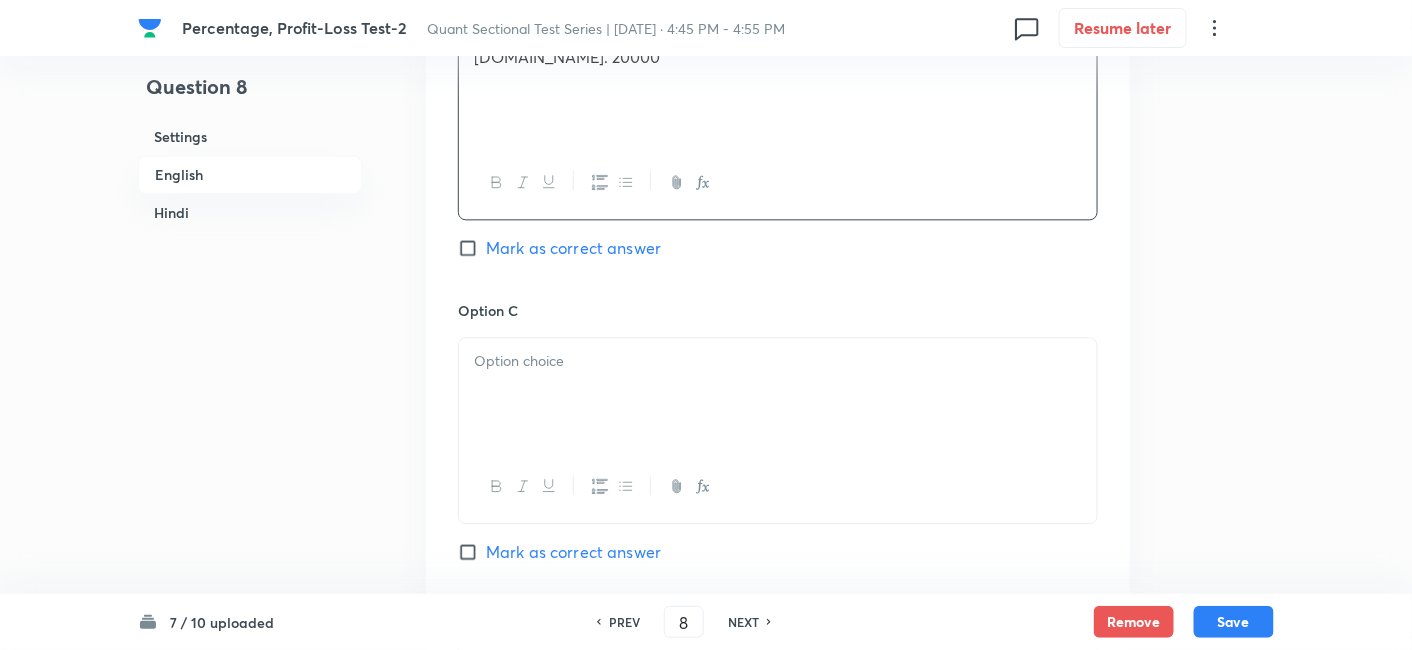 scroll, scrollTop: 1315, scrollLeft: 0, axis: vertical 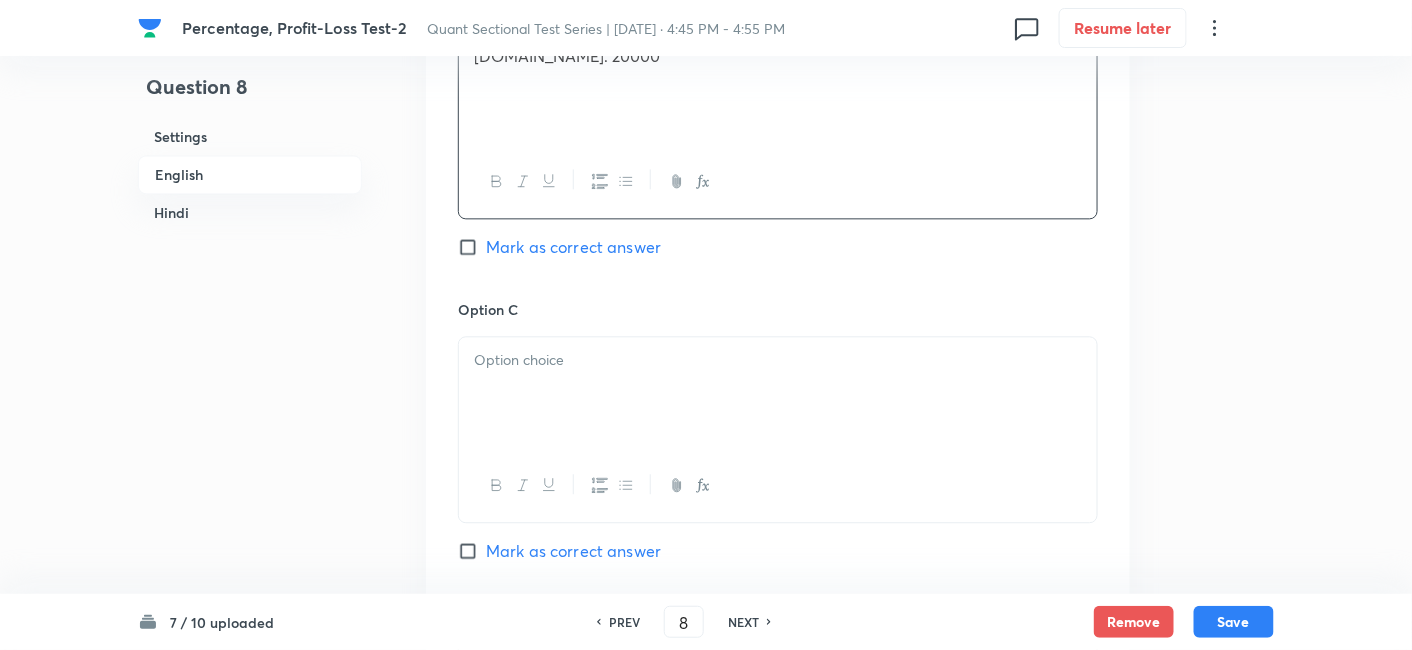 click at bounding box center [778, 393] 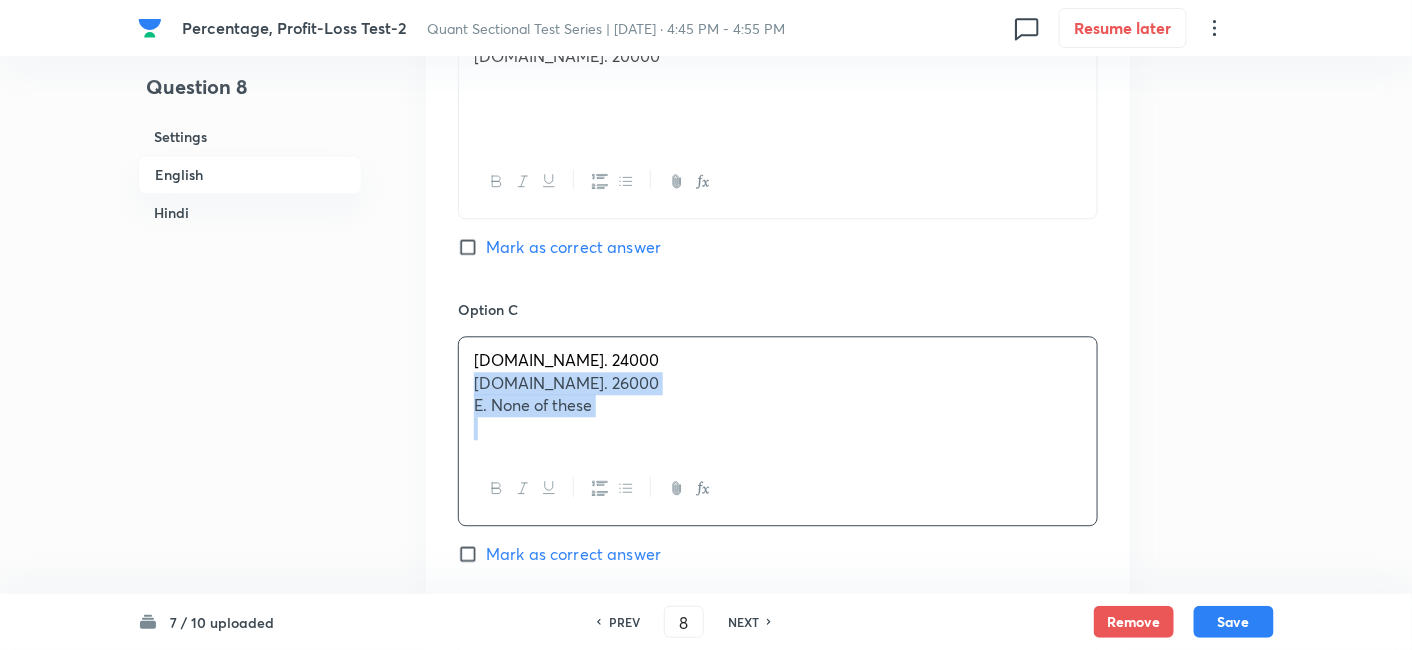 drag, startPoint x: 462, startPoint y: 377, endPoint x: 668, endPoint y: 481, distance: 230.76395 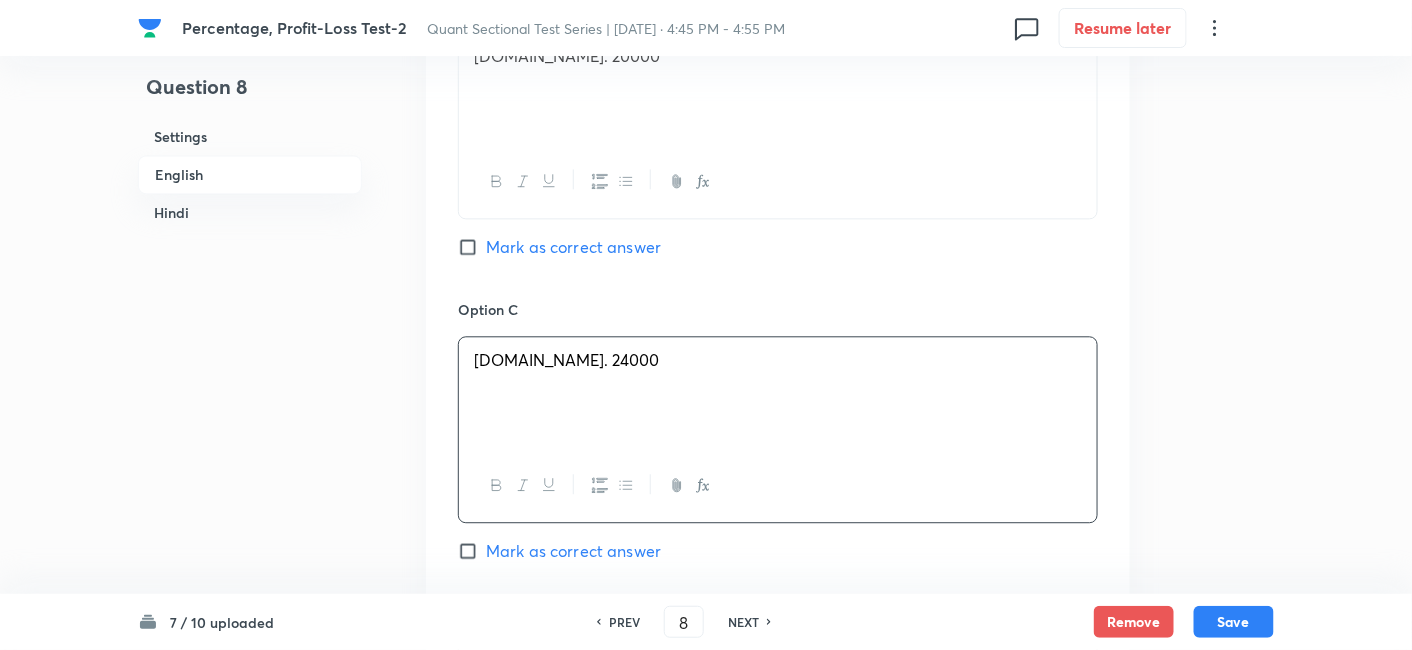 scroll, scrollTop: 1573, scrollLeft: 0, axis: vertical 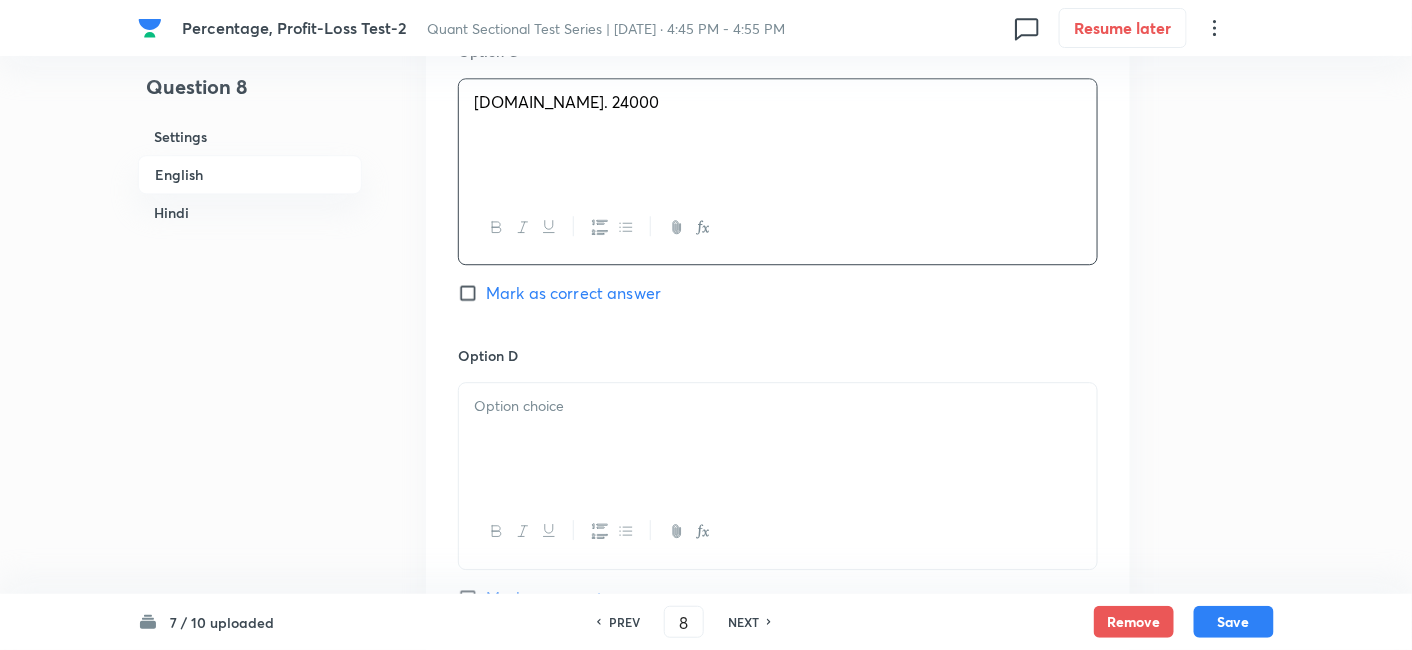 click at bounding box center [778, 439] 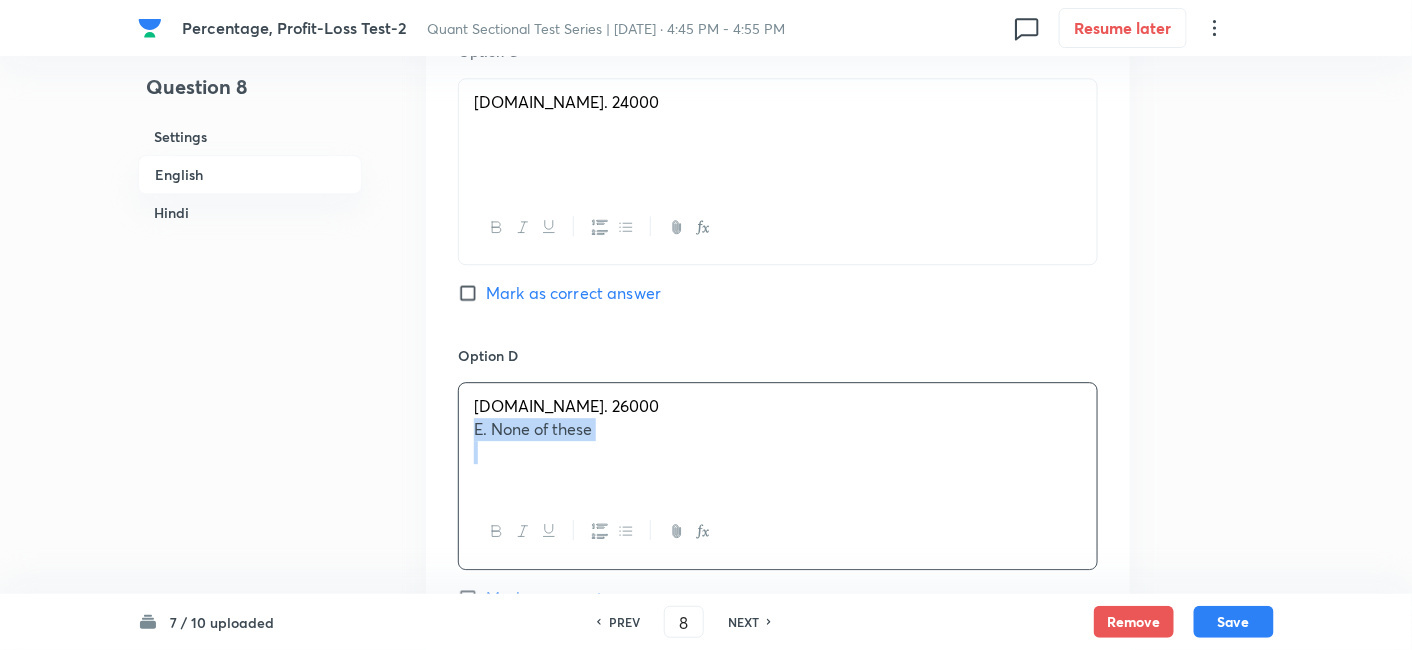 drag, startPoint x: 460, startPoint y: 428, endPoint x: 748, endPoint y: 498, distance: 296.3849 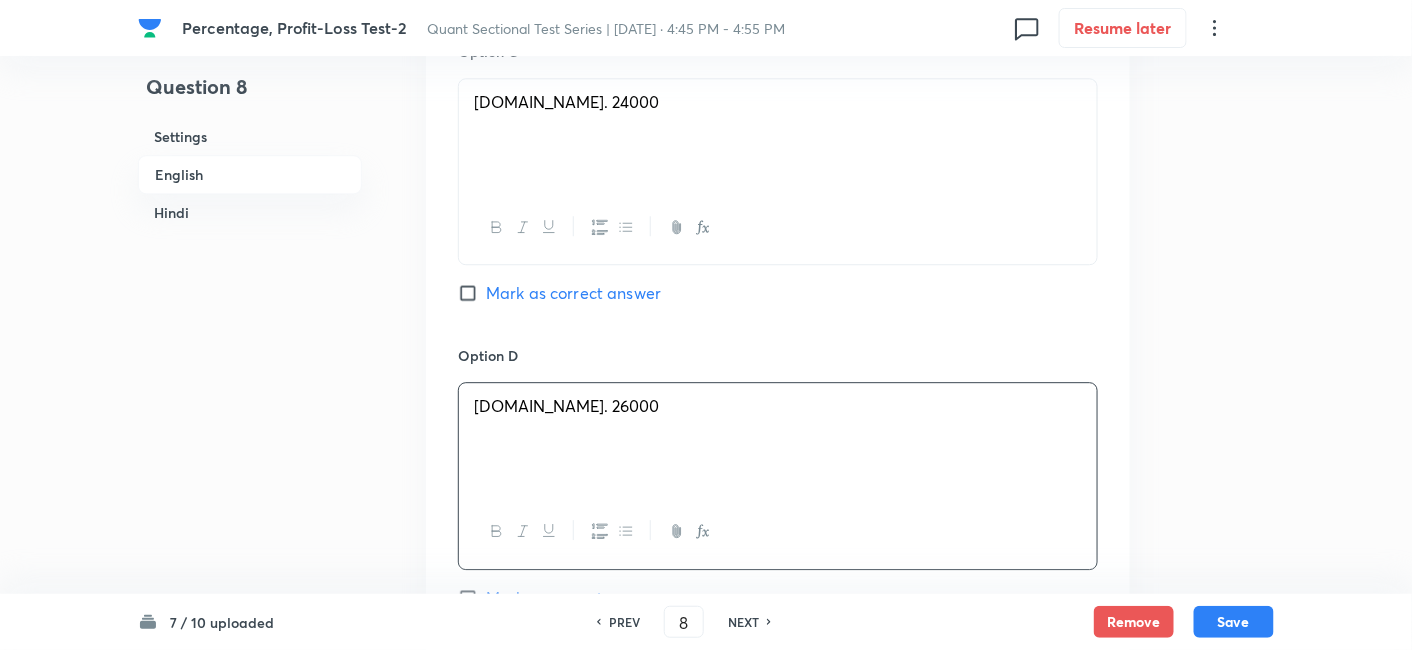 scroll, scrollTop: 1817, scrollLeft: 0, axis: vertical 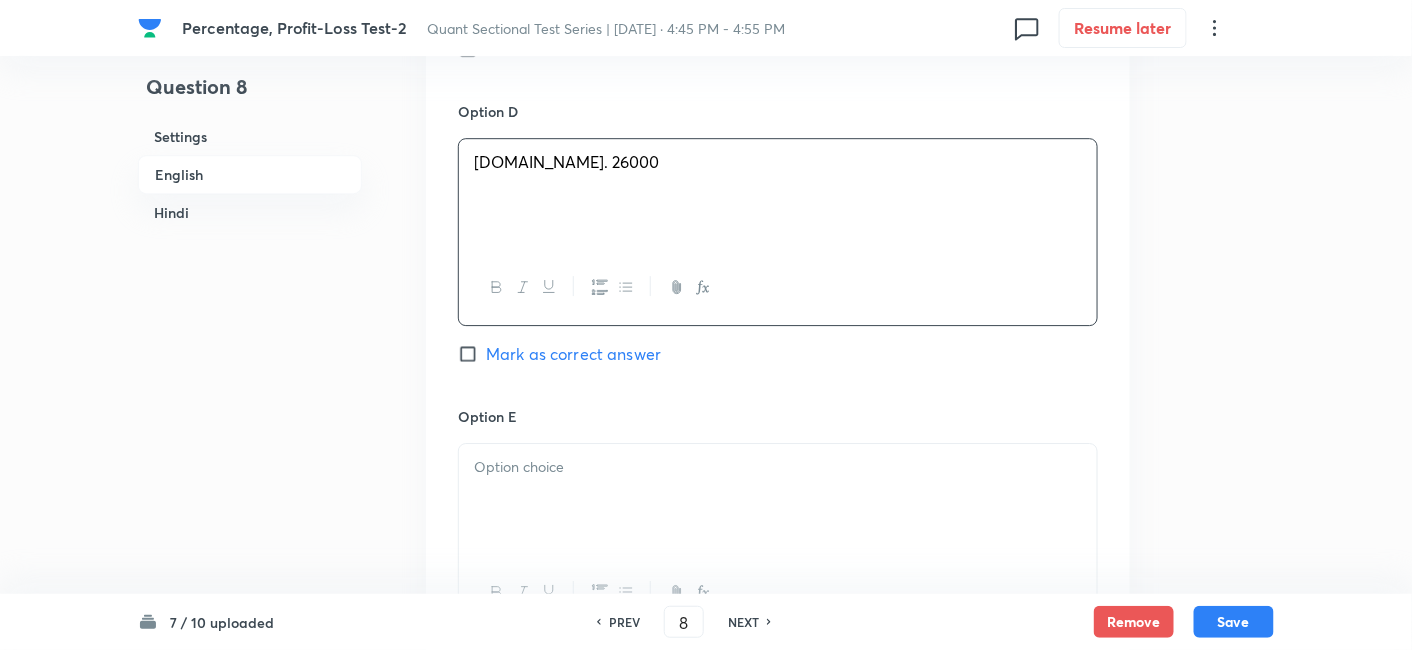 click at bounding box center [778, 500] 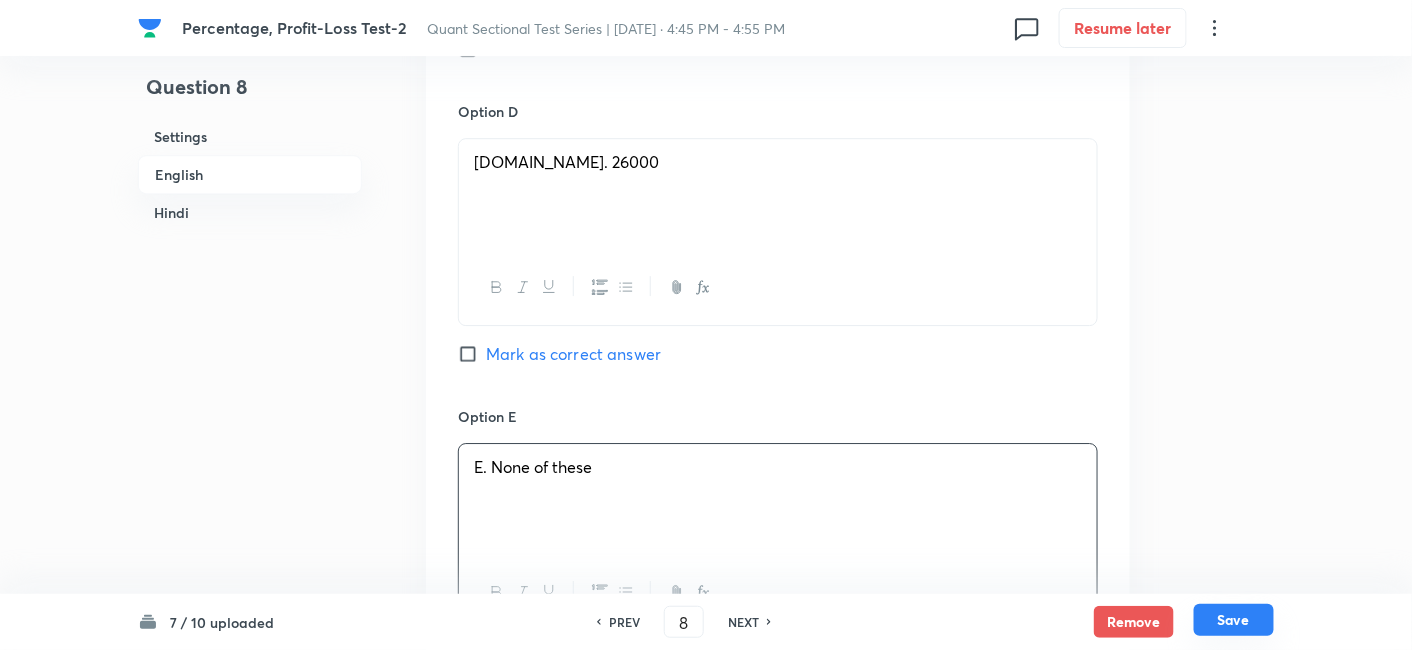 click on "Save" at bounding box center (1234, 620) 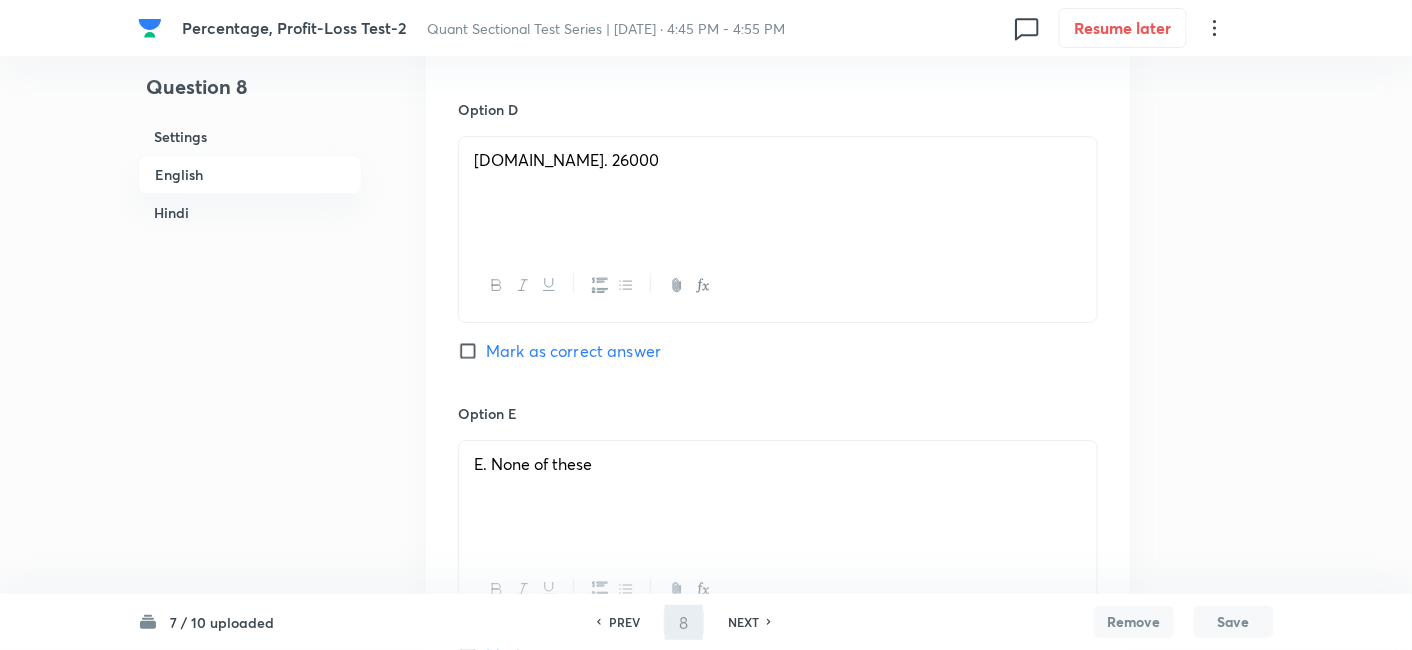 type on "9" 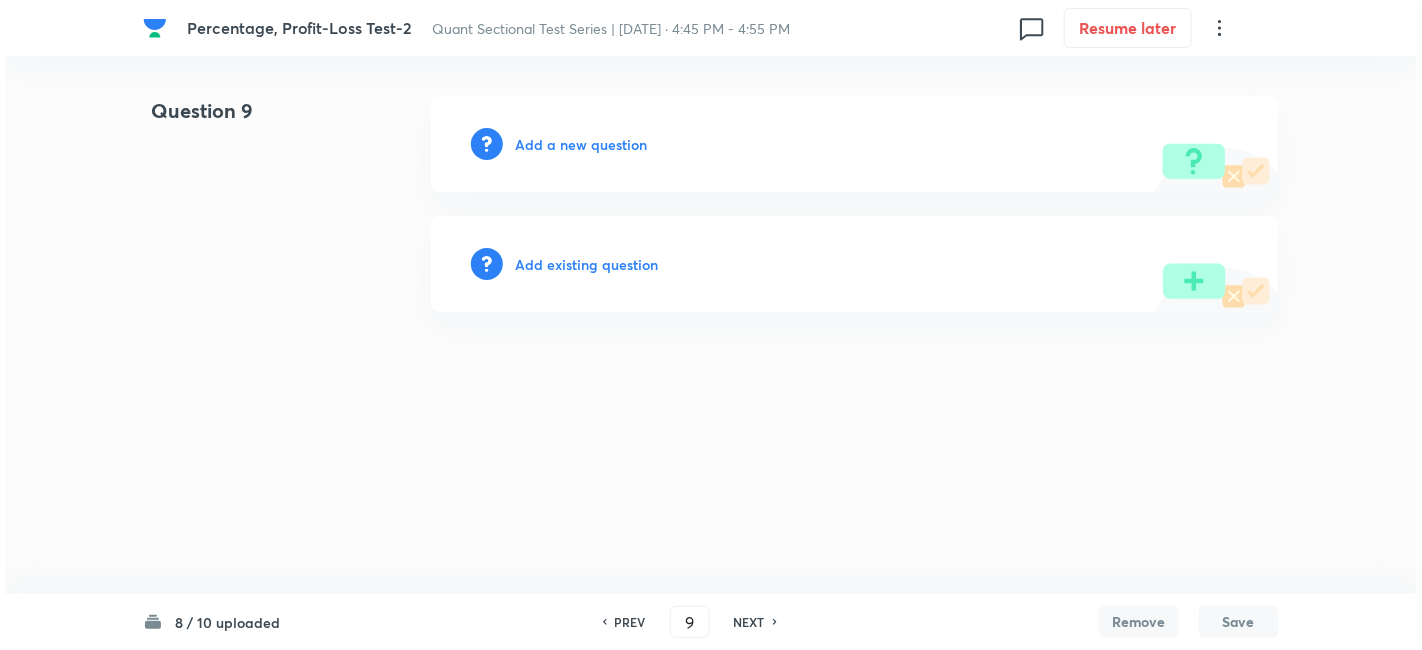 scroll, scrollTop: 0, scrollLeft: 0, axis: both 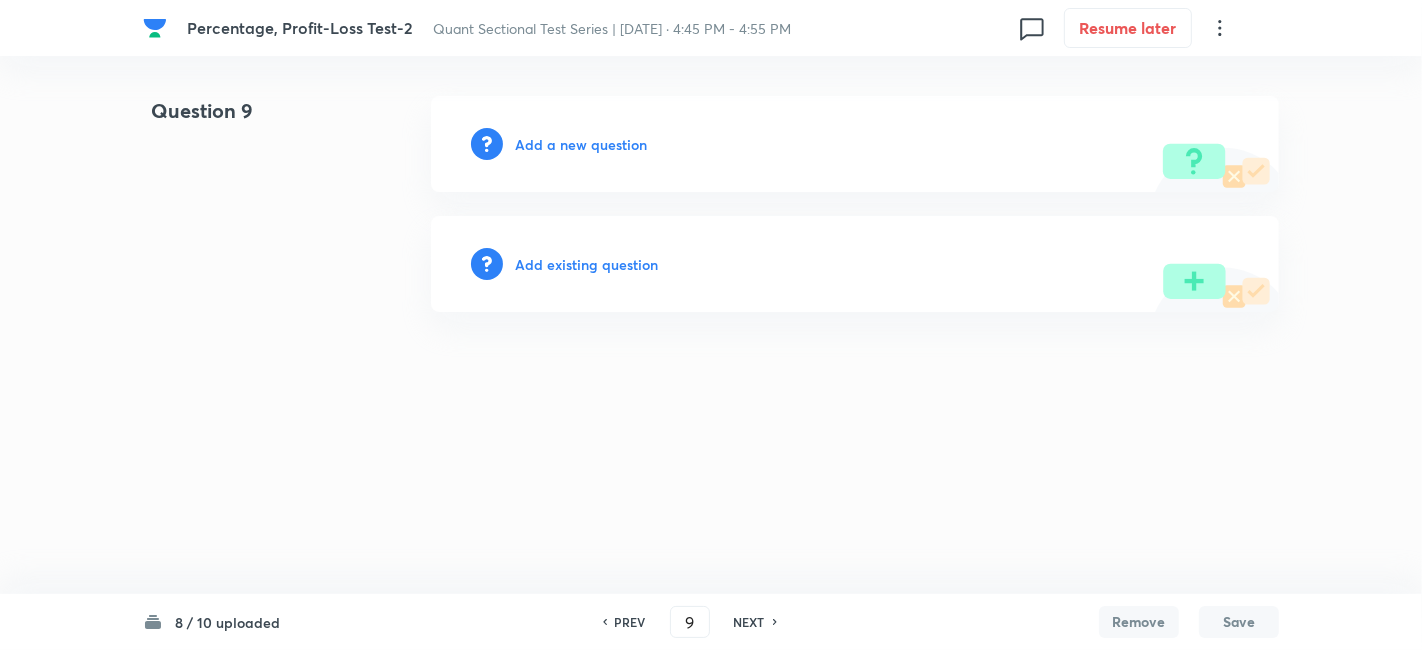 click on "Add a new question" at bounding box center [581, 144] 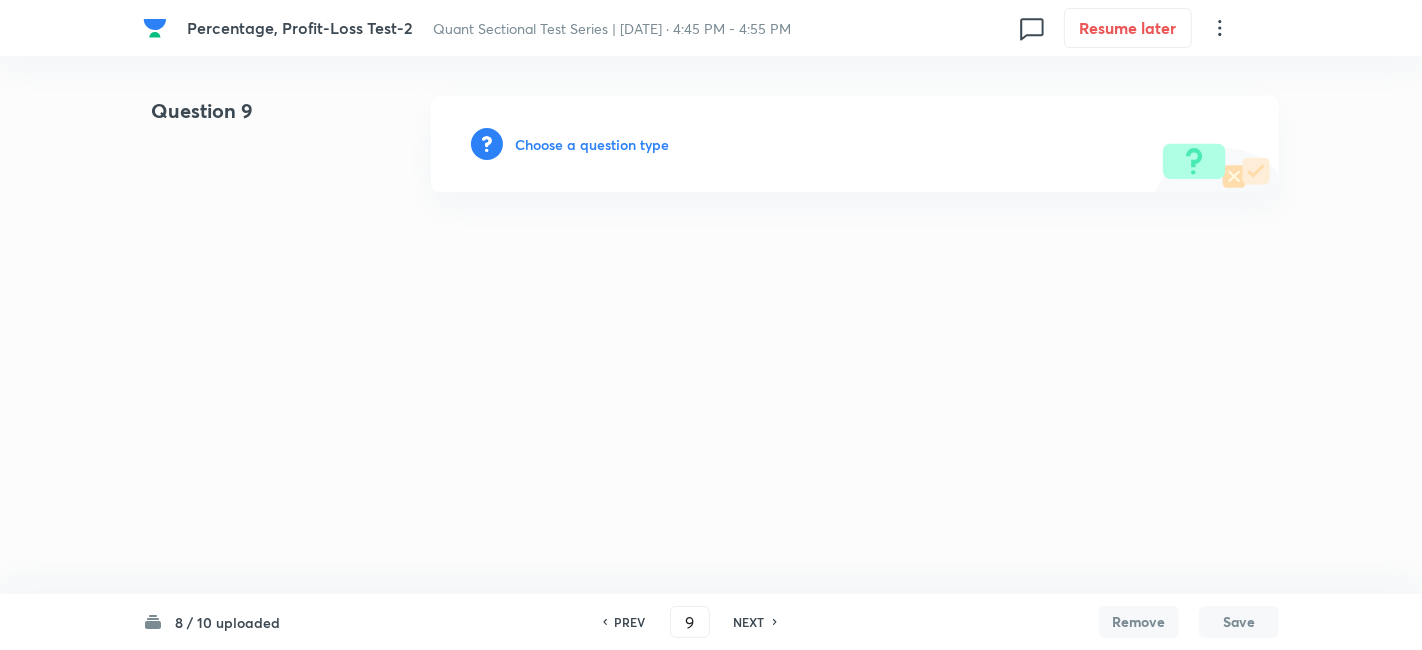 click on "Choose a question type" at bounding box center (592, 144) 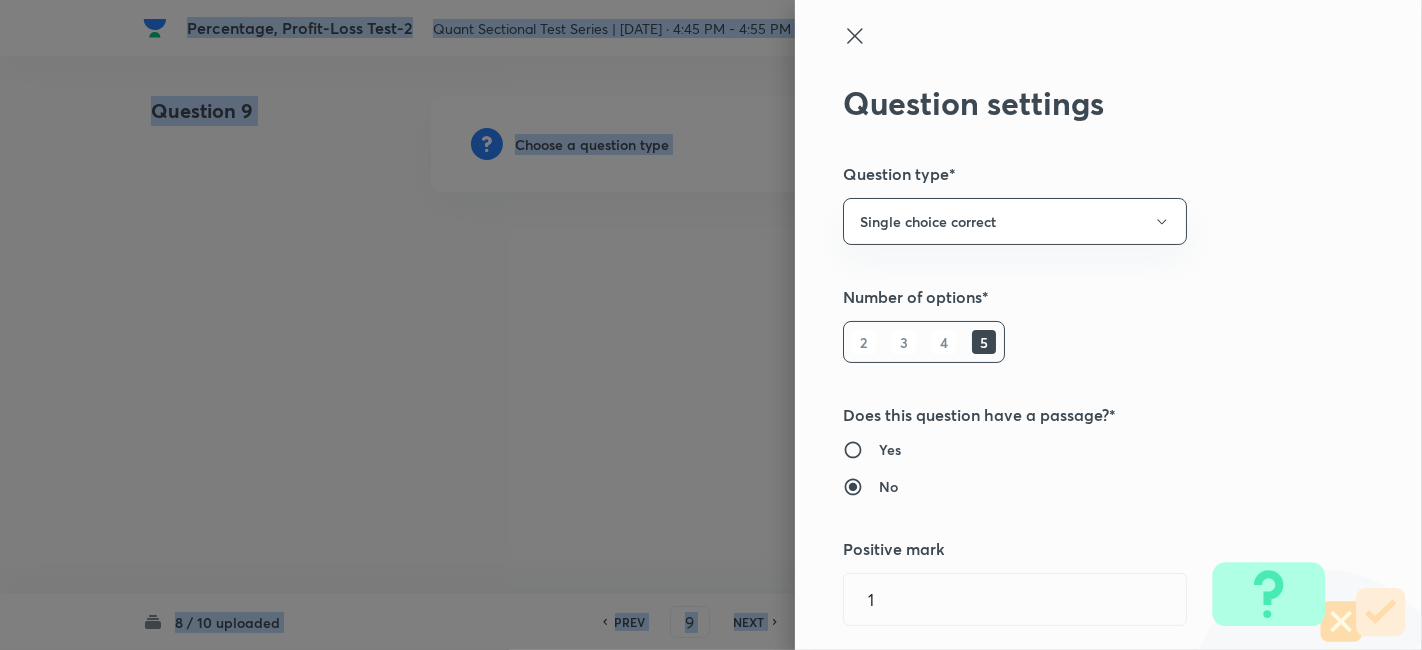 click at bounding box center (711, 325) 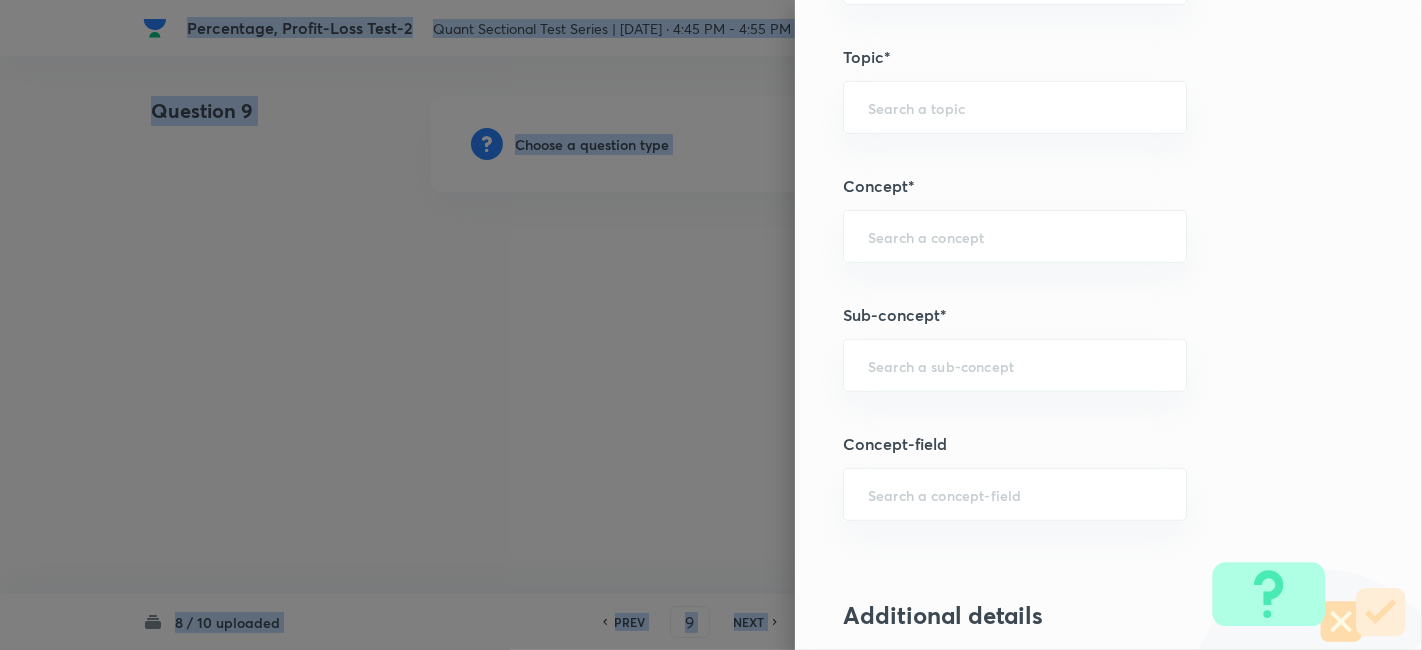 scroll, scrollTop: 953, scrollLeft: 0, axis: vertical 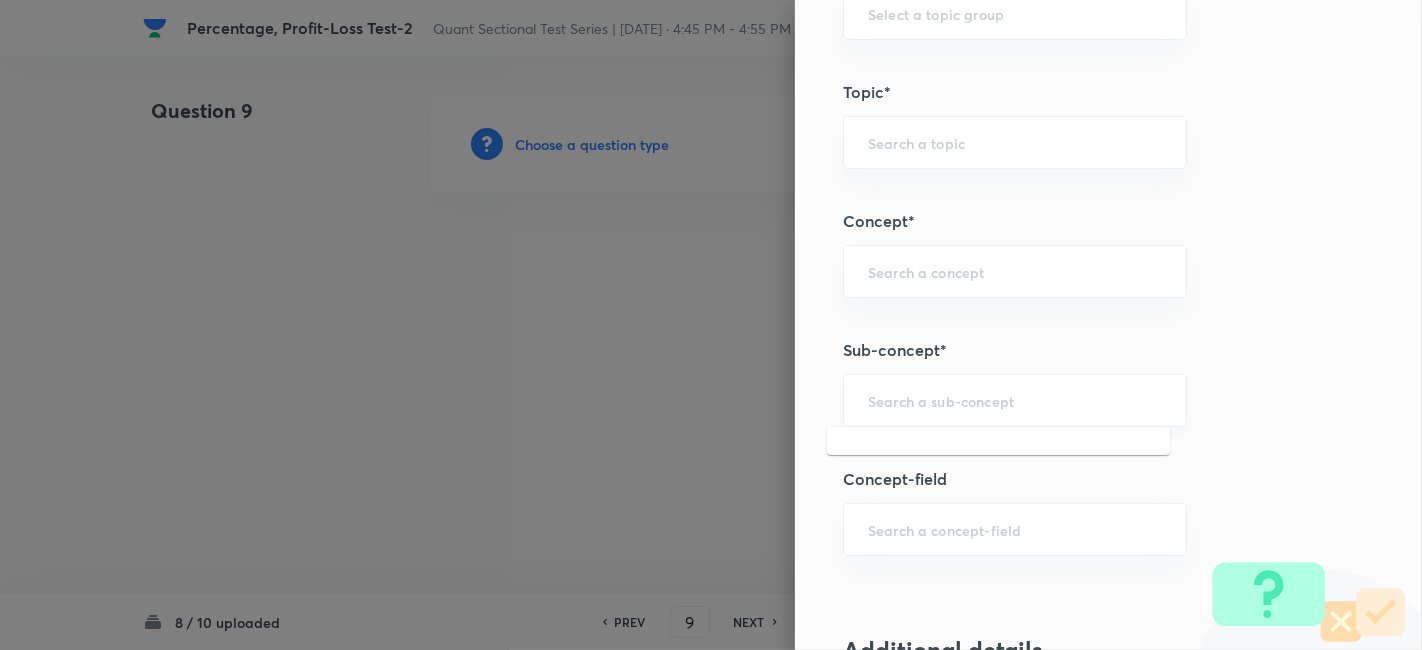 click at bounding box center (1015, 400) 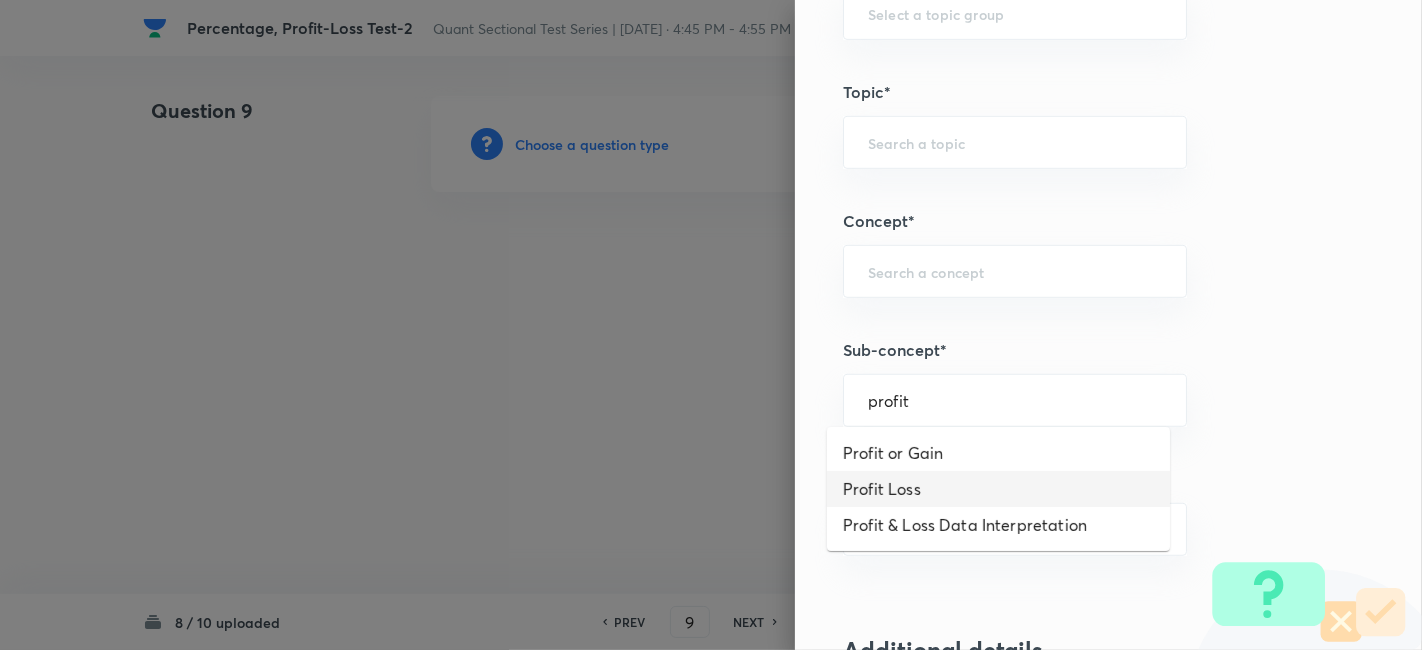 click on "Profit Loss" at bounding box center (998, 489) 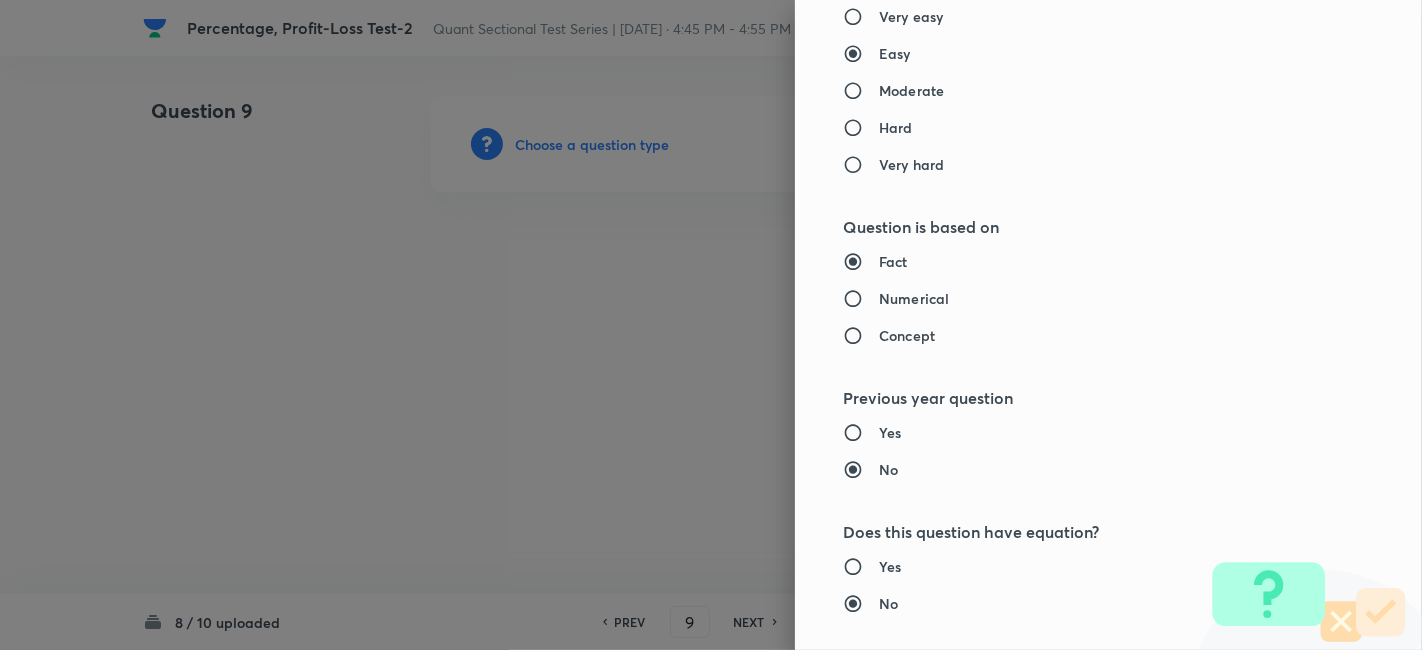 type on "Quantitative Aptitude" 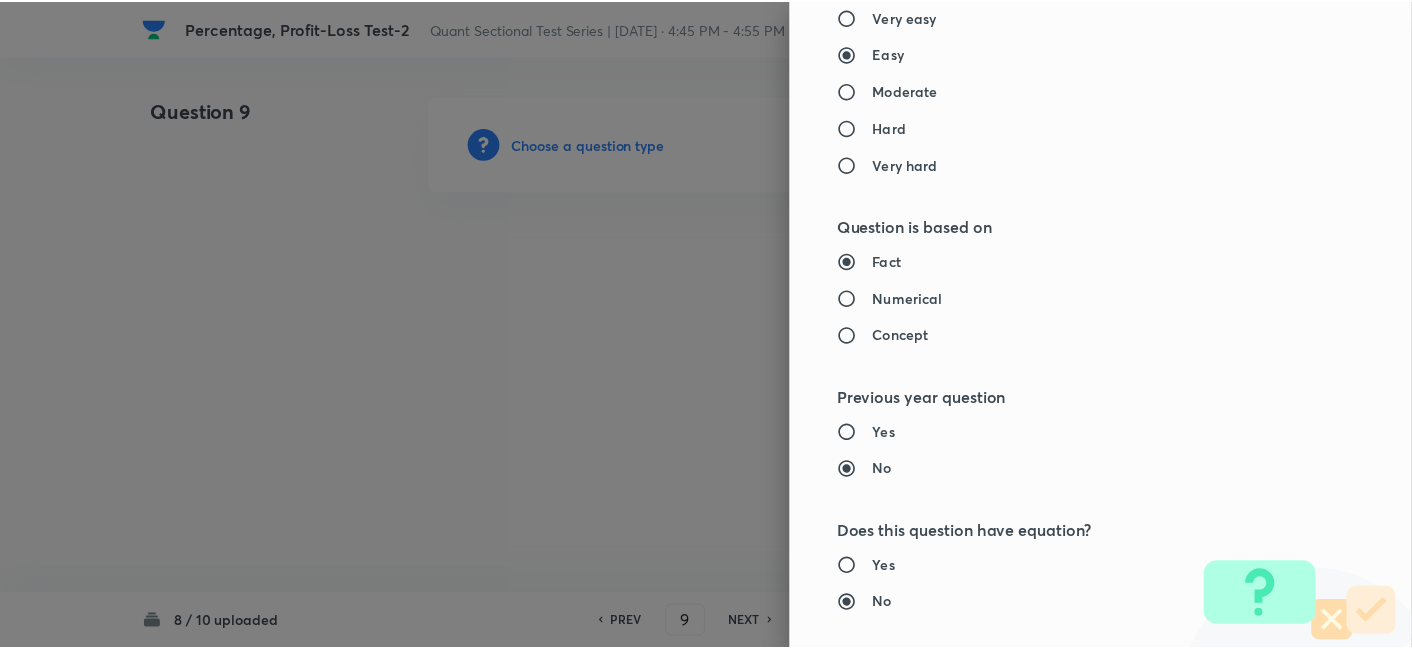 scroll, scrollTop: 2070, scrollLeft: 0, axis: vertical 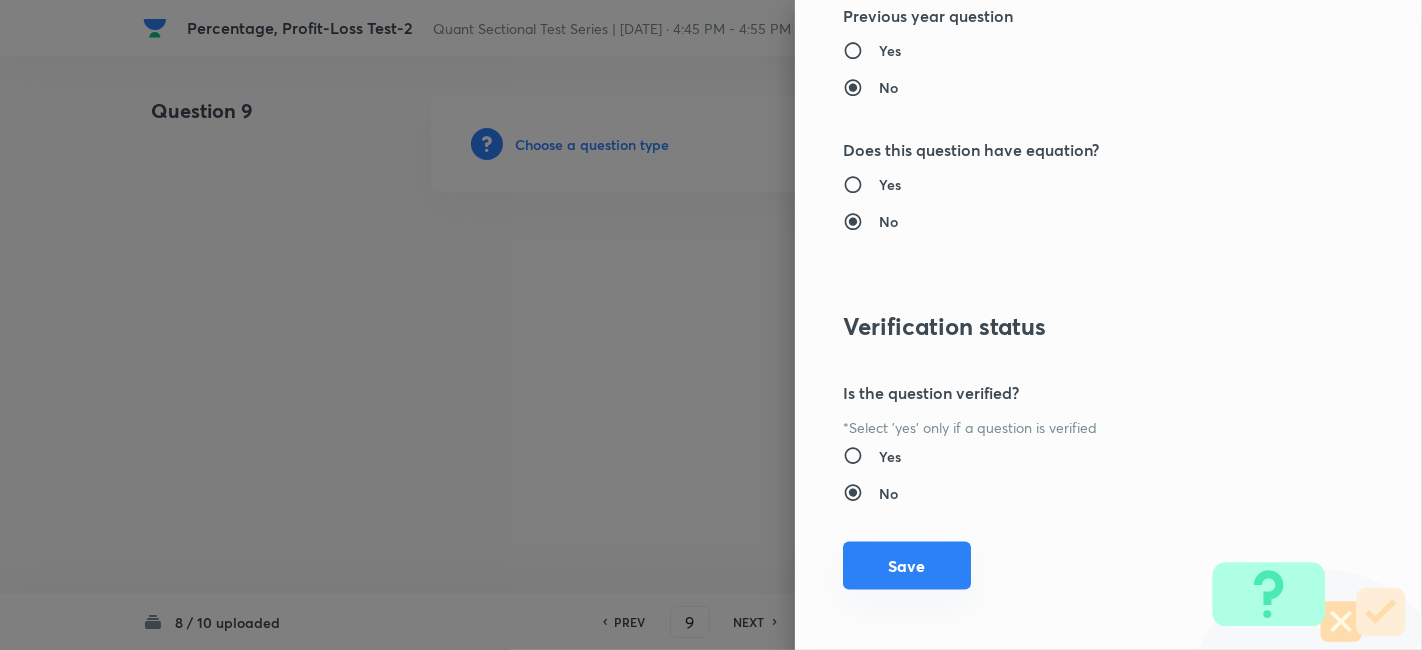 click on "Save" at bounding box center [907, 566] 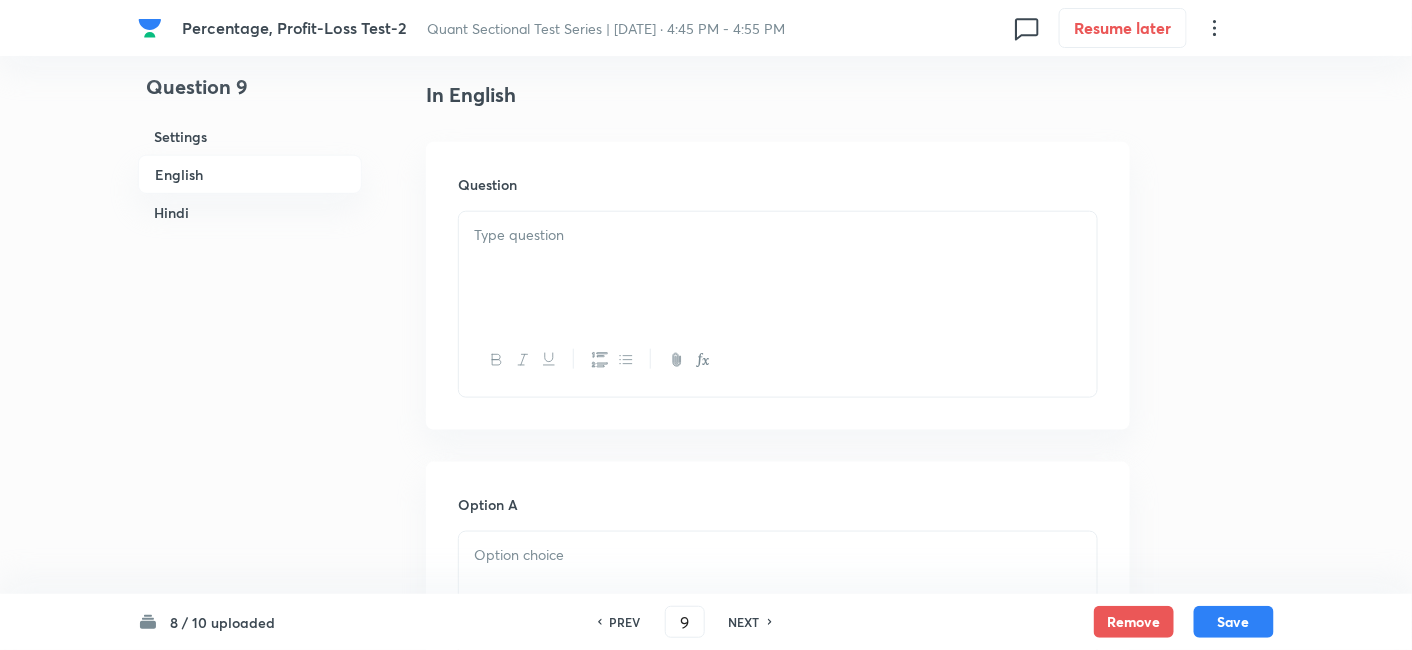 scroll, scrollTop: 510, scrollLeft: 0, axis: vertical 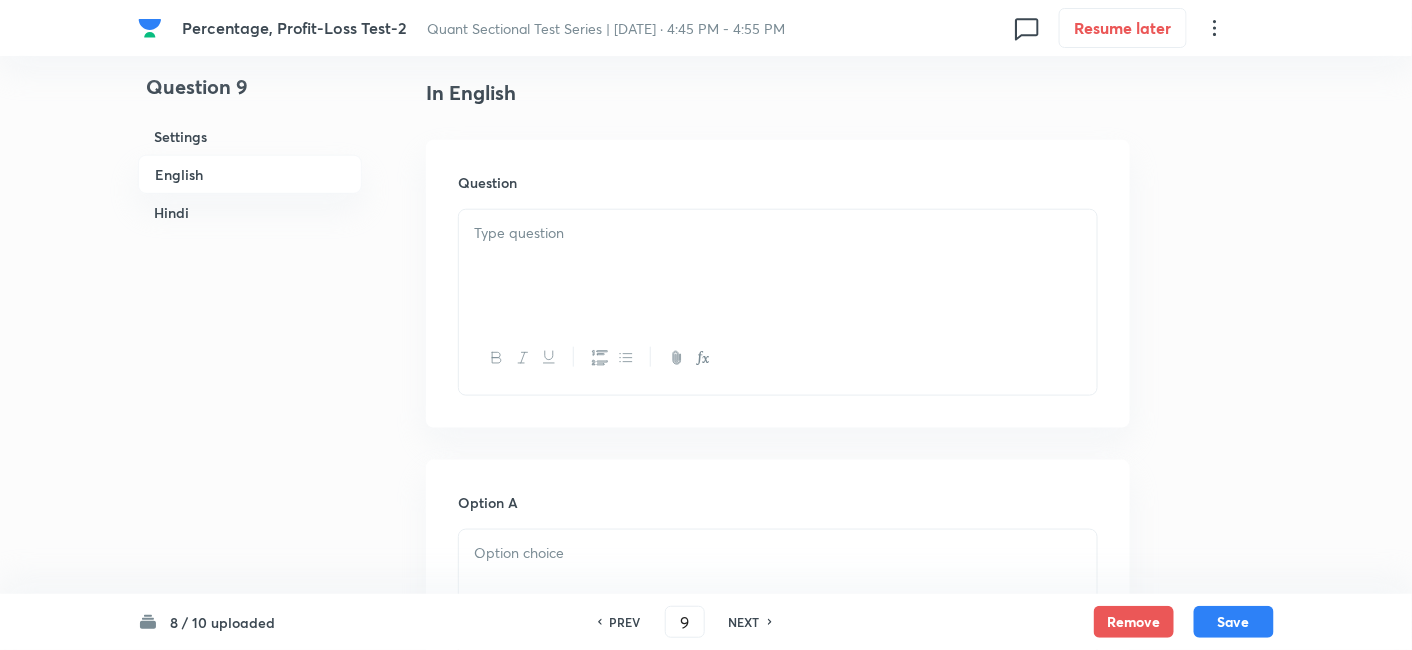 click at bounding box center [778, 266] 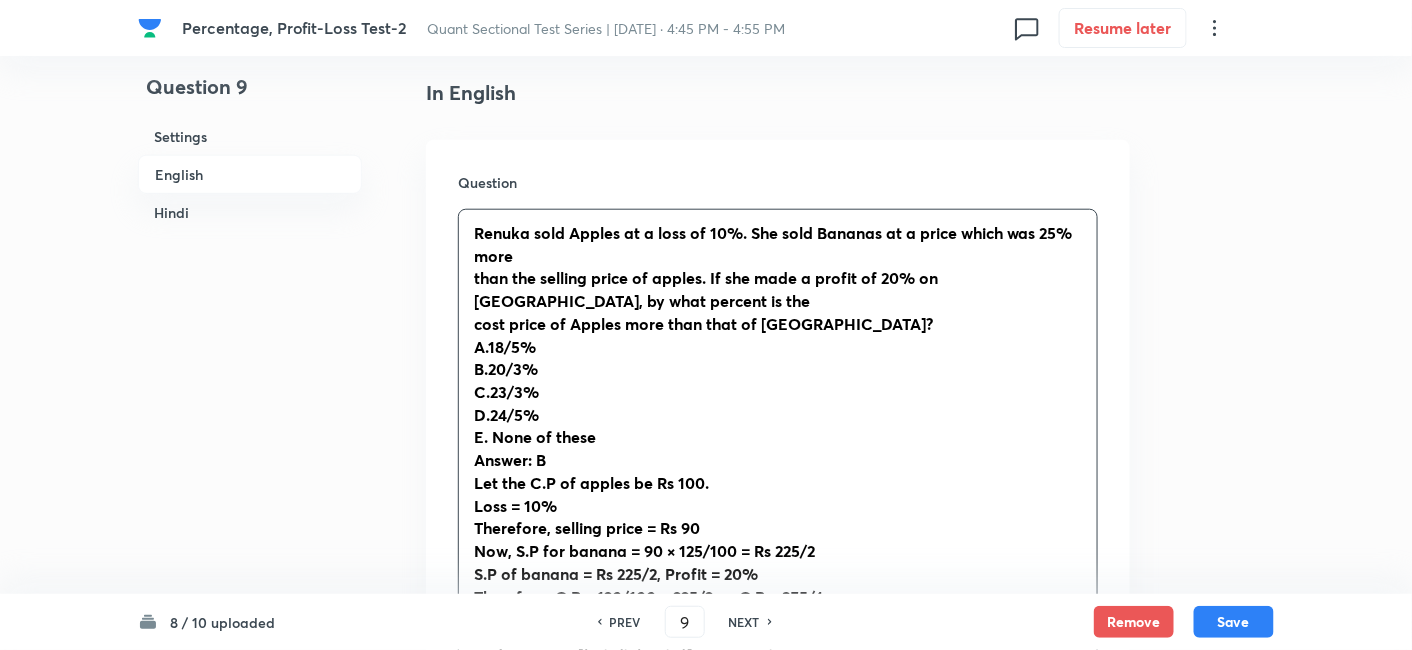 click on "Renuka sold Apples at a loss of 10%. She sold Bananas at a price which was 25% more  than the selling price of apples. If she made a profit of 20% on Bananas, by what percent is the  cost price of Apples more than that of Bananas? A.18/5%  B.20/3%  C.23/3%  D.24/5%  E. None of these  Answer: B Let the C.P of apples be Rs 100.  Loss = 10%  Therefore, selling price = Rs 90  Now, S.P for banana = 90 × 125/100 = Rs 225/2  S.P of banana = Rs 225/2, Profit = 20%  Therefore, C.P × 120/100 = 225/2 => C.P = 375/4  C.P of Apple is more than C.P of Banana by = 100 - 375/4 = 25/4  Required % = [(25/4)/ (375/4)] × 100 = 20/3%" at bounding box center [778, 449] 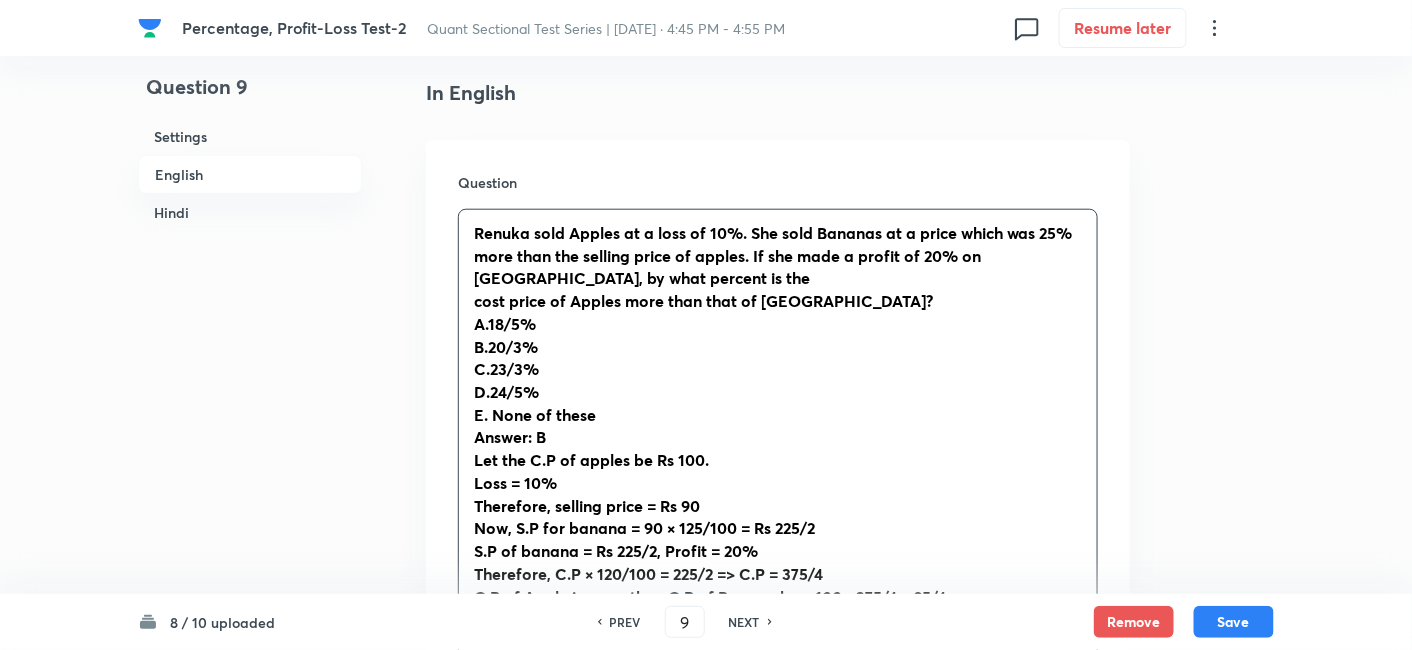 click on "Renuka sold Apples at a loss of 10%. She sold Bananas at a price which was 25% more than the selling price of apples. If she made a profit of 20% on Bananas, by what percent is the  cost price of Apples more than that of Bananas? A.18/5%  B.20/3%  C.23/3%  D.24/5%  E. None of these  Answer: B Let the C.P of apples be Rs 100.  Loss = 10%  Therefore, selling price = Rs 90  Now, S.P for banana = 90 × 125/100 = Rs 225/2  S.P of banana = Rs 225/2, Profit = 20%  Therefore, C.P × 120/100 = 225/2 => C.P = 375/4  C.P of Apple is more than C.P of Banana by = 100 - 375/4 = 25/4  Required % = [(25/4)/ (375/4)] × 100 = 20/3%" at bounding box center (778, 438) 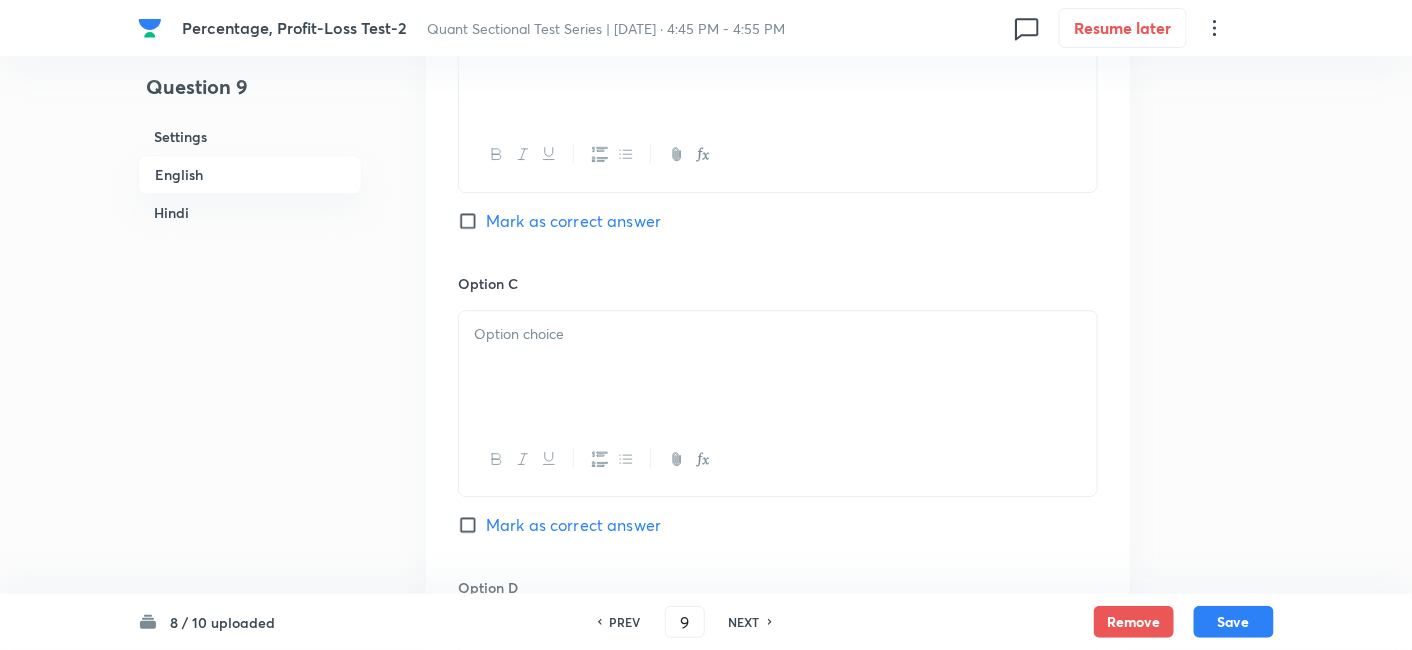 drag, startPoint x: 461, startPoint y: 221, endPoint x: 1008, endPoint y: 472, distance: 601.83887 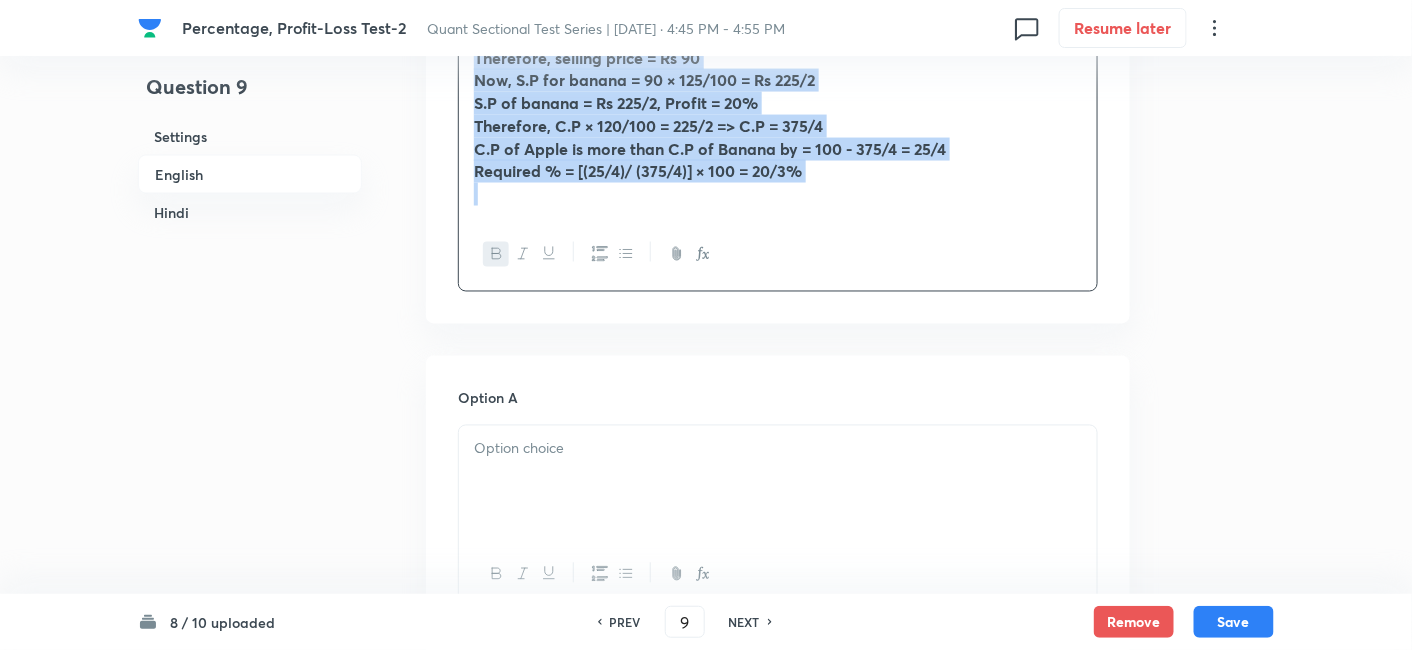 scroll, scrollTop: 957, scrollLeft: 0, axis: vertical 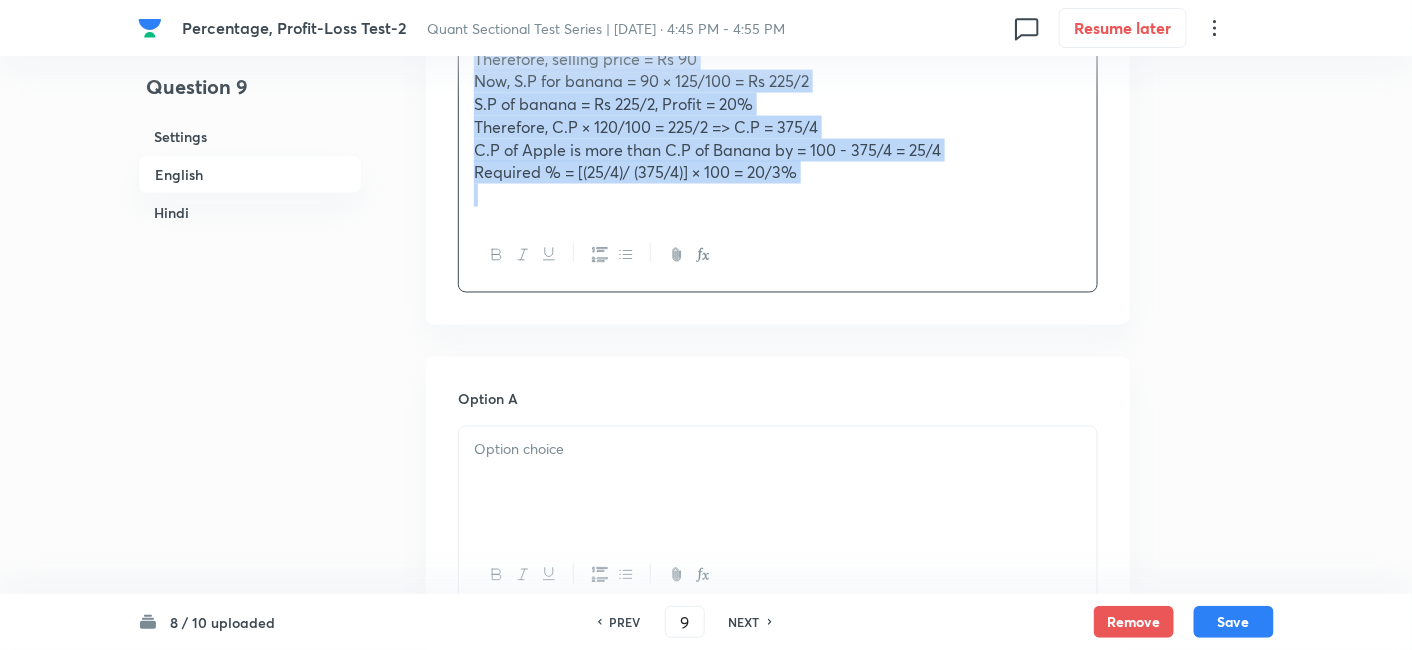 copy on "Renuka sold Apples at a loss of 10%. She sold Bananas at a price which was 25% more than the selling price of apples. If she made a profit of 20% on Bananas, by what percent is the cost price of Apples more than that of Bananas? A.18/5%  B.20/3%  C.23/3%  D.24/5%  E. None of these  Answer: B Let the C.P of apples be Rs 100.  Loss = 10%  Therefore, selling price = Rs 90  Now, S.P for banana = 90 × 125/100 = Rs 225/2  S.P of banana = Rs 225/2, Profit = 20%  Therefore, C.P × 120/100 = 225/2 => C.P = 375/4  C.P of Apple is more than C.P of Banana by = 100 - 375/4 = 25/4  Required % = [(25/4)/ (375/4)] × 100 = 20/3%" 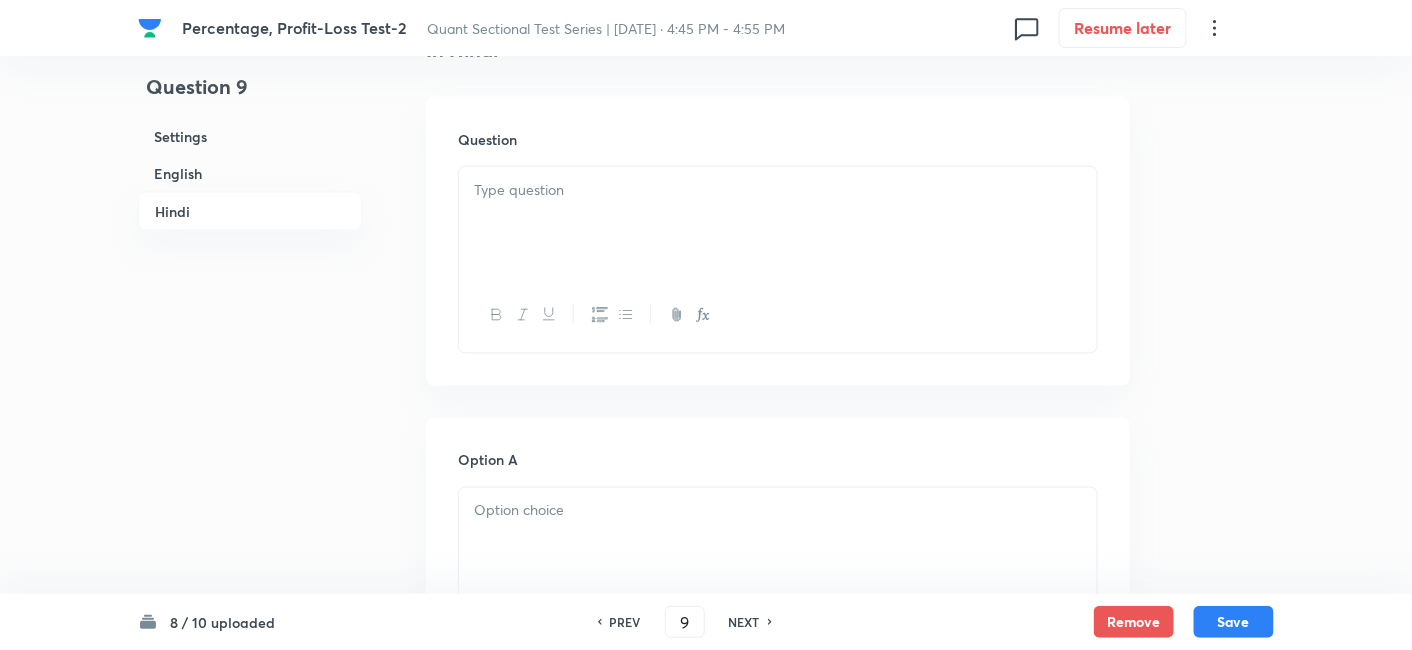 scroll, scrollTop: 3225, scrollLeft: 0, axis: vertical 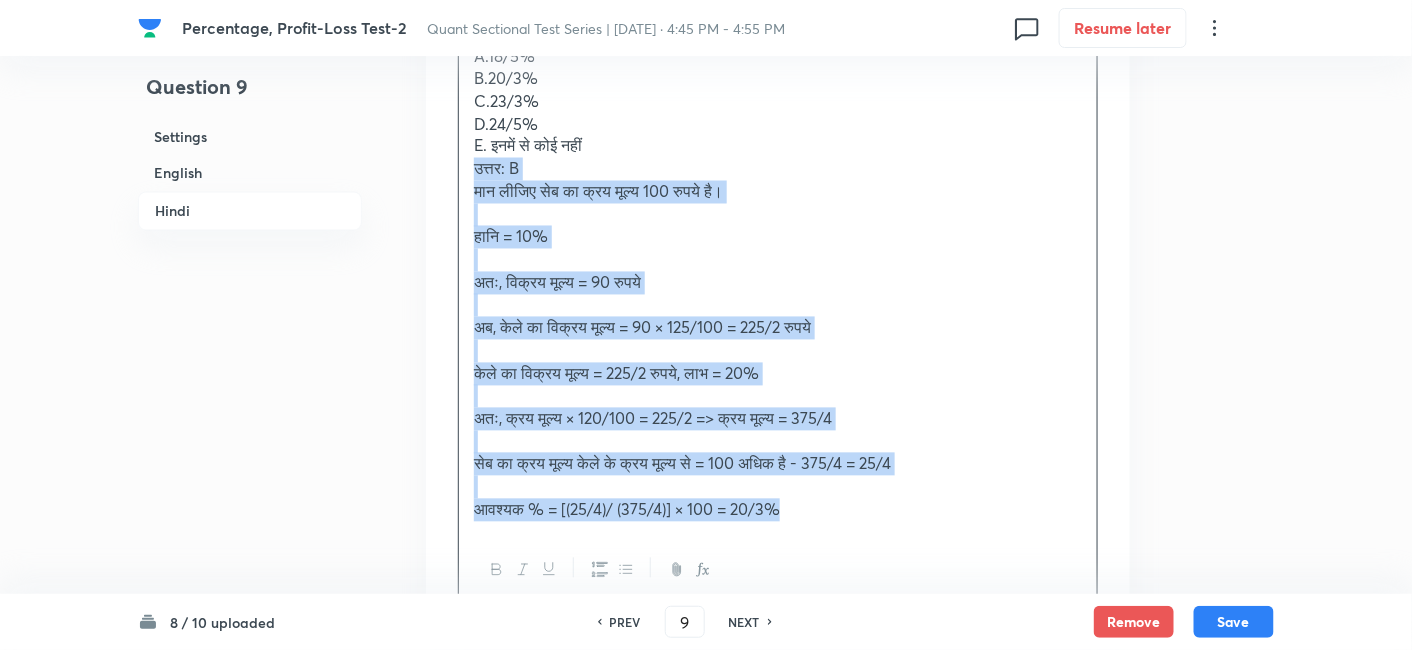 drag, startPoint x: 467, startPoint y: 143, endPoint x: 817, endPoint y: 481, distance: 486.56345 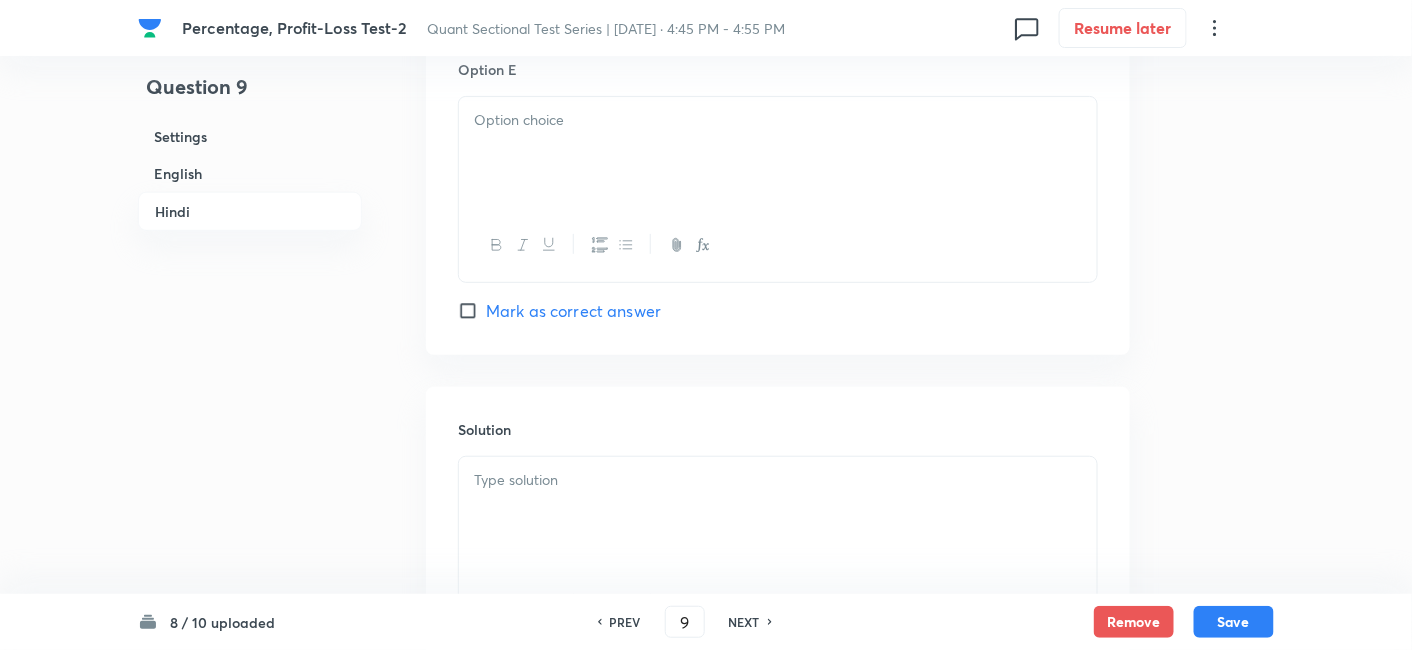 scroll, scrollTop: 5122, scrollLeft: 0, axis: vertical 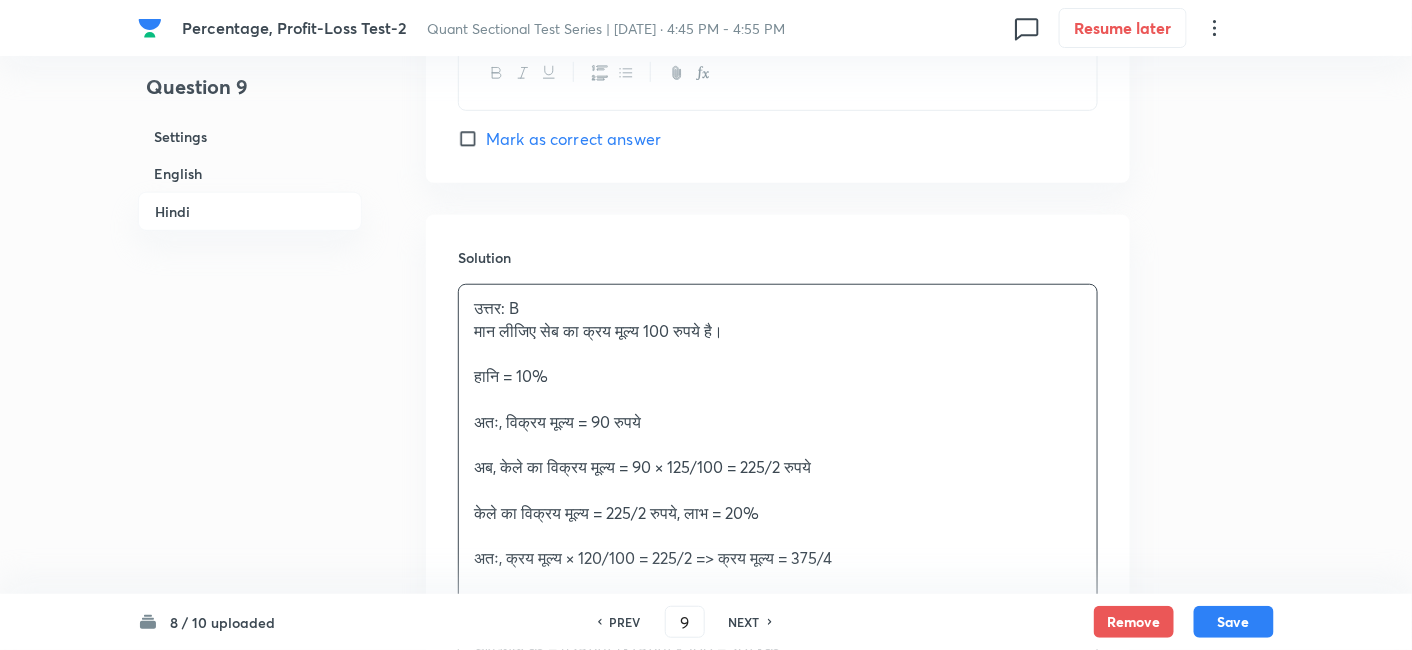 click on "उत्तर: B मान लीजिए सेब का क्रय मूल्य 100 रुपये है। हानि = 10% अतः, विक्रय मूल्य = 90 रुपये अब, केले का विक्रय मूल्य = 90 × 125/100 = 225/2 रुपये केले का विक्रय मूल्य = 225/2 रुपये, लाभ = 20% अतः, क्रय मूल्य × 120/100 = 225/2 => क्रय मूल्य = 375/4 सेब का क्रय मूल्य केले के क्रय मूल्य से = 100 अधिक है - 375/4 = 25/4 आवश्यक % = [(25/4)/ (375/4)] × 100 = 20/3%" at bounding box center (778, 479) 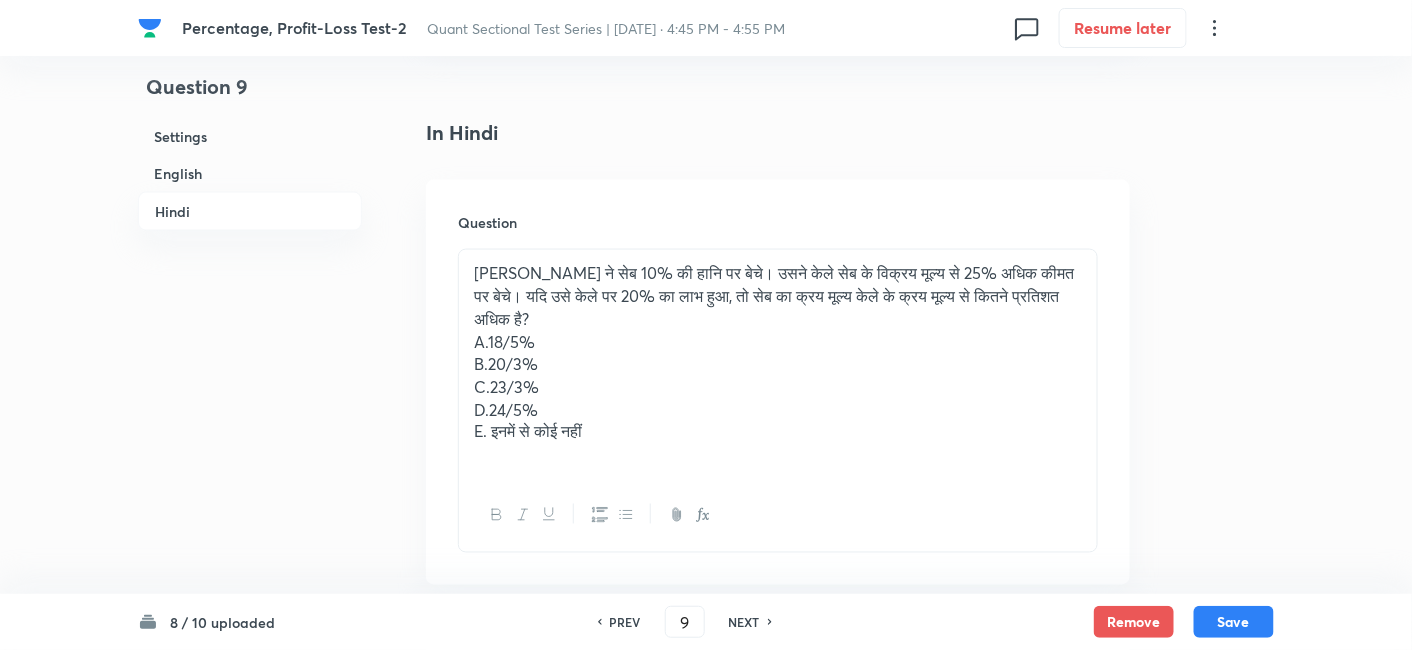 scroll, scrollTop: 3172, scrollLeft: 0, axis: vertical 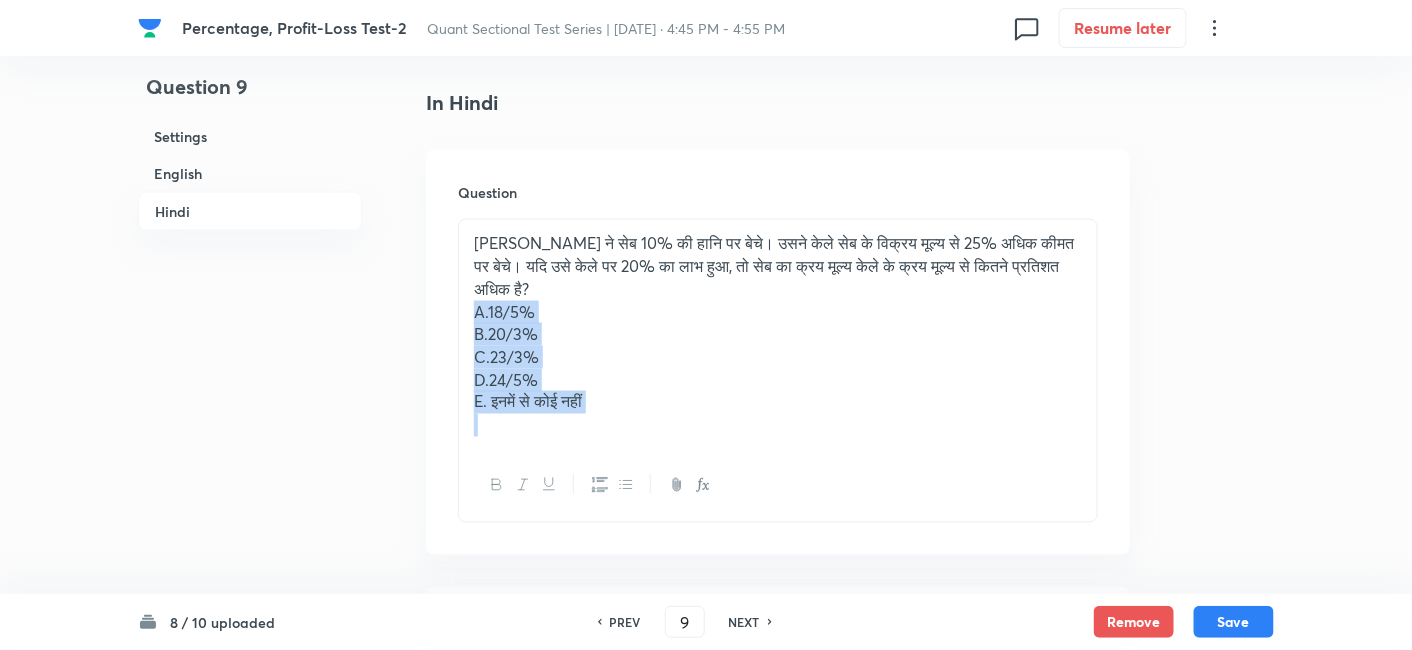 drag, startPoint x: 458, startPoint y: 278, endPoint x: 754, endPoint y: 470, distance: 352.81723 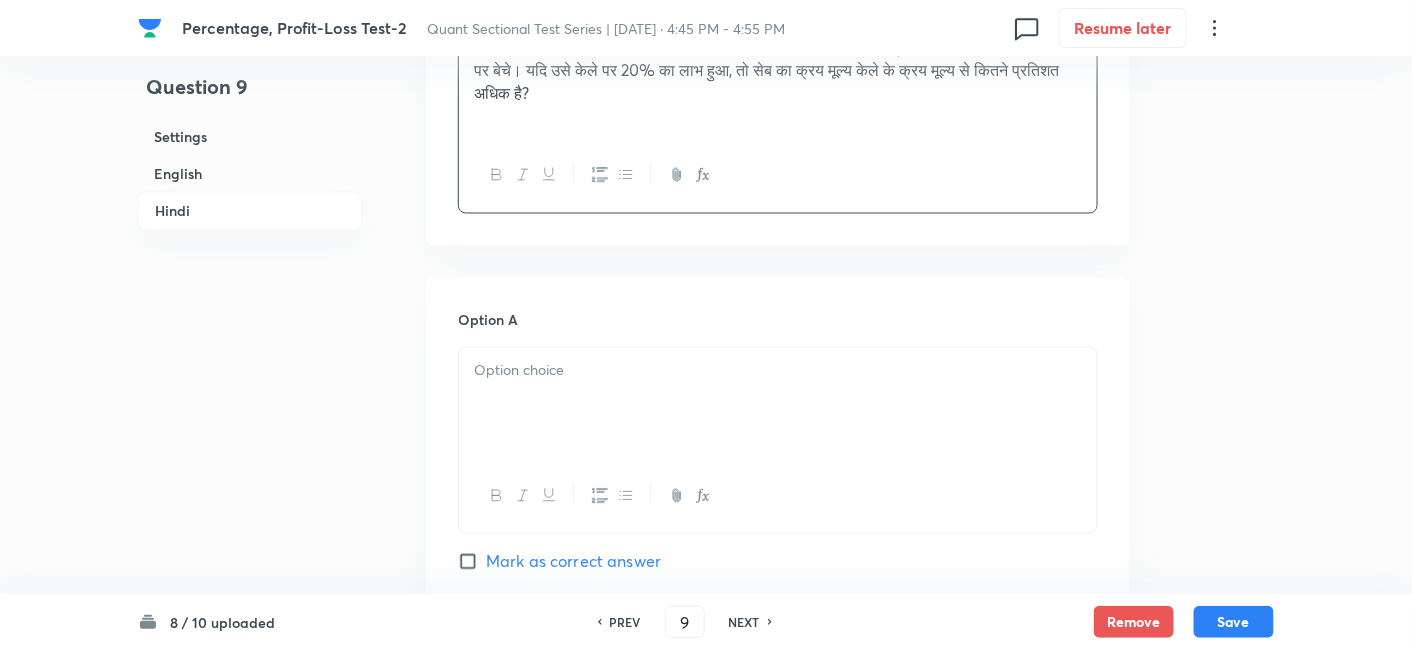 scroll, scrollTop: 3371, scrollLeft: 0, axis: vertical 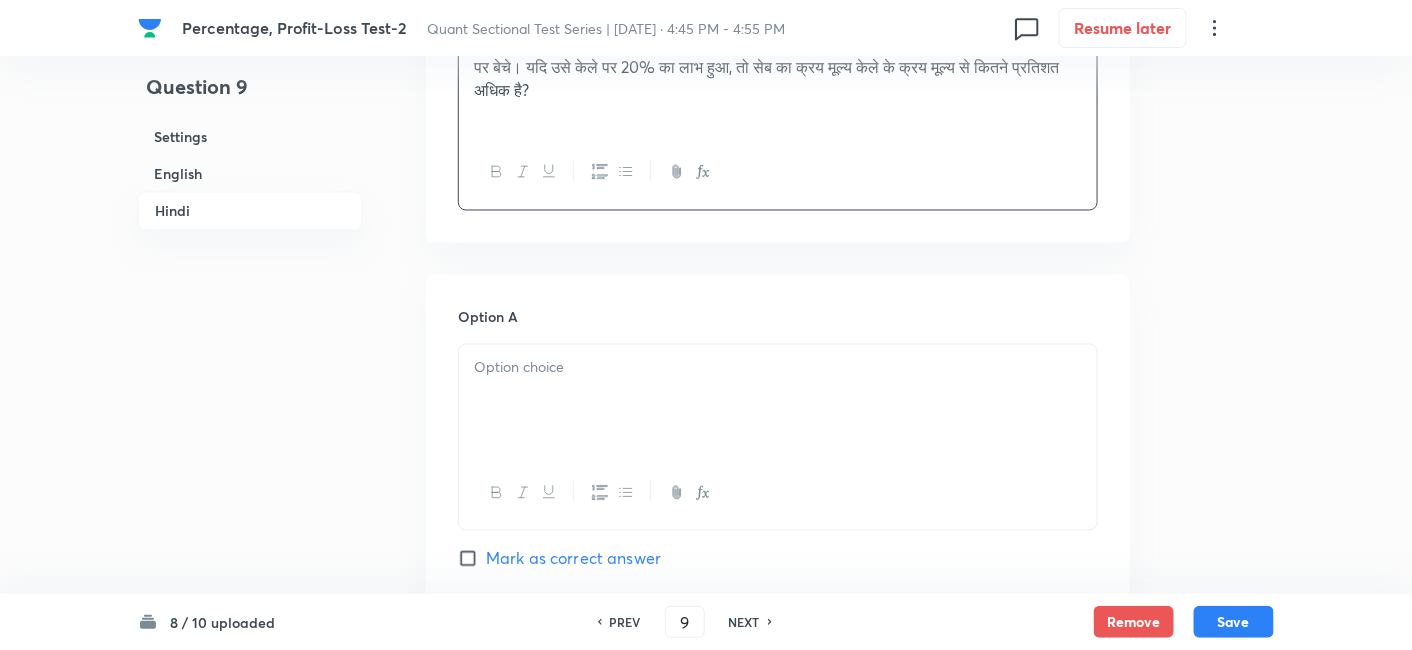 click at bounding box center [778, 368] 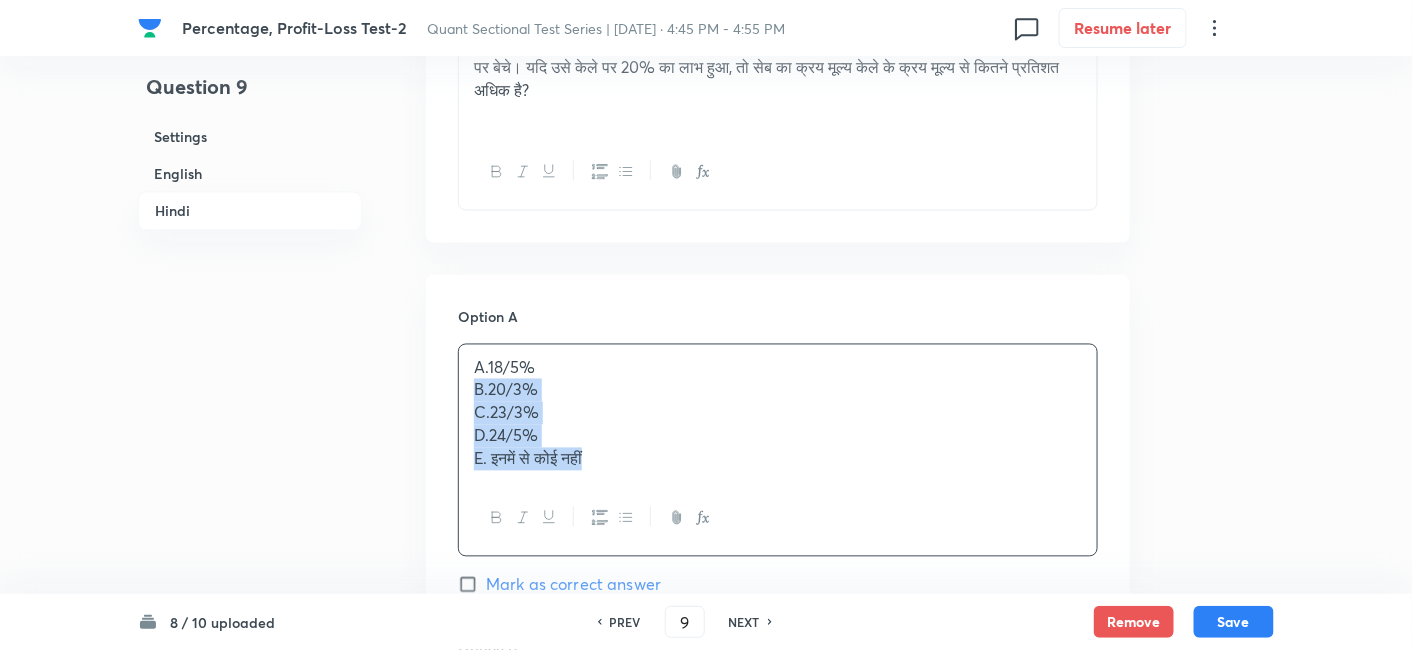 drag, startPoint x: 469, startPoint y: 356, endPoint x: 740, endPoint y: 529, distance: 321.51205 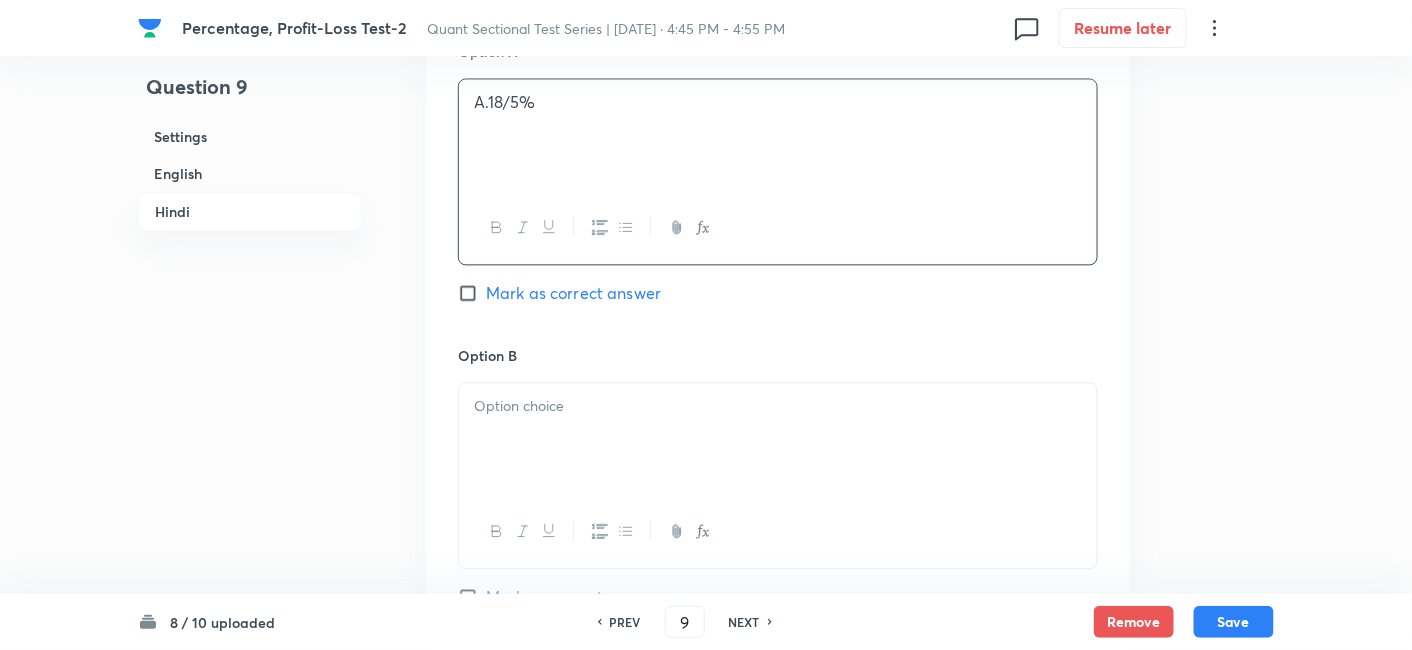 scroll, scrollTop: 3640, scrollLeft: 0, axis: vertical 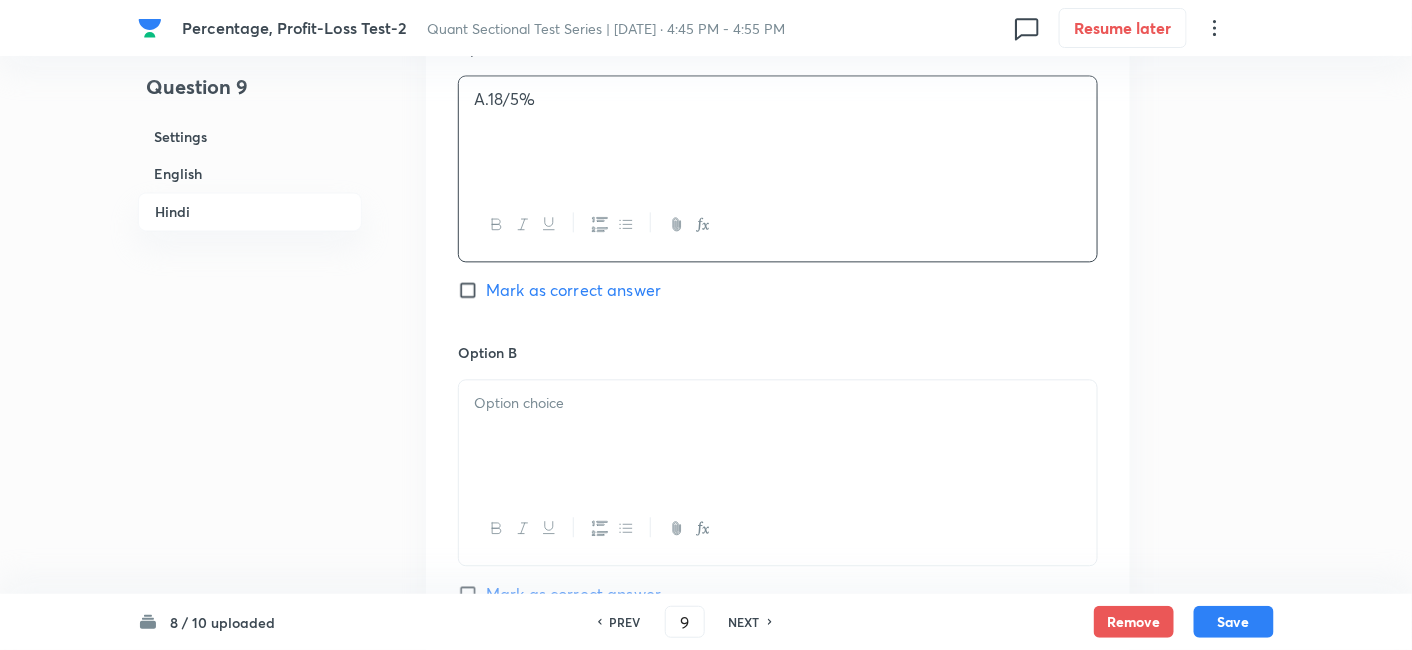 click at bounding box center [778, 436] 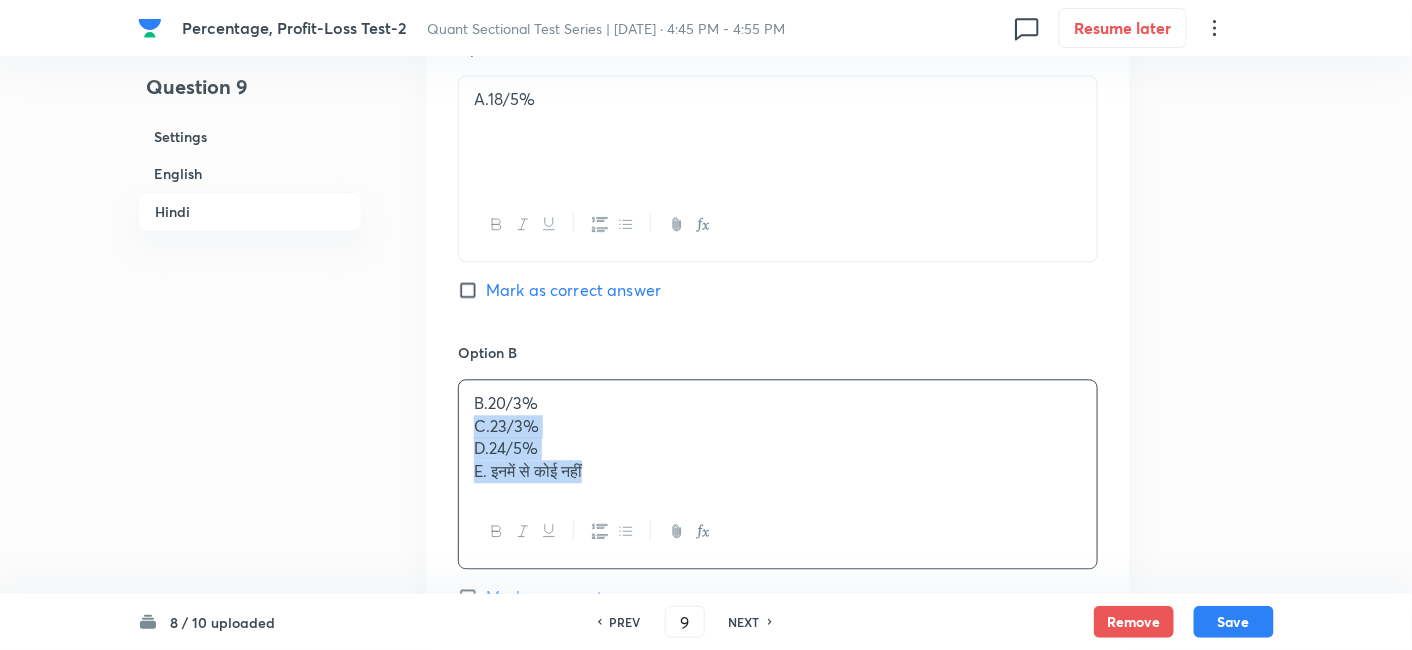 drag, startPoint x: 471, startPoint y: 393, endPoint x: 674, endPoint y: 501, distance: 229.9413 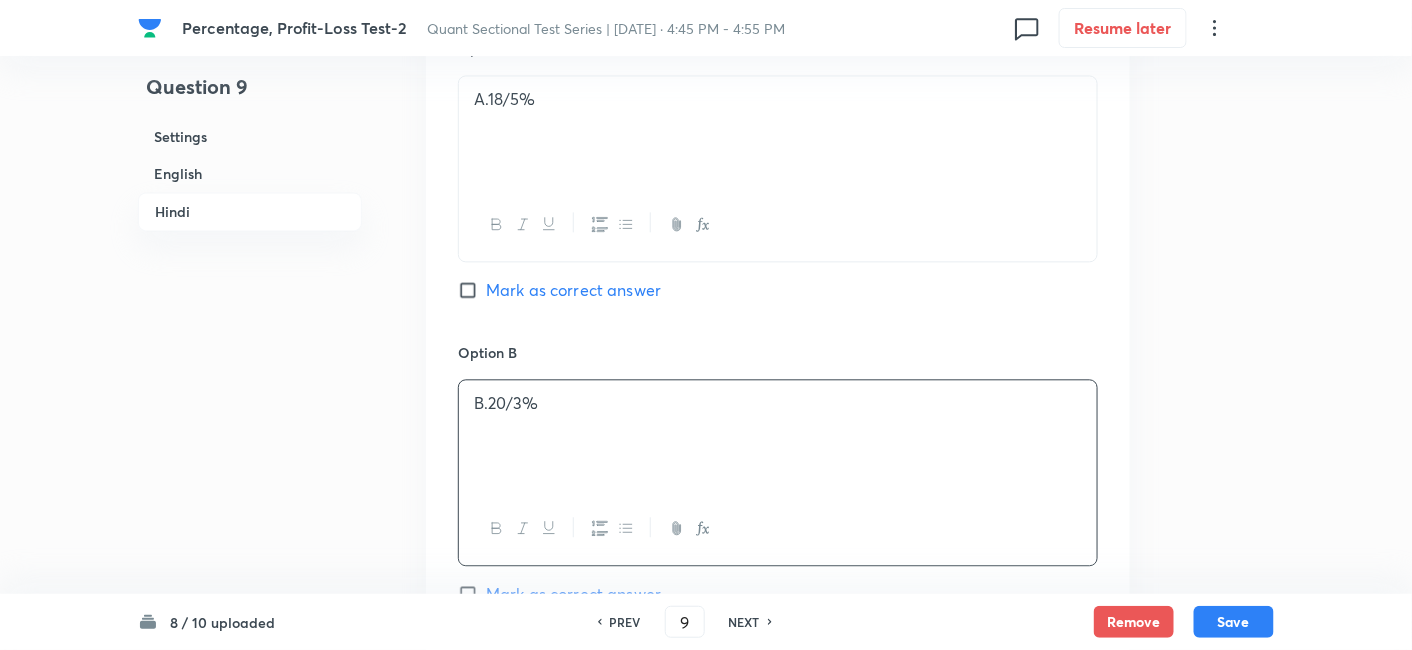 click on "Mark as correct answer" at bounding box center (573, 594) 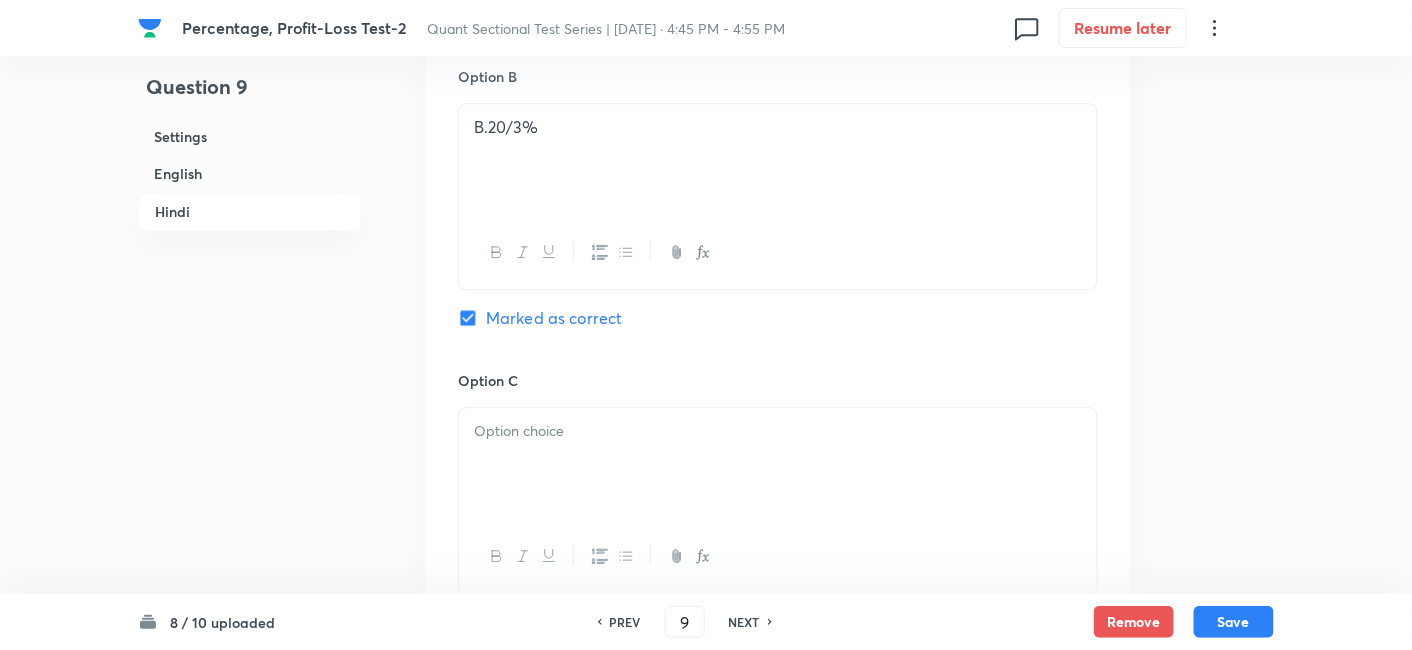 checkbox on "true" 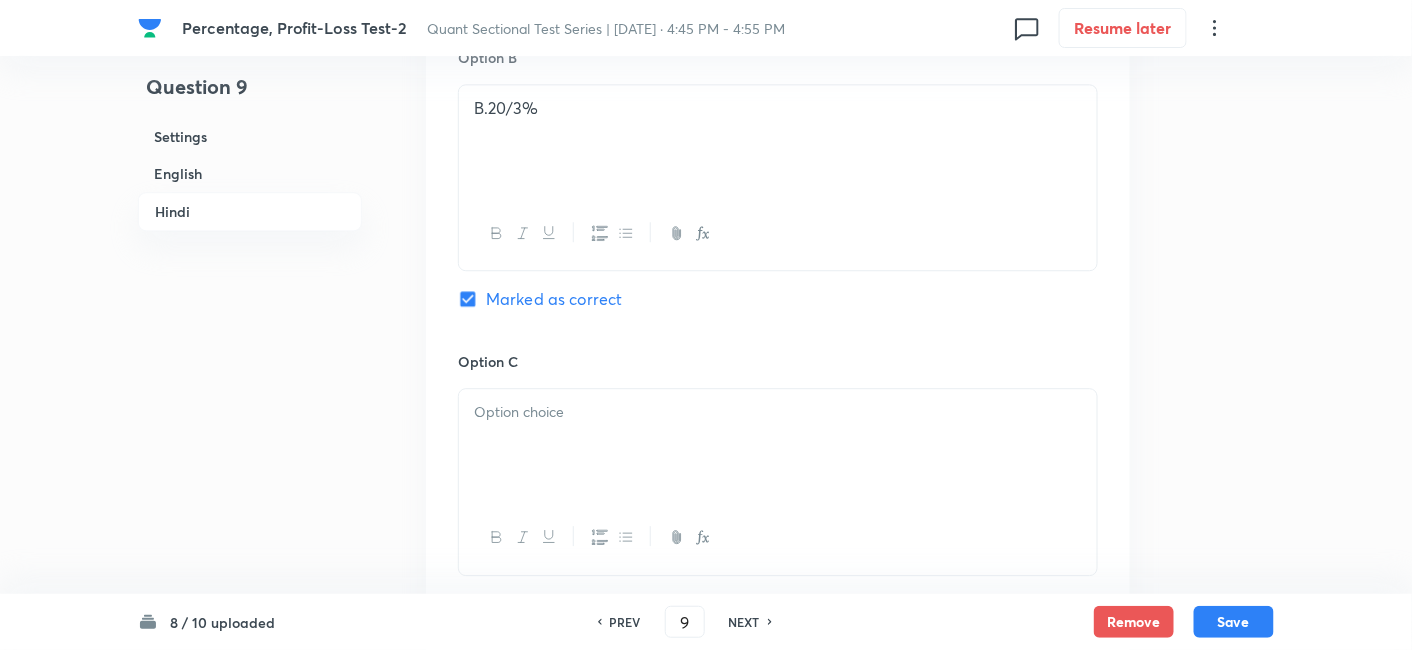 scroll, scrollTop: 3939, scrollLeft: 0, axis: vertical 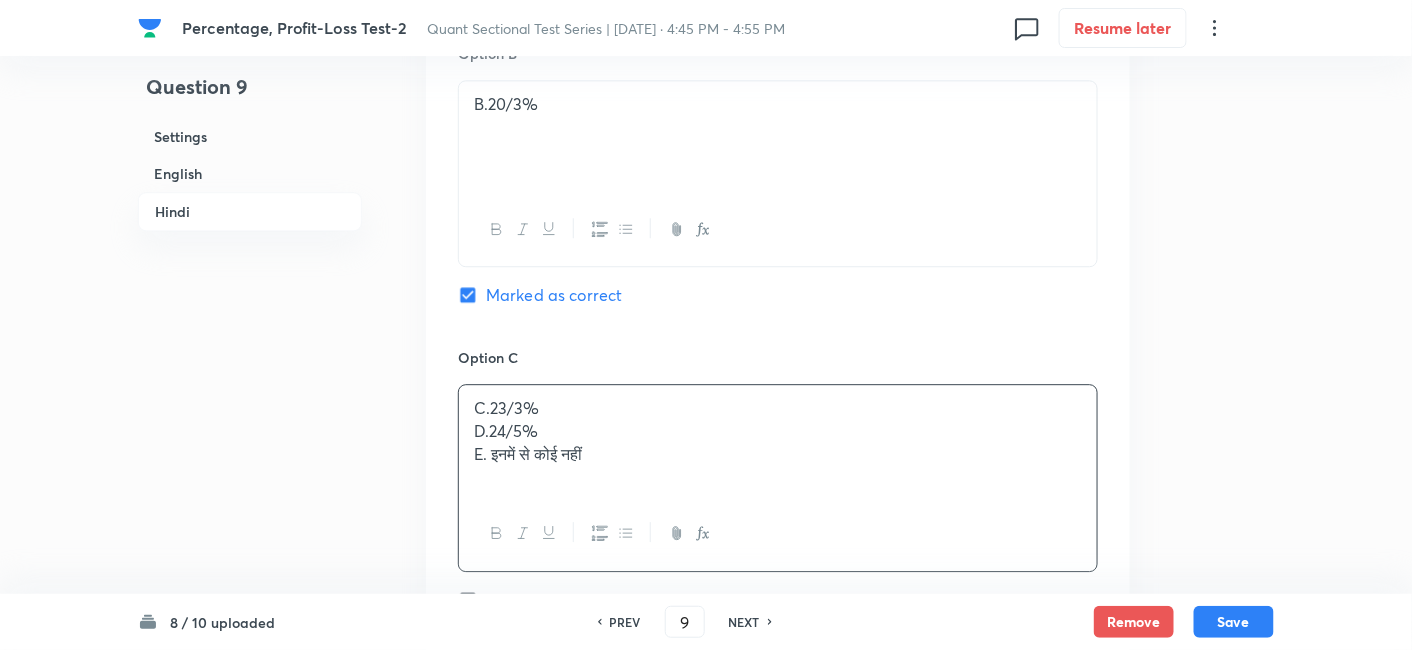 click on "C.23/3% D.24/5% E. इनमें से कोई नहीं" at bounding box center (778, 441) 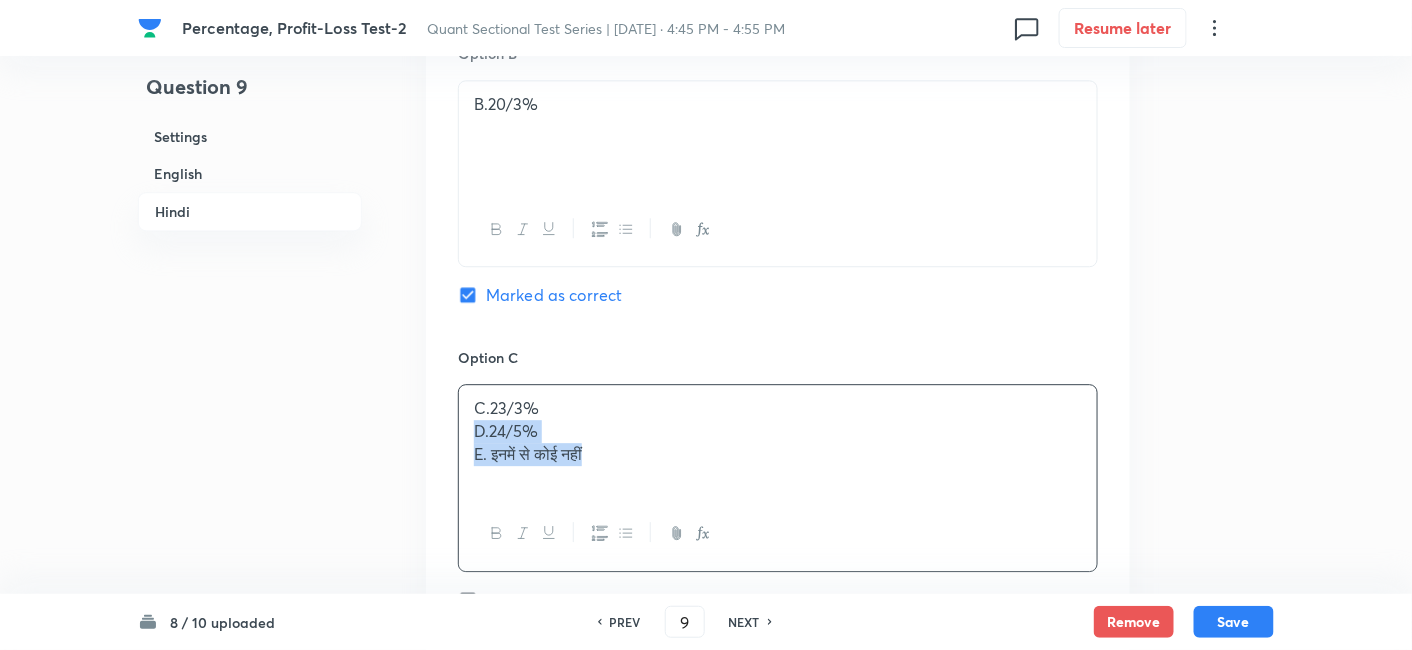 drag, startPoint x: 468, startPoint y: 404, endPoint x: 689, endPoint y: 530, distance: 254.39536 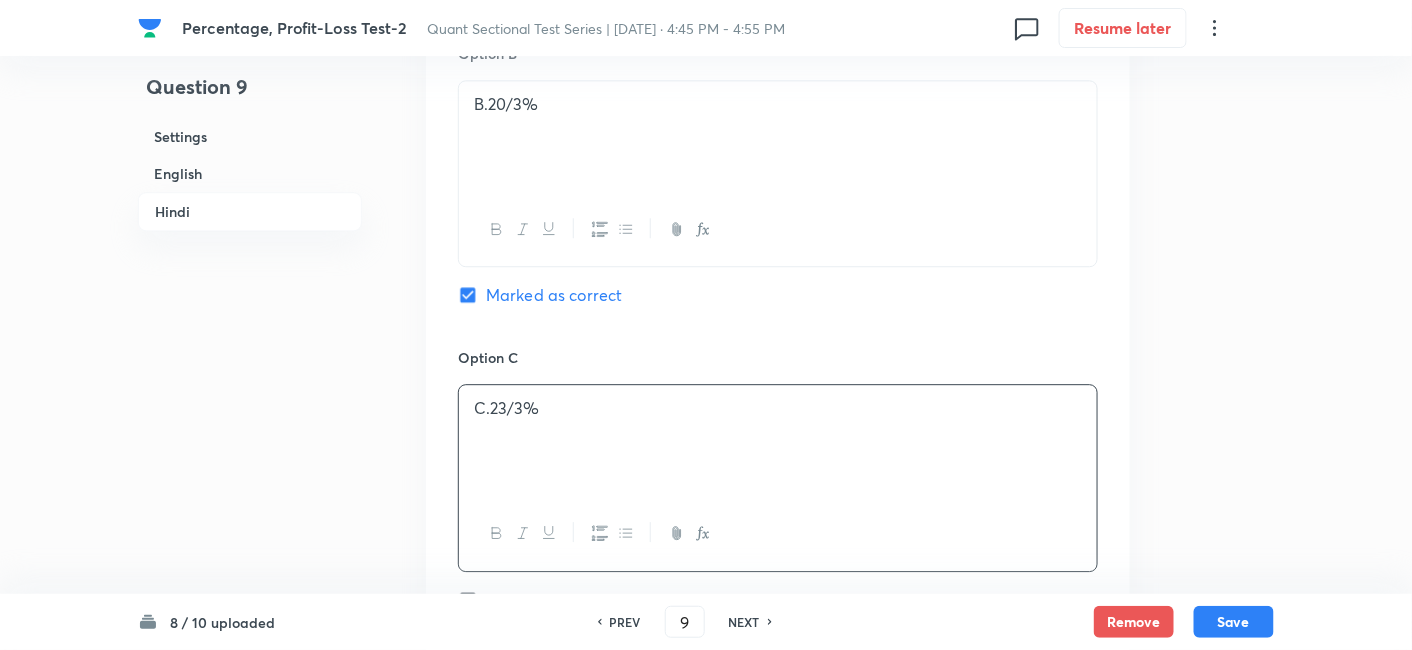scroll, scrollTop: 4157, scrollLeft: 0, axis: vertical 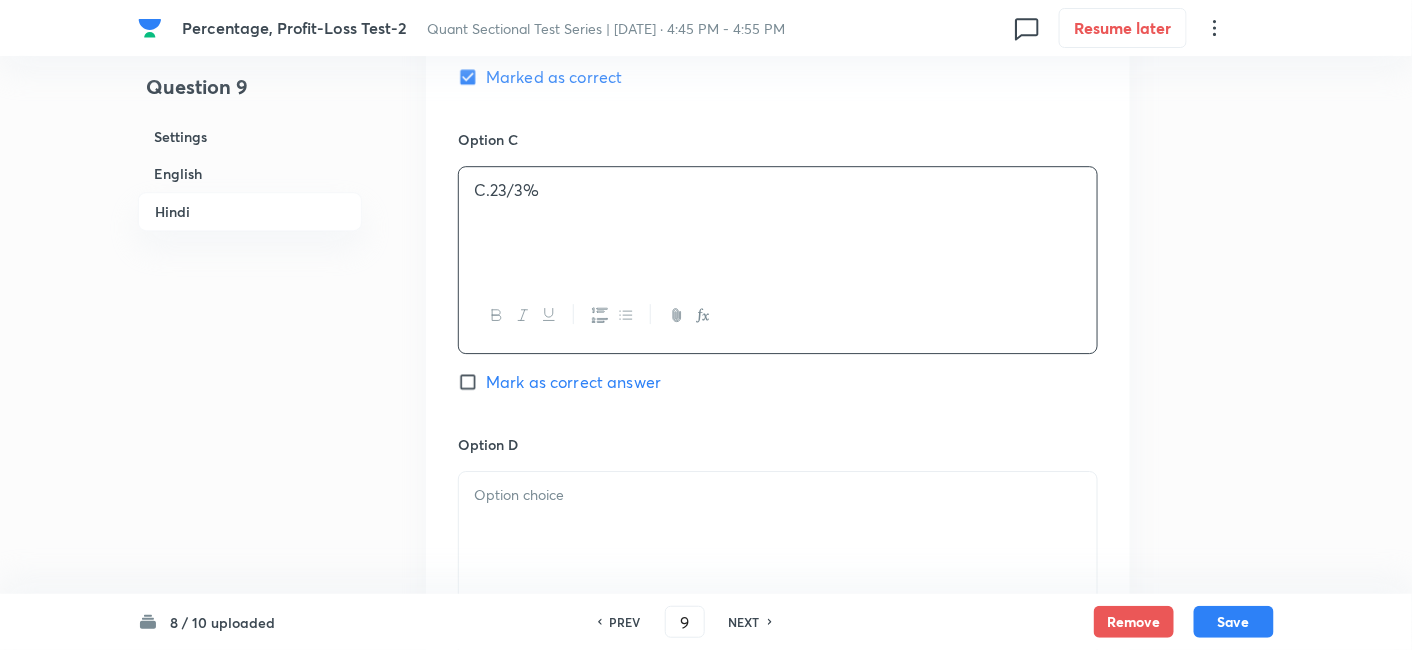click at bounding box center (778, 528) 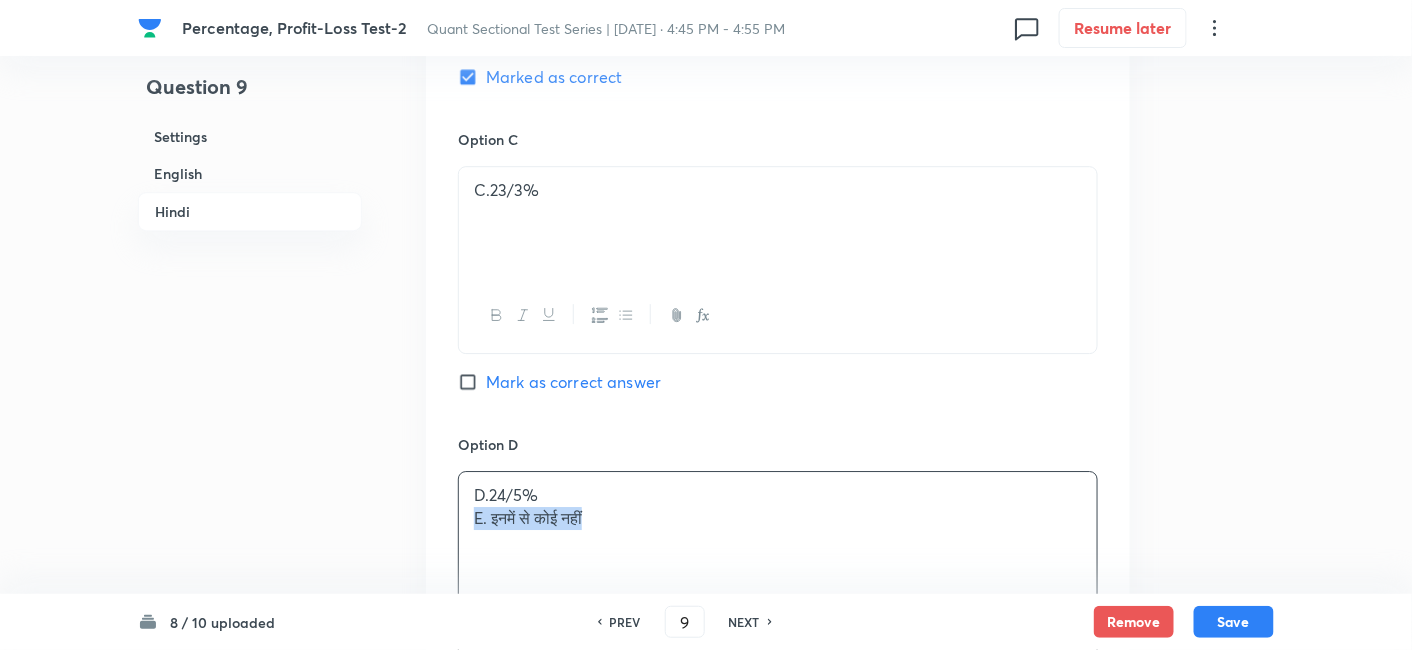 drag, startPoint x: 465, startPoint y: 491, endPoint x: 755, endPoint y: 537, distance: 293.6256 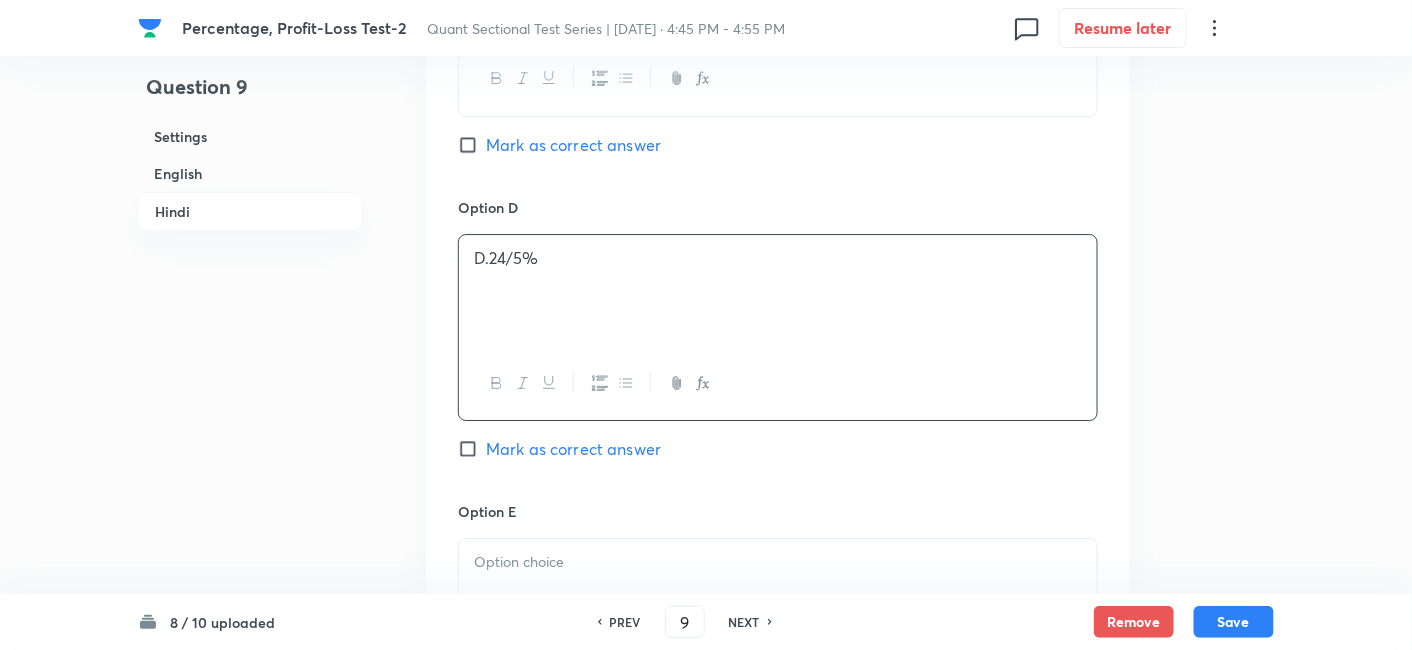 click at bounding box center [778, 562] 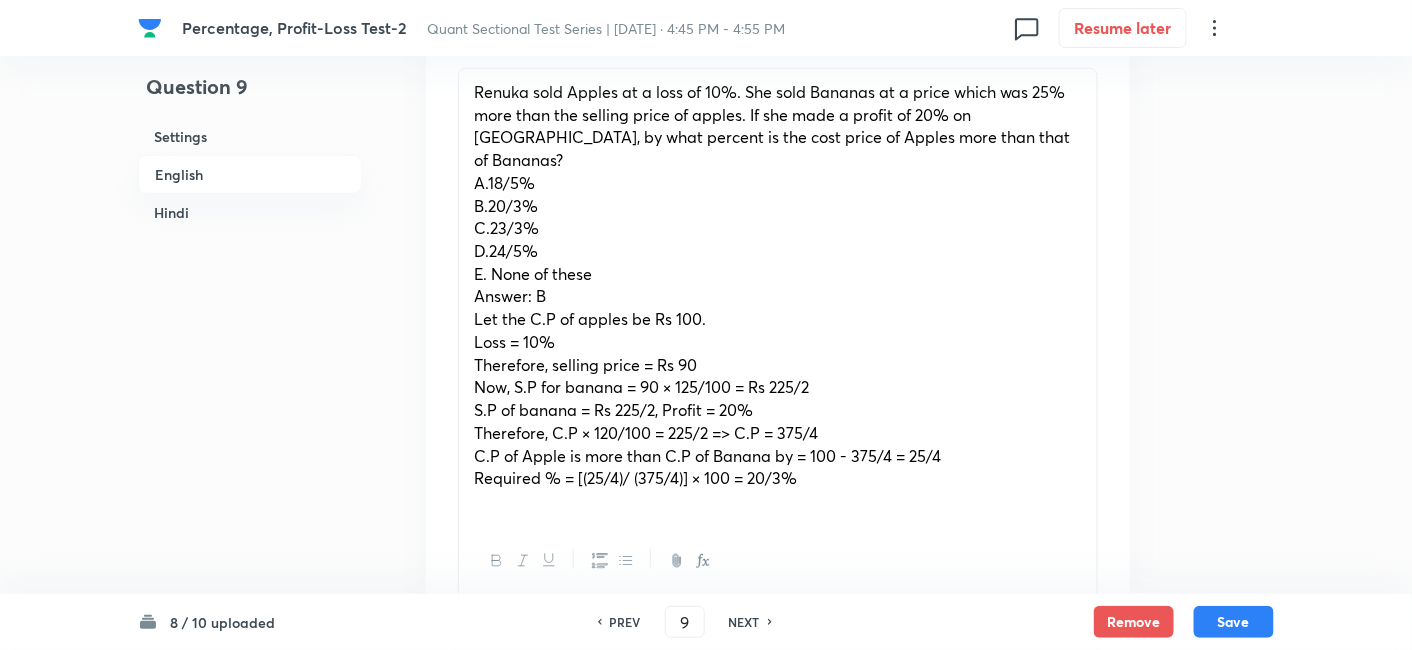 scroll, scrollTop: 571, scrollLeft: 0, axis: vertical 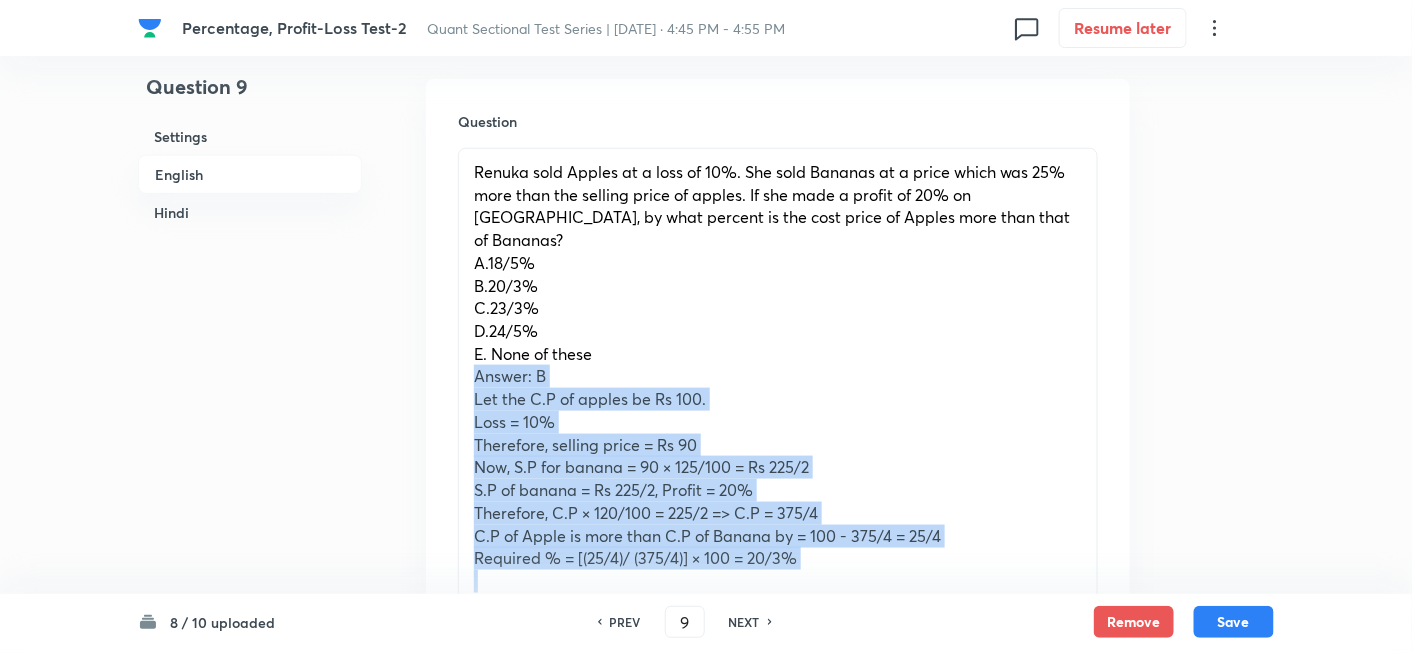 drag, startPoint x: 471, startPoint y: 352, endPoint x: 940, endPoint y: 585, distance: 523.68884 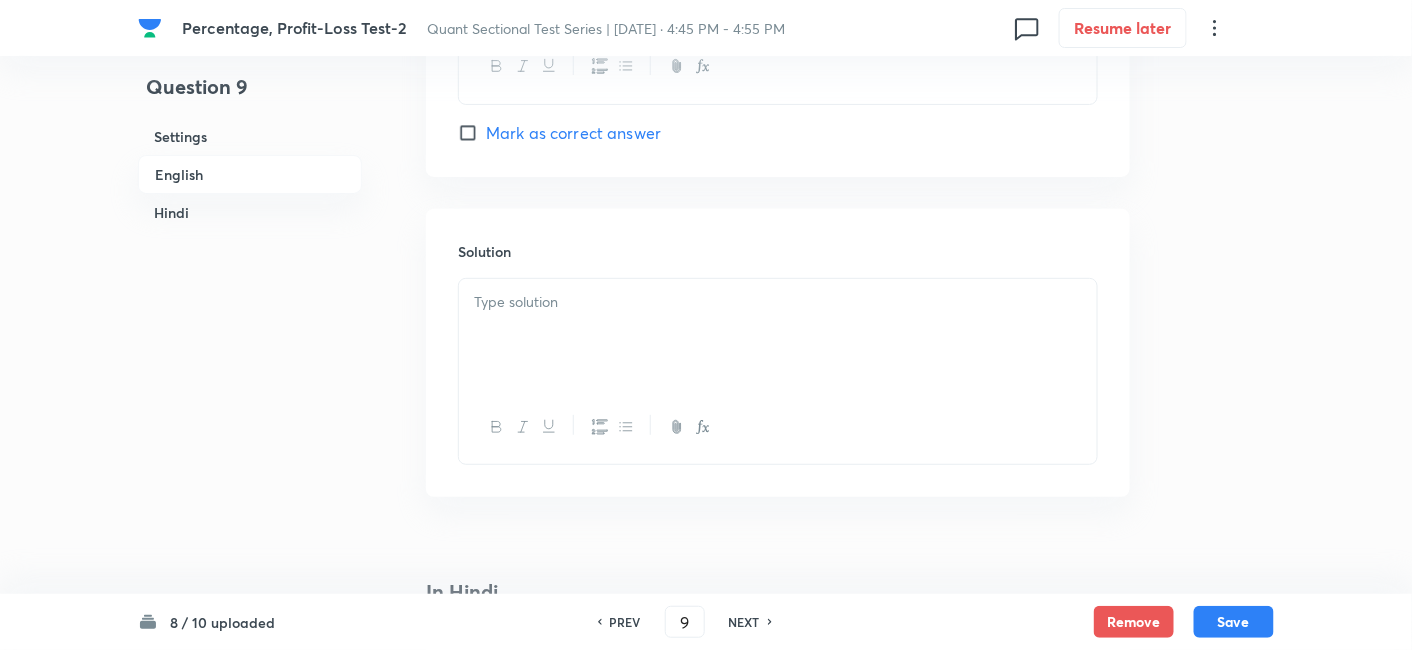 scroll, scrollTop: 2477, scrollLeft: 0, axis: vertical 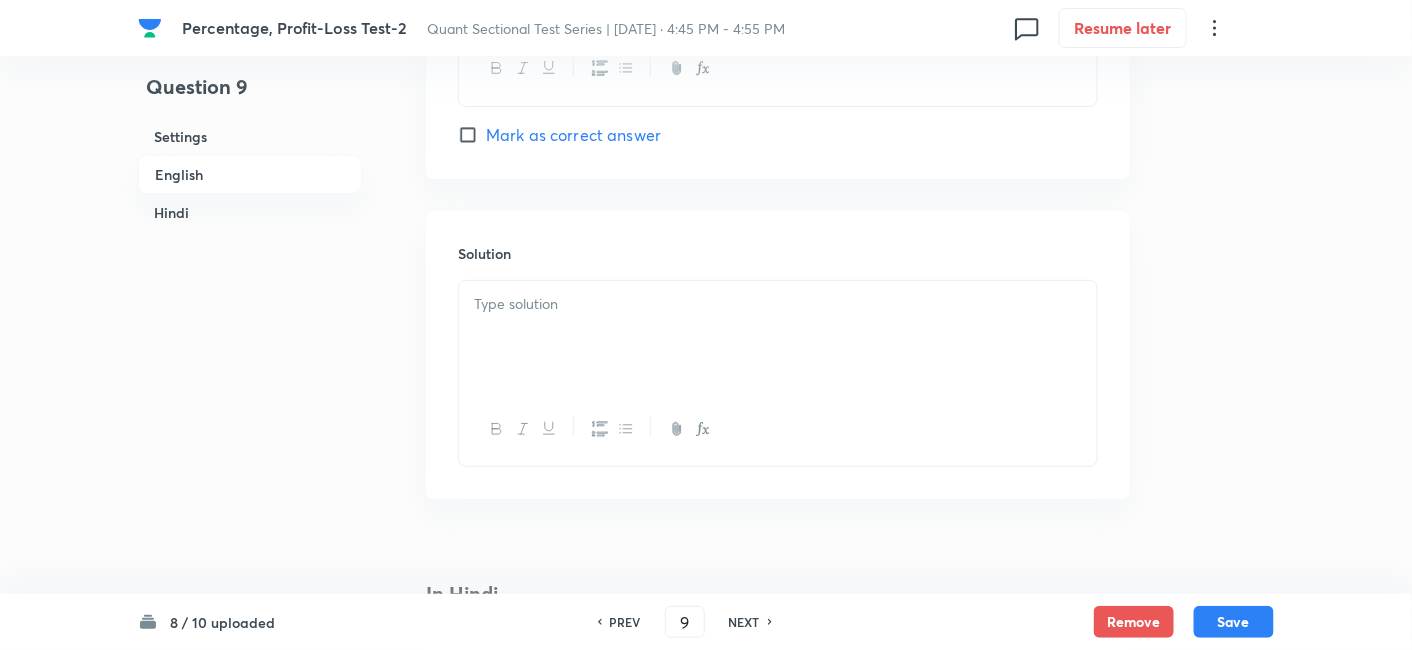 click at bounding box center [778, 337] 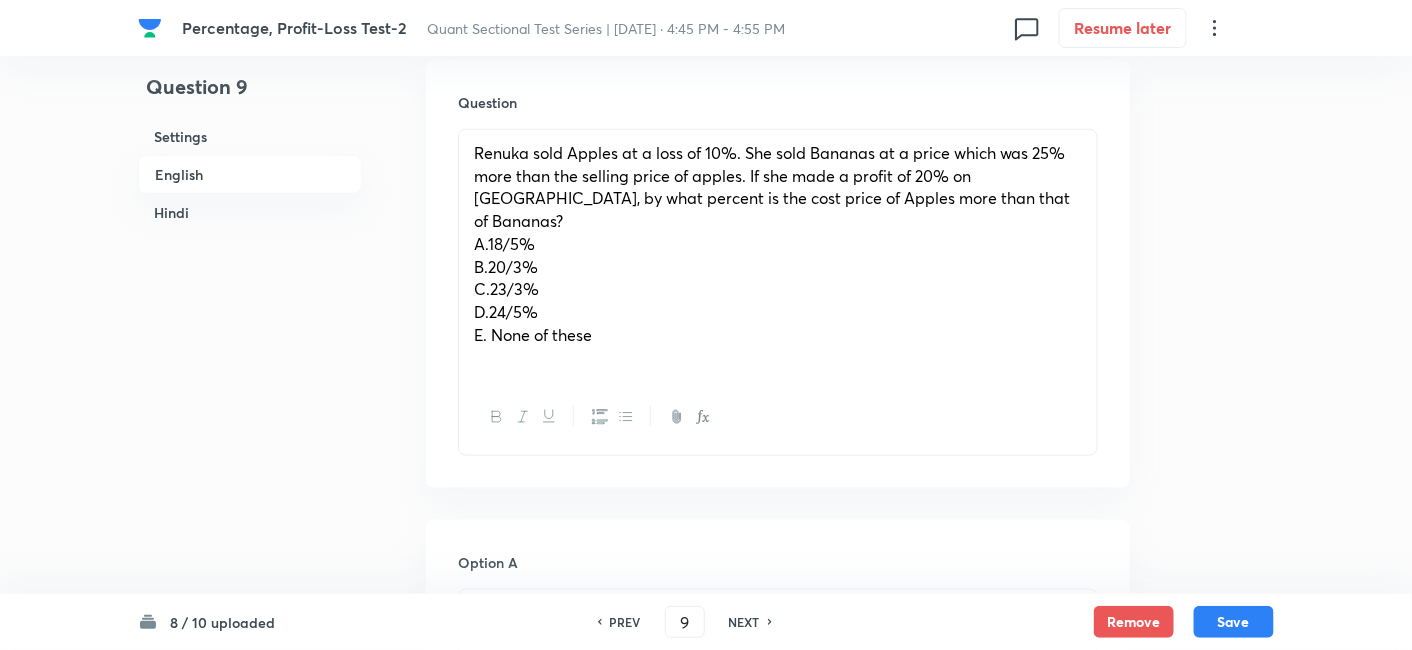 scroll, scrollTop: 542, scrollLeft: 0, axis: vertical 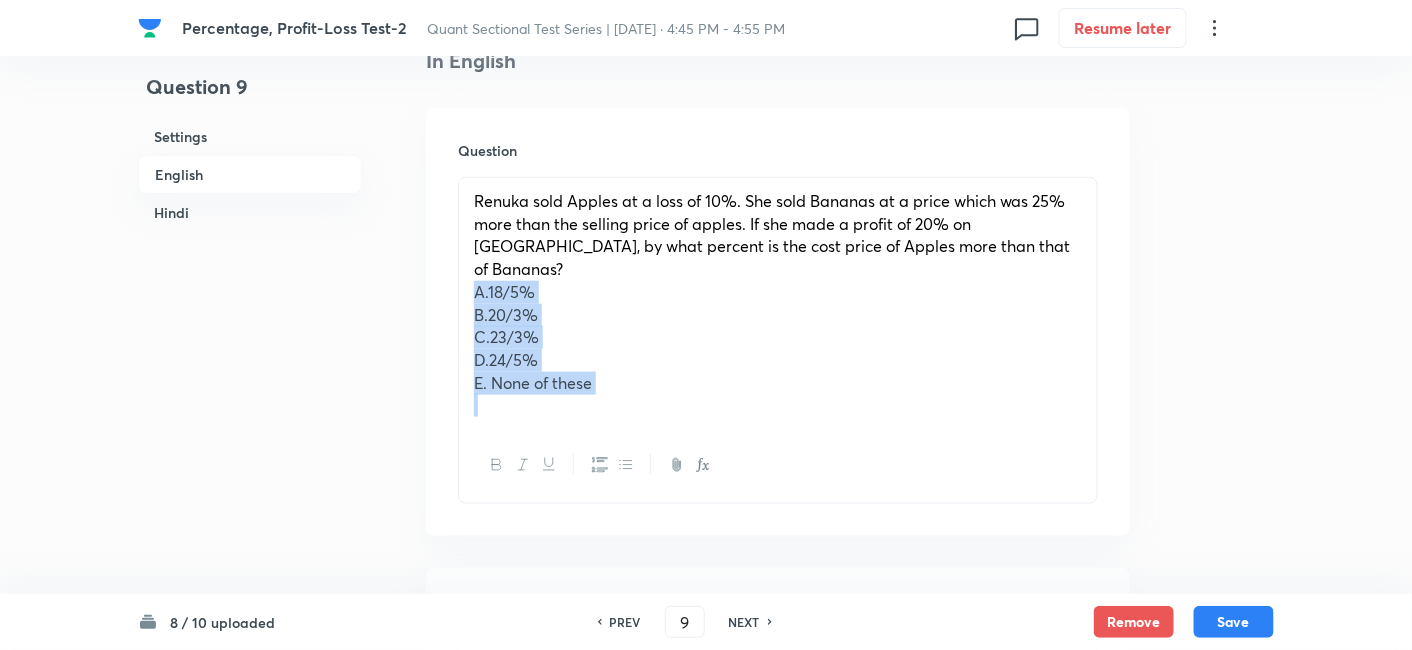 drag, startPoint x: 467, startPoint y: 263, endPoint x: 645, endPoint y: 395, distance: 221.60326 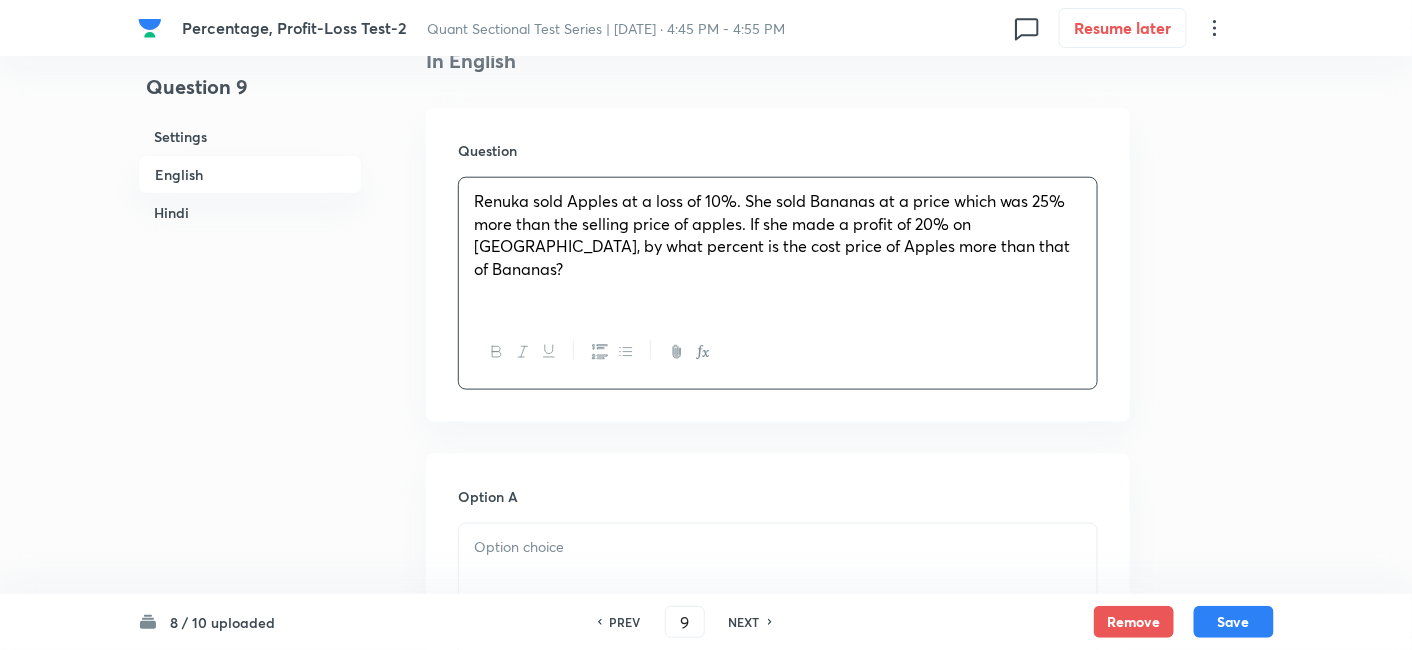 scroll, scrollTop: 680, scrollLeft: 0, axis: vertical 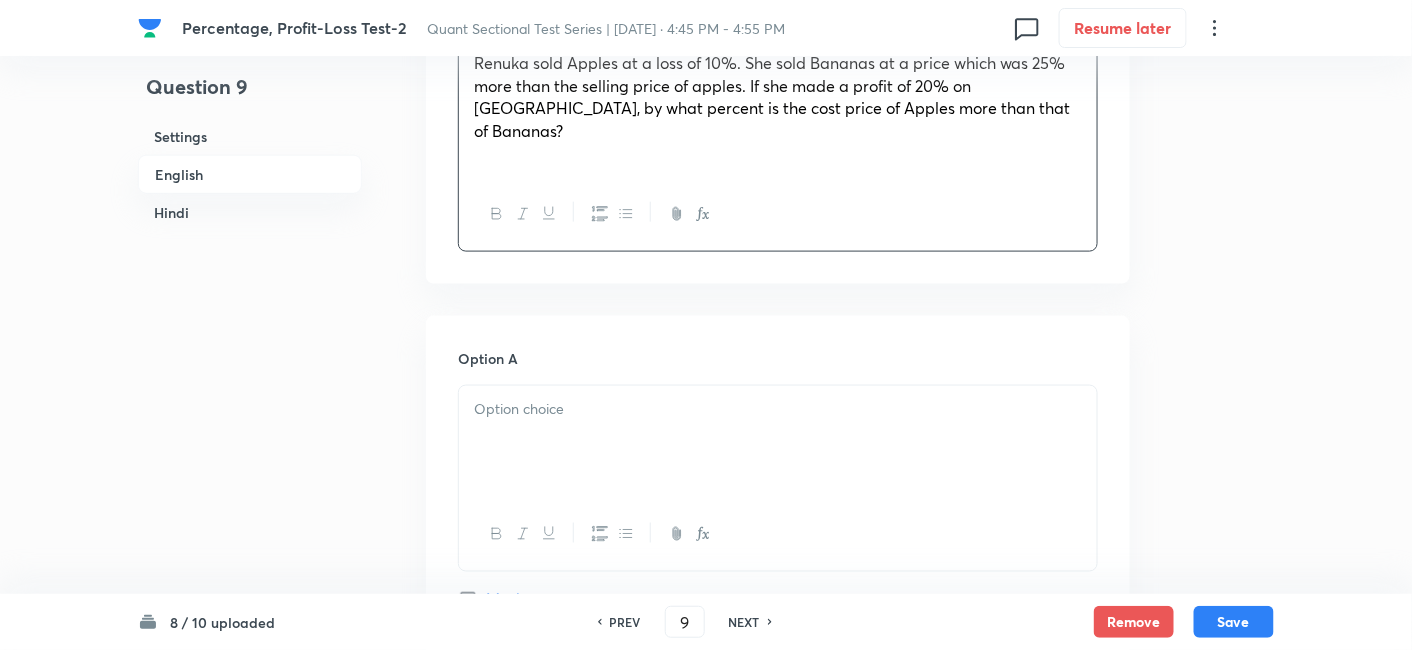 click at bounding box center (778, 409) 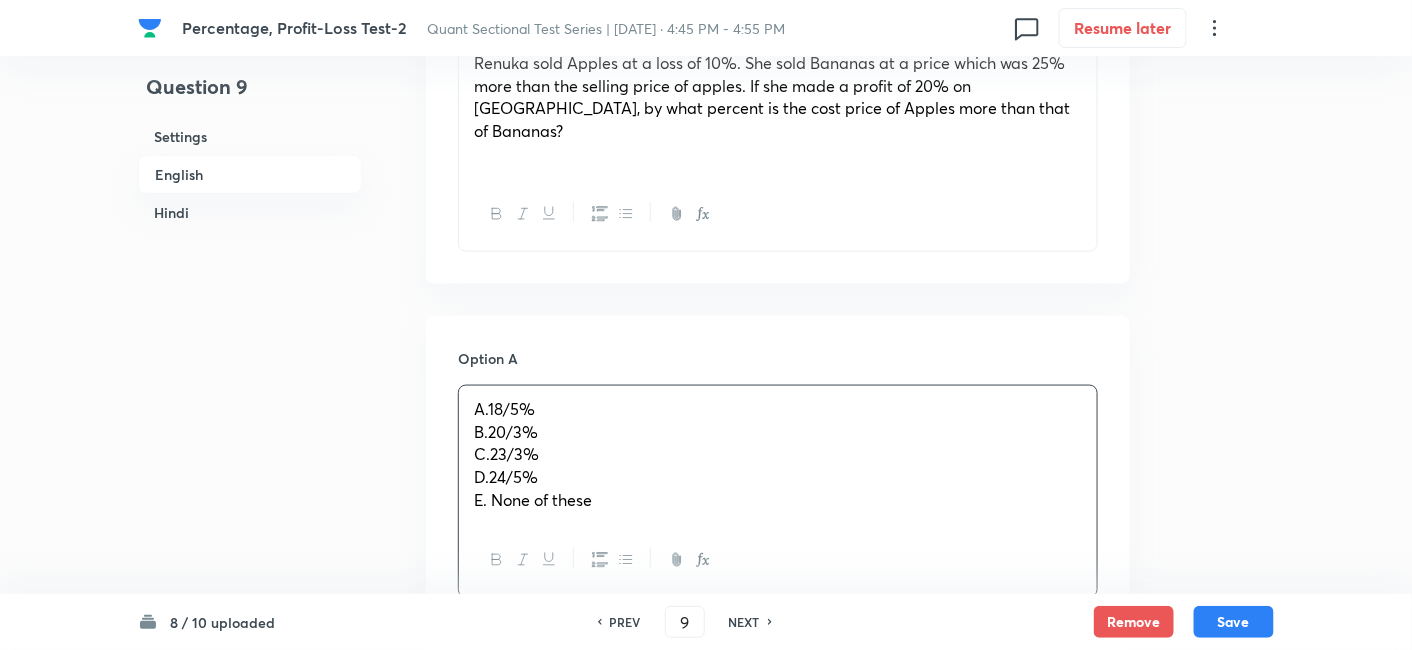drag, startPoint x: 466, startPoint y: 410, endPoint x: 841, endPoint y: 565, distance: 405.77087 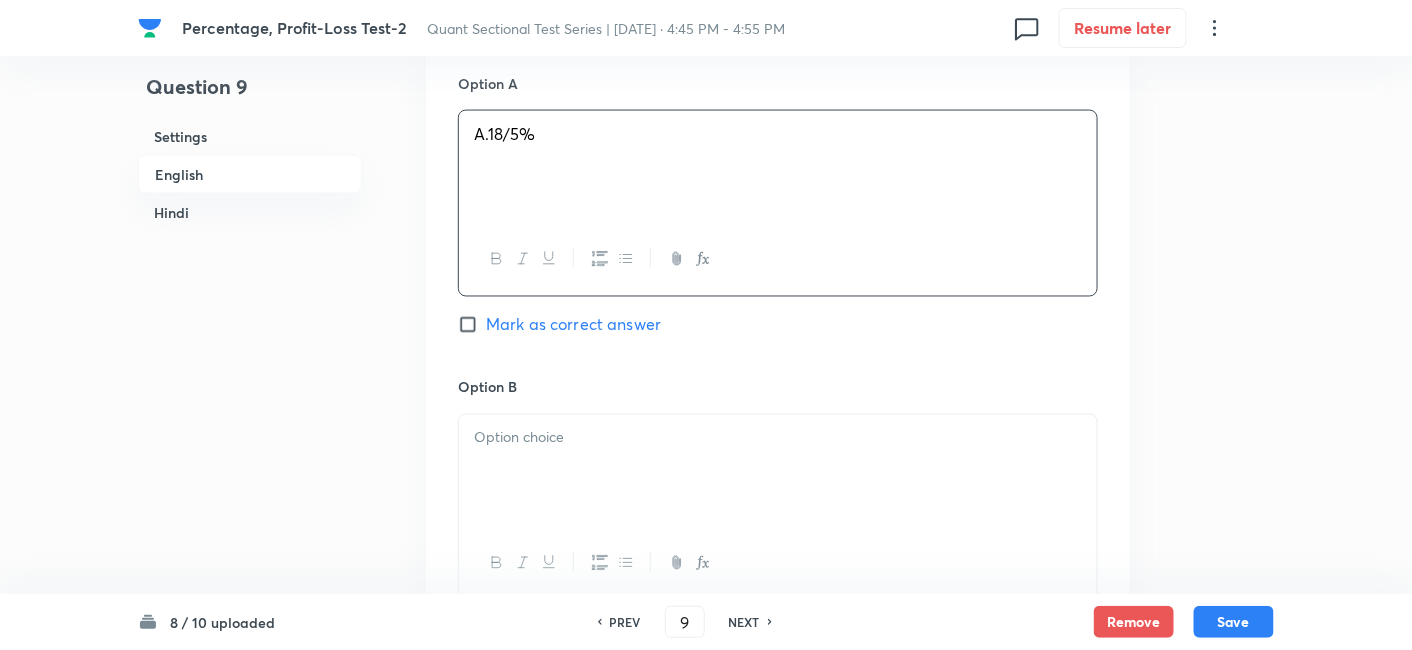 scroll, scrollTop: 957, scrollLeft: 0, axis: vertical 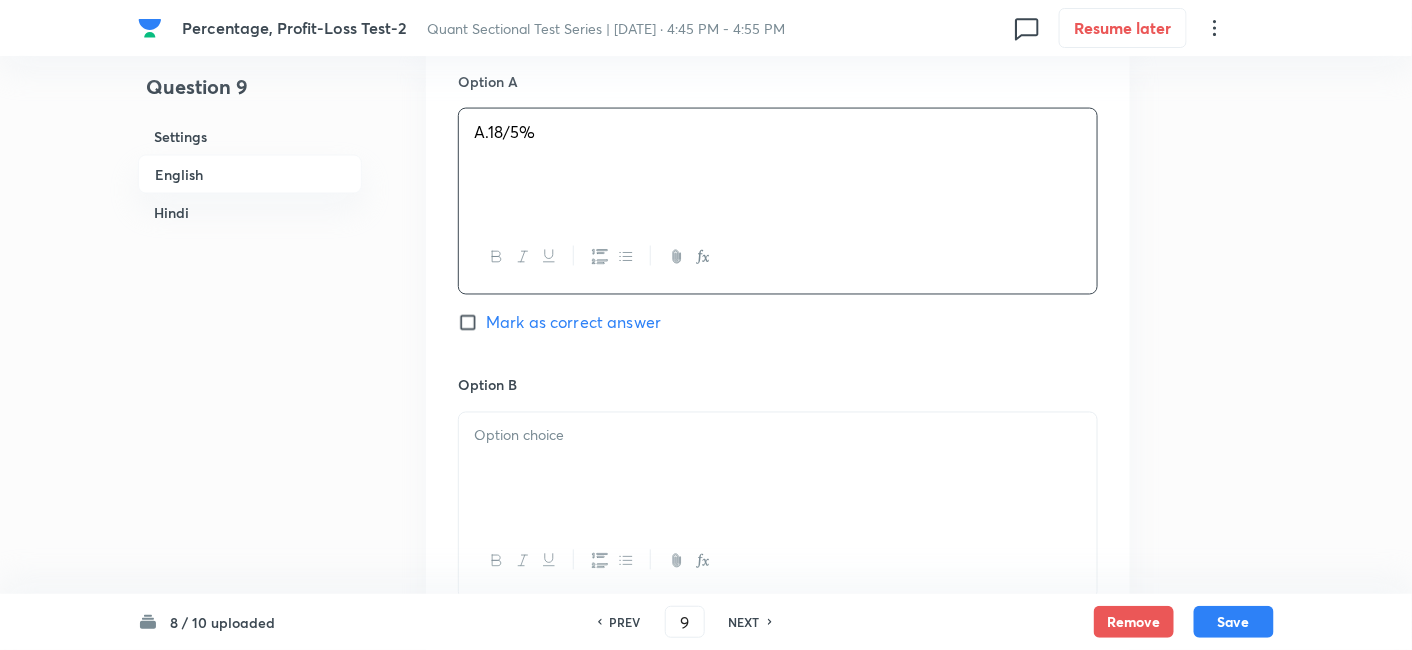 click at bounding box center [778, 469] 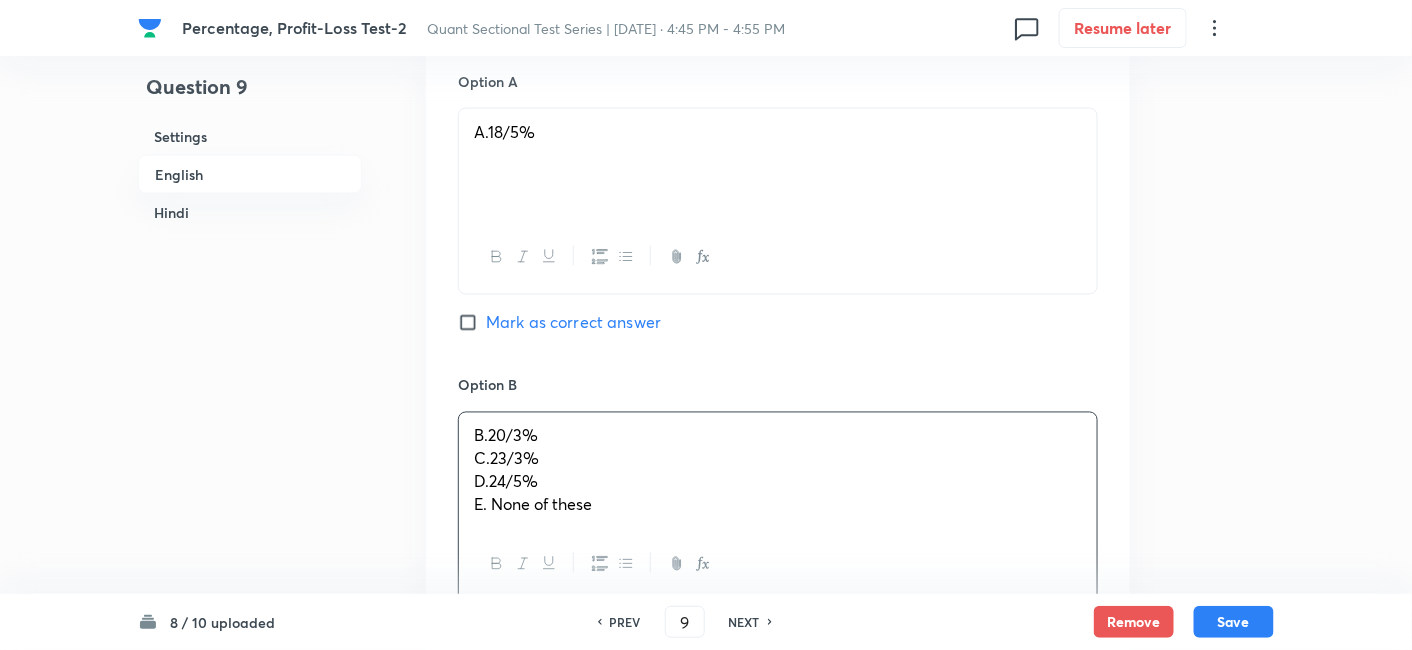 drag, startPoint x: 470, startPoint y: 436, endPoint x: 752, endPoint y: 555, distance: 306.08005 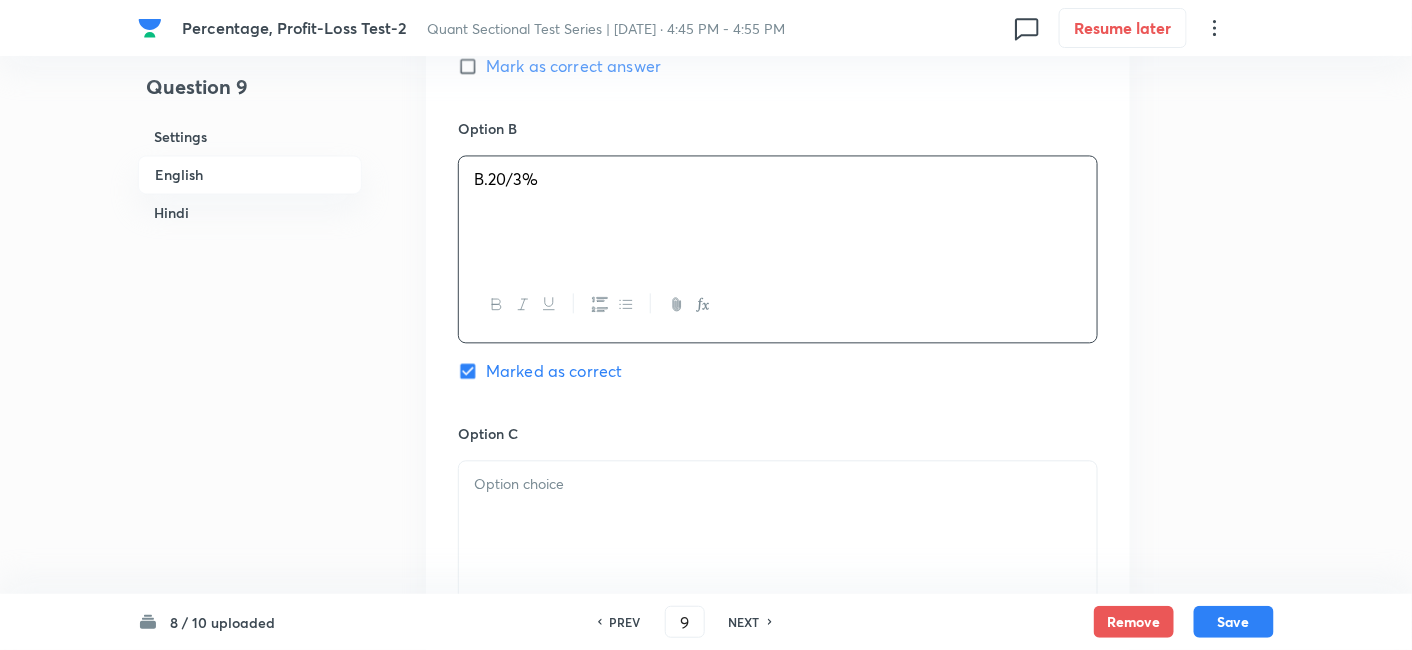 scroll, scrollTop: 1217, scrollLeft: 0, axis: vertical 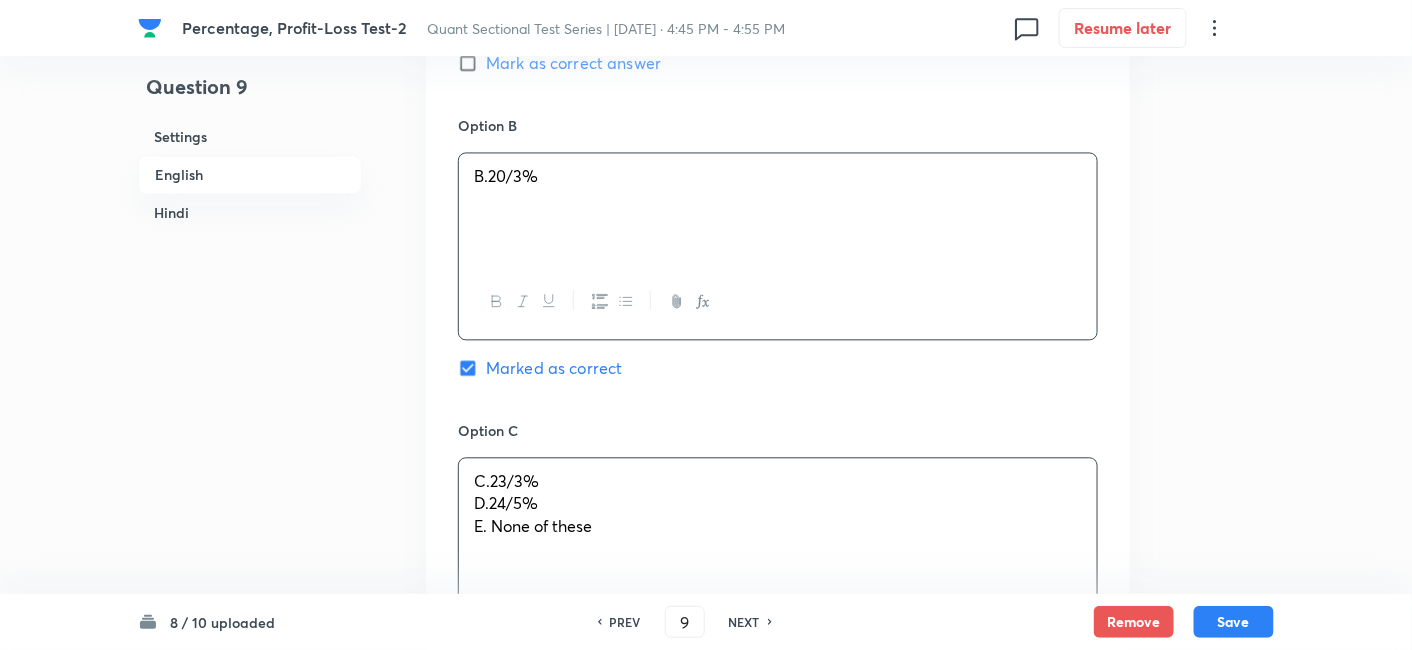 click on "C.23/3%  D.24/5%  E. None of these" at bounding box center (778, 514) 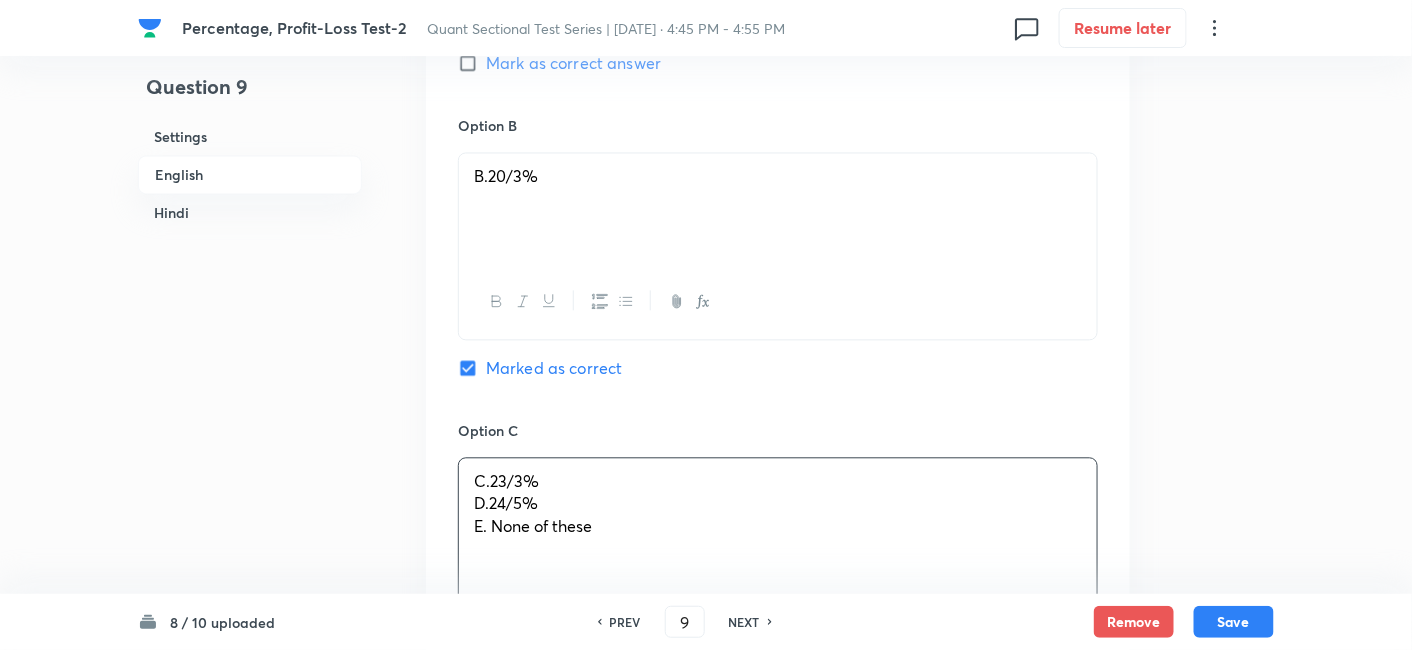 drag, startPoint x: 466, startPoint y: 481, endPoint x: 701, endPoint y: 533, distance: 240.68445 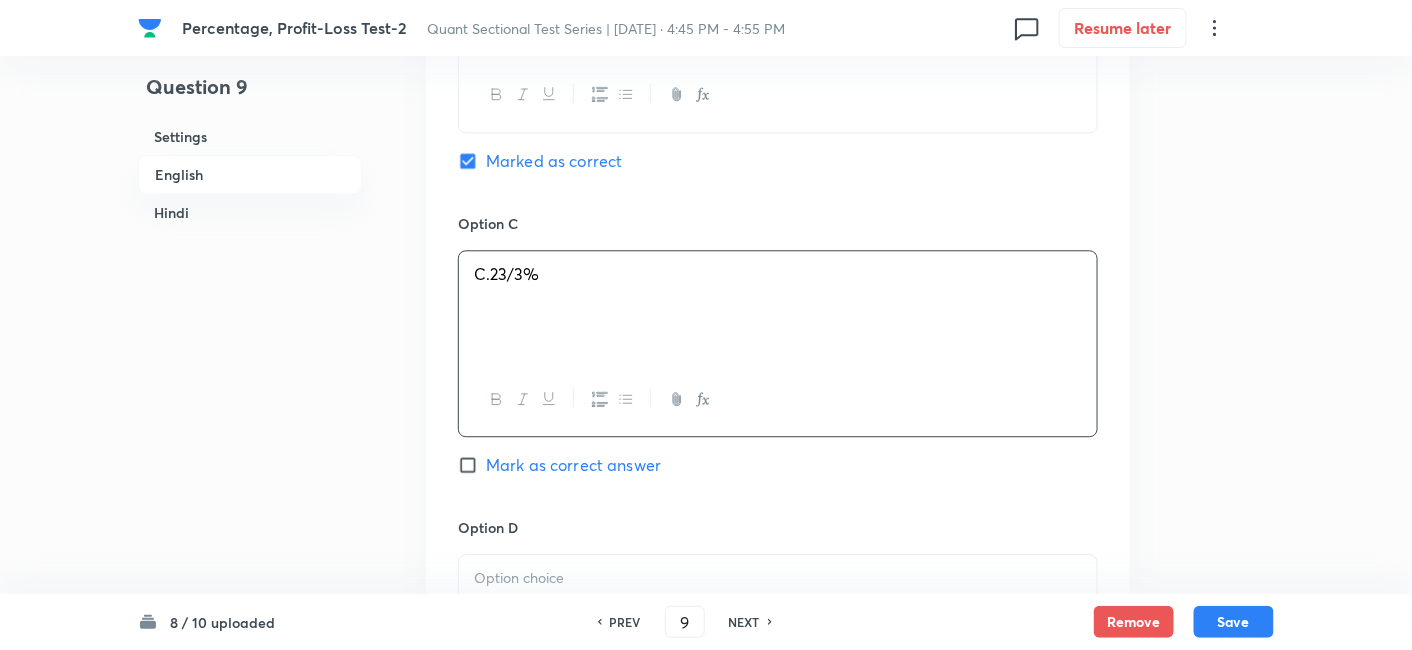 scroll, scrollTop: 1428, scrollLeft: 0, axis: vertical 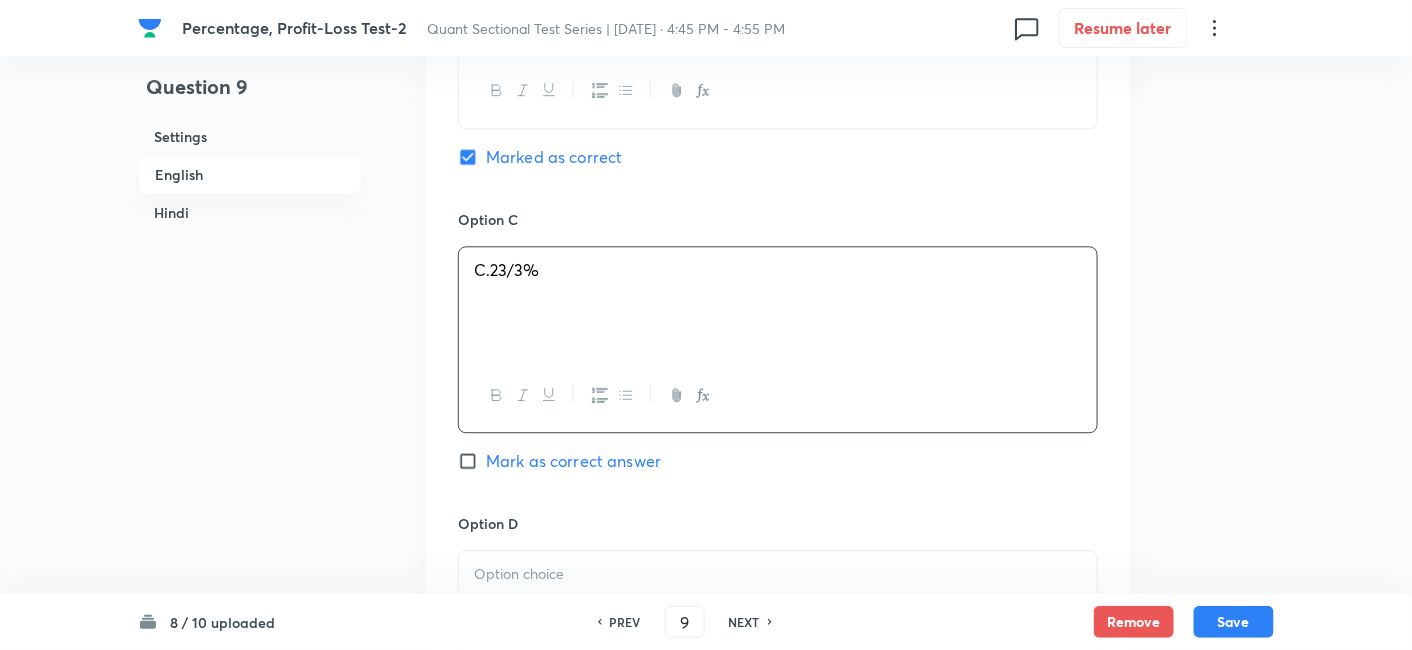 click at bounding box center (778, 607) 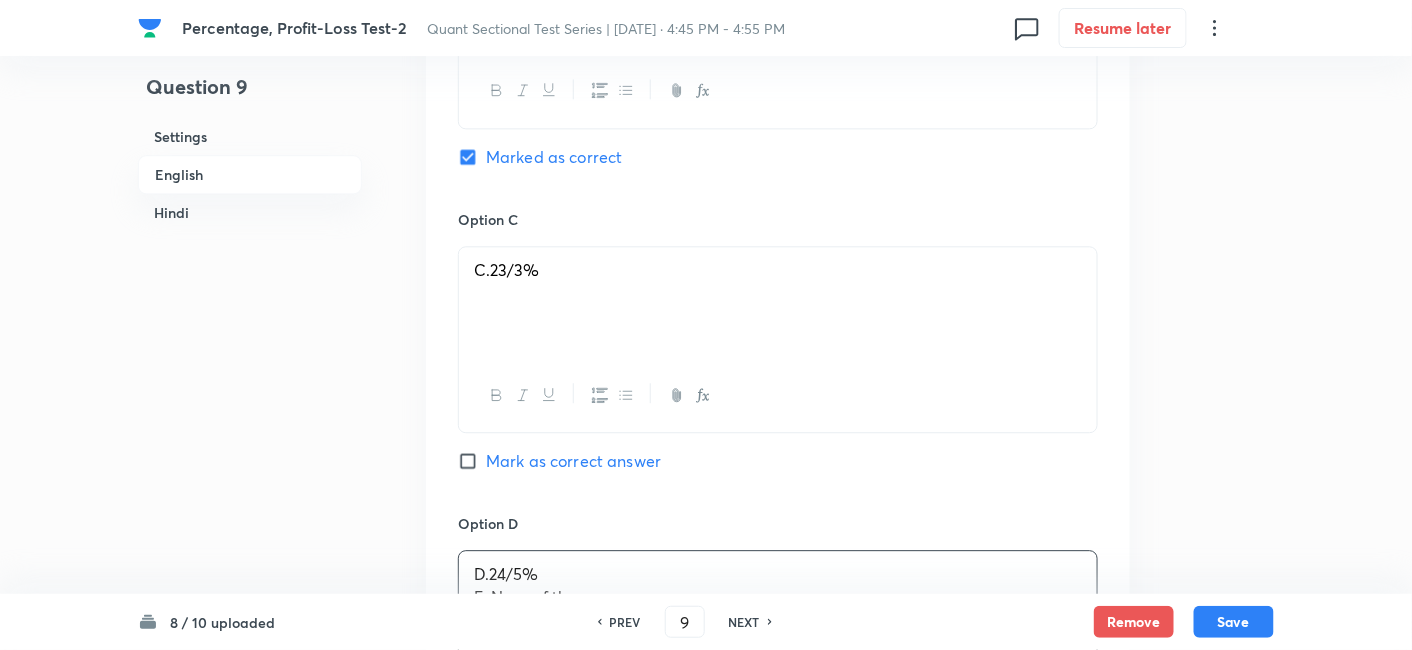 drag, startPoint x: 468, startPoint y: 572, endPoint x: 742, endPoint y: 587, distance: 274.41028 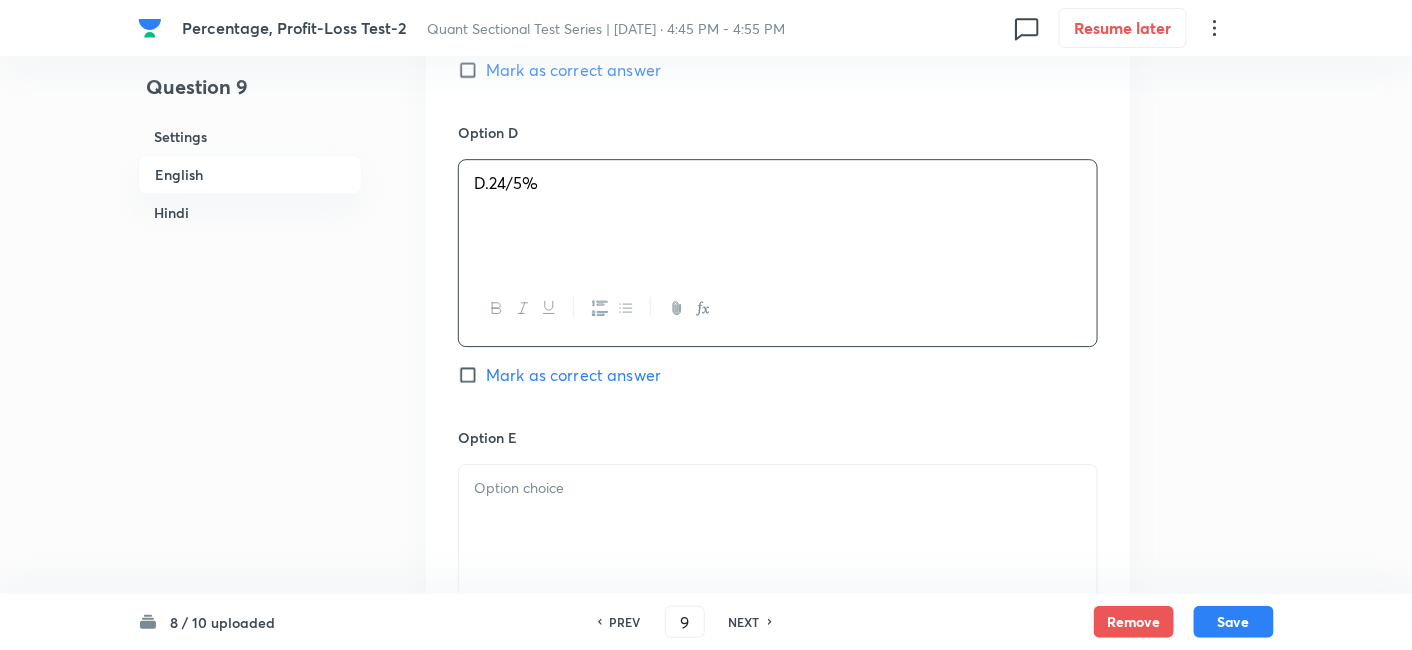 scroll, scrollTop: 1839, scrollLeft: 0, axis: vertical 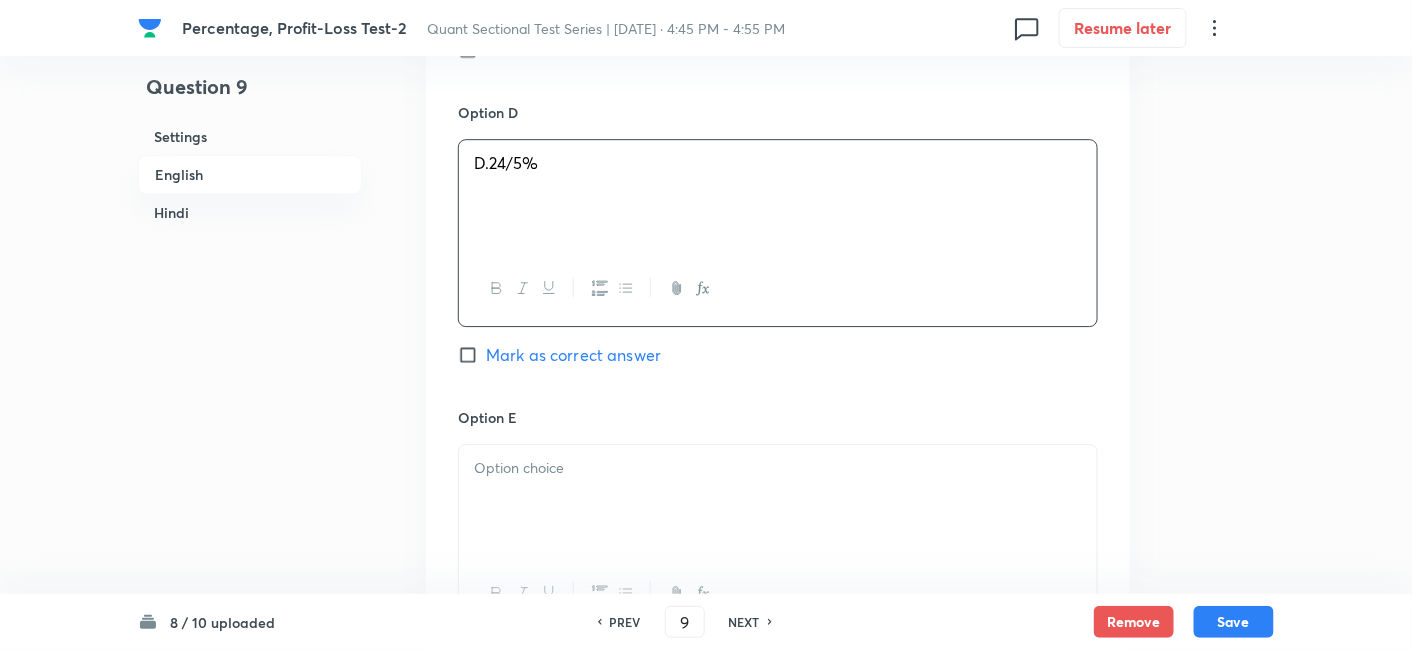 click at bounding box center (778, 501) 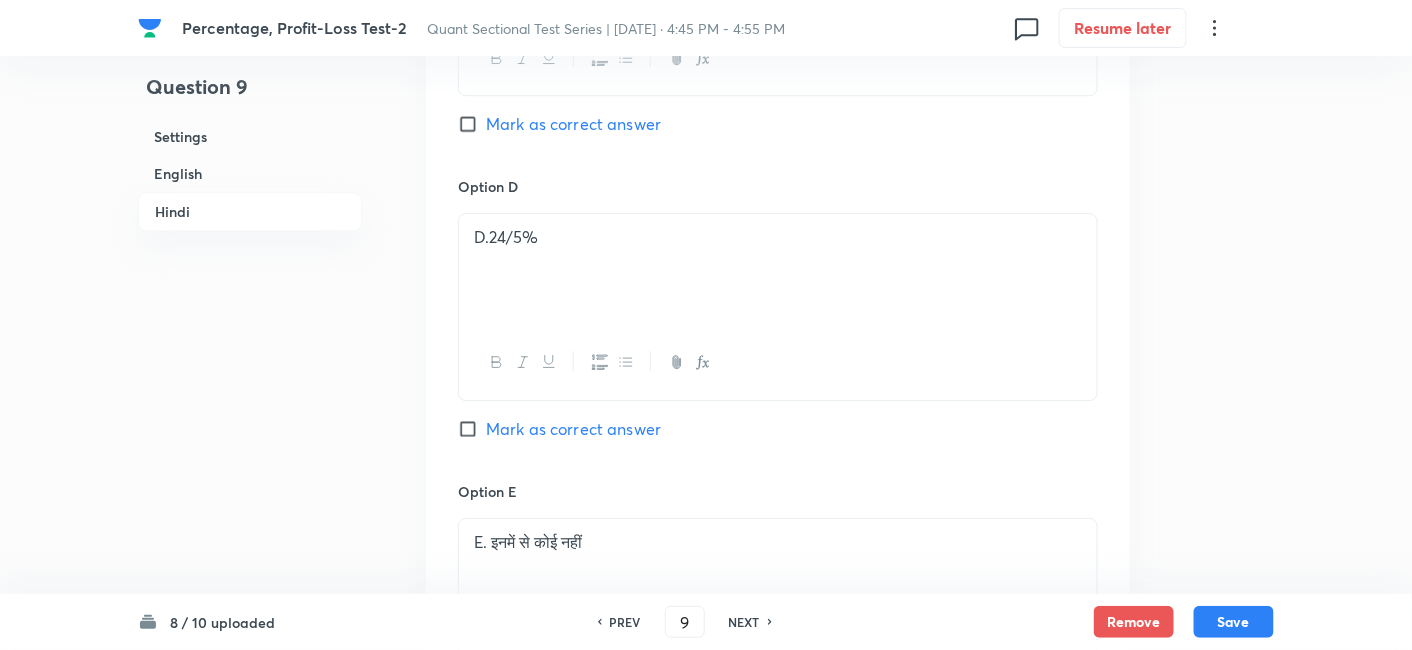 scroll, scrollTop: 5082, scrollLeft: 0, axis: vertical 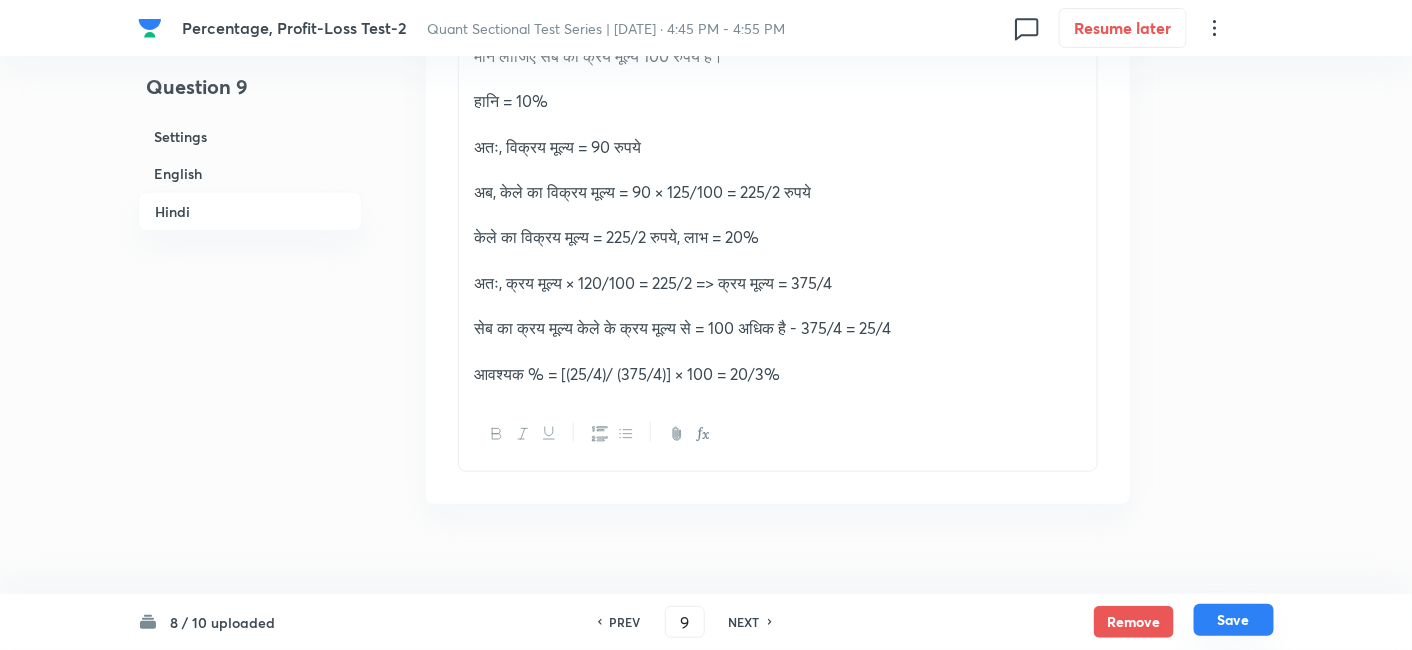 click on "Save" at bounding box center [1234, 620] 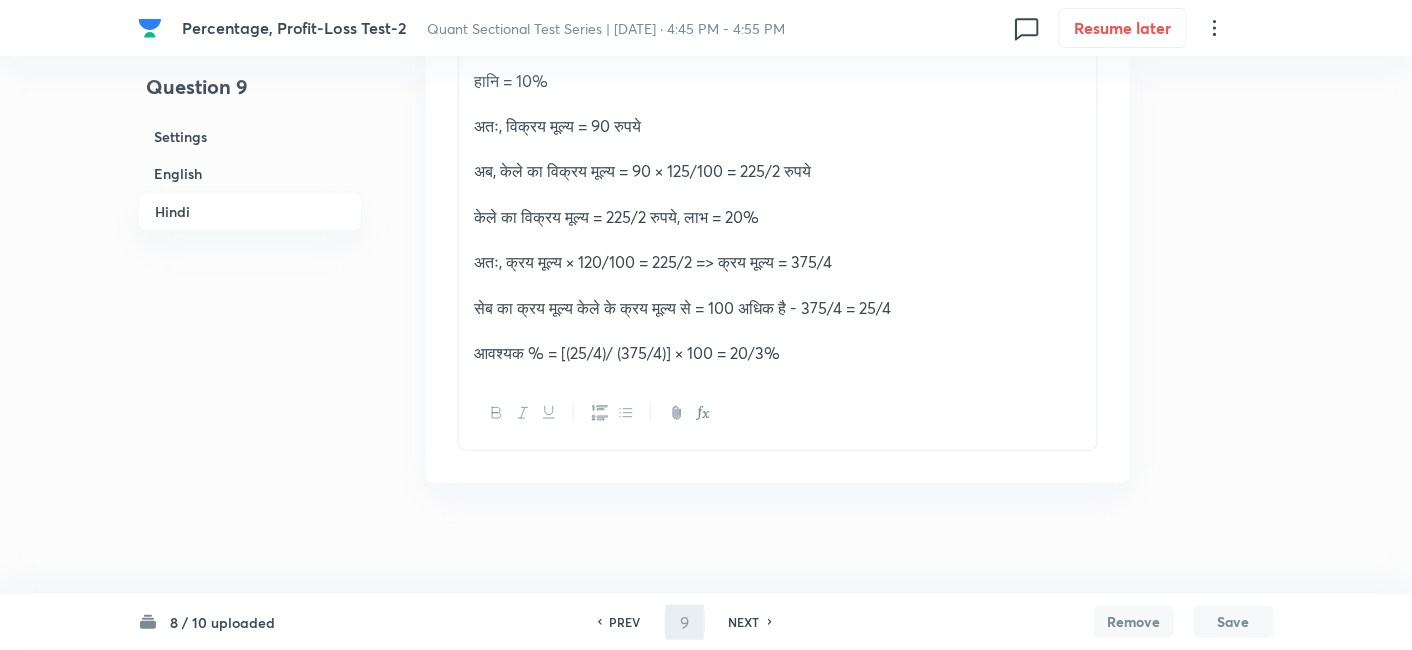 type on "10" 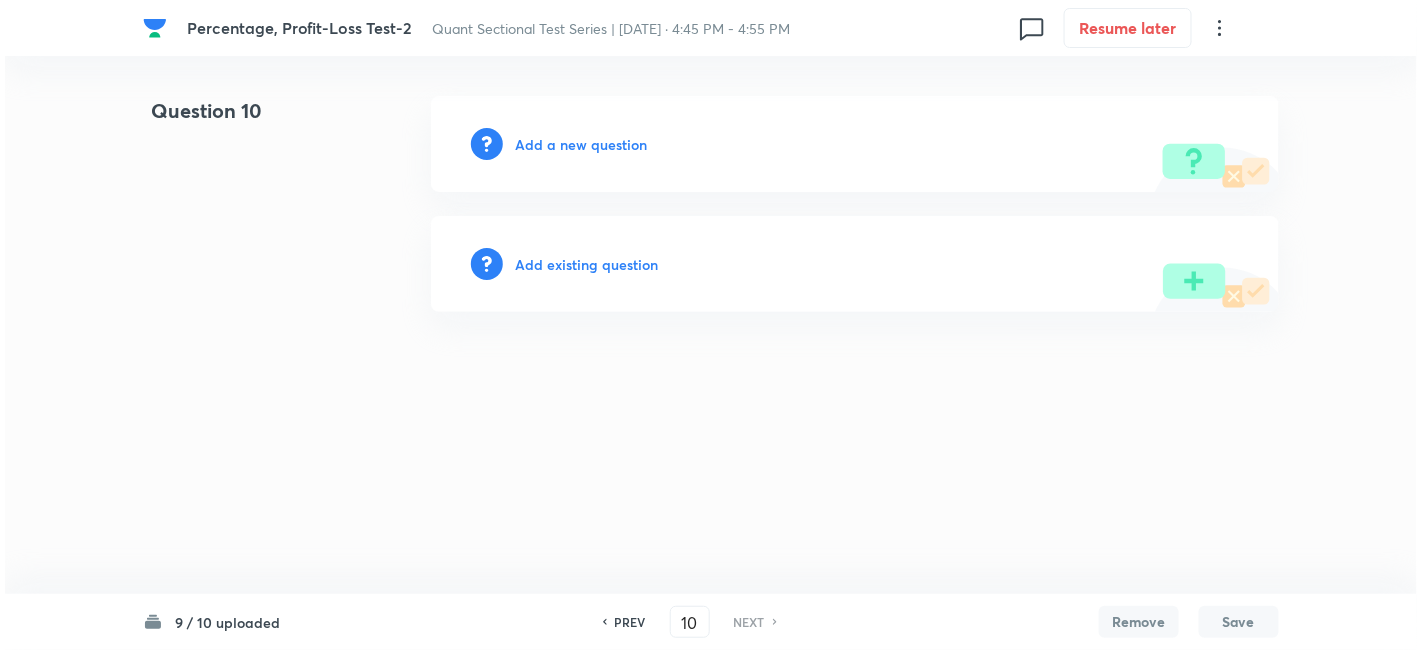 scroll, scrollTop: 0, scrollLeft: 0, axis: both 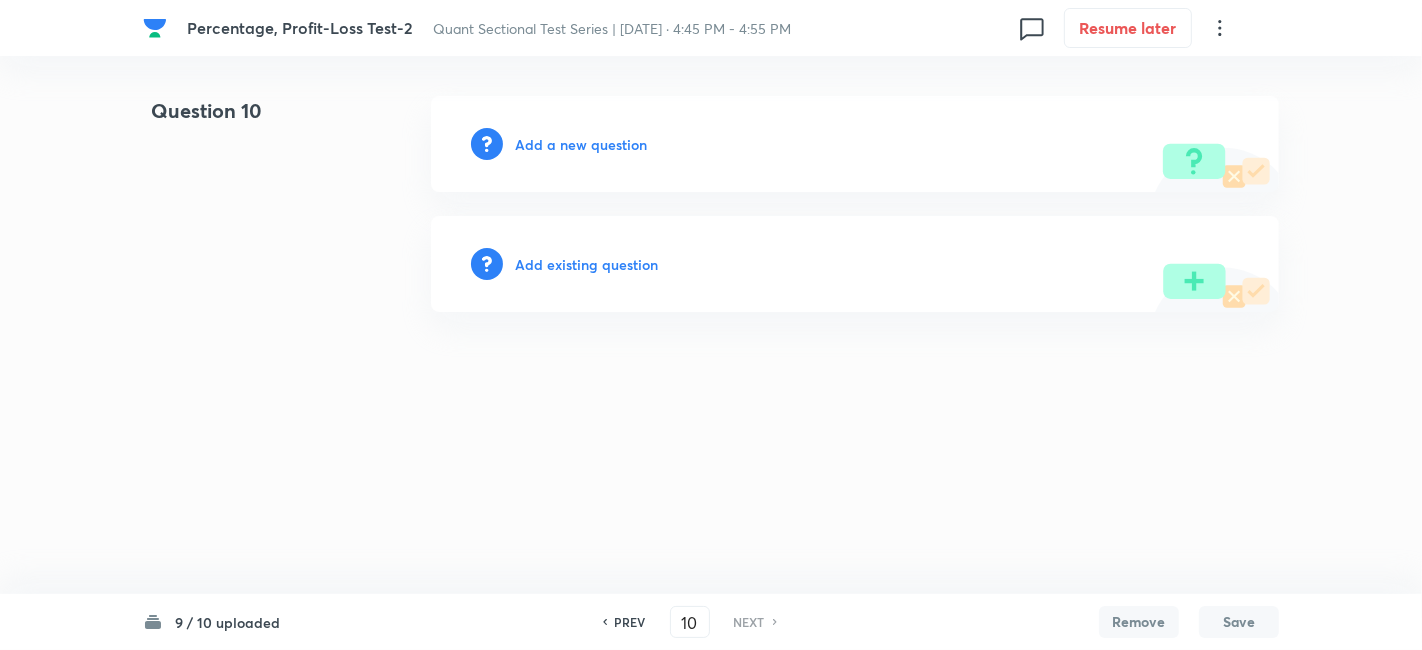 click on "Add a new question" at bounding box center [581, 144] 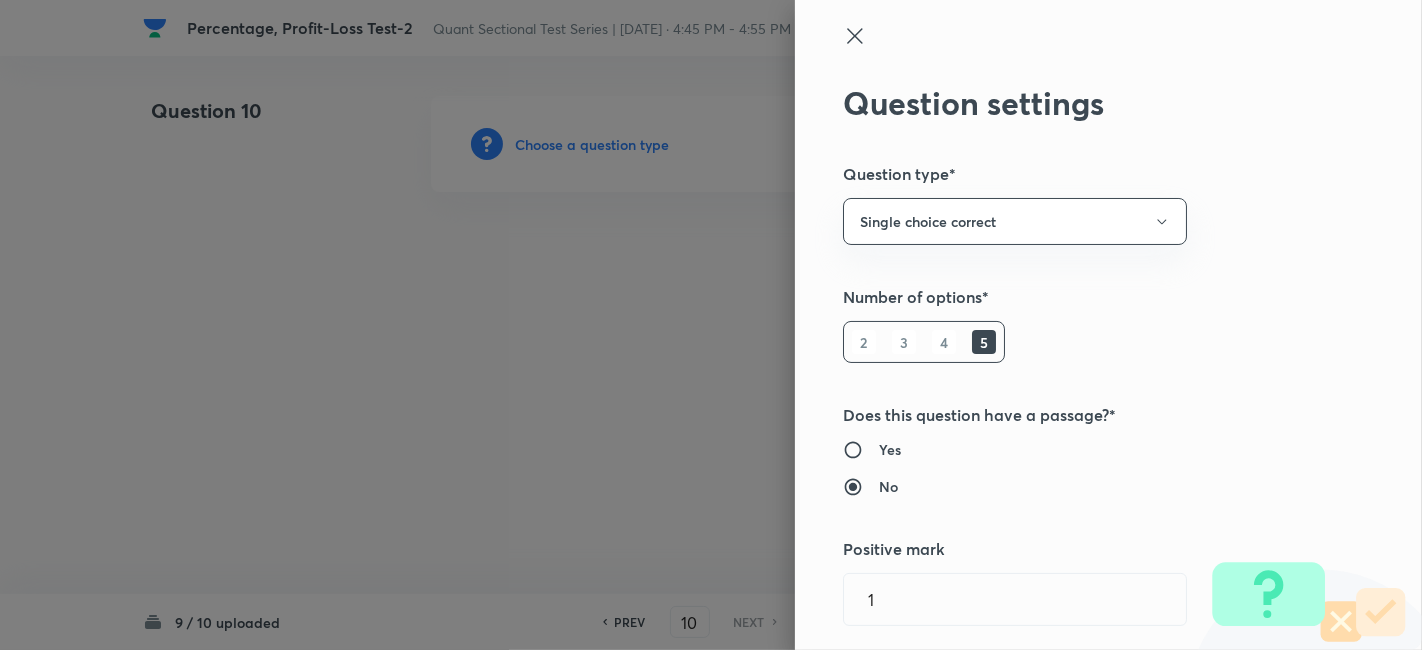 type 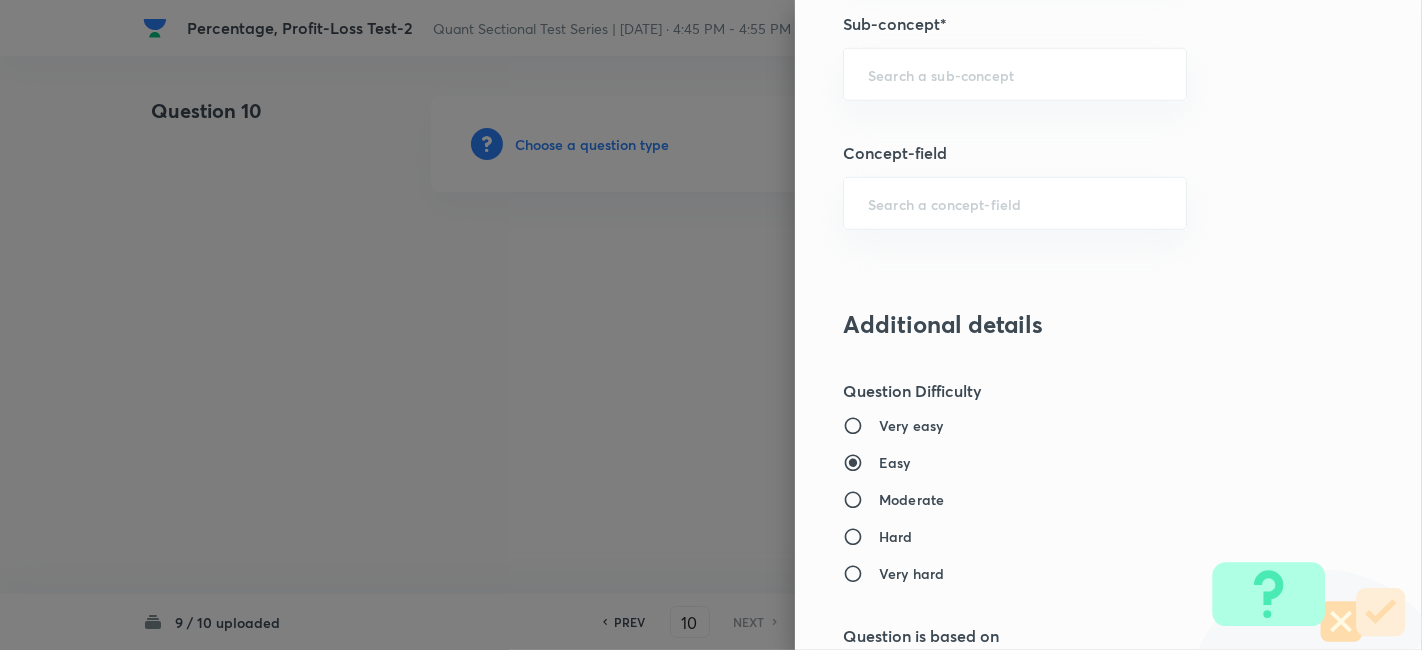 scroll, scrollTop: 1277, scrollLeft: 0, axis: vertical 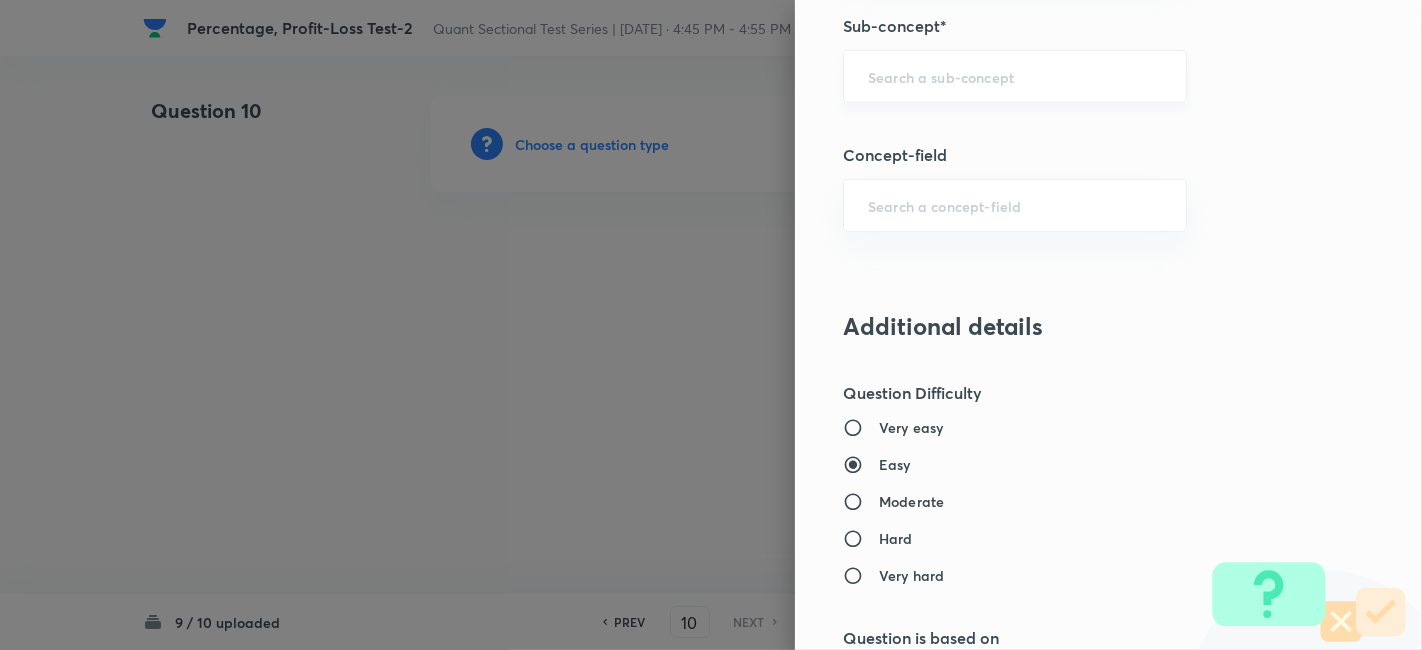 click on "​" at bounding box center [1015, 76] 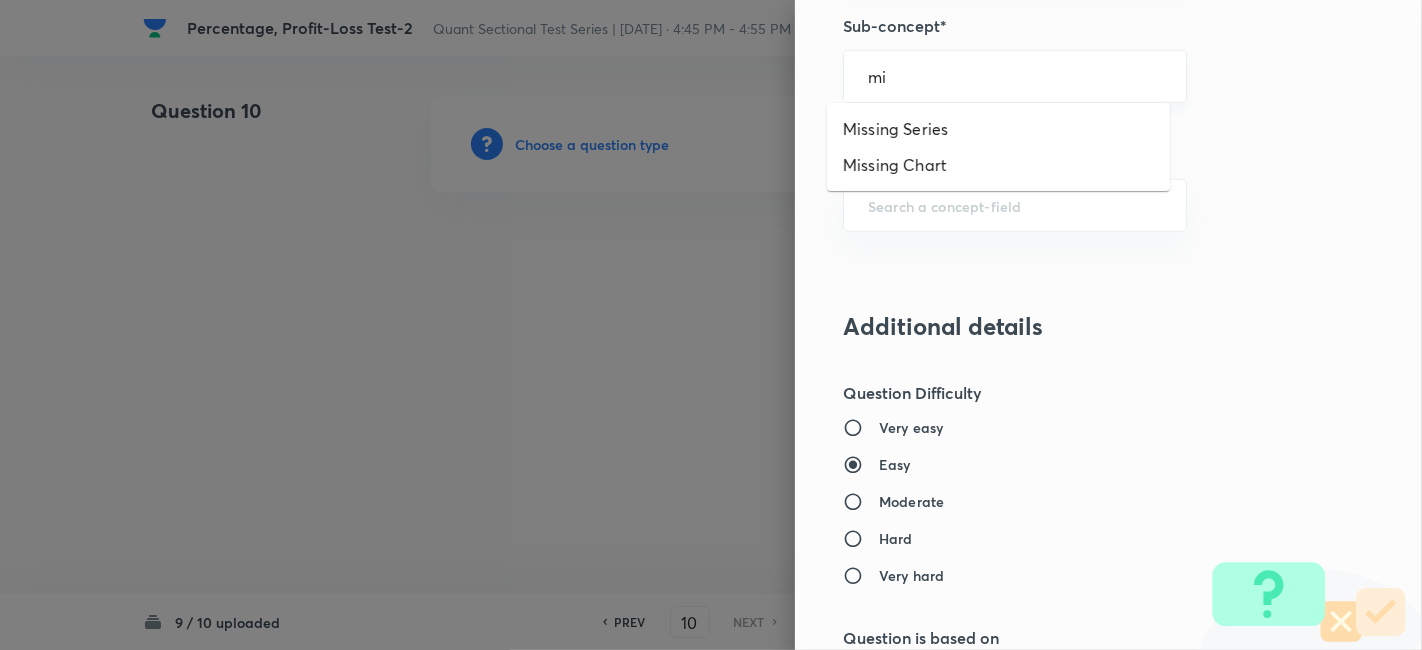 type on "m" 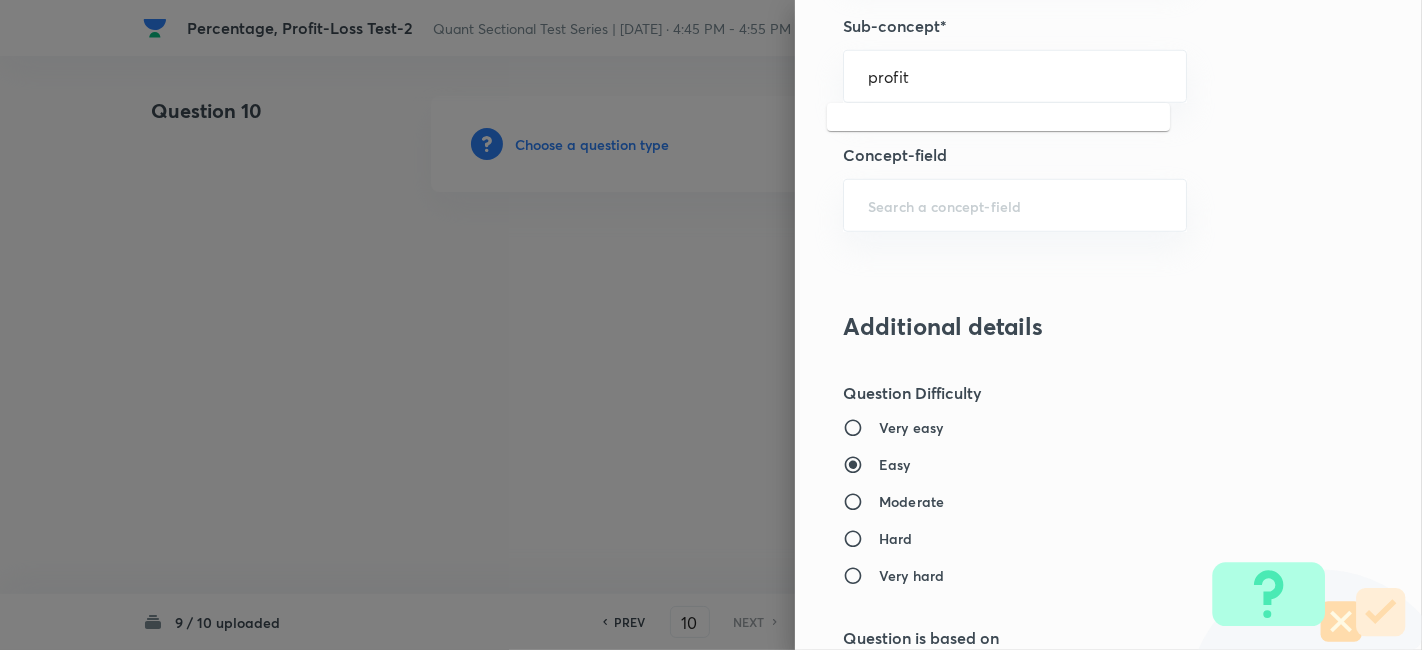 type on "profit" 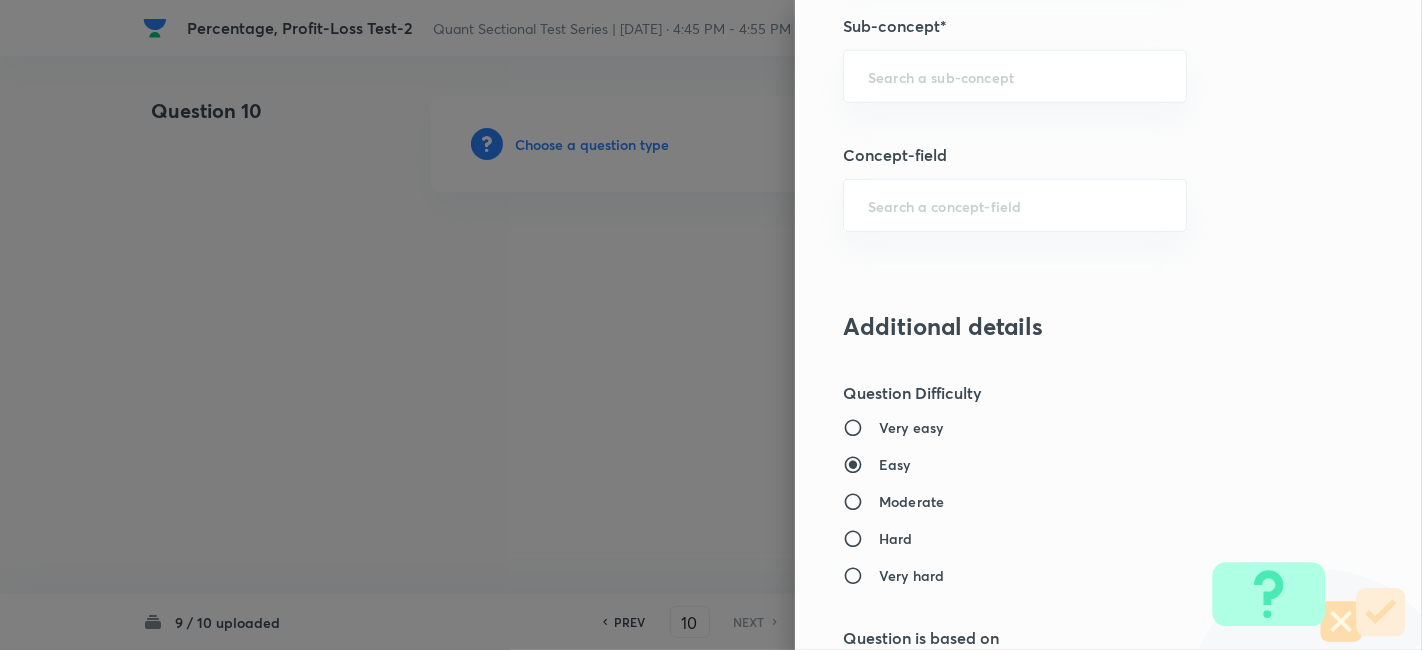 click on "Concept-field" at bounding box center (1075, 155) 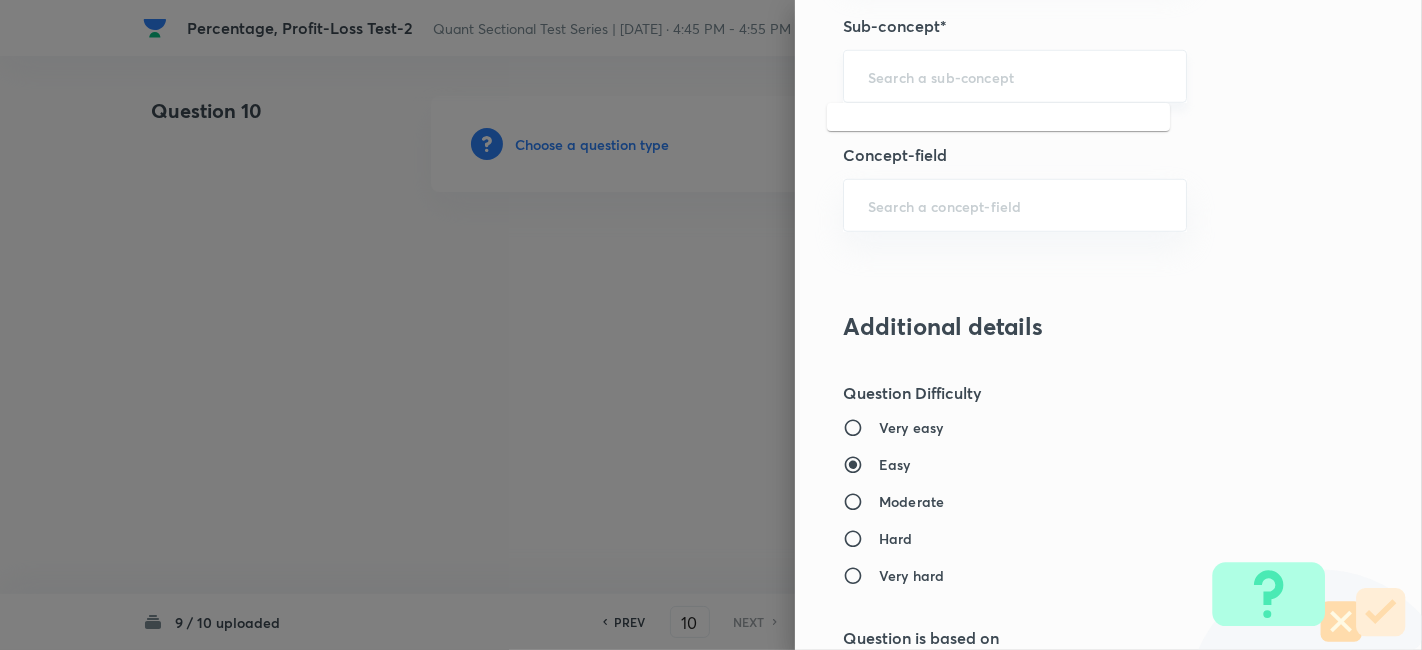 click at bounding box center [1015, 76] 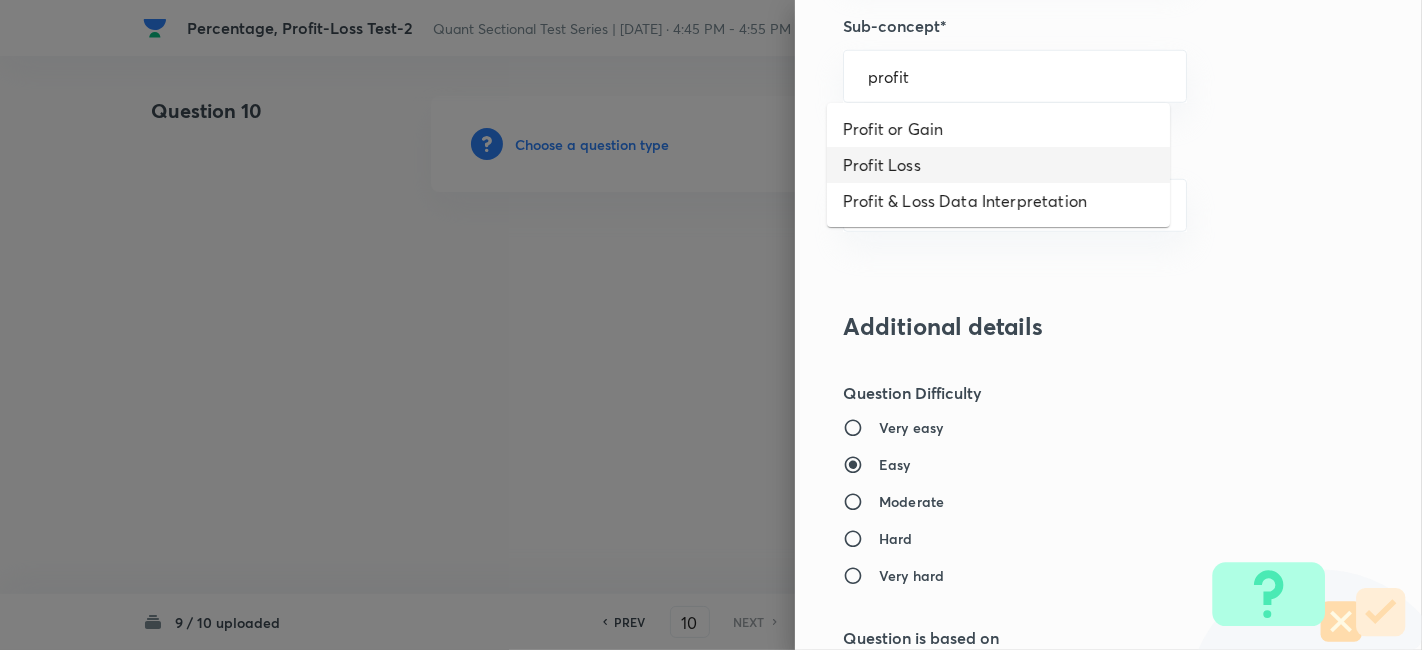 click on "Profit Loss" at bounding box center [998, 165] 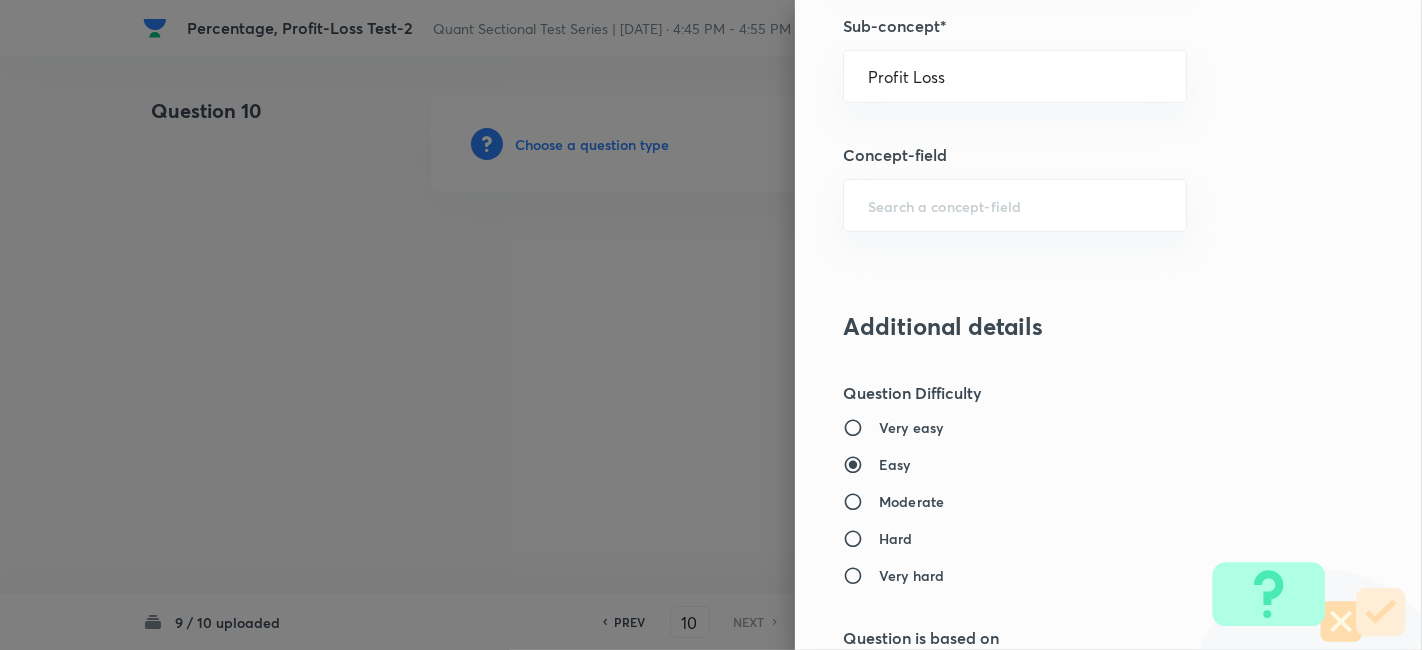 type on "Quantitative Aptitude" 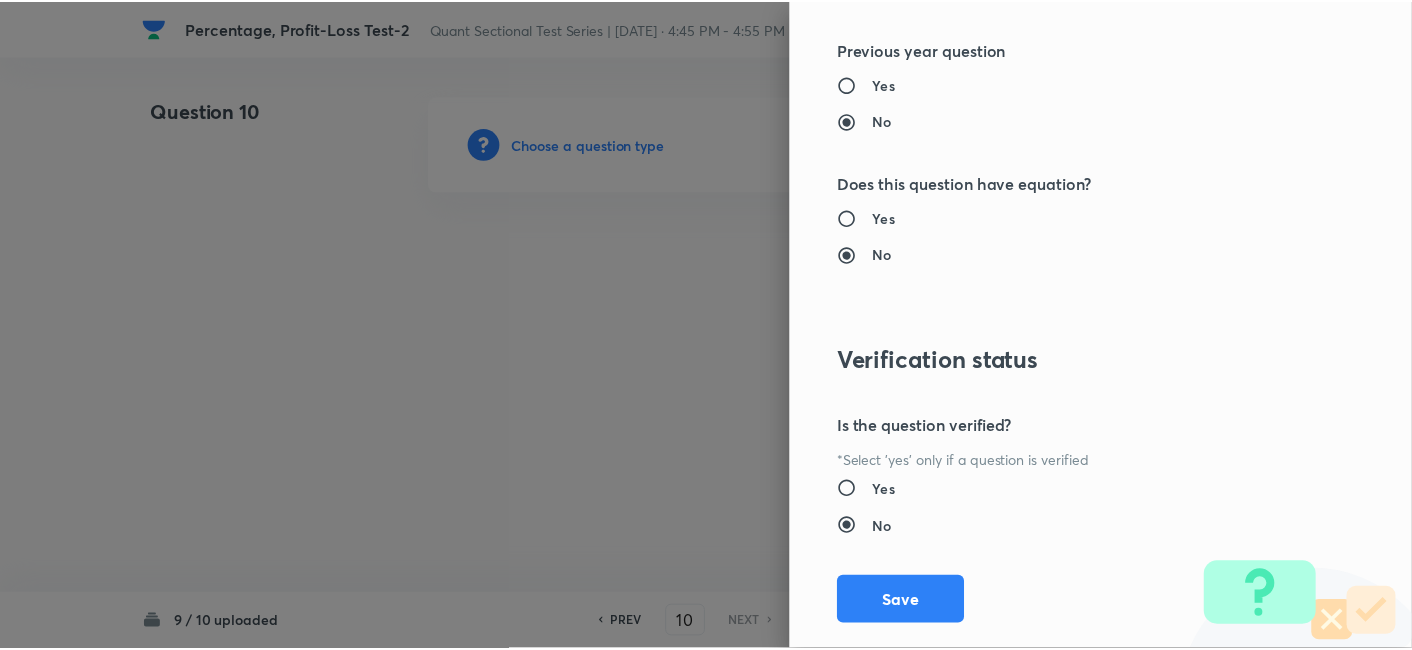 scroll, scrollTop: 2070, scrollLeft: 0, axis: vertical 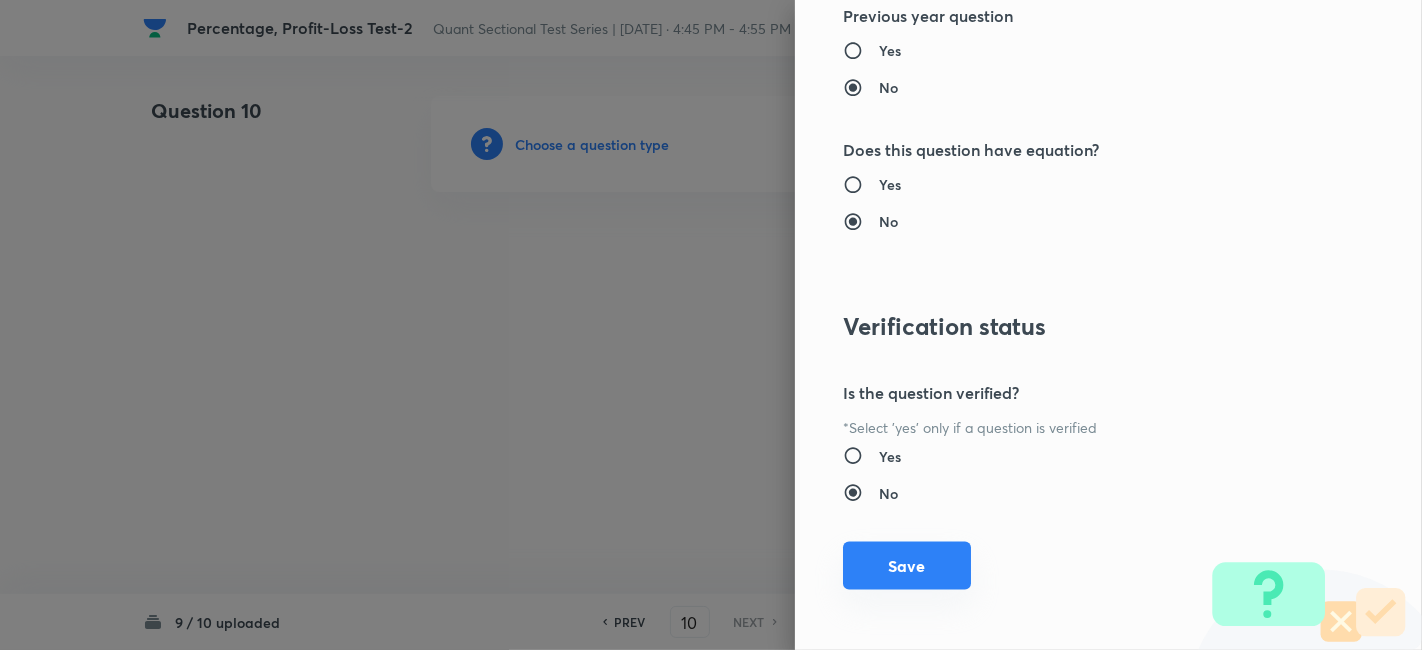 click on "Save" at bounding box center (907, 566) 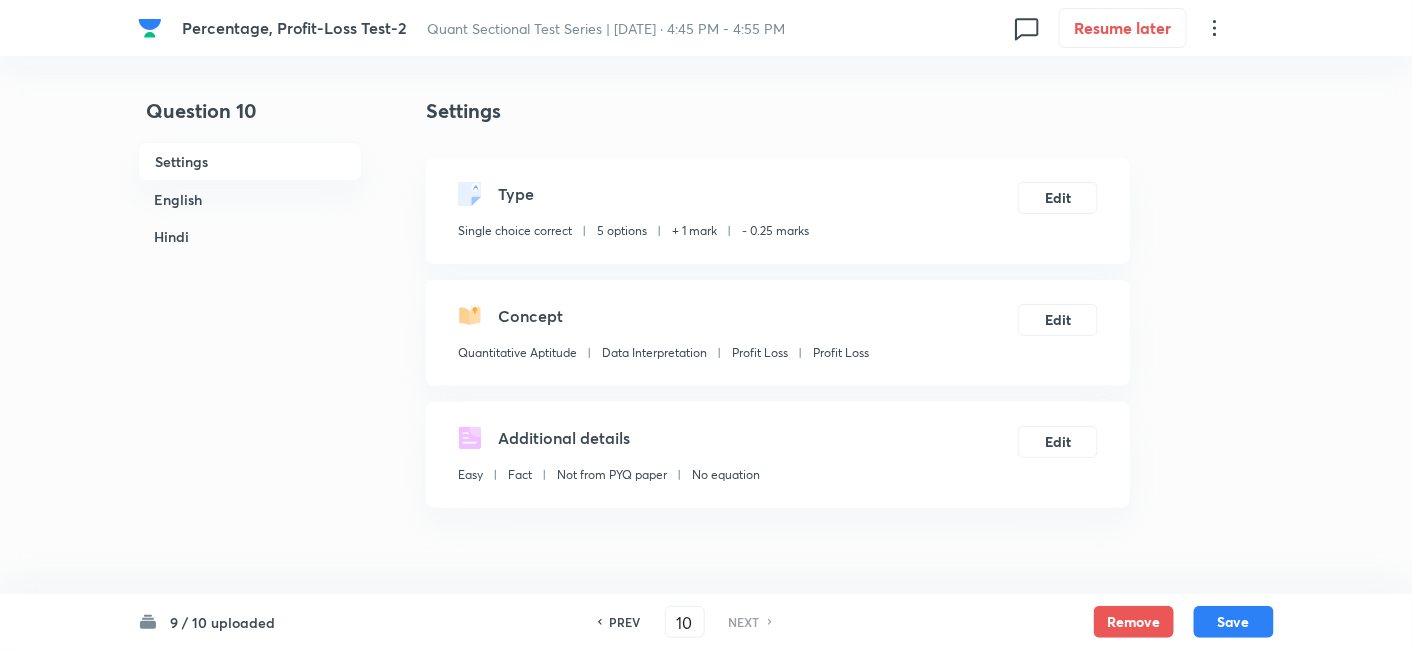 scroll, scrollTop: 574, scrollLeft: 0, axis: vertical 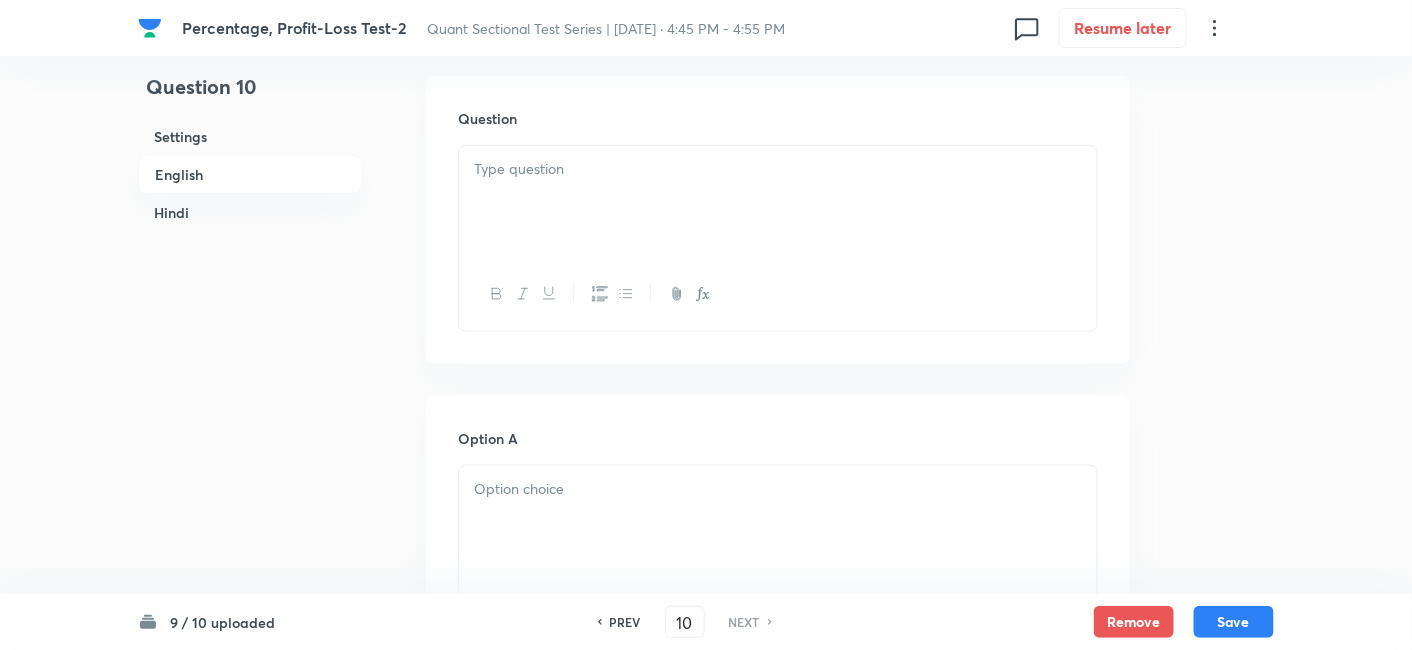 click at bounding box center [778, 202] 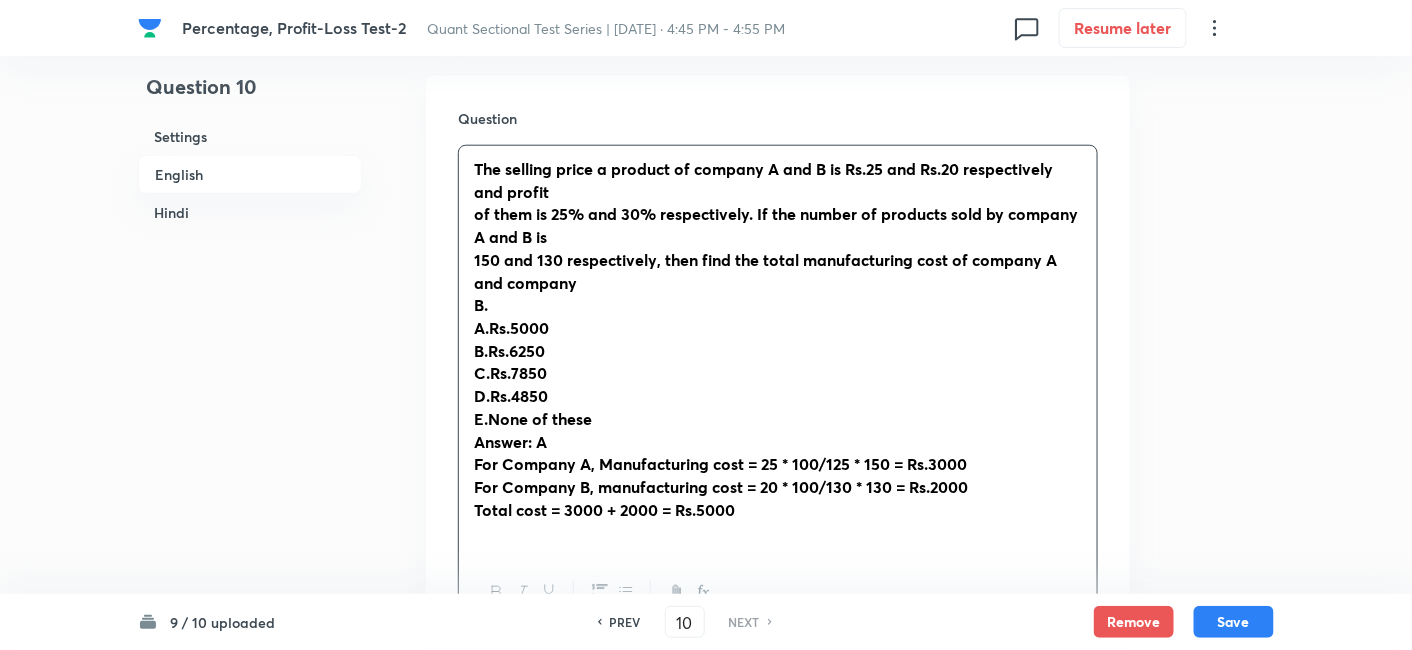 click on "The selling price a product of company A and B is Rs.25 and Rs.20 respectively and profit  of them is 25% and 30% respectively. If the number of products sold by company A and B is  150 and 130 respectively, then find the total manufacturing cost of company A and company  B. A.Rs.5000  B.Rs.6250  C.Rs.7850  D.Rs.4850  E.None of these Answer: A For Company A, Manufacturing cost = 25 * 100/125 * 150 = Rs.3000  For Company B, manufacturing cost = 20 * 100/130 * 130 = Rs.2000  Total cost = 3000 + 2000 = Rs.5000" at bounding box center [778, 351] 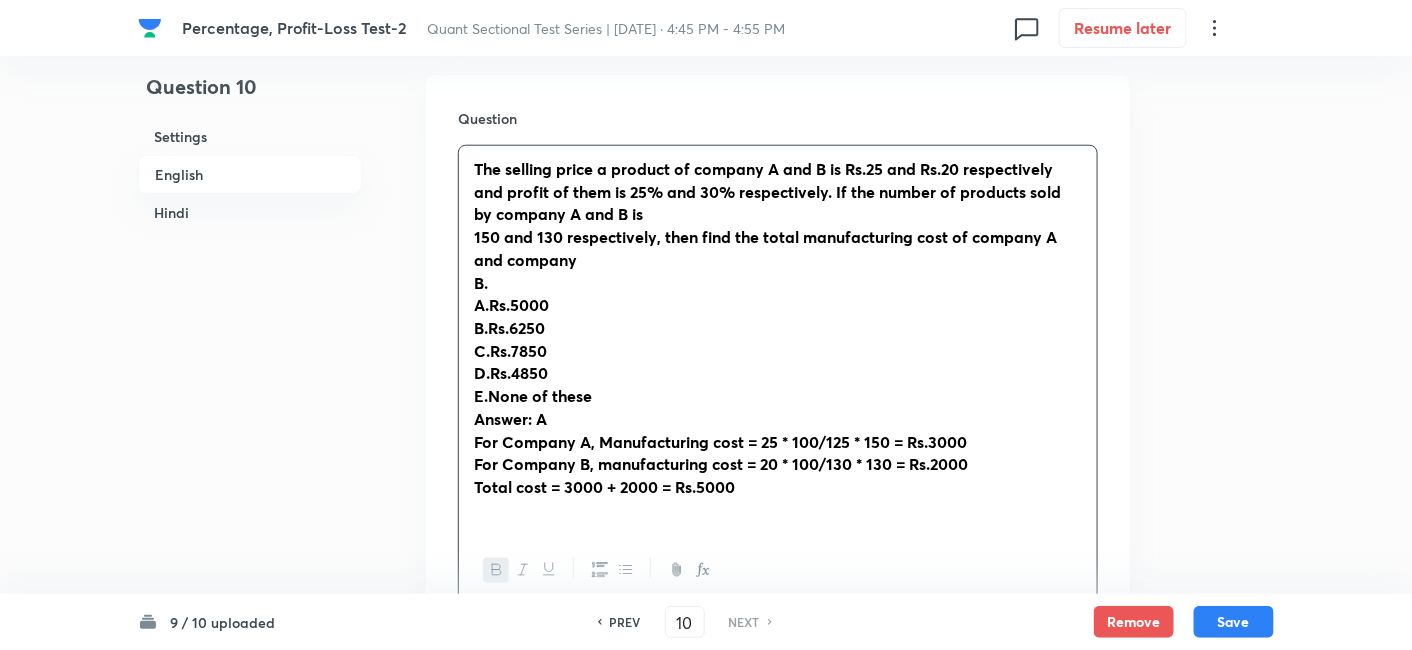 click on "The selling price a product of company A and B is Rs.25 and Rs.20 respectively and profit of them is 25% and 30% respectively. If the number of products sold by company A and B is  150 and 130 respectively, then find the total manufacturing cost of company A and company  B. A.Rs.5000  B.Rs.6250  C.Rs.7850  D.Rs.4850  E.None of these Answer: A For Company A, Manufacturing cost = 25 * 100/125 * 150 = Rs.3000  For Company B, manufacturing cost = 20 * 100/130 * 130 = Rs.2000  Total cost = 3000 + 2000 = Rs.5000" at bounding box center [778, 340] 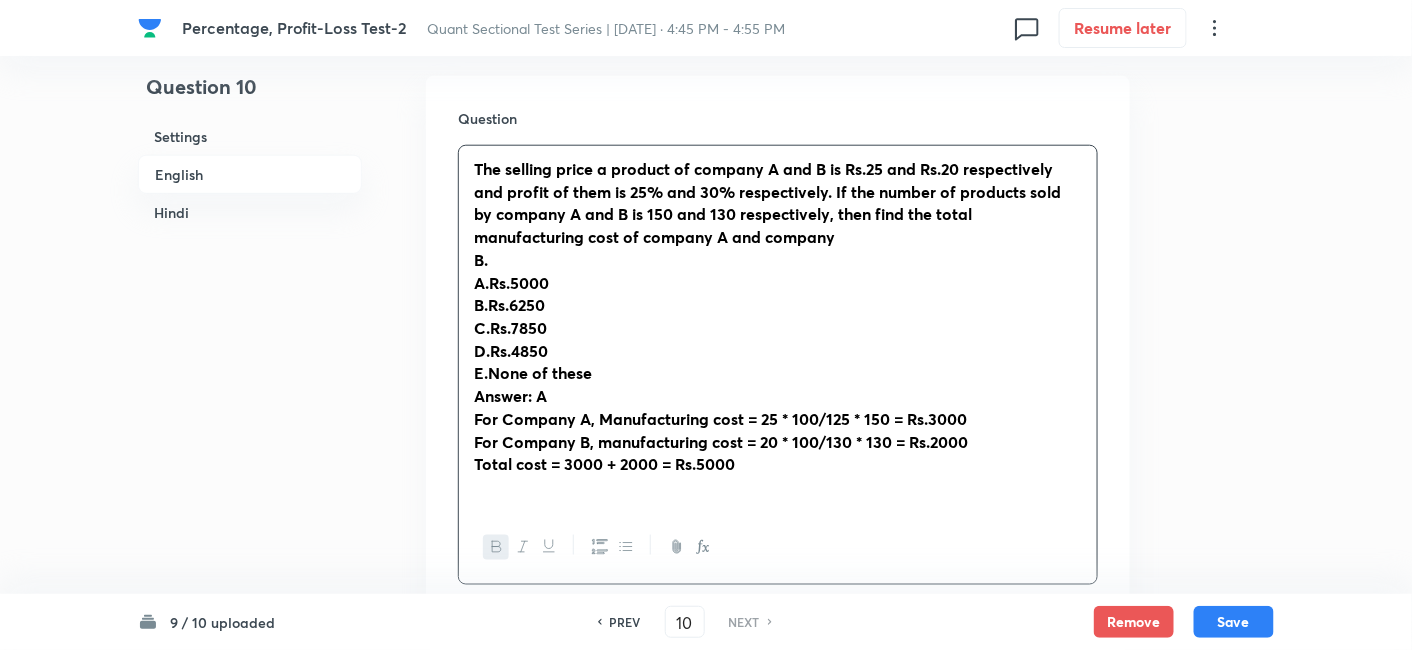 click on "The selling price a product of company A and B is Rs.25 and Rs.20 respectively and profit of them is 25% and 30% respectively. If the number of products sold by company A and B is 150 and 130 respectively, then find the total manufacturing cost of company A and company  B. A.Rs.5000  B.Rs.6250  C.Rs.7850  D.Rs.4850  E.None of these Answer: A For Company A, Manufacturing cost = 25 * 100/125 * 150 = Rs.3000  For Company B, manufacturing cost = 20 * 100/130 * 130 = Rs.2000  Total cost = 3000 + 2000 = Rs.5000" at bounding box center (778, 328) 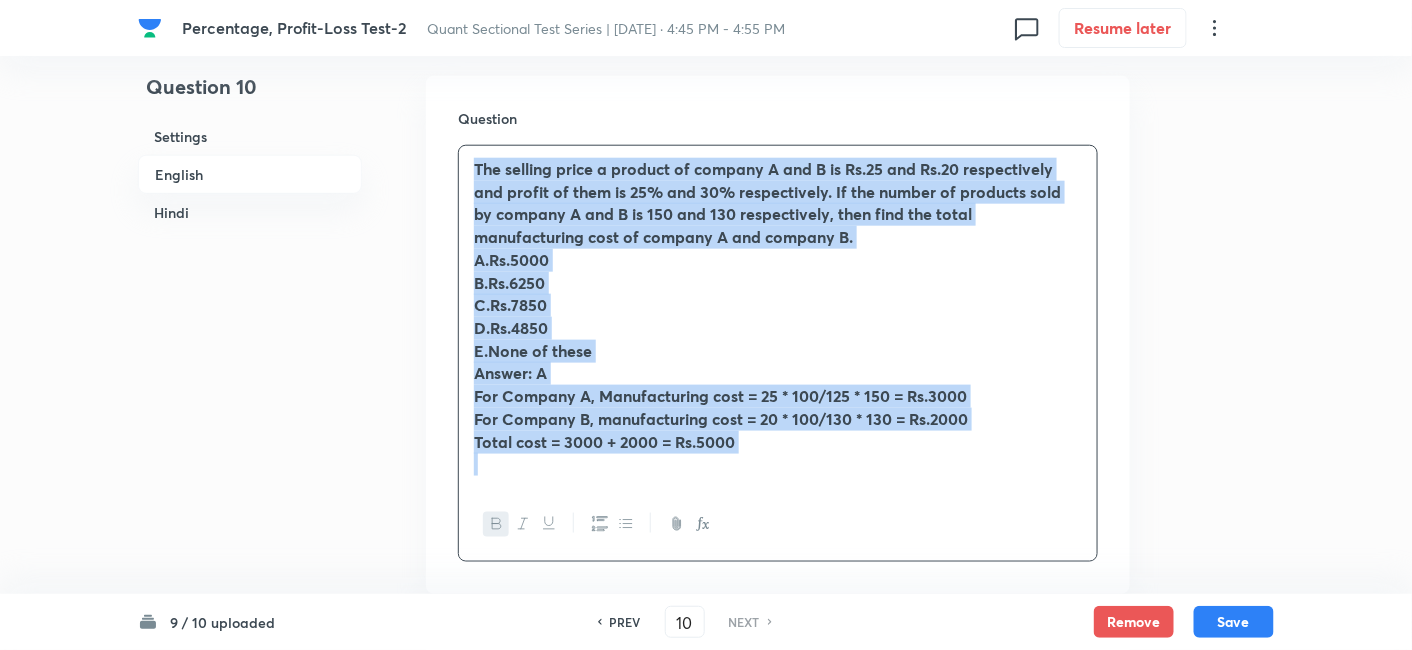 drag, startPoint x: 474, startPoint y: 167, endPoint x: 795, endPoint y: 498, distance: 461.08783 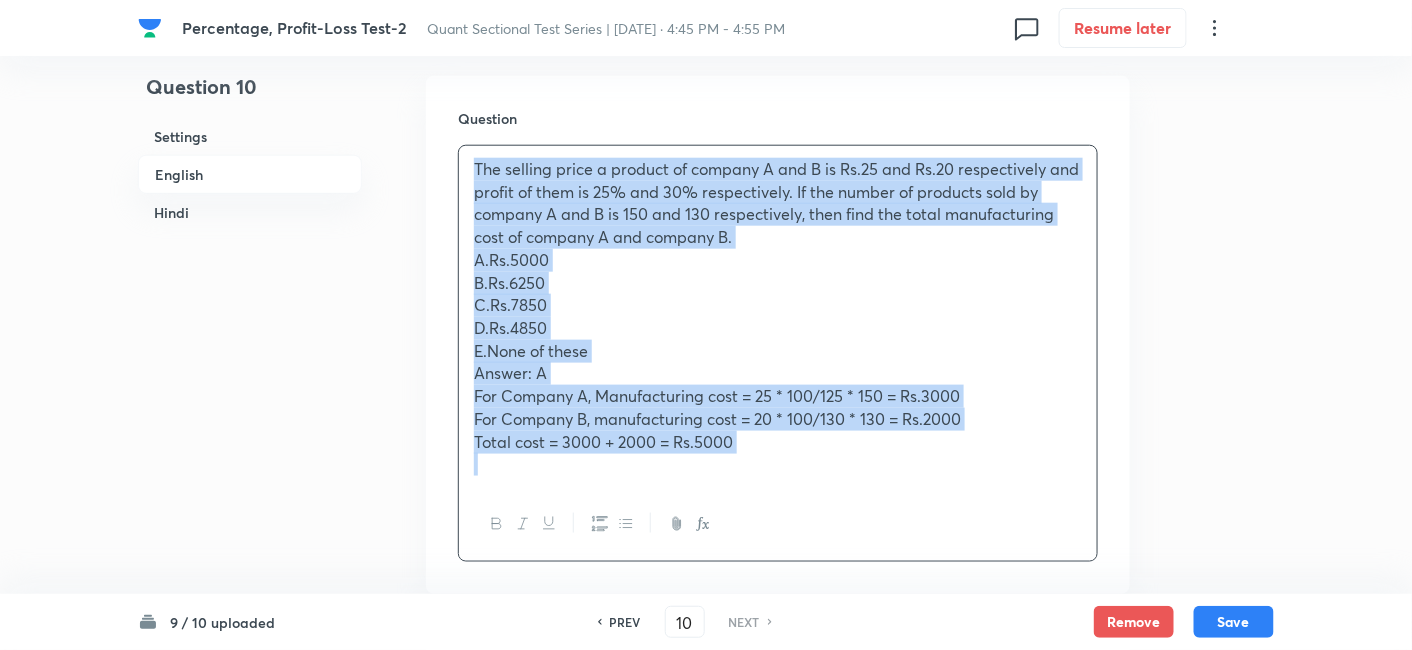 copy on "The selling price a product of company A and B is Rs.25 and Rs.20 respectively and profit of them is 25% and 30% respectively. If the number of products sold by company A and B is 150 and 130 respectively, then find the total manufacturing cost of company A and company B. A.Rs.5000  B.Rs.6250  C.Rs.7850  D.Rs.4850  E.None of these Answer: A For Company A, Manufacturing cost = 25 * 100/125 * 150 = Rs.3000  For Company B, manufacturing cost = 20 * 100/130 * 130 = Rs.2000  Total cost = 3000 + 2000 = Rs.5000" 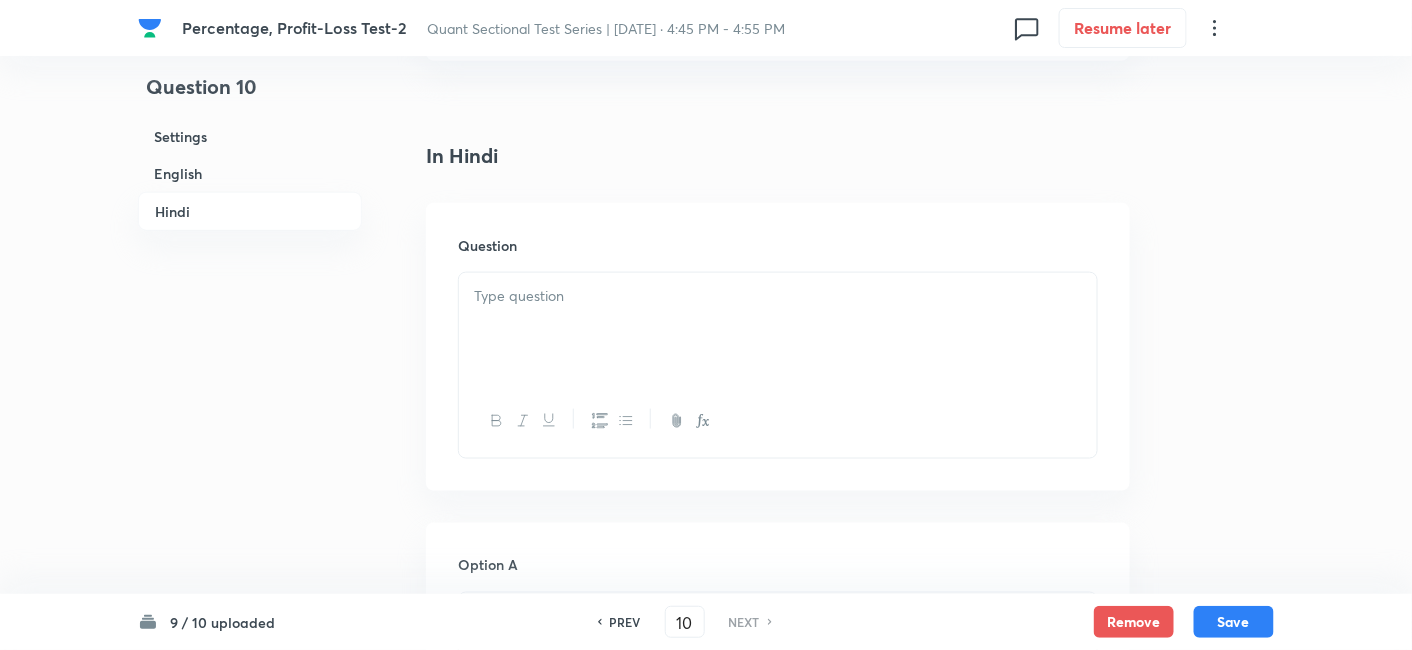 scroll, scrollTop: 3113, scrollLeft: 0, axis: vertical 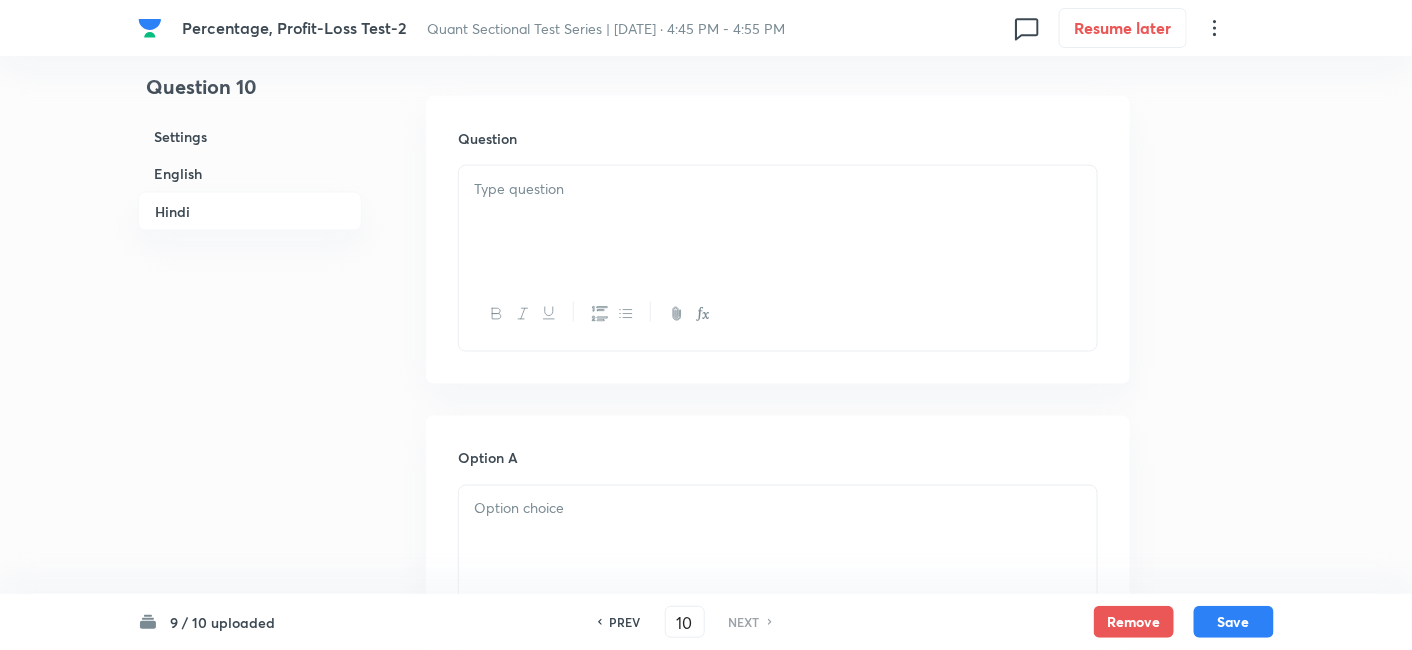 click at bounding box center [778, 189] 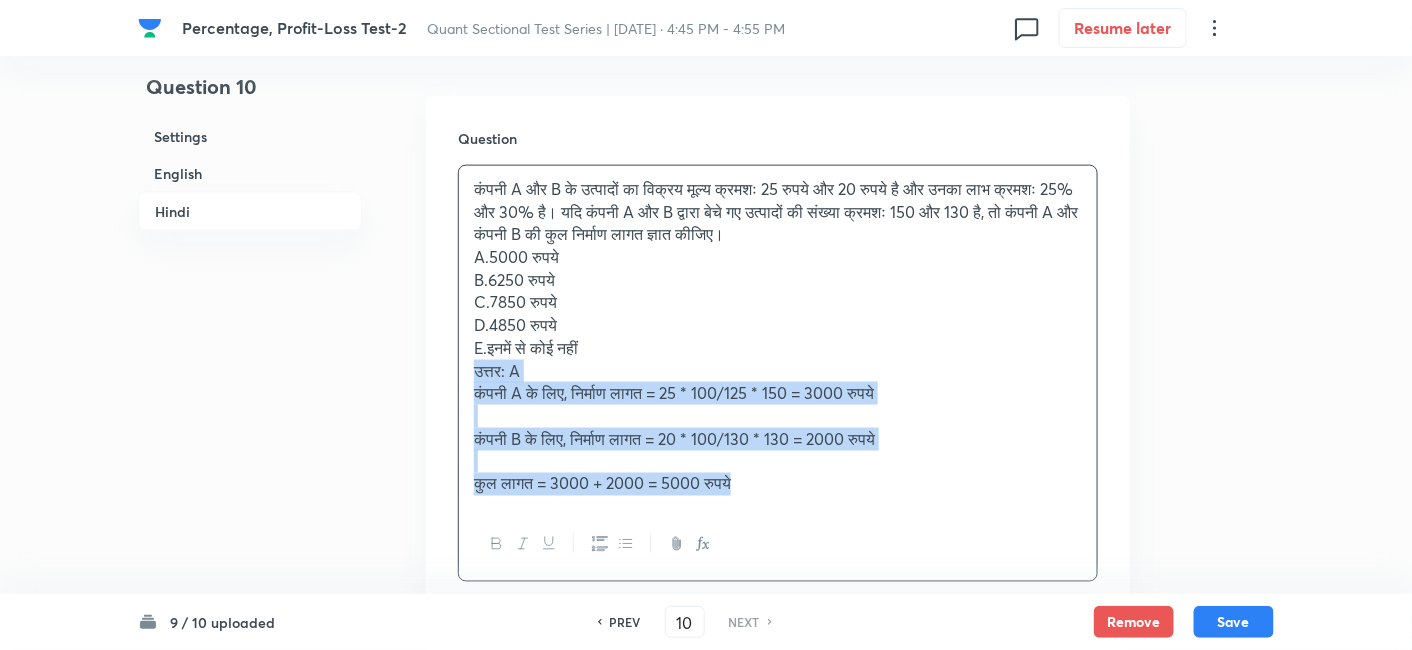 drag, startPoint x: 467, startPoint y: 363, endPoint x: 852, endPoint y: 551, distance: 428.44952 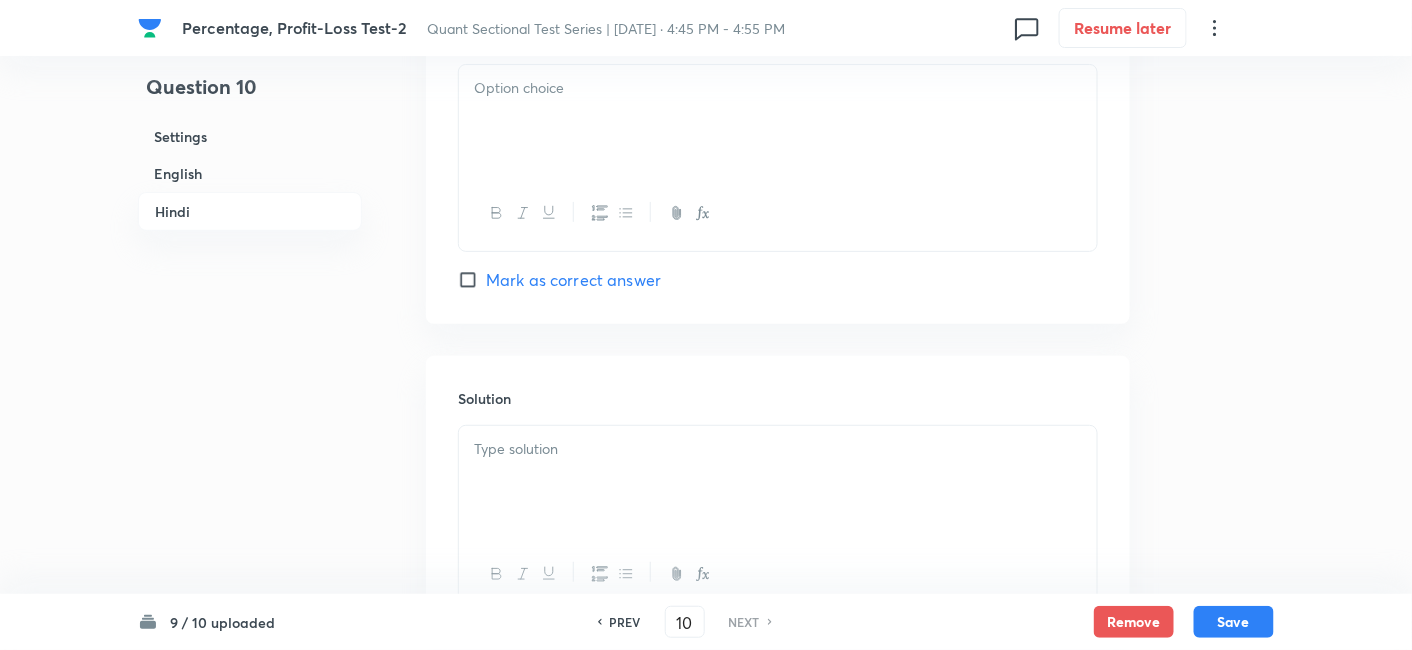 scroll, scrollTop: 5031, scrollLeft: 0, axis: vertical 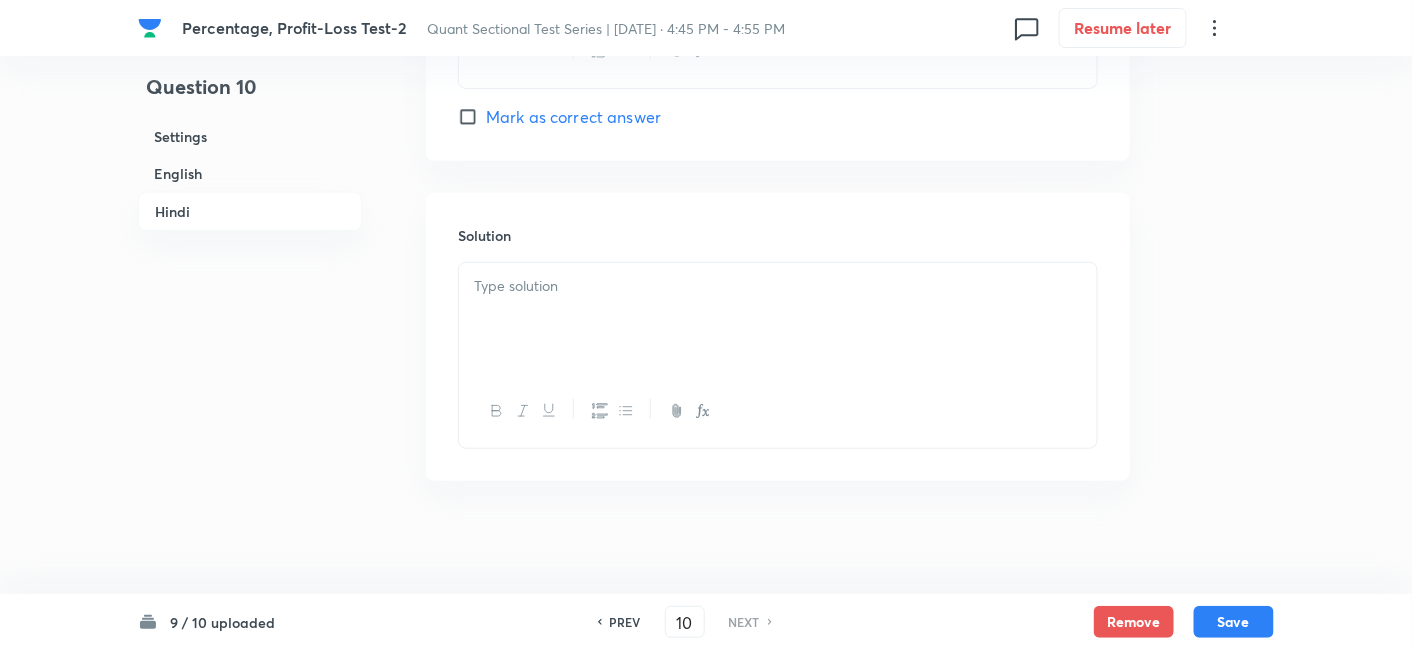 click at bounding box center [778, 319] 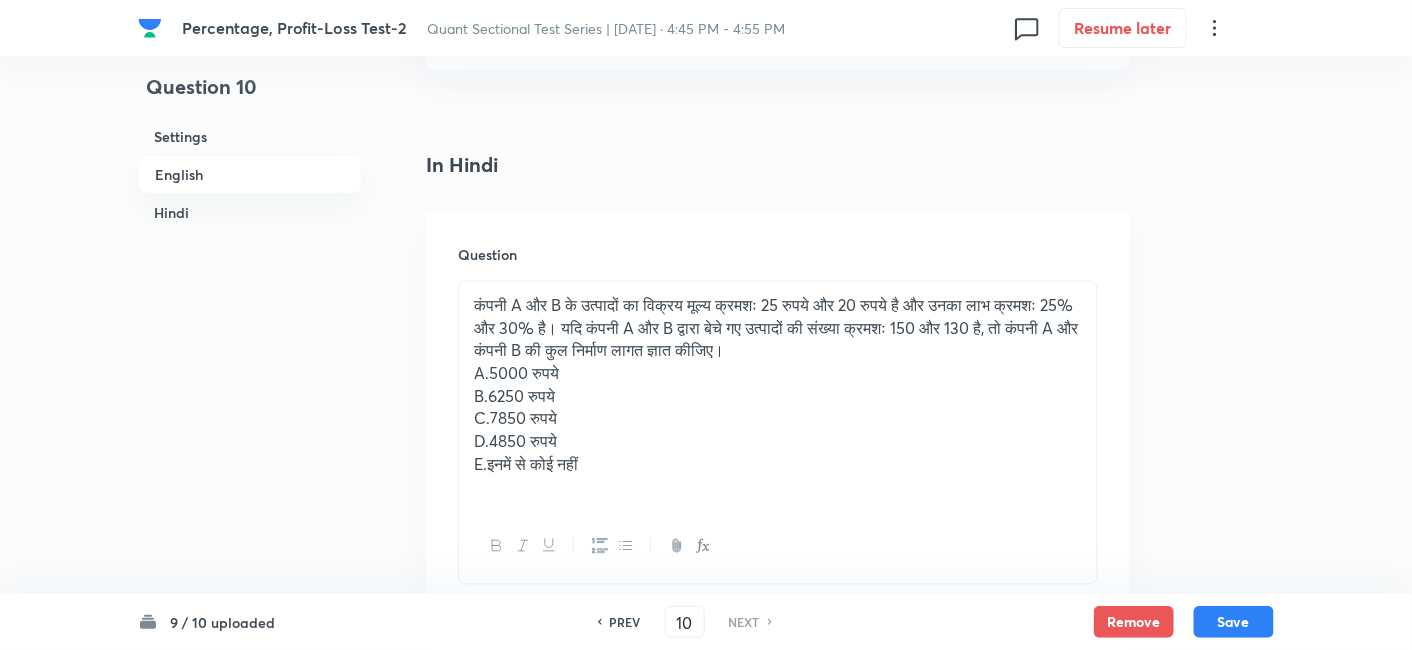 scroll, scrollTop: 3051, scrollLeft: 0, axis: vertical 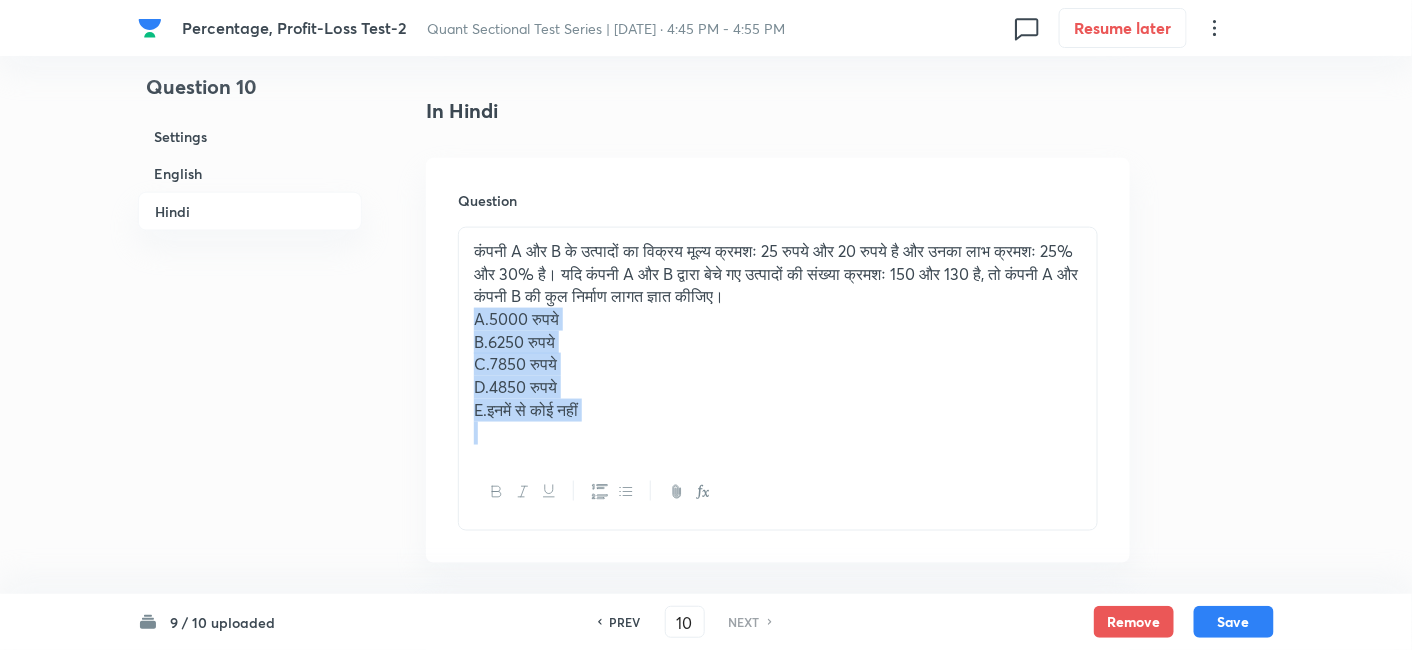 drag, startPoint x: 470, startPoint y: 314, endPoint x: 688, endPoint y: 478, distance: 272.8003 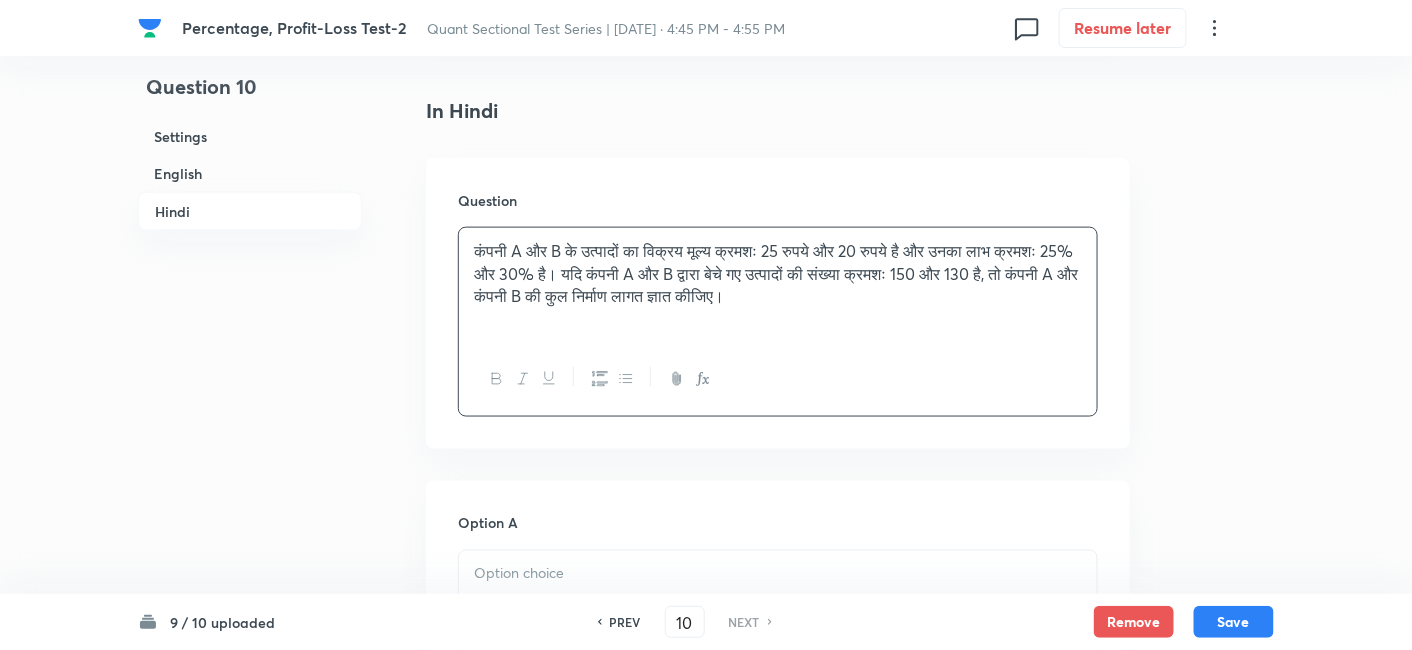 scroll, scrollTop: 3234, scrollLeft: 0, axis: vertical 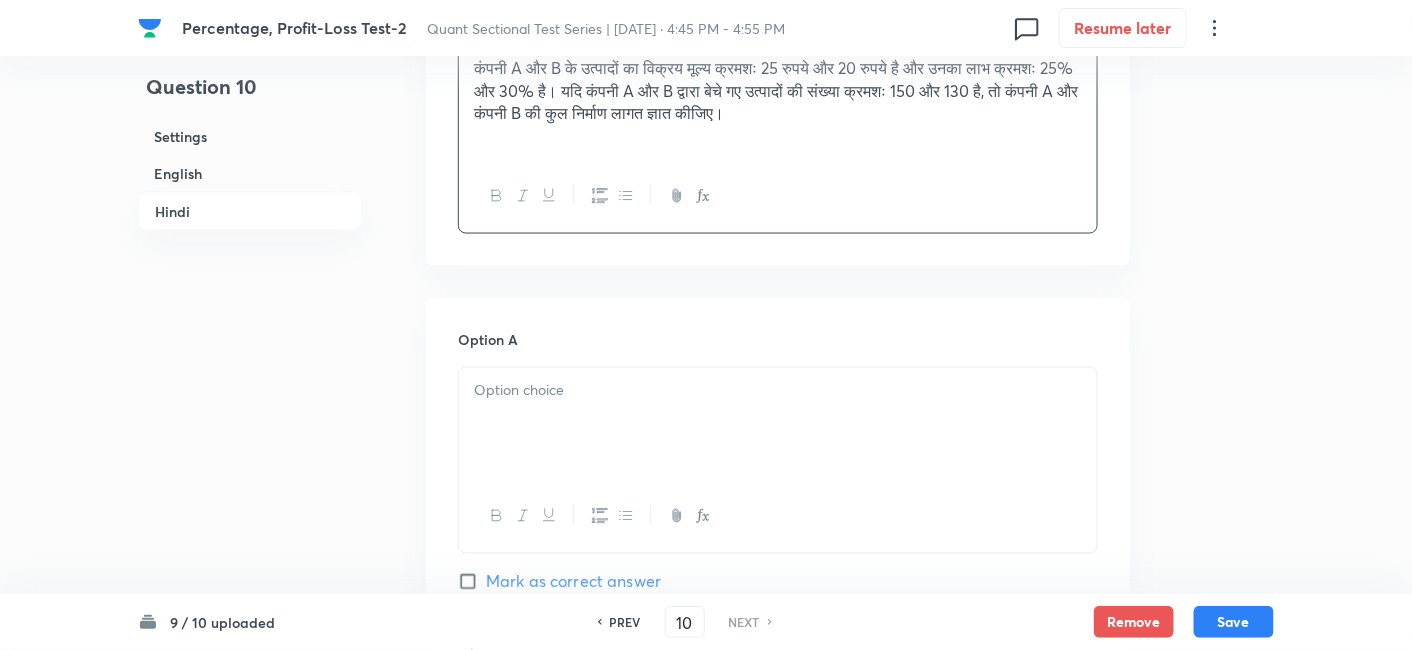 click at bounding box center [778, 424] 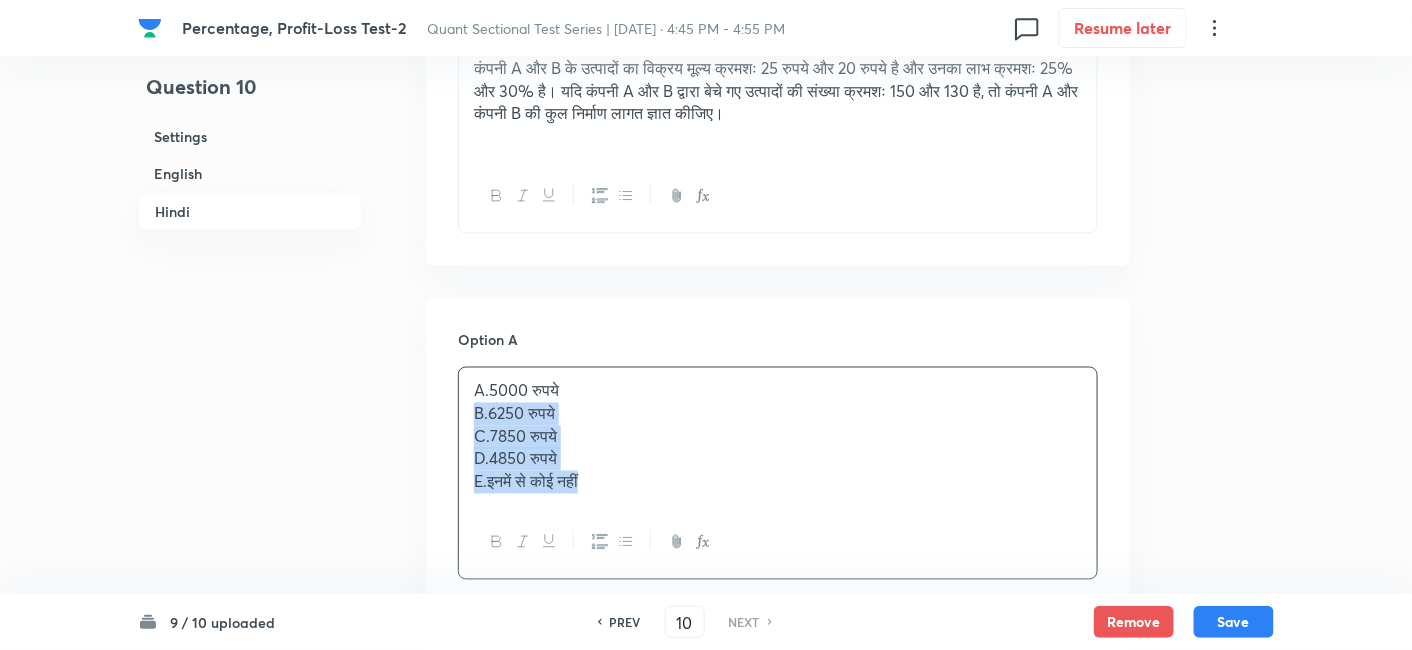 drag, startPoint x: 467, startPoint y: 410, endPoint x: 709, endPoint y: 575, distance: 292.89758 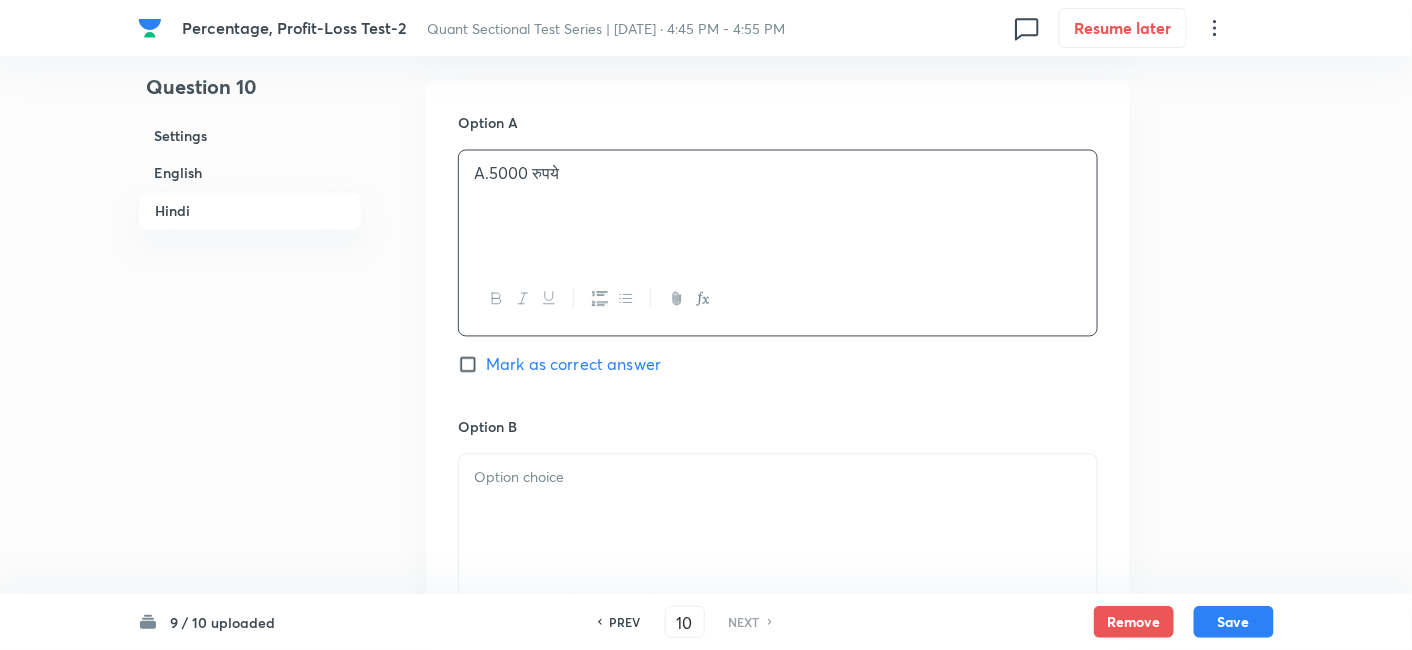 scroll, scrollTop: 3451, scrollLeft: 0, axis: vertical 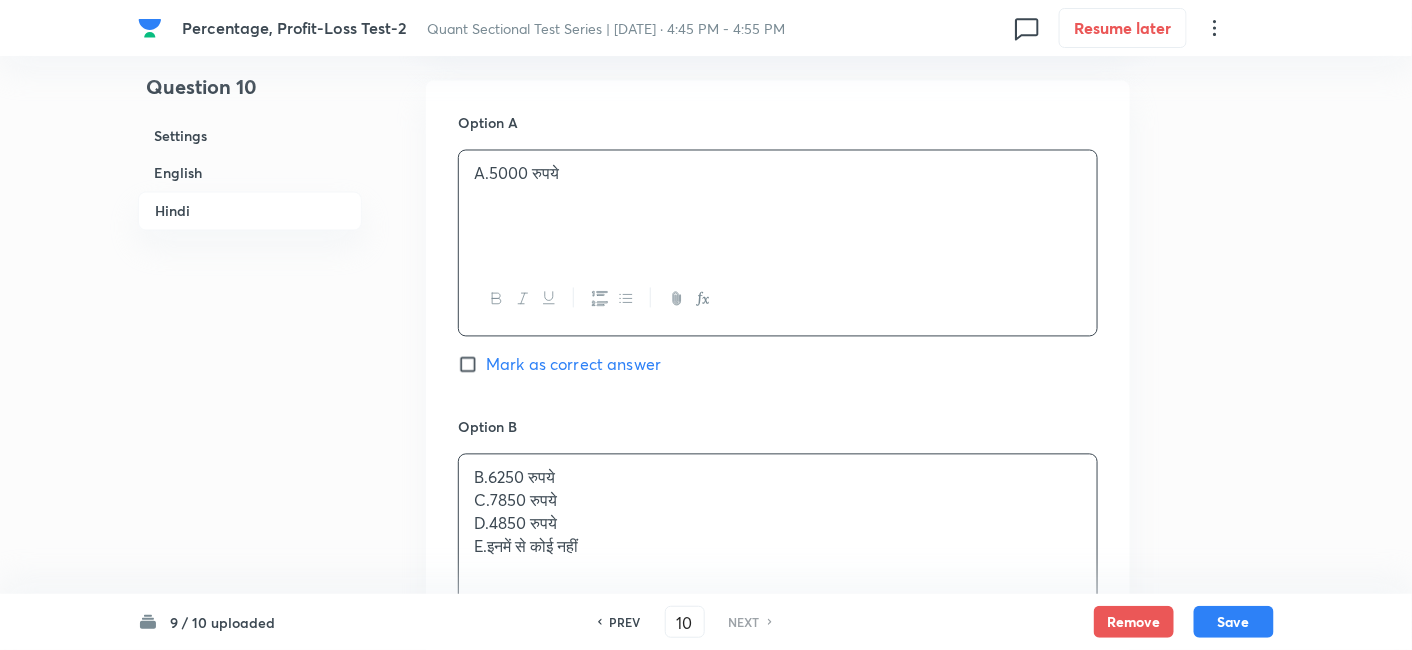 click on "B.6250 रुपये C.7850 रुपये D.4850 रुपये E.इनमें से कोई नहीं" at bounding box center [778, 512] 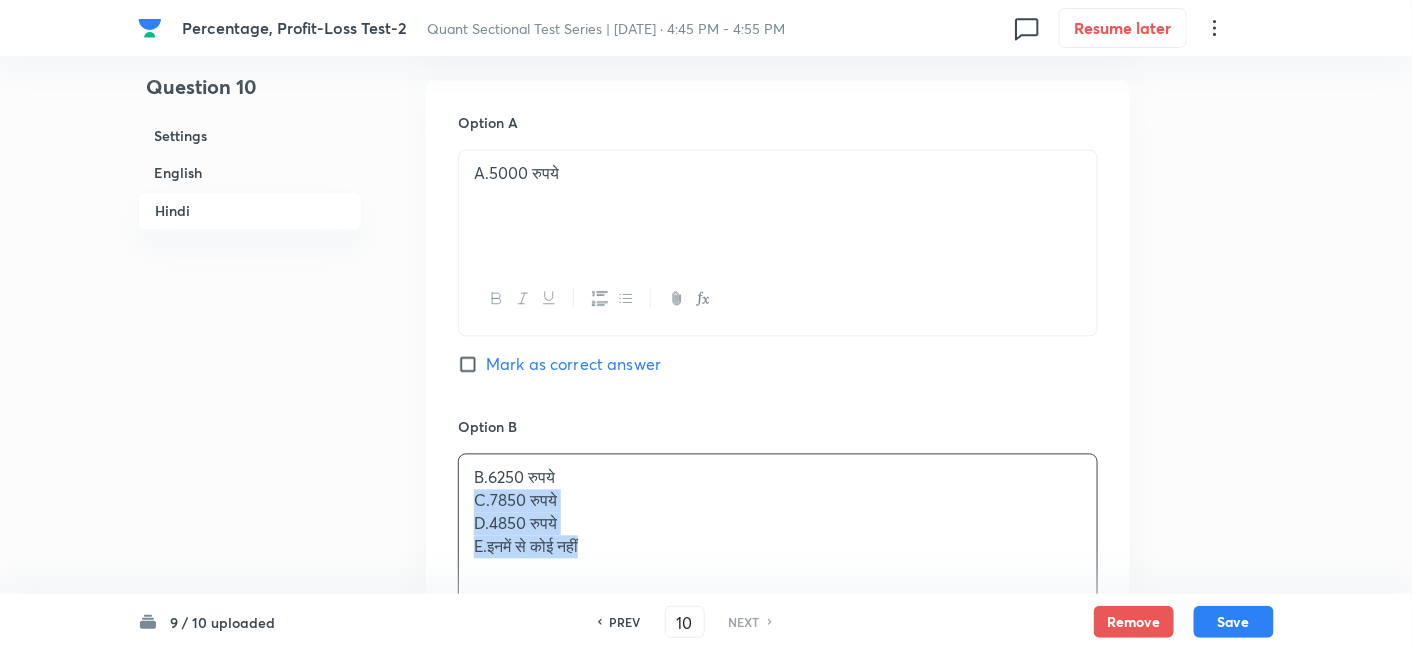 drag, startPoint x: 472, startPoint y: 495, endPoint x: 683, endPoint y: 583, distance: 228.6154 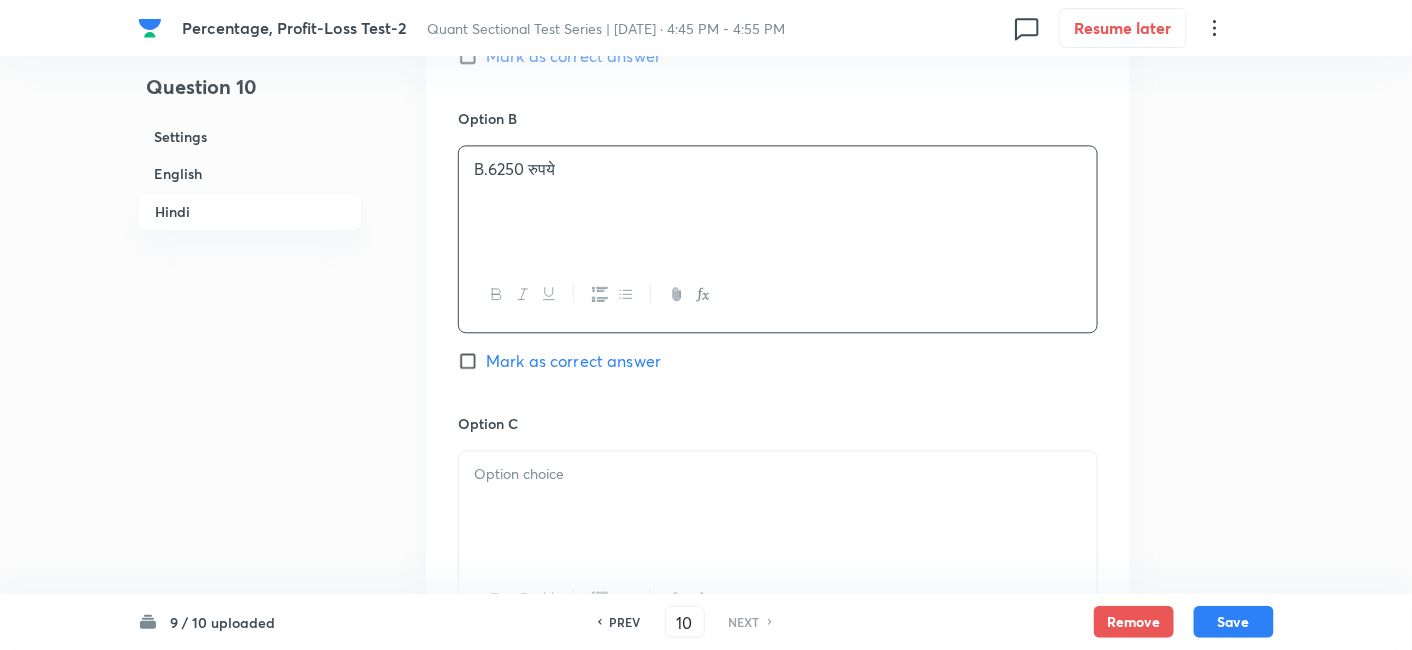scroll, scrollTop: 3760, scrollLeft: 0, axis: vertical 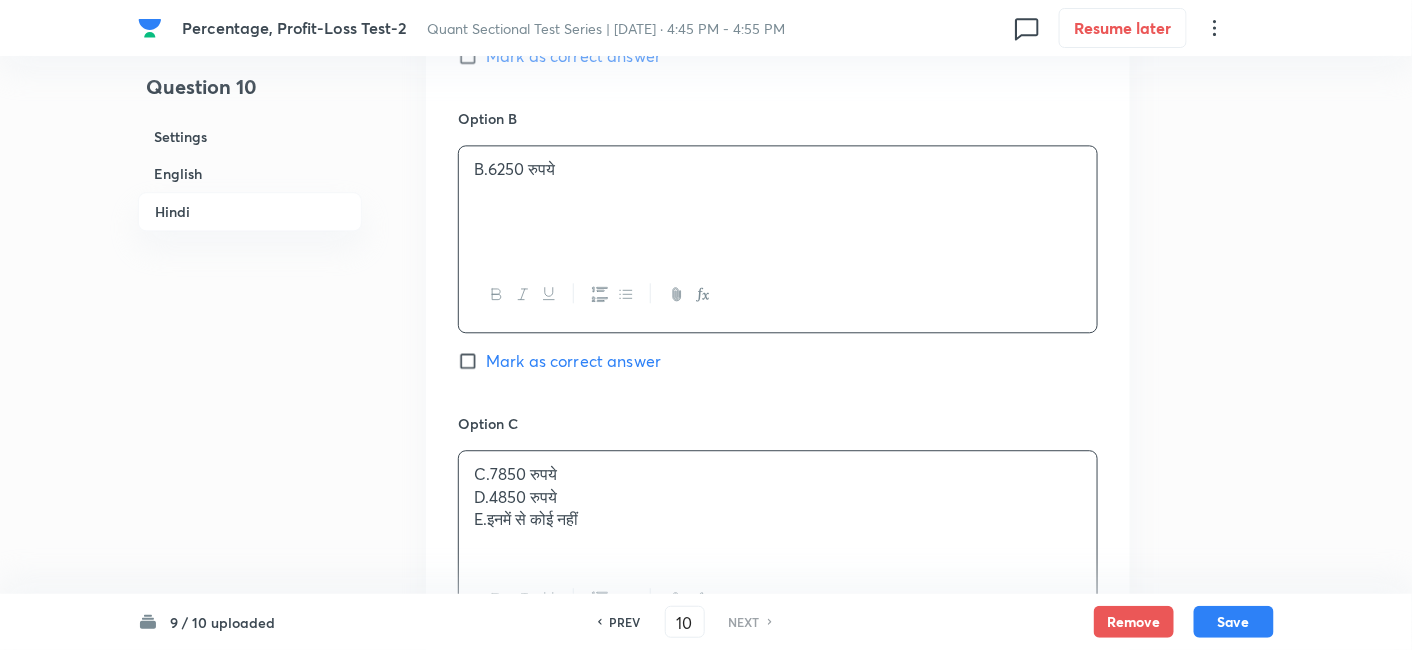 click on "C.7850 रुपये D.4850 रुपये E.इनमें से कोई नहीं" at bounding box center (778, 507) 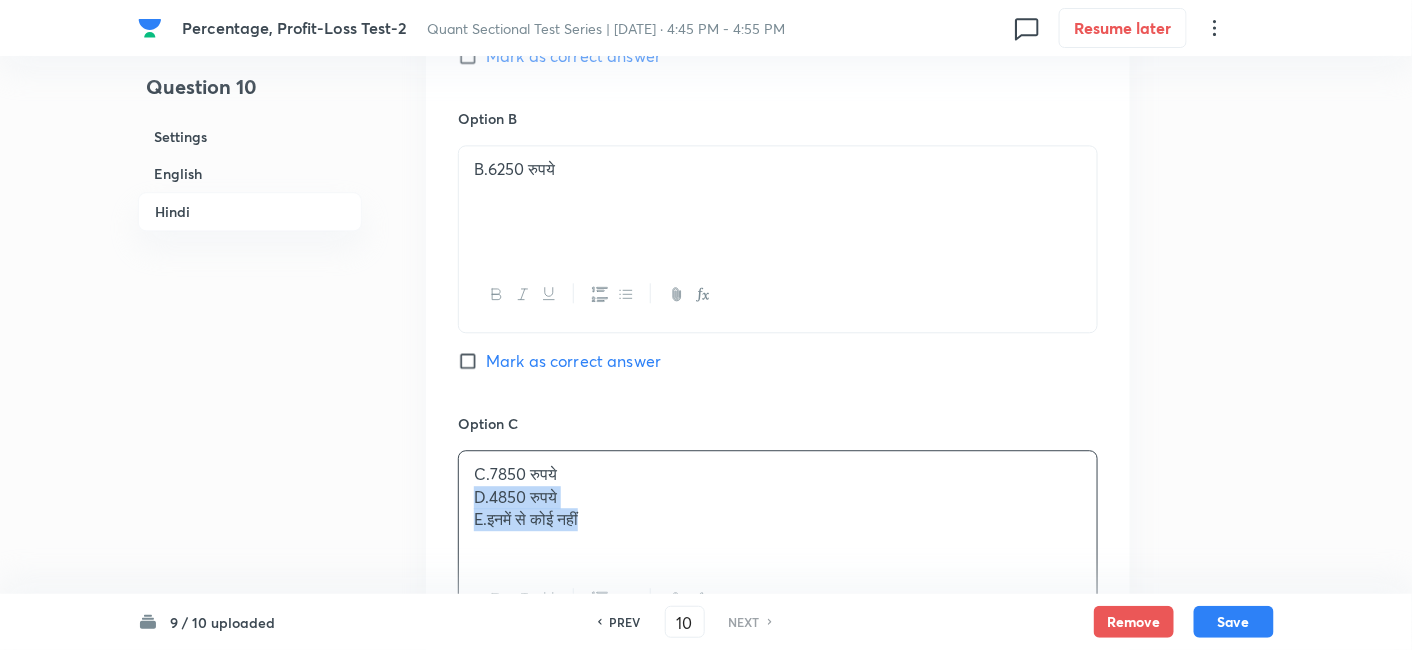 drag, startPoint x: 467, startPoint y: 490, endPoint x: 693, endPoint y: 573, distance: 240.75922 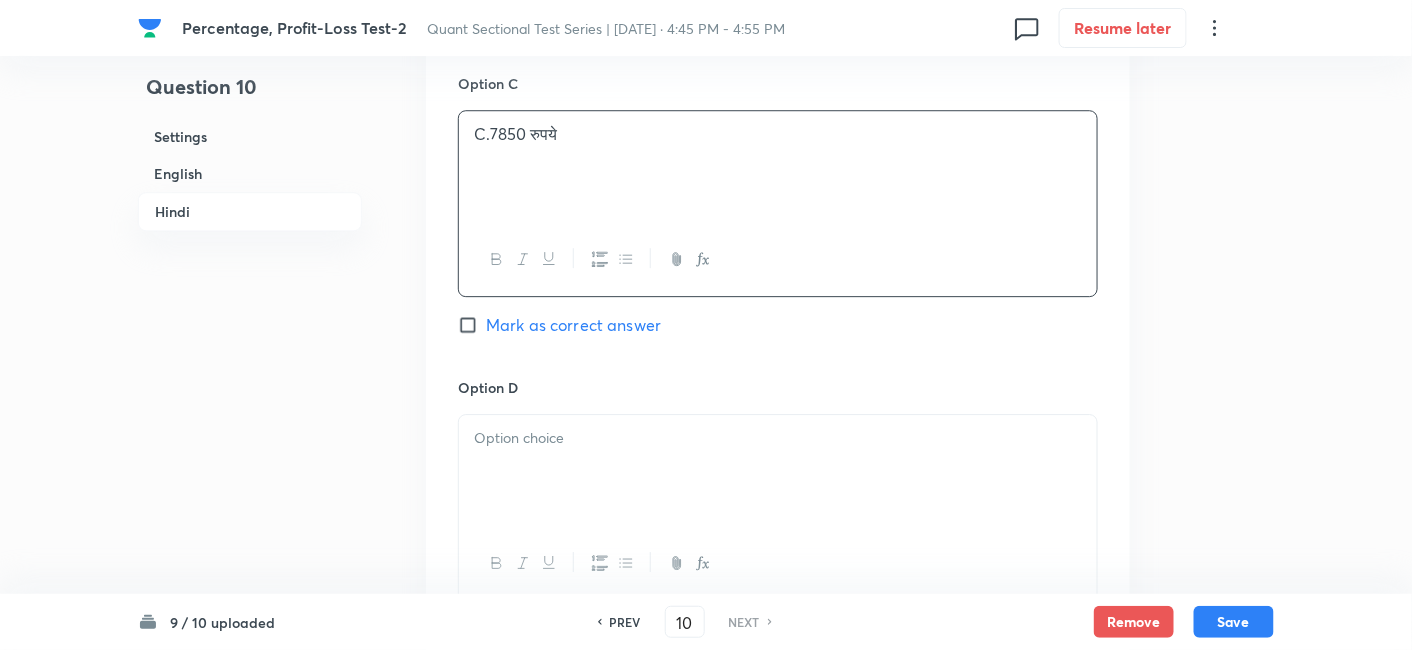 scroll, scrollTop: 4100, scrollLeft: 0, axis: vertical 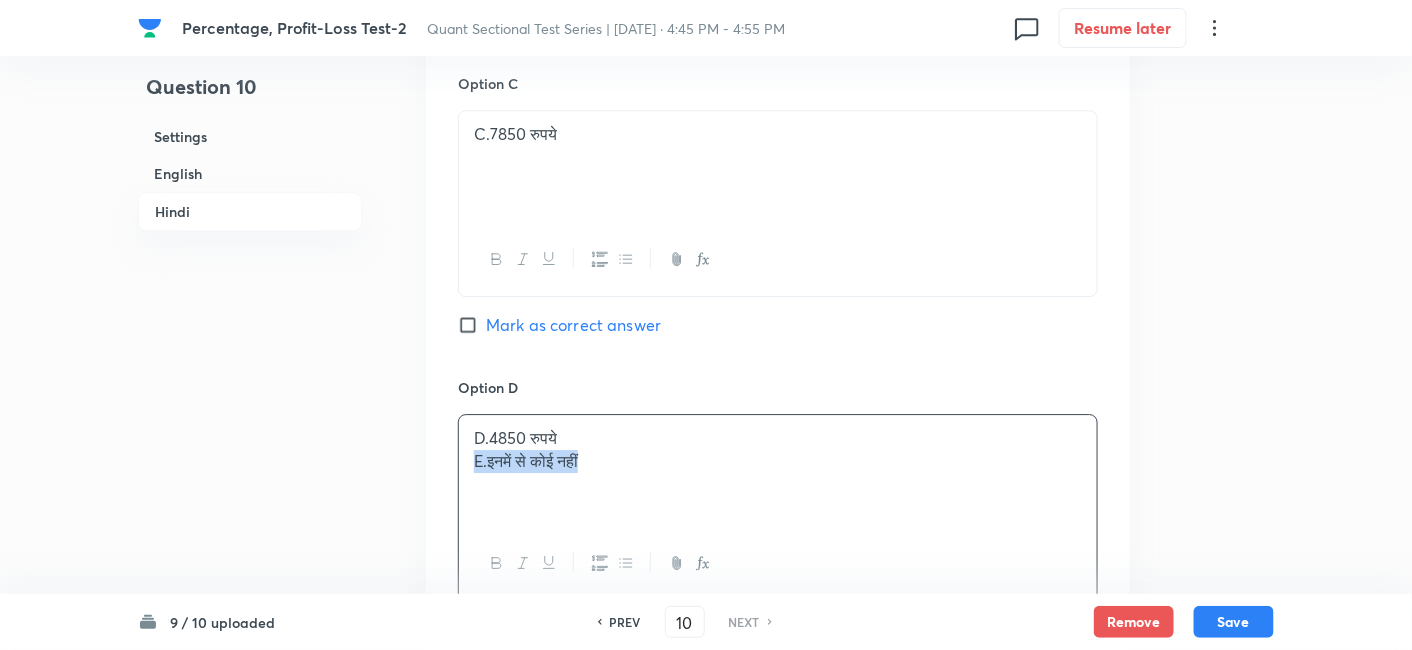 drag, startPoint x: 465, startPoint y: 454, endPoint x: 775, endPoint y: 522, distance: 317.37045 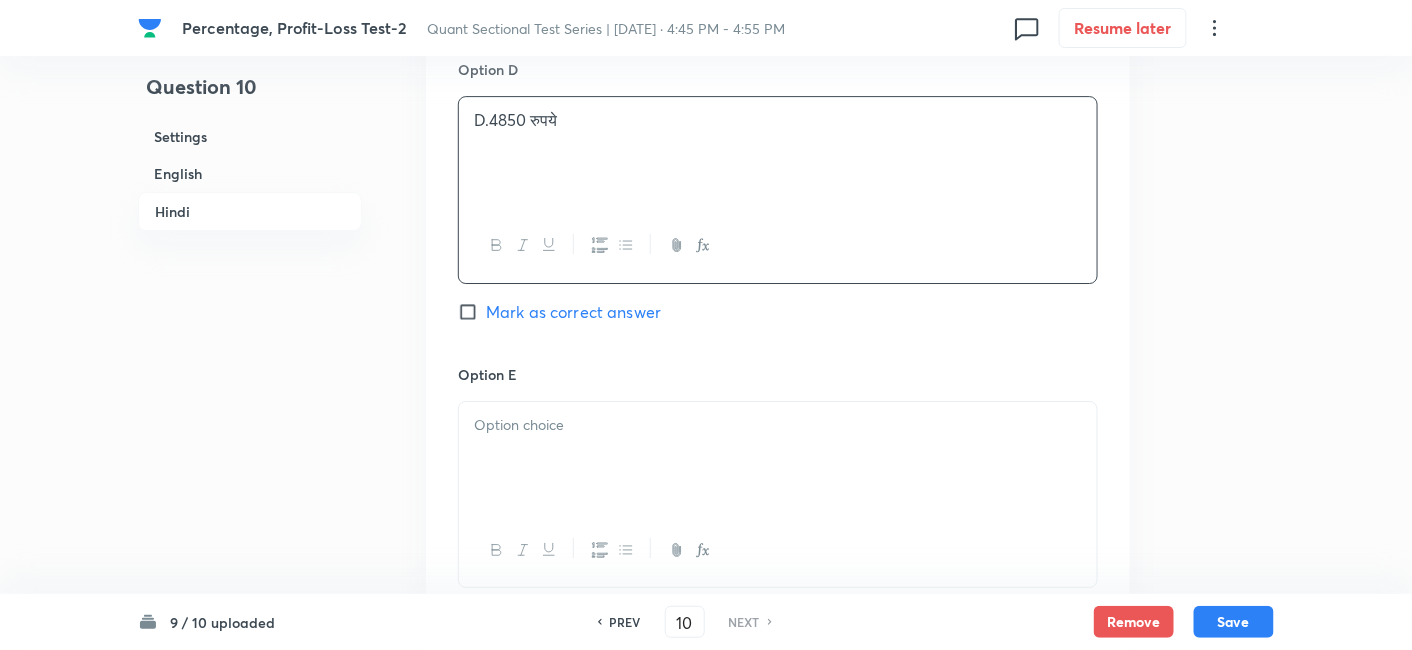scroll, scrollTop: 4428, scrollLeft: 0, axis: vertical 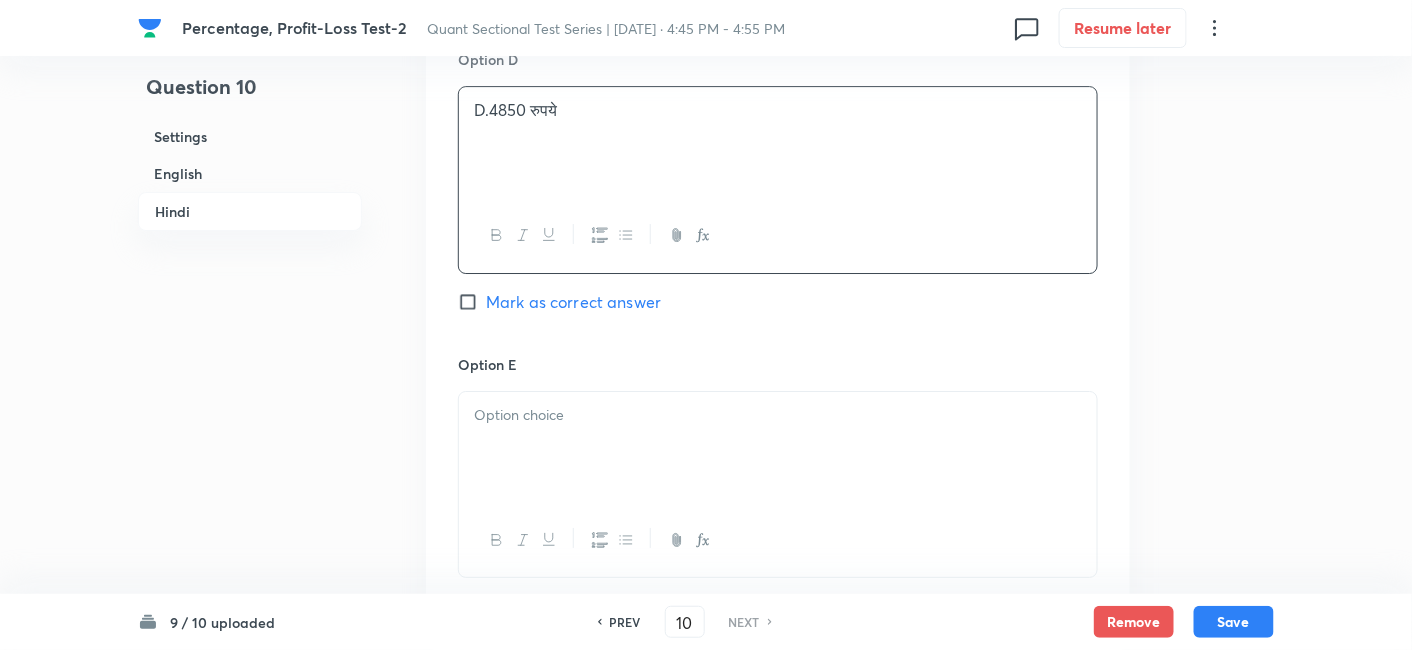 click at bounding box center [778, 448] 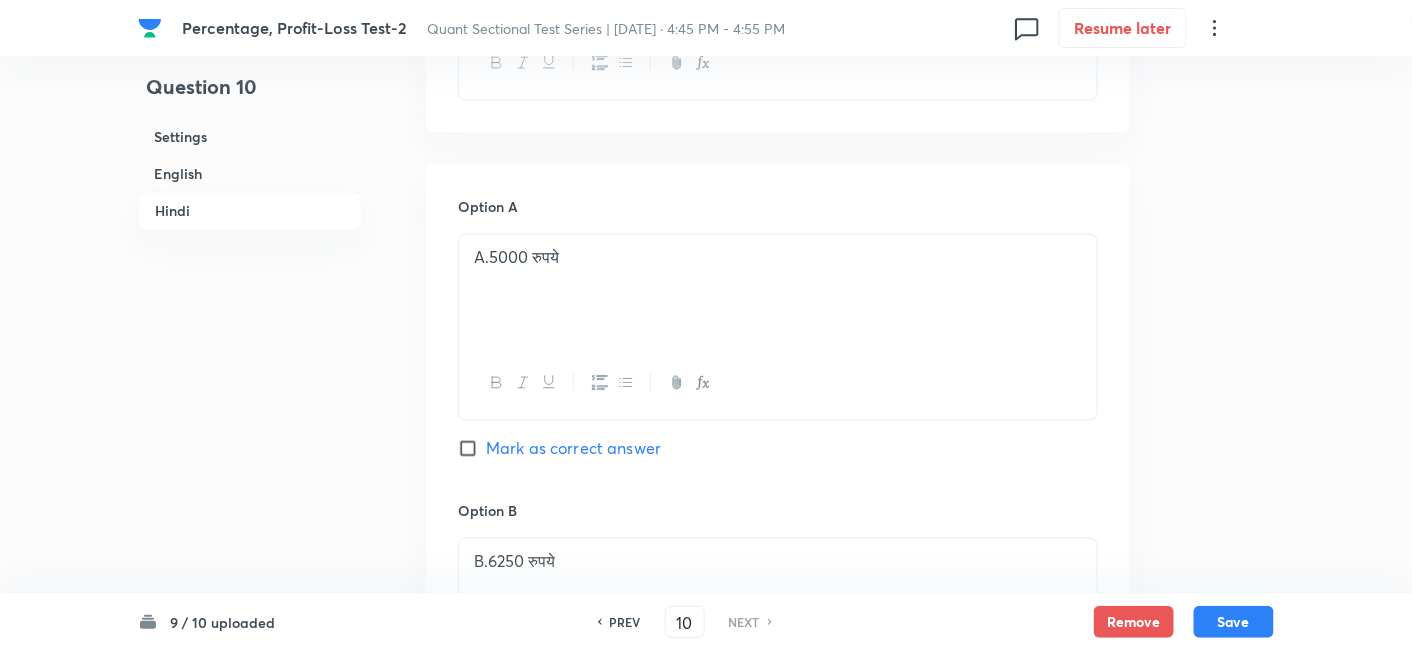 scroll, scrollTop: 3366, scrollLeft: 0, axis: vertical 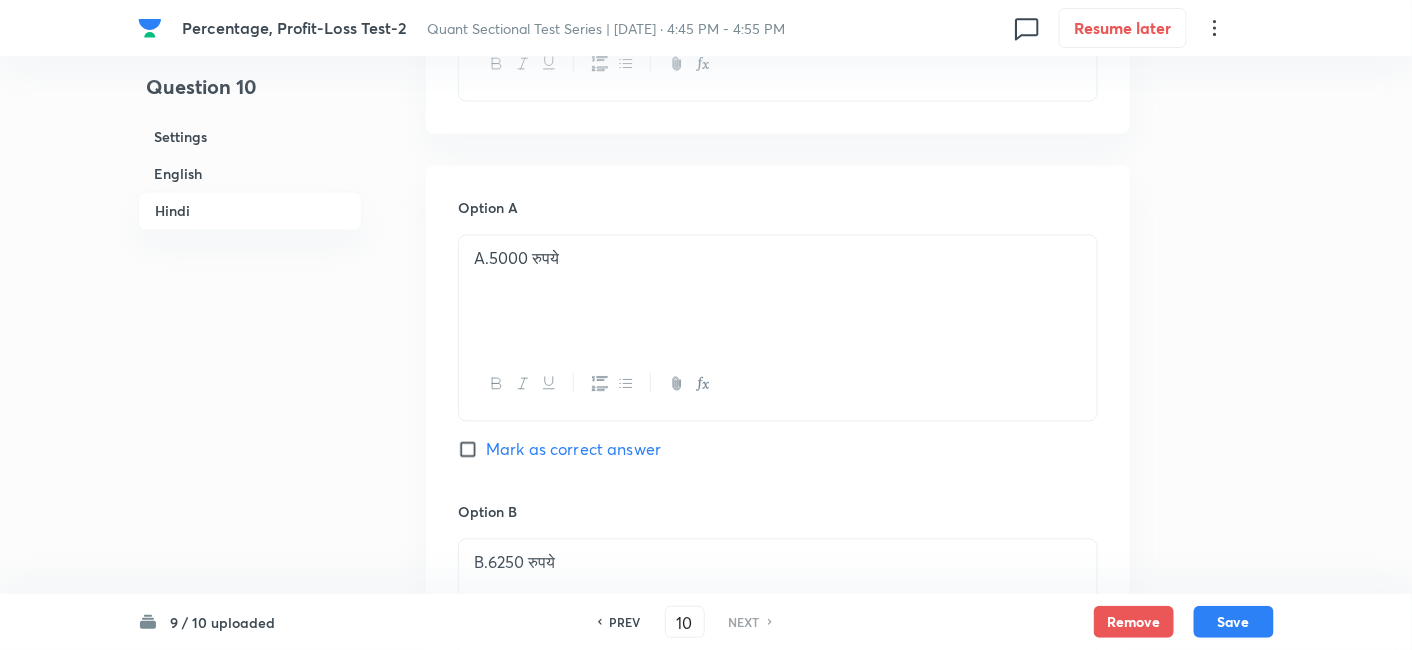 click on "Mark as correct answer" at bounding box center (573, 450) 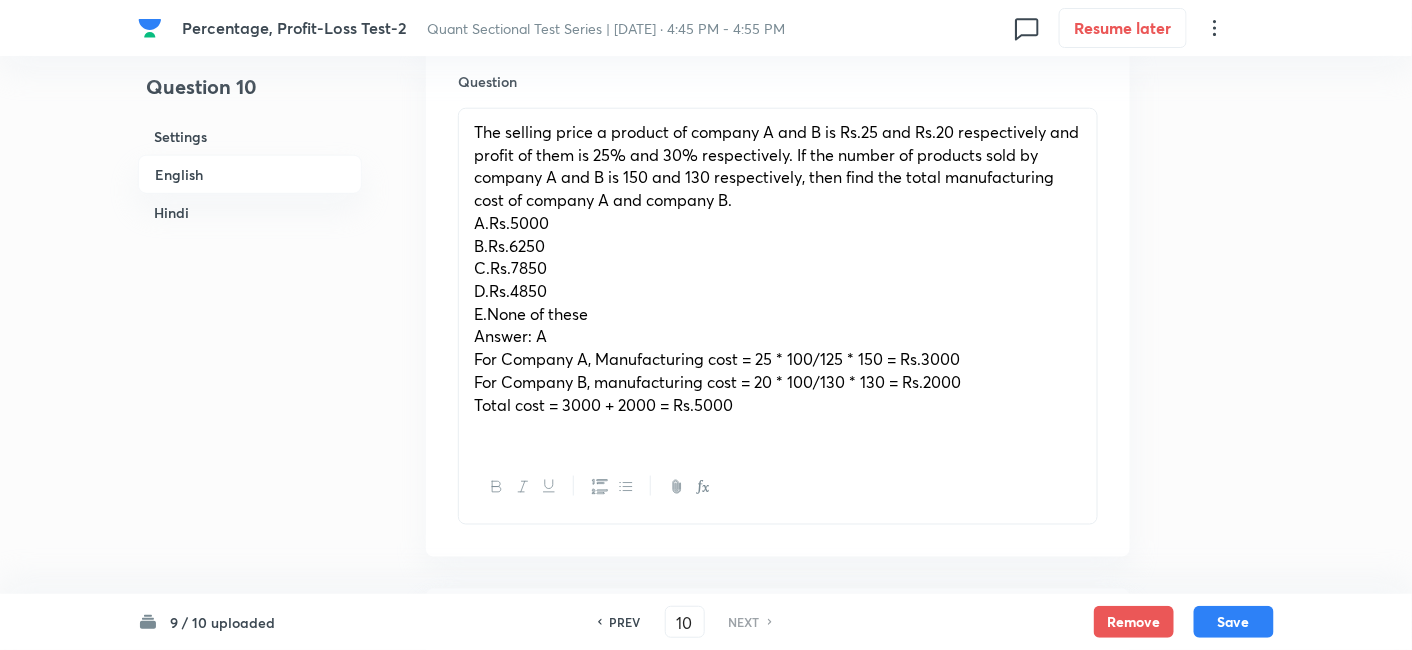 scroll, scrollTop: 578, scrollLeft: 0, axis: vertical 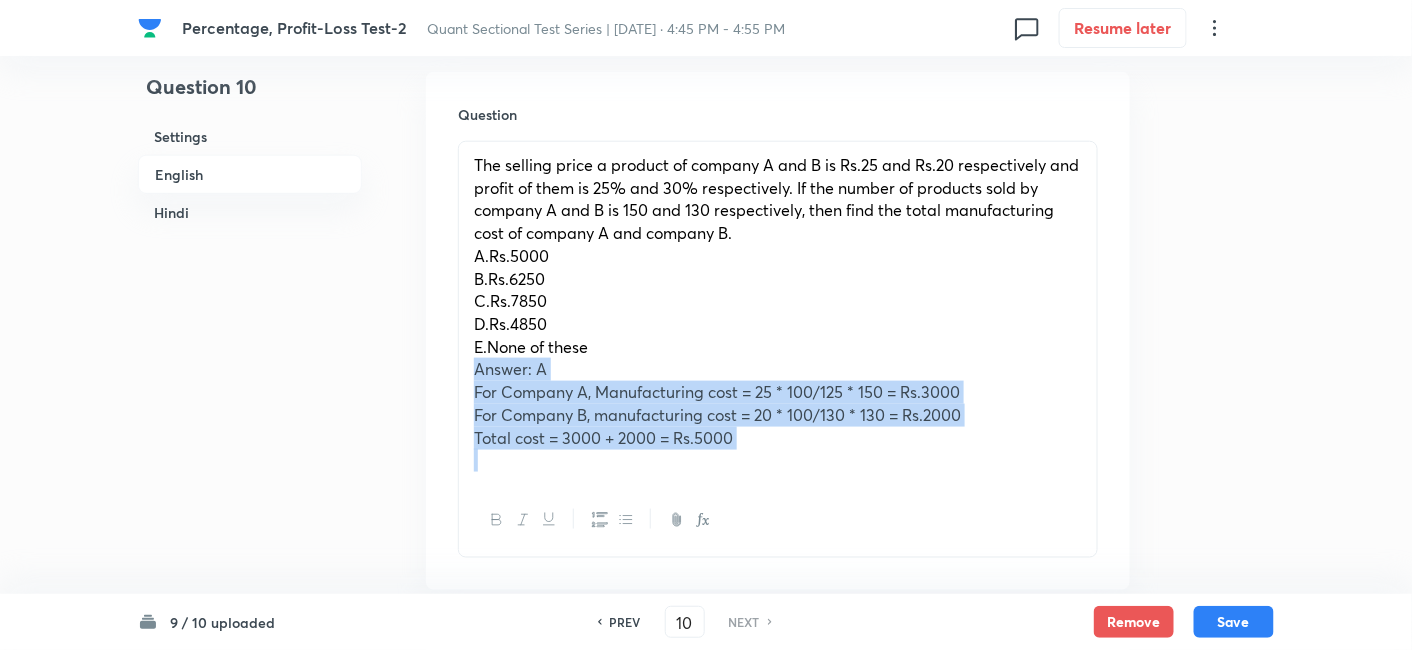 drag, startPoint x: 469, startPoint y: 370, endPoint x: 917, endPoint y: 553, distance: 483.9349 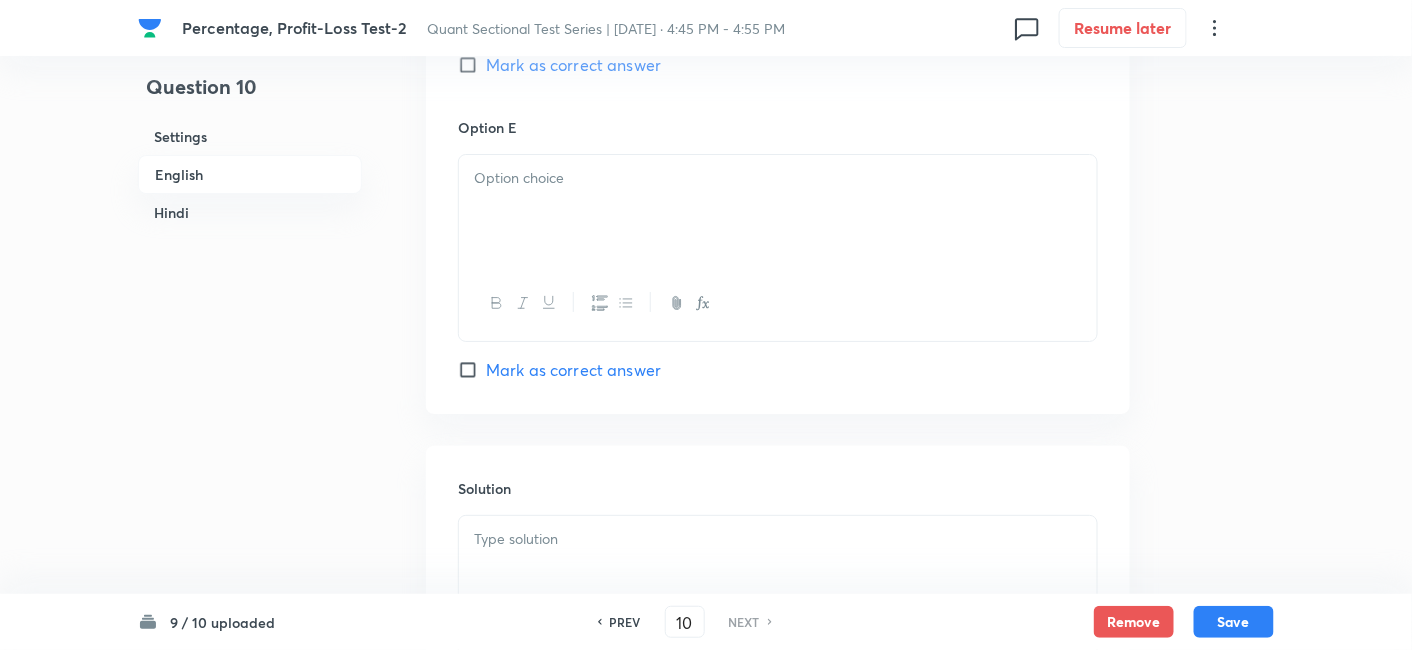 scroll, scrollTop: 2242, scrollLeft: 0, axis: vertical 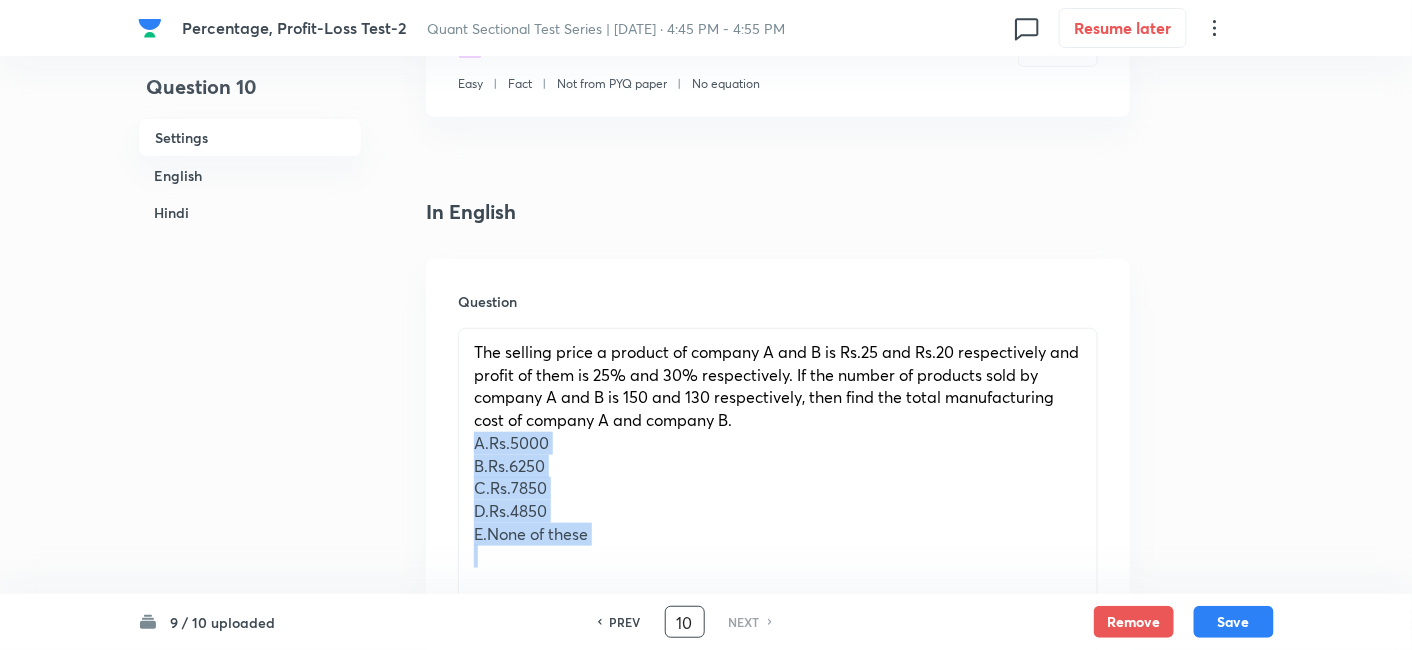 drag, startPoint x: 465, startPoint y: 448, endPoint x: 688, endPoint y: 609, distance: 275.04544 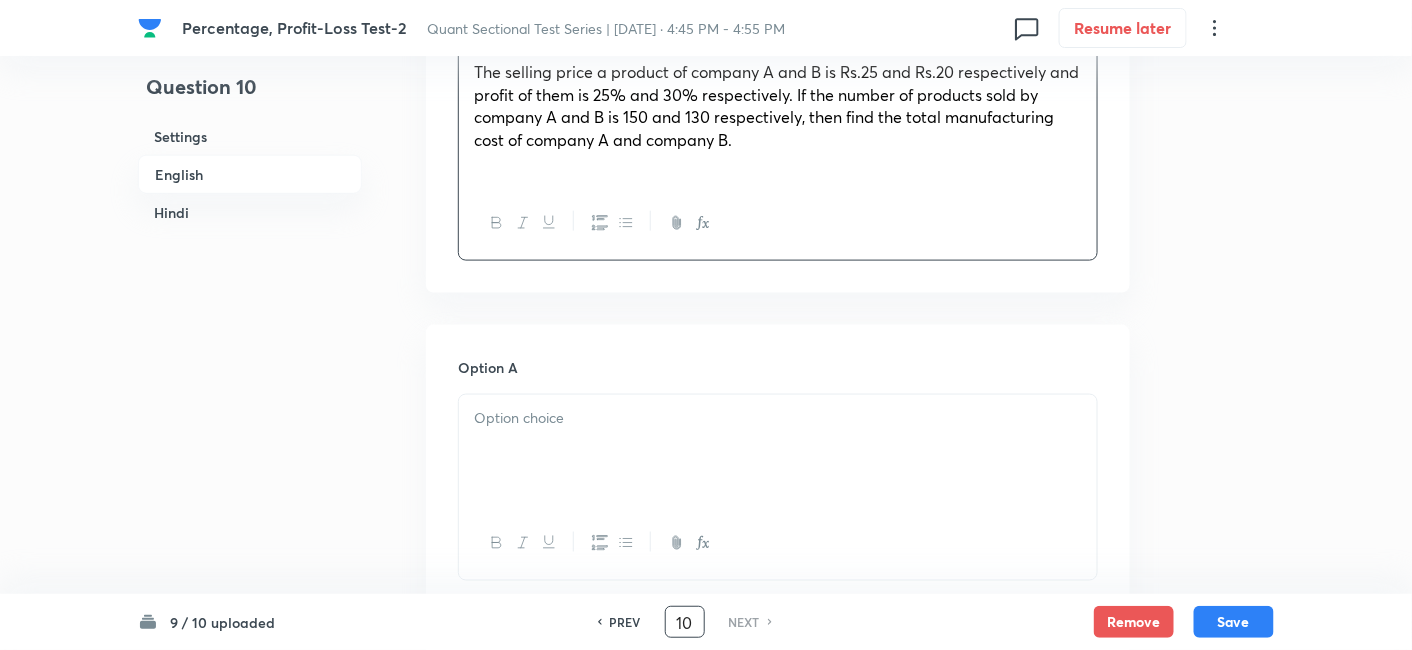 scroll, scrollTop: 673, scrollLeft: 0, axis: vertical 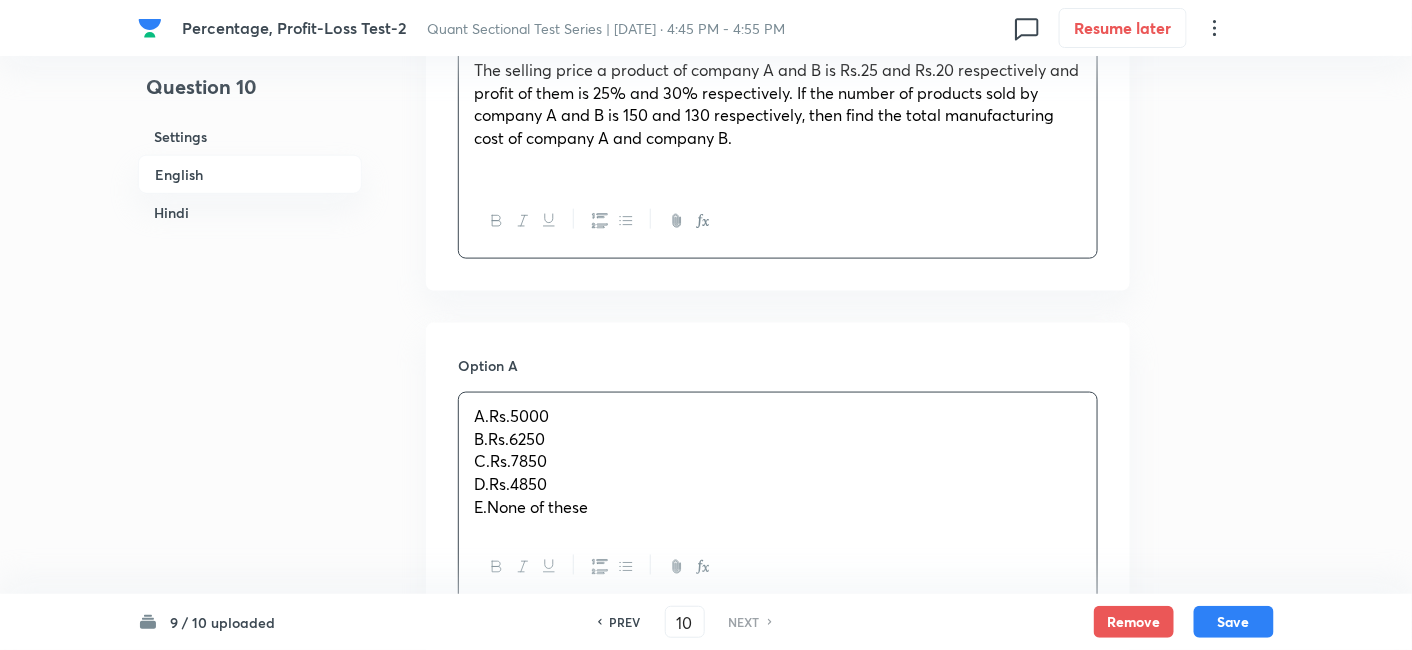 click on "A.Rs.5000" at bounding box center [778, 416] 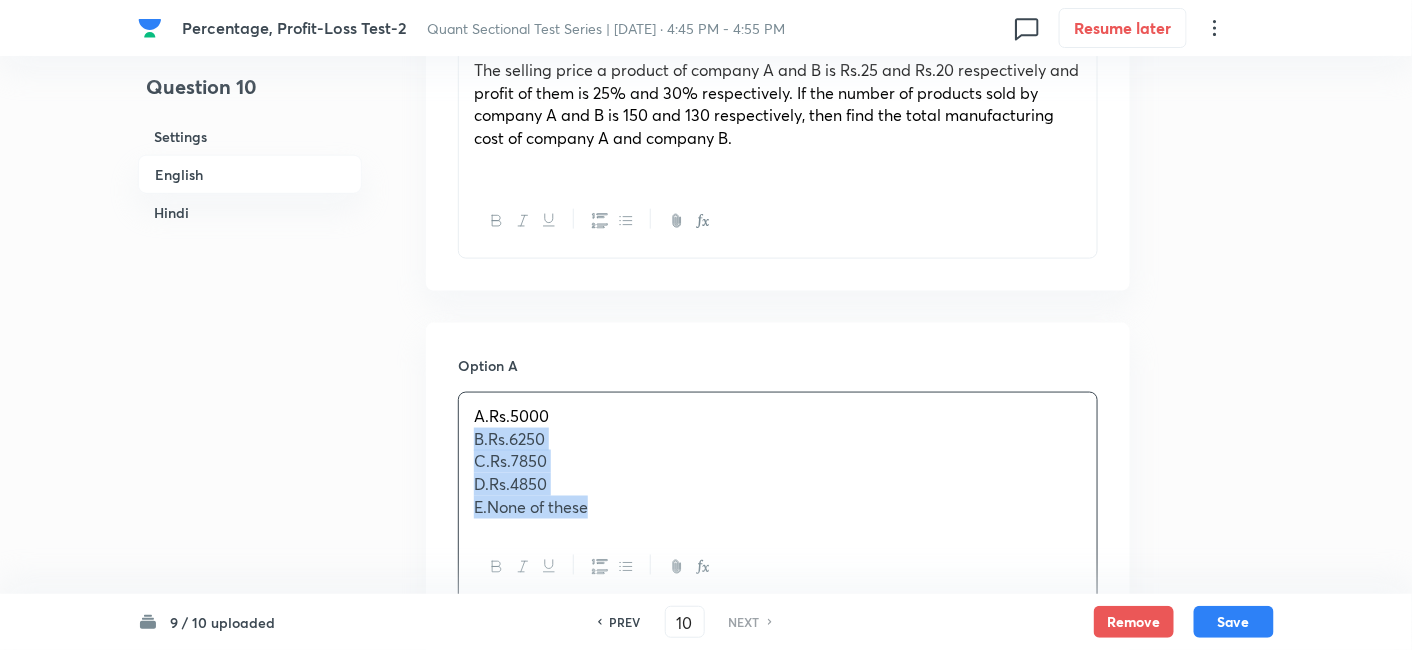 drag, startPoint x: 476, startPoint y: 441, endPoint x: 714, endPoint y: 582, distance: 276.63153 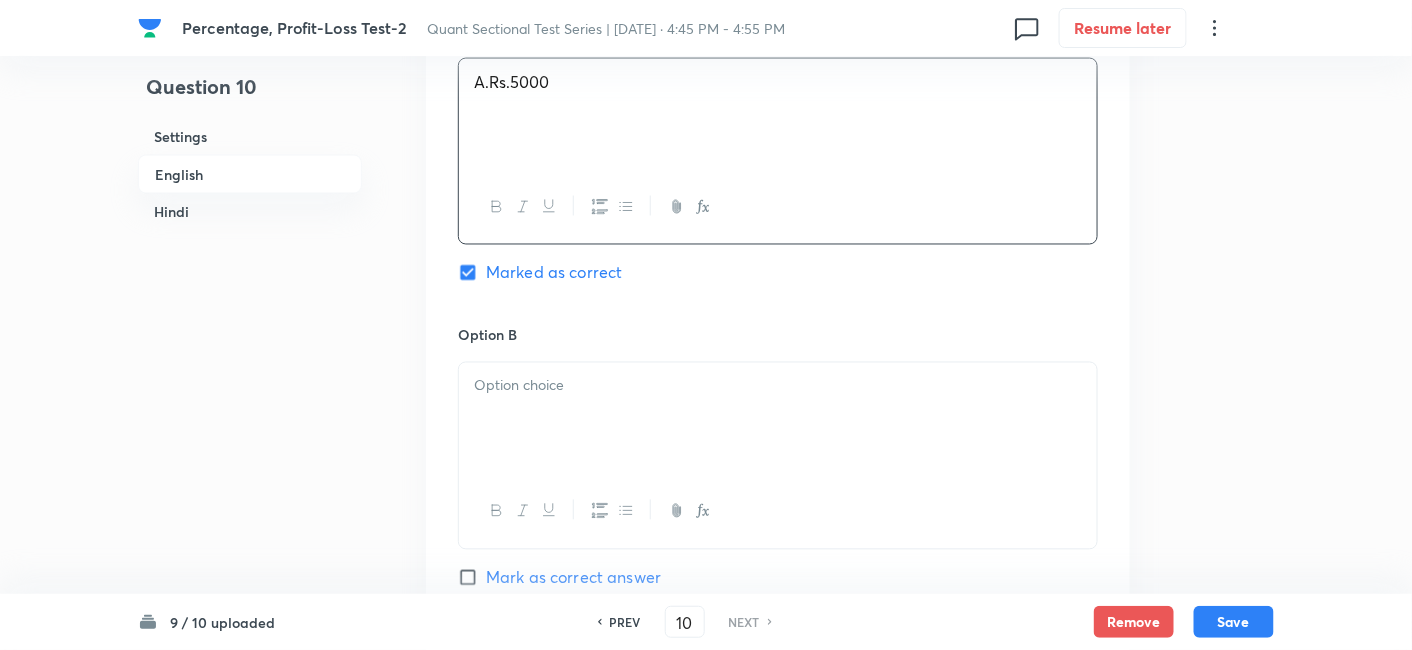 scroll, scrollTop: 1013, scrollLeft: 0, axis: vertical 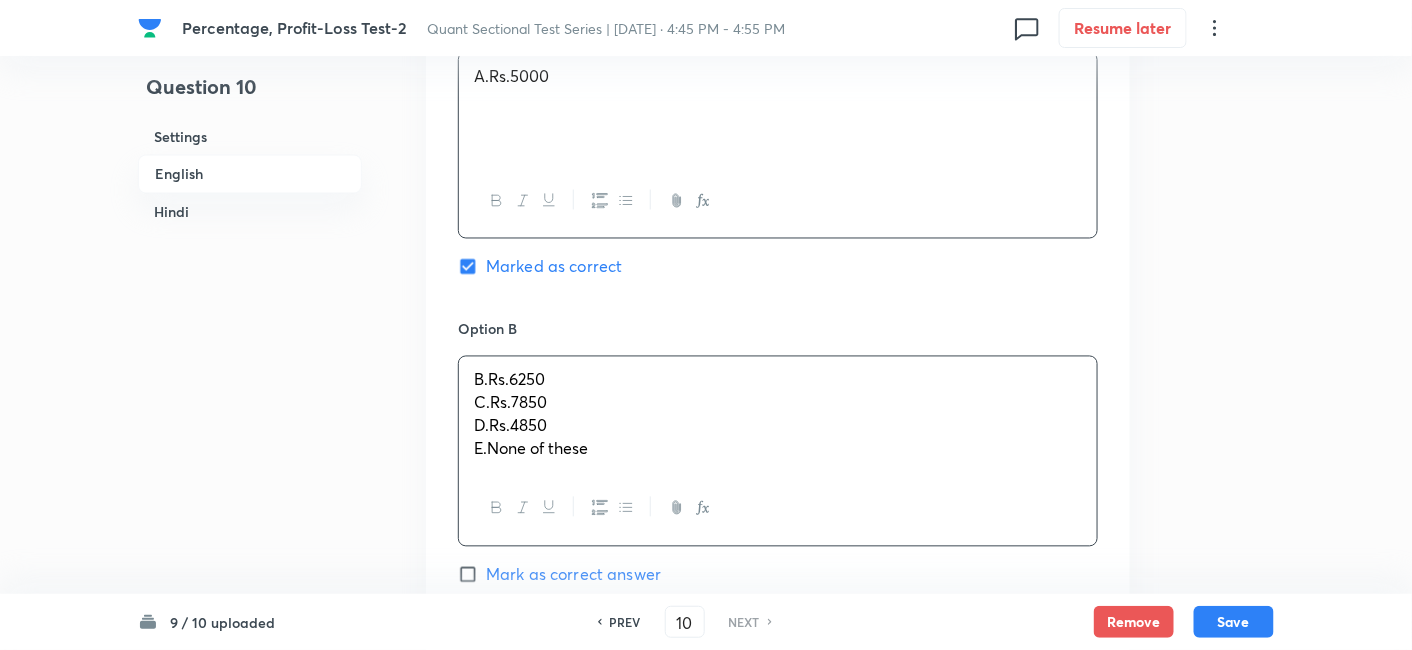 click on "B.Rs.6250  C.Rs.7850  D.Rs.4850  E.None of these" at bounding box center (778, 414) 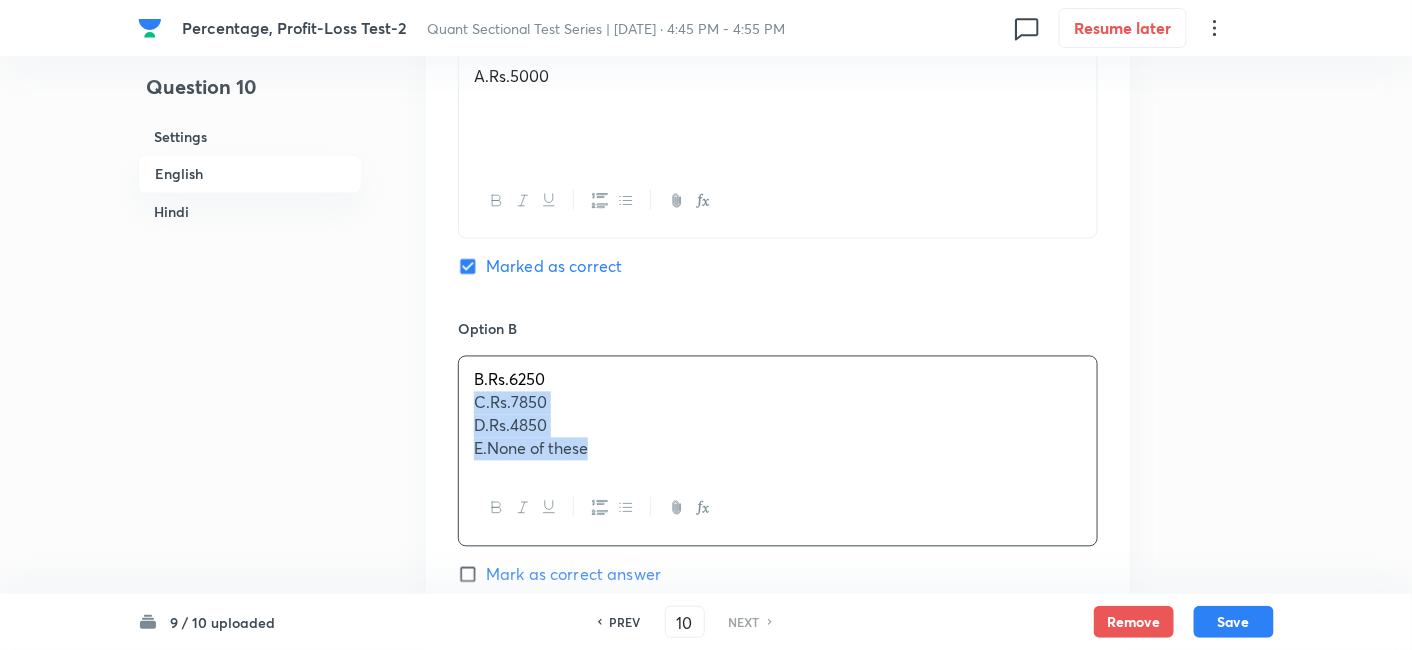 drag, startPoint x: 467, startPoint y: 405, endPoint x: 754, endPoint y: 518, distance: 308.4445 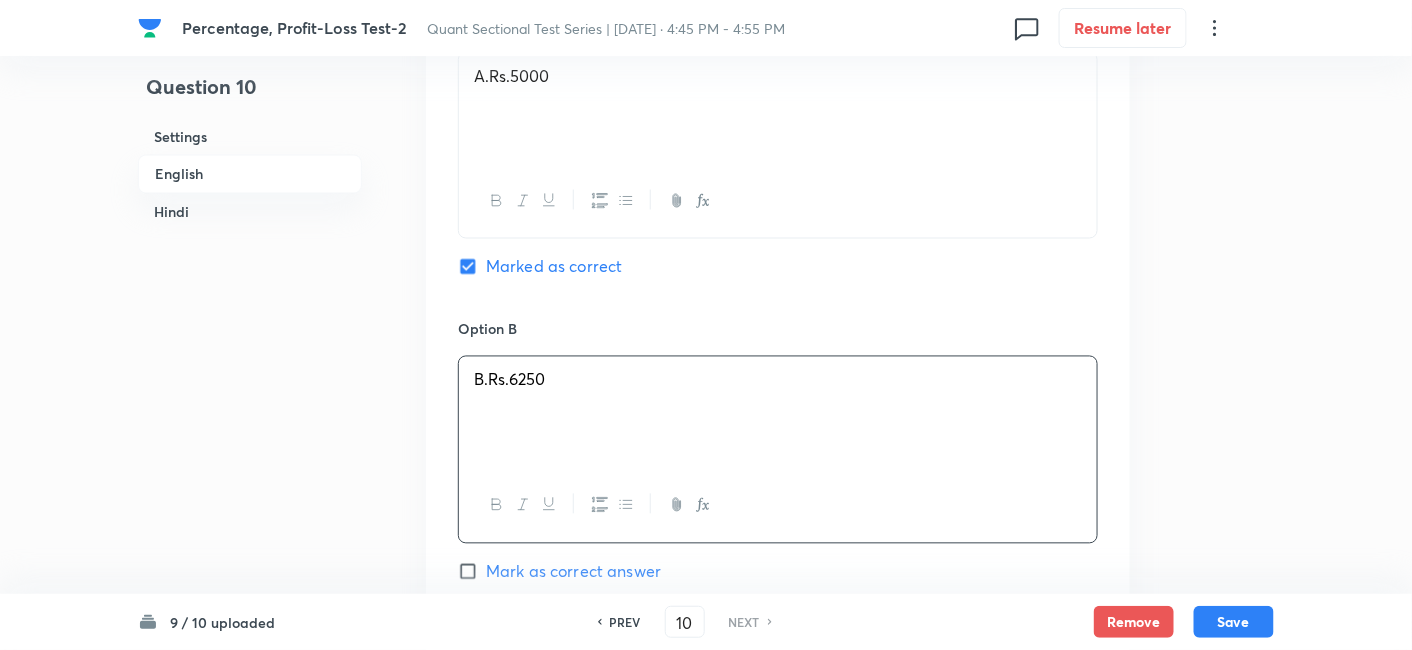 scroll, scrollTop: 1318, scrollLeft: 0, axis: vertical 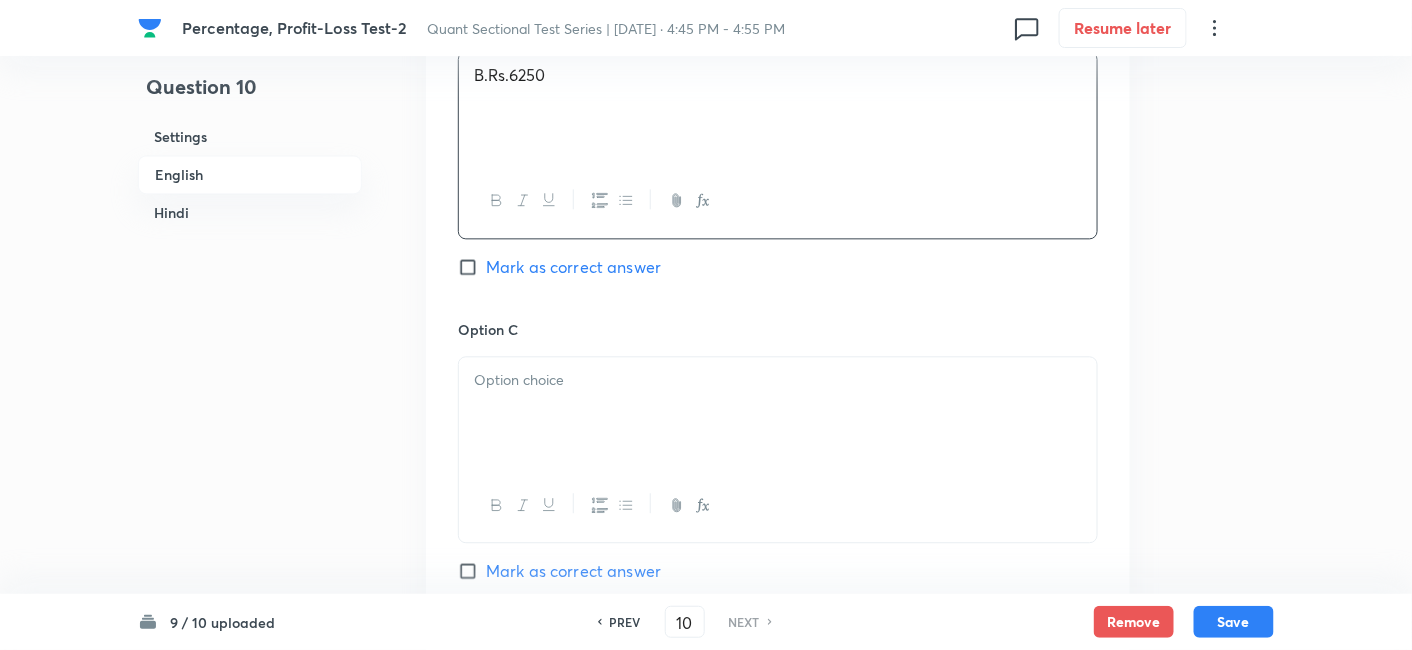 click at bounding box center [778, 413] 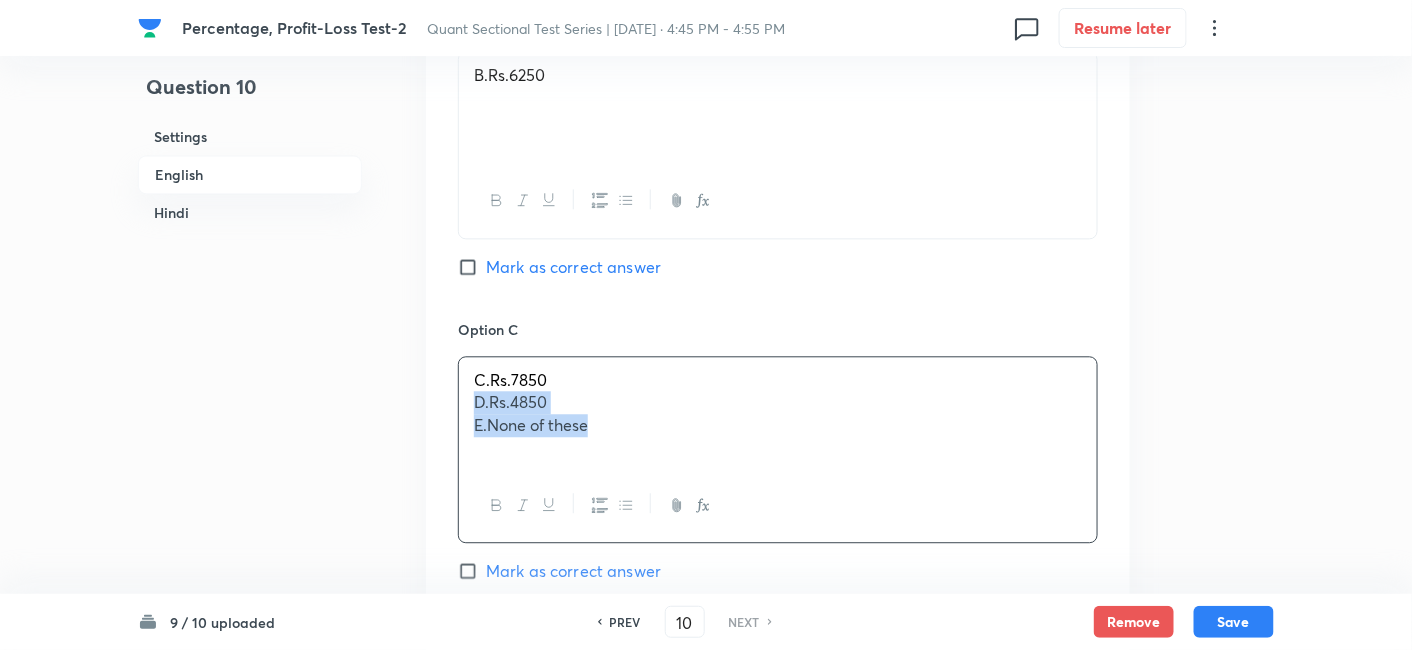 drag, startPoint x: 474, startPoint y: 398, endPoint x: 761, endPoint y: 490, distance: 301.38513 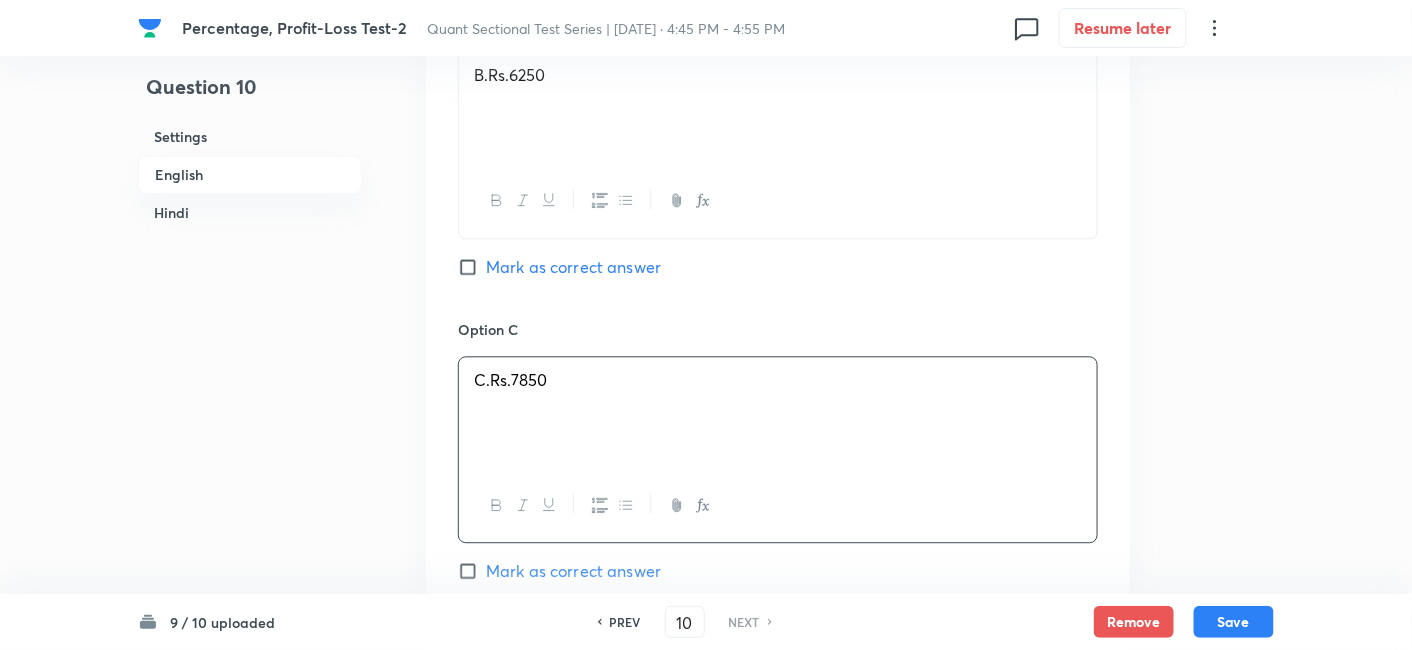 scroll, scrollTop: 1662, scrollLeft: 0, axis: vertical 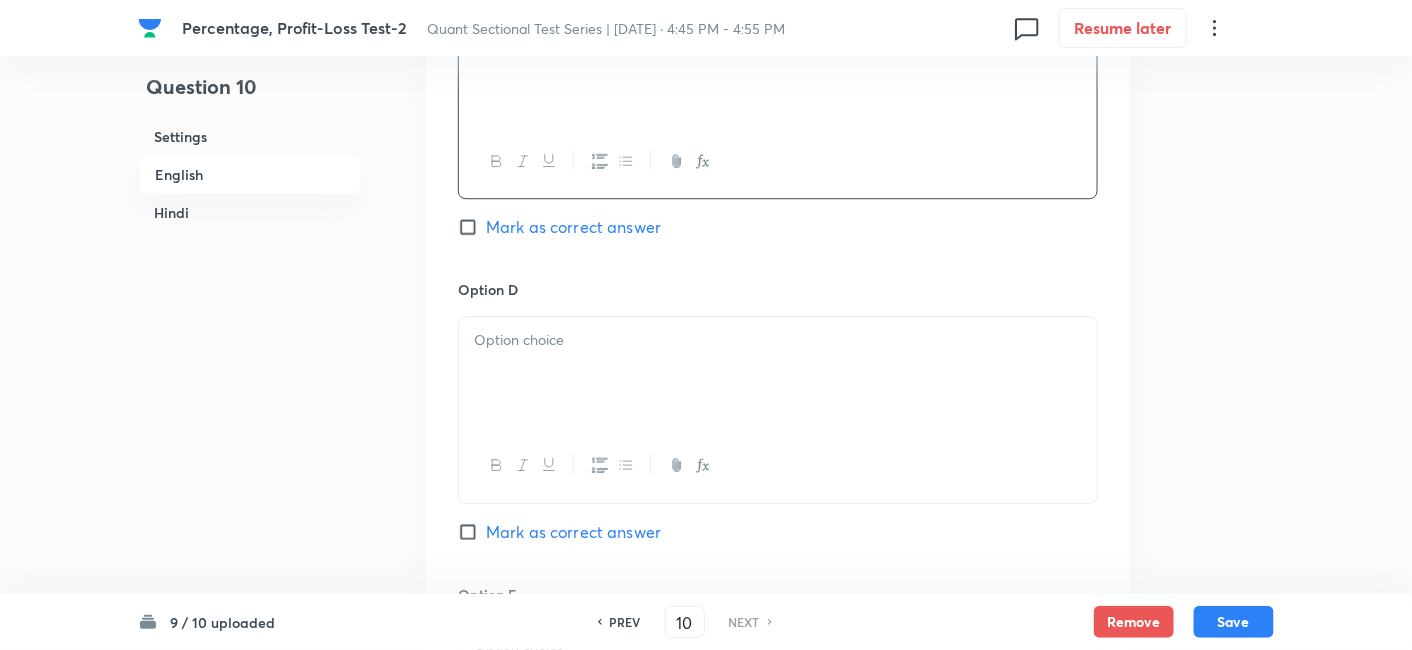 click at bounding box center (778, 373) 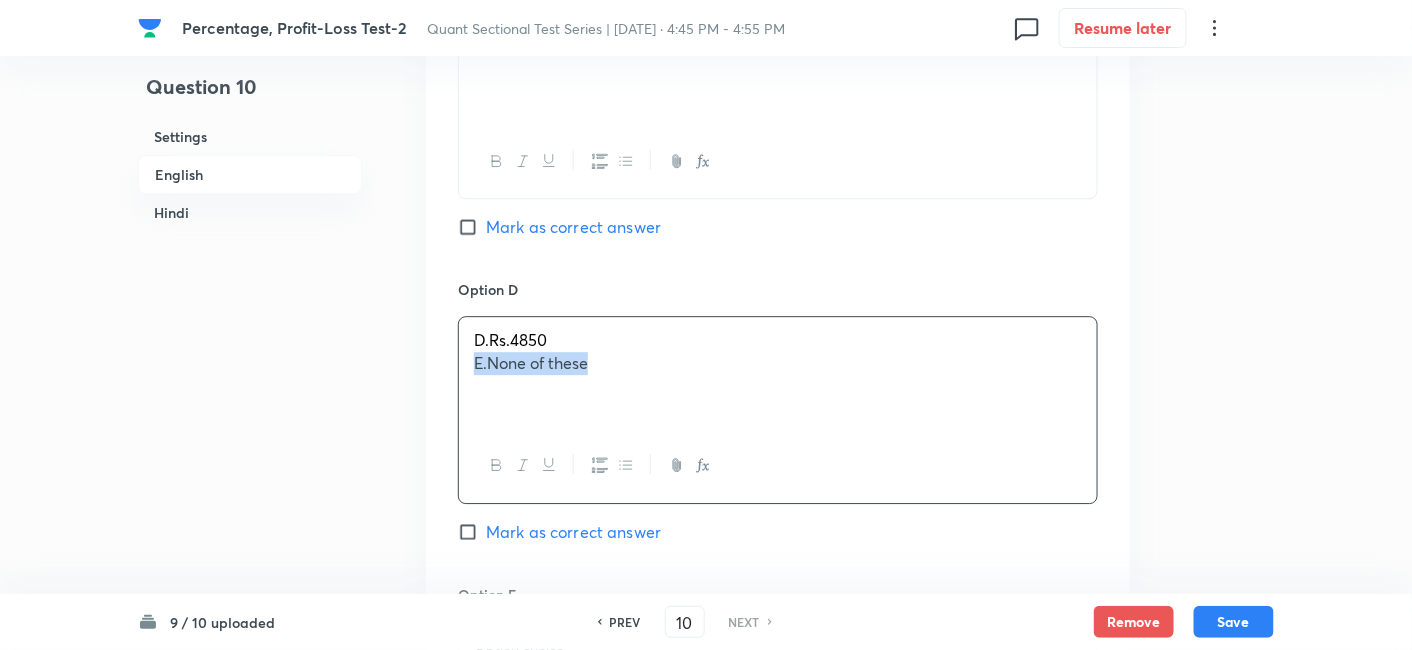 drag, startPoint x: 465, startPoint y: 361, endPoint x: 789, endPoint y: 430, distance: 331.26575 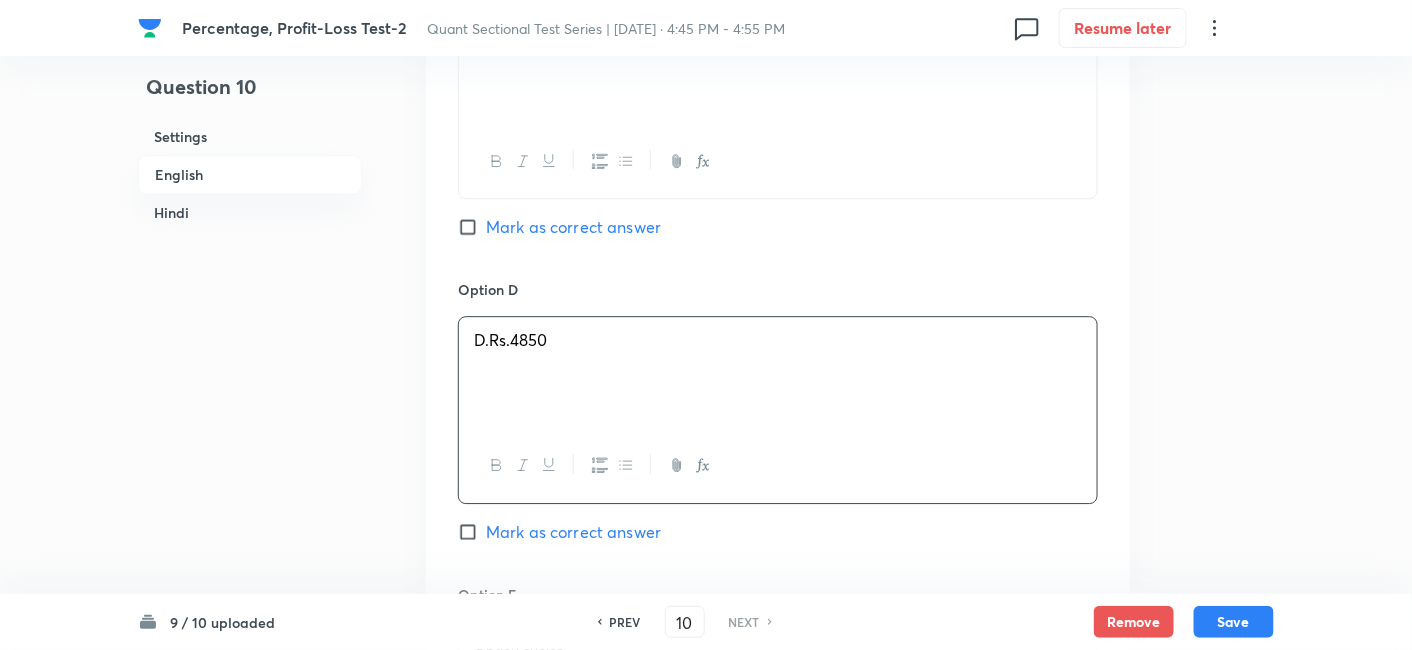 scroll, scrollTop: 1953, scrollLeft: 0, axis: vertical 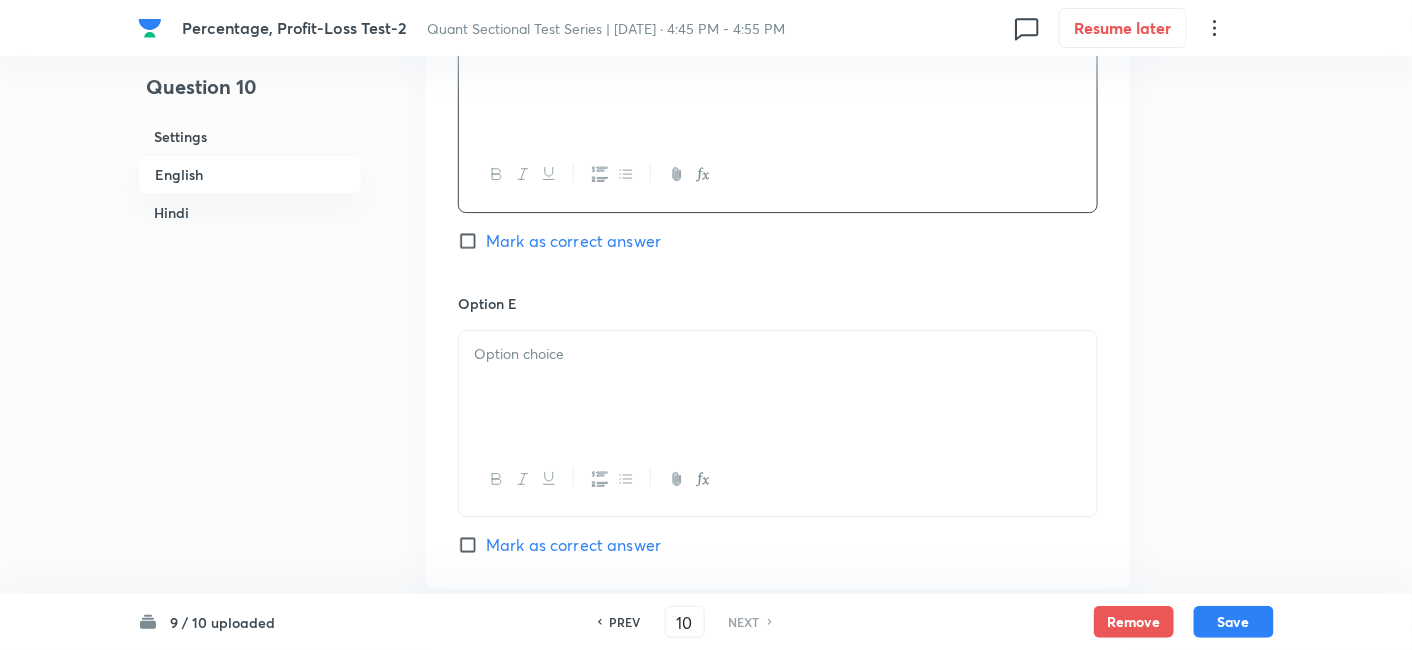 click at bounding box center (778, 387) 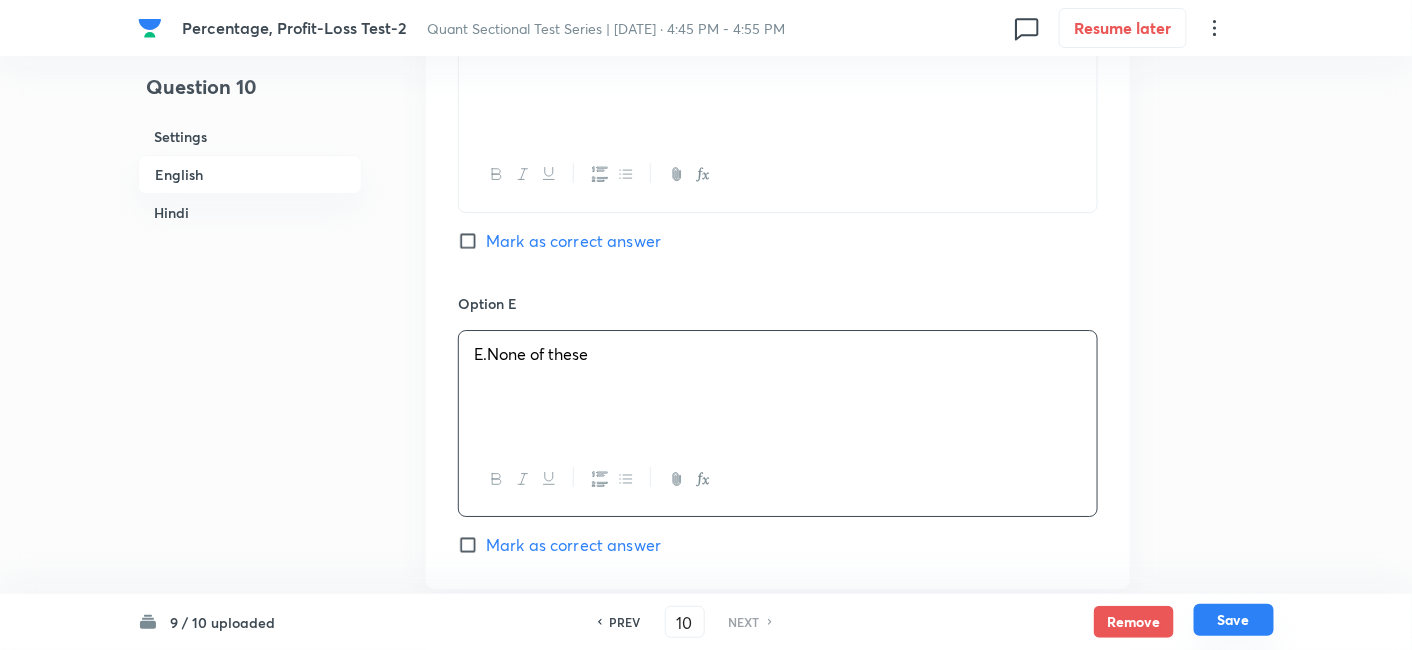 click on "Save" at bounding box center (1234, 620) 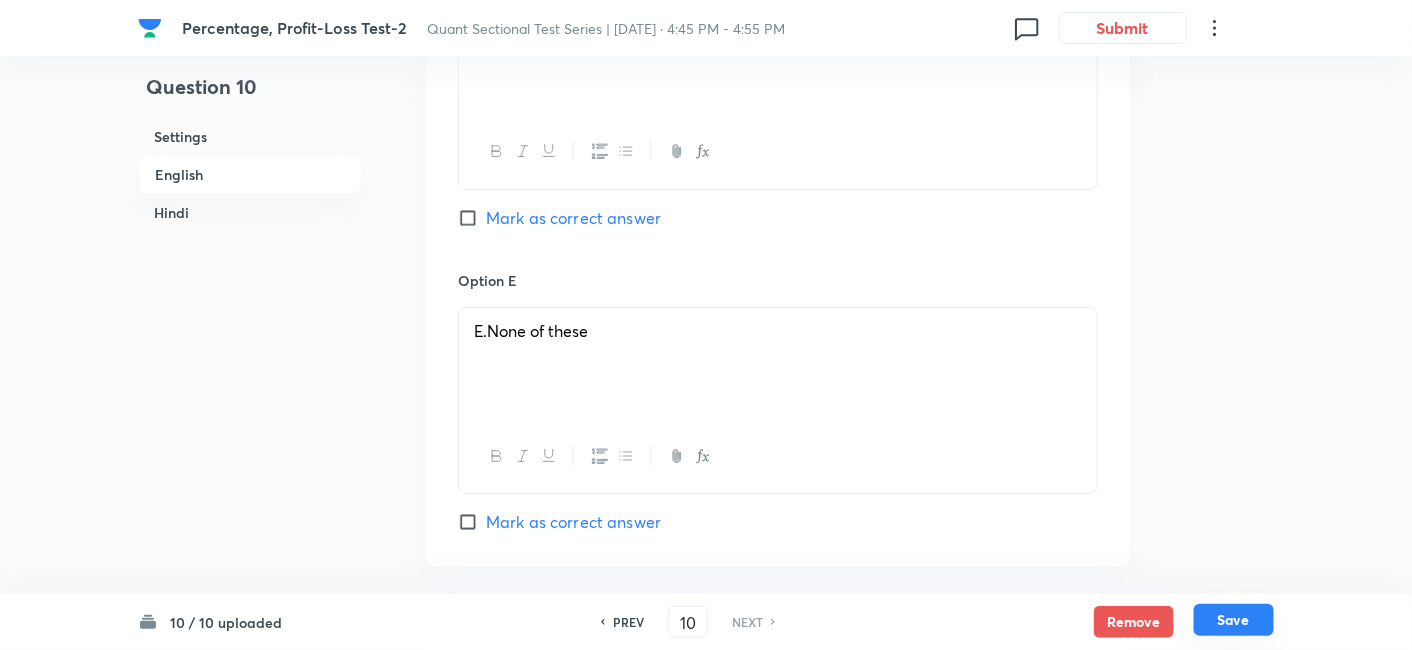 checkbox on "false" 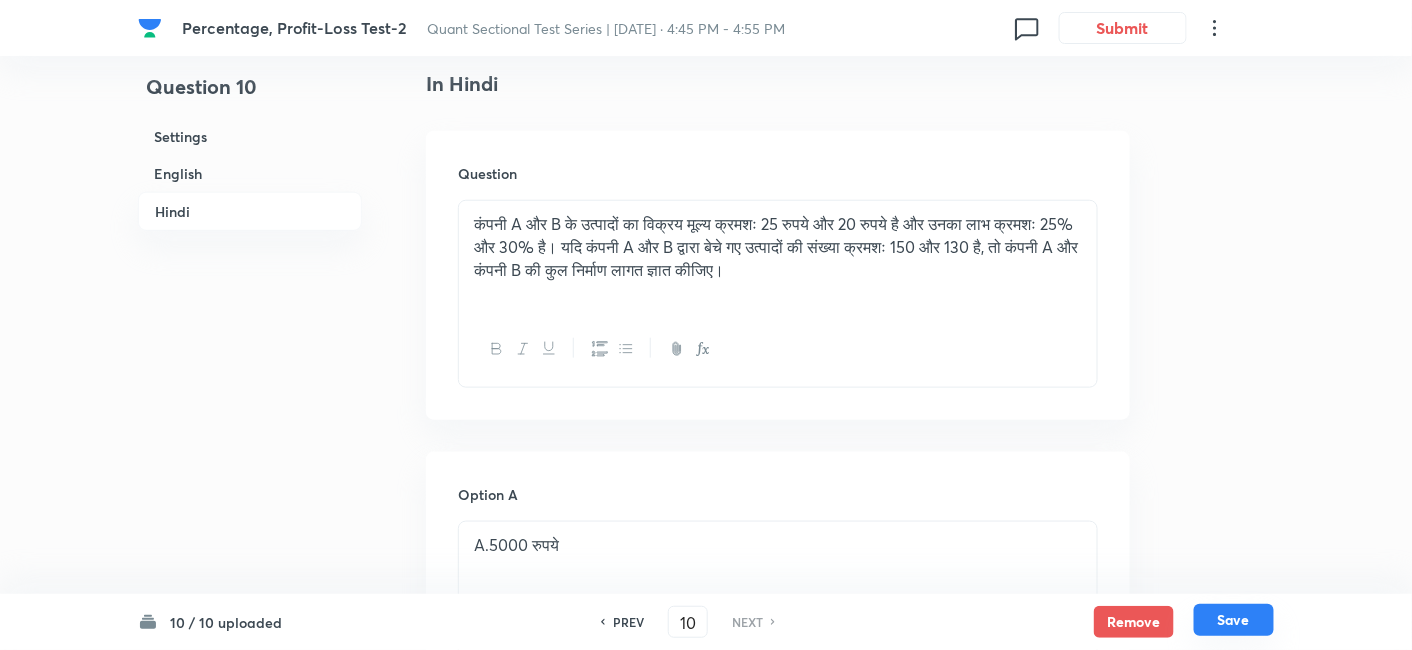 scroll, scrollTop: 2854, scrollLeft: 0, axis: vertical 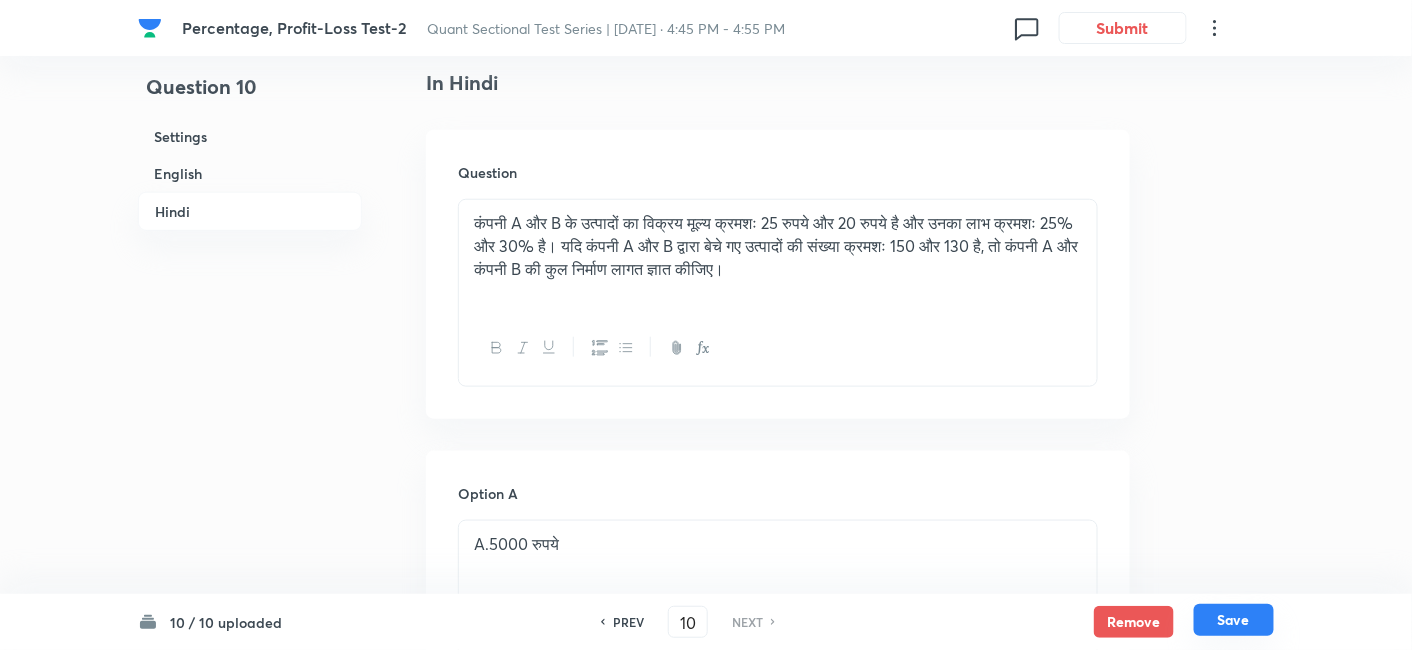 click on "Save" at bounding box center (1234, 620) 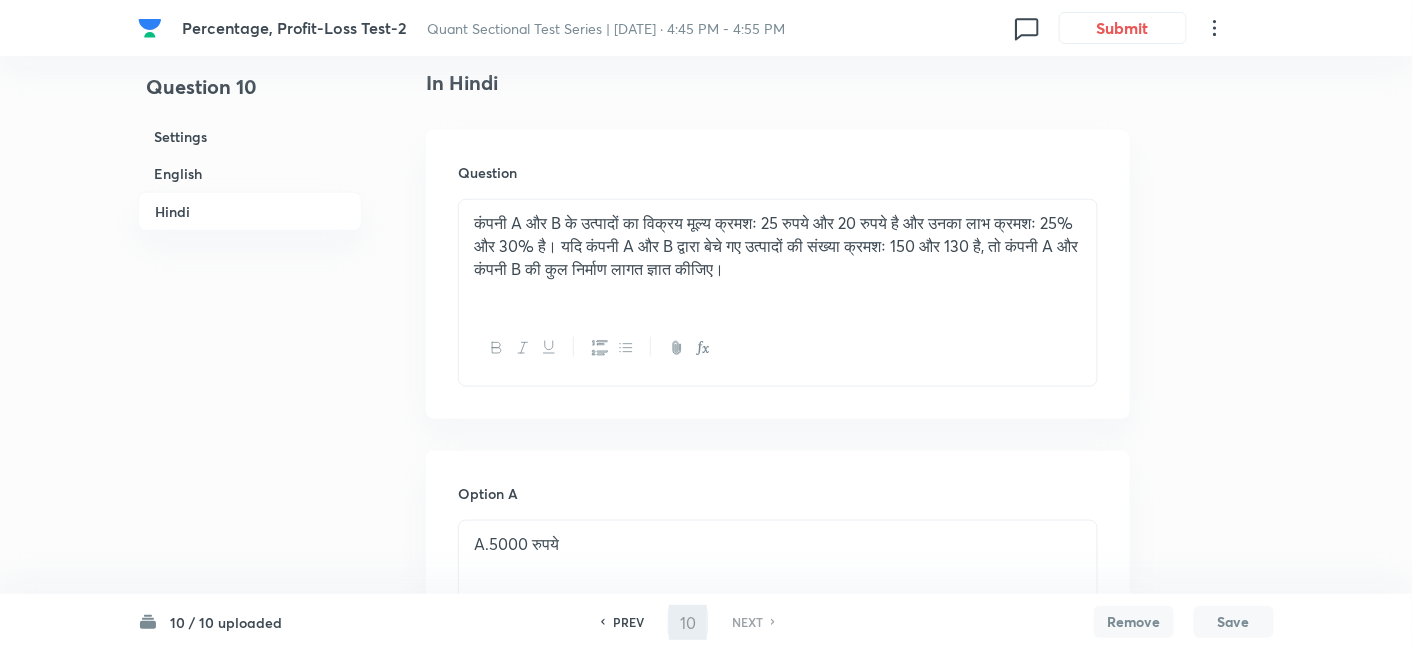 checkbox on "false" 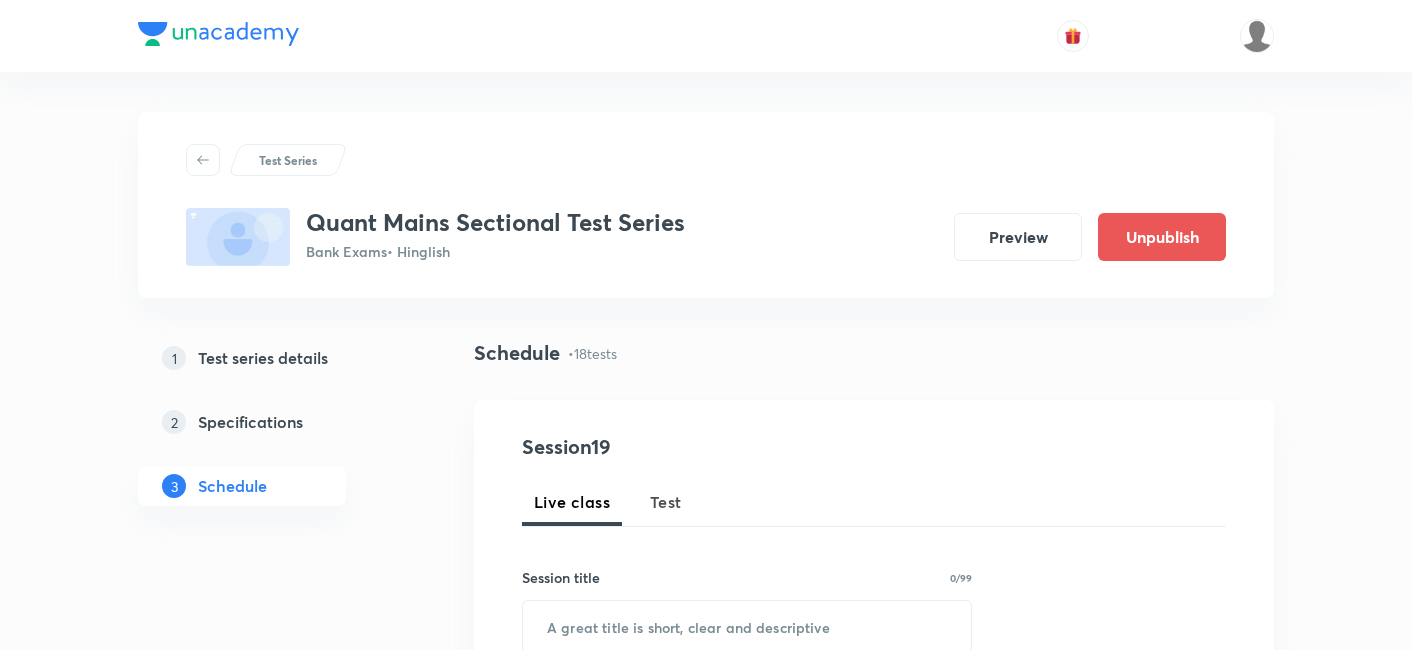 scroll, scrollTop: 2146, scrollLeft: 0, axis: vertical 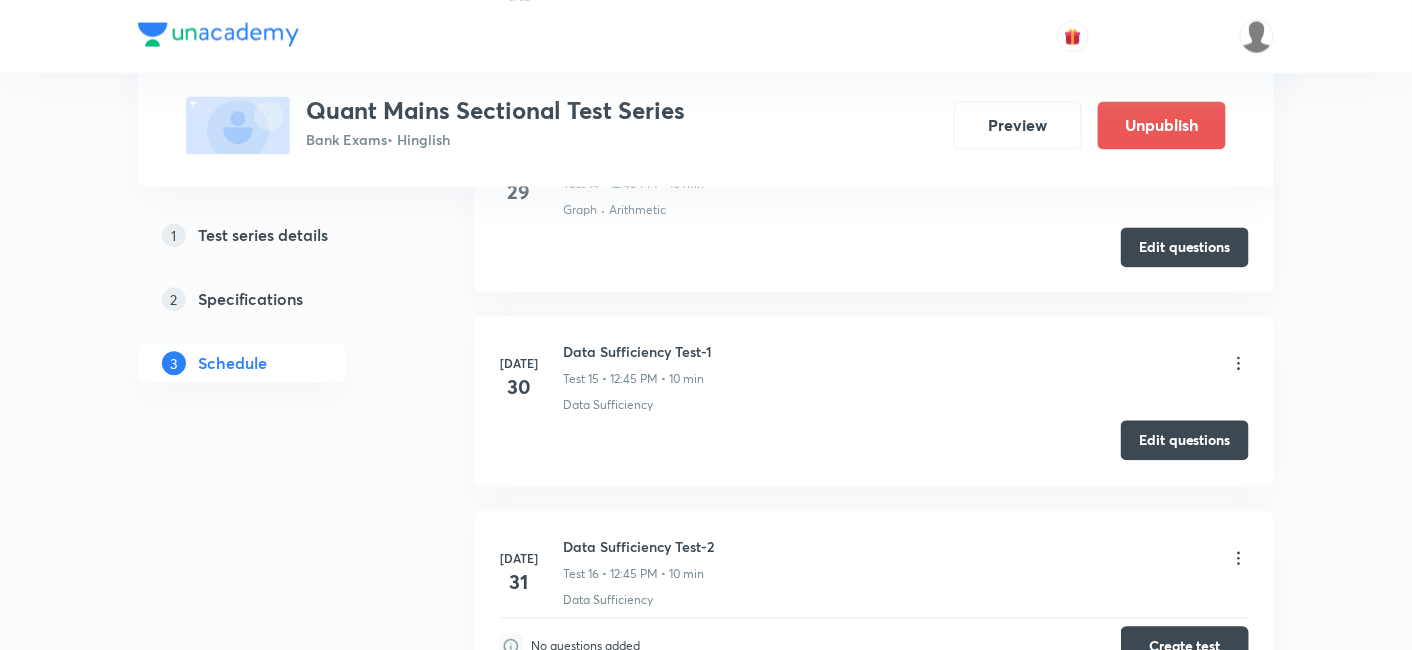click on "Edit questions" at bounding box center (1185, 440) 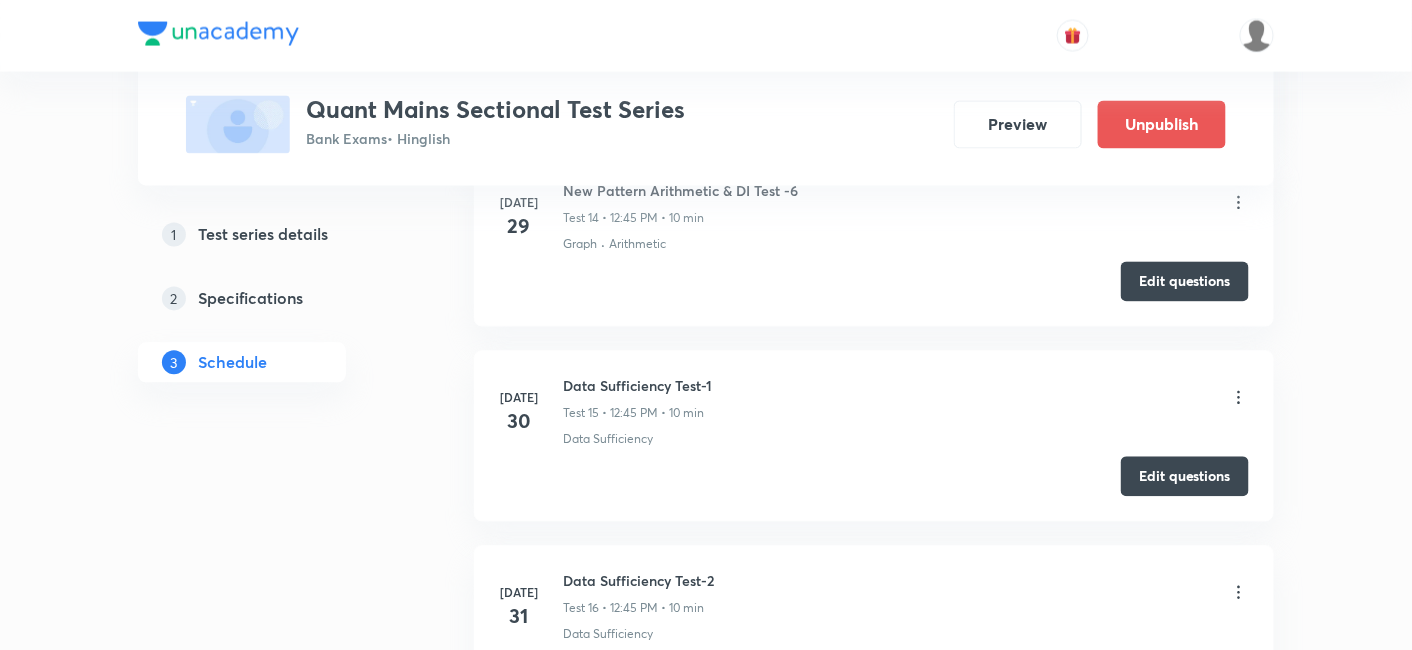 scroll, scrollTop: 3556, scrollLeft: 0, axis: vertical 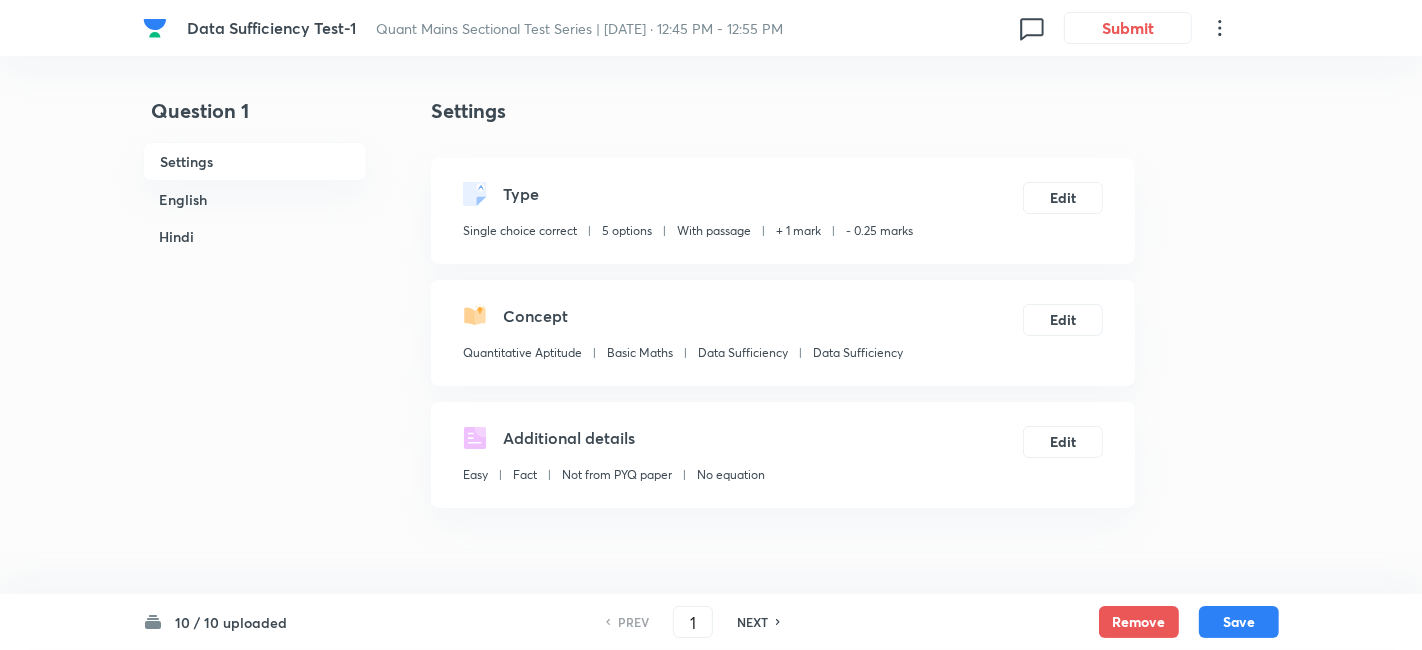 checkbox on "true" 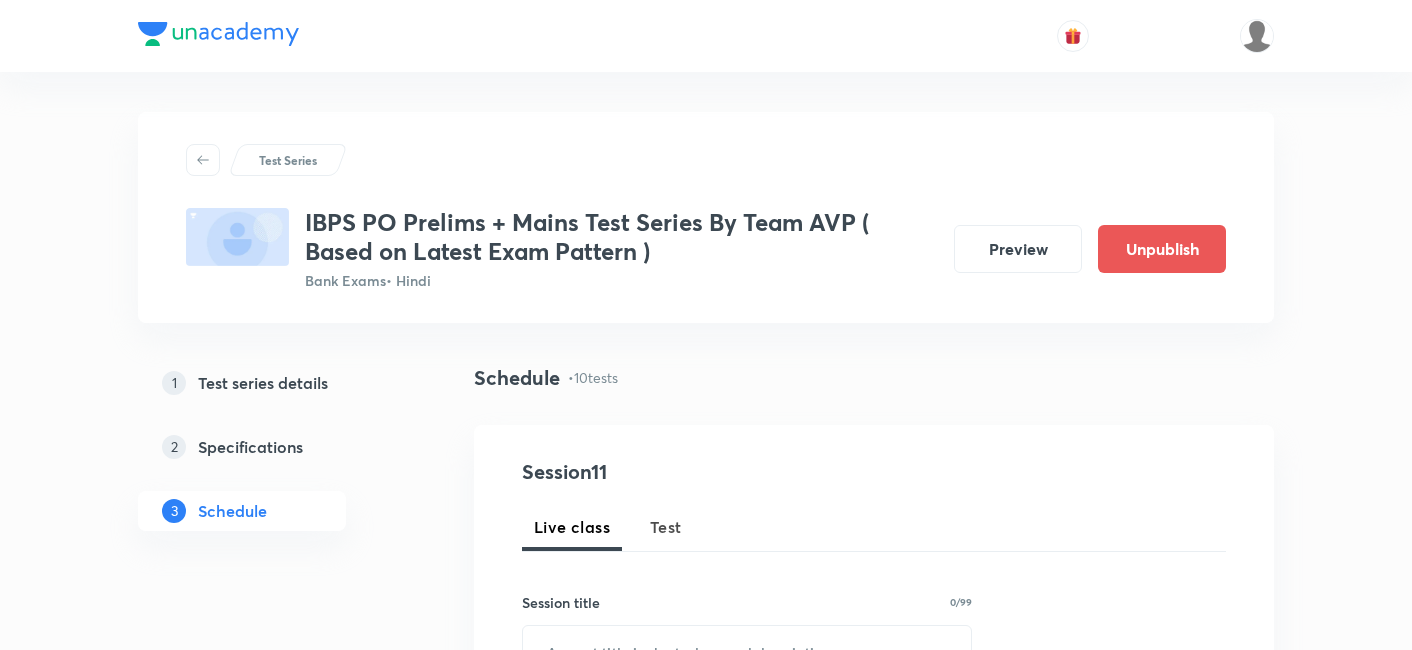 scroll, scrollTop: 2133, scrollLeft: 0, axis: vertical 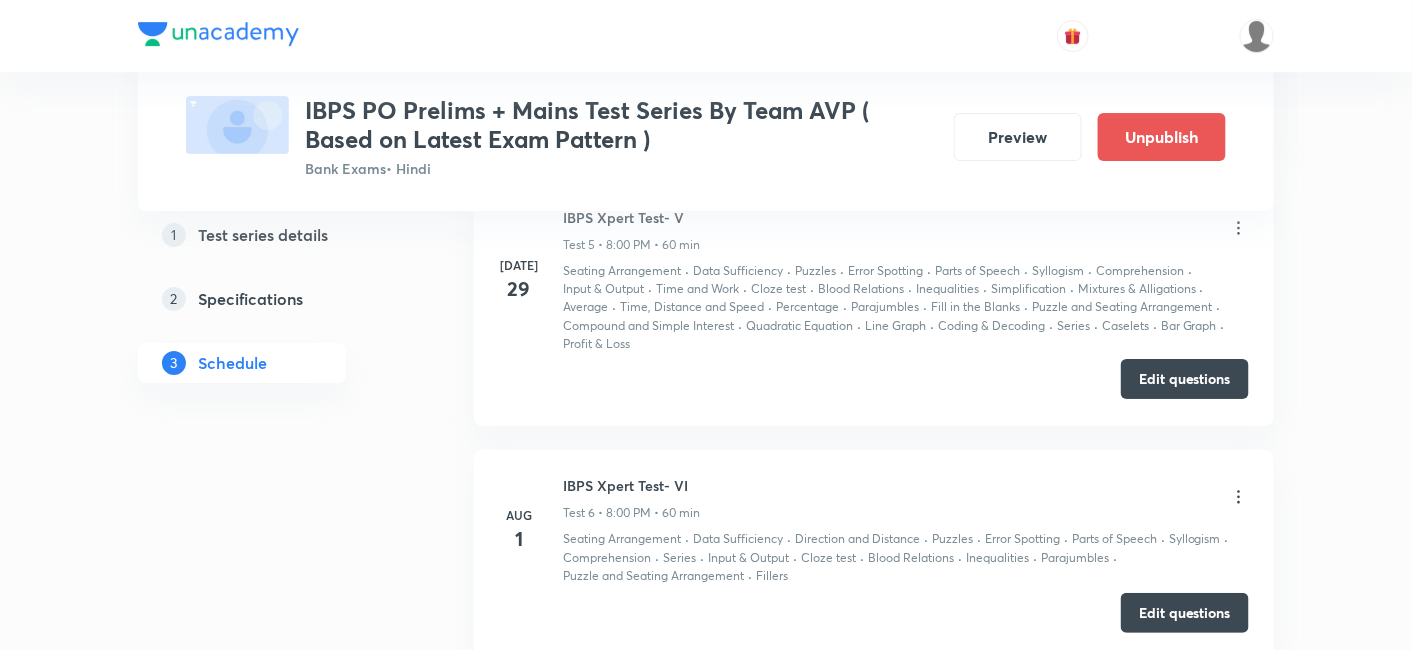 click on "Edit questions" at bounding box center (1185, 379) 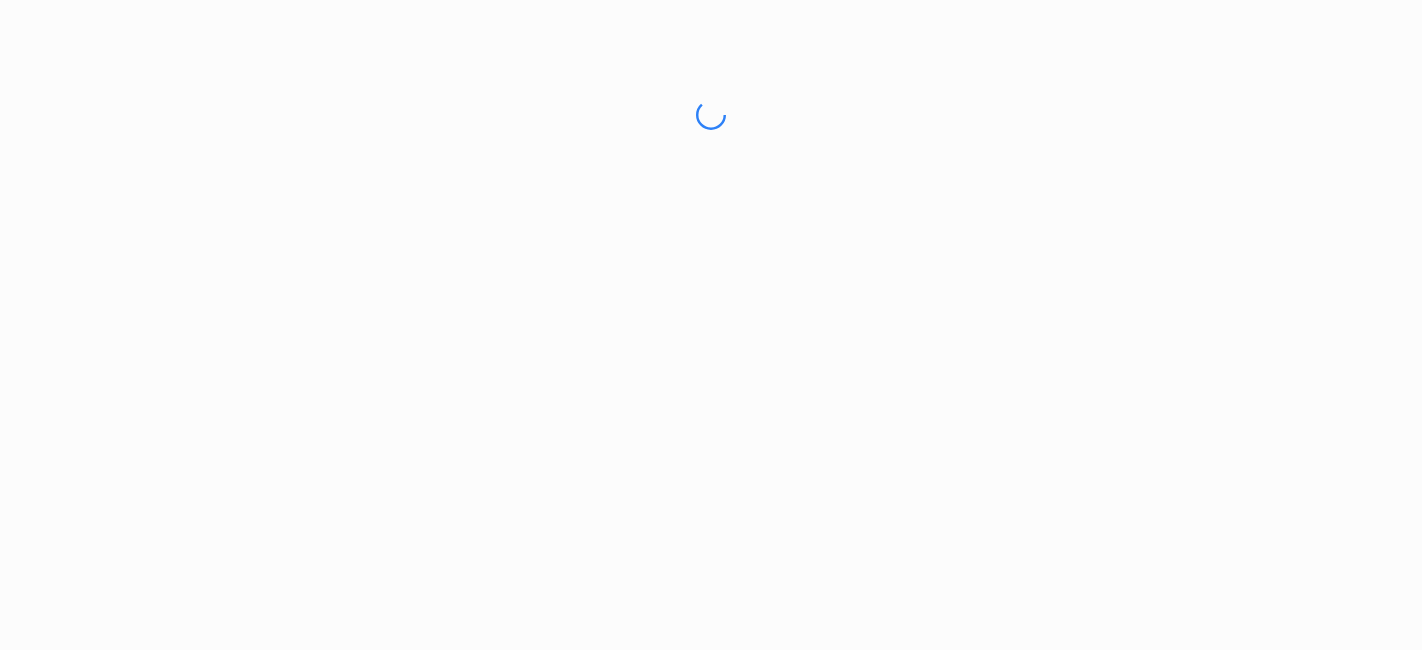 scroll, scrollTop: 0, scrollLeft: 0, axis: both 